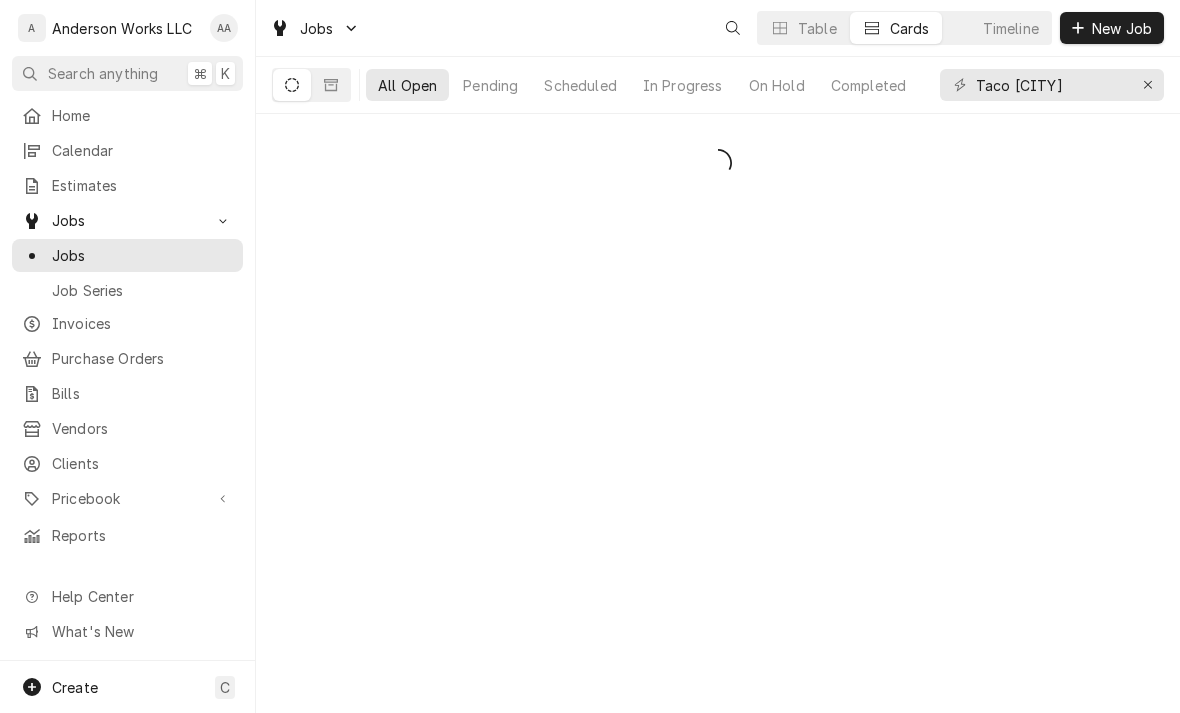 scroll, scrollTop: 0, scrollLeft: 0, axis: both 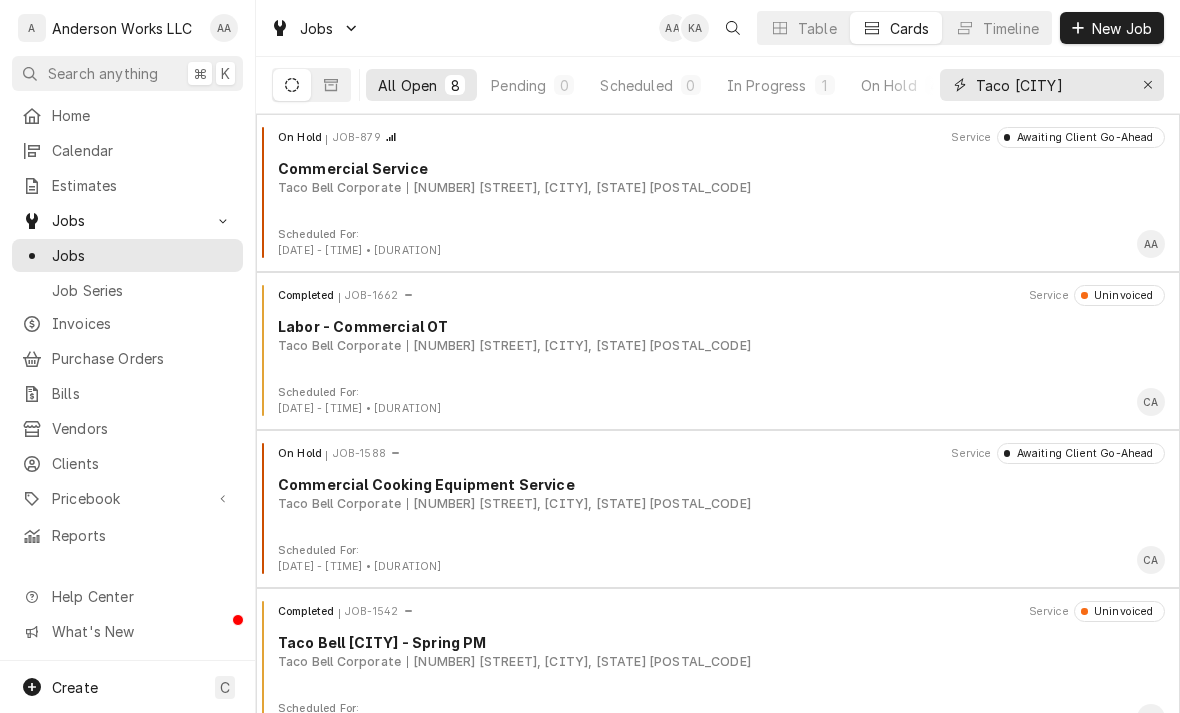 click at bounding box center [1148, 85] 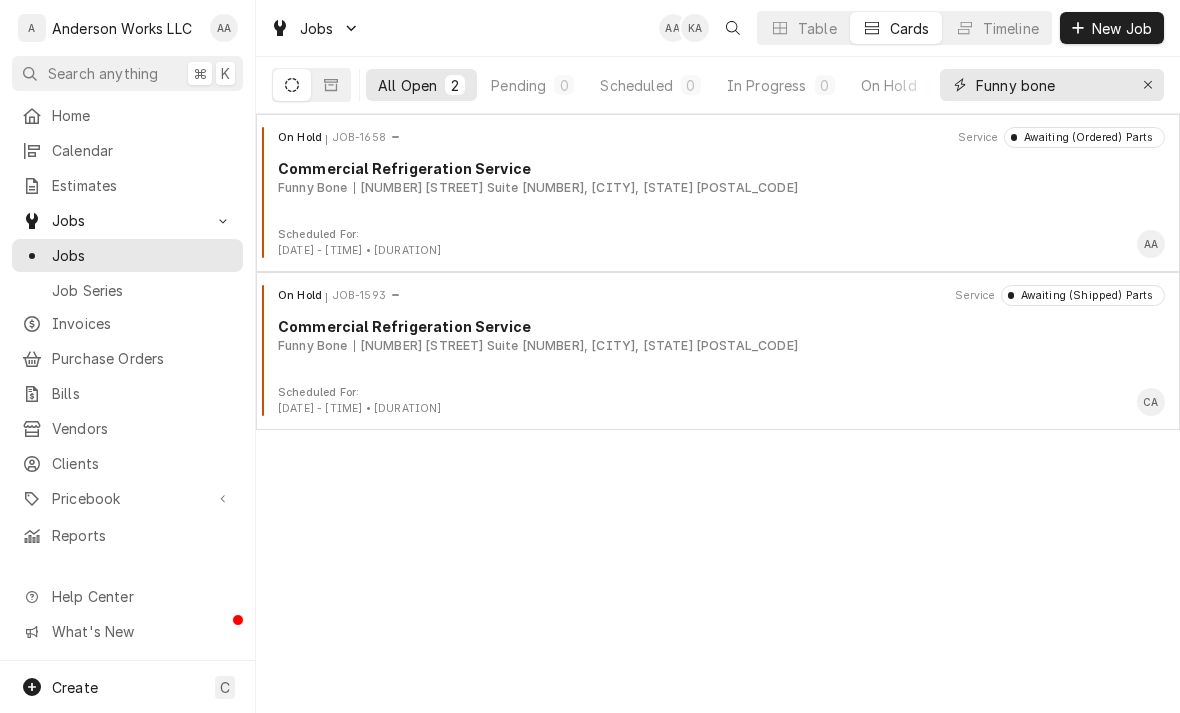 type on "Funny bone" 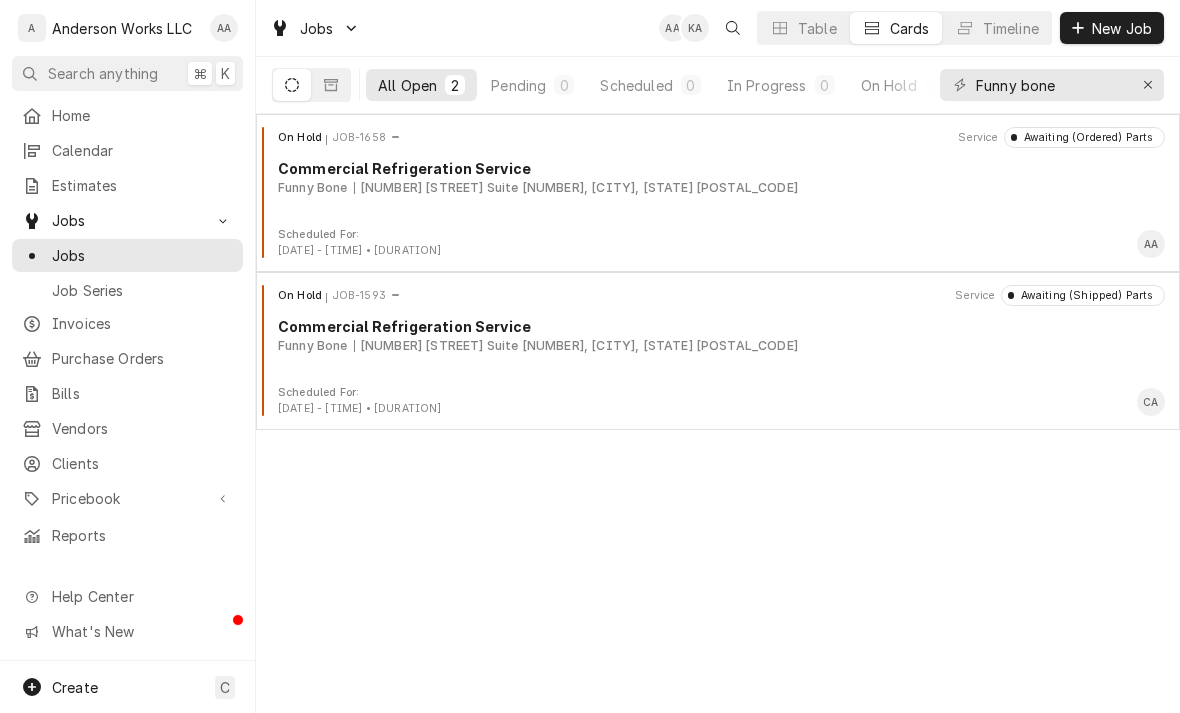 click on "On Hold JOB-1593 Service Awaiting (Shipped) Parts Commercial Refrigeration Service Funny Bone 710 N 114th St Suite 210, Omaha, NE 68154" at bounding box center [718, 335] 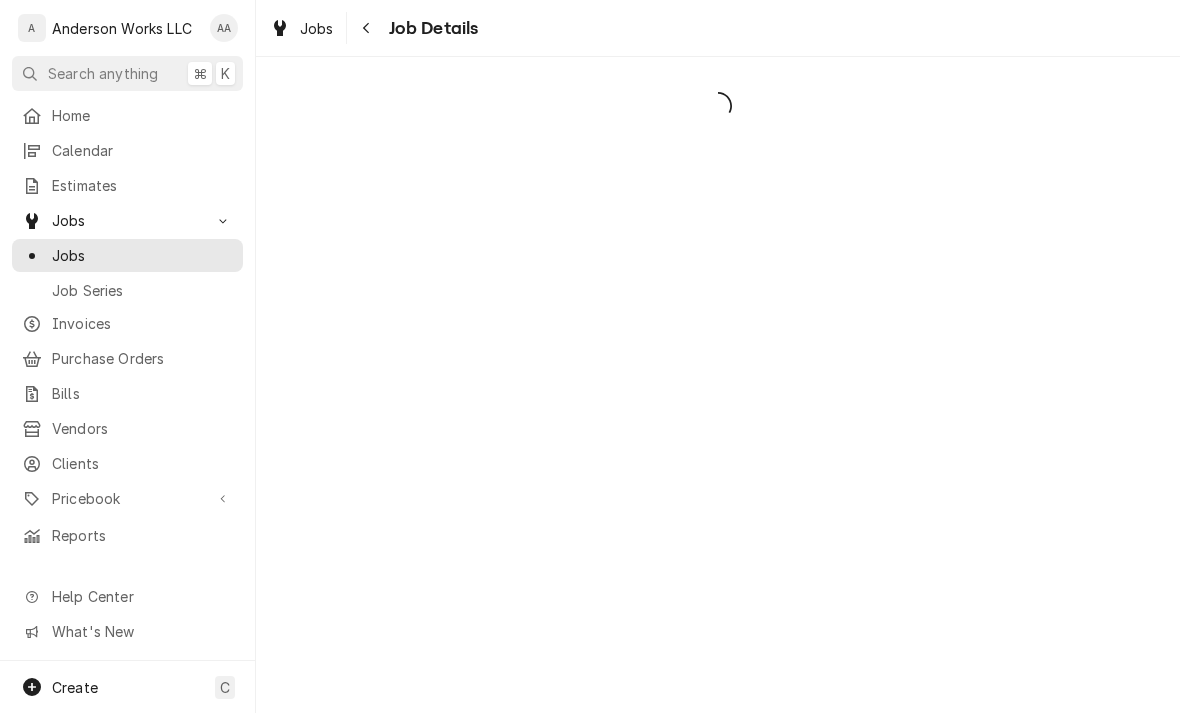 scroll, scrollTop: 0, scrollLeft: 0, axis: both 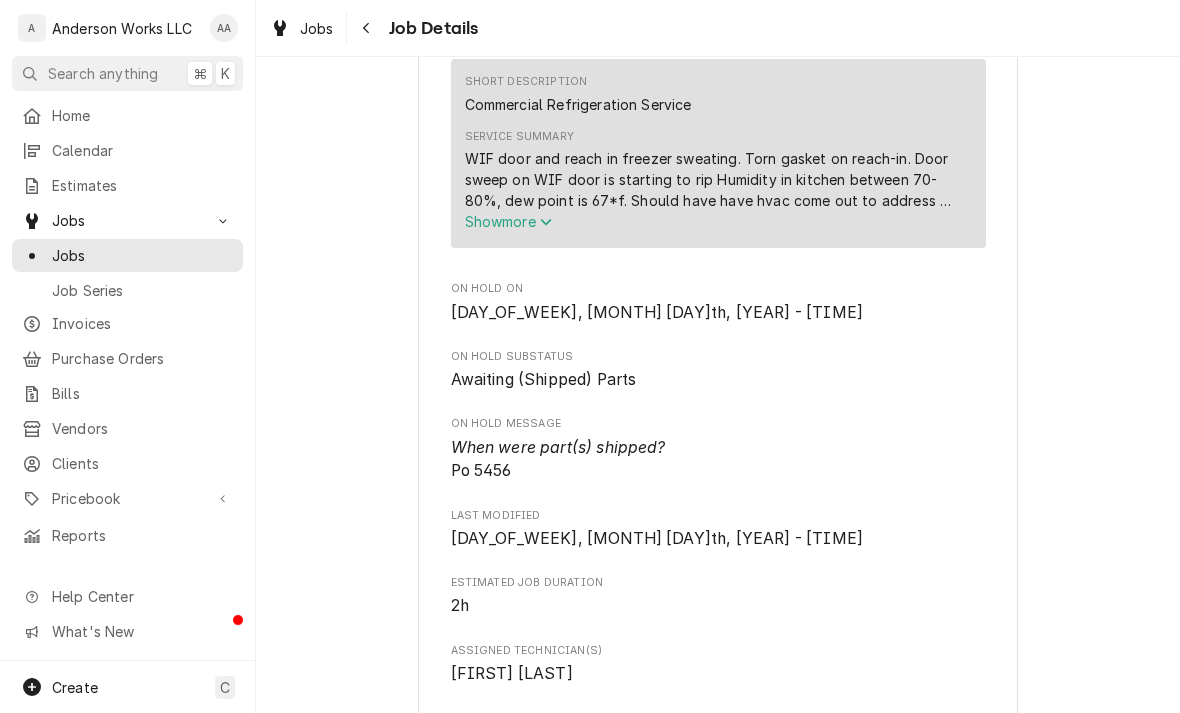 click on "Show  more" at bounding box center (718, 221) 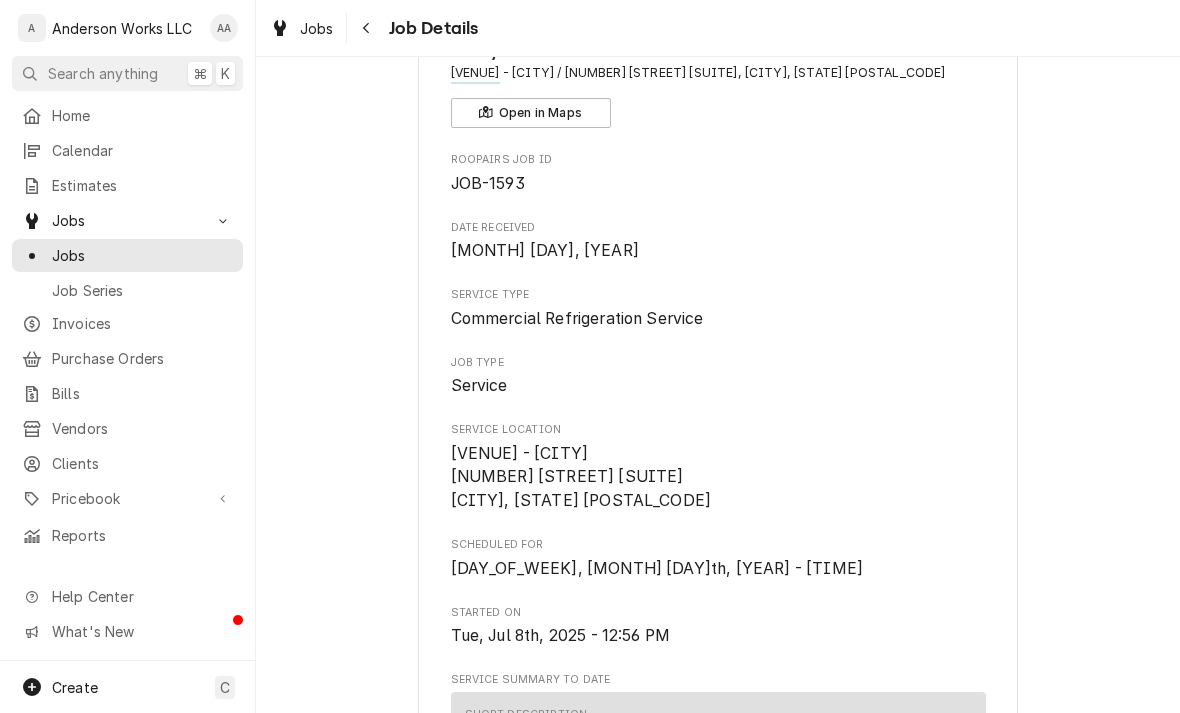 scroll, scrollTop: 29, scrollLeft: 0, axis: vertical 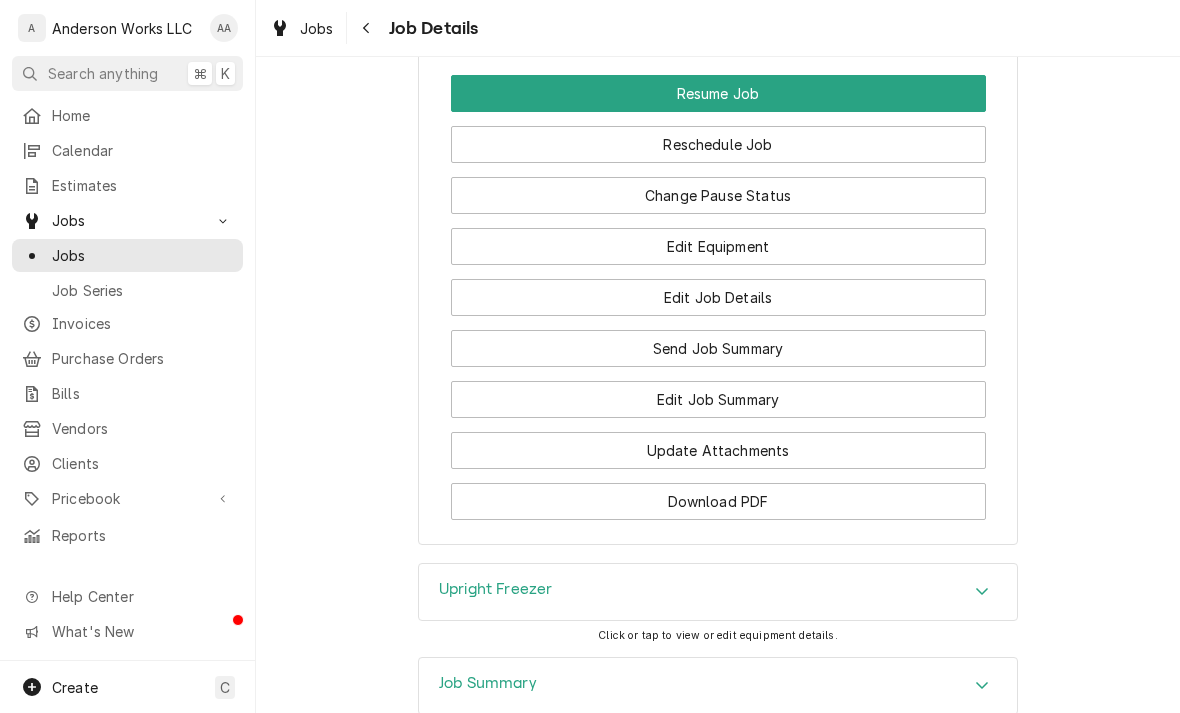 click on "Edit Job Details" at bounding box center [718, 297] 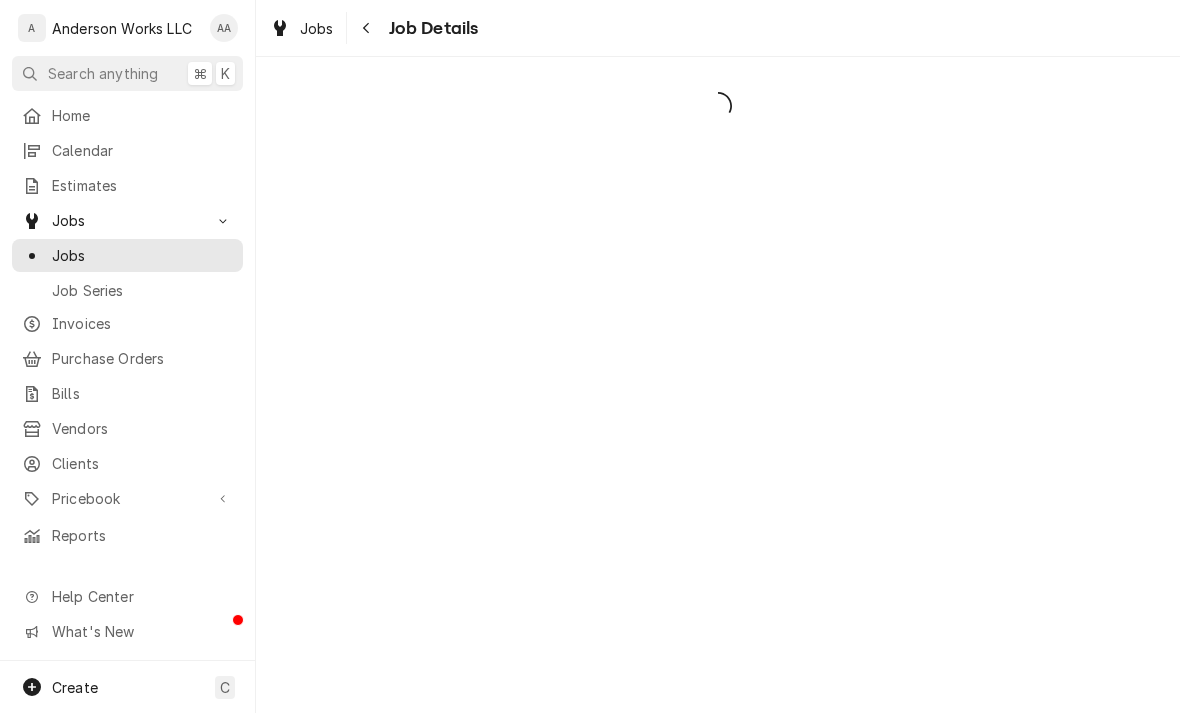 scroll, scrollTop: 0, scrollLeft: 0, axis: both 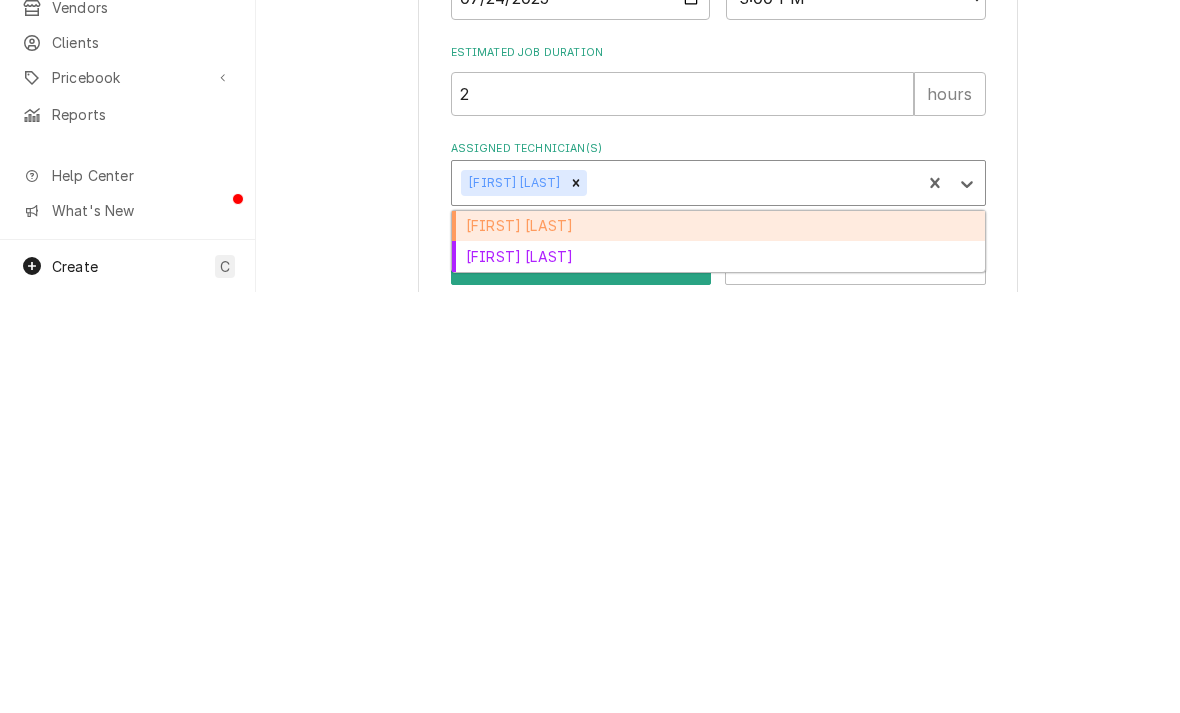 click on "[FIRST] [LAST]" at bounding box center [718, 647] 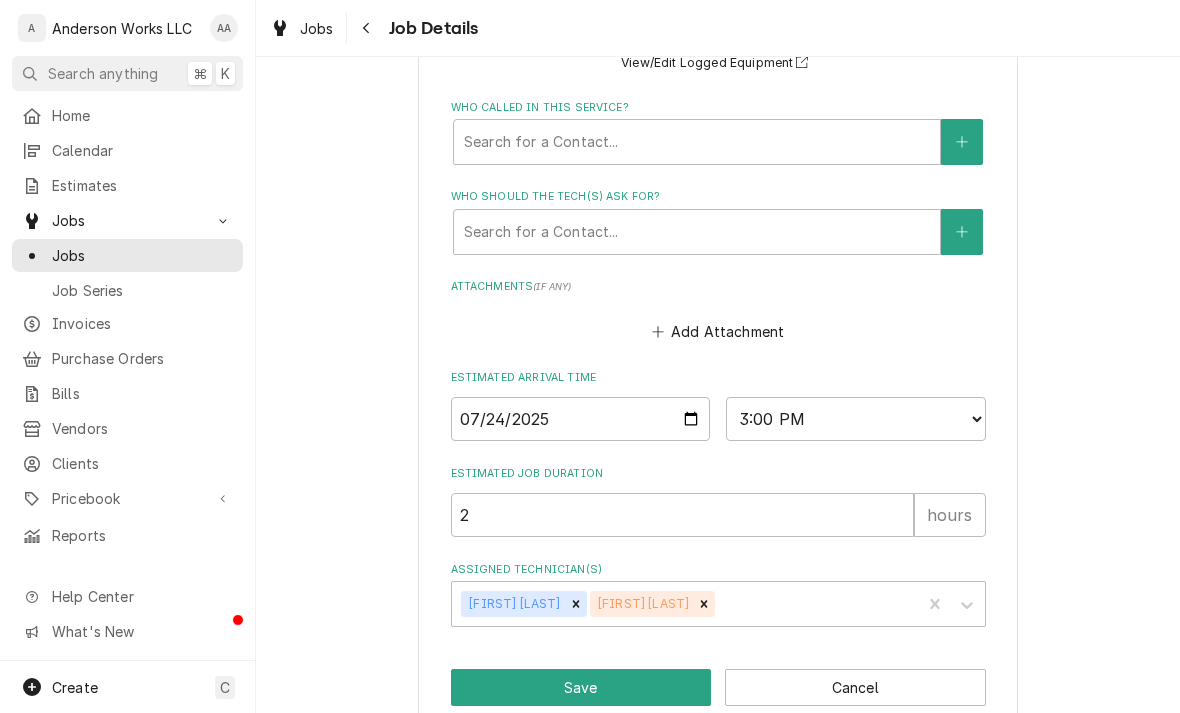 click on "Save" at bounding box center (581, 687) 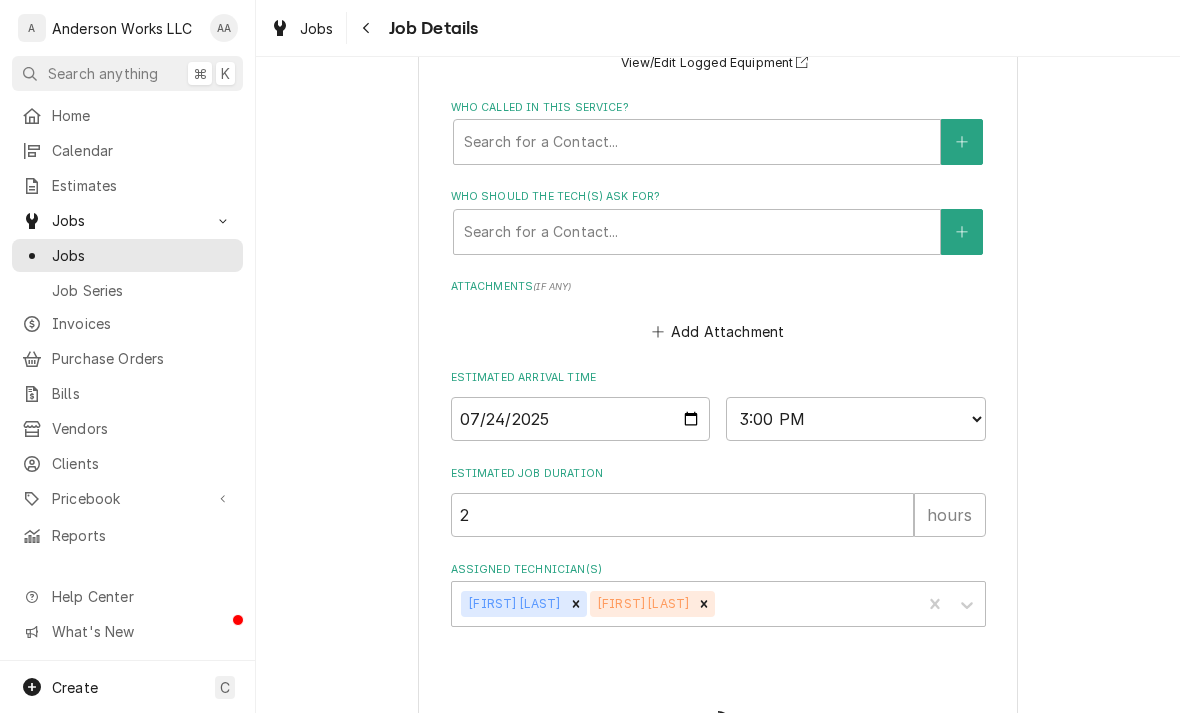 type on "x" 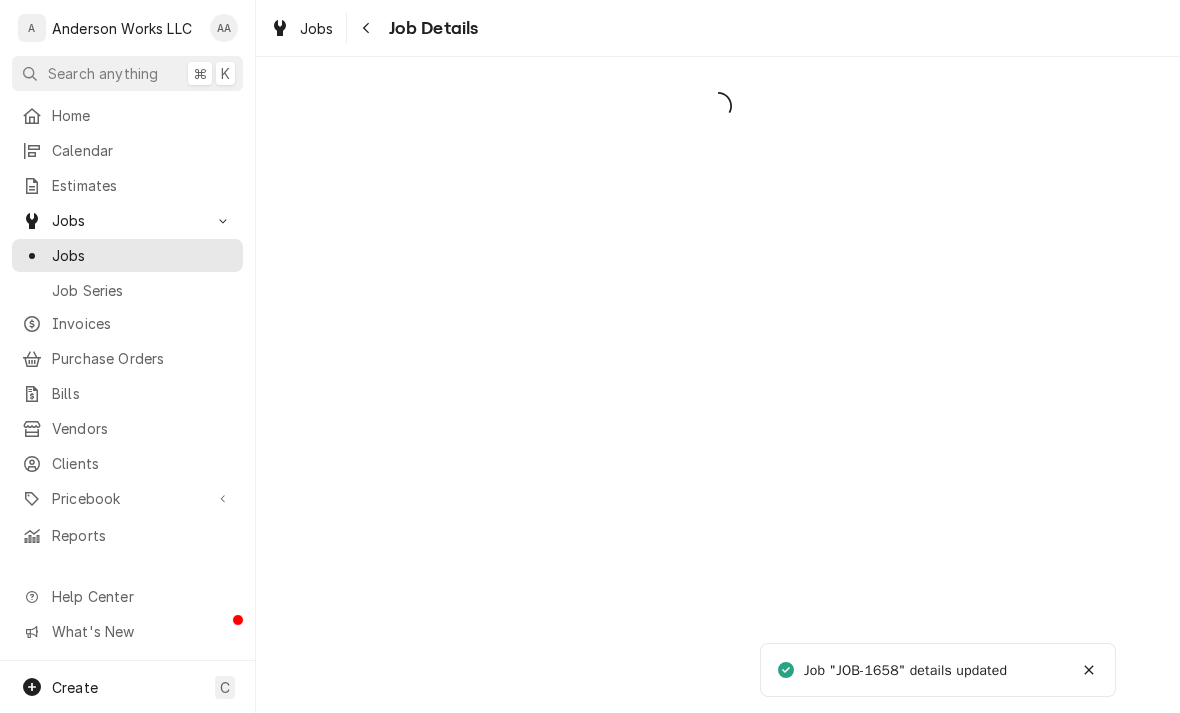 scroll, scrollTop: 0, scrollLeft: 0, axis: both 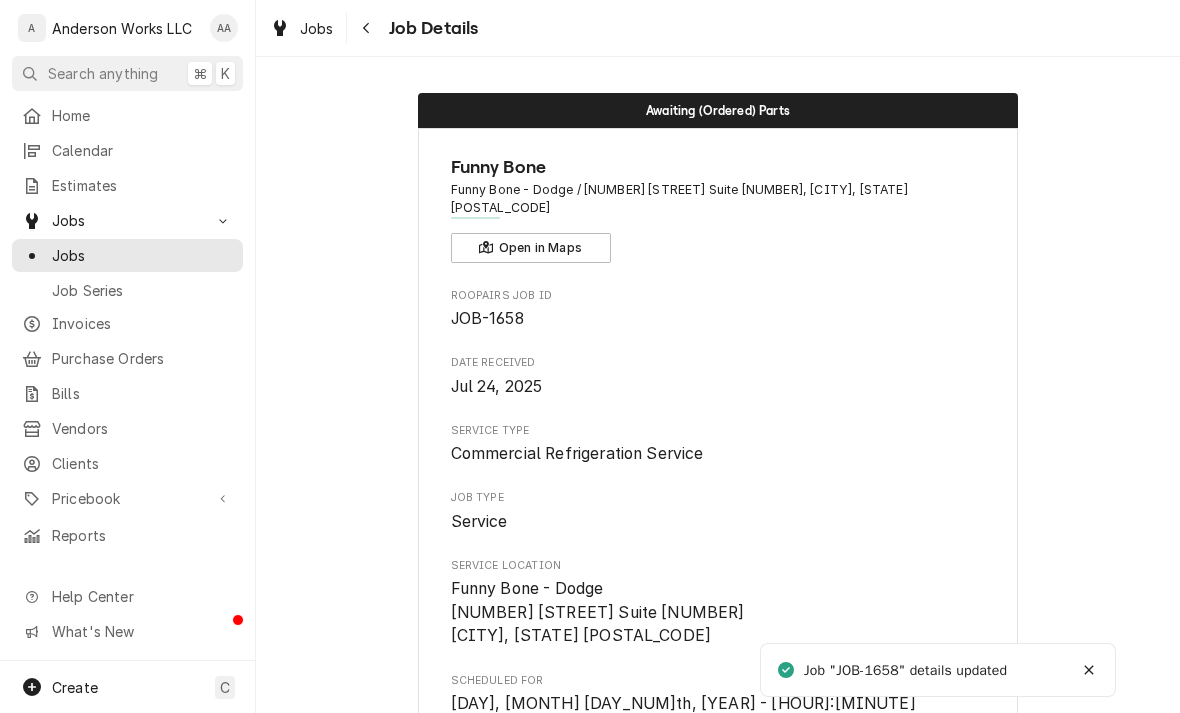 click on "Jobs" at bounding box center [142, 255] 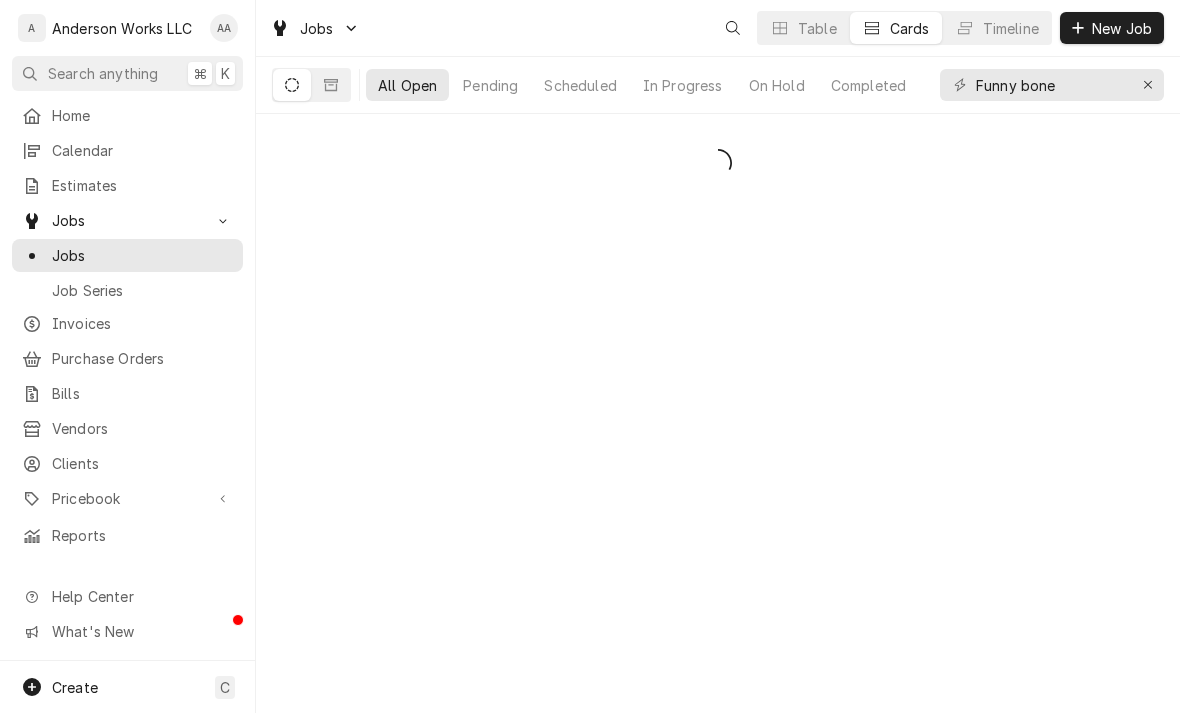 scroll, scrollTop: 0, scrollLeft: 0, axis: both 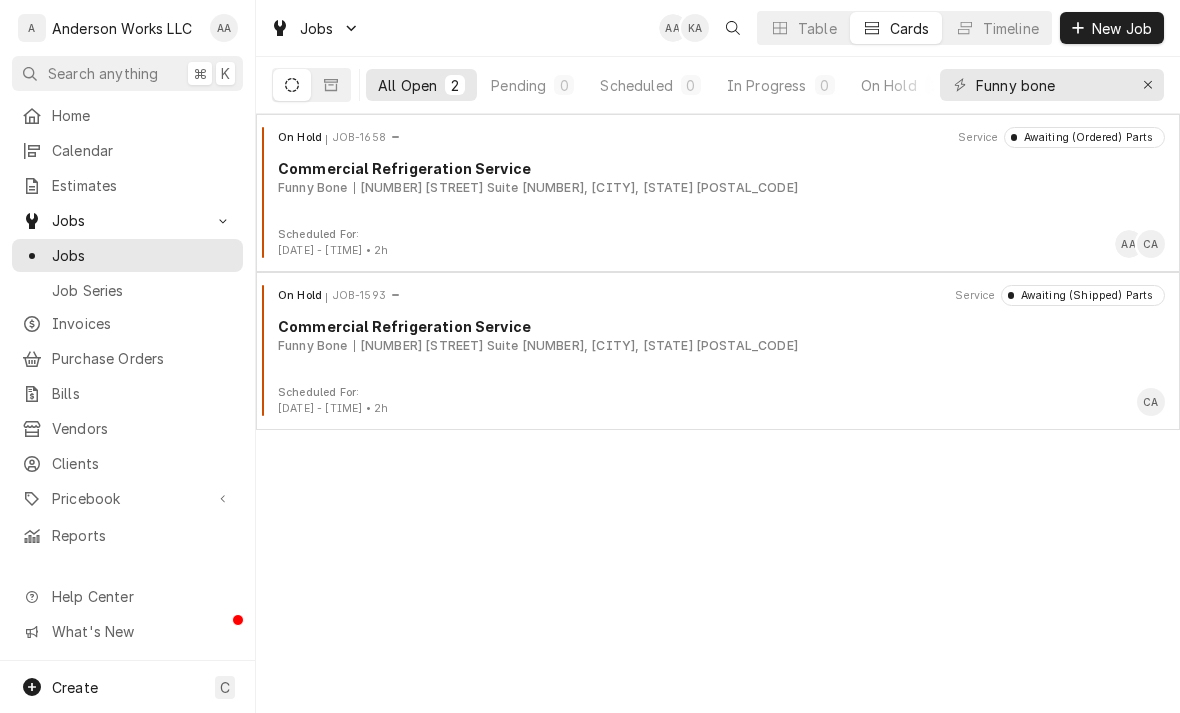click on "On Hold JOB-1593 Service Awaiting (Shipped) Parts Commercial Refrigeration Service Funny Bone 710 N 114th St Suite 210, Omaha, NE 68154" at bounding box center [718, 335] 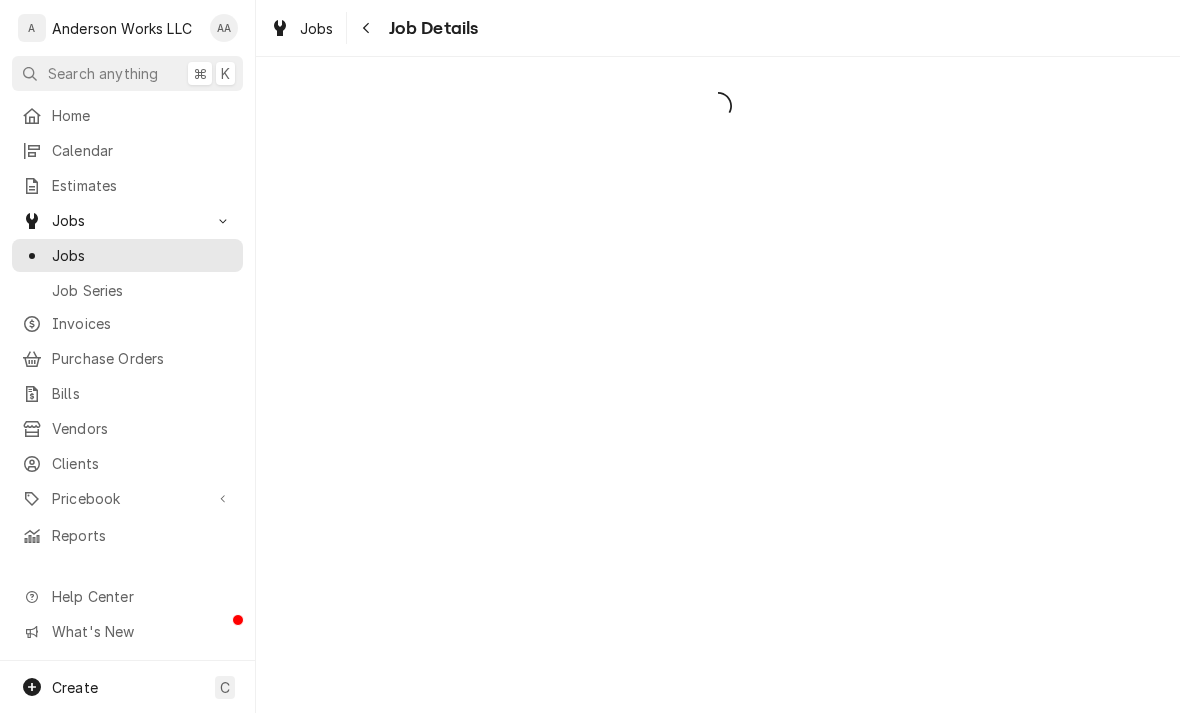 scroll, scrollTop: 0, scrollLeft: 0, axis: both 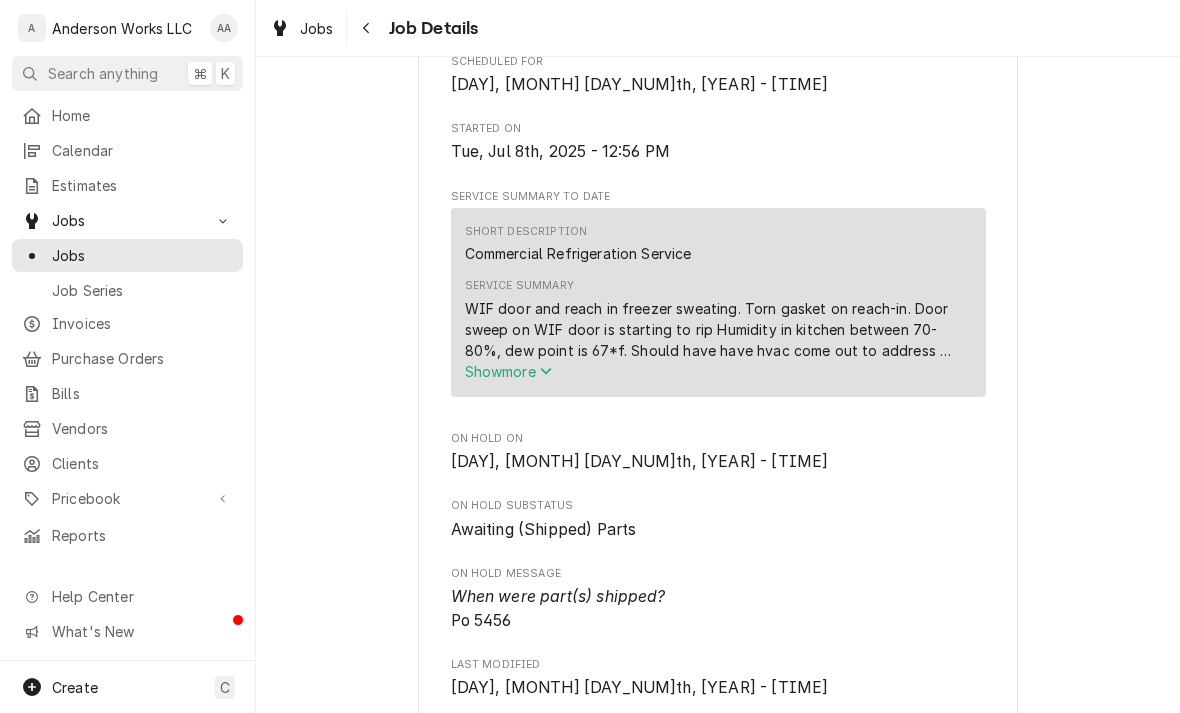 click on "Show  more" at bounding box center (509, 371) 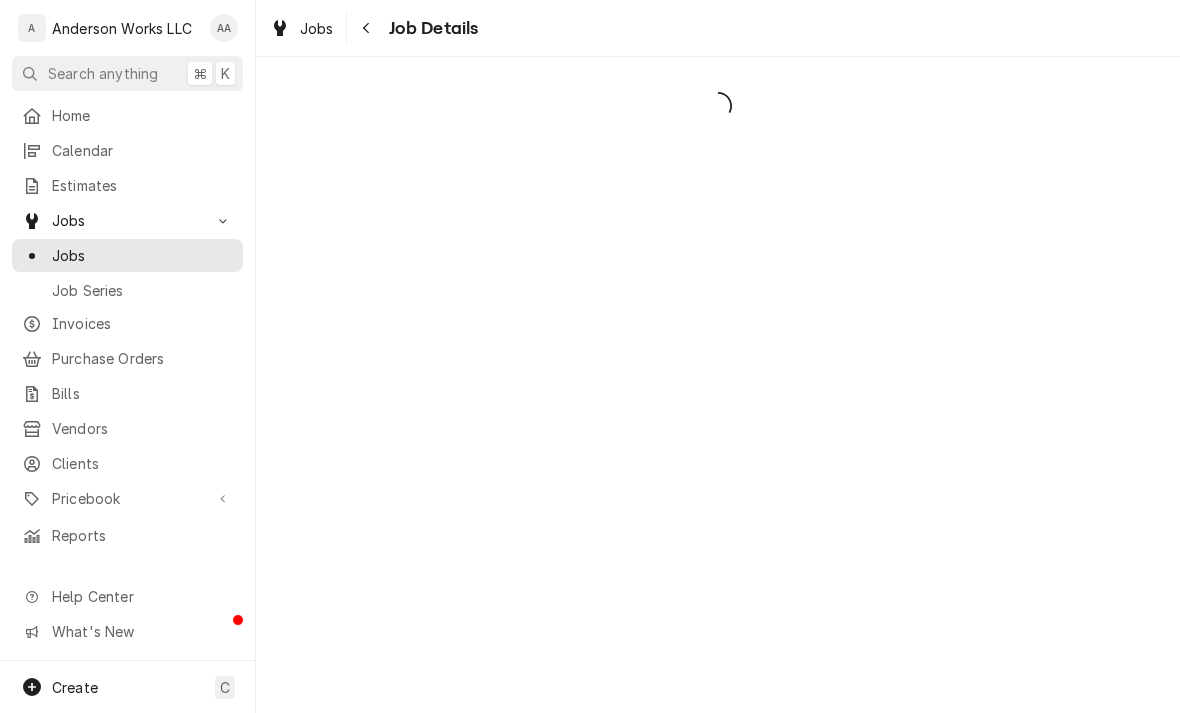 scroll, scrollTop: 0, scrollLeft: 0, axis: both 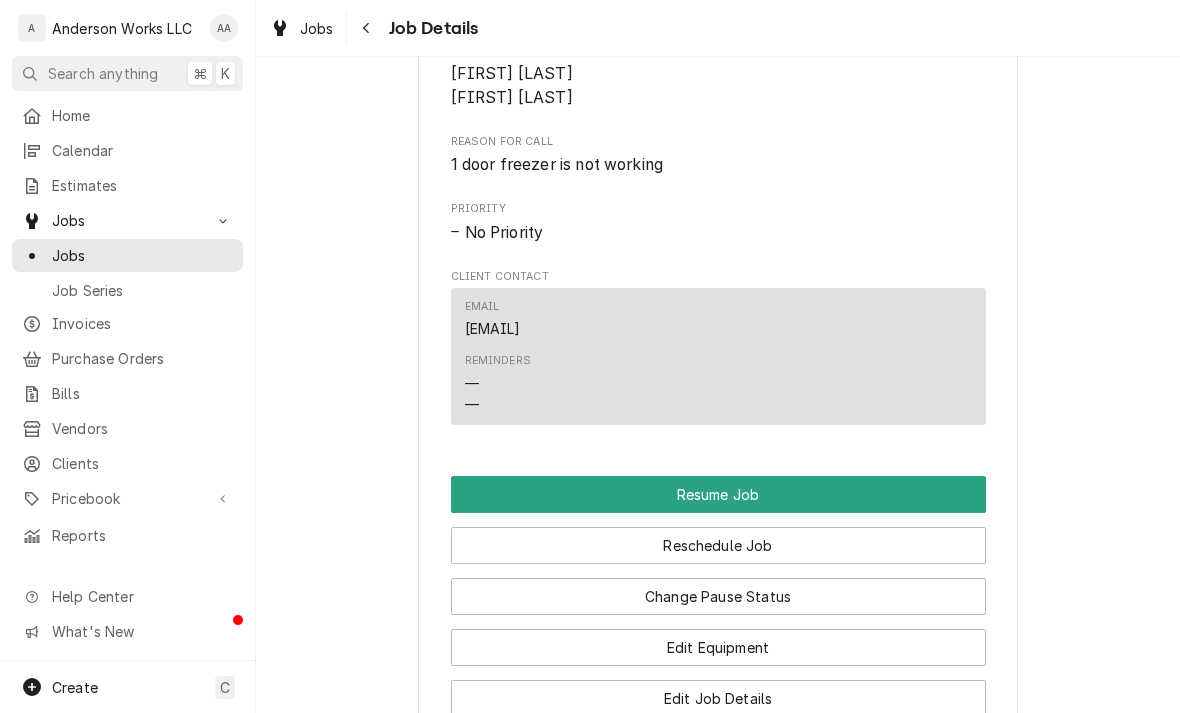 click on "Resume Job" at bounding box center (718, 494) 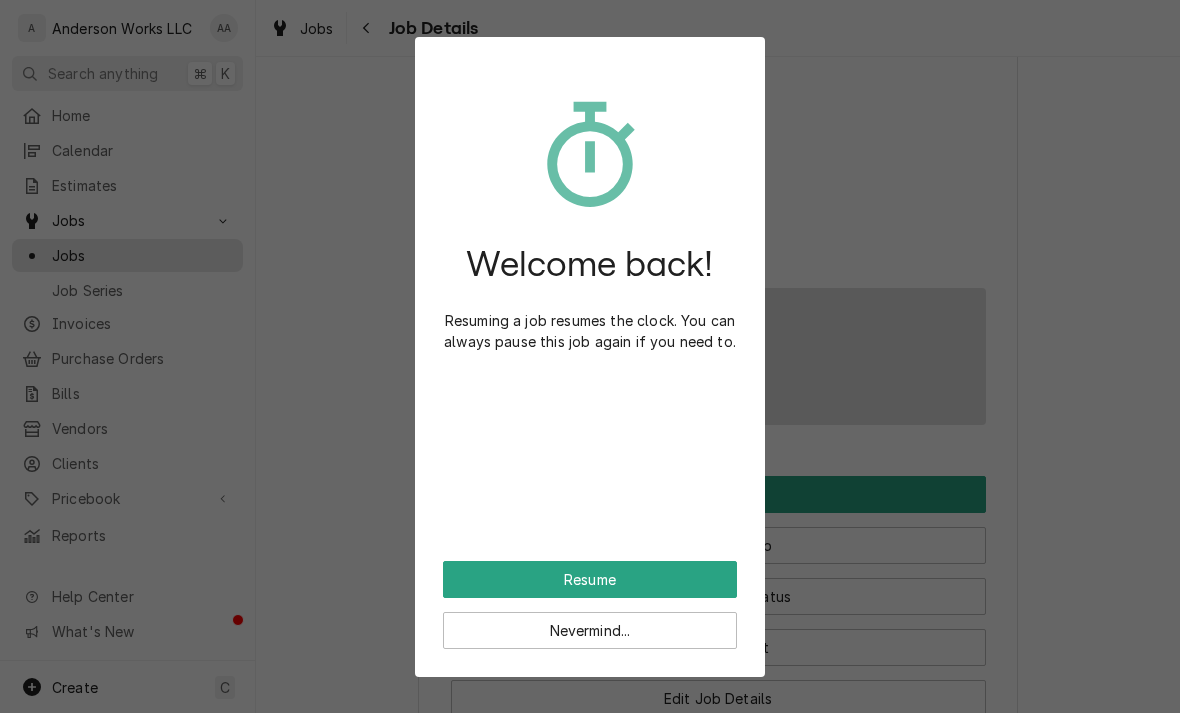 click on "Resume" at bounding box center (590, 579) 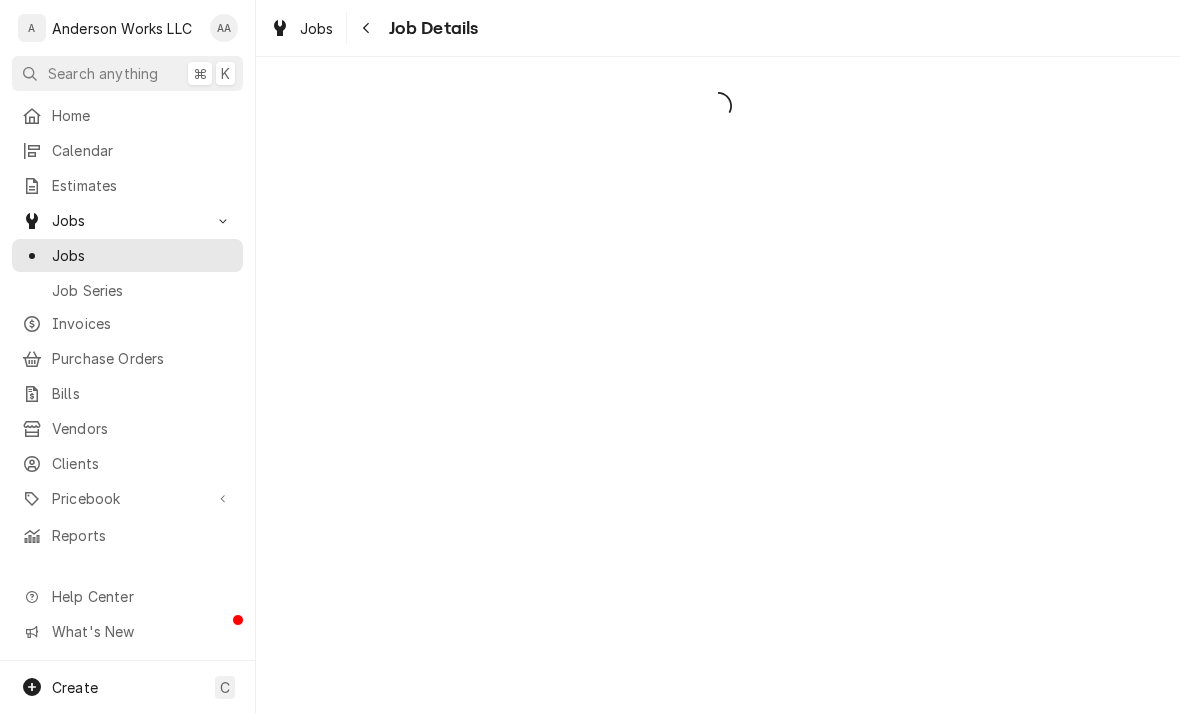 scroll, scrollTop: 0, scrollLeft: 0, axis: both 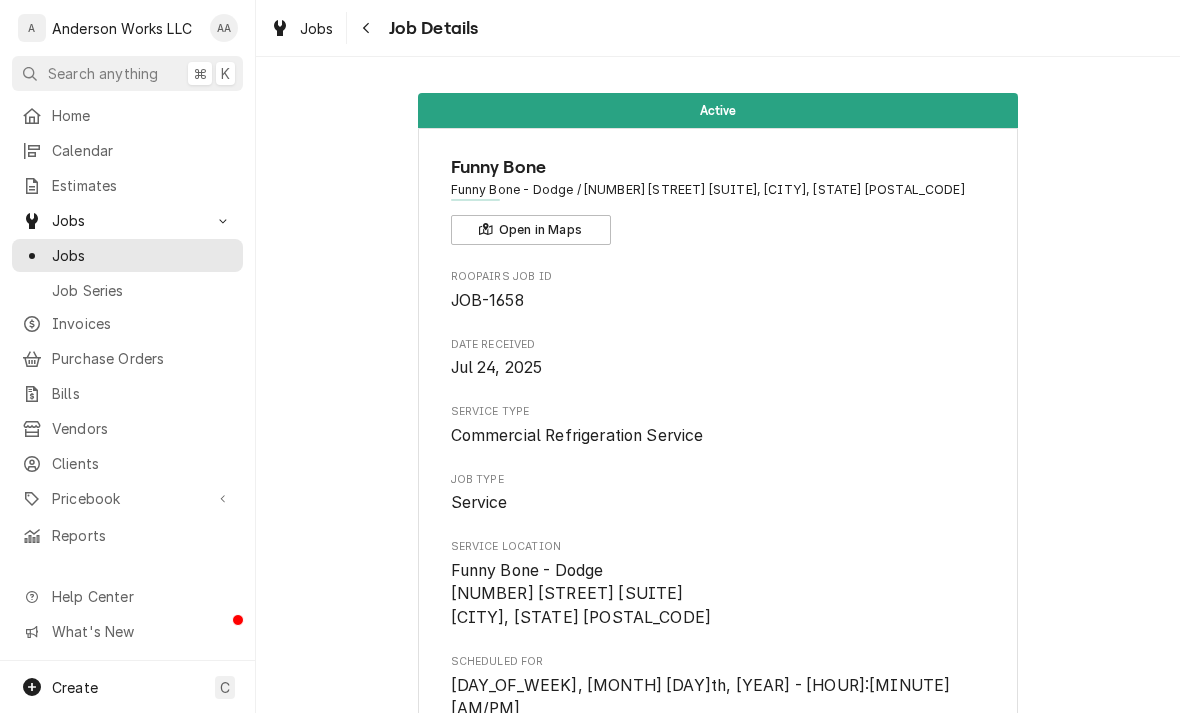 click on "Create" at bounding box center (75, 687) 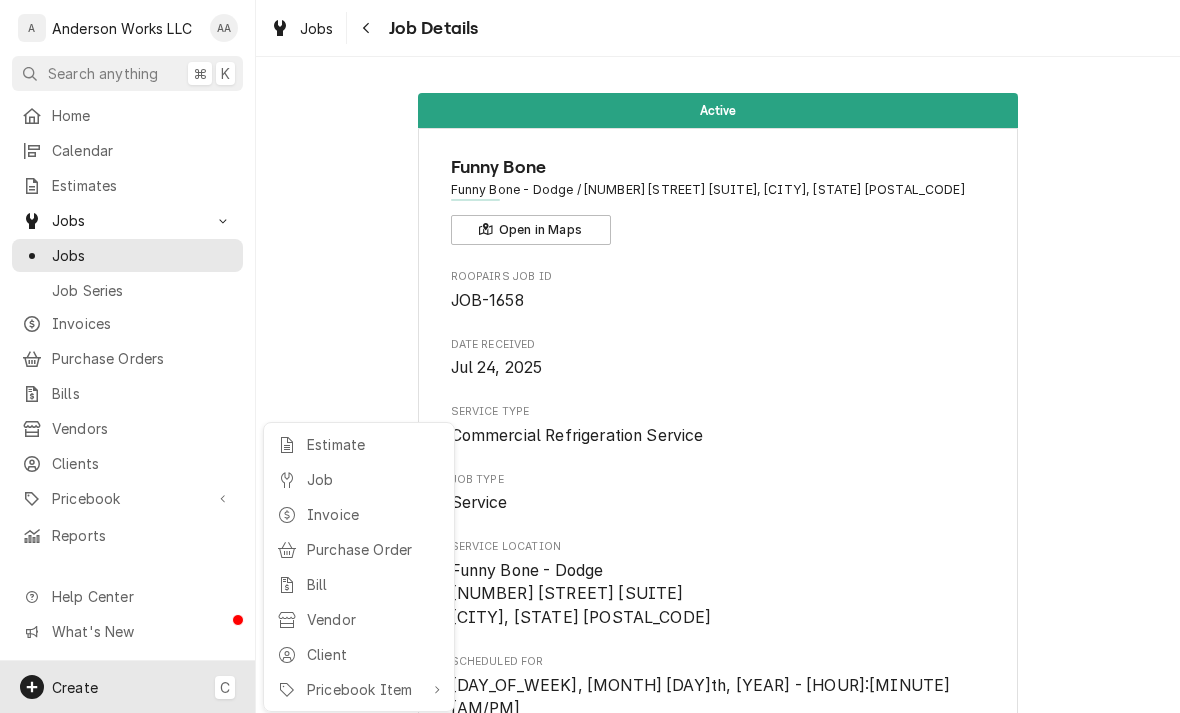 click on "Job" at bounding box center [359, 479] 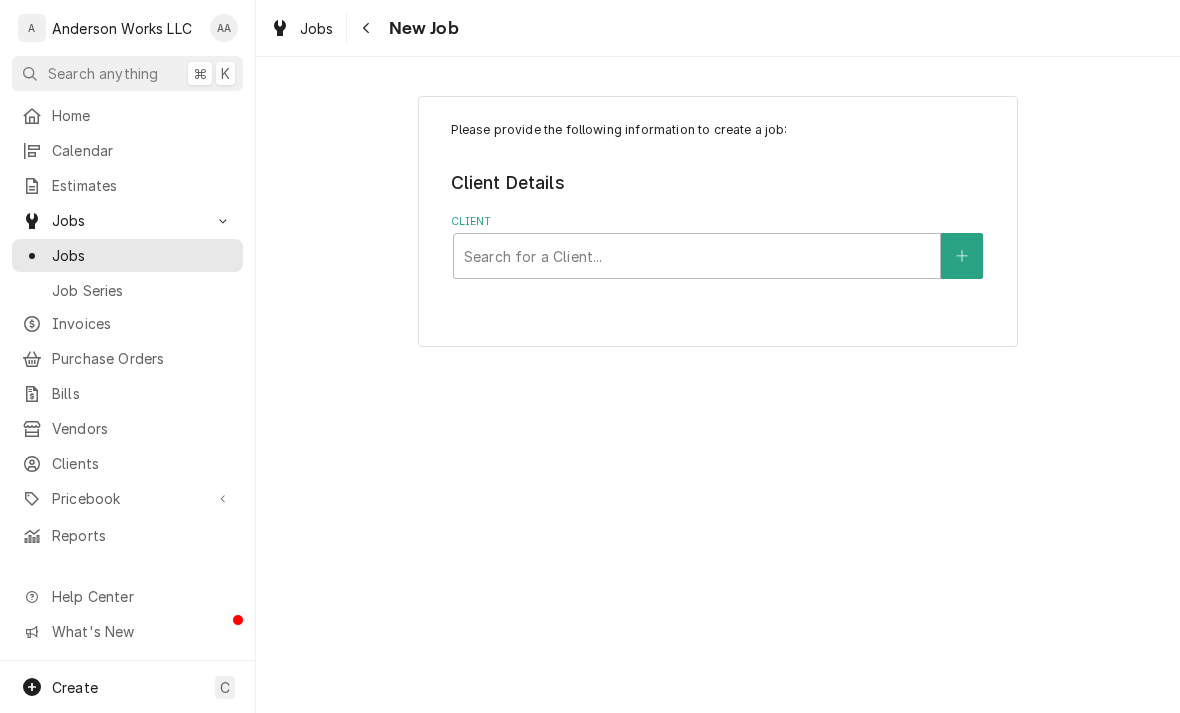 scroll, scrollTop: 0, scrollLeft: 0, axis: both 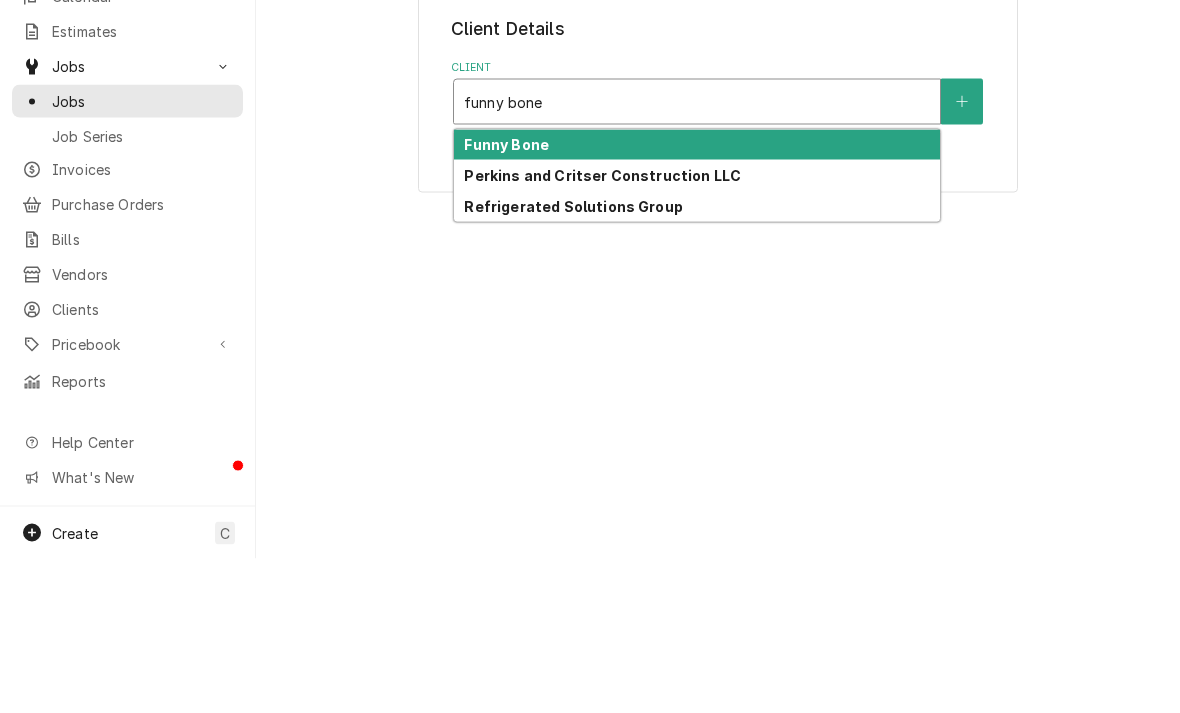 click on "Funny Bone" at bounding box center (506, 298) 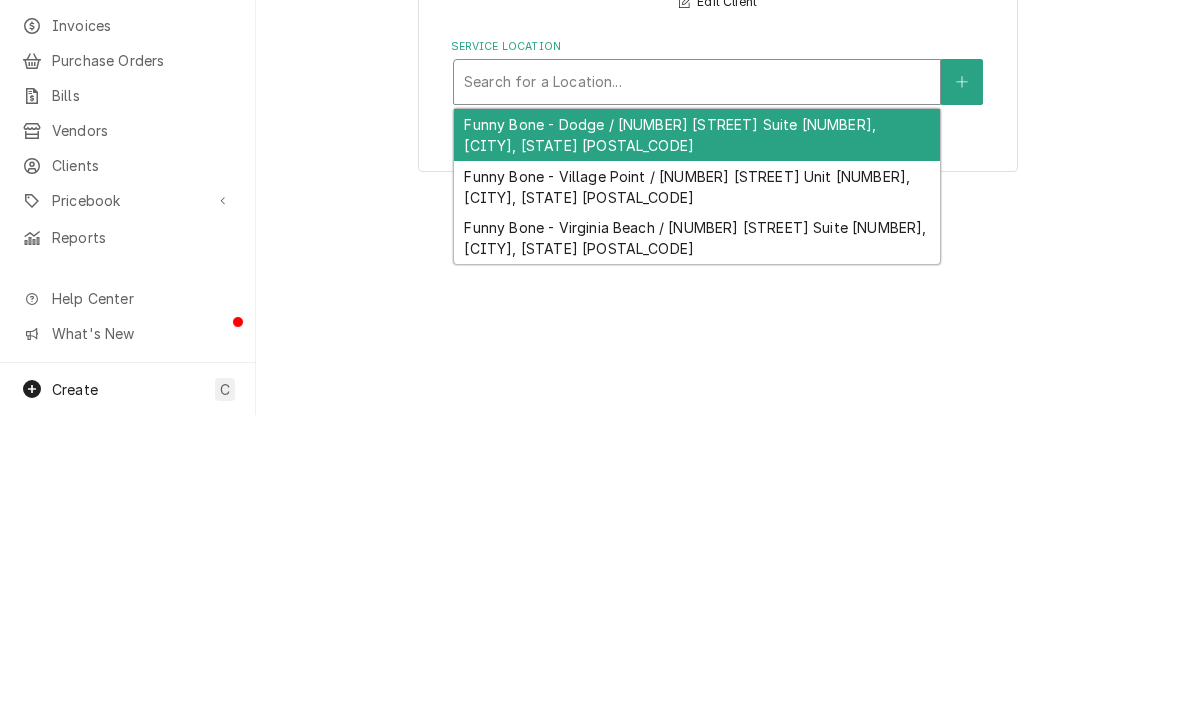 click on "Funny Bone - Village Point / 17305 Davenport St Unit 201, Omaha, Nebraska 68118" at bounding box center (697, 485) 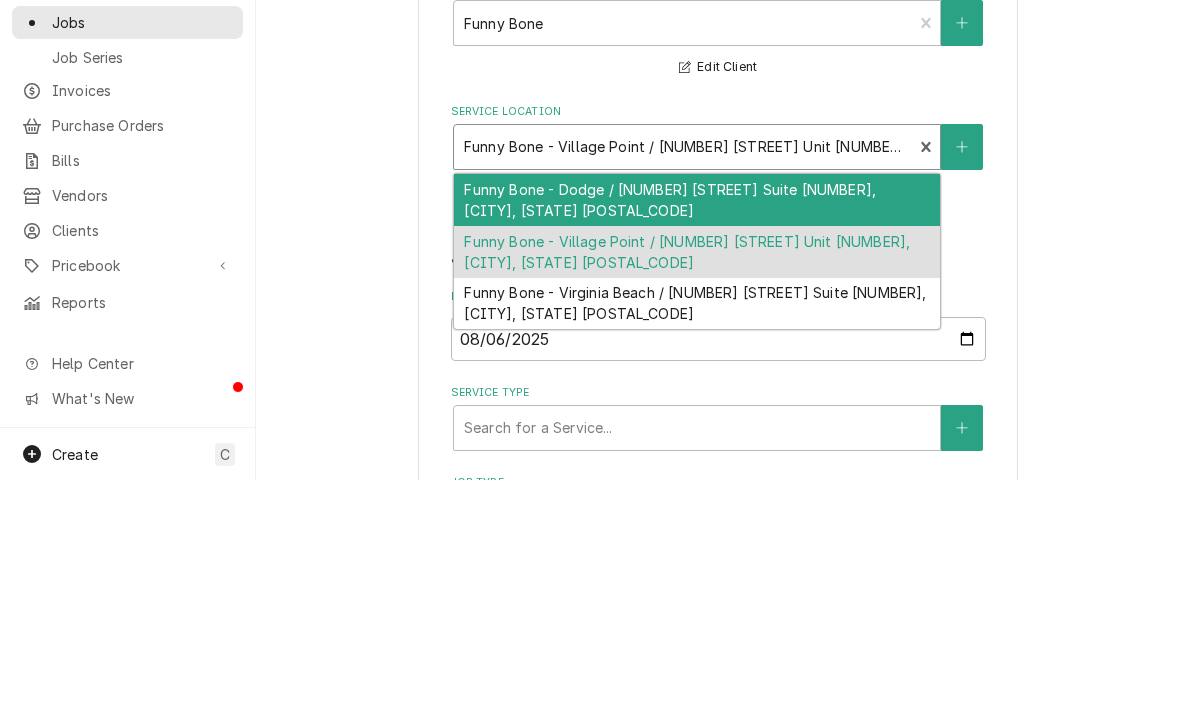 click on "Funny Bone - Dodge / 710 N 114th St Suite 210, Omaha, NE 68154" at bounding box center (697, 433) 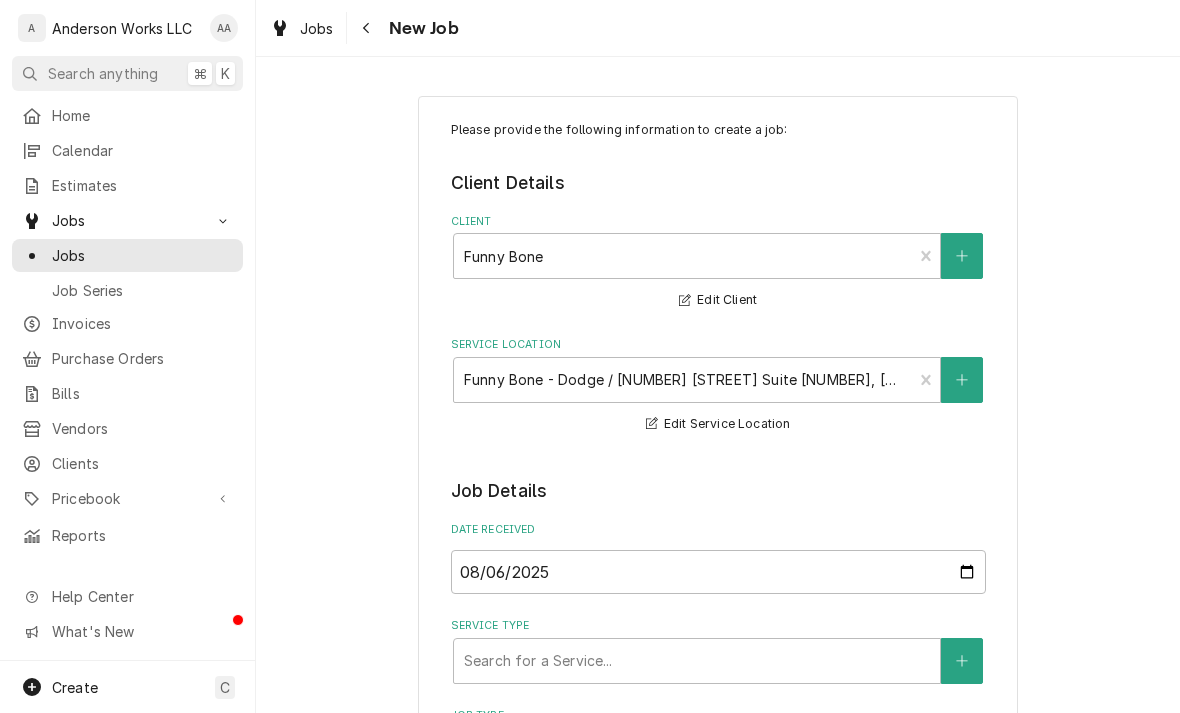 type on "x" 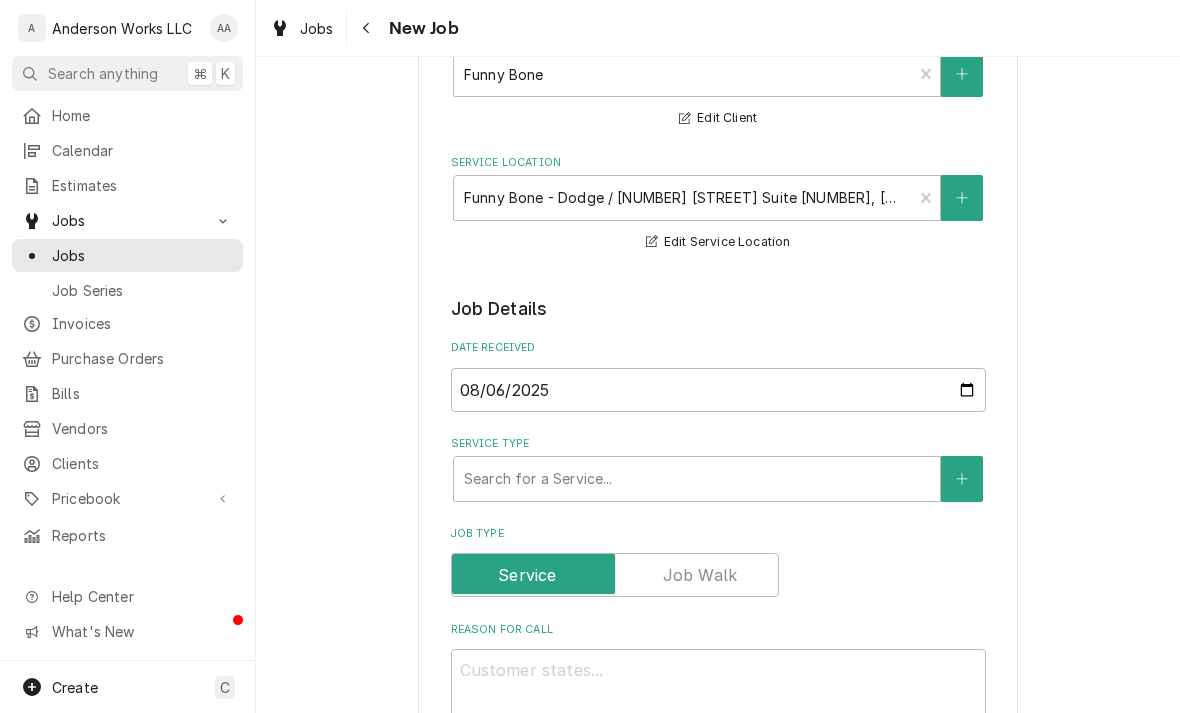 scroll, scrollTop: 204, scrollLeft: 0, axis: vertical 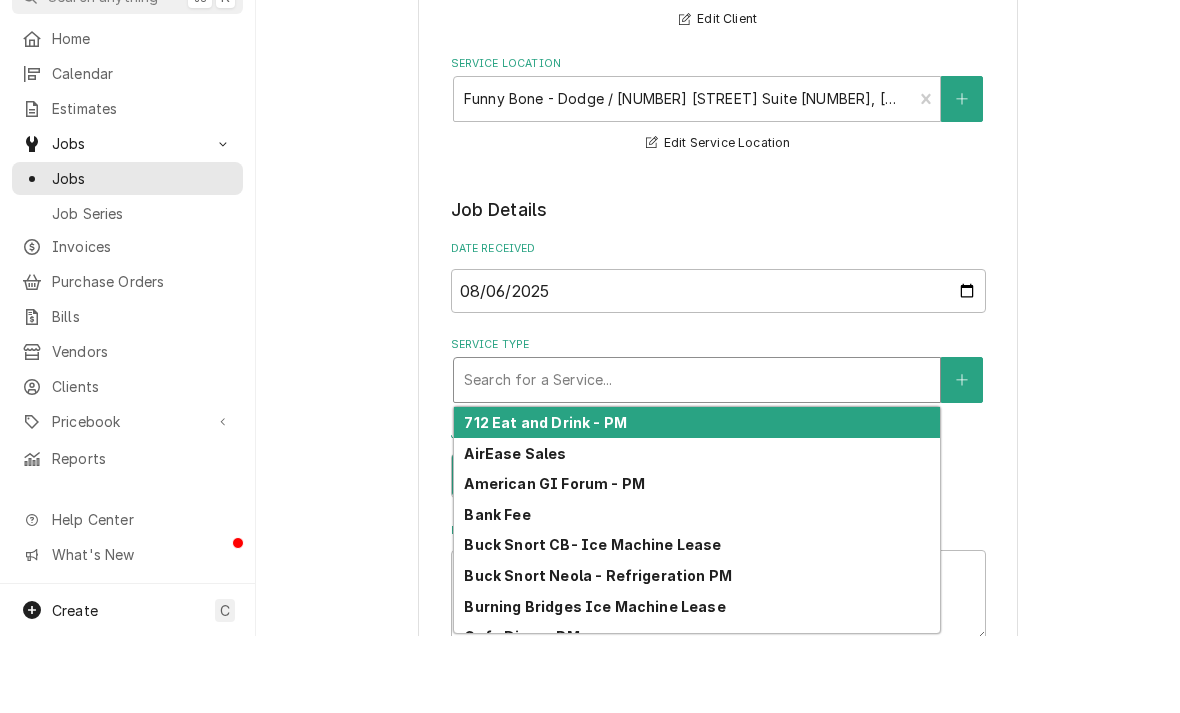 type on "f" 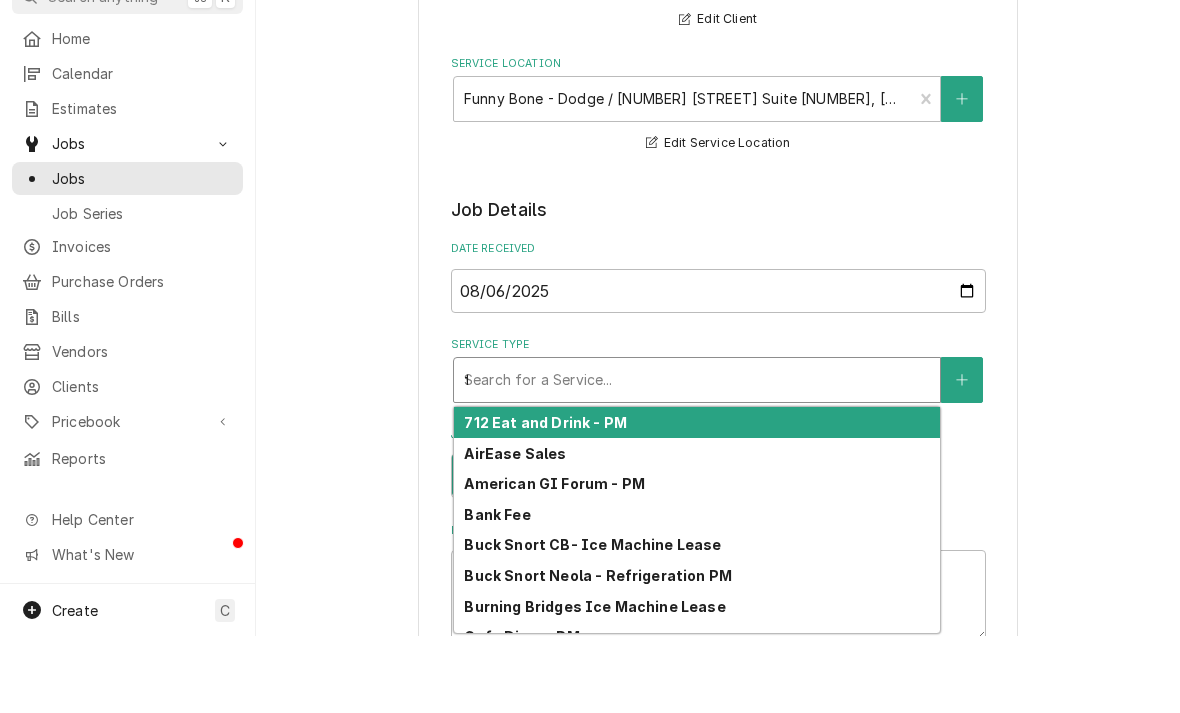 type on "x" 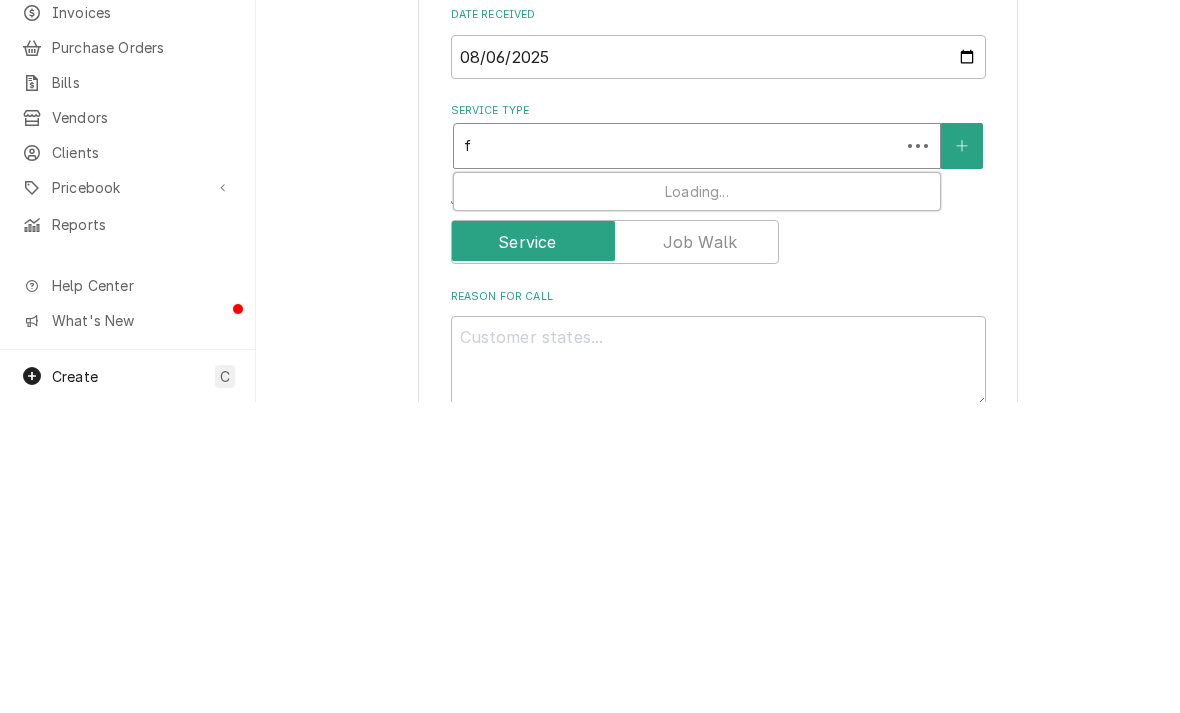 type on "fu" 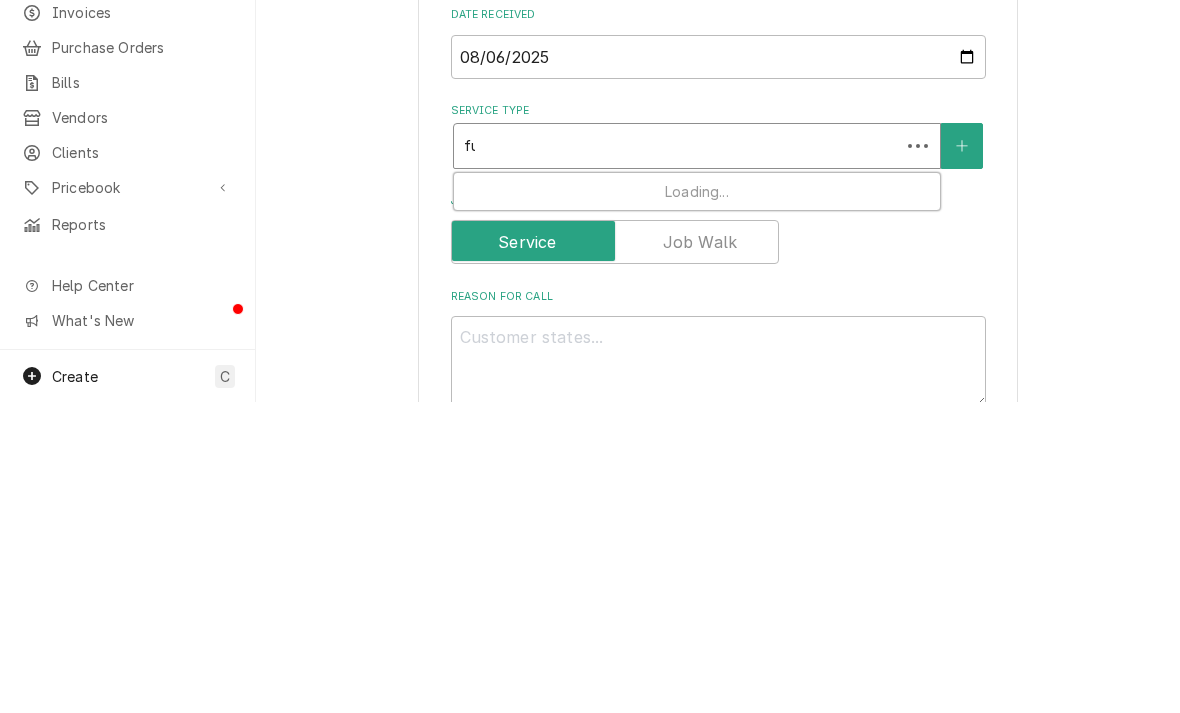 type on "x" 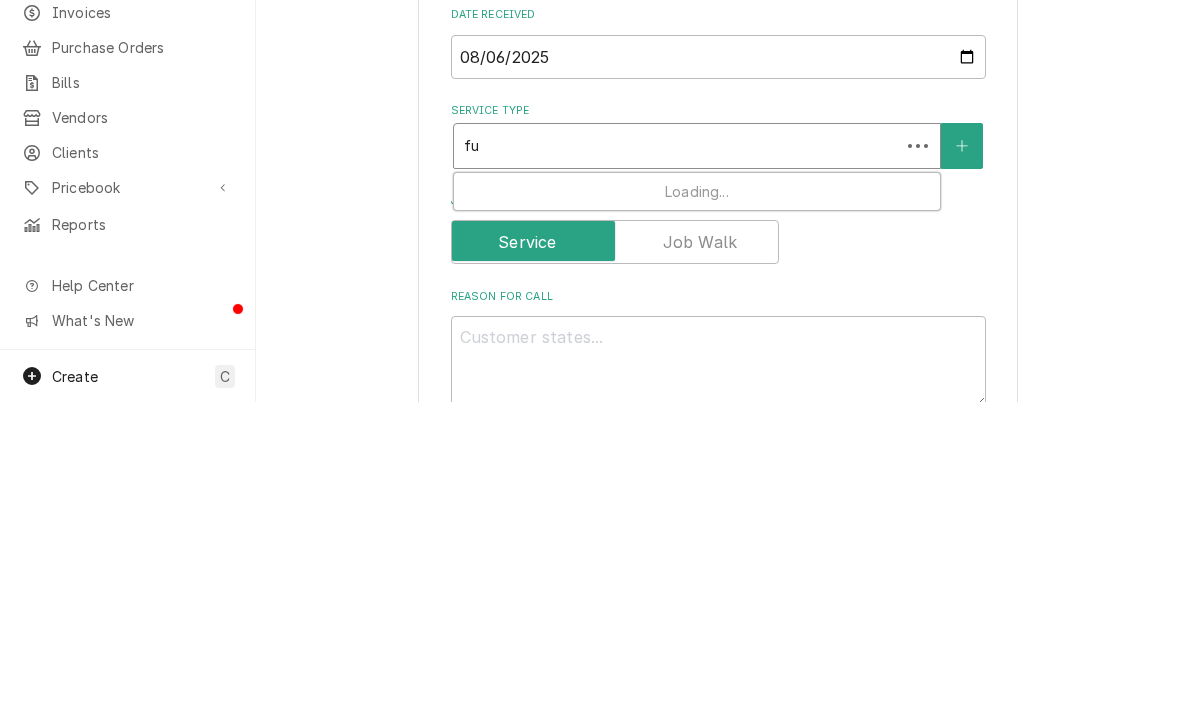 type on "fun" 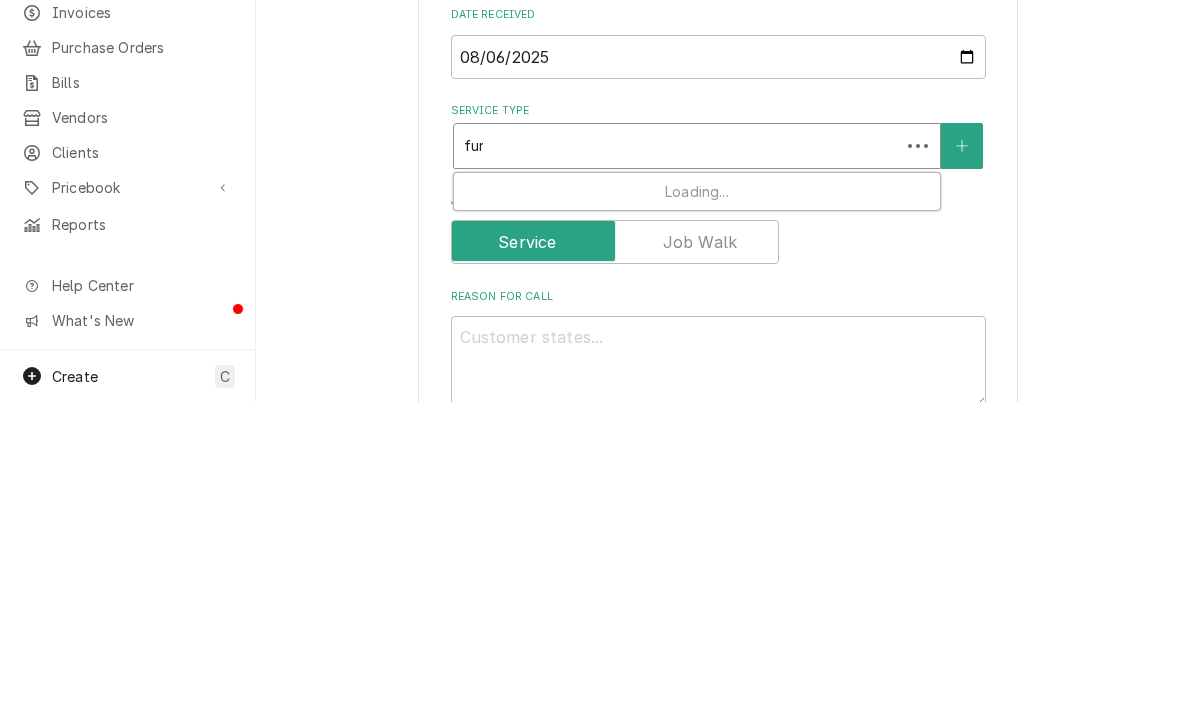 type on "x" 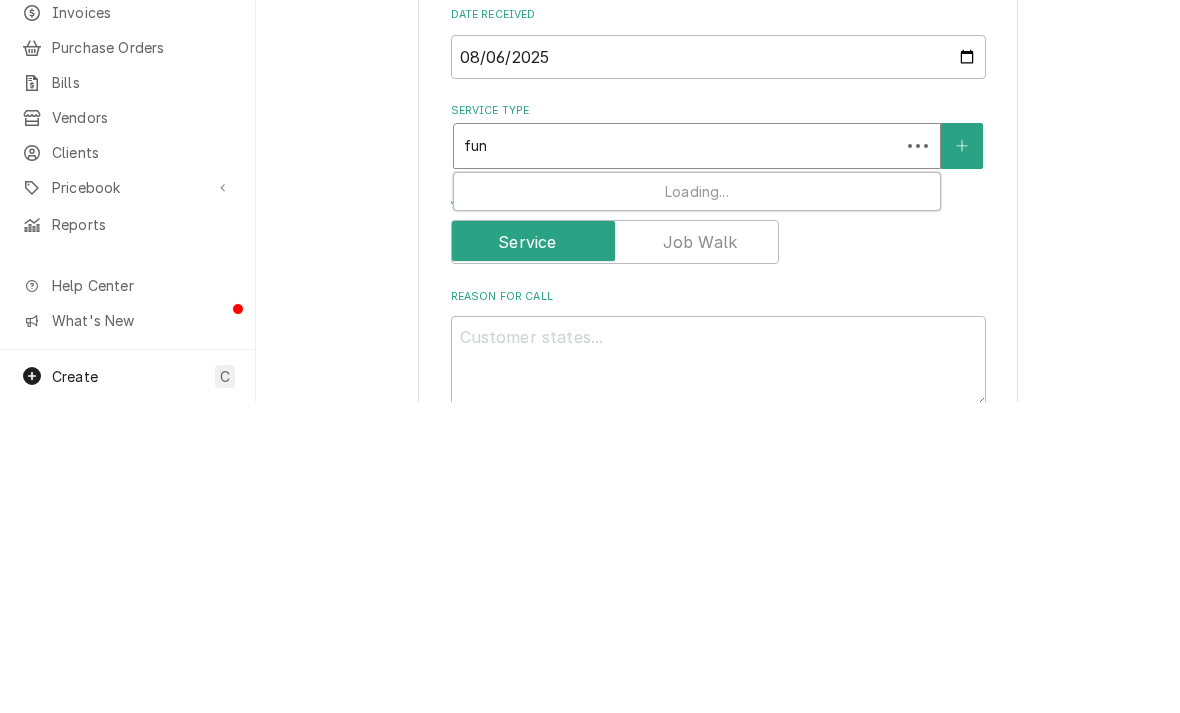 type on "funn" 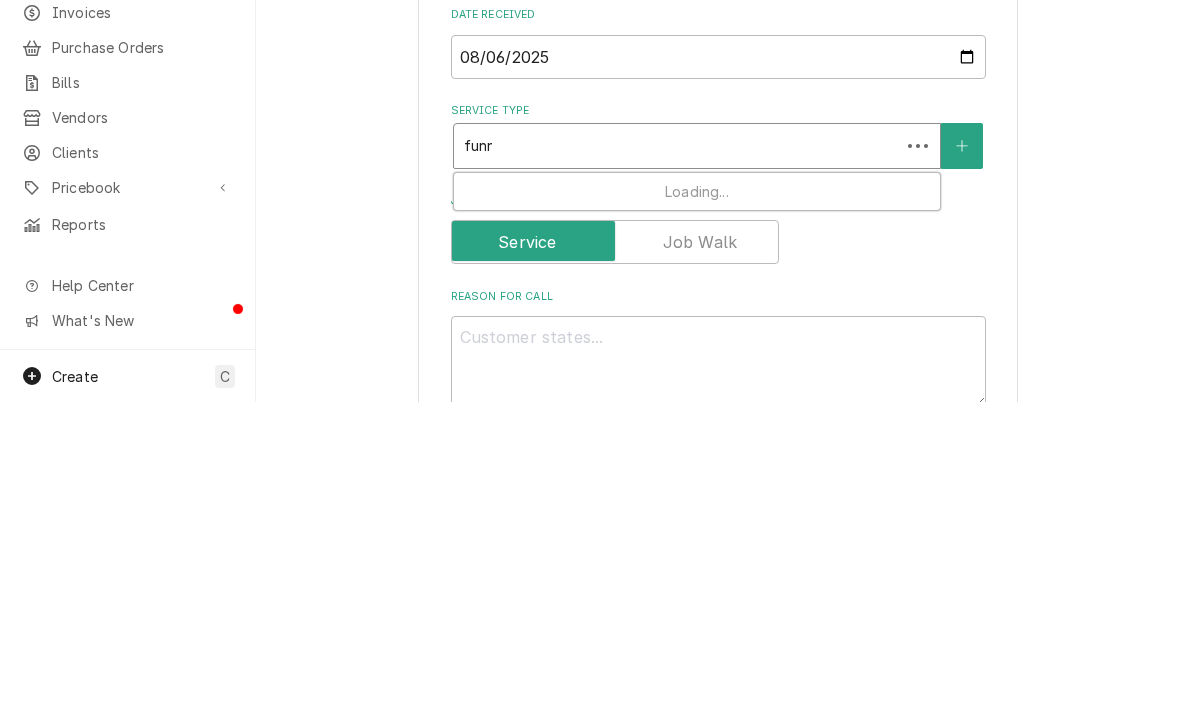 type on "x" 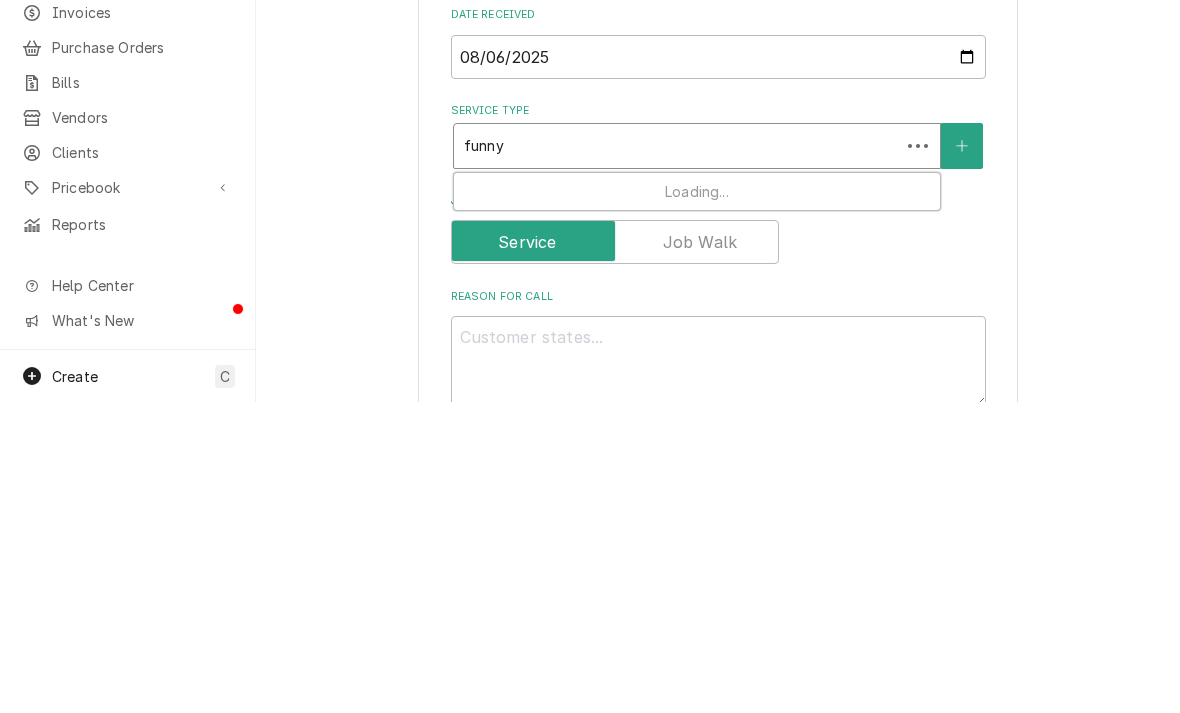 type on "funny" 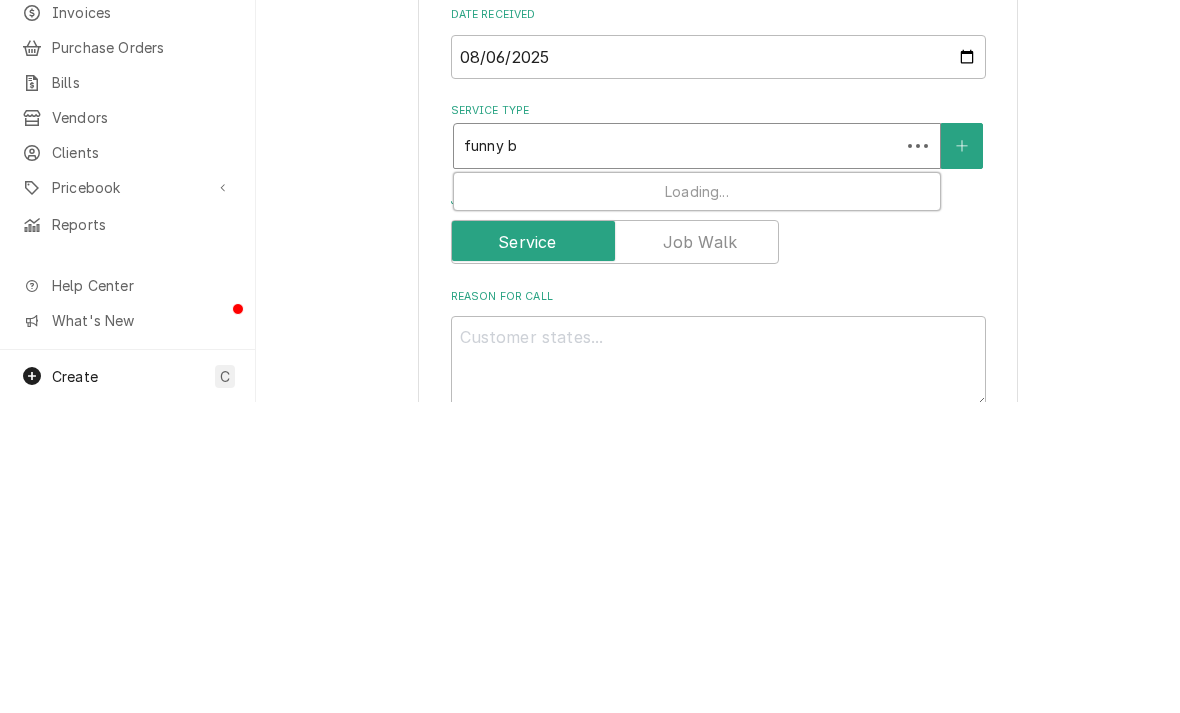 type on "funny bo" 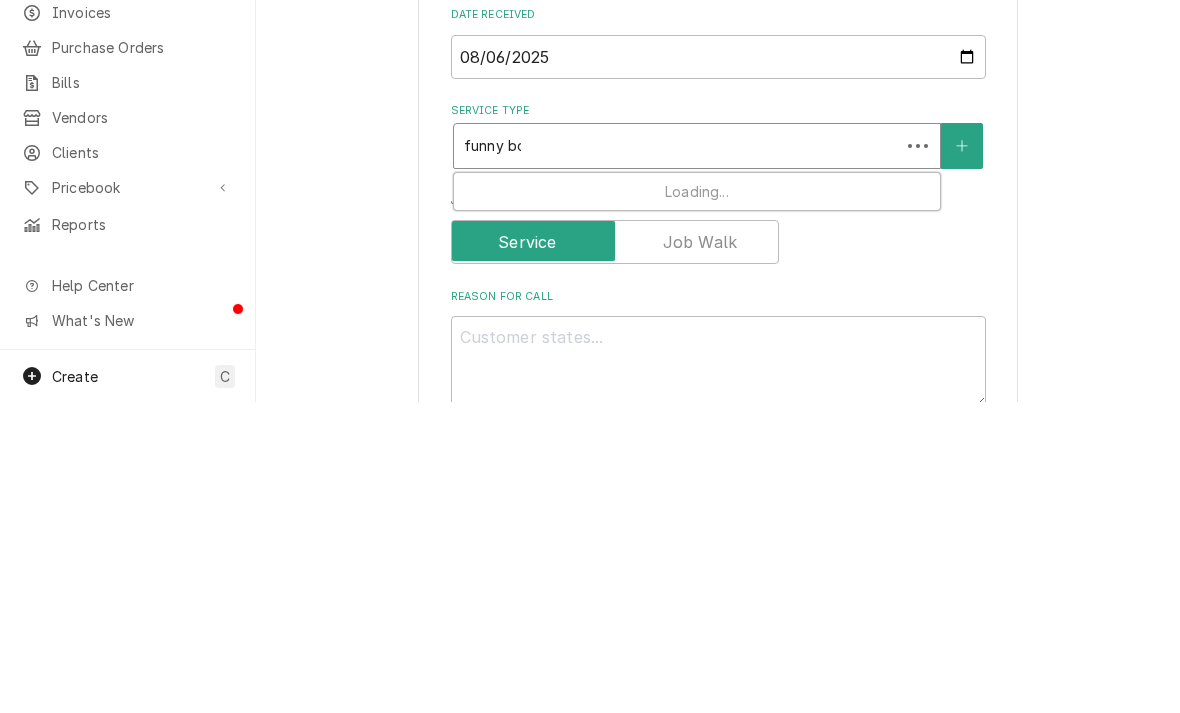 type on "x" 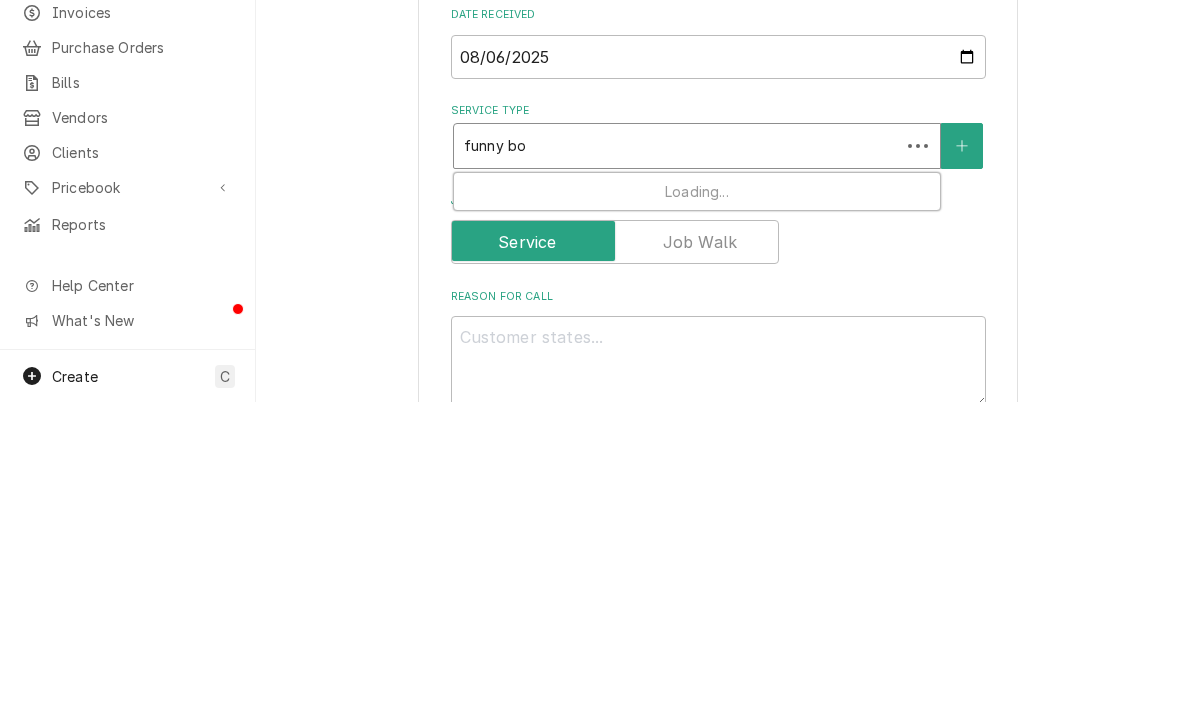 type on "funny bon" 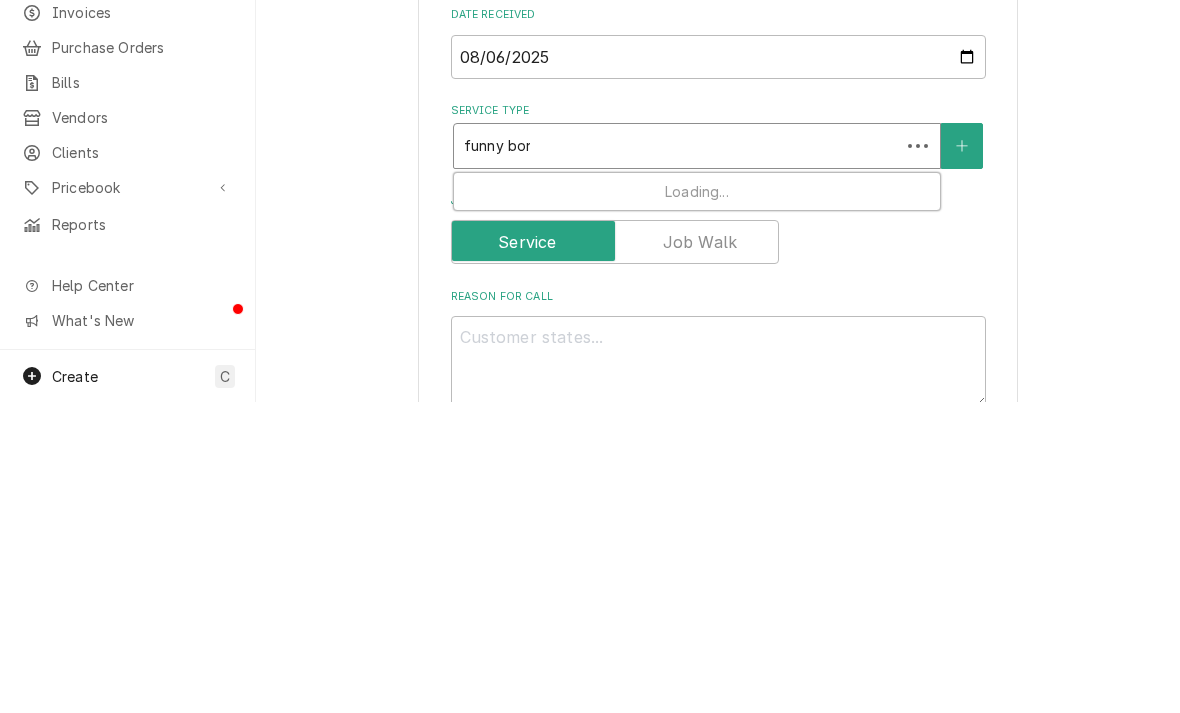 type on "x" 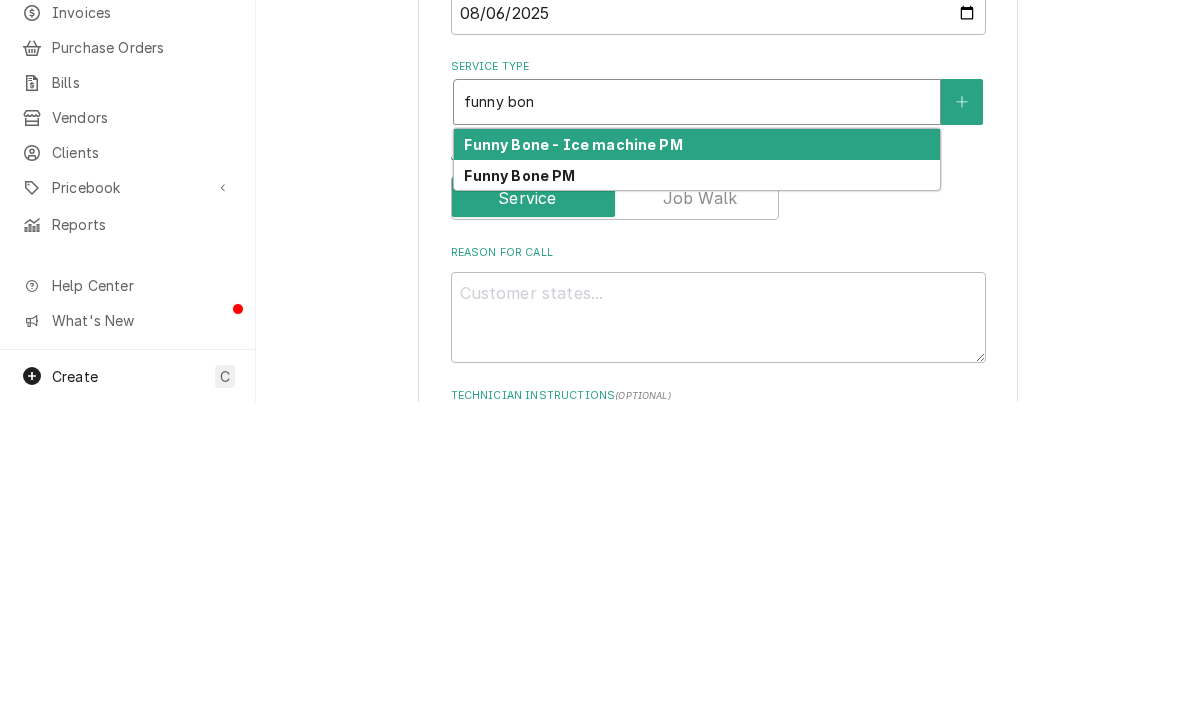 scroll, scrollTop: 251, scrollLeft: 0, axis: vertical 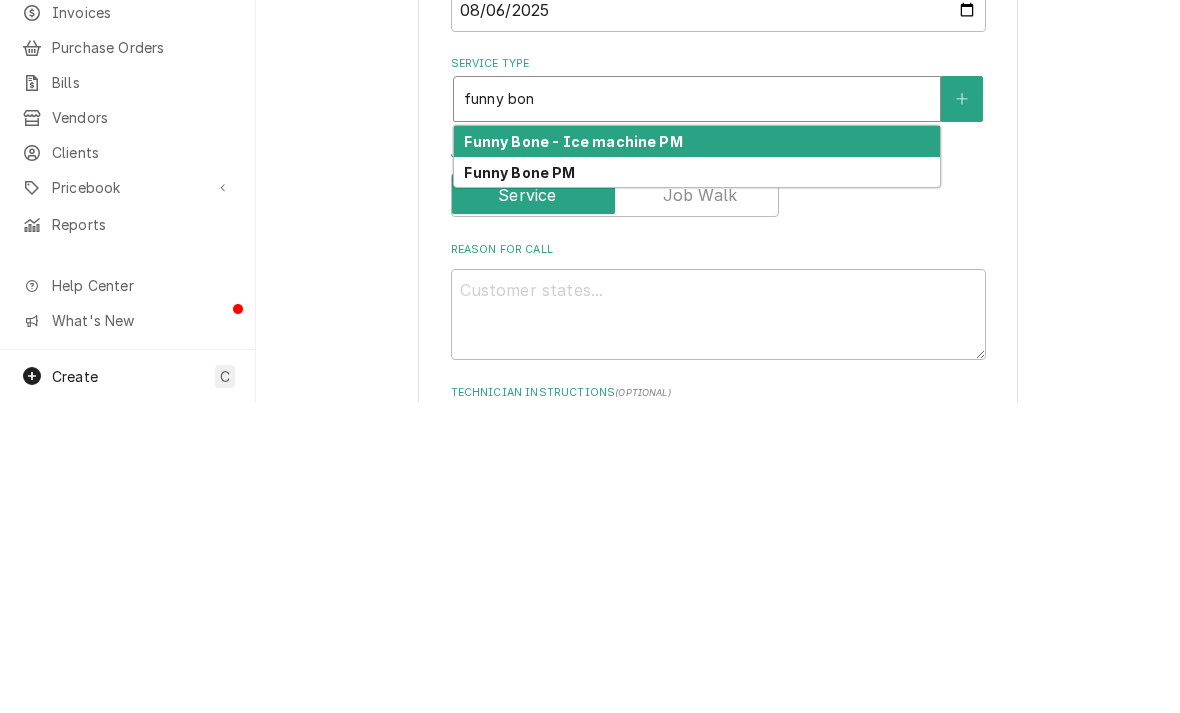 click on "Funny Bone PM" at bounding box center [519, 483] 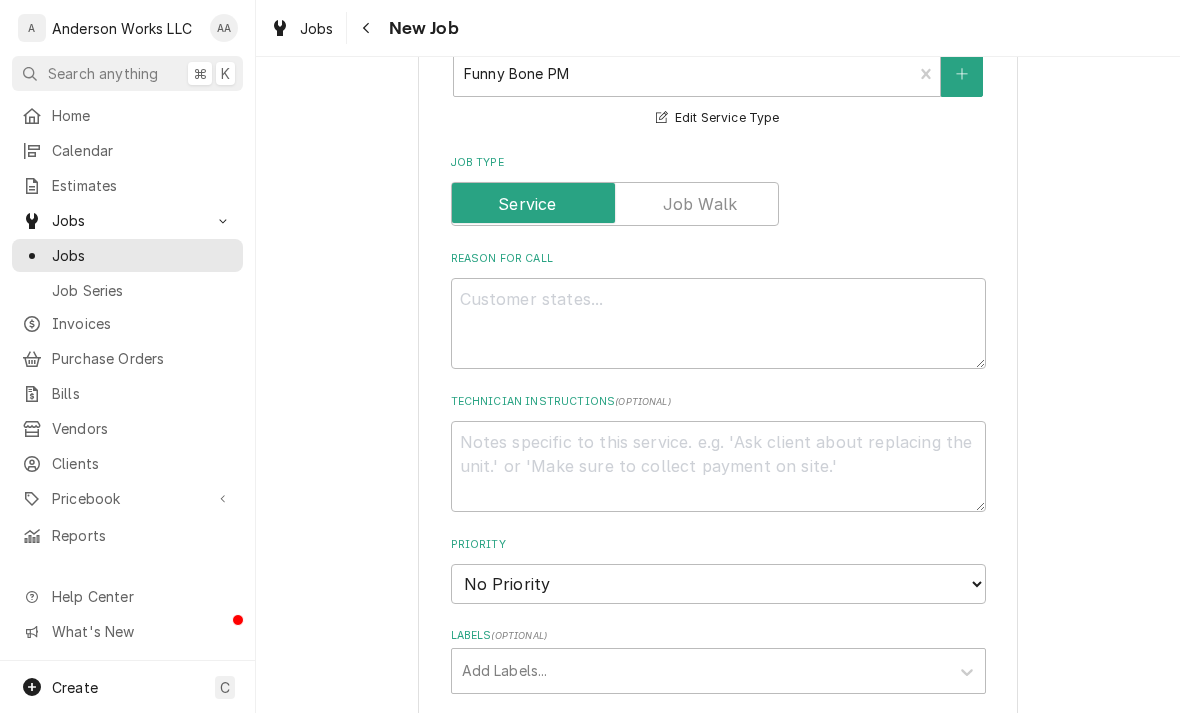 scroll, scrollTop: 666, scrollLeft: 0, axis: vertical 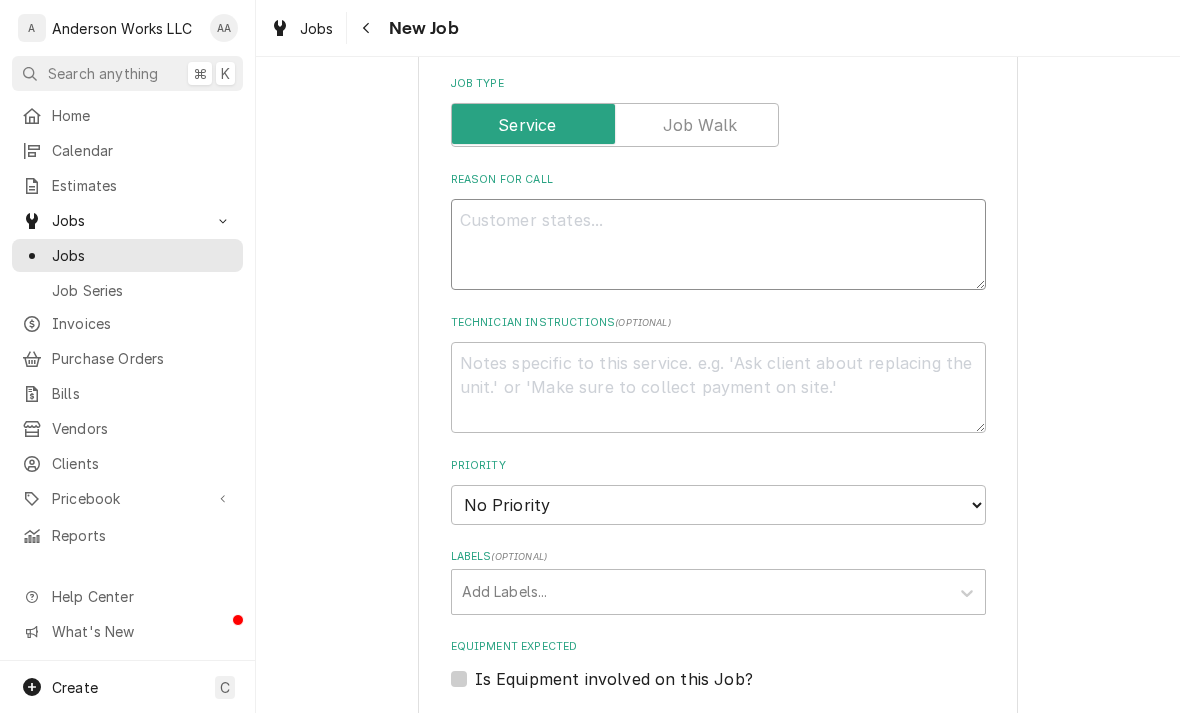 click on "Reason For Call" at bounding box center (718, 244) 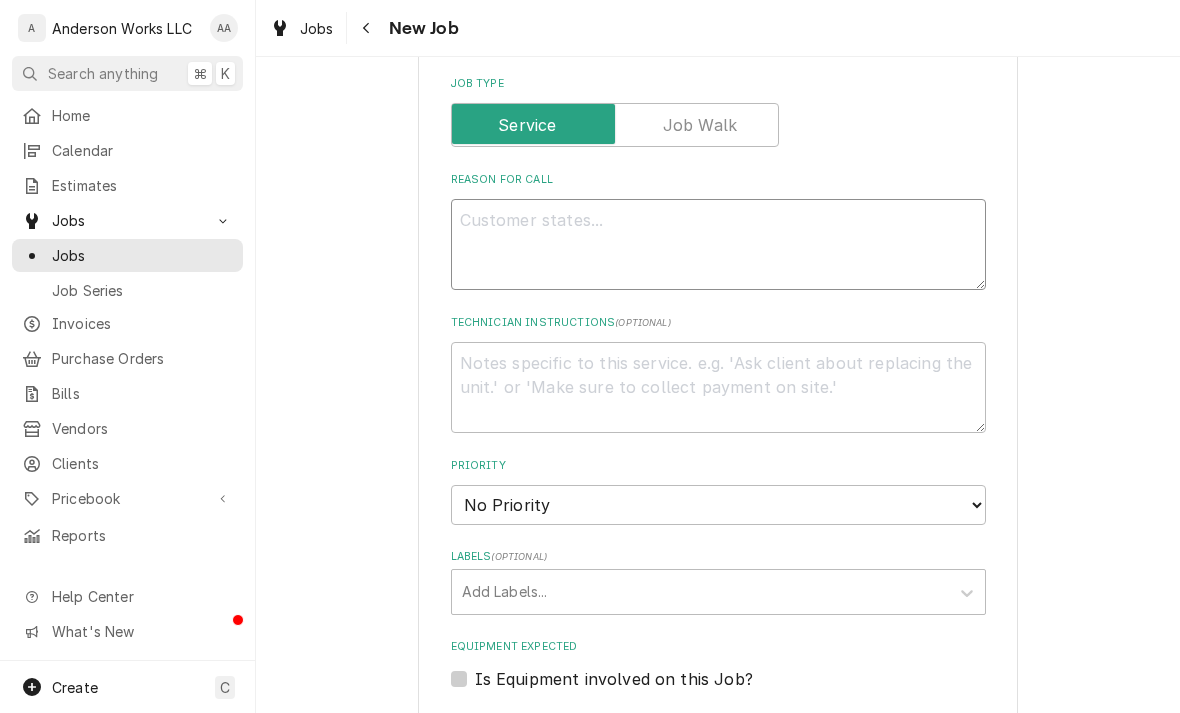 type on "x" 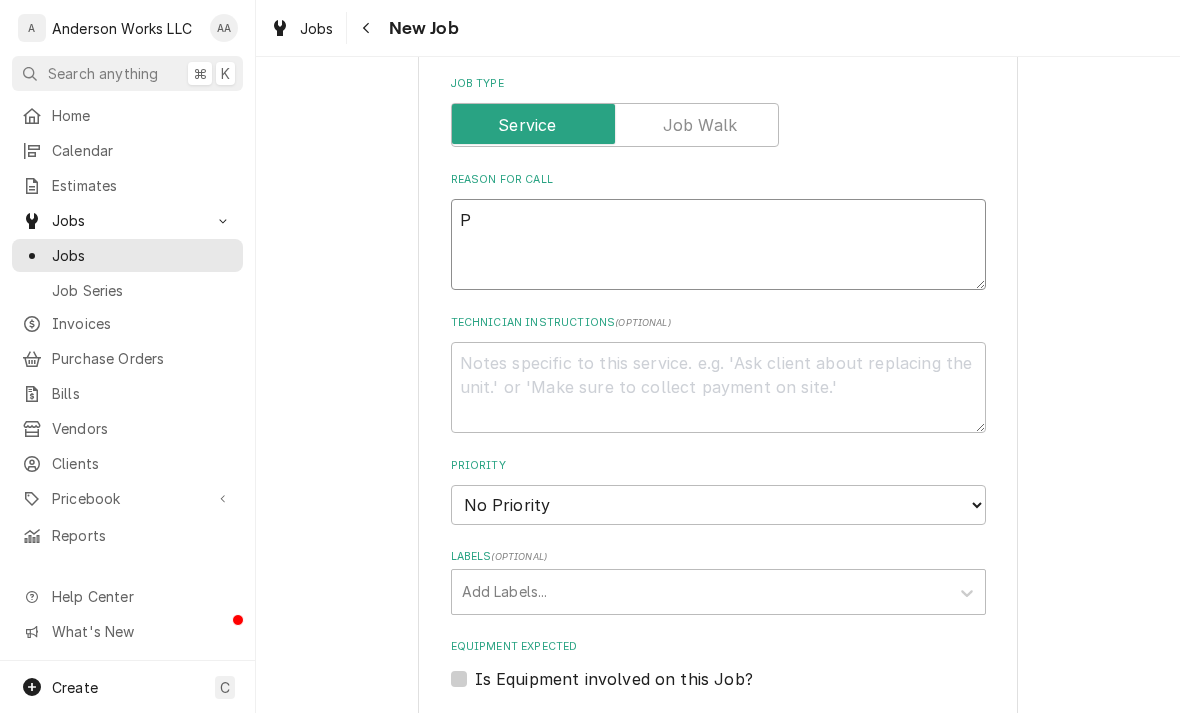 type on "PM" 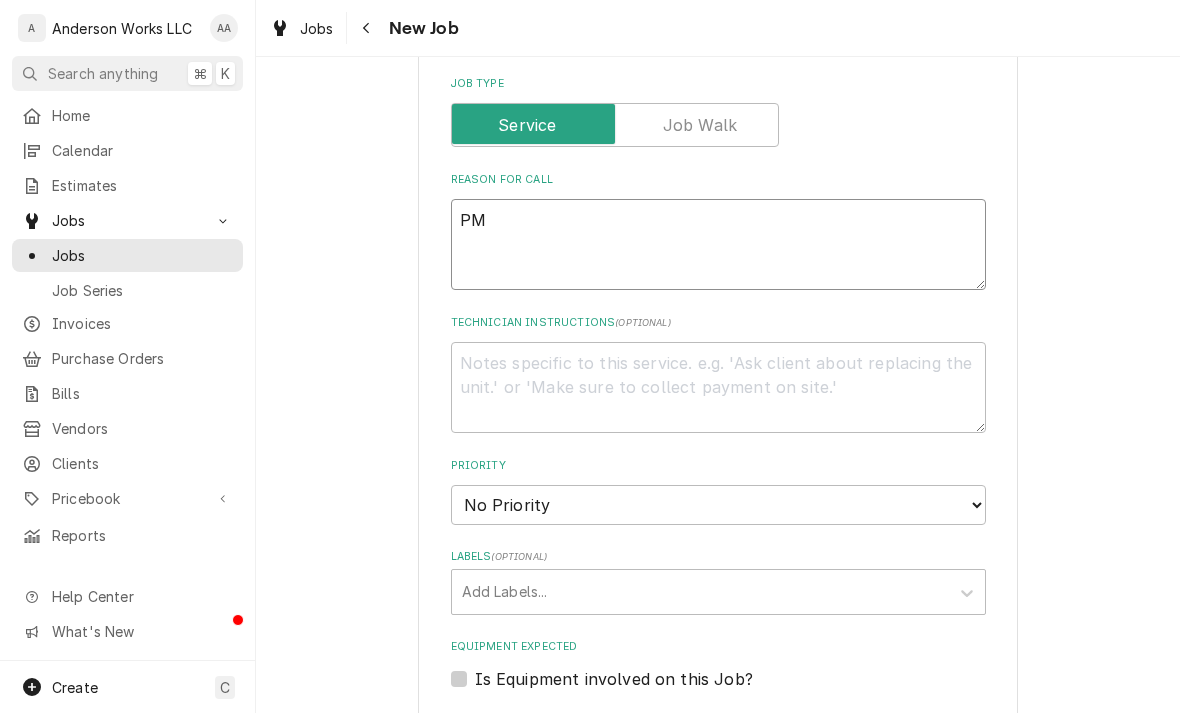 type on "x" 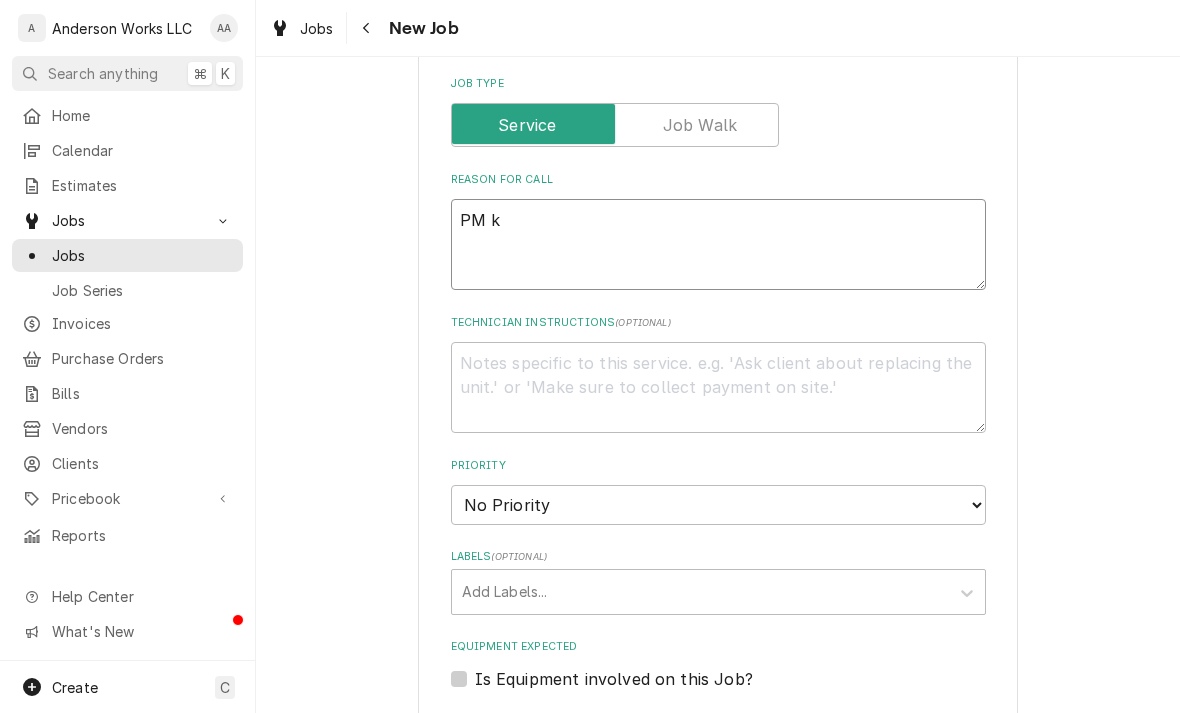 type on "x" 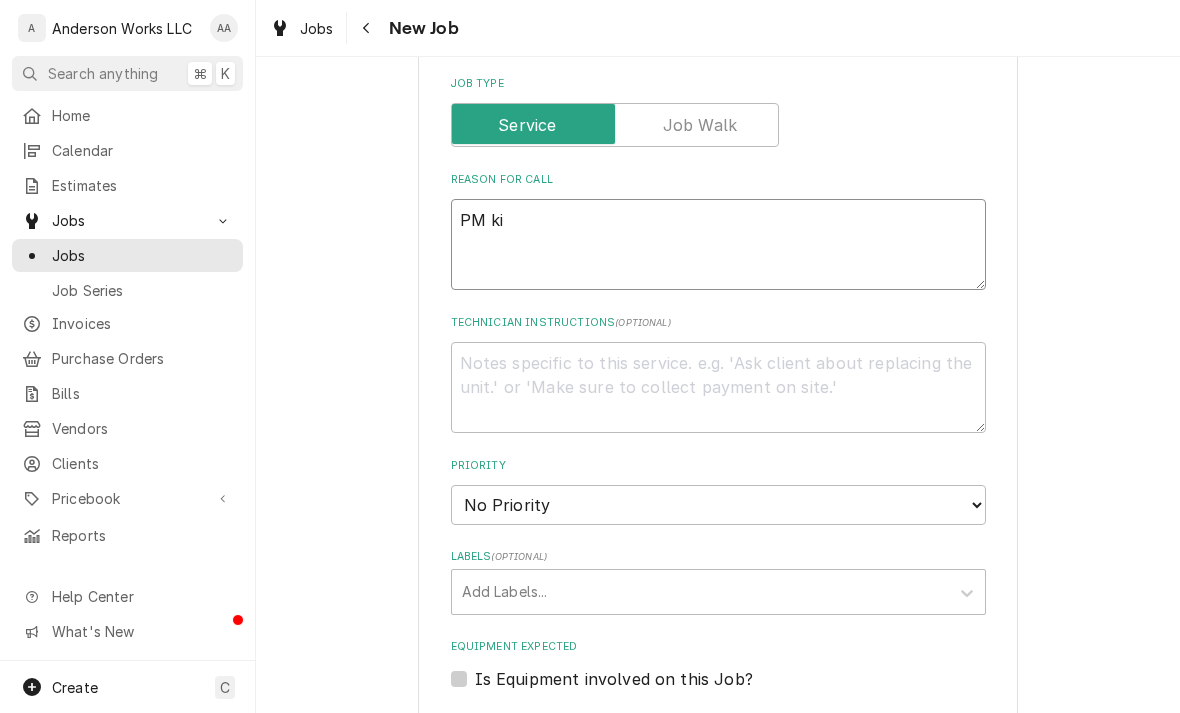 type on "x" 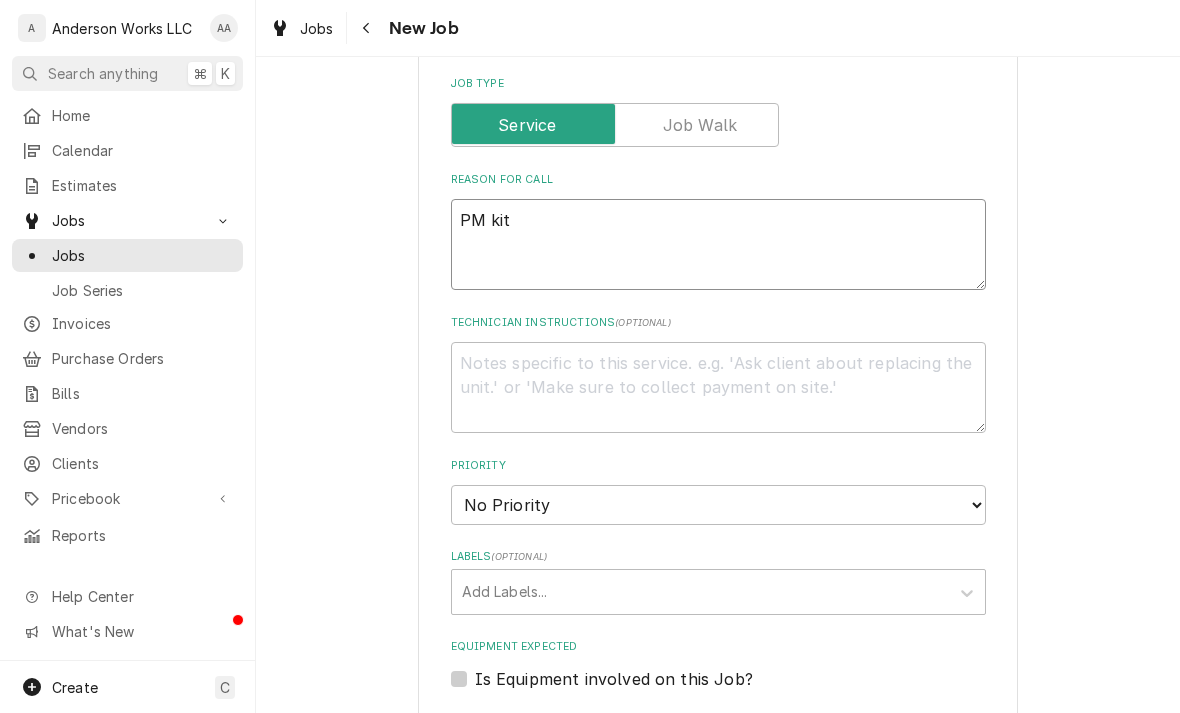 type on "x" 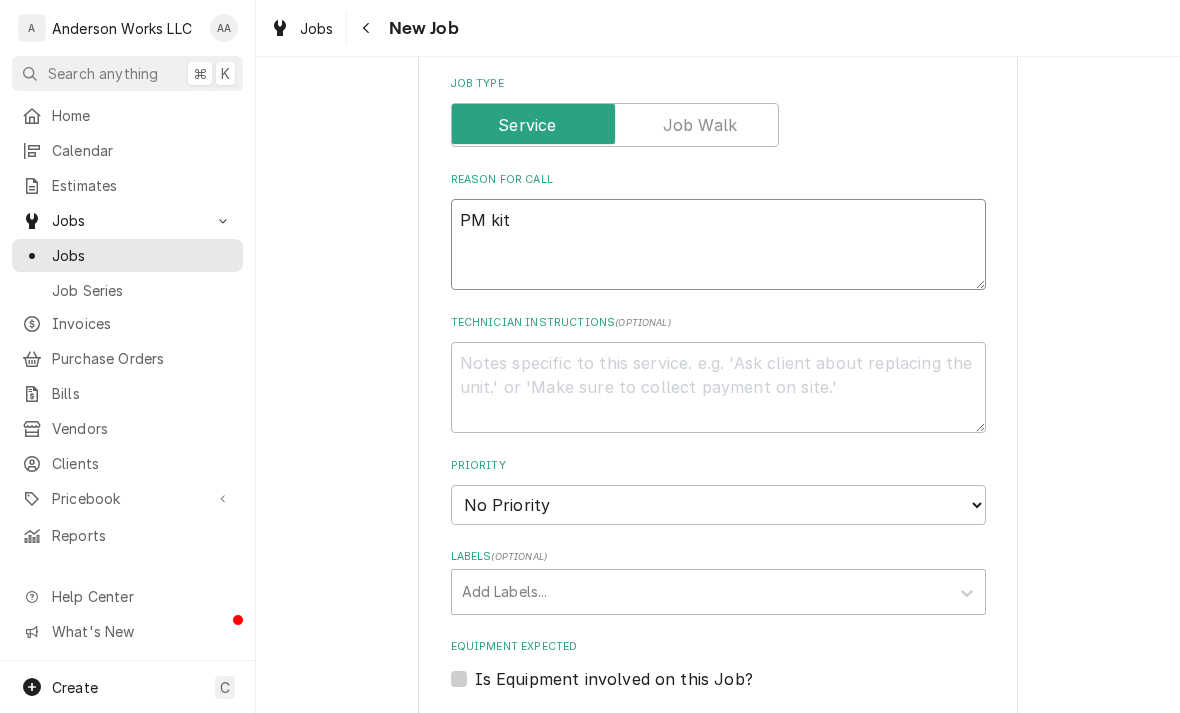 type on "PM kitc" 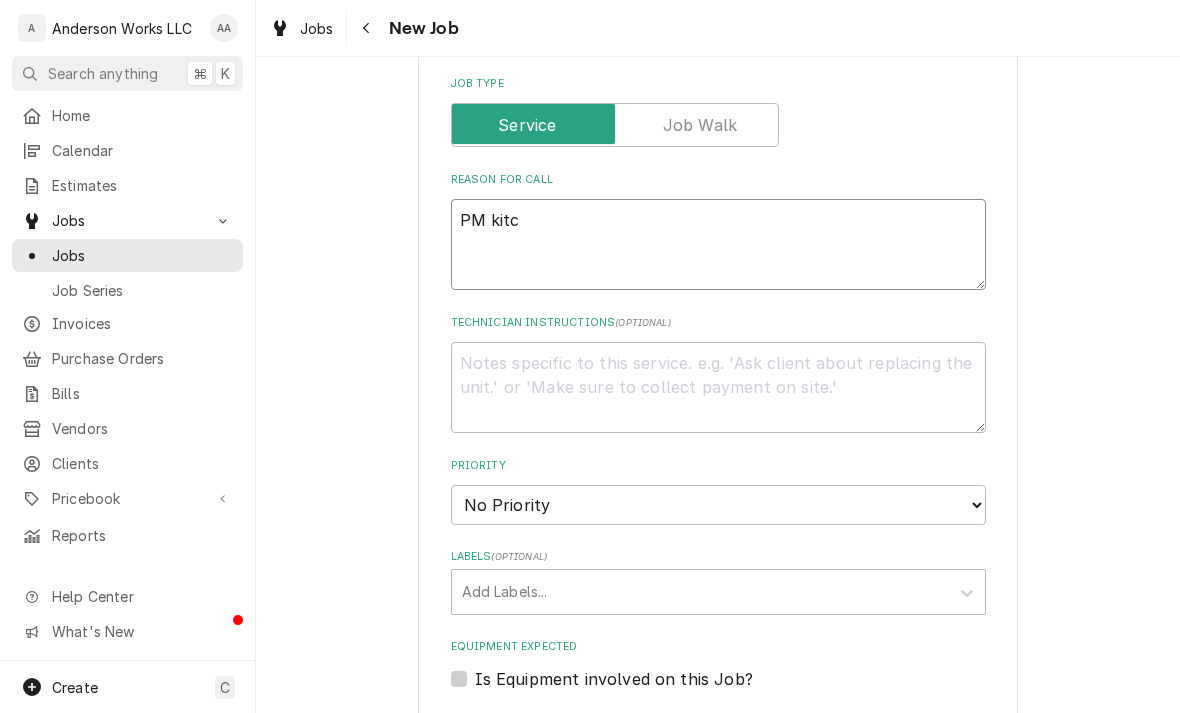 type on "x" 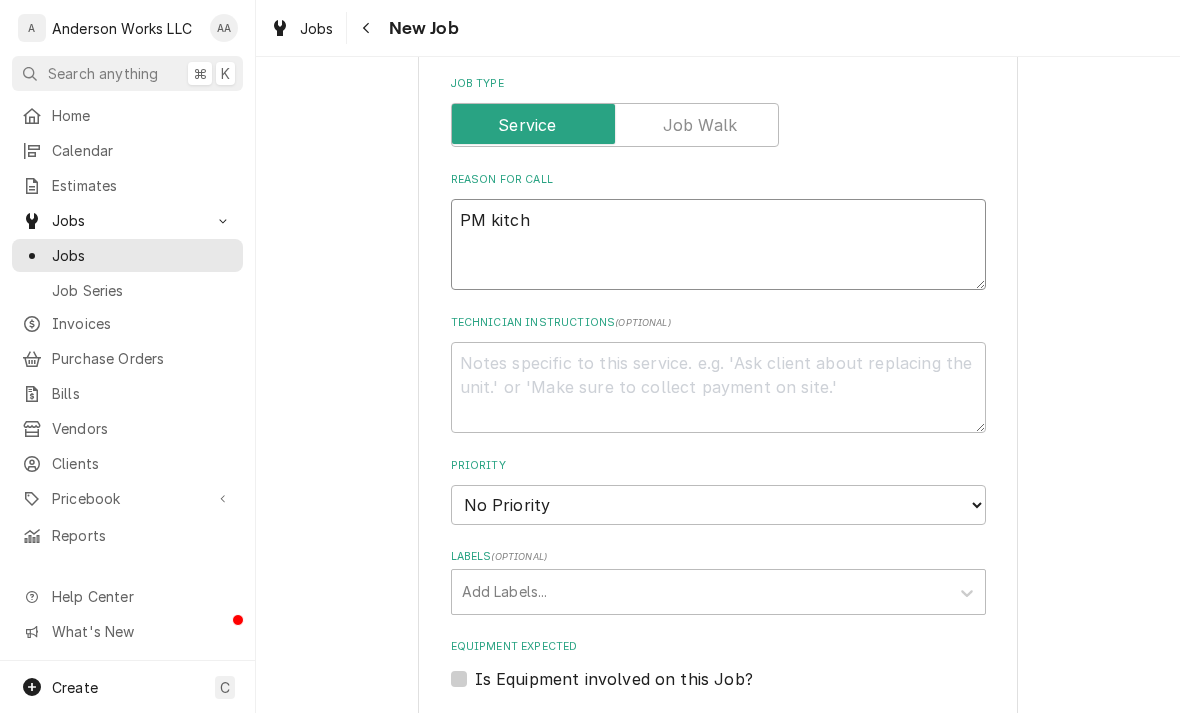 type on "x" 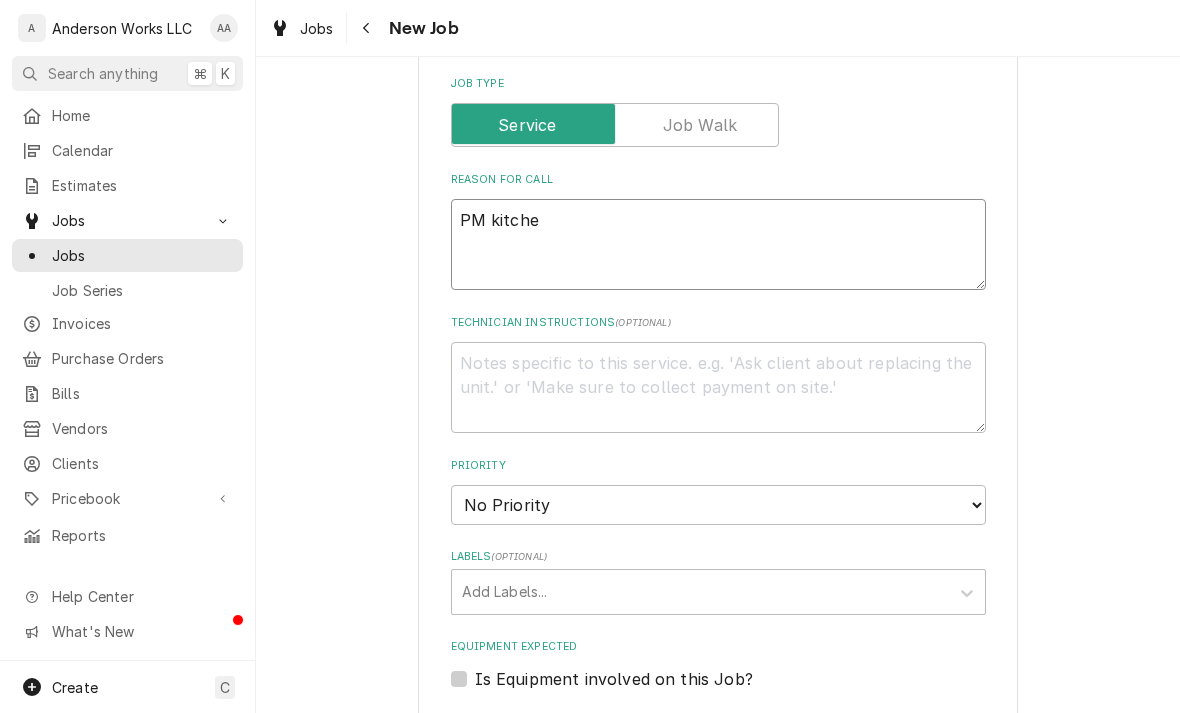 type on "x" 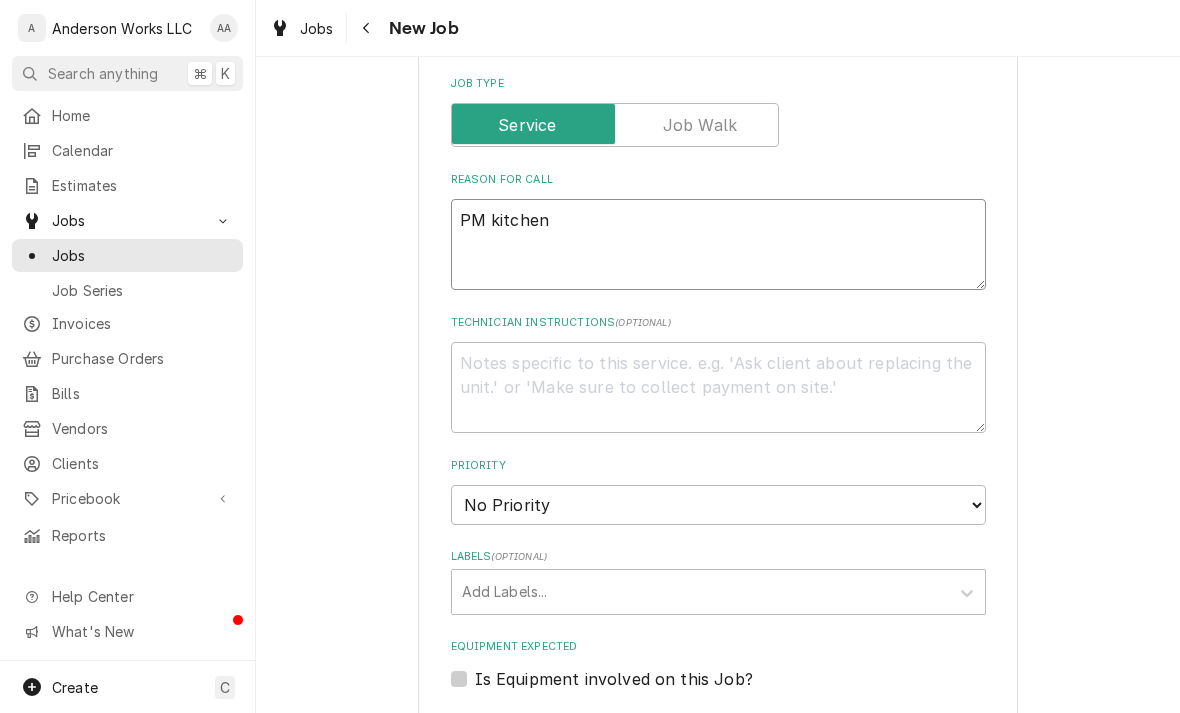type on "x" 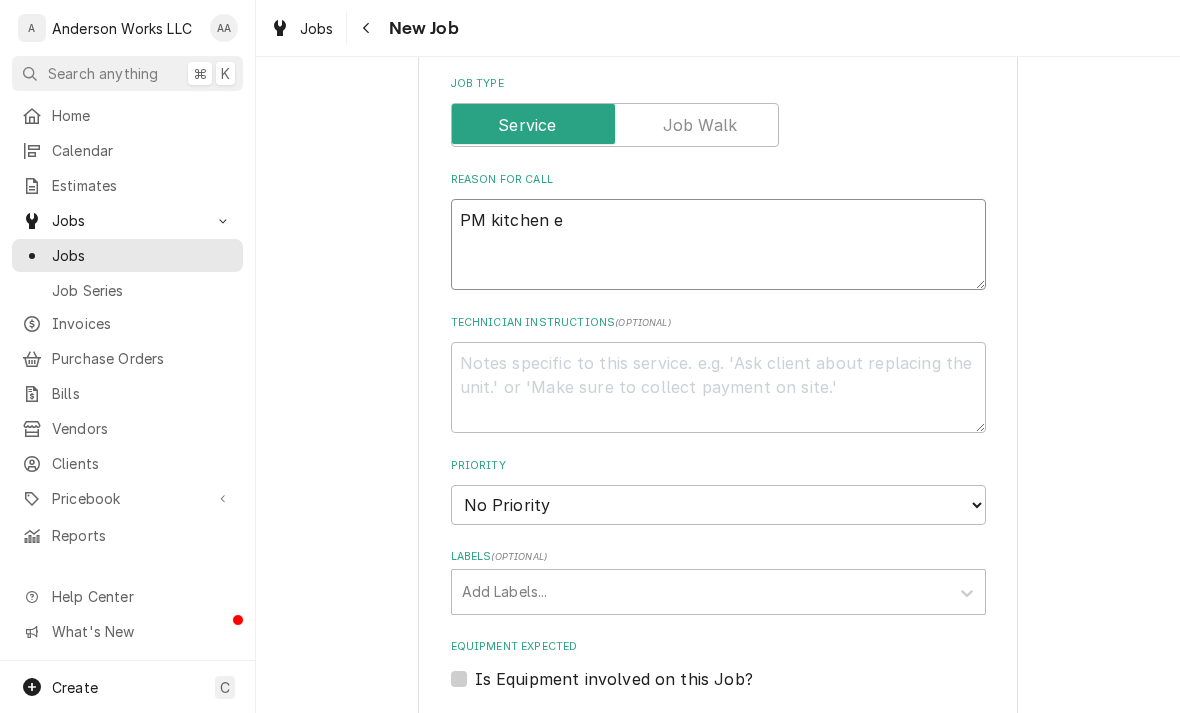 type on "x" 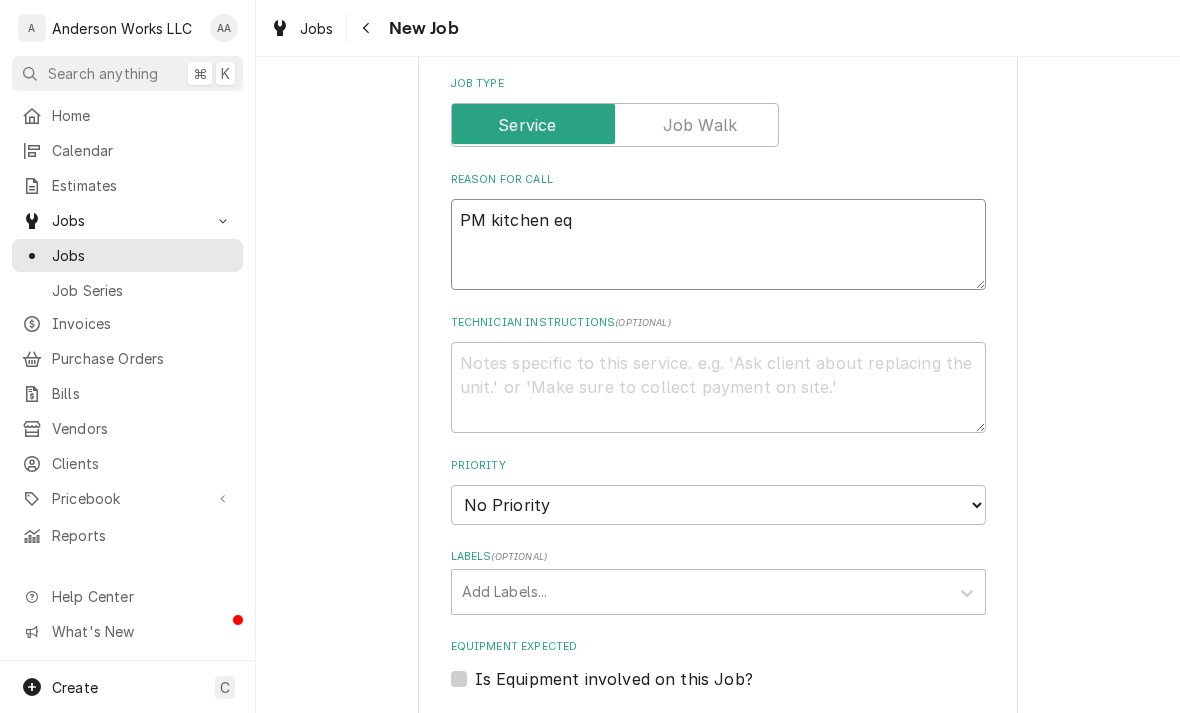 type on "x" 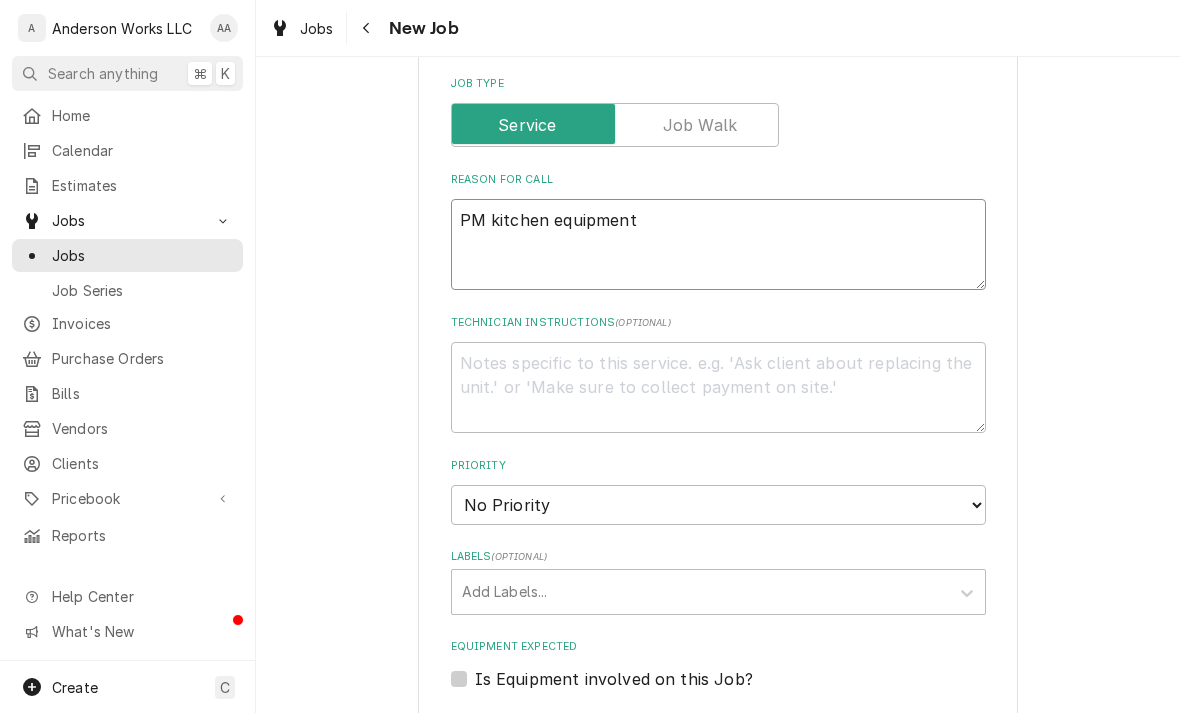 type on "x" 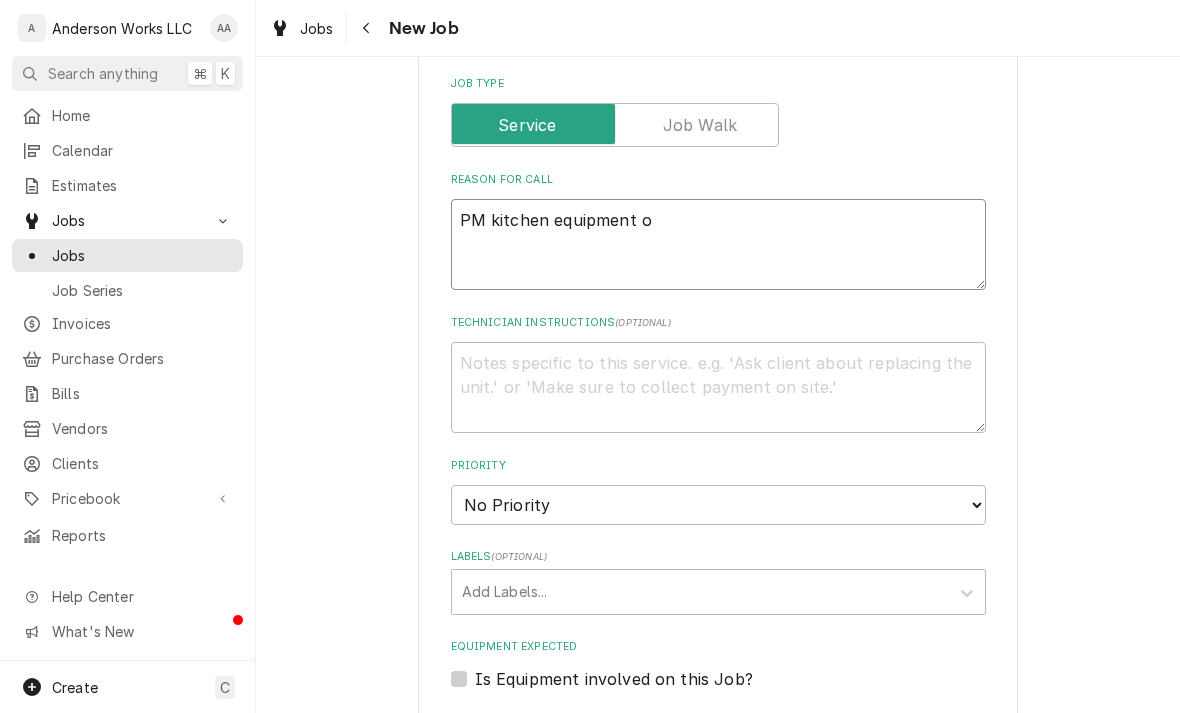 type on "x" 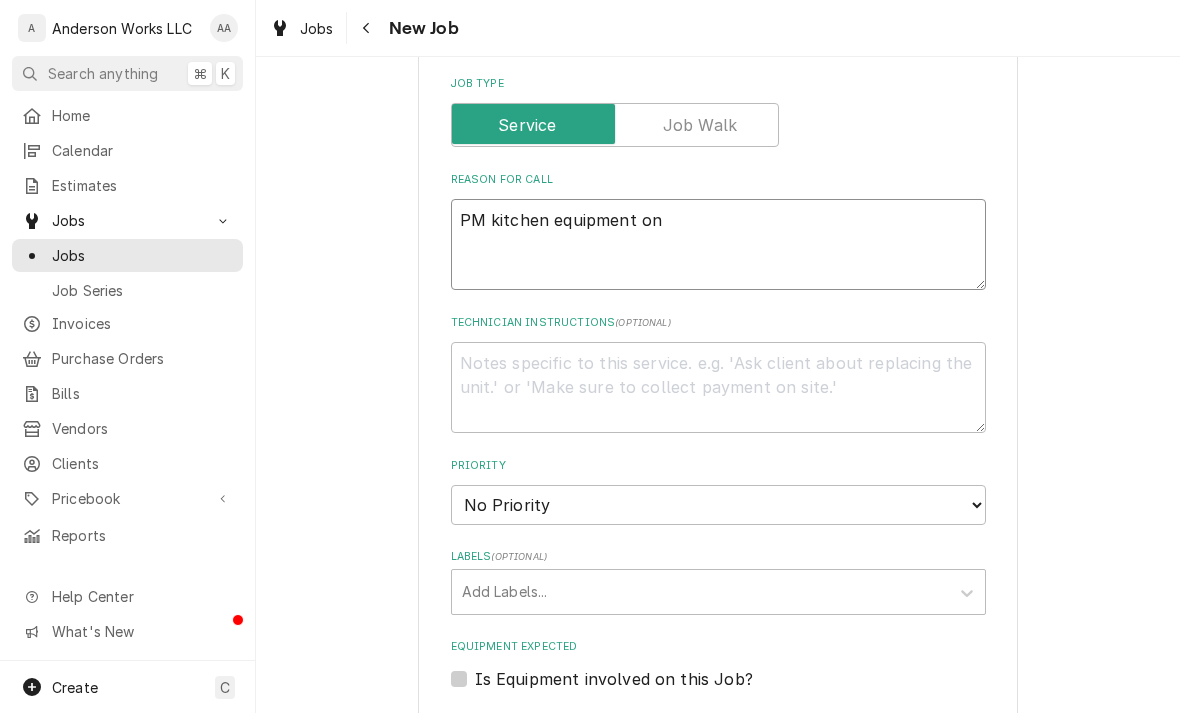 type on "x" 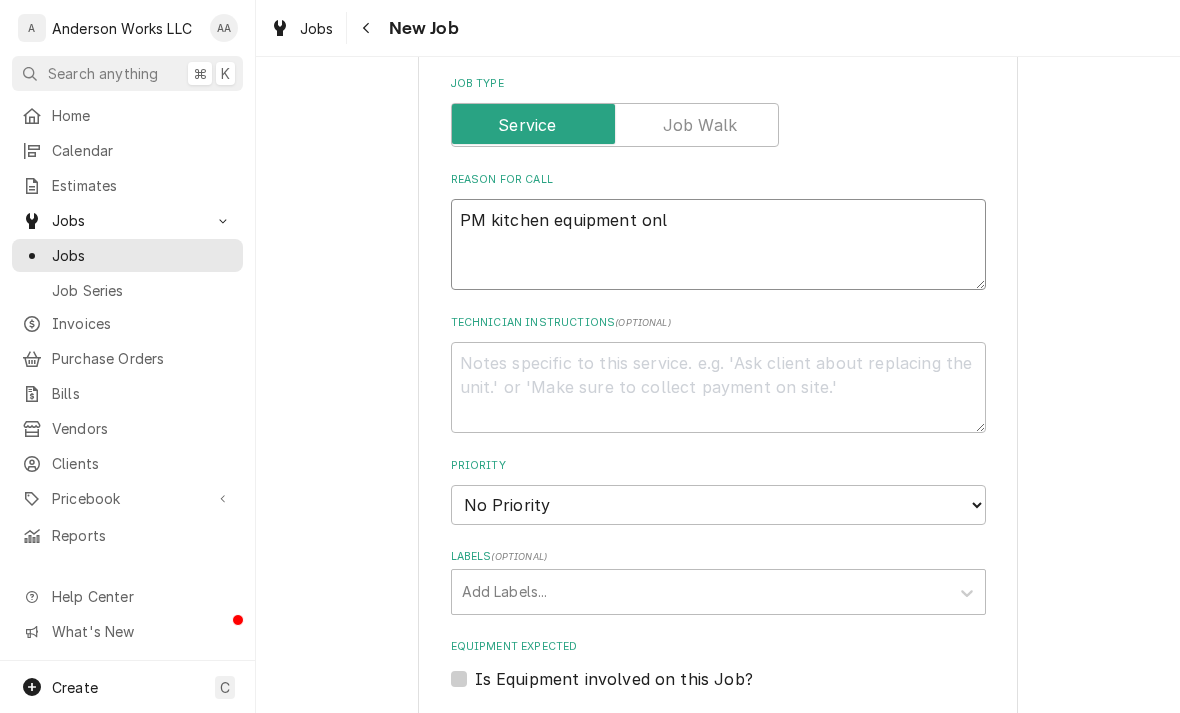 type on "x" 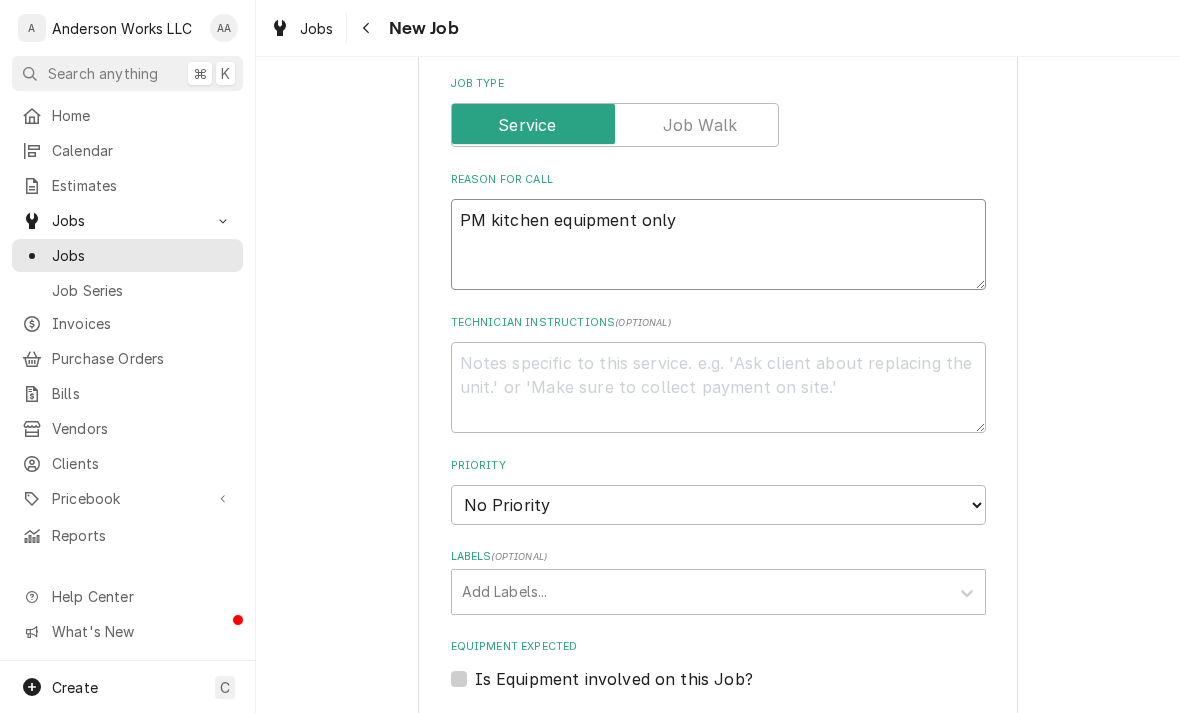 type on "x" 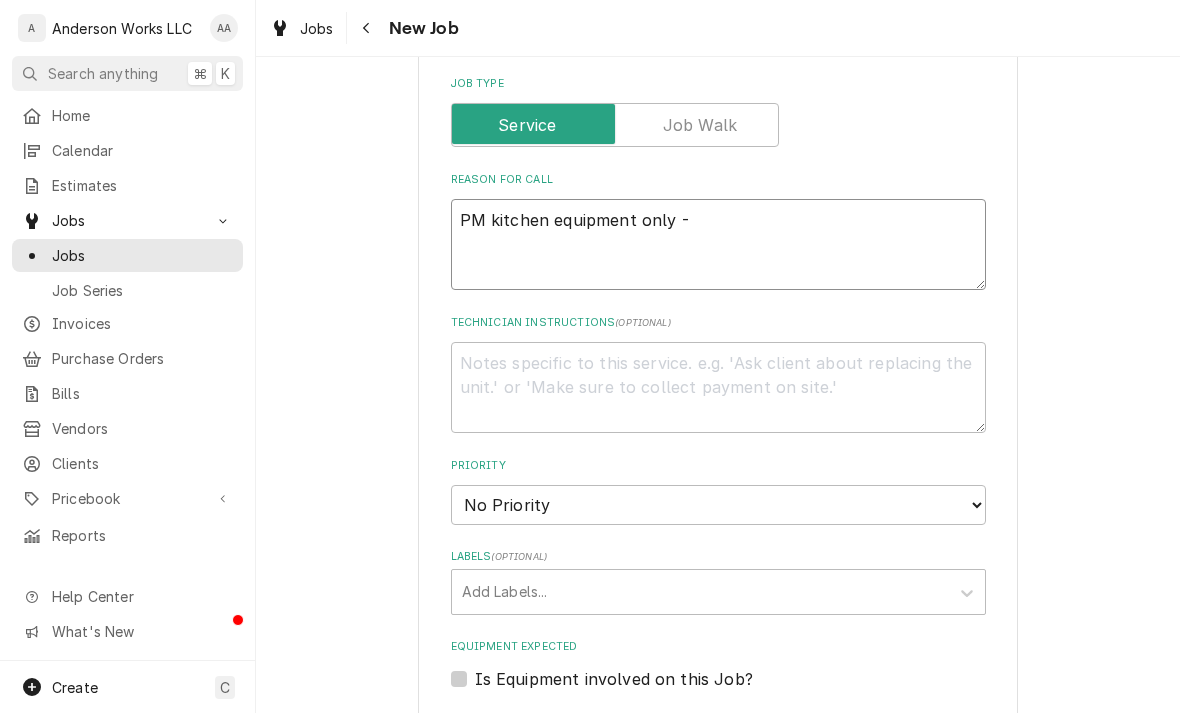 type on "x" 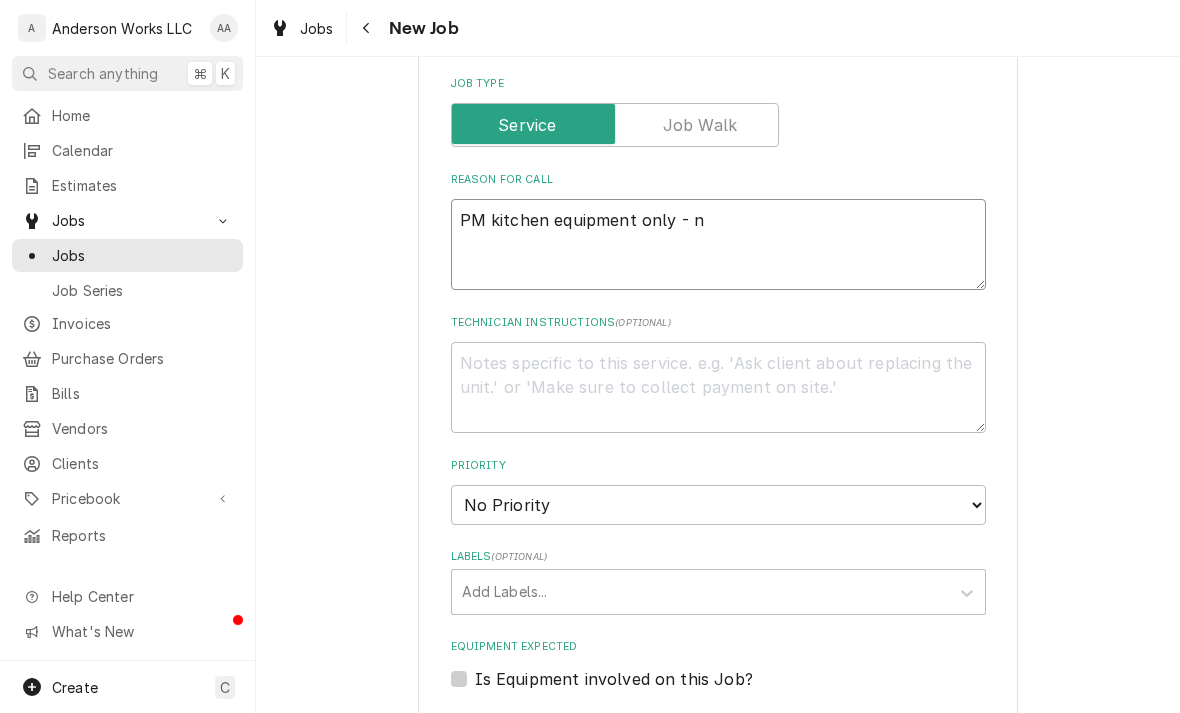 type on "x" 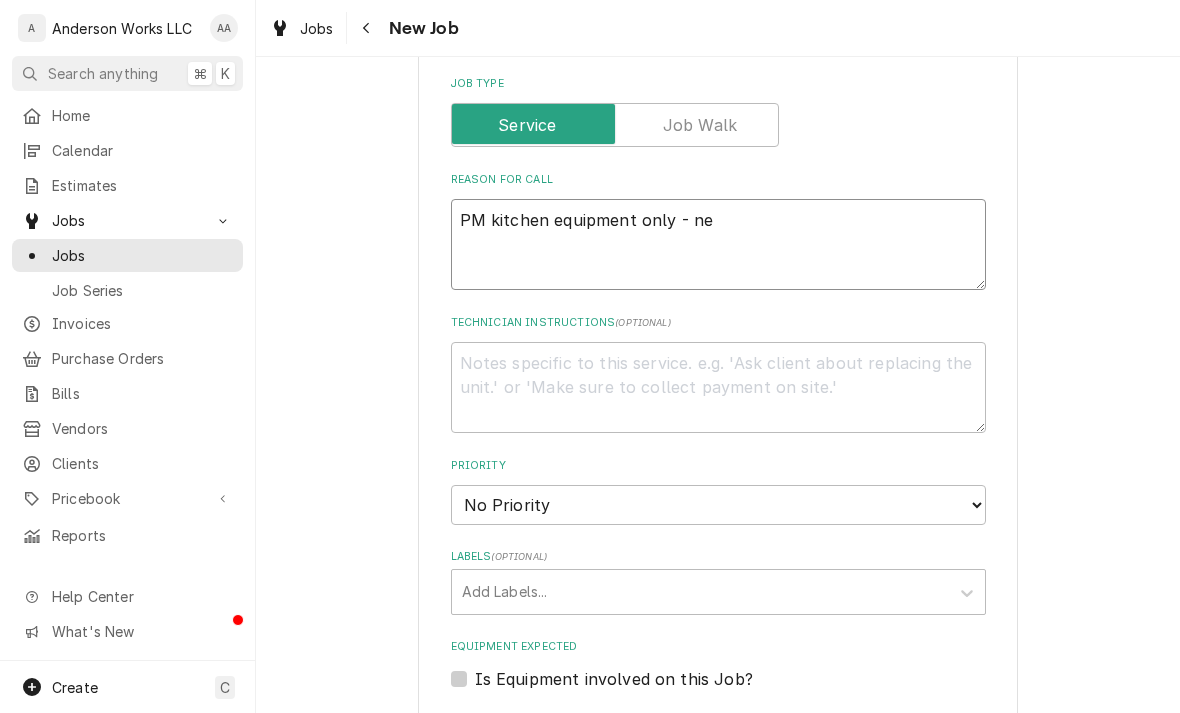 type on "x" 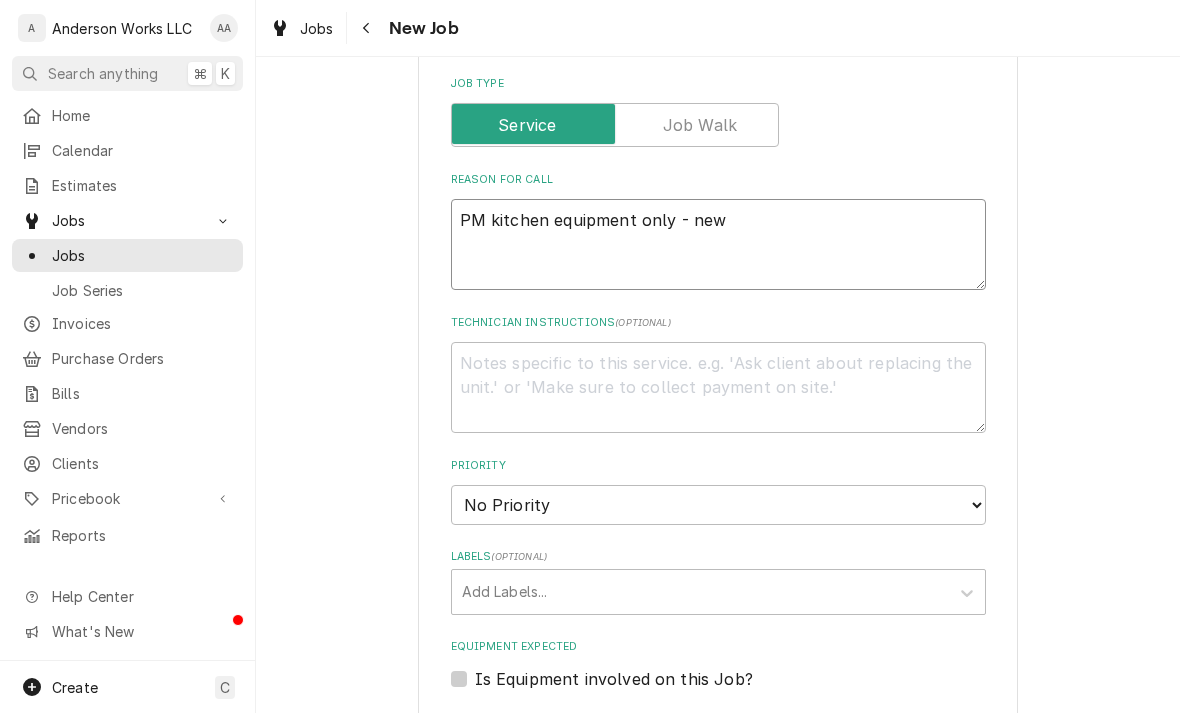 type on "x" 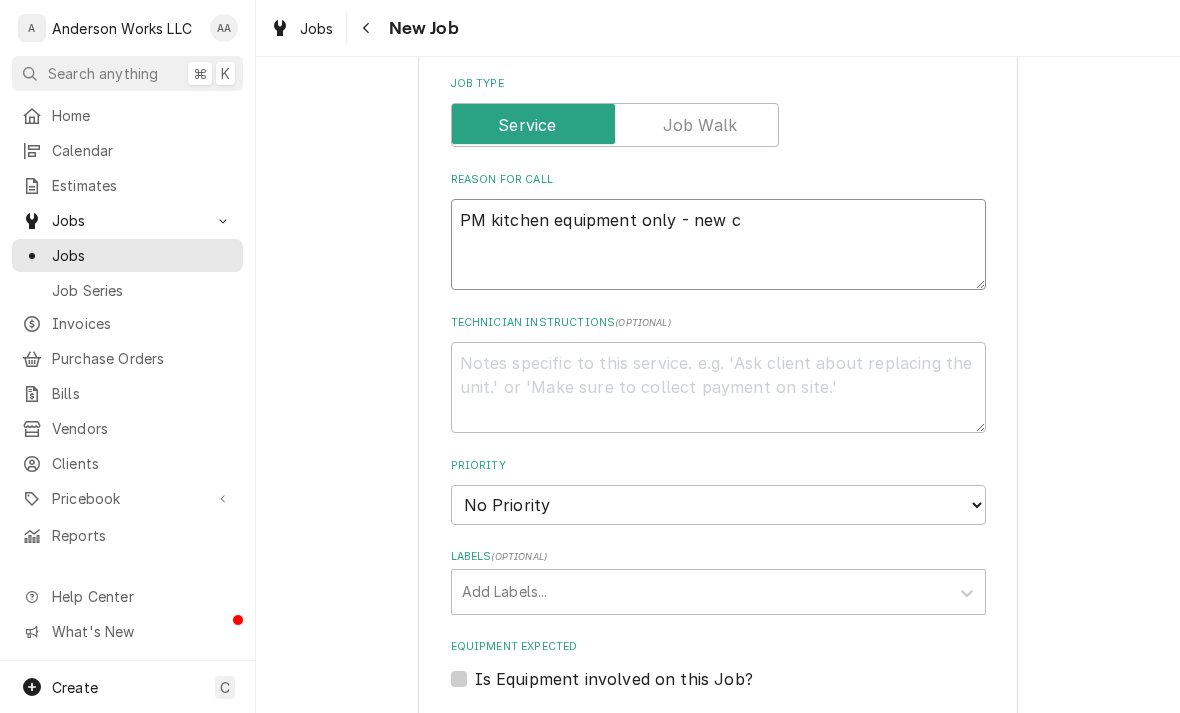 type on "PM kitchen equipment only - new cl" 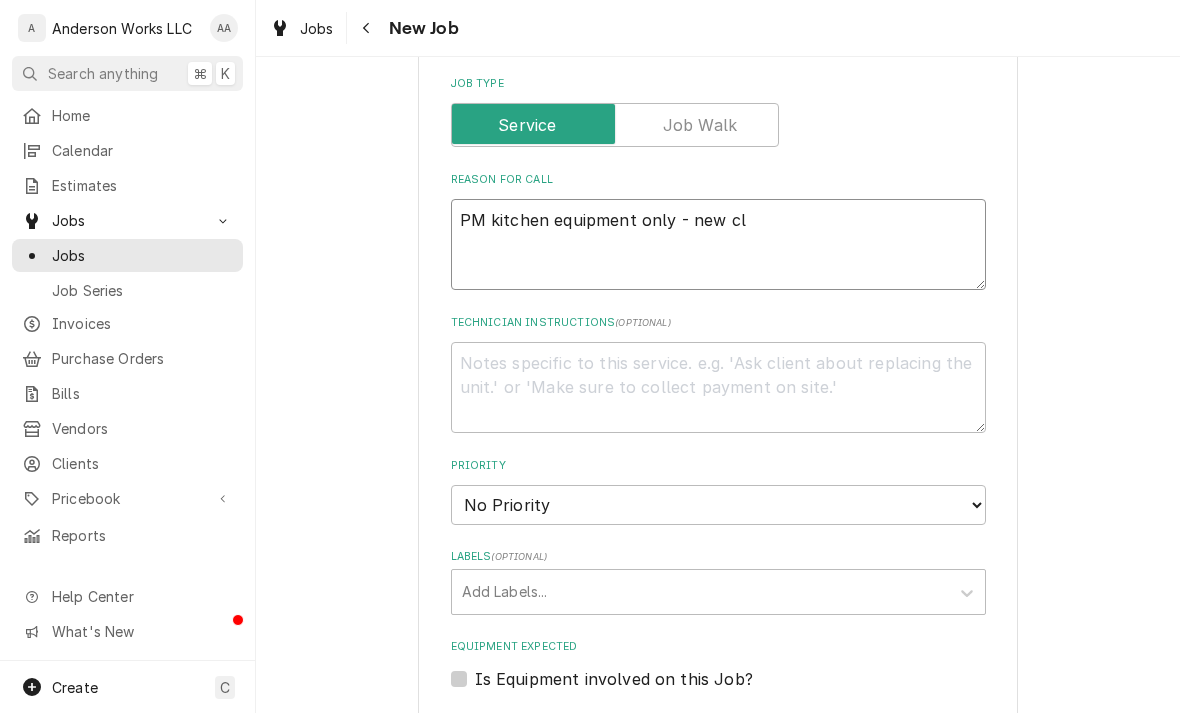 type on "x" 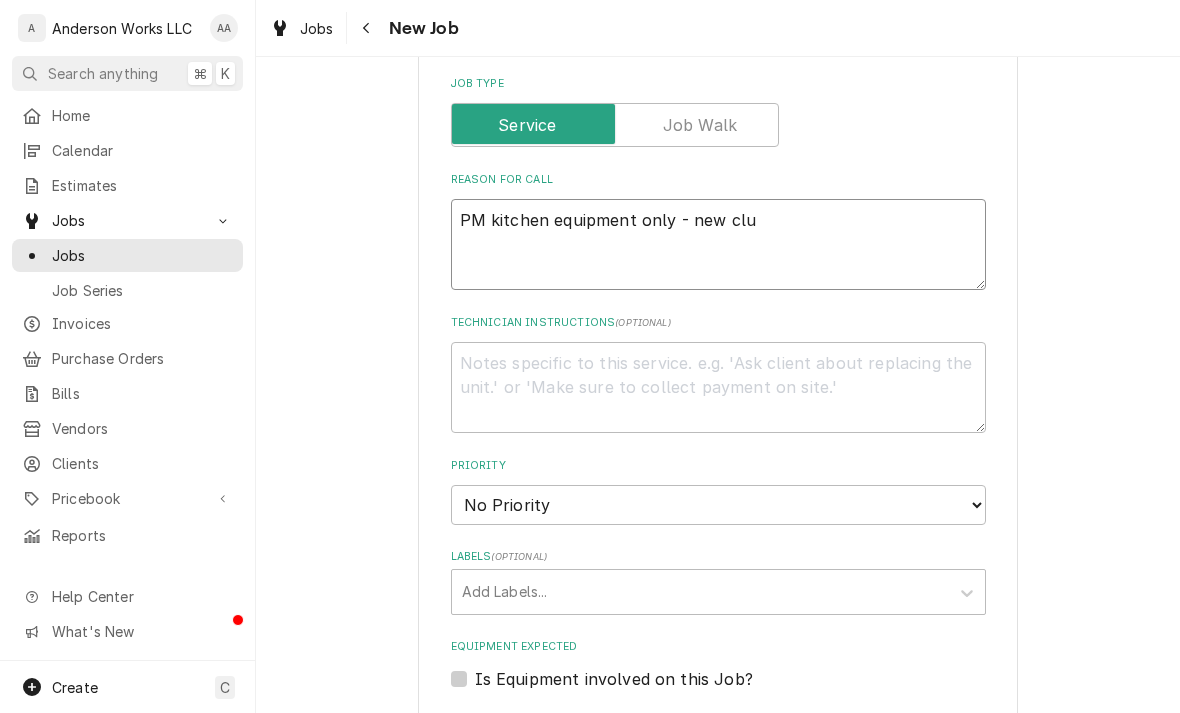 type on "x" 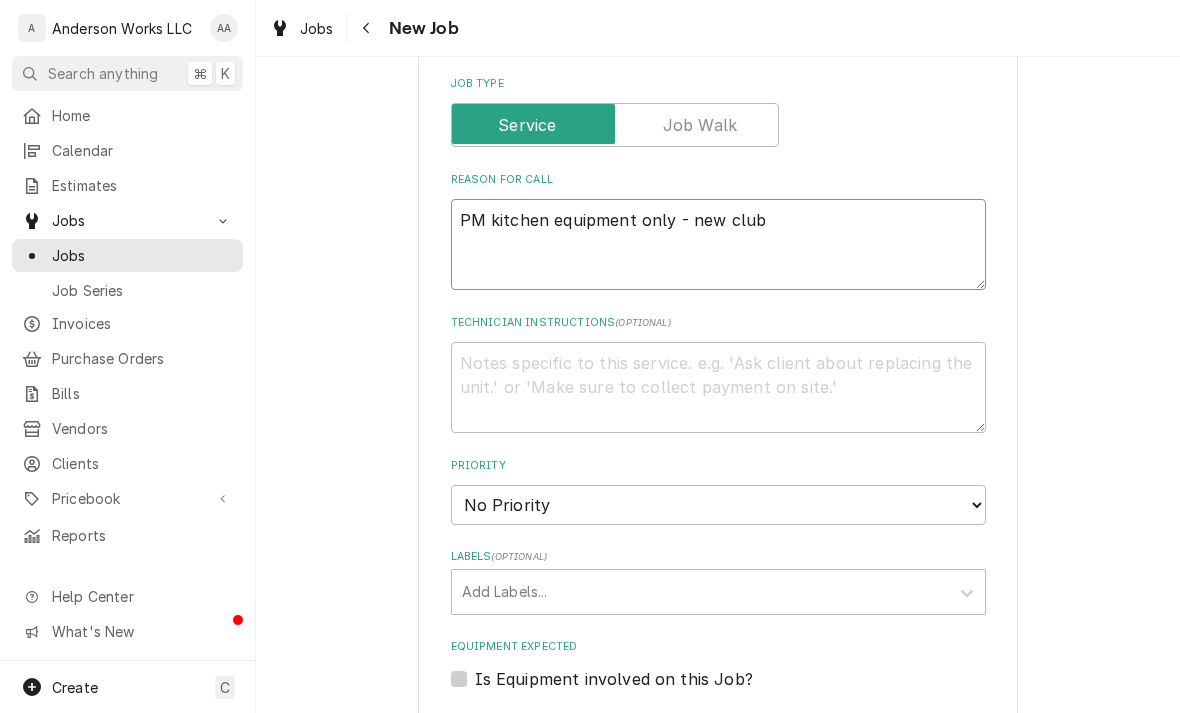 type on "x" 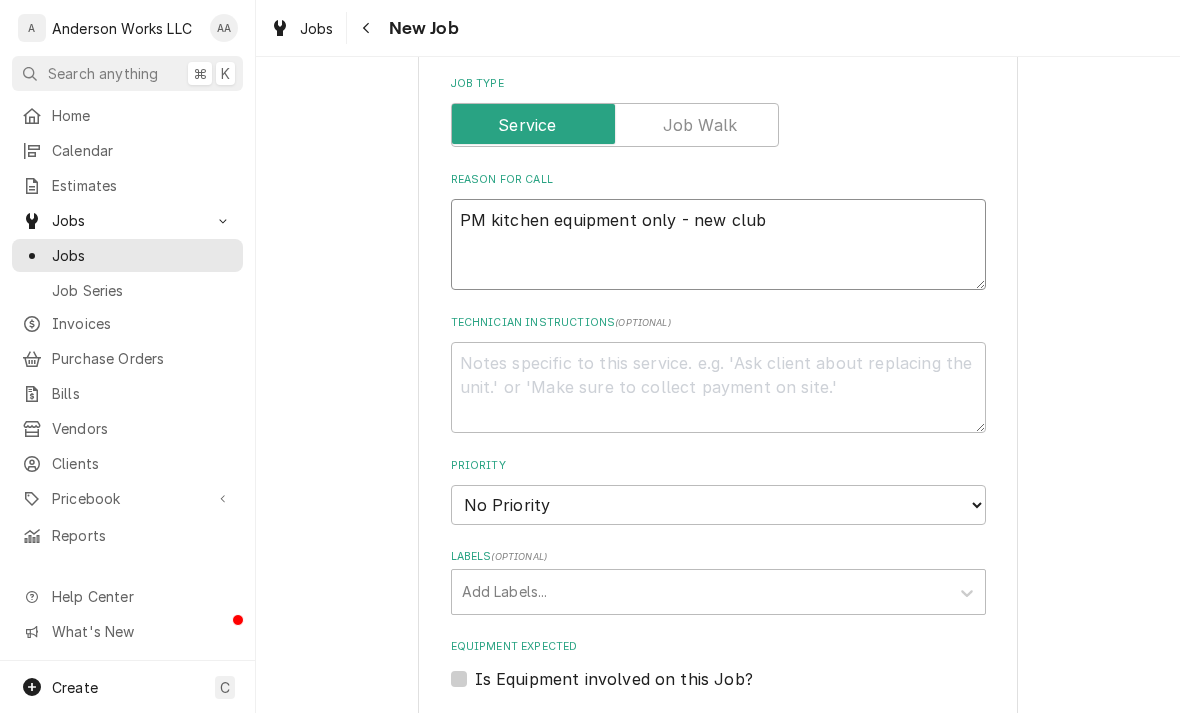 type on "PM kitchen equipment only - new club" 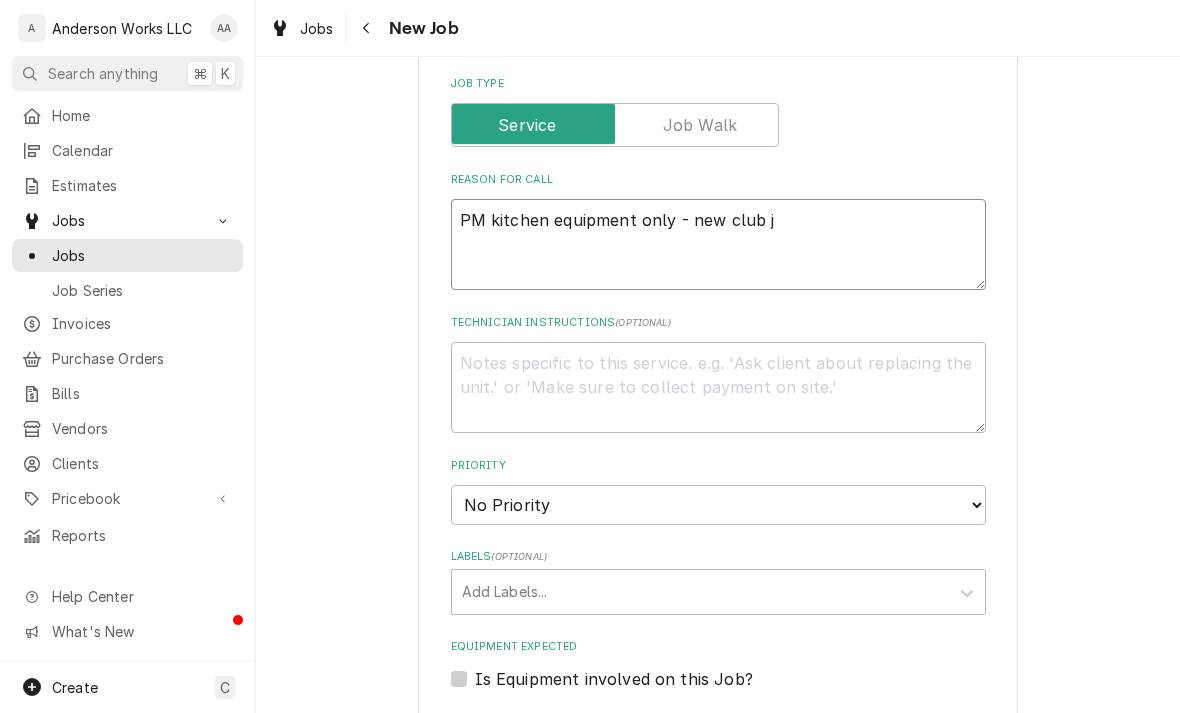 type on "x" 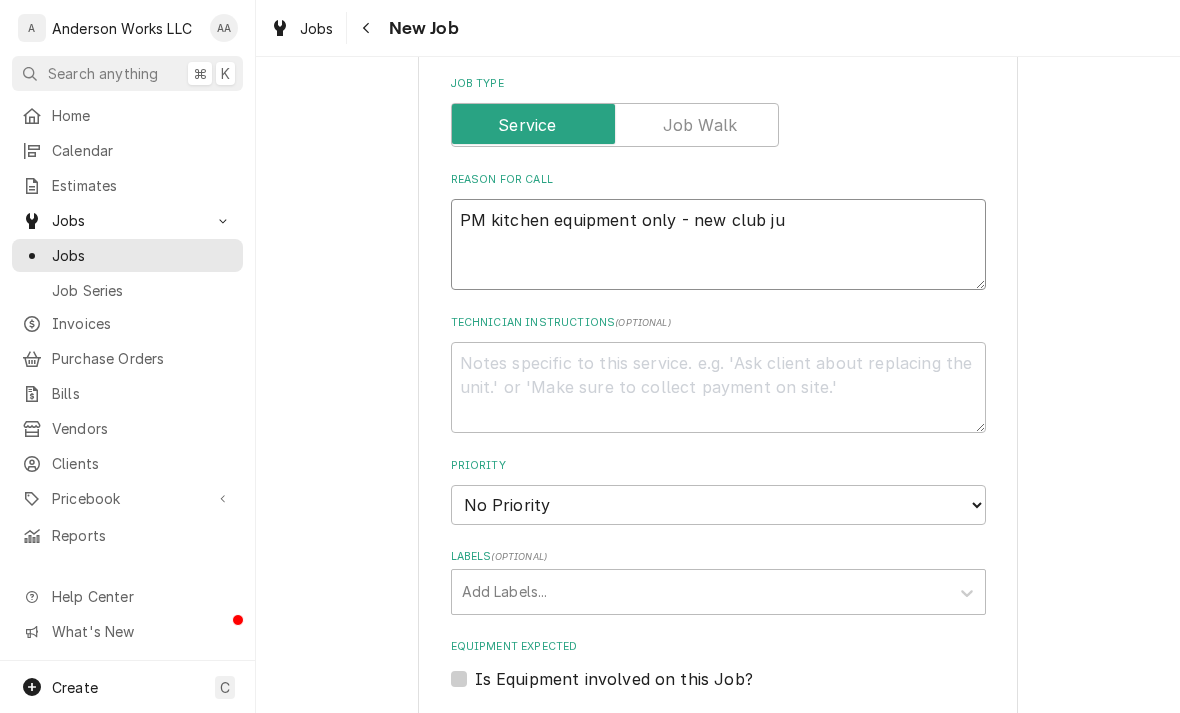 type on "x" 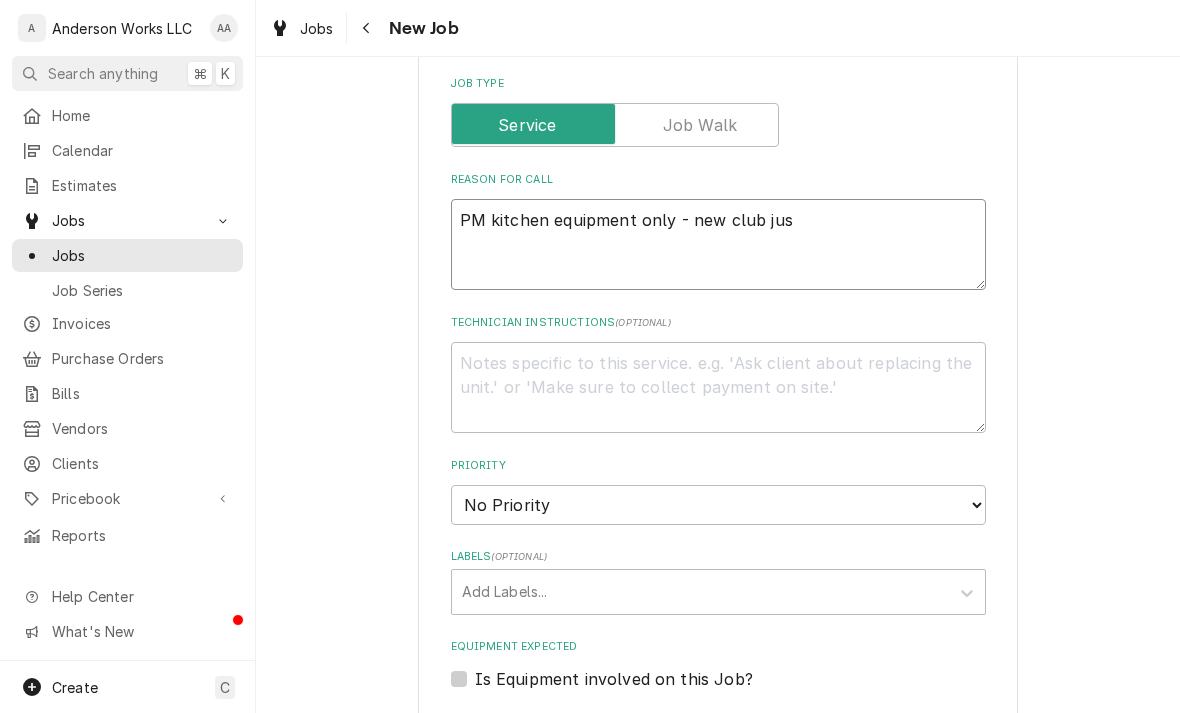 type on "x" 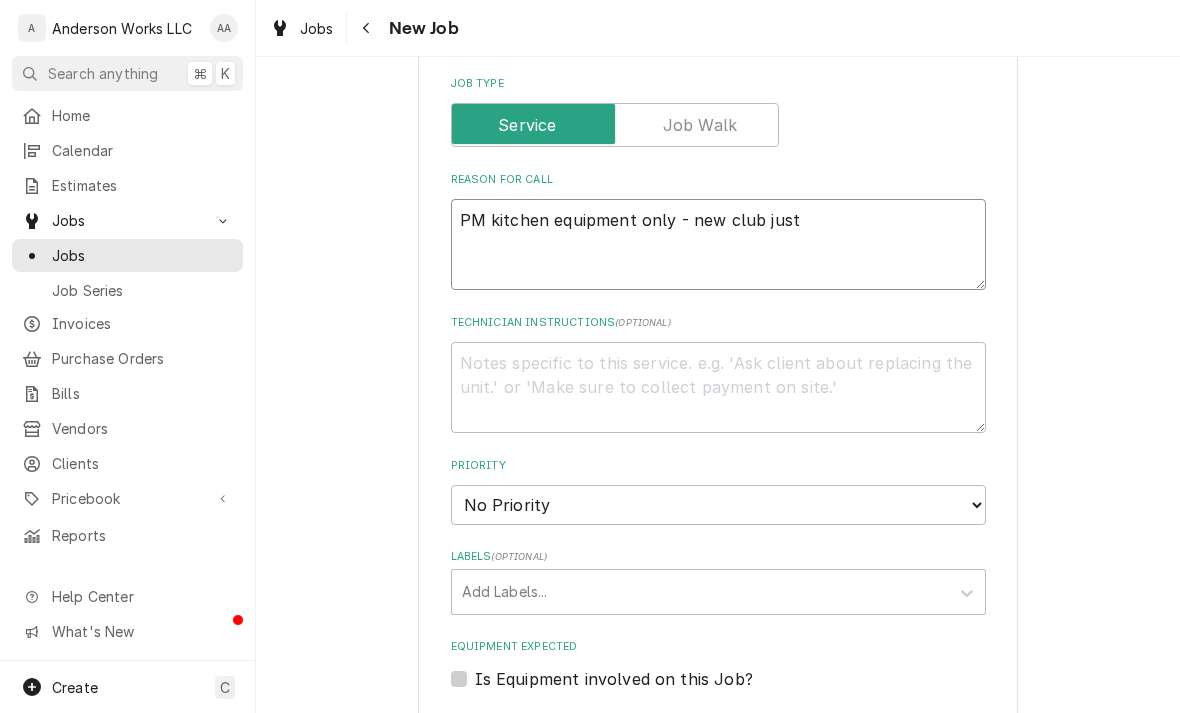 type on "x" 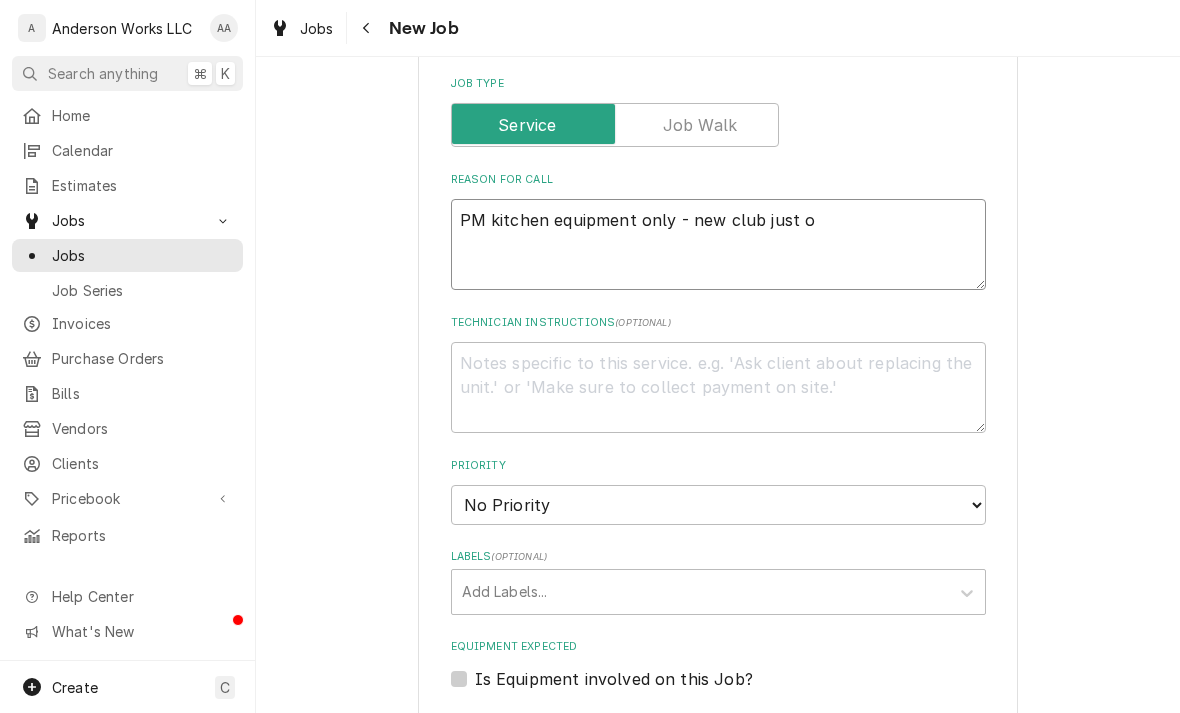 type on "x" 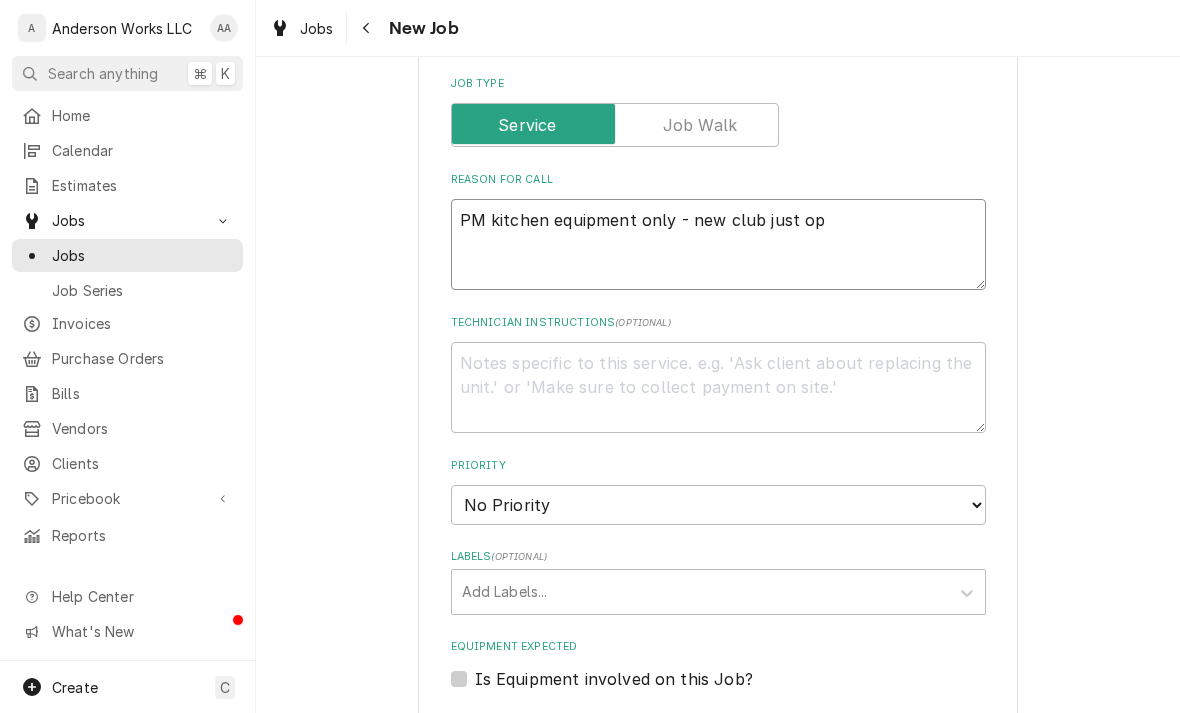 type on "x" 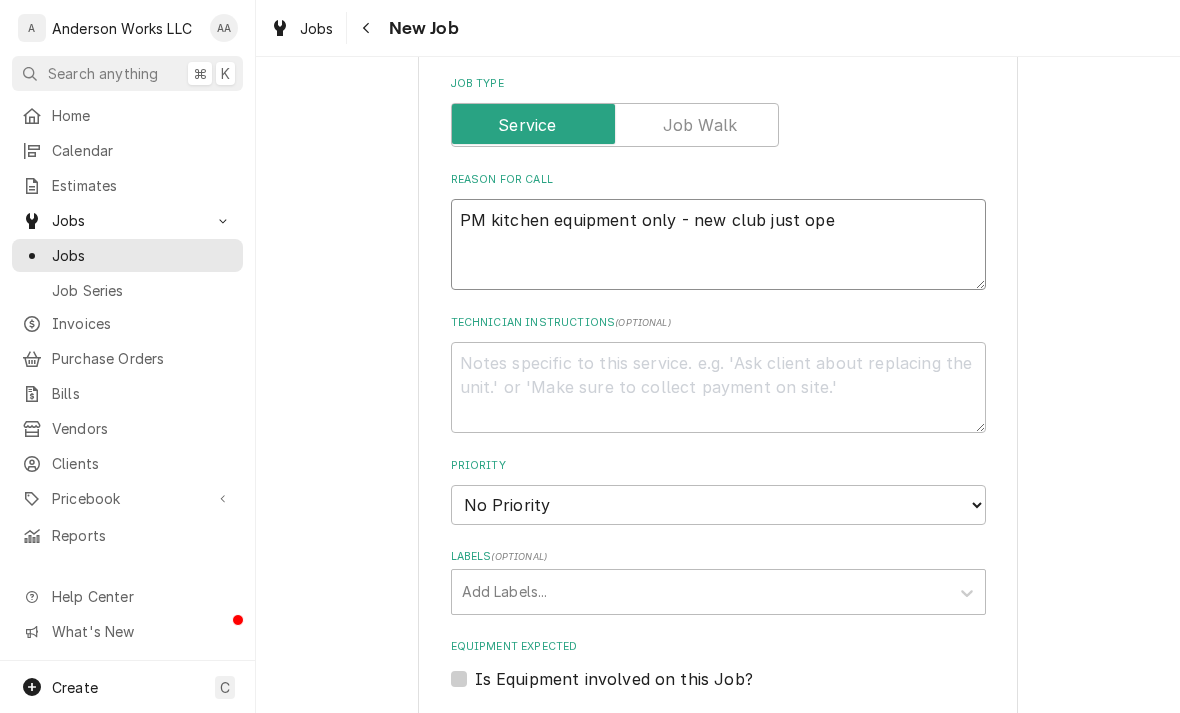 type on "x" 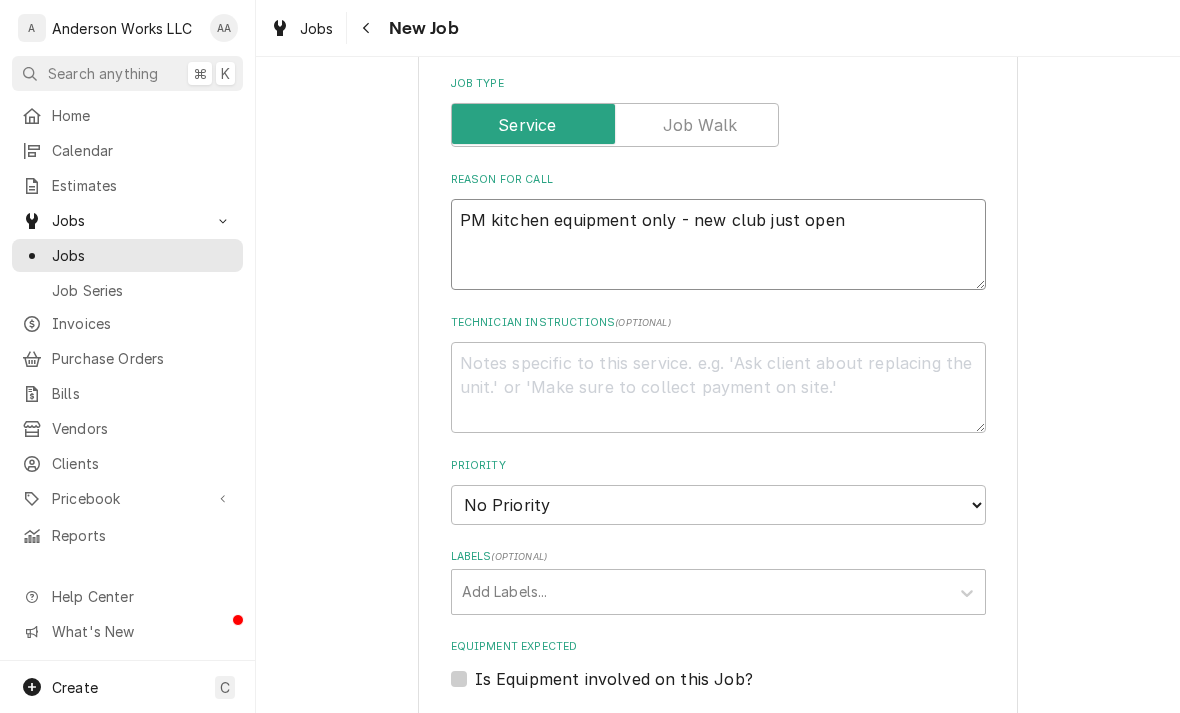 type on "x" 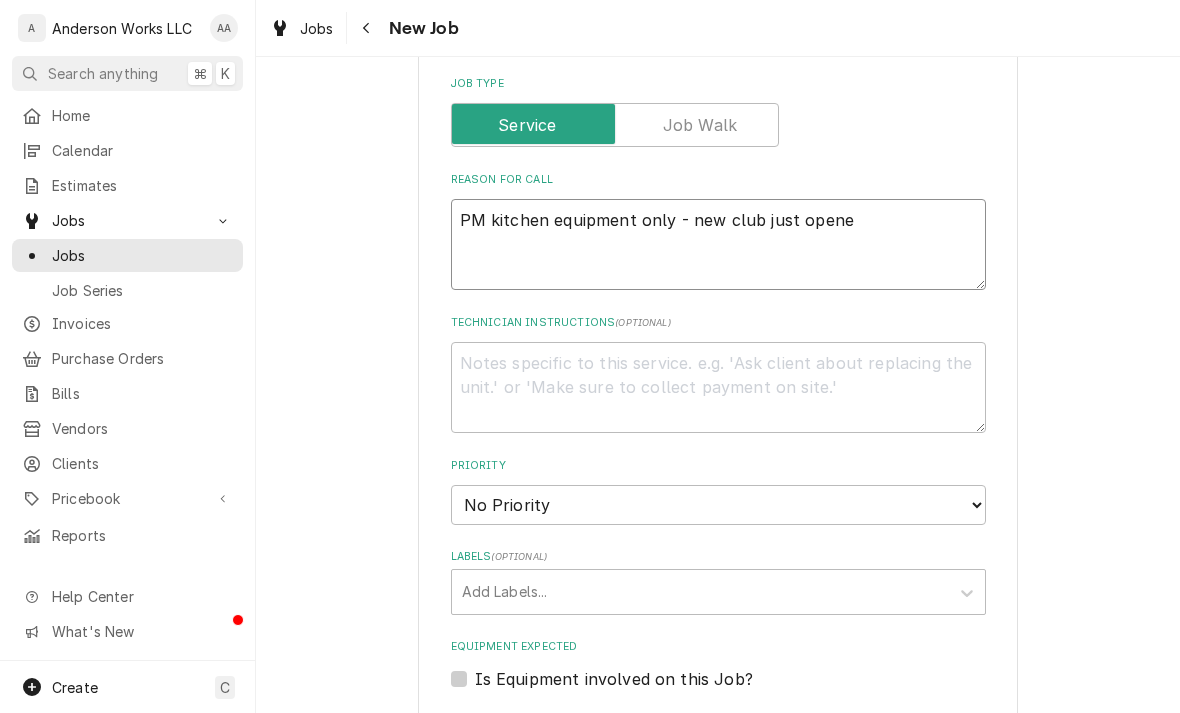type on "x" 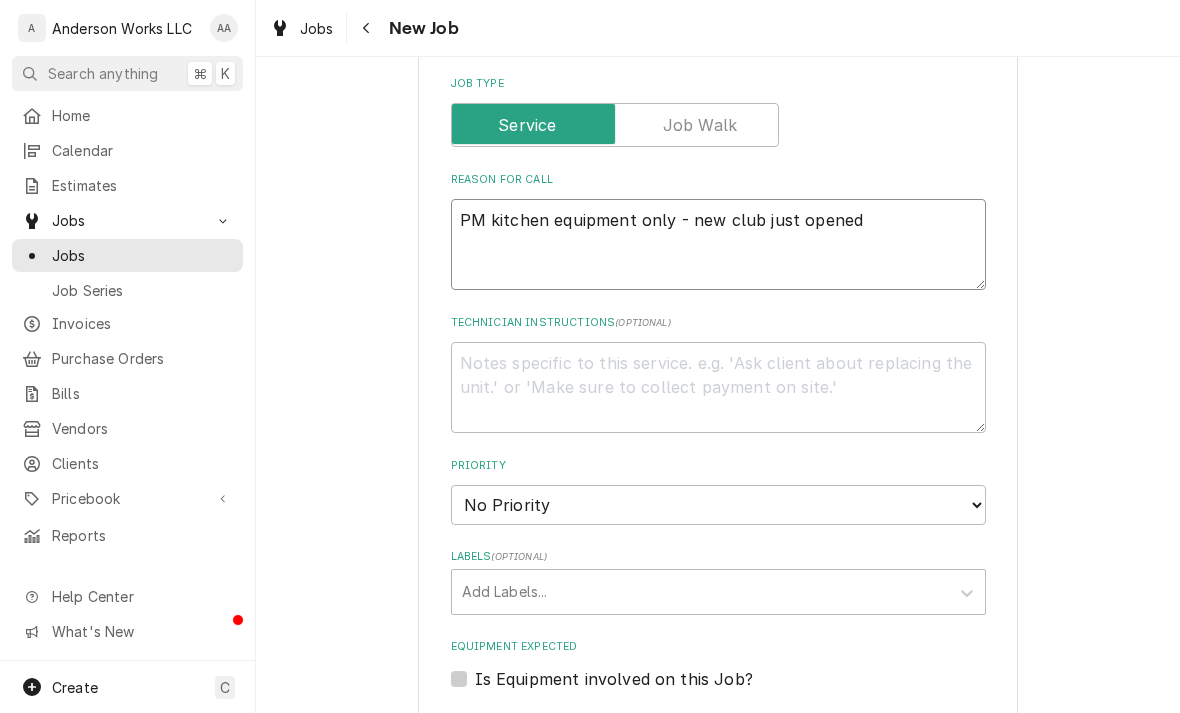 type on "x" 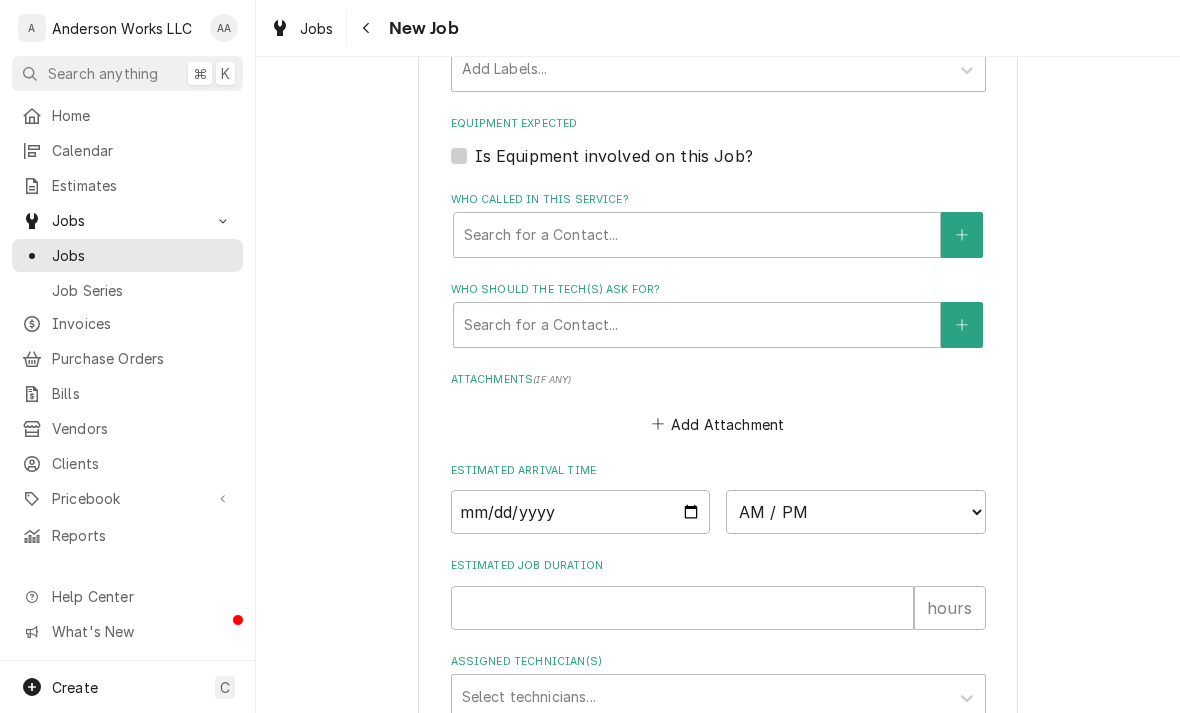 scroll, scrollTop: 1202, scrollLeft: 0, axis: vertical 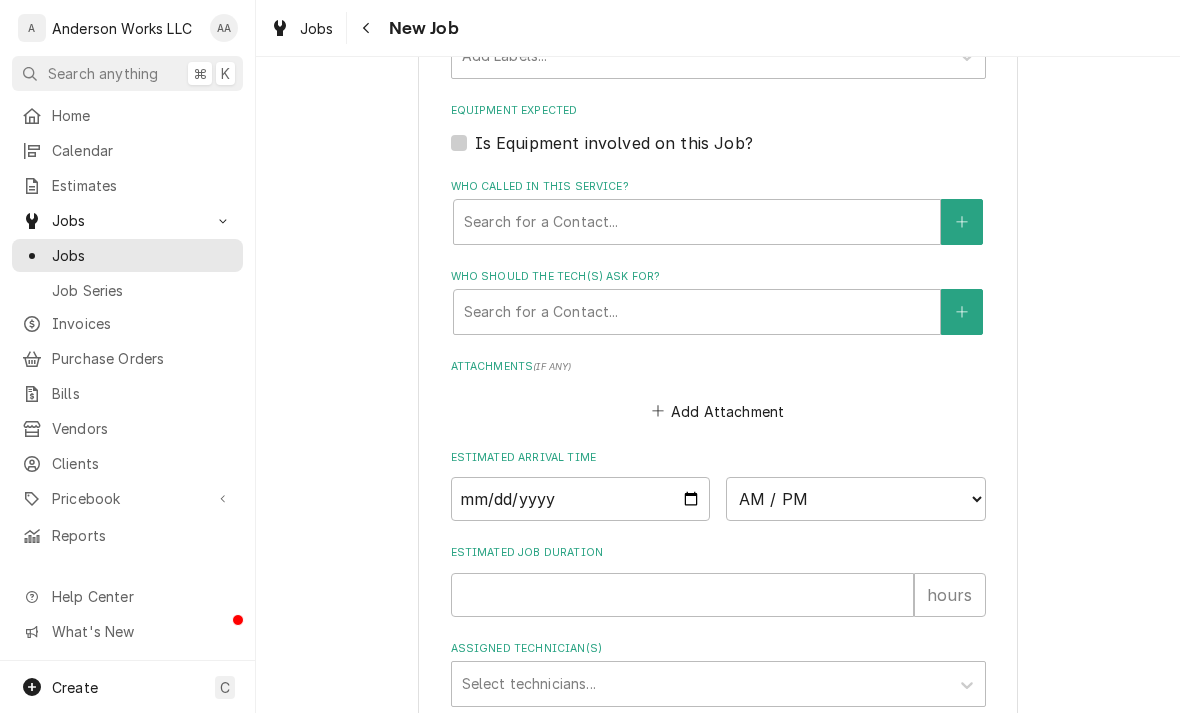 type on "PM kitchen equipment only - new club just opened" 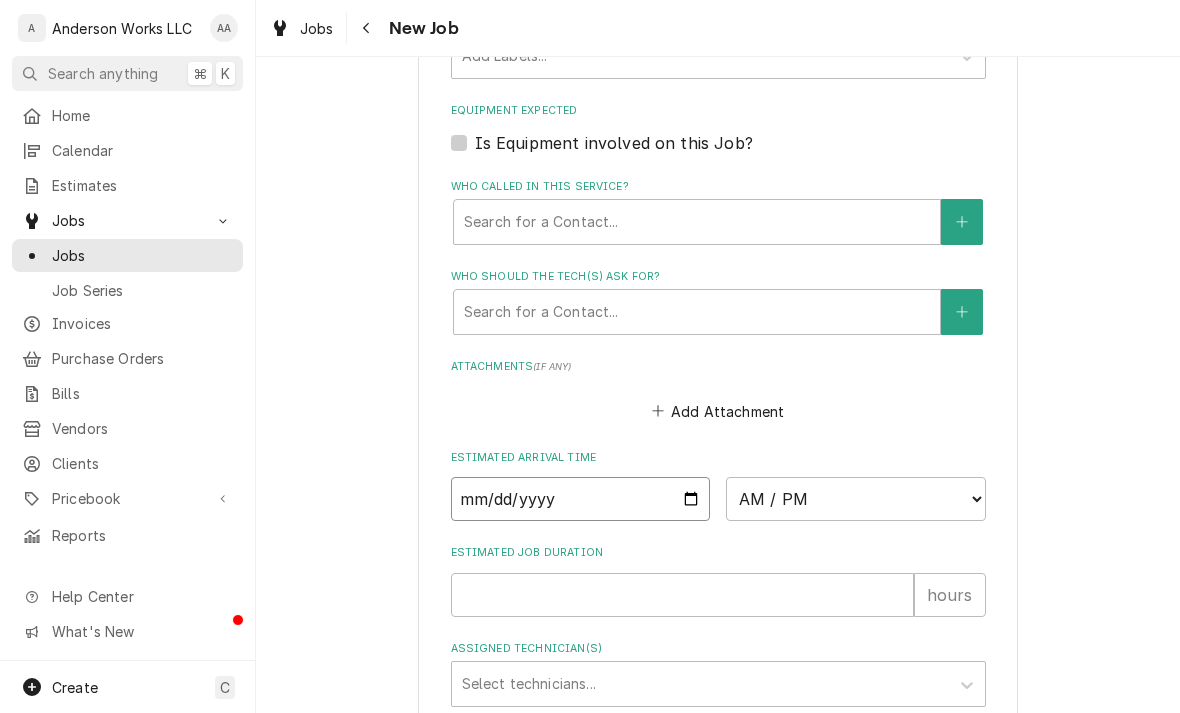 click at bounding box center [581, 499] 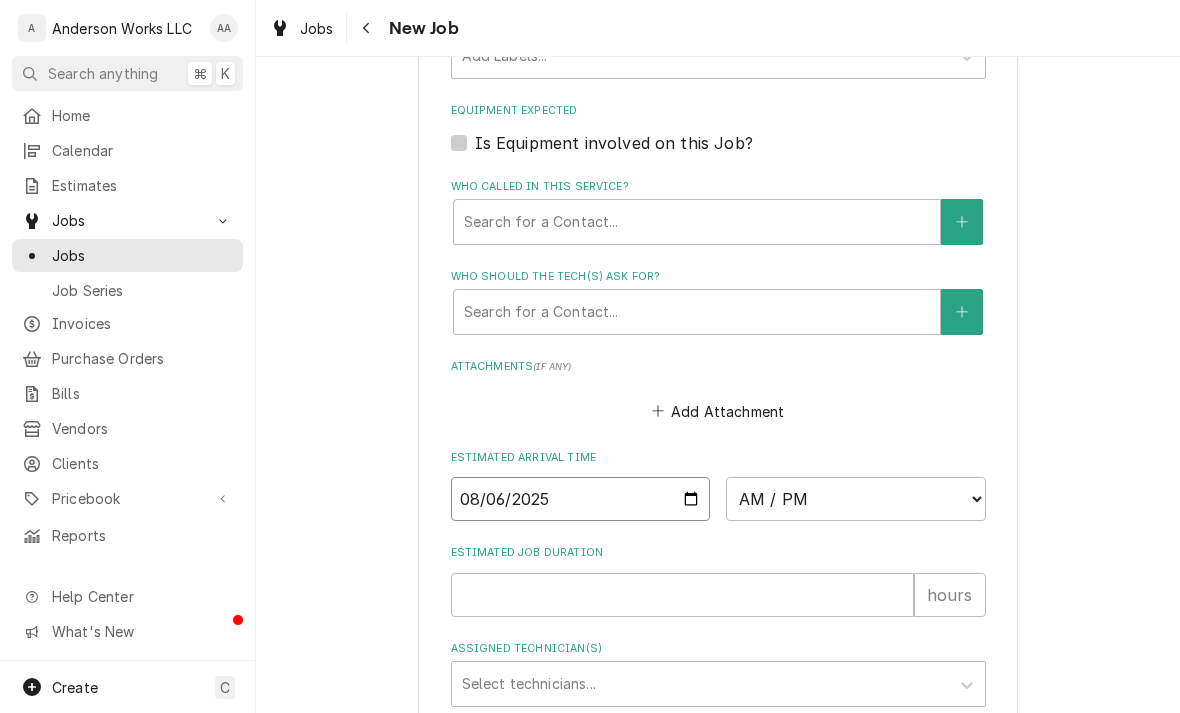 type on "x" 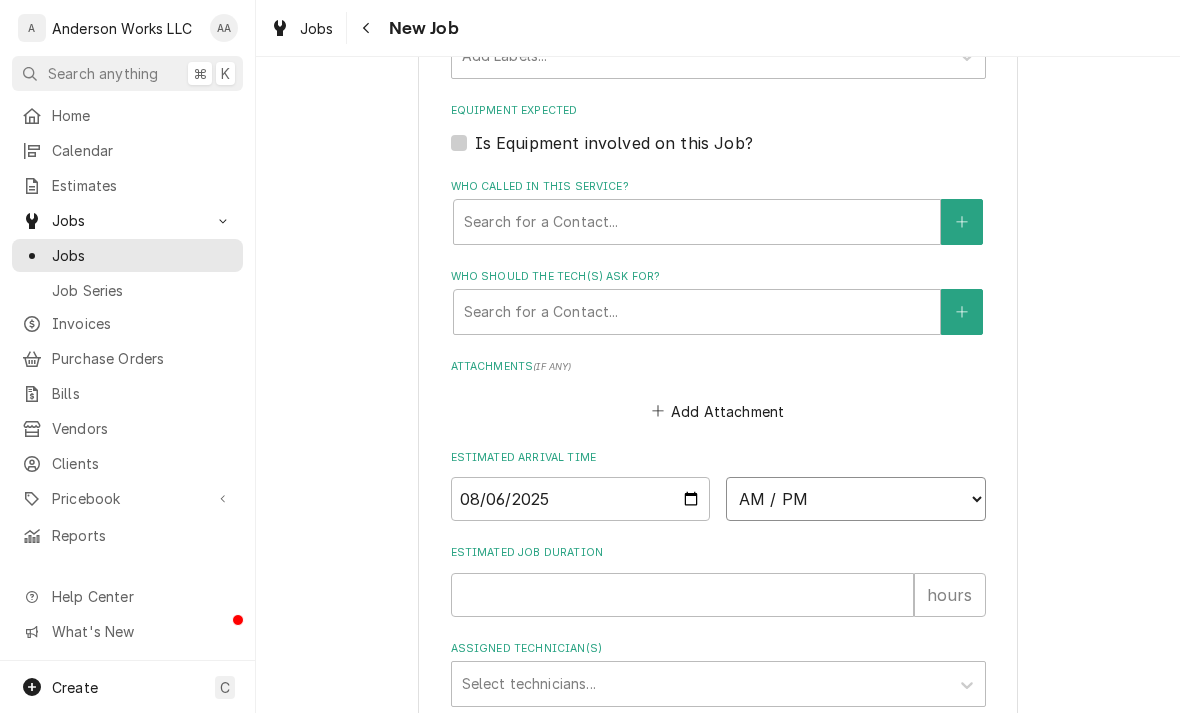 click on "AM / PM 6:00 AM 6:15 AM 6:30 AM 6:45 AM 7:00 AM 7:15 AM 7:30 AM 7:45 AM 8:00 AM 8:15 AM 8:30 AM 8:45 AM 9:00 AM 9:15 AM 9:30 AM 9:45 AM 10:00 AM 10:15 AM 10:30 AM 10:45 AM 11:00 AM 11:15 AM 11:30 AM 11:45 AM 12:00 PM 12:15 PM 12:30 PM 12:45 PM 1:00 PM 1:15 PM 1:30 PM 1:45 PM 2:00 PM 2:15 PM 2:30 PM 2:45 PM 3:00 PM 3:15 PM 3:30 PM 3:45 PM 4:00 PM 4:15 PM 4:30 PM 4:45 PM 5:00 PM 5:15 PM 5:30 PM 5:45 PM 6:00 PM 6:15 PM 6:30 PM 6:45 PM 7:00 PM 7:15 PM 7:30 PM 7:45 PM 8:00 PM 8:15 PM 8:30 PM 8:45 PM 9:00 PM 9:15 PM 9:30 PM 9:45 PM 10:00 PM 10:15 PM 10:30 PM 10:45 PM 11:00 PM 11:15 PM 11:30 PM 11:45 PM 12:00 AM 12:15 AM 12:30 AM 12:45 AM 1:00 AM 1:15 AM 1:30 AM 1:45 AM 2:00 AM 2:15 AM 2:30 AM 2:45 AM 3:00 AM 3:15 AM 3:30 AM 3:45 AM 4:00 AM 4:15 AM 4:30 AM 4:45 AM 5:00 AM 5:15 AM 5:30 AM 5:45 AM" at bounding box center [856, 499] 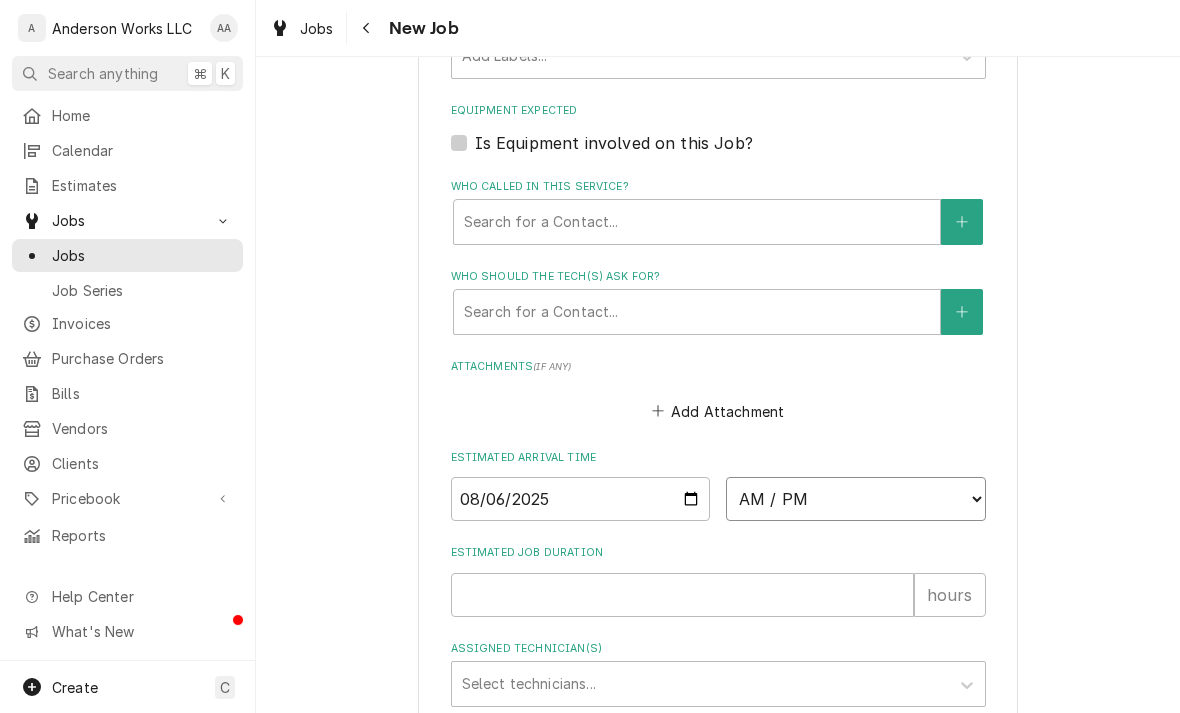 select on "12:45:00" 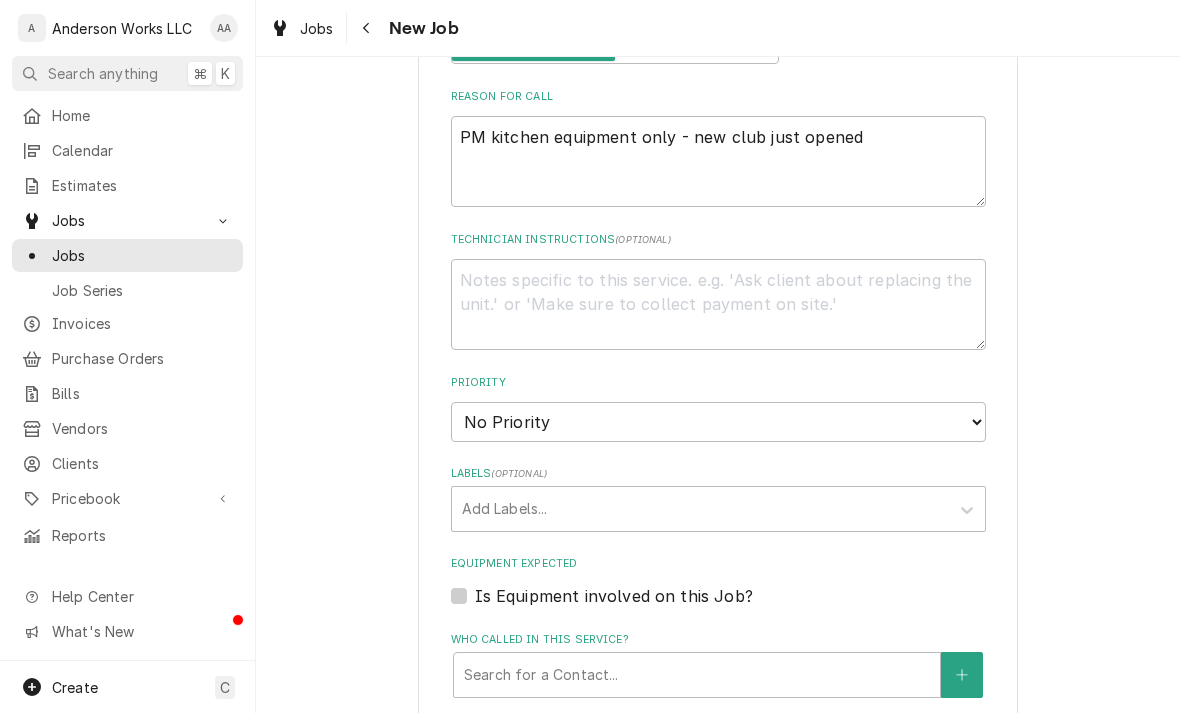 scroll, scrollTop: 696, scrollLeft: 0, axis: vertical 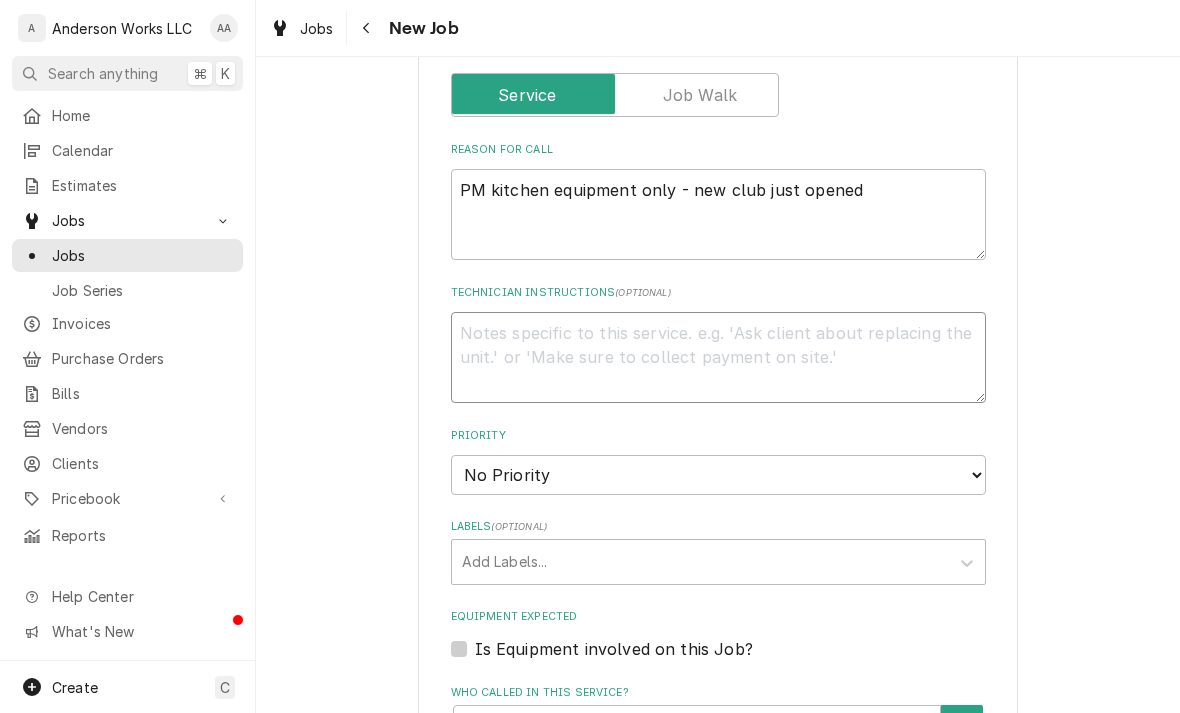 click on "Technician Instructions  ( optional )" at bounding box center [718, 357] 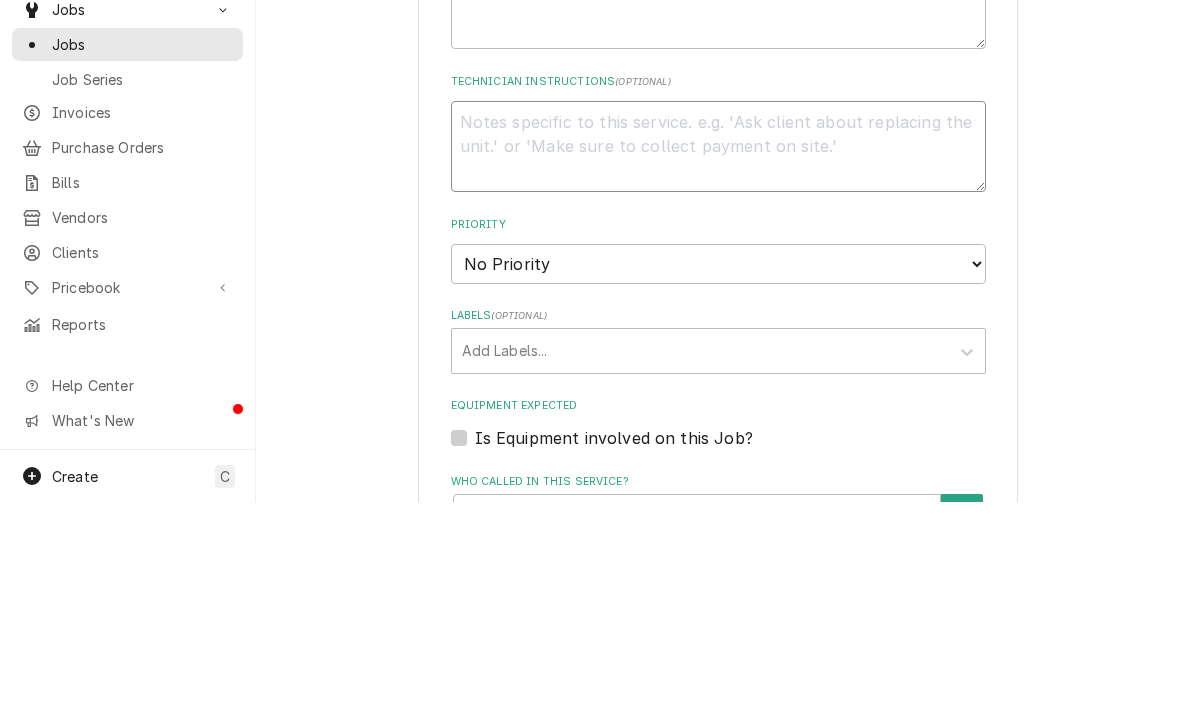 type on "x" 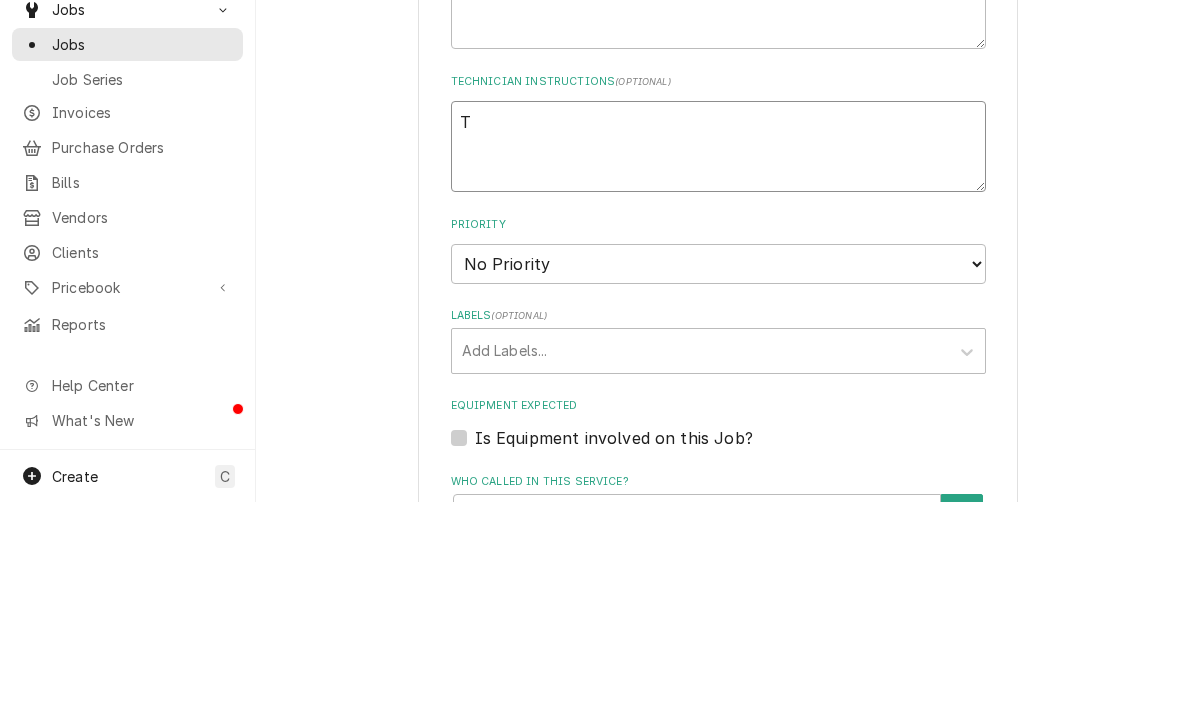 type on "Te" 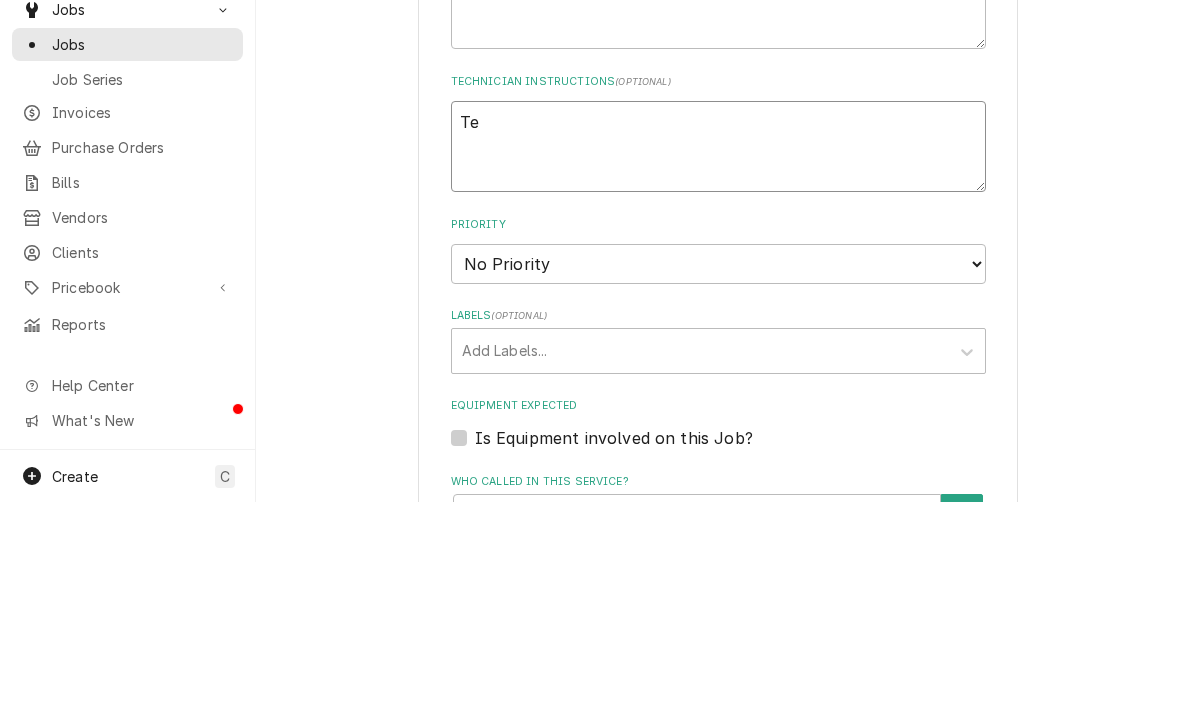 type on "x" 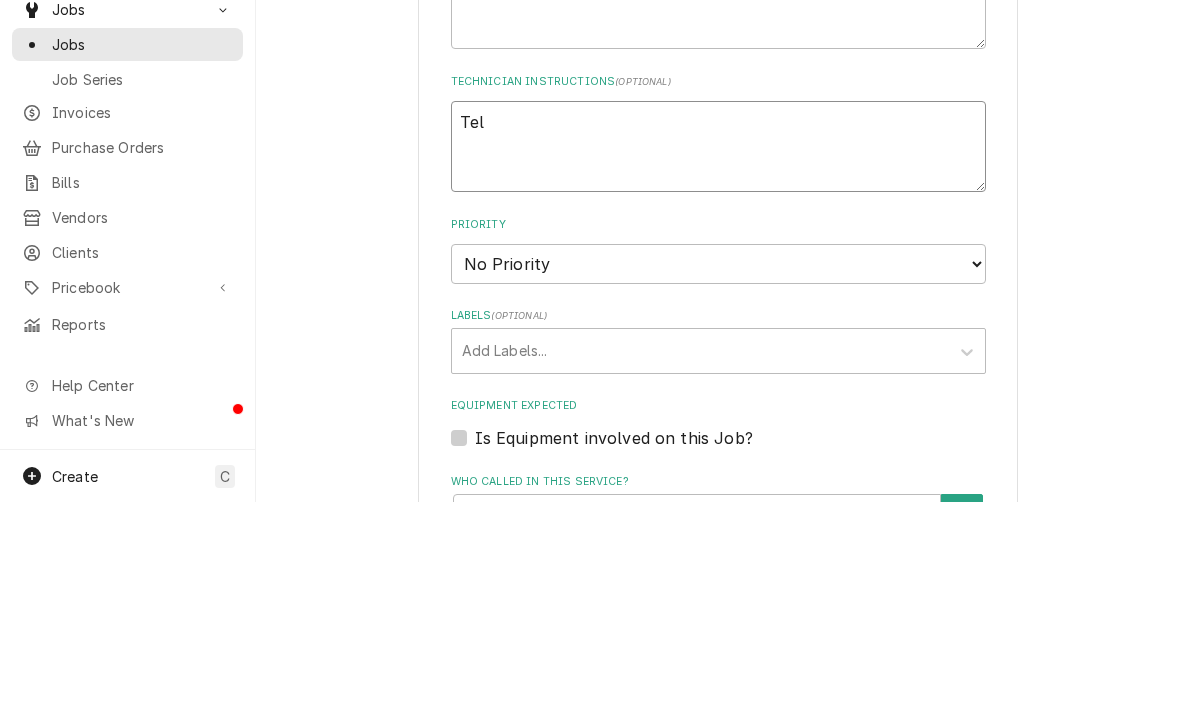 type on "x" 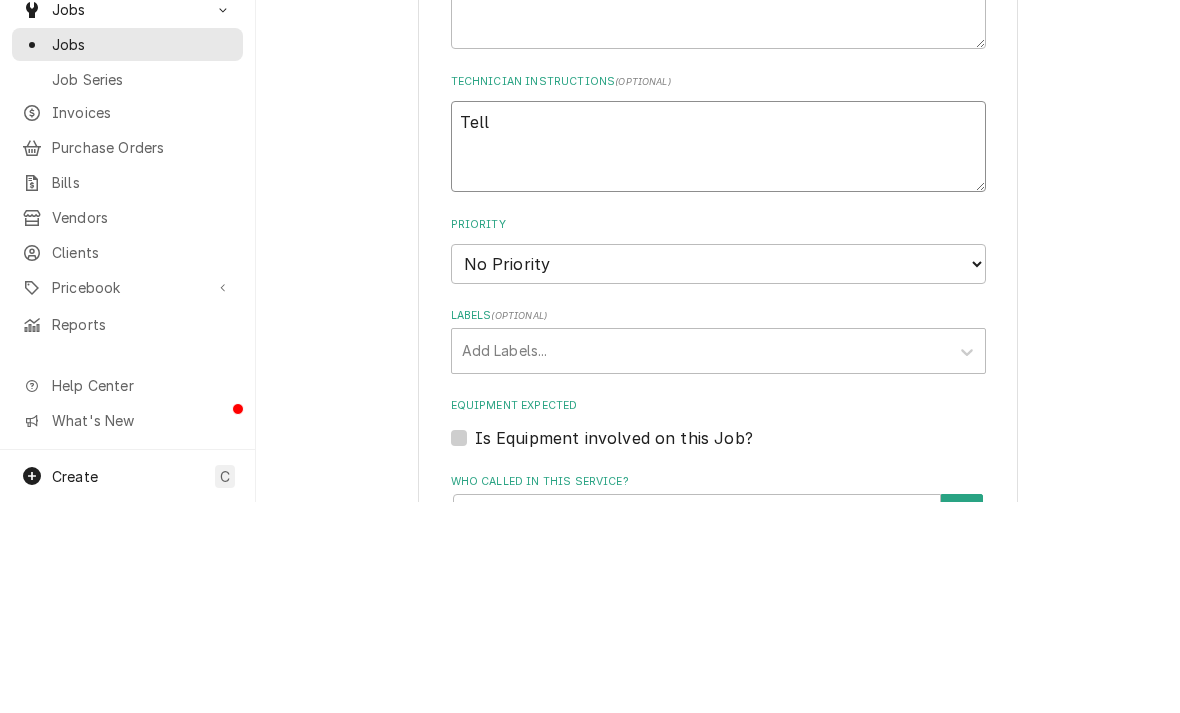 type on "x" 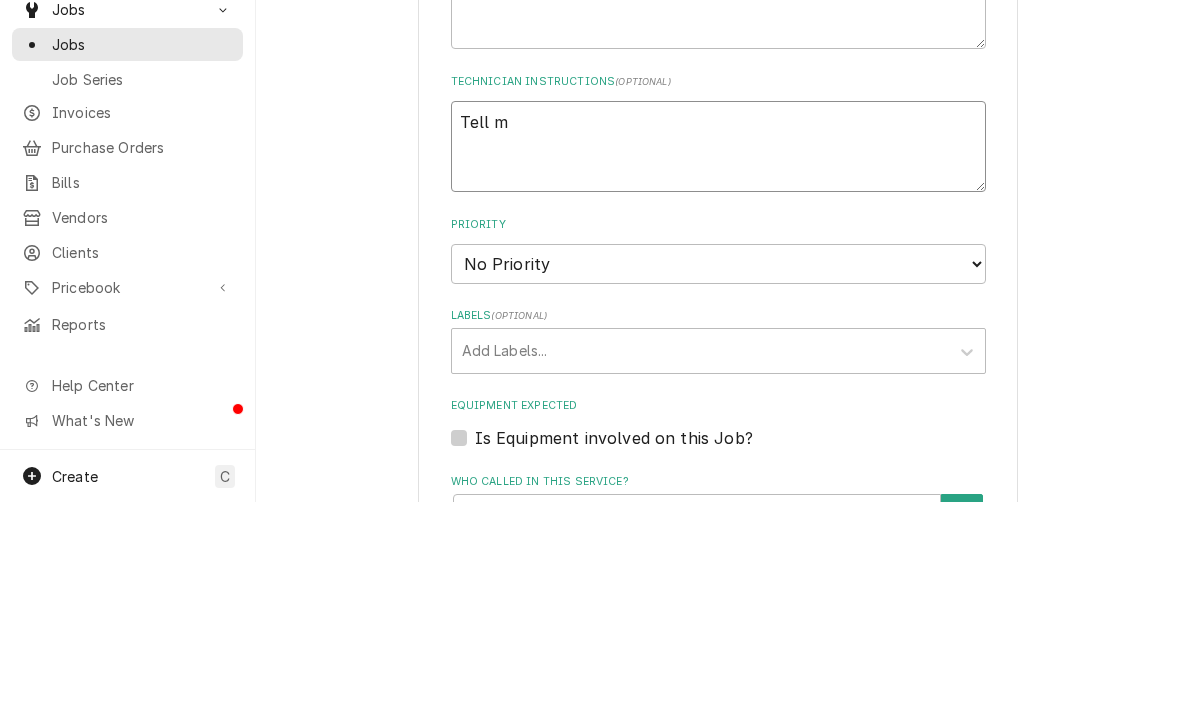 type on "x" 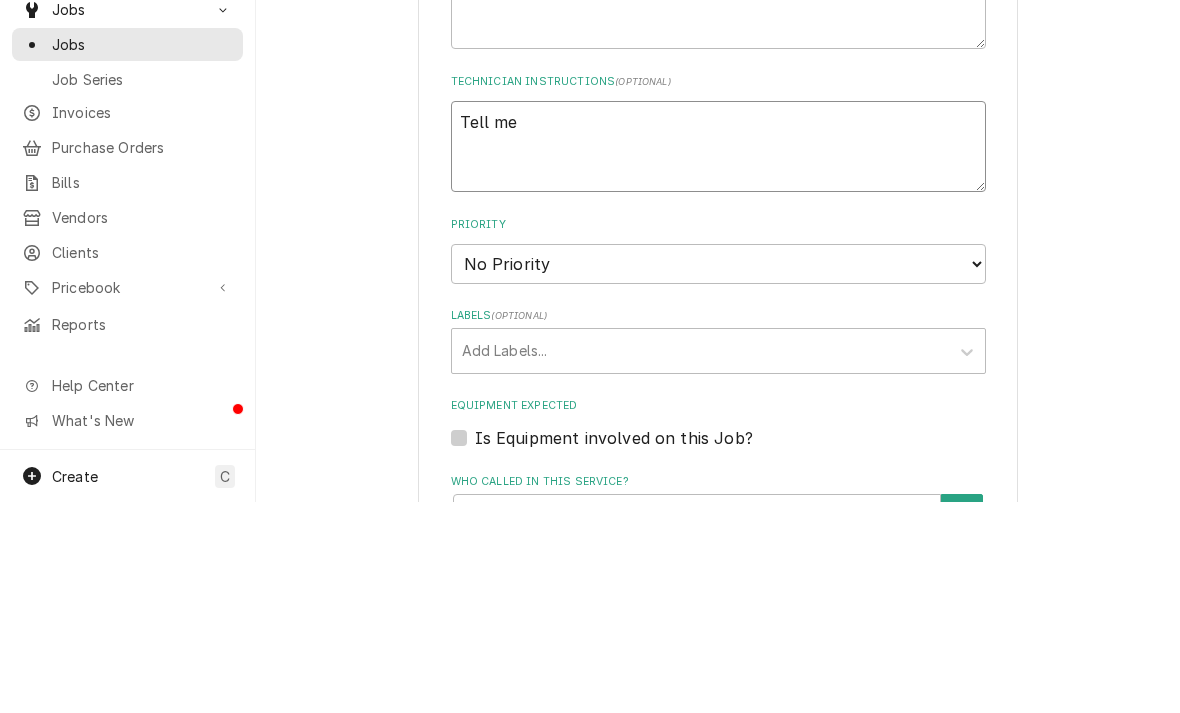 type on "x" 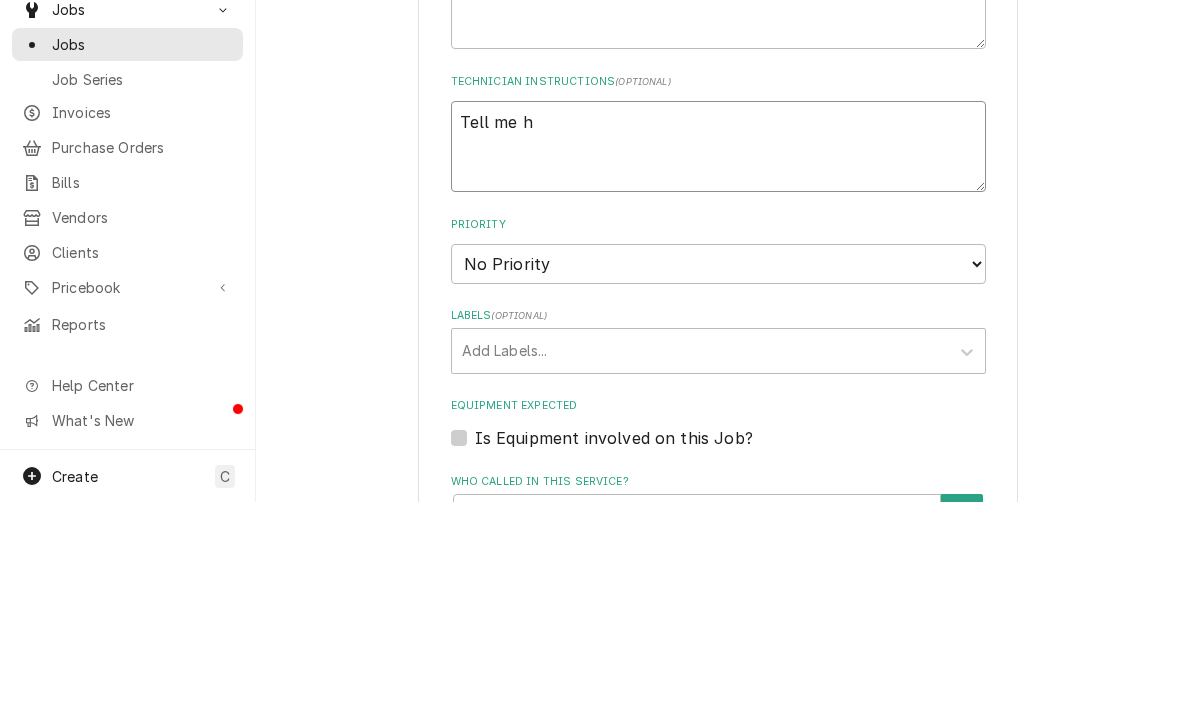 type on "x" 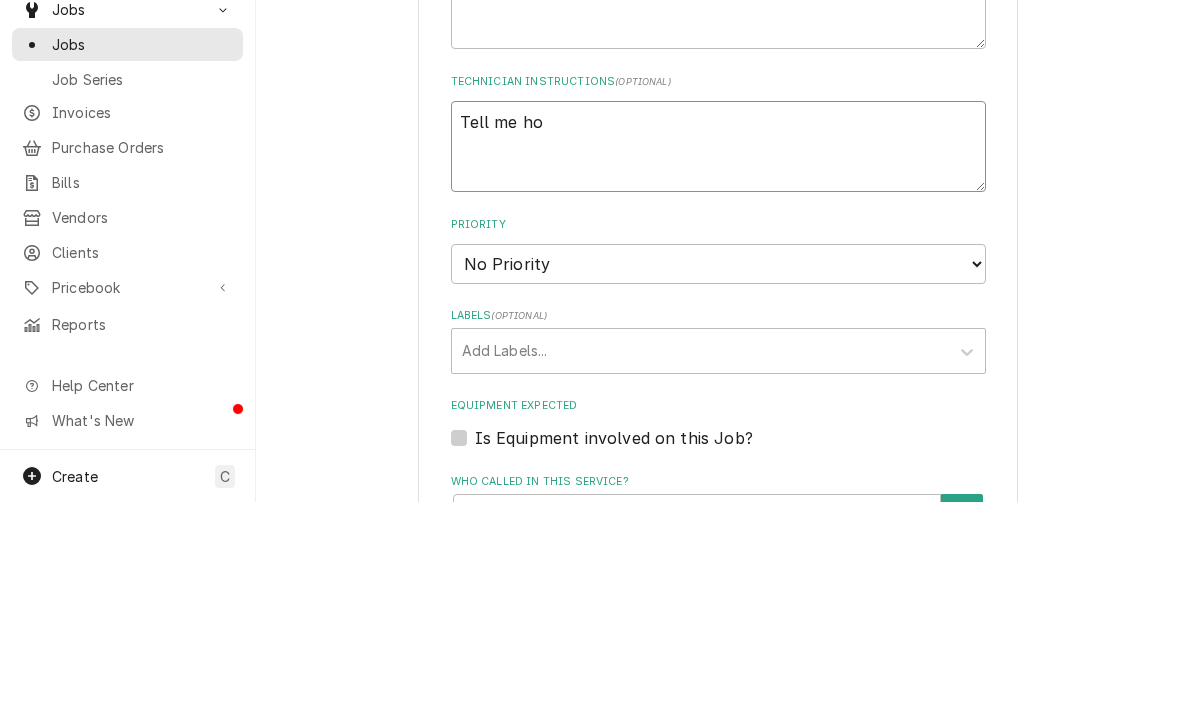 type on "x" 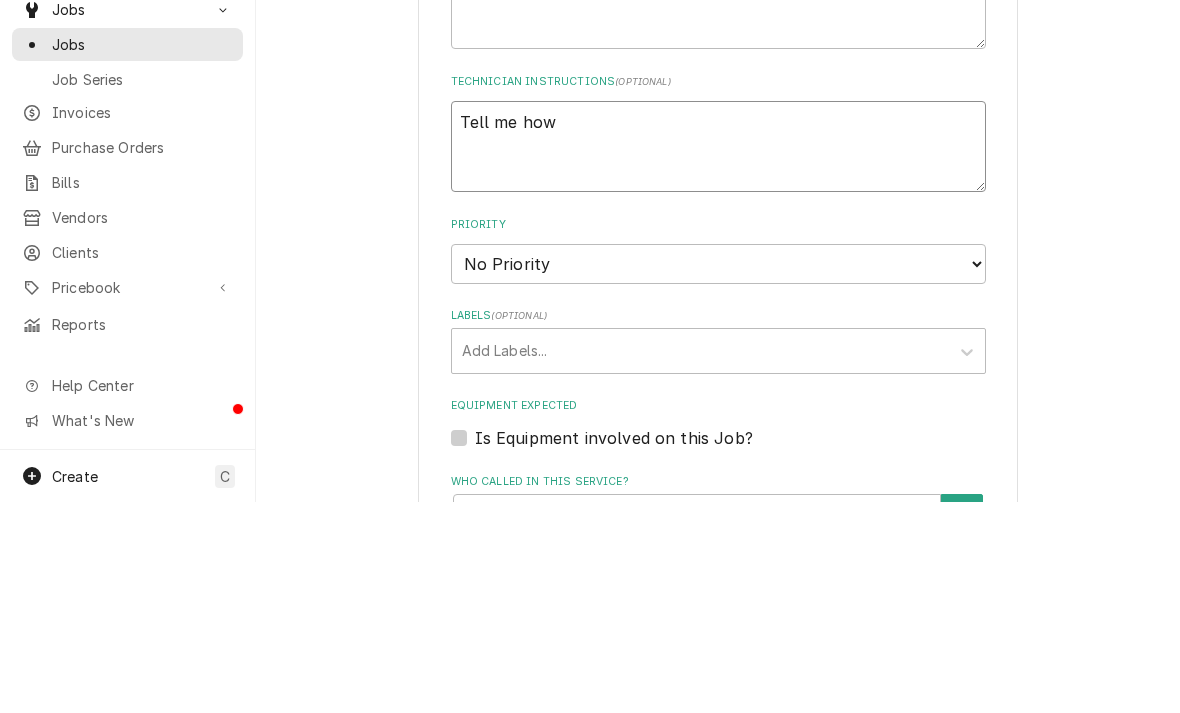 type on "x" 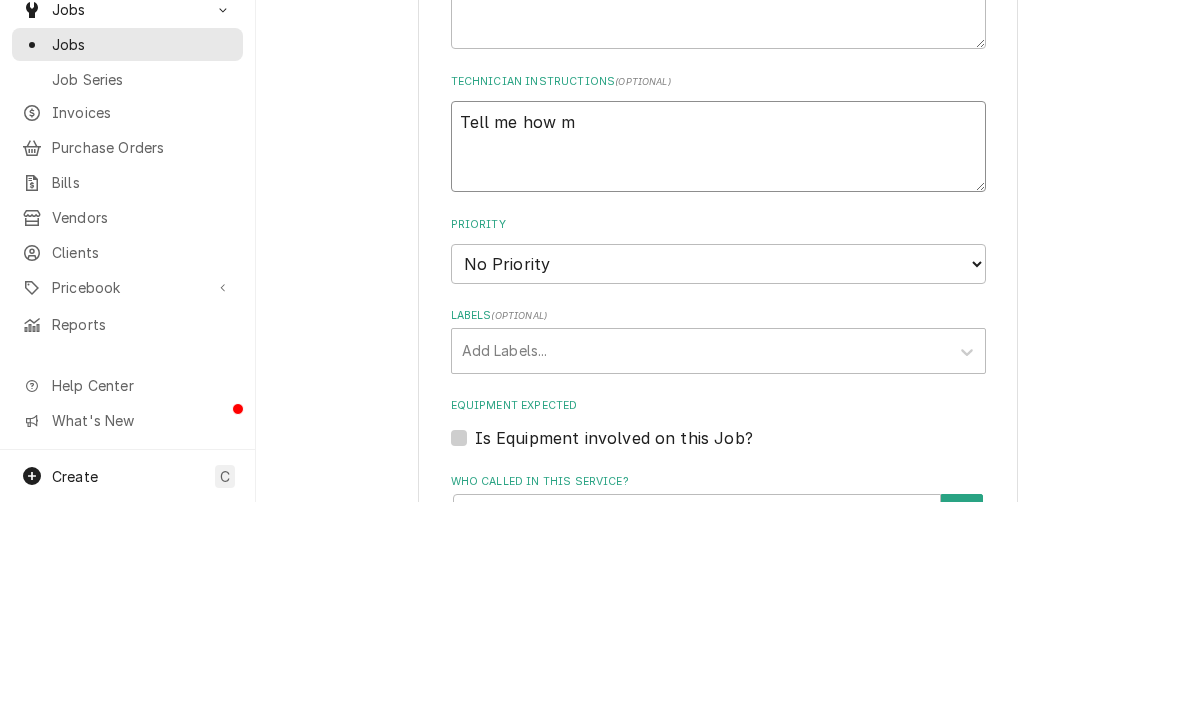 type on "x" 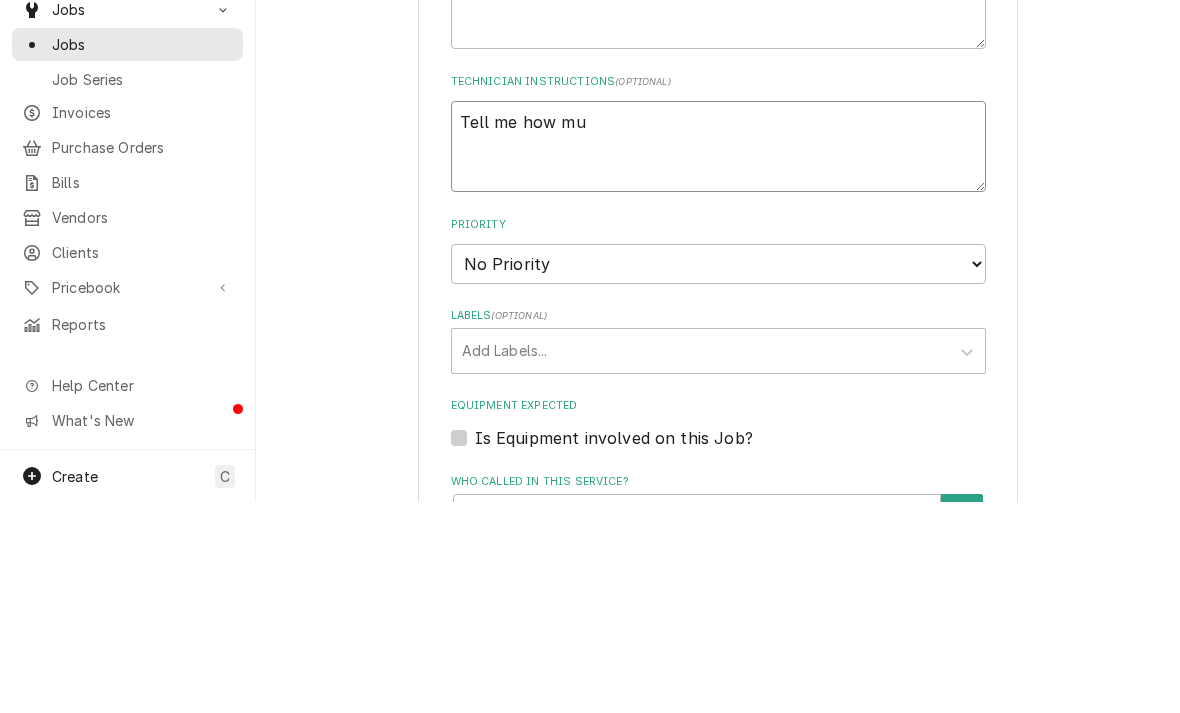 type on "x" 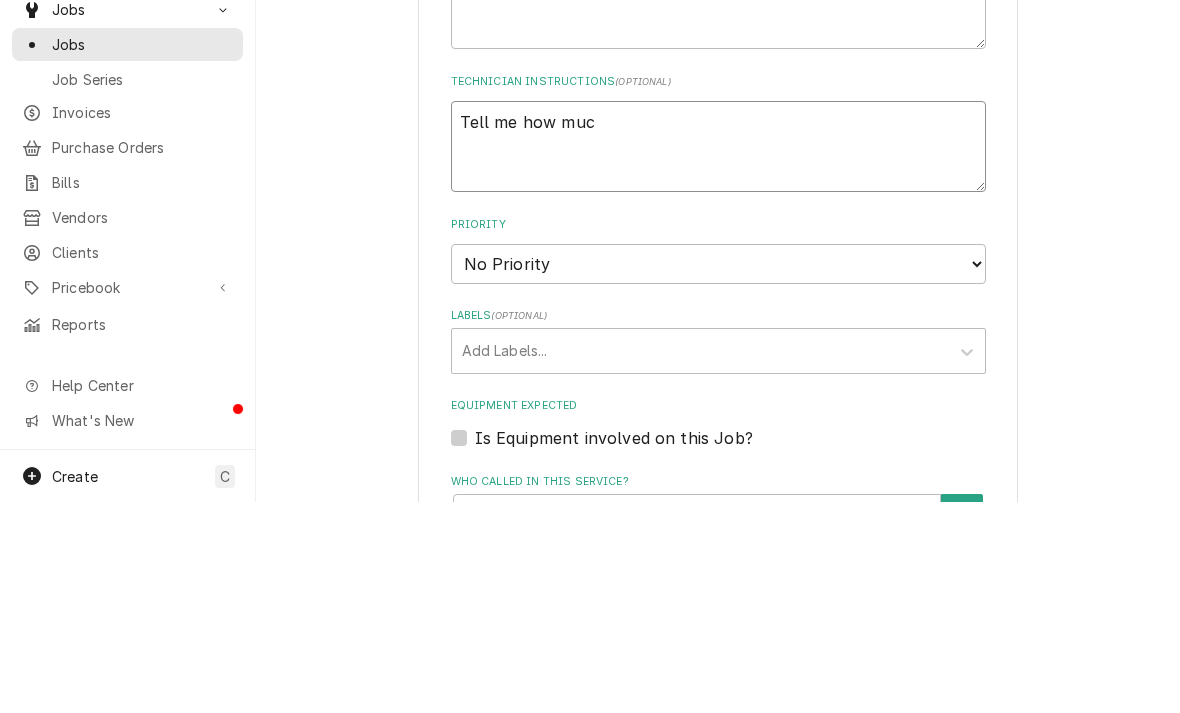 type on "x" 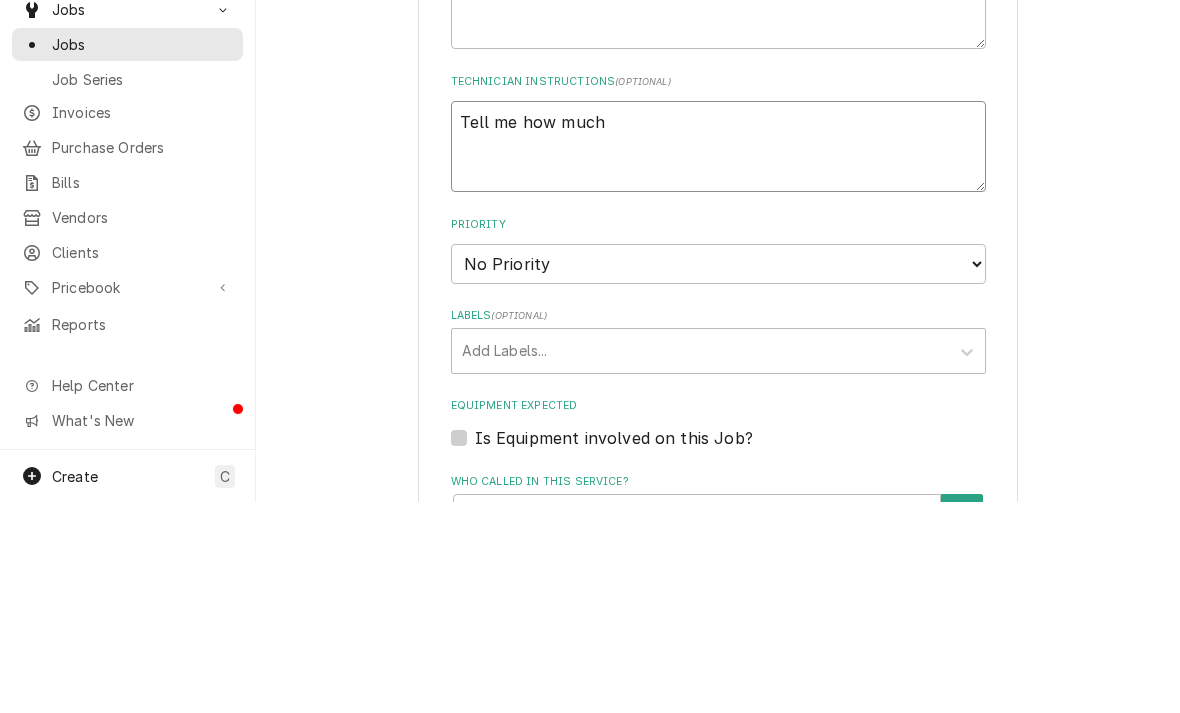 type on "x" 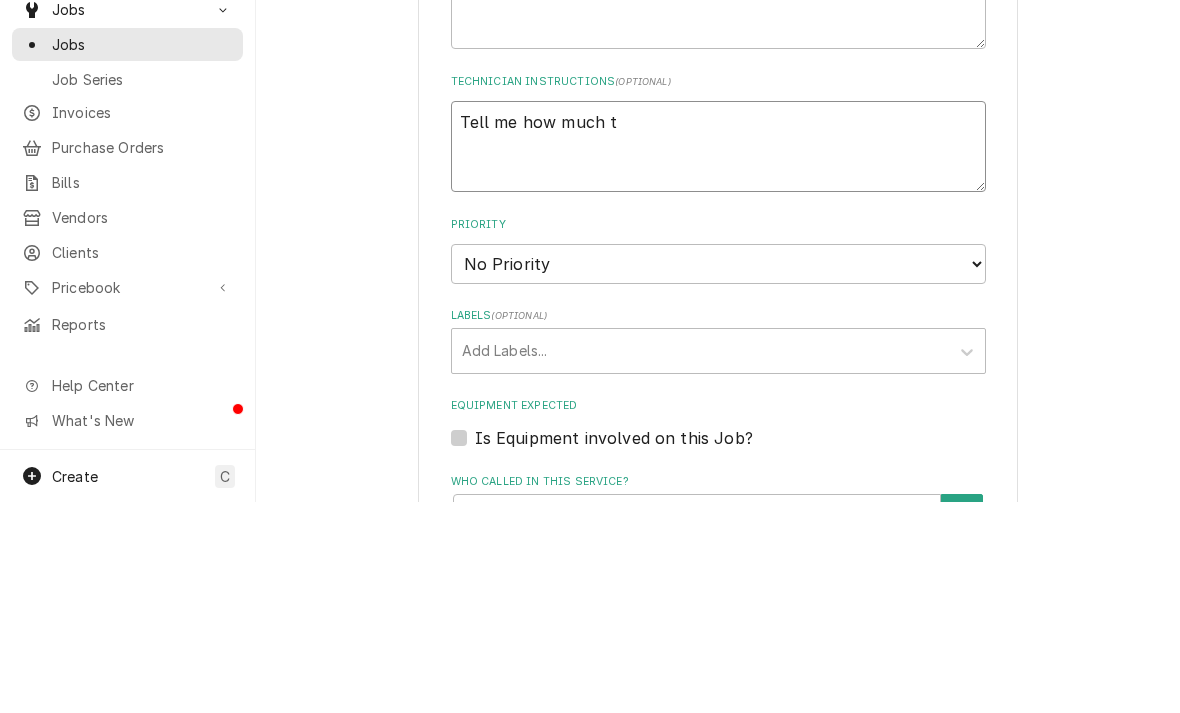 type on "x" 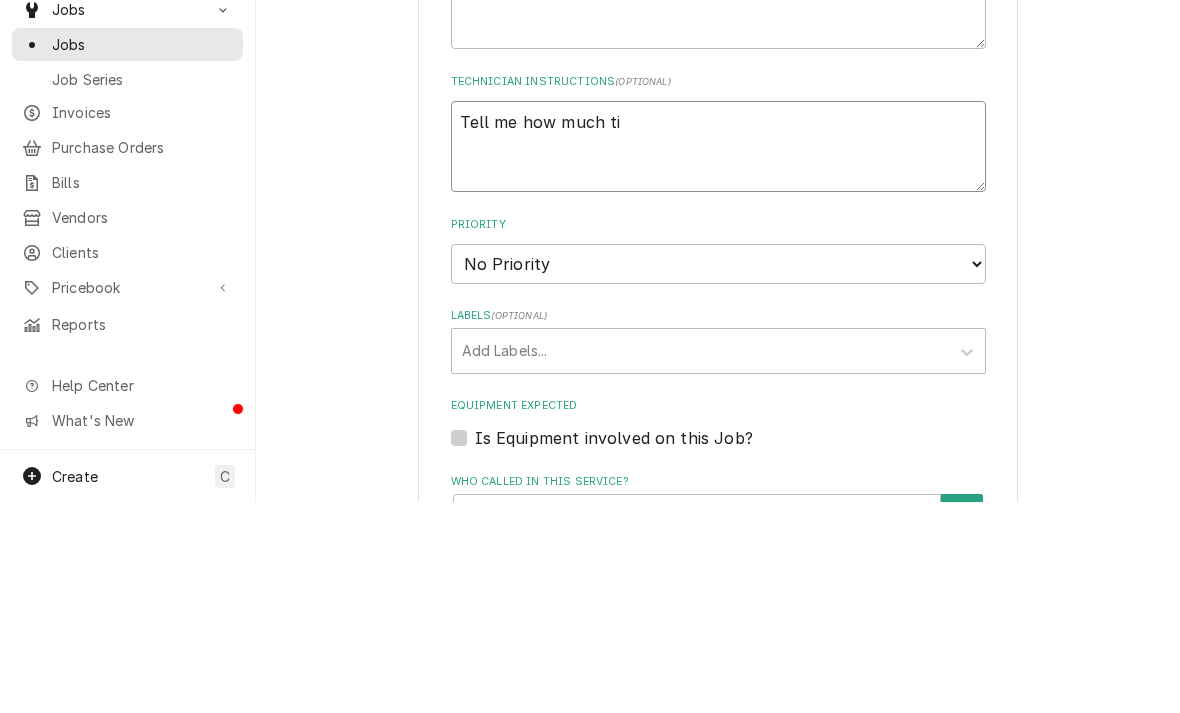 type on "x" 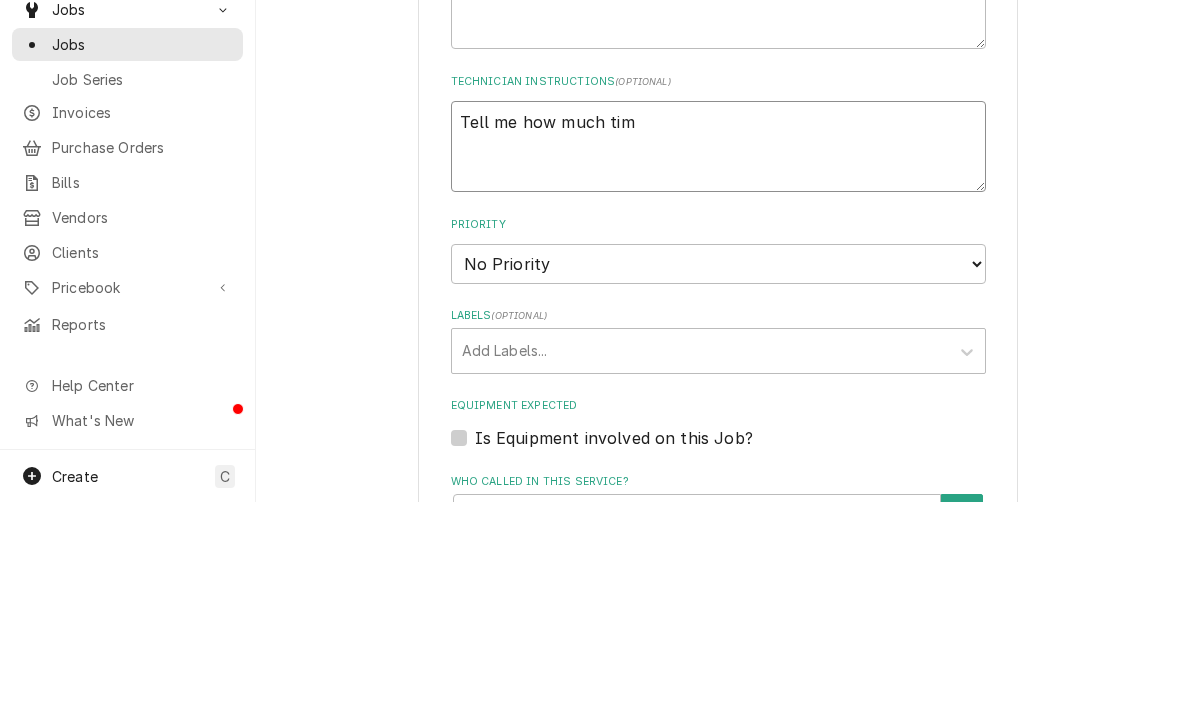 type on "Tell me how much time" 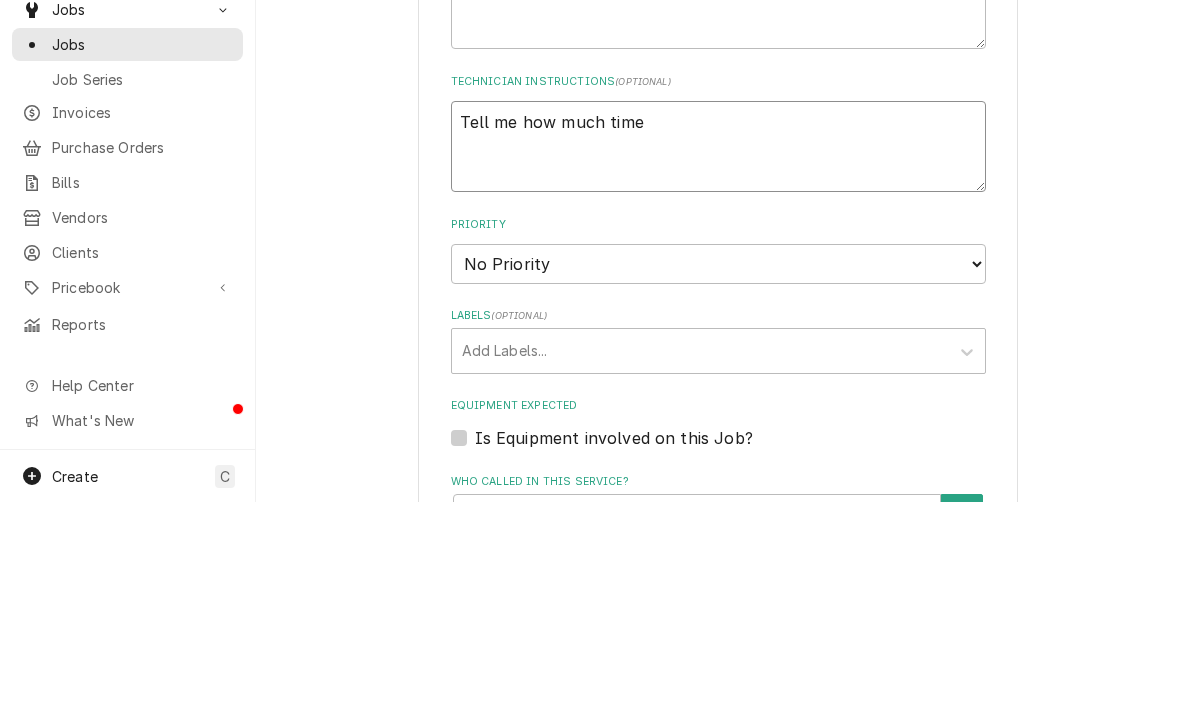 type on "x" 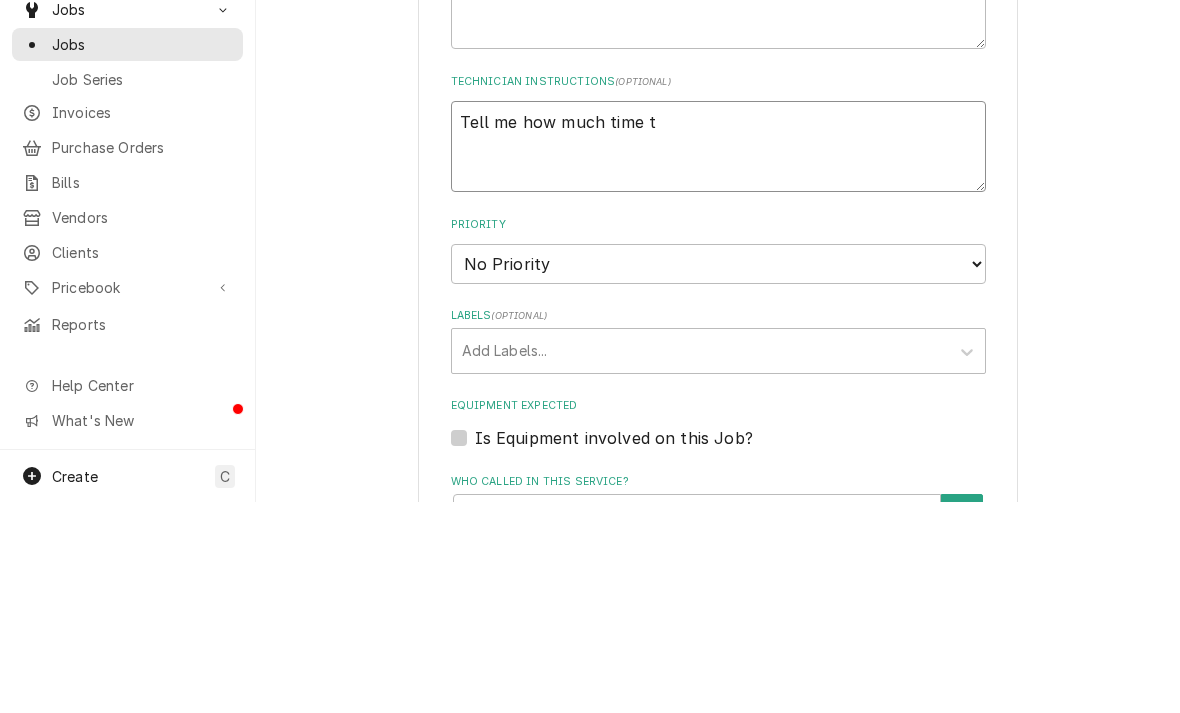 type on "Tell me how much time th" 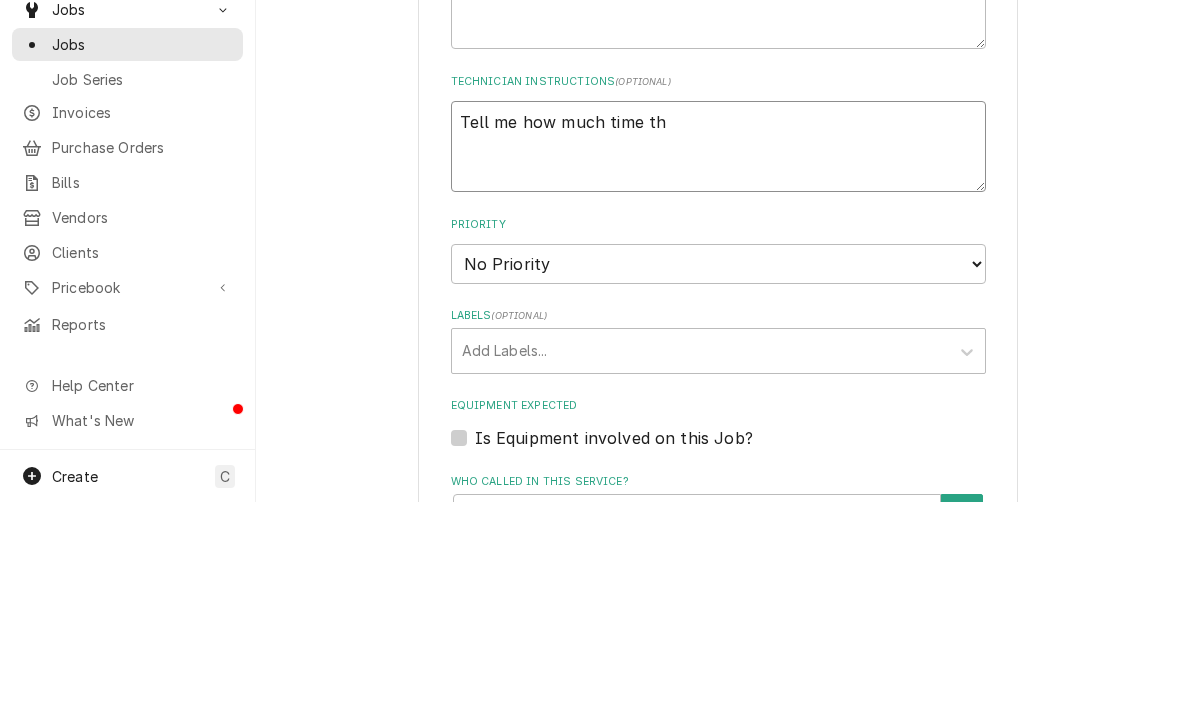 type on "x" 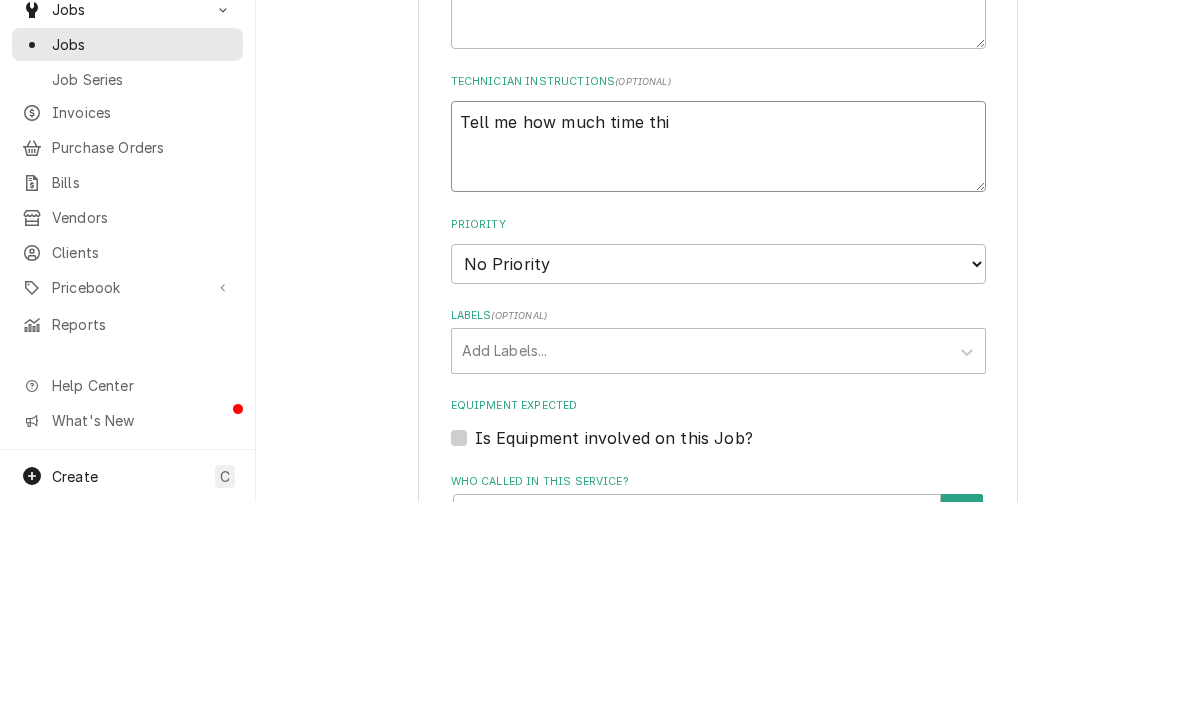 type on "x" 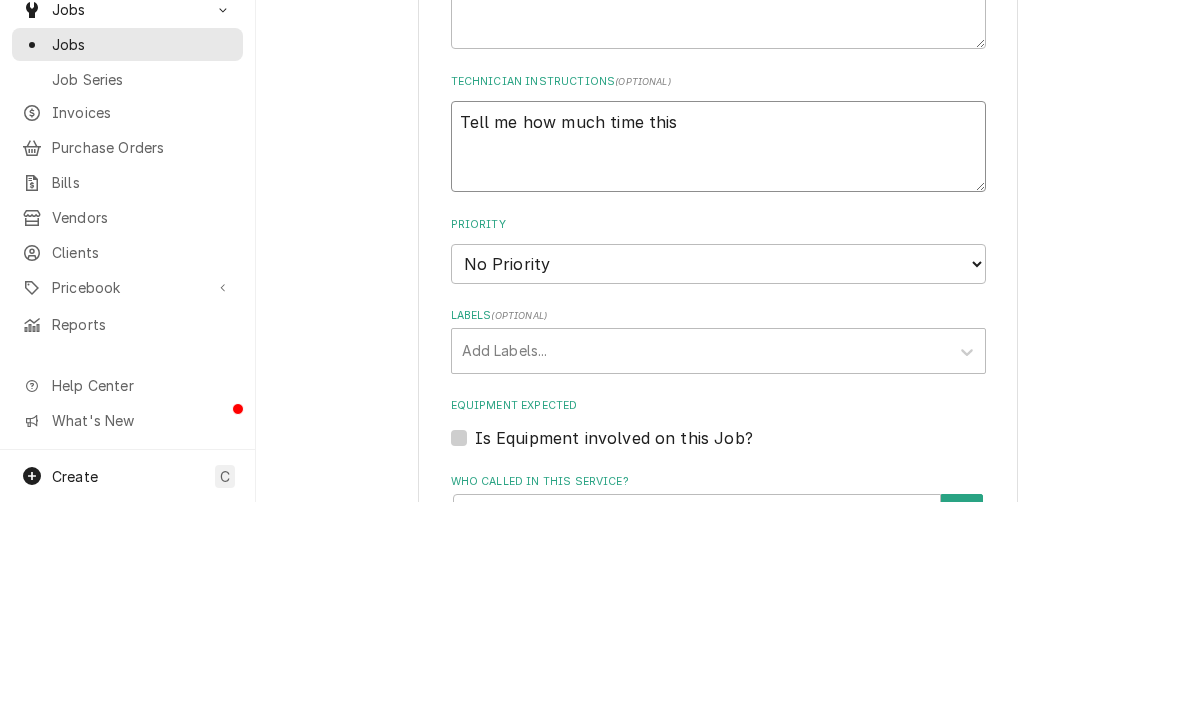 type on "x" 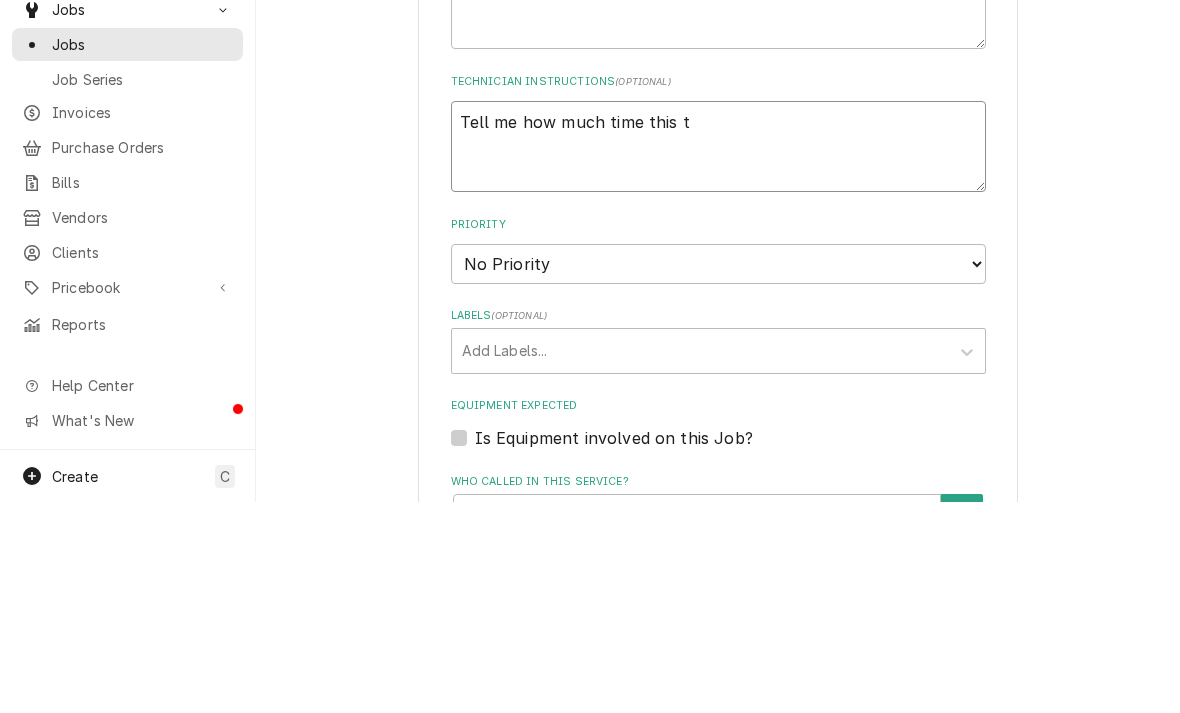 type on "Tell me how much time this to" 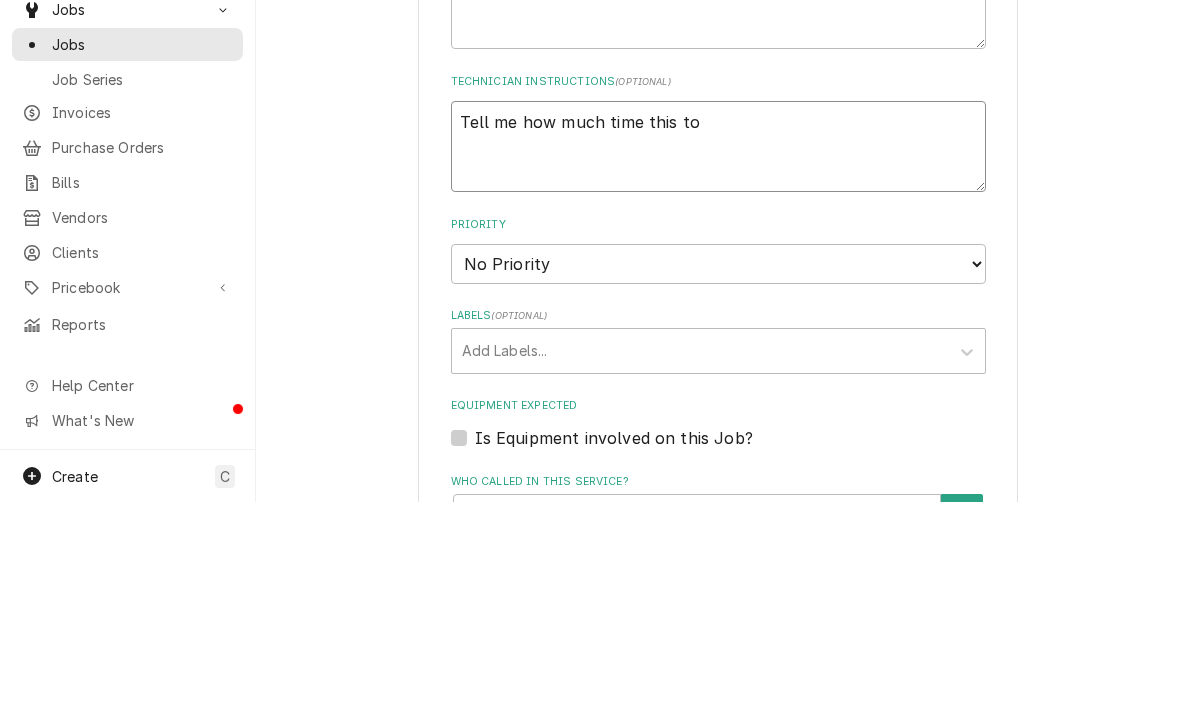 type on "x" 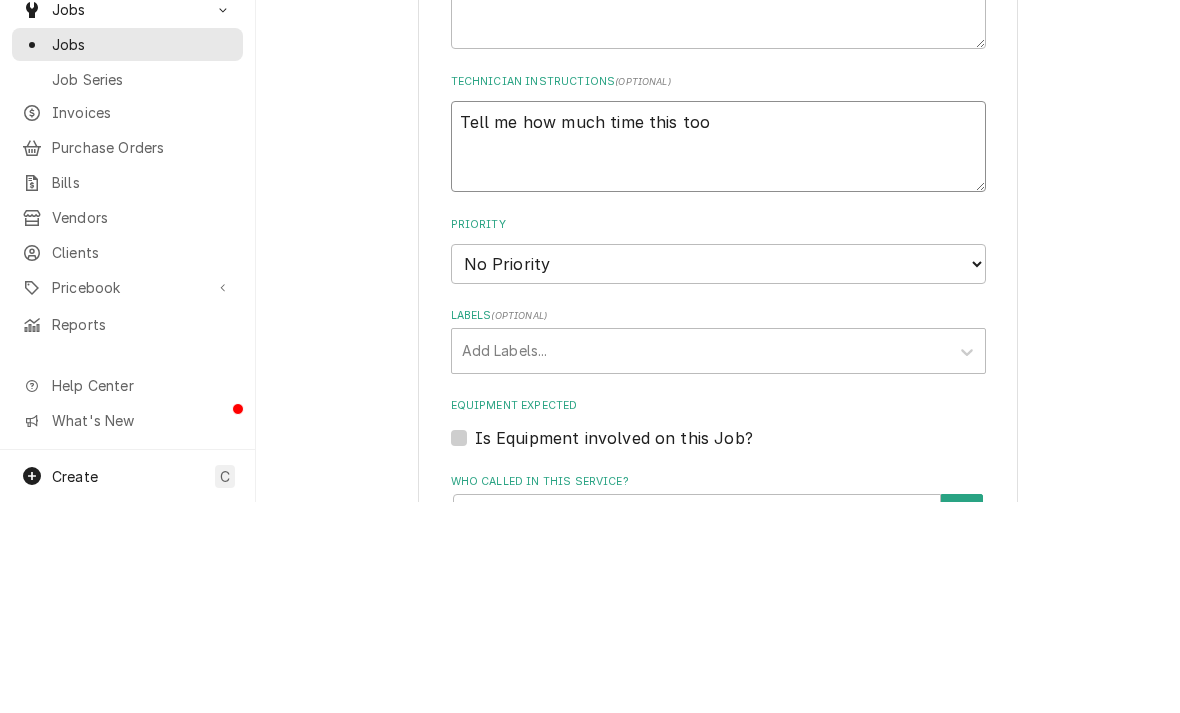 type on "x" 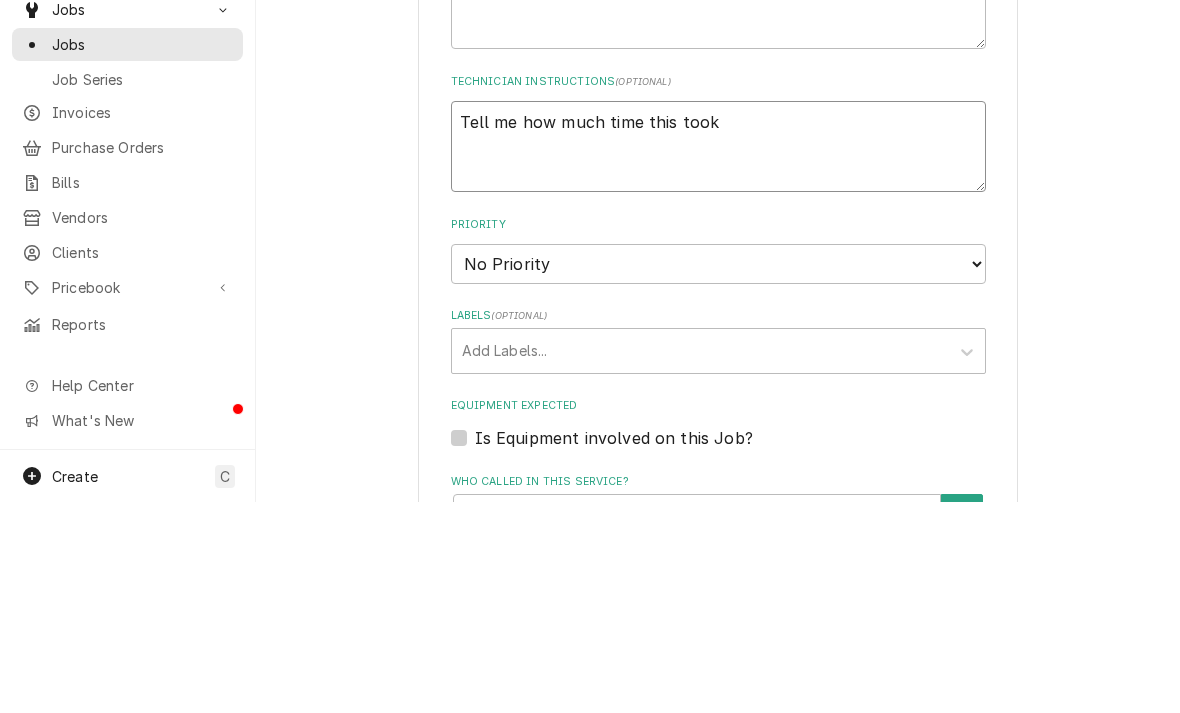 type on "x" 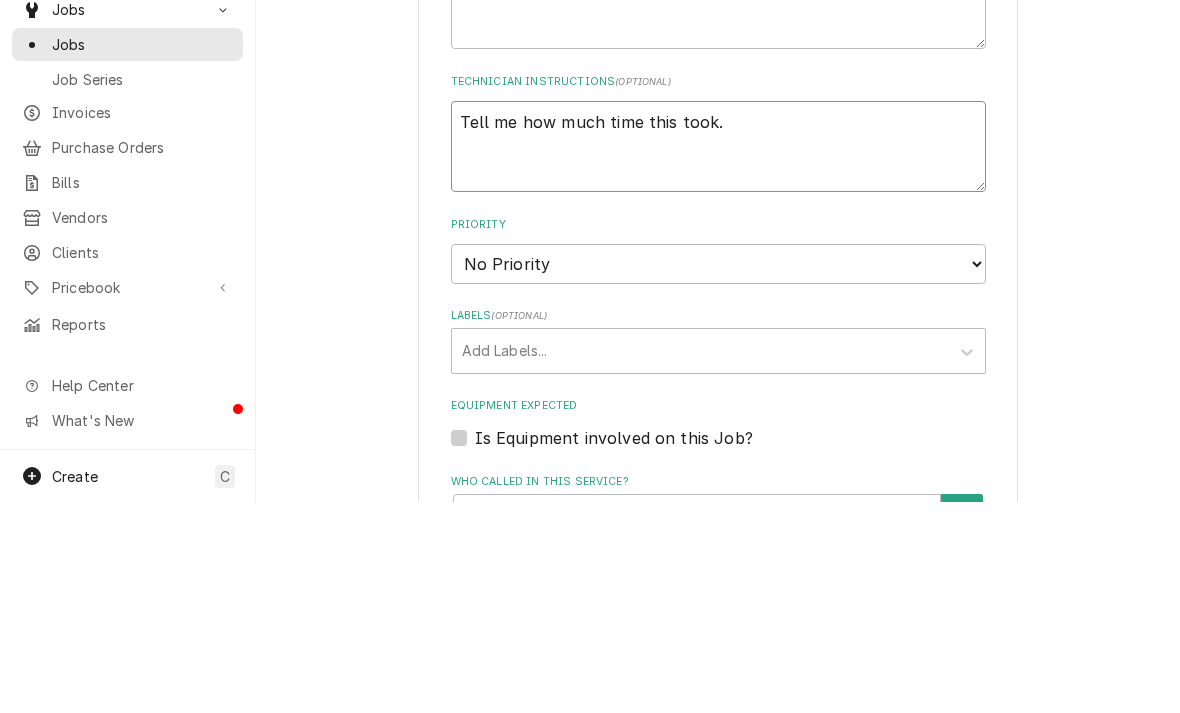 type on "x" 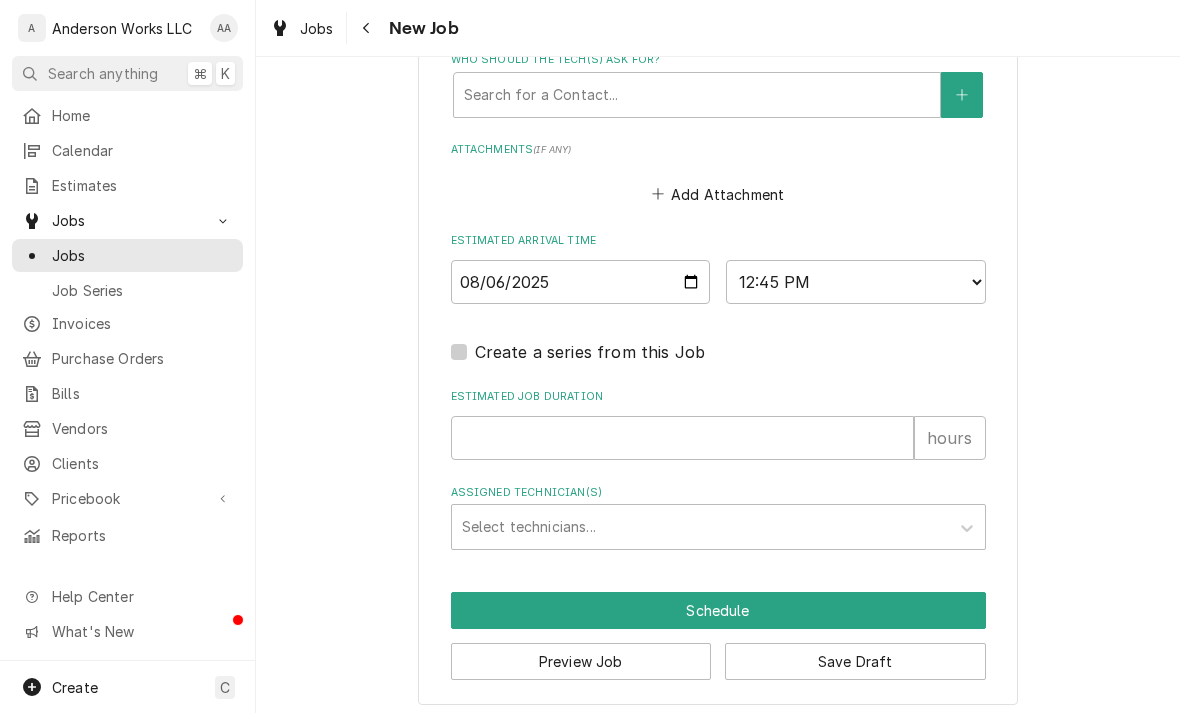 scroll, scrollTop: 1419, scrollLeft: 0, axis: vertical 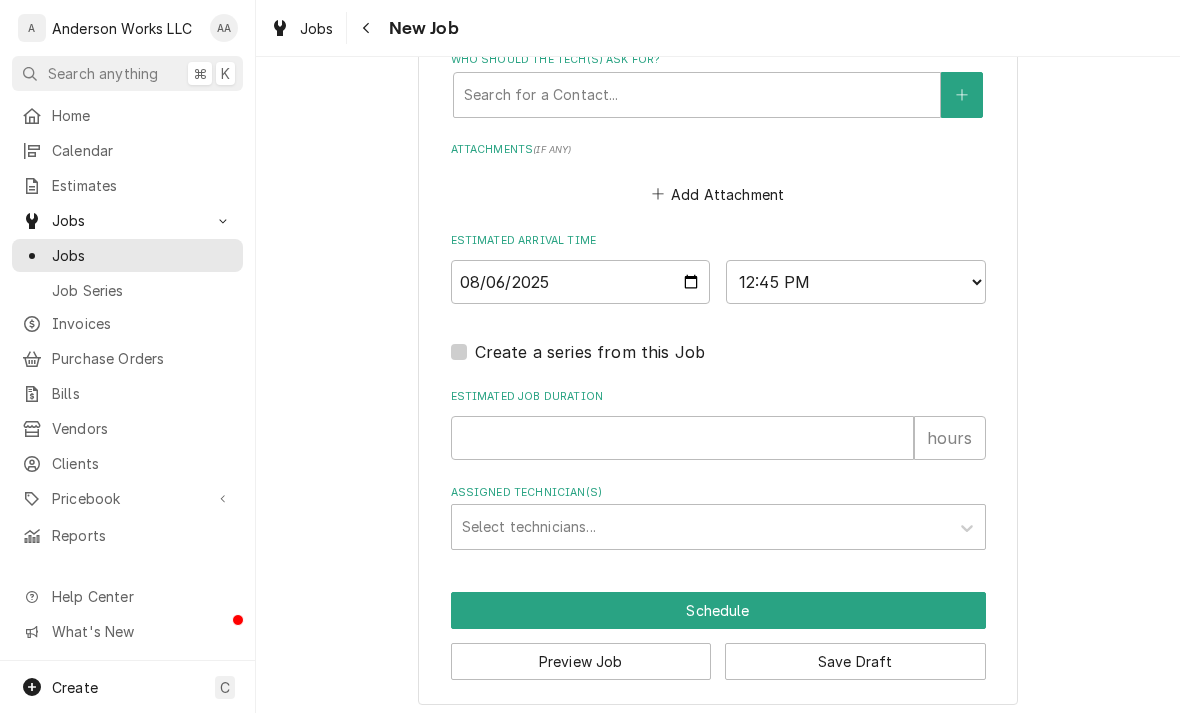 type on "Tell me how much time this took." 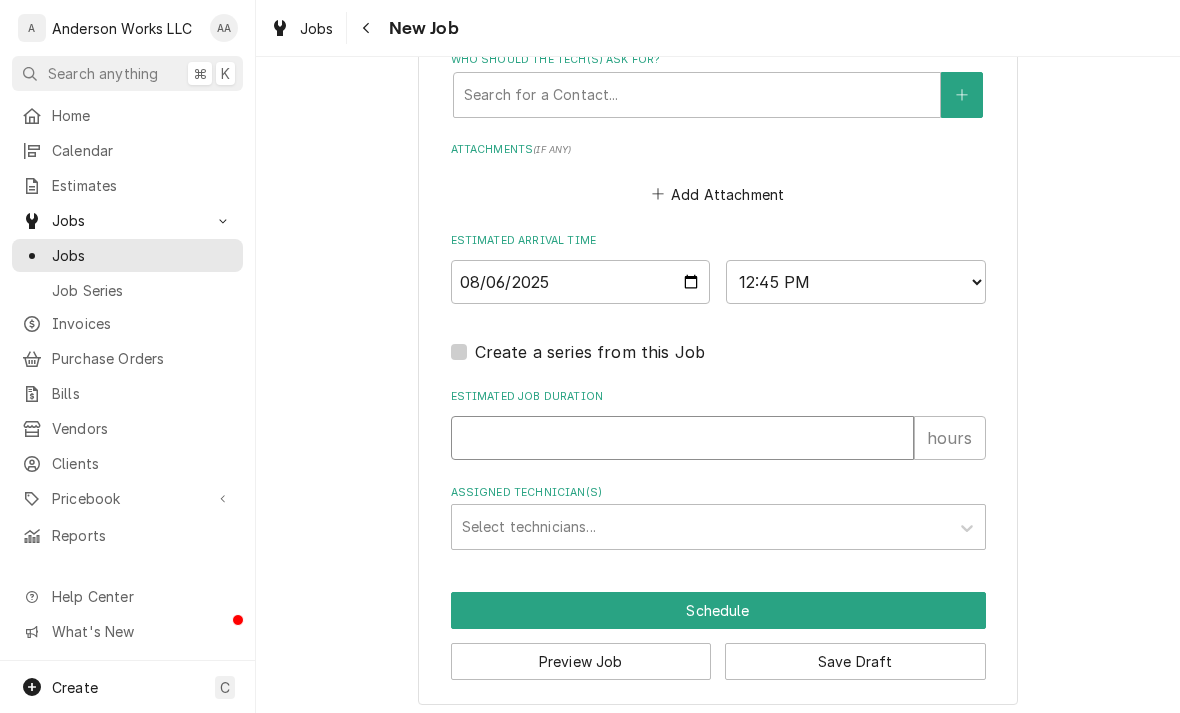 click on "Estimated Job Duration" at bounding box center [682, 438] 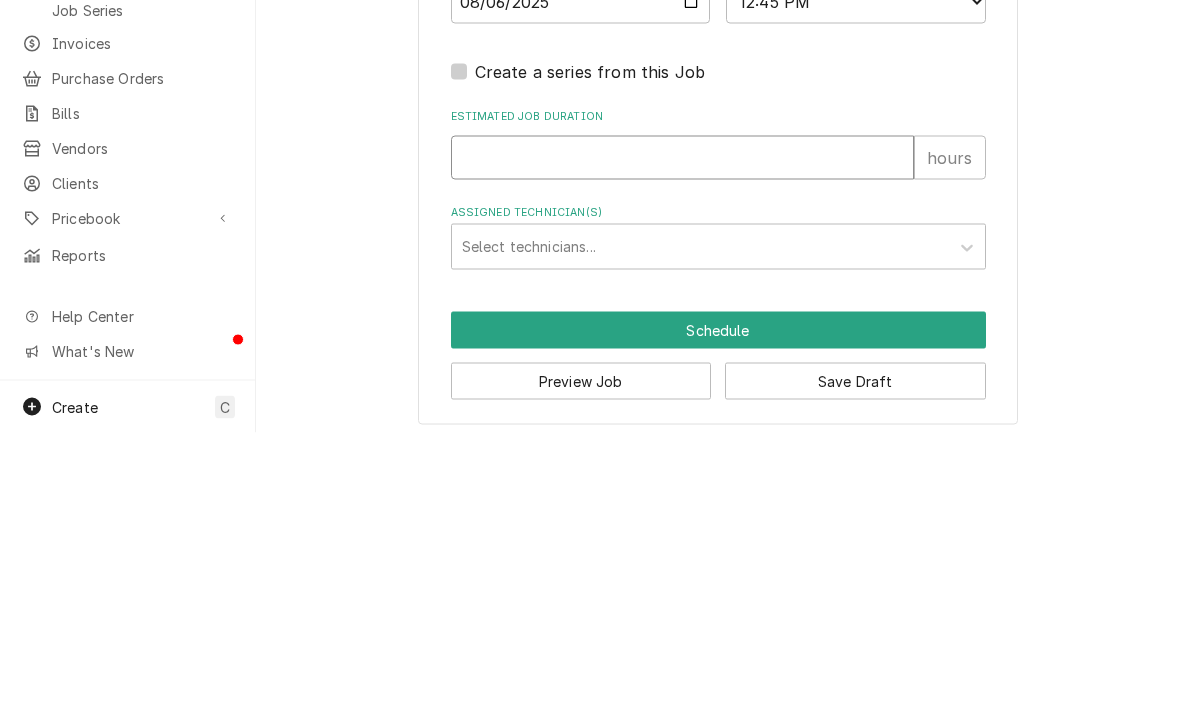 type on "2" 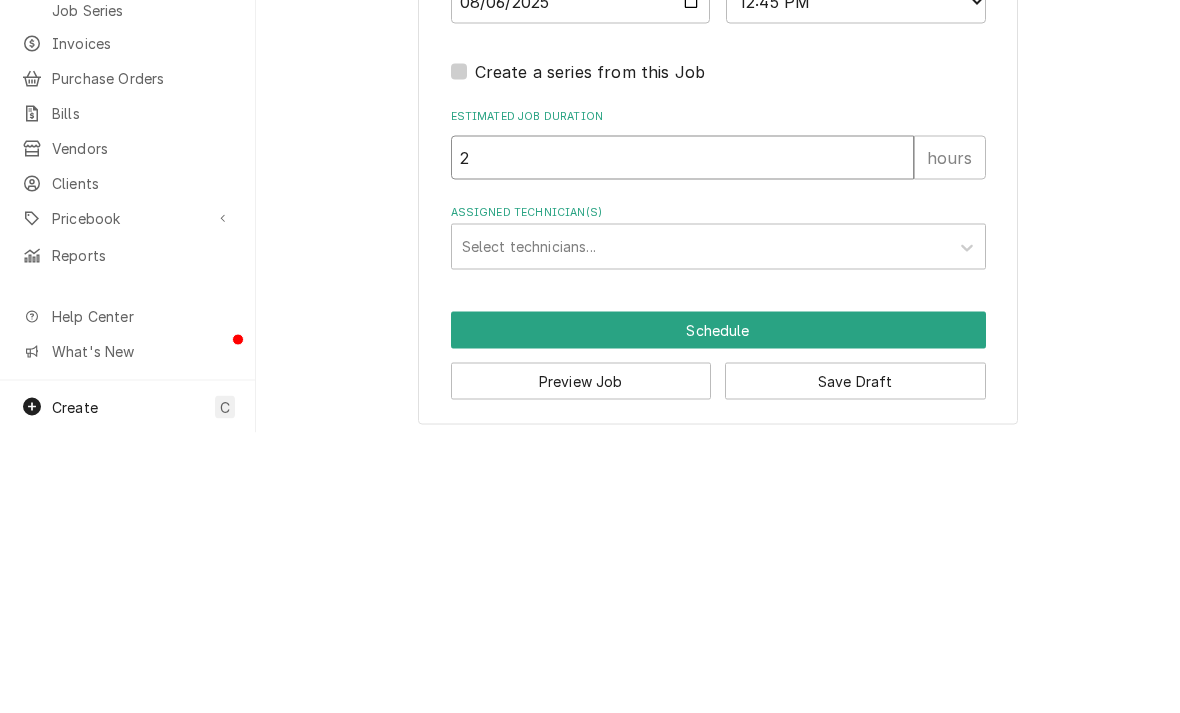 type on "x" 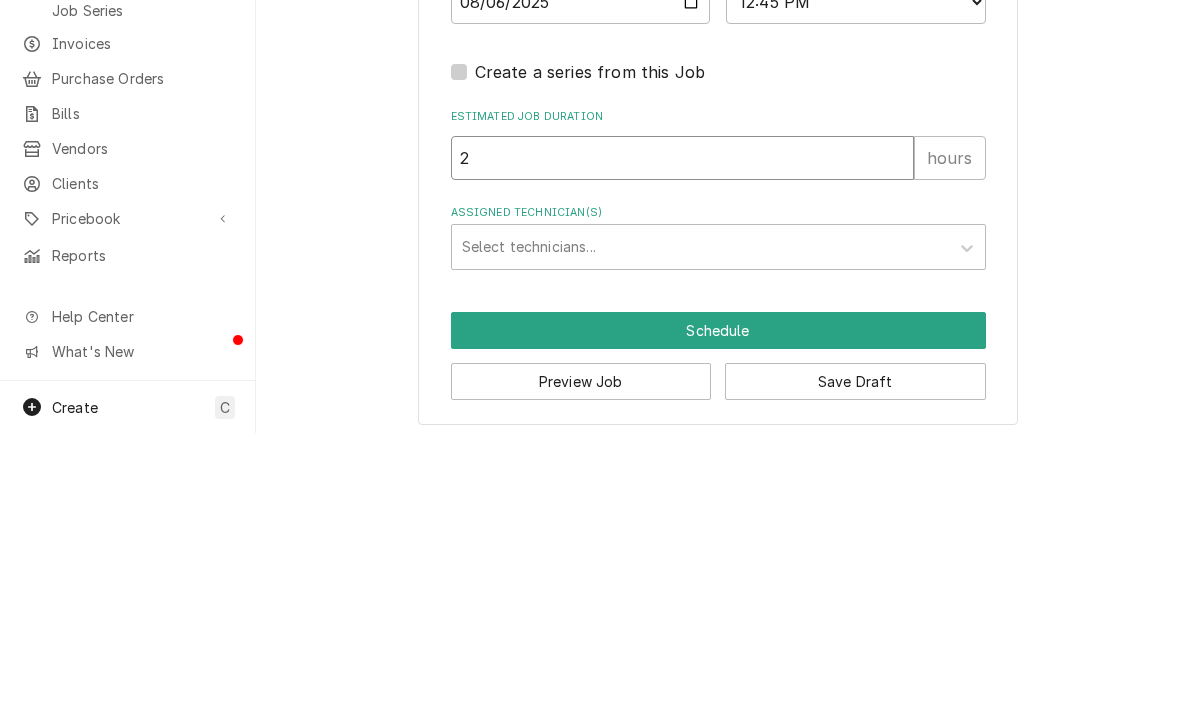 type on "2" 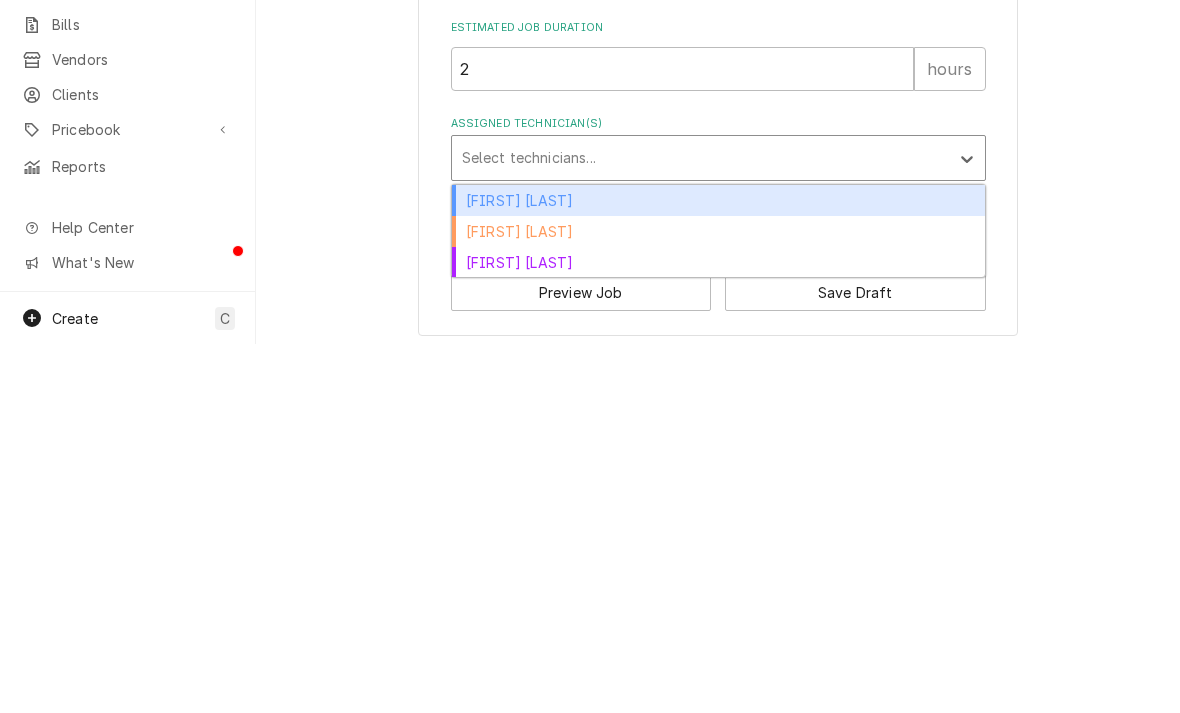 click on "Caleb Anderson" at bounding box center (718, 600) 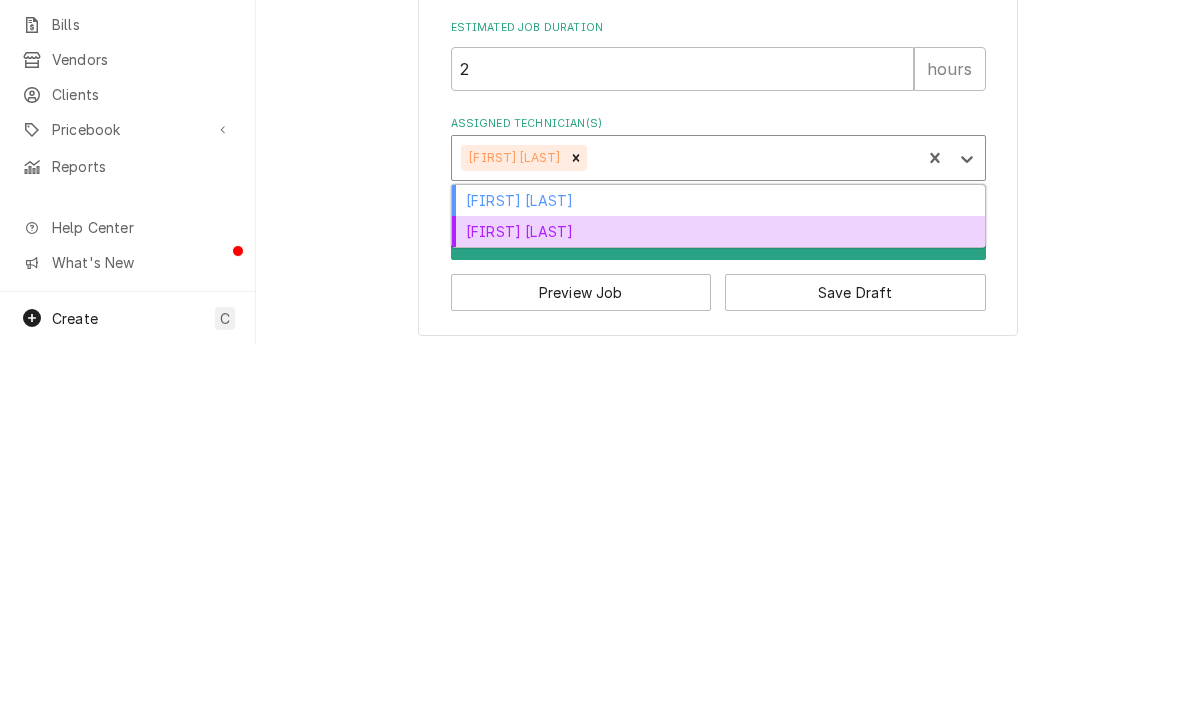 click on "Kenna Anderson" at bounding box center [718, 600] 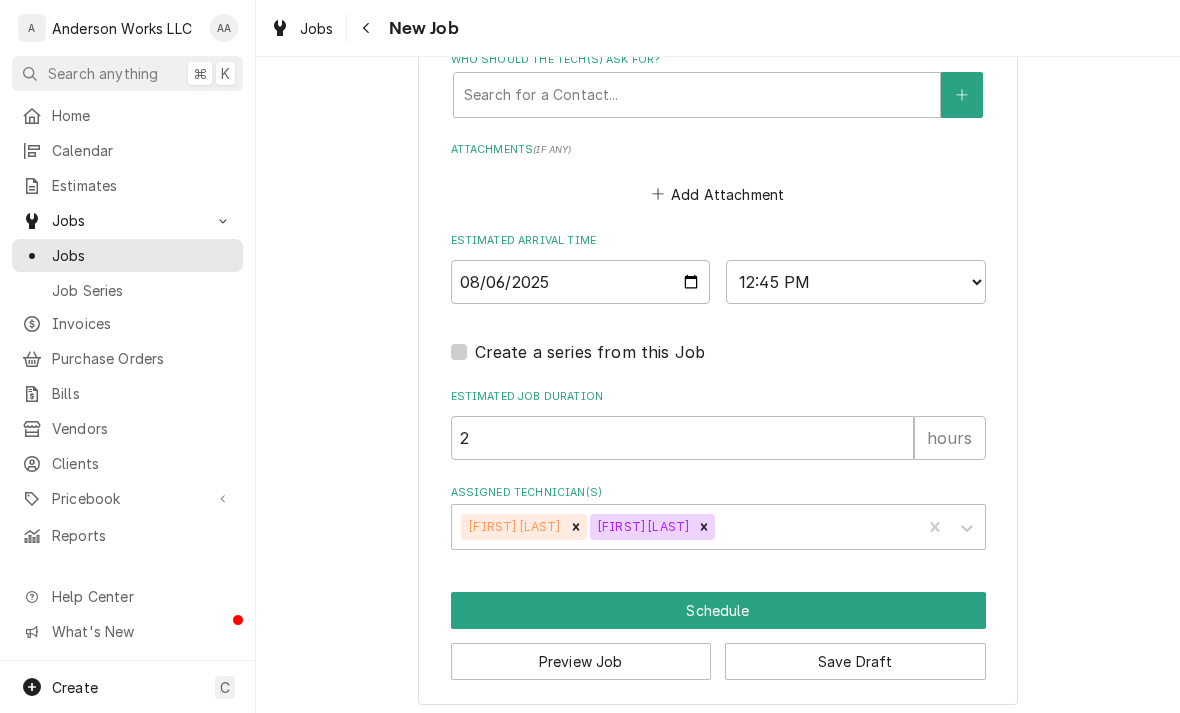 click on "Schedule" at bounding box center [718, 610] 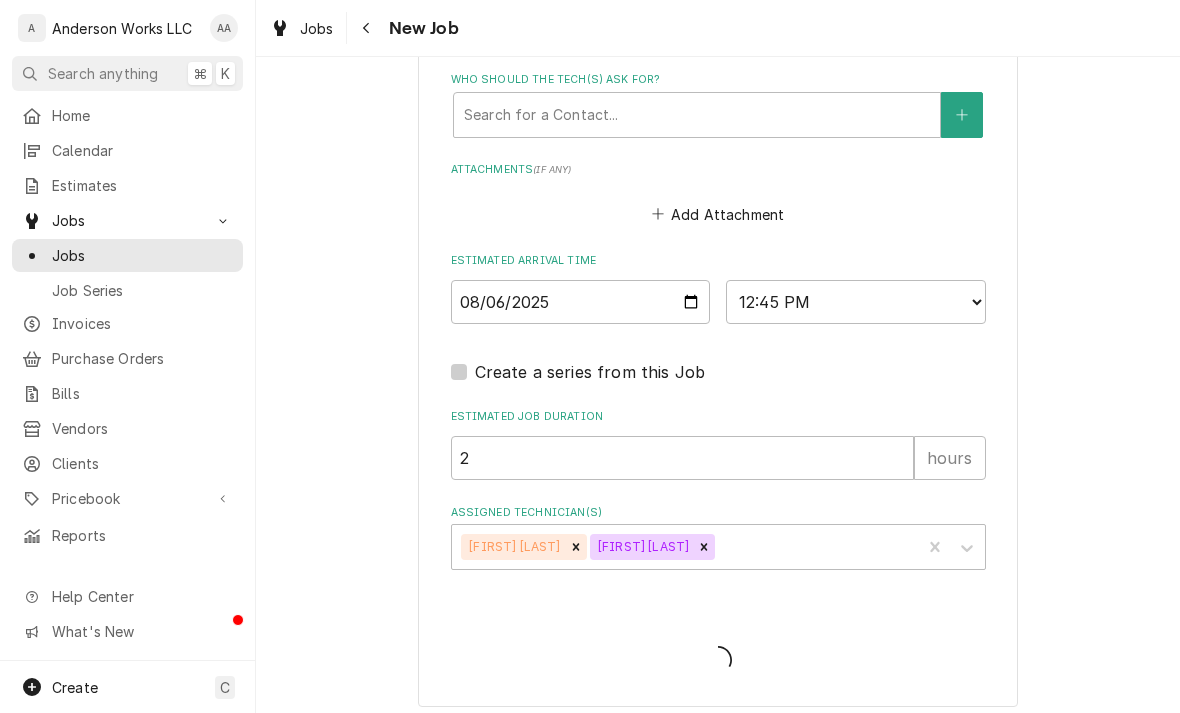 type on "x" 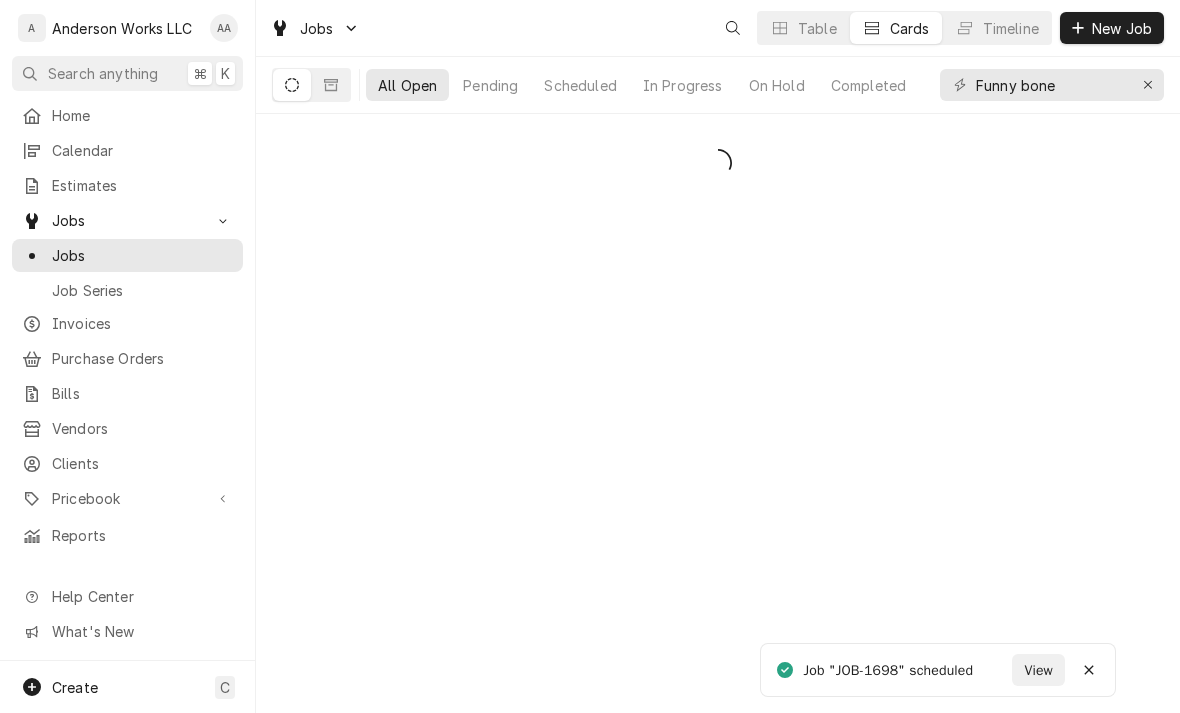 scroll, scrollTop: 0, scrollLeft: 0, axis: both 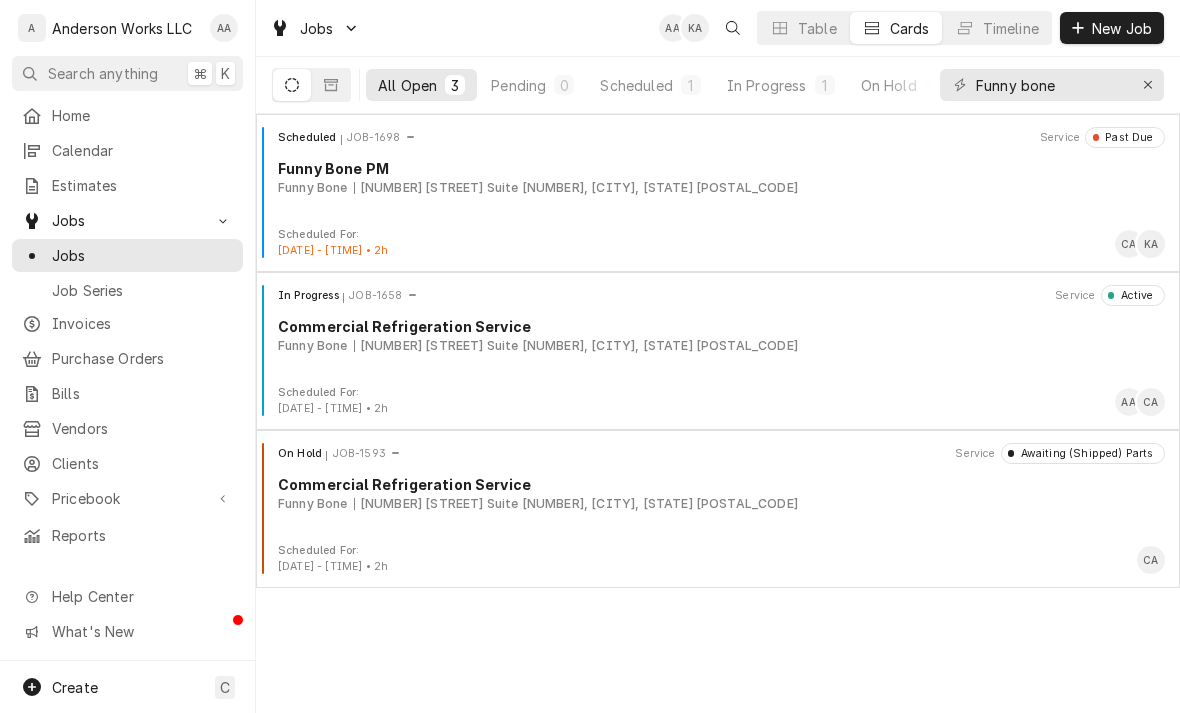 click on "Invoices" at bounding box center (142, 323) 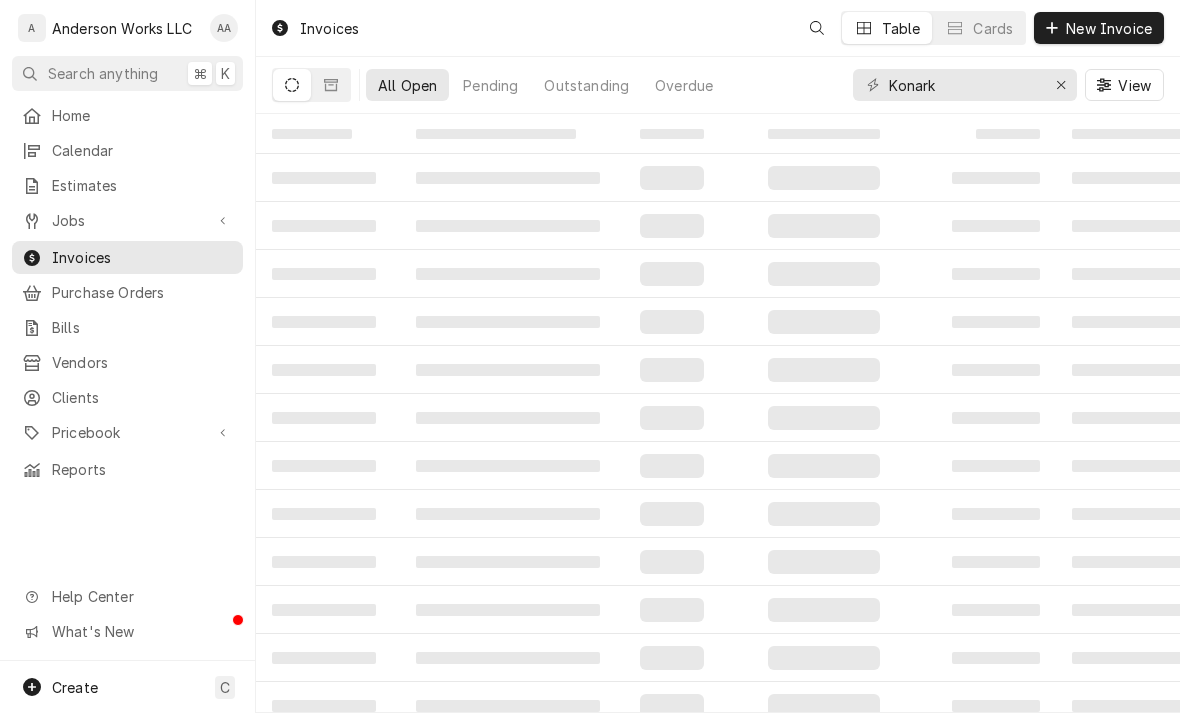 scroll, scrollTop: 0, scrollLeft: 0, axis: both 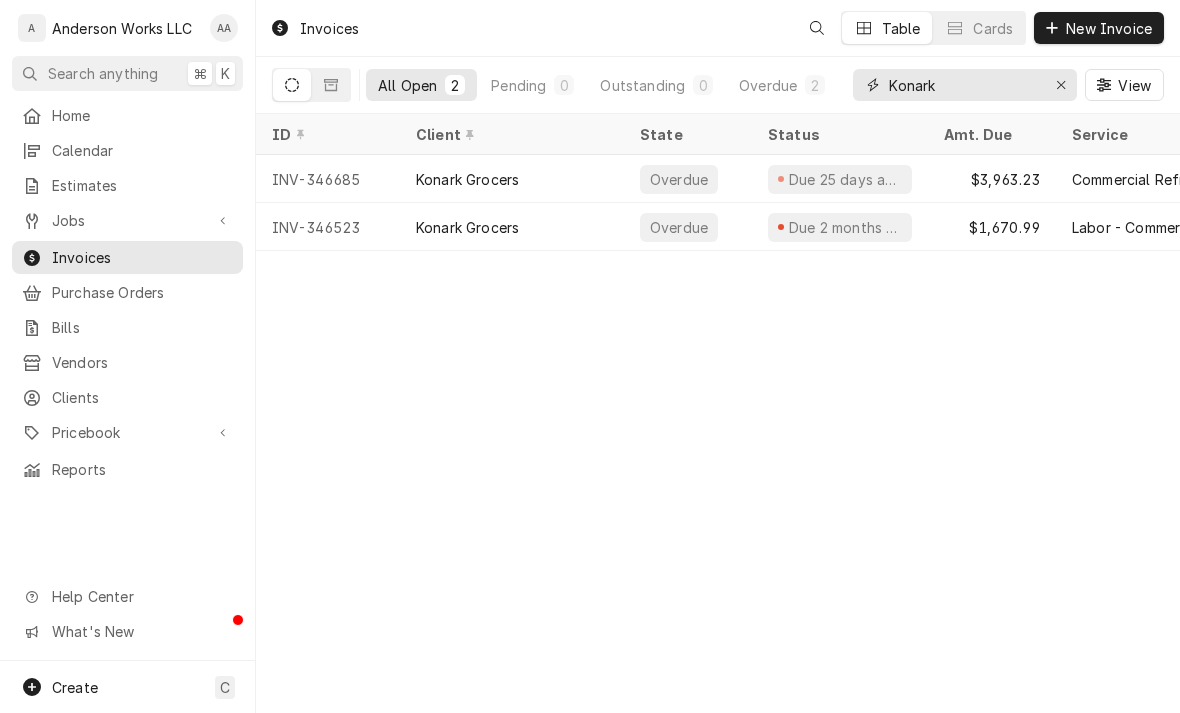 click on "Konark" at bounding box center [964, 85] 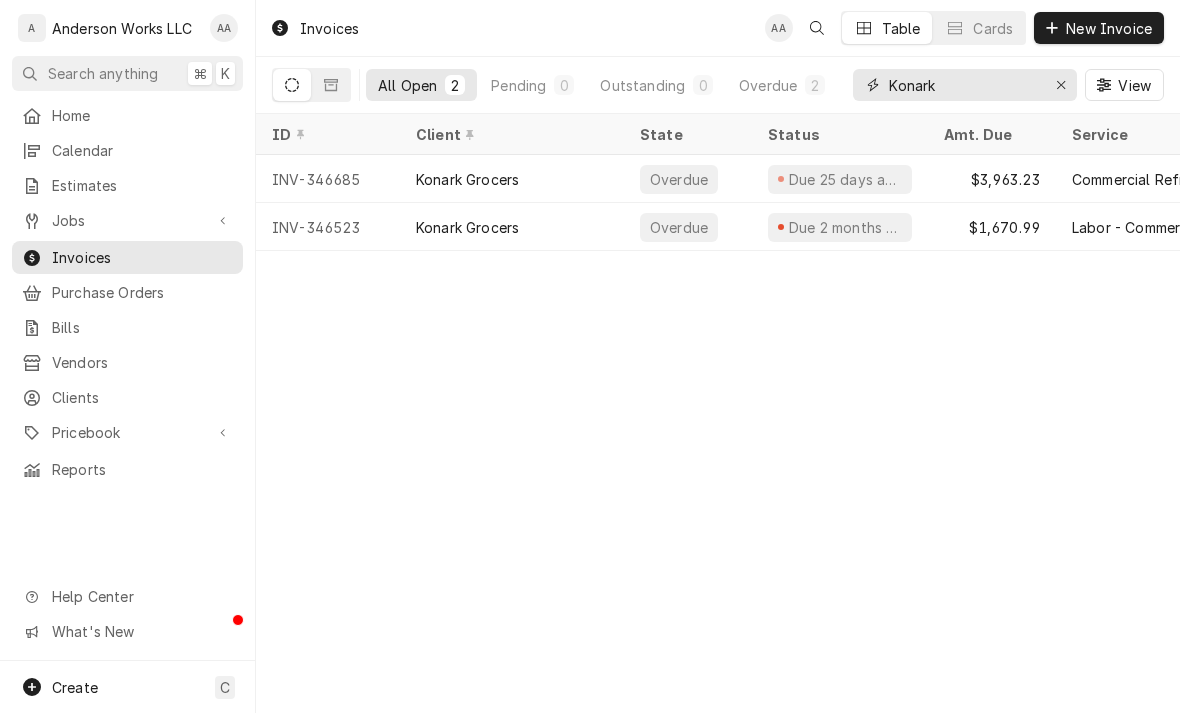 click 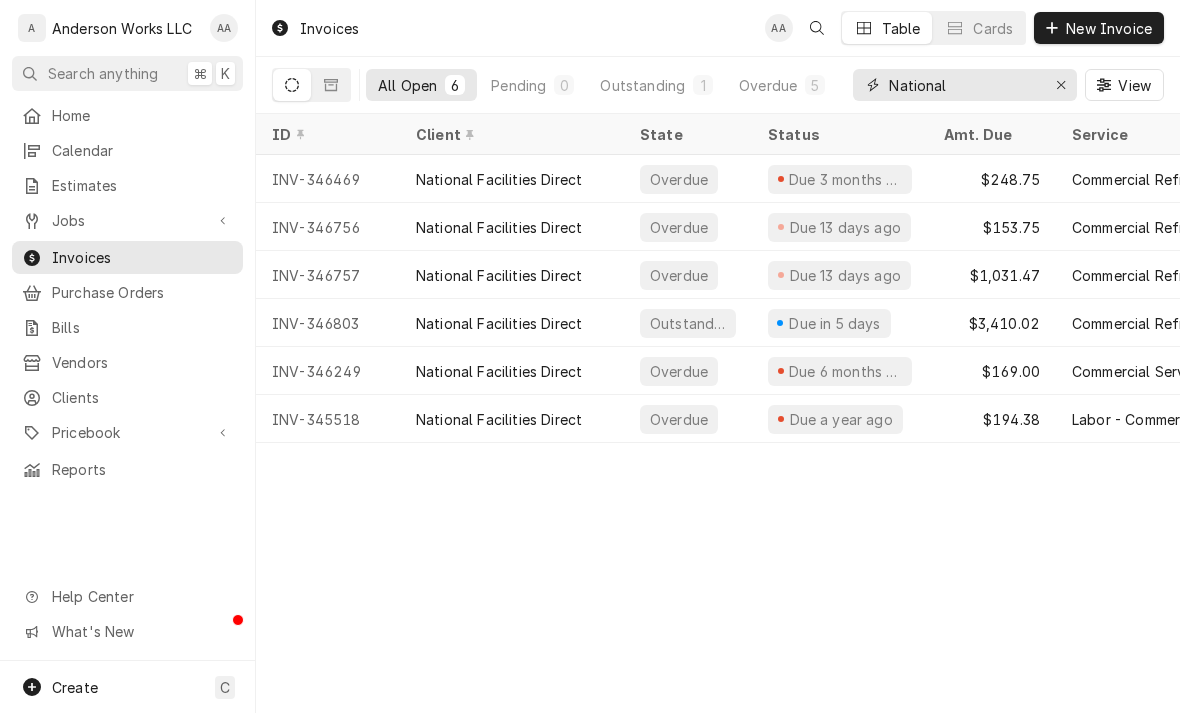 type on "National" 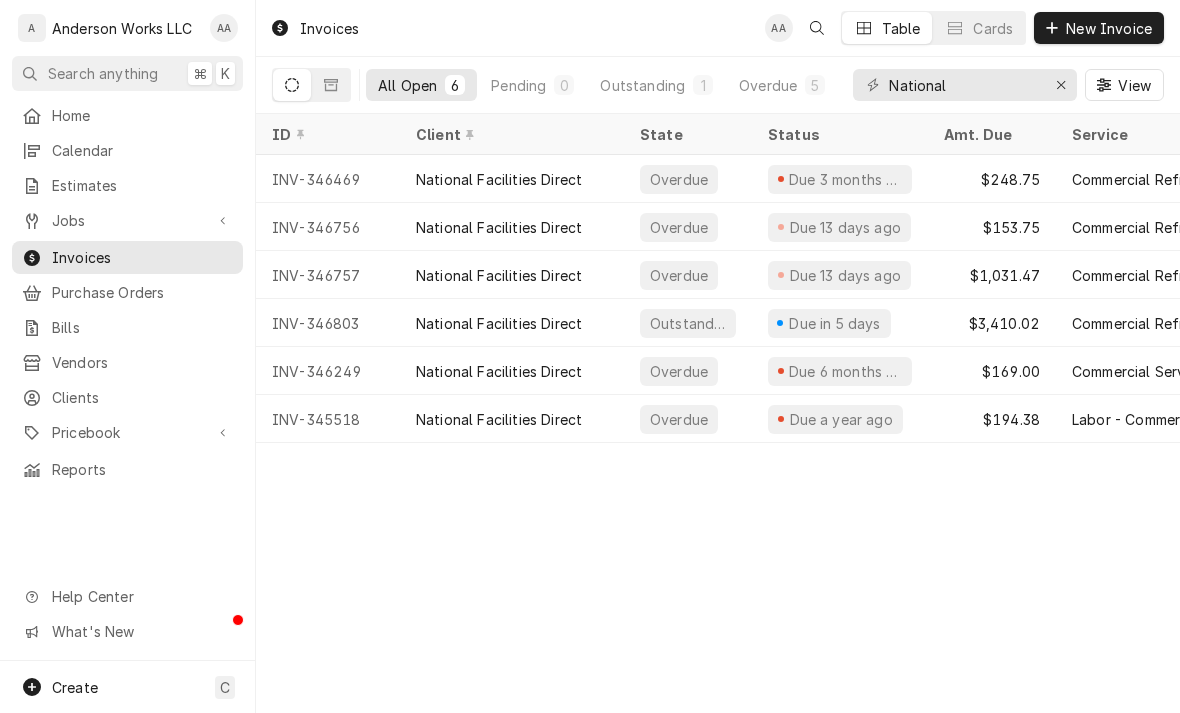 click on "INV-346803" at bounding box center [328, 323] 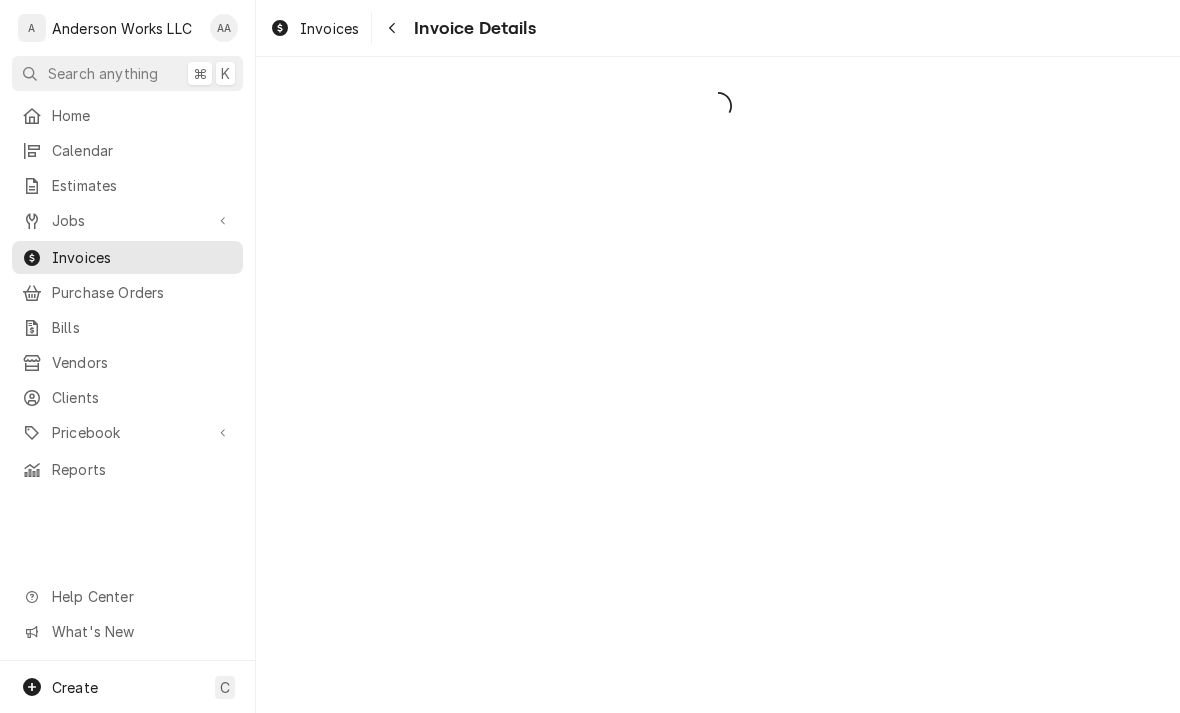 scroll, scrollTop: 0, scrollLeft: 0, axis: both 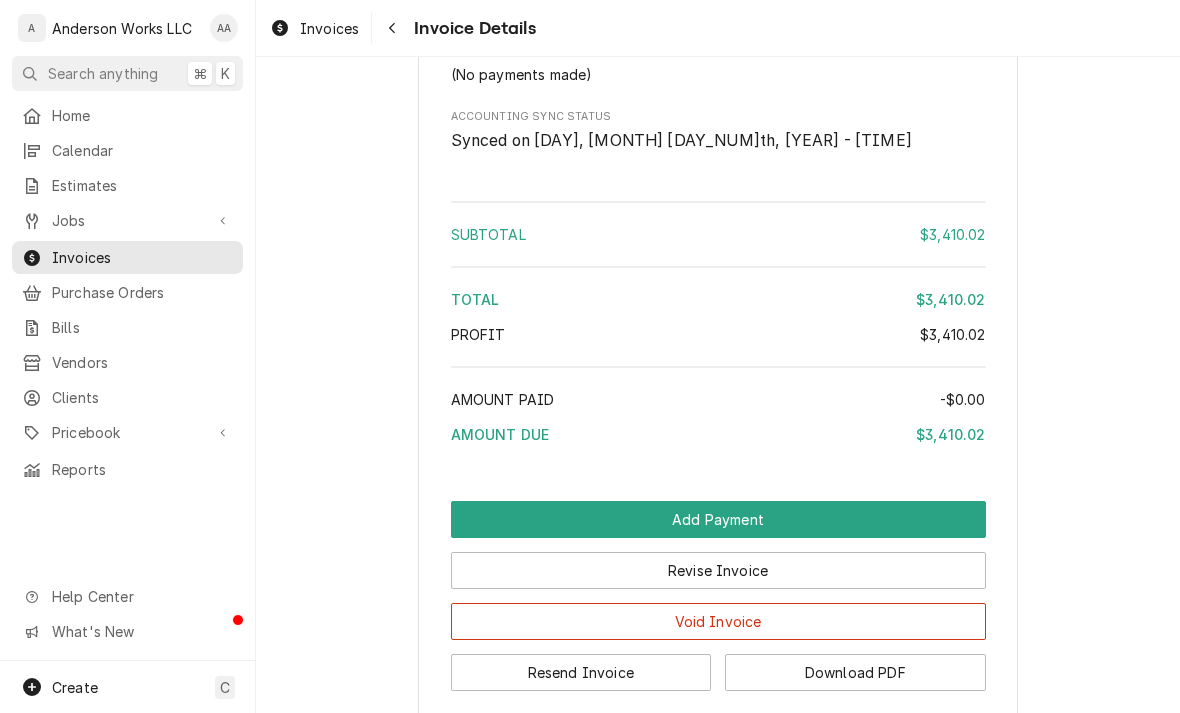 click on "Revise Invoice" at bounding box center (718, 570) 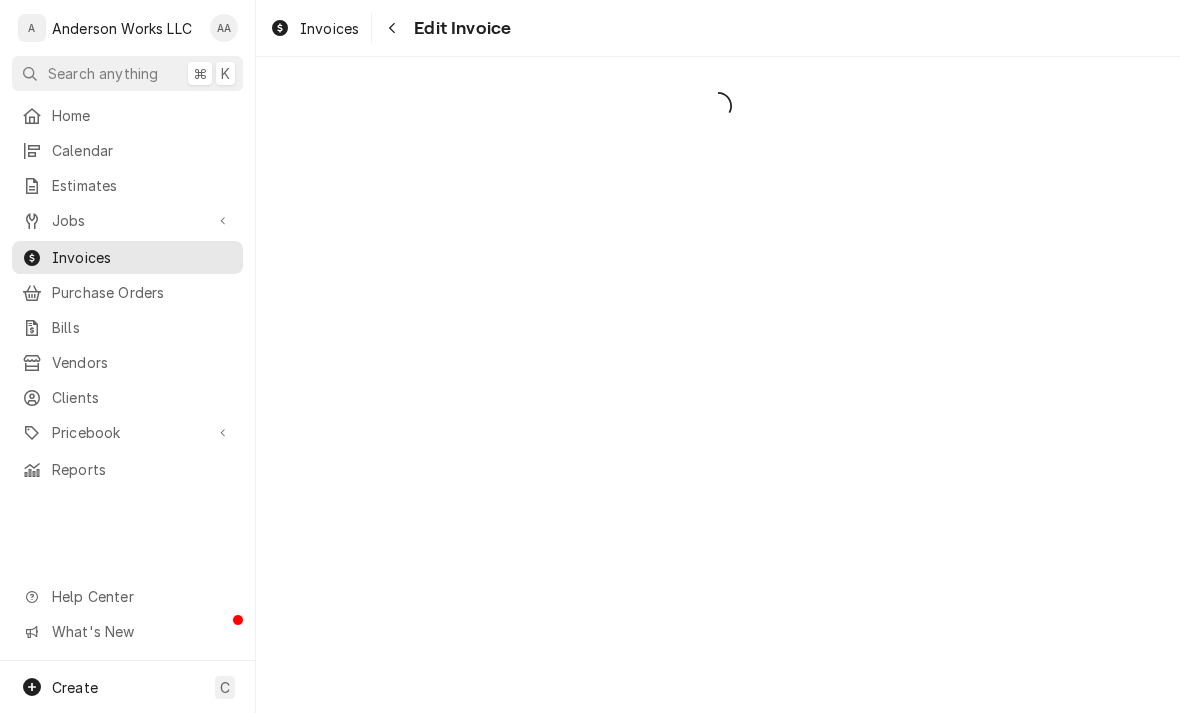 scroll, scrollTop: 0, scrollLeft: 0, axis: both 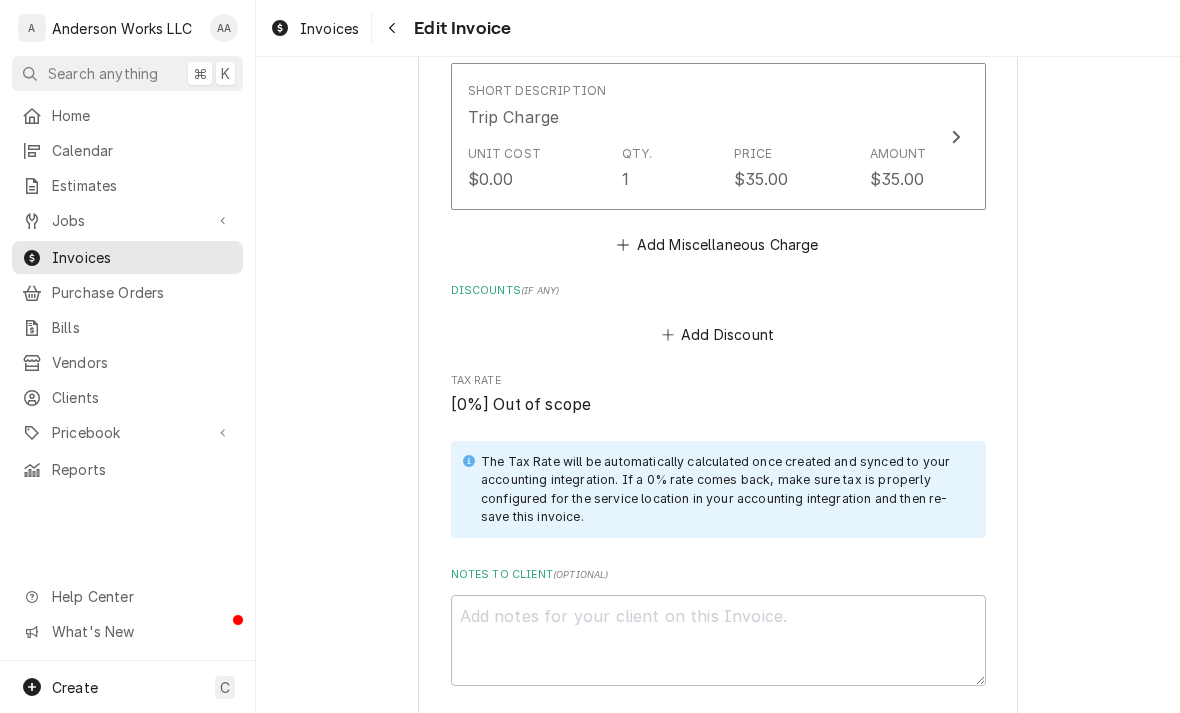 click on "Add Discount" at bounding box center (717, 335) 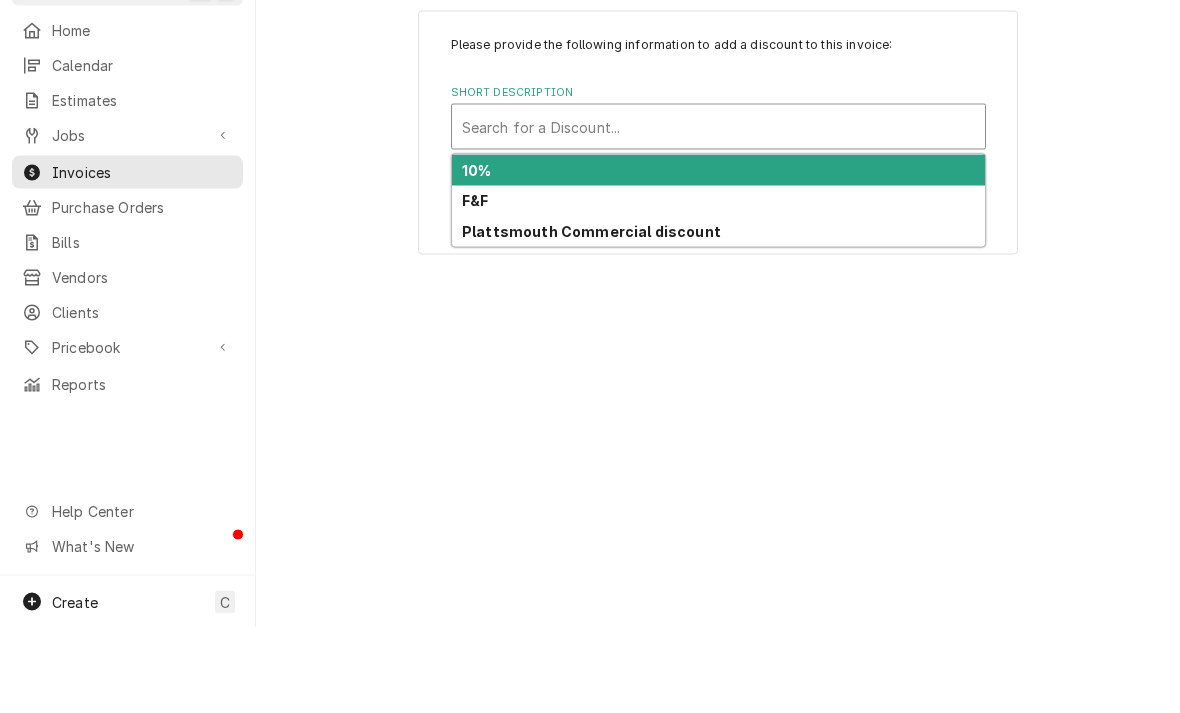 click on "F&F" at bounding box center (718, 286) 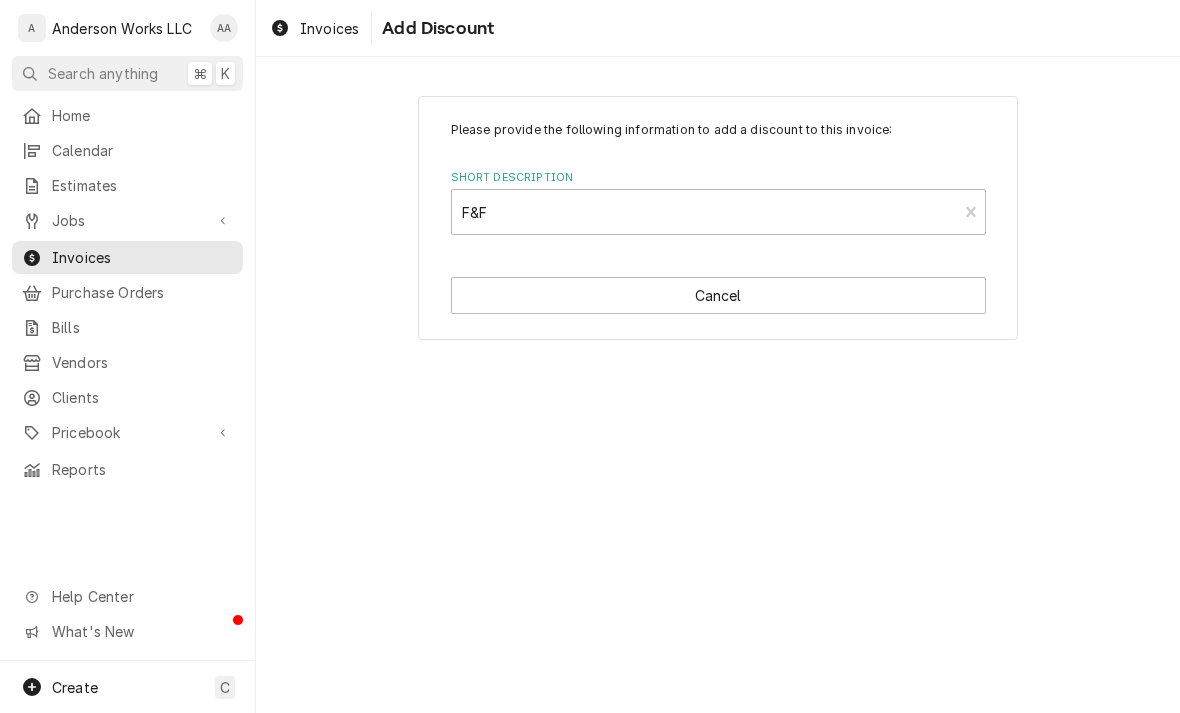 type on "x" 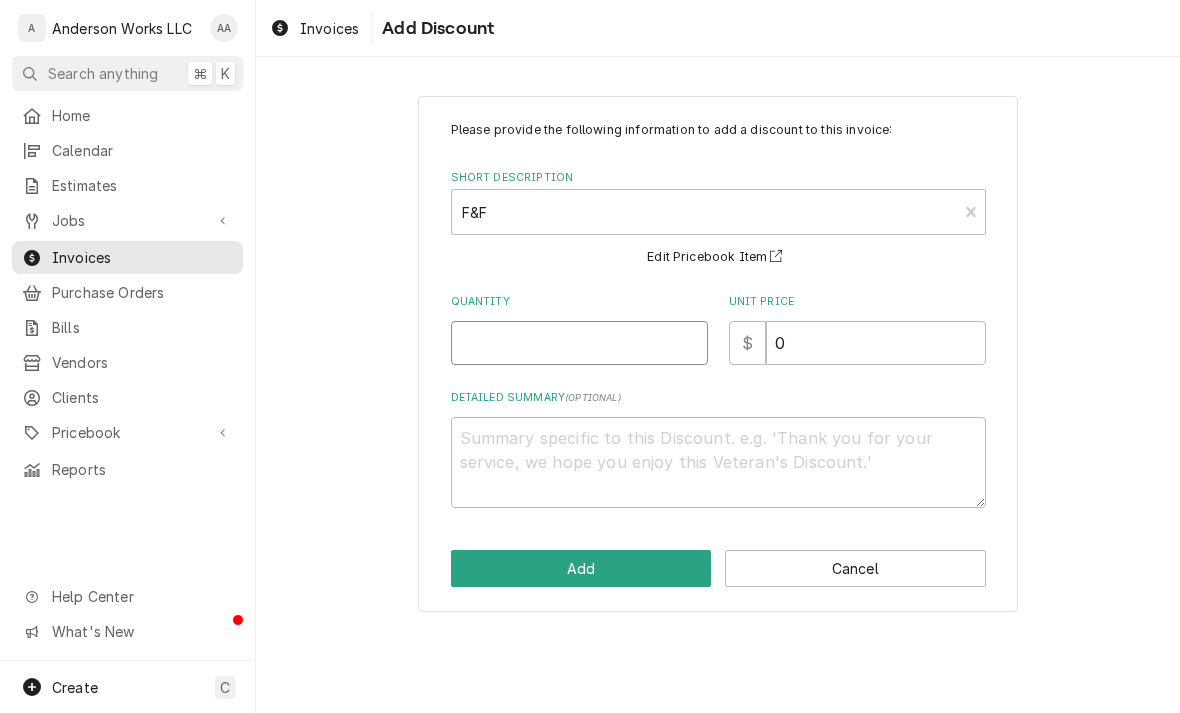 click on "Quantity" at bounding box center [579, 343] 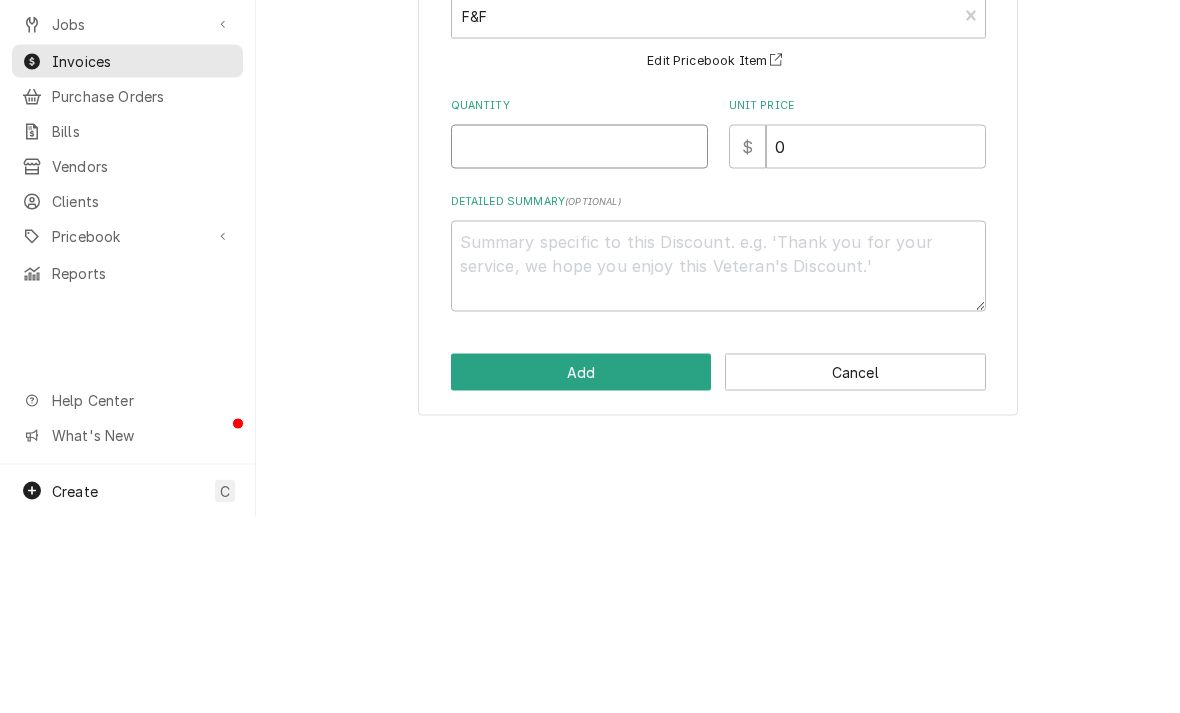 type on "1" 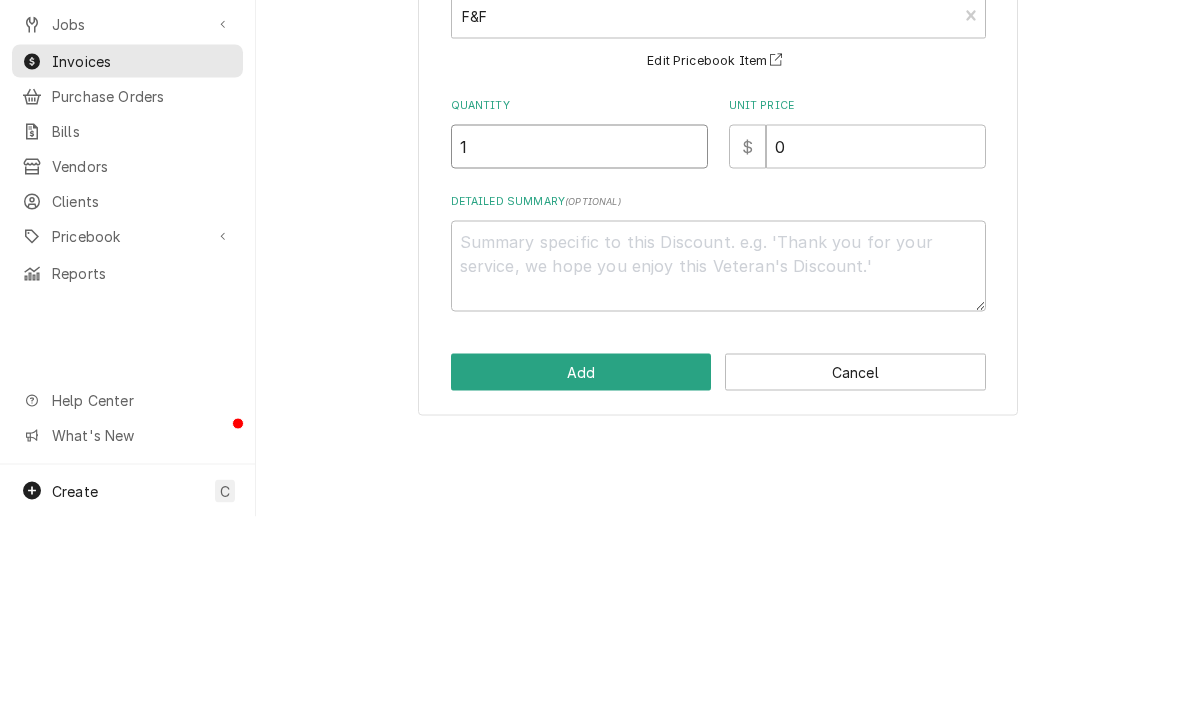 type on "x" 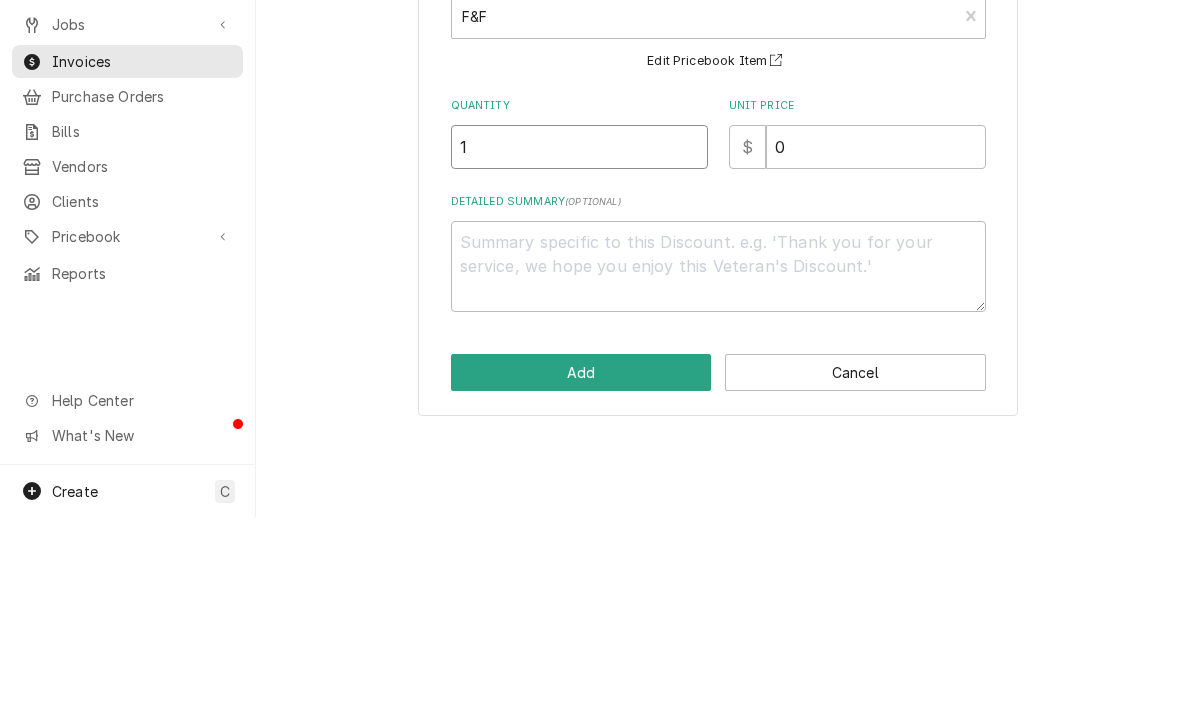type on "1" 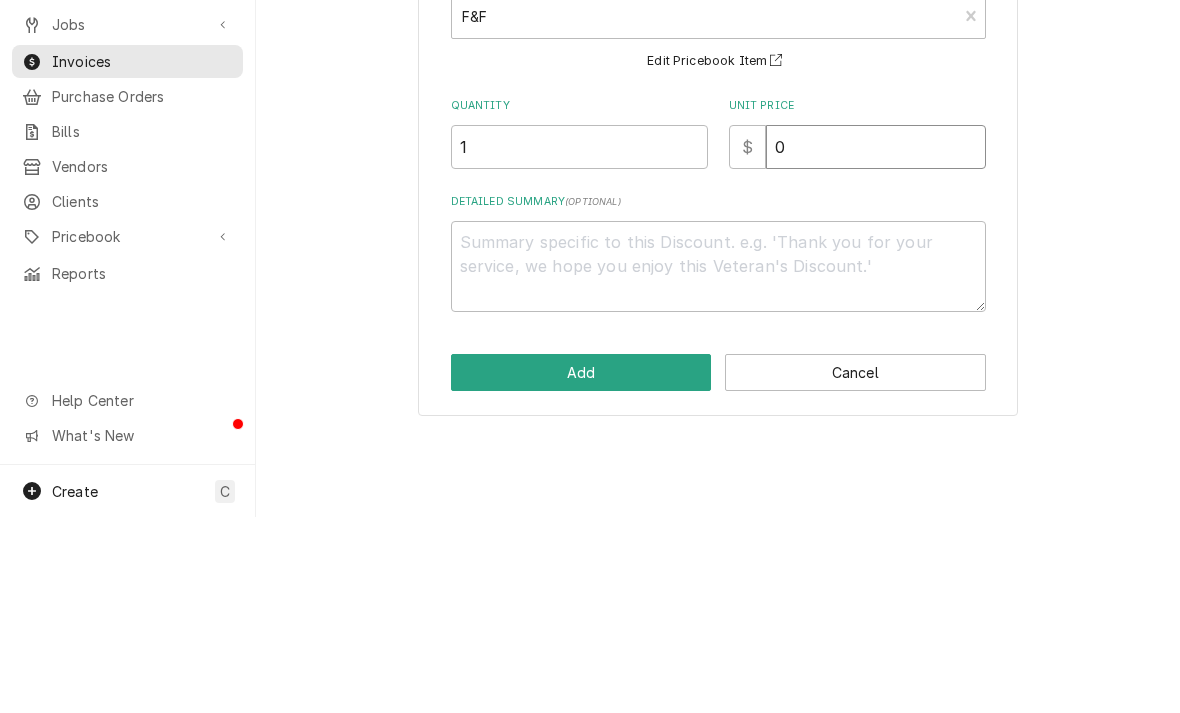 click on "0" at bounding box center [876, 343] 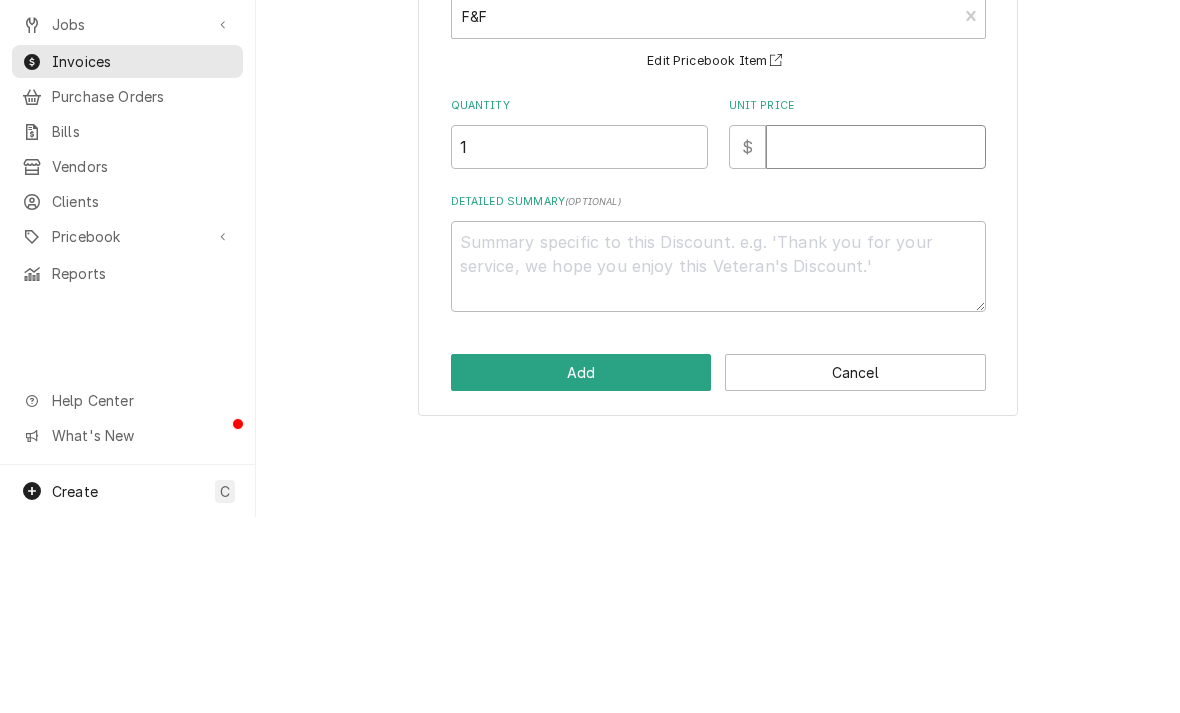 type on "x" 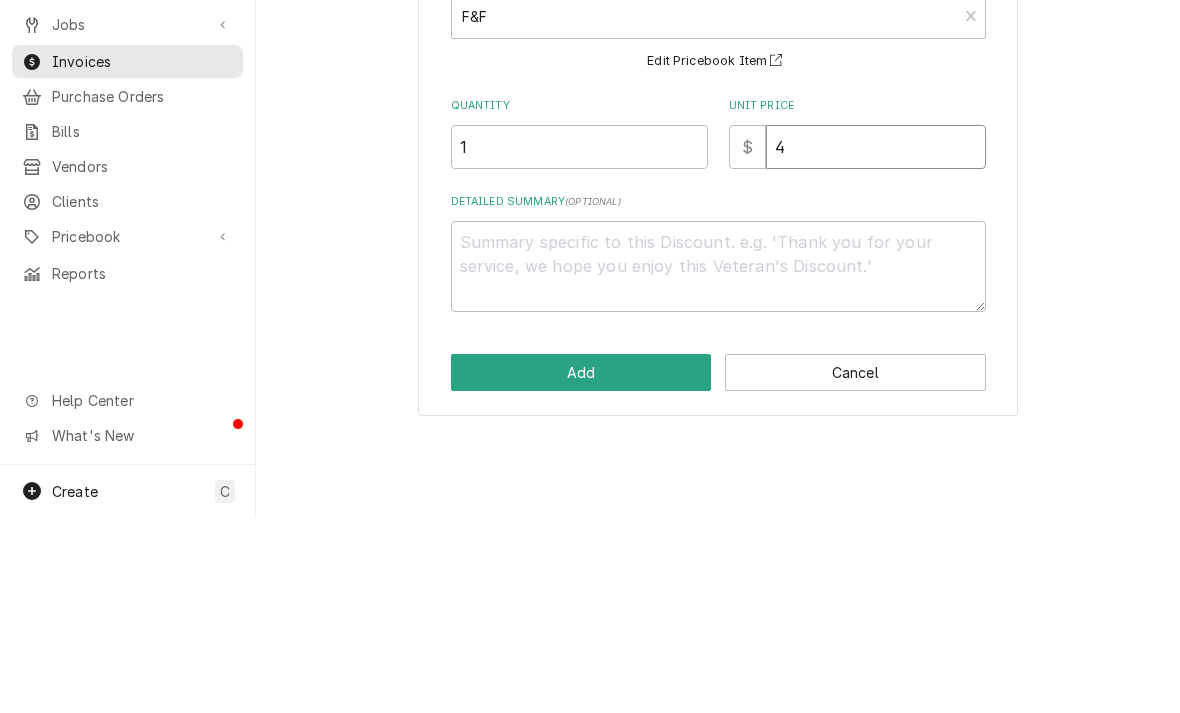 type on "x" 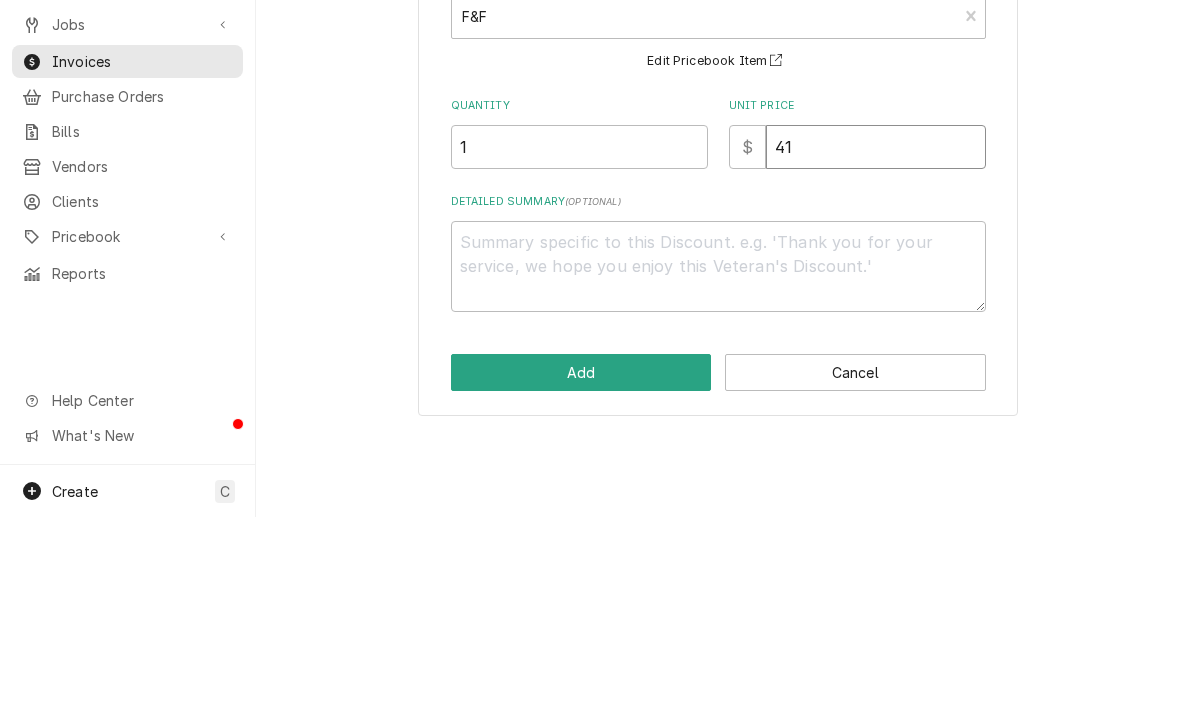 type on "x" 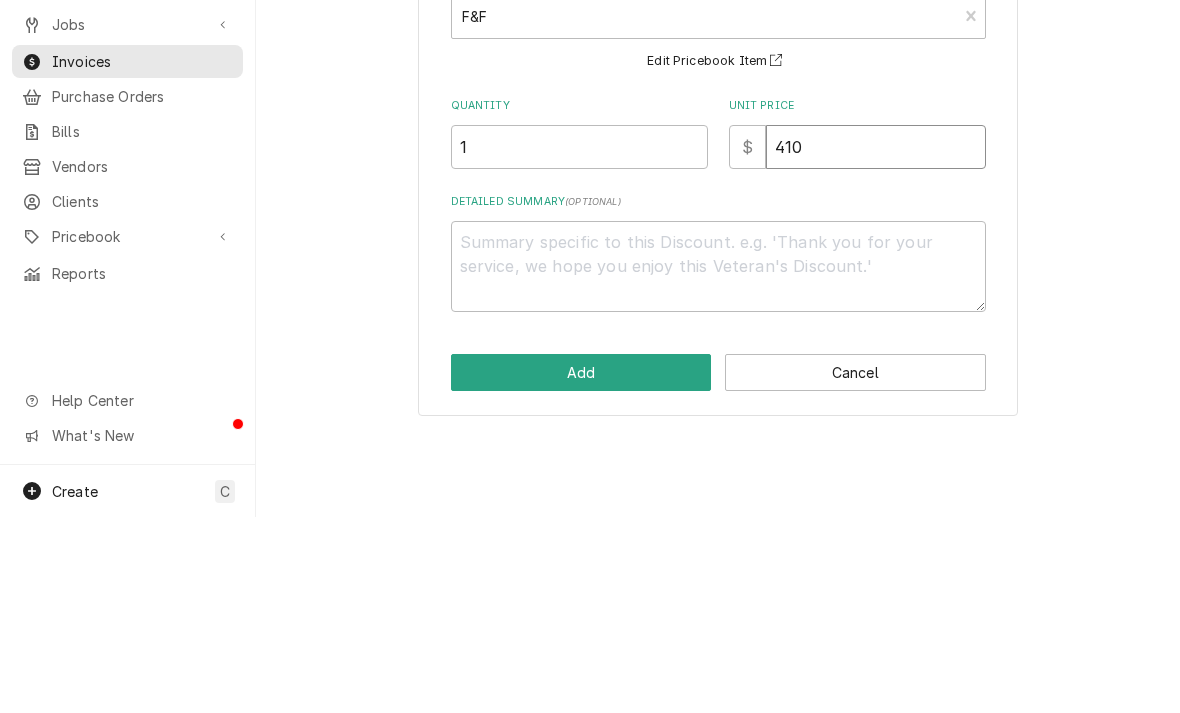 type on "x" 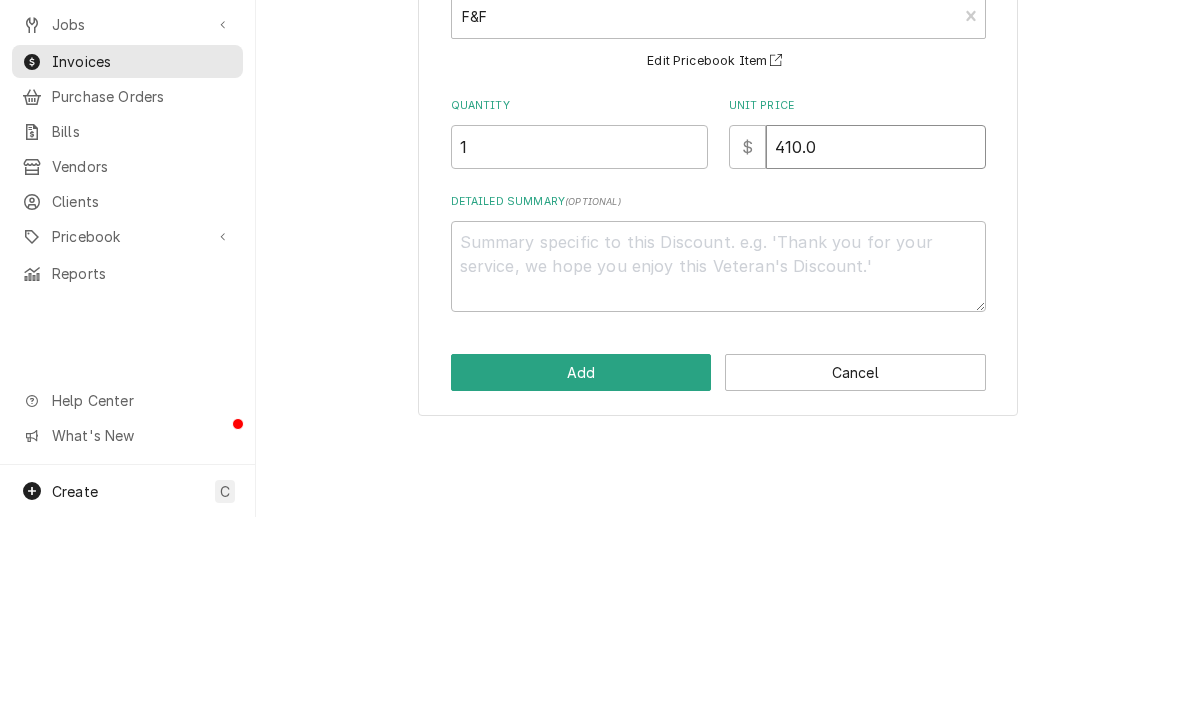 type on "x" 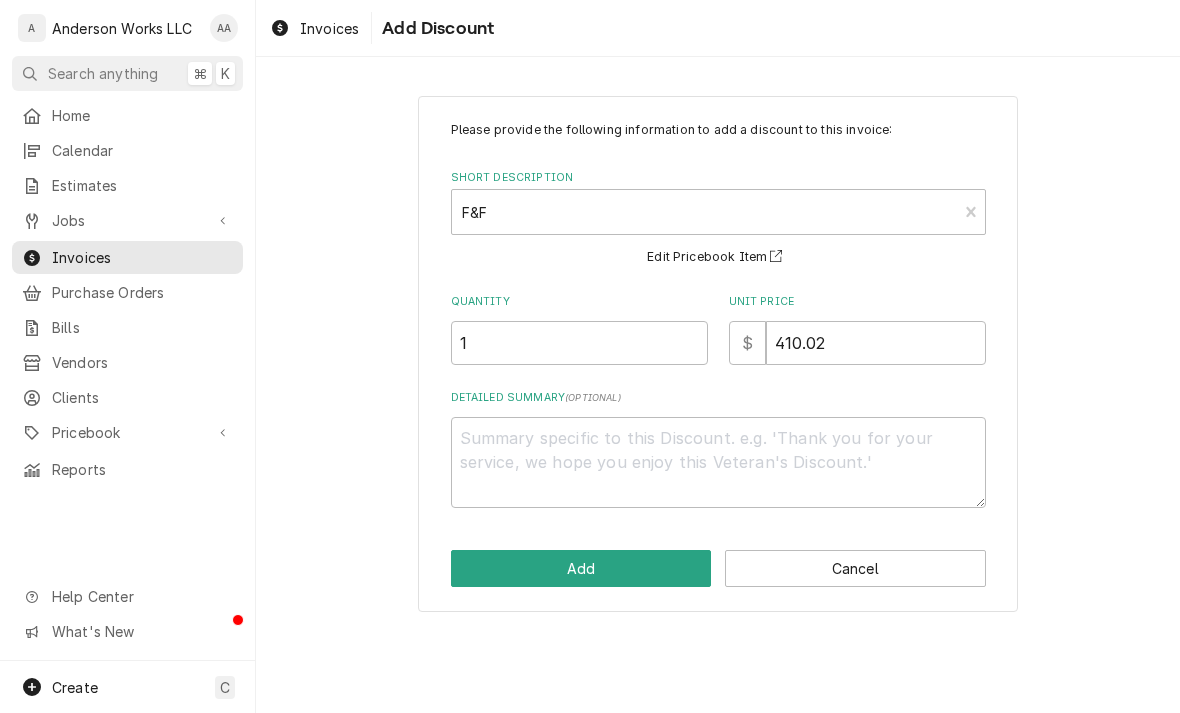 click on "Add" at bounding box center (581, 568) 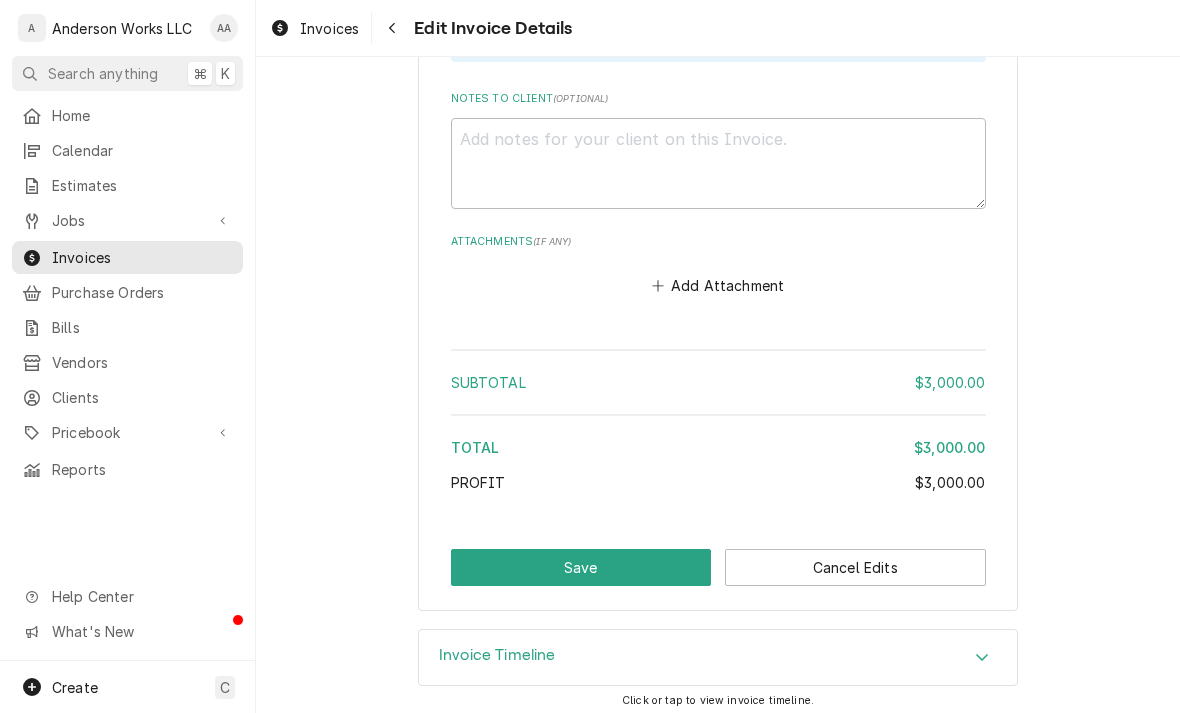 scroll, scrollTop: 4911, scrollLeft: 0, axis: vertical 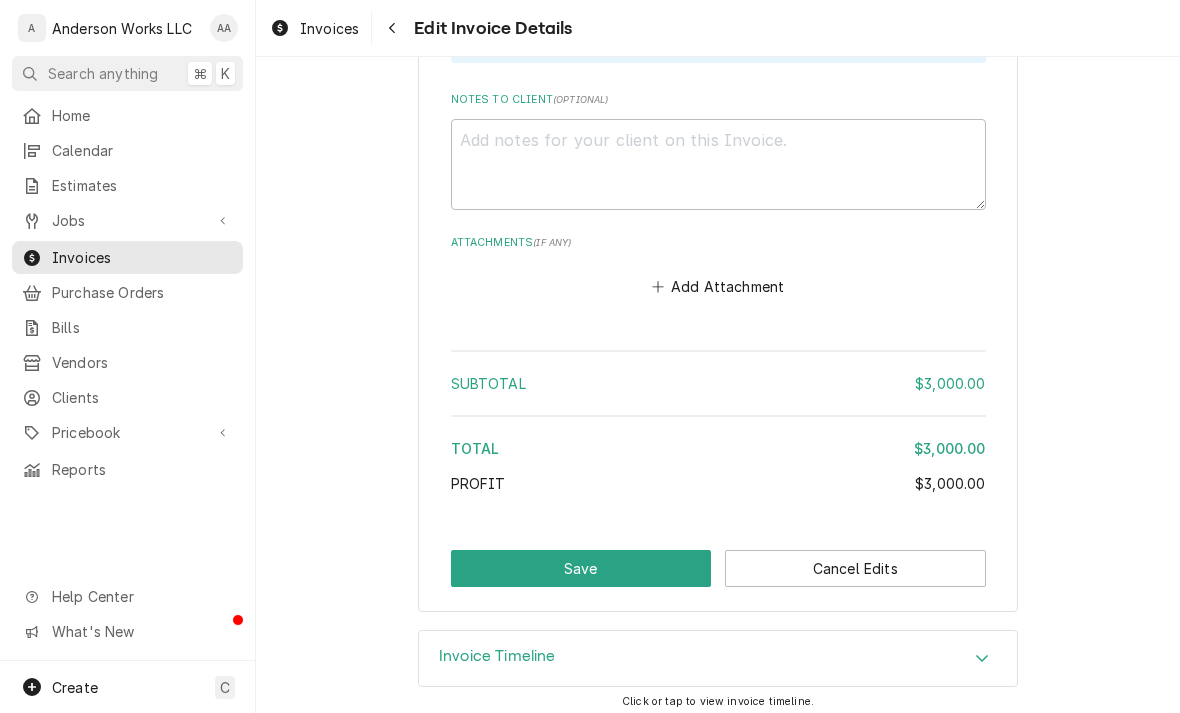 click on "Save" at bounding box center (581, 568) 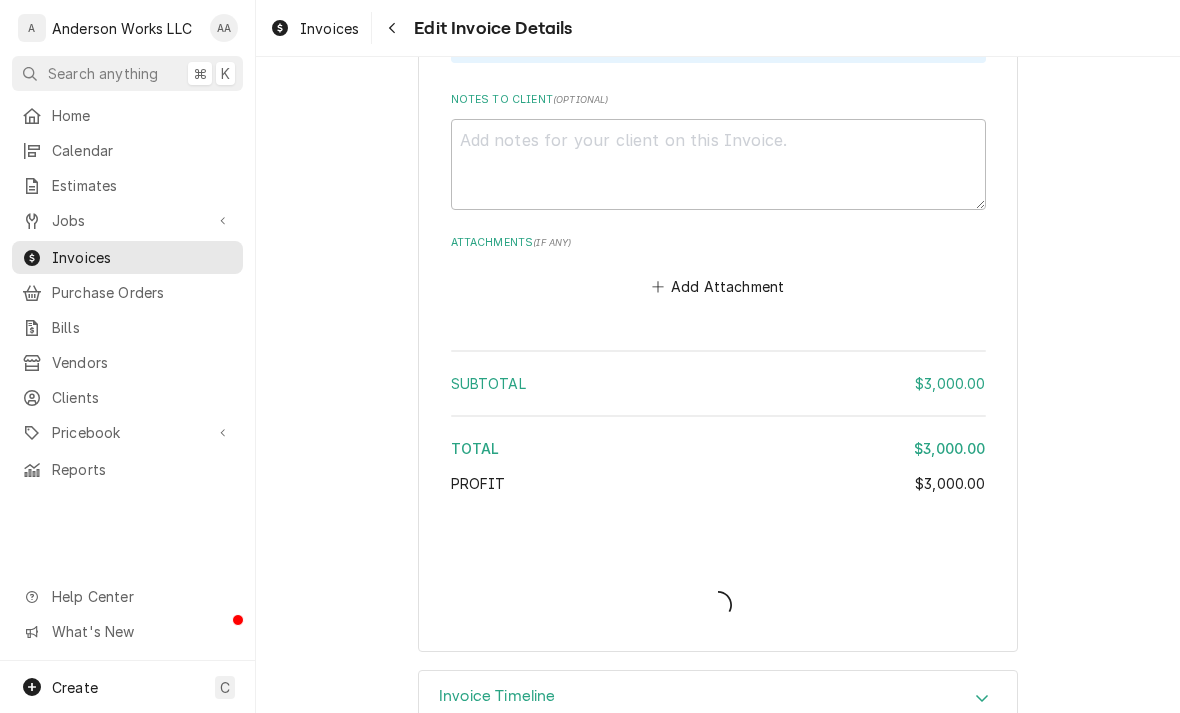 type on "x" 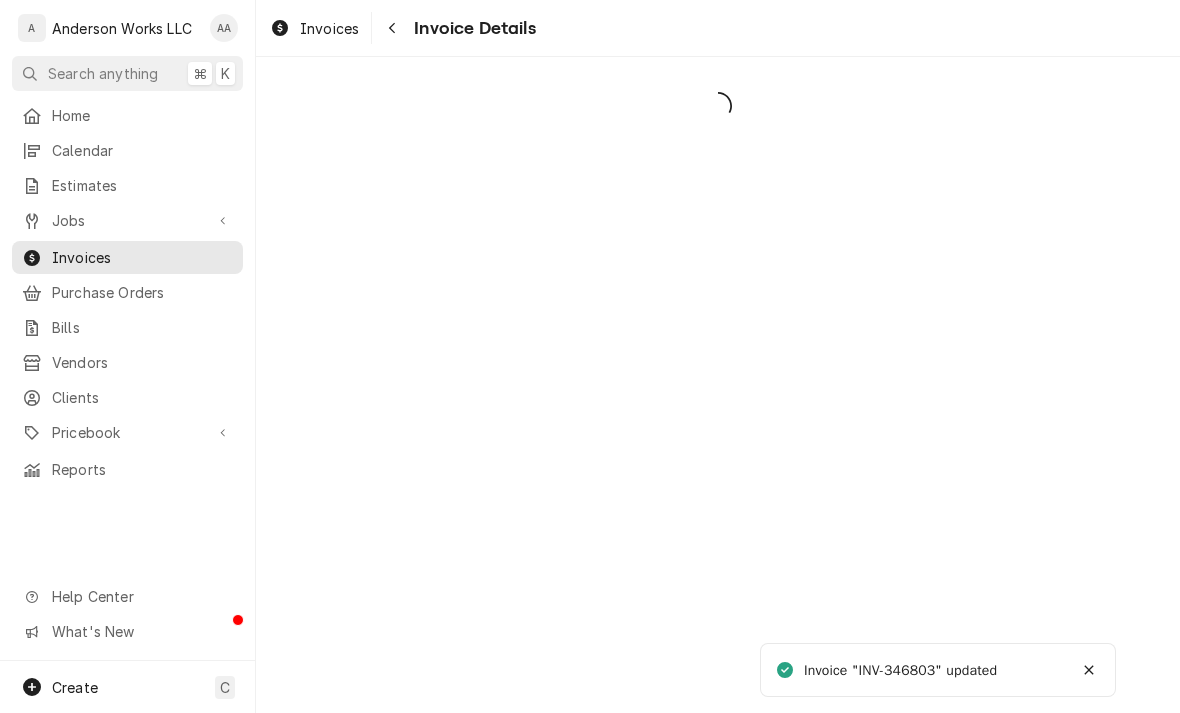 scroll, scrollTop: 0, scrollLeft: 0, axis: both 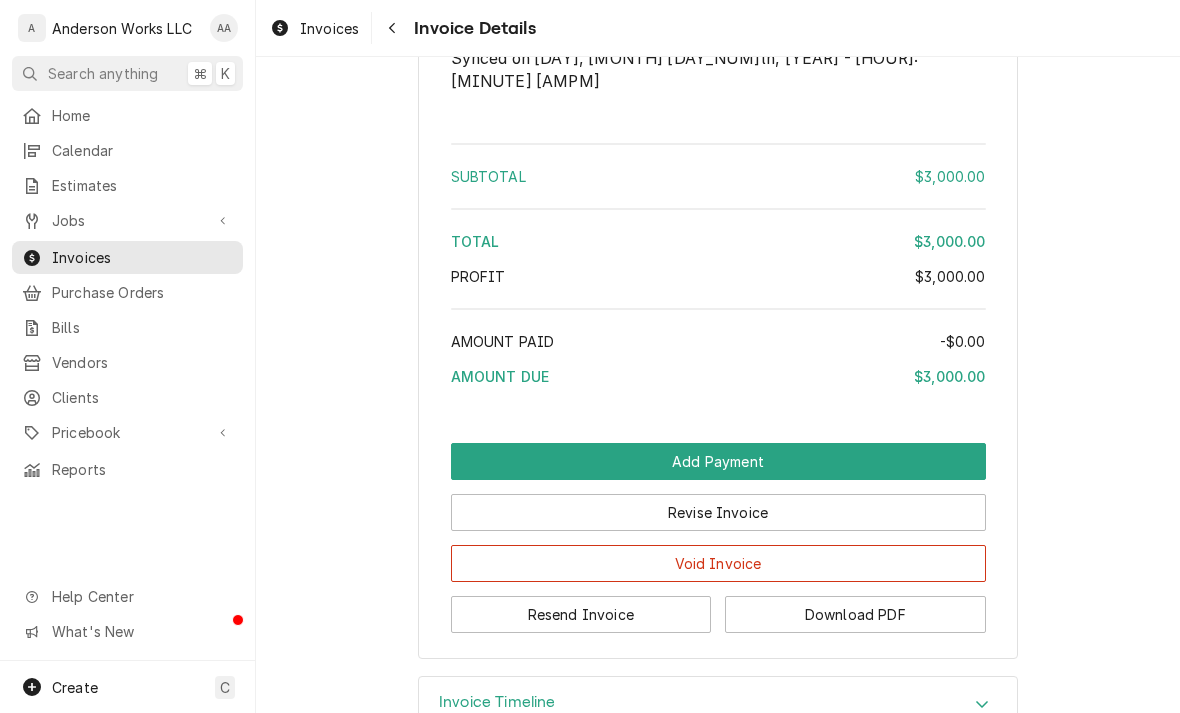 click on "Jobs" at bounding box center (127, 220) 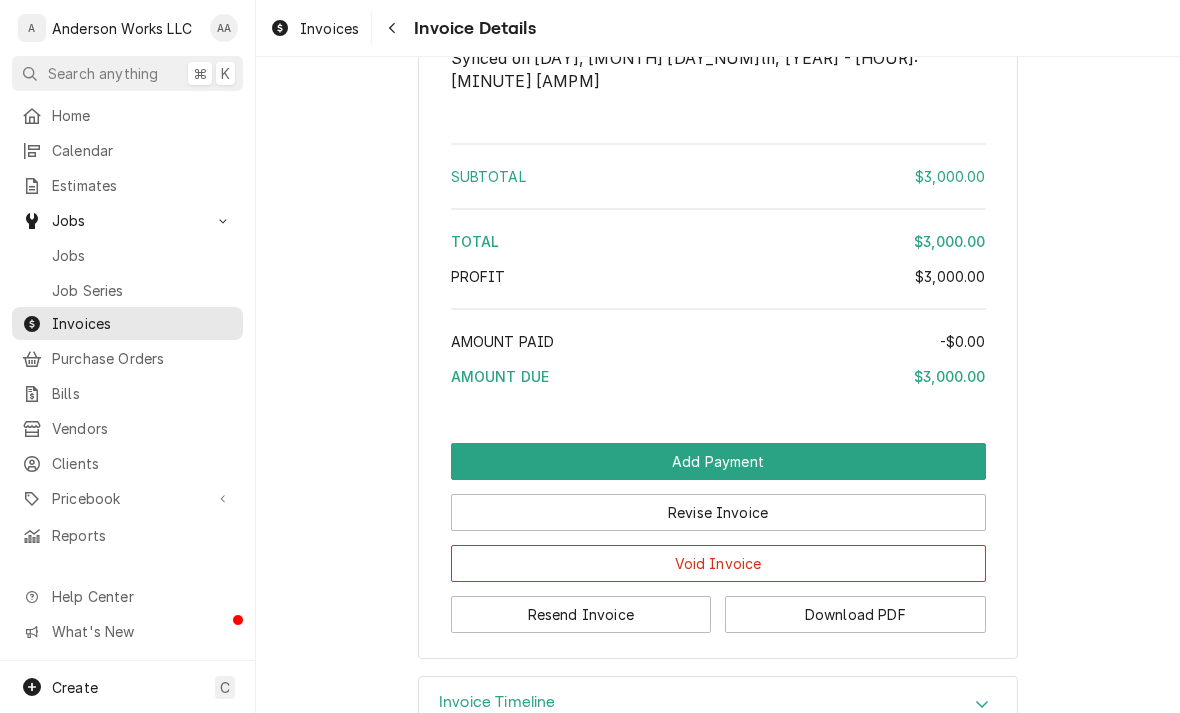 click on "Calendar" at bounding box center (142, 150) 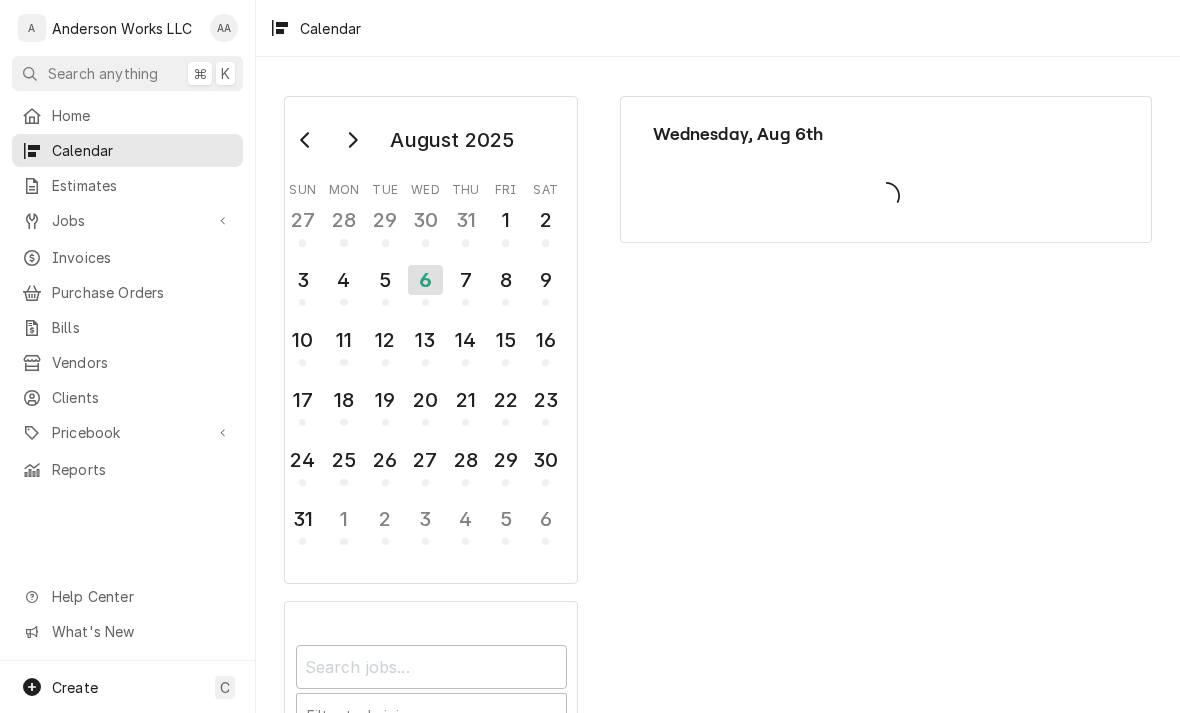 scroll, scrollTop: 0, scrollLeft: 0, axis: both 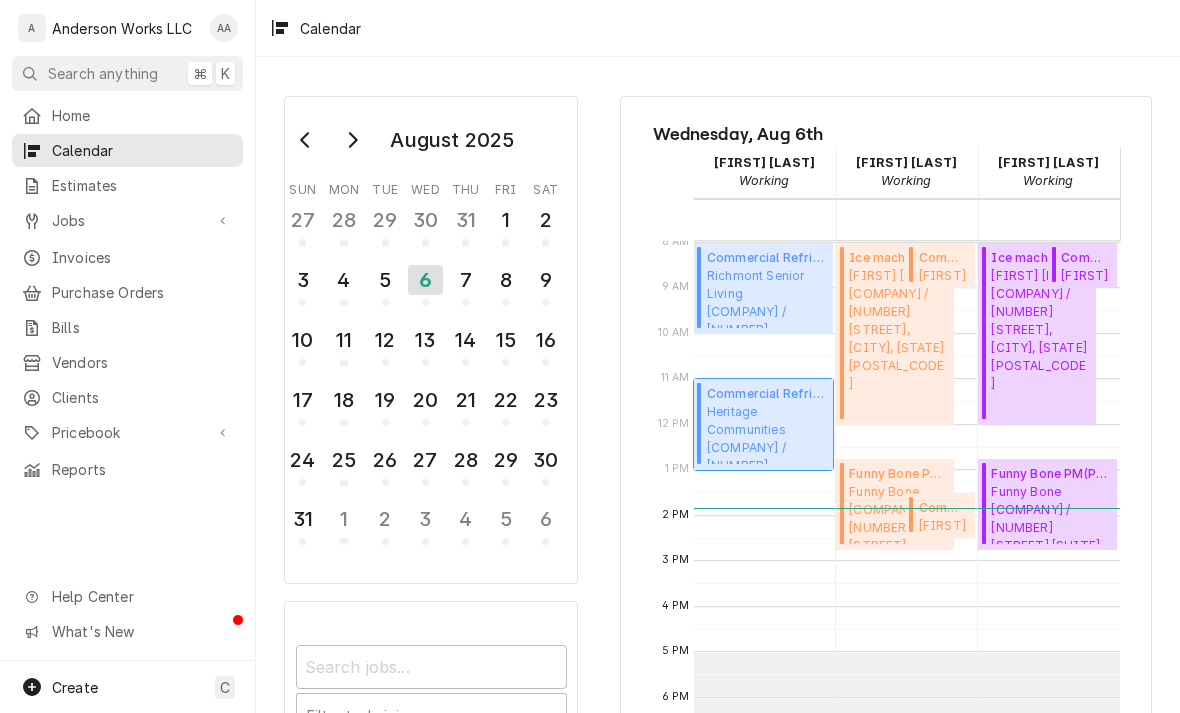 click on "Heritage Communities Fountain View / 5710 S 108th St, Omaha, NE 68137" at bounding box center (767, 433) 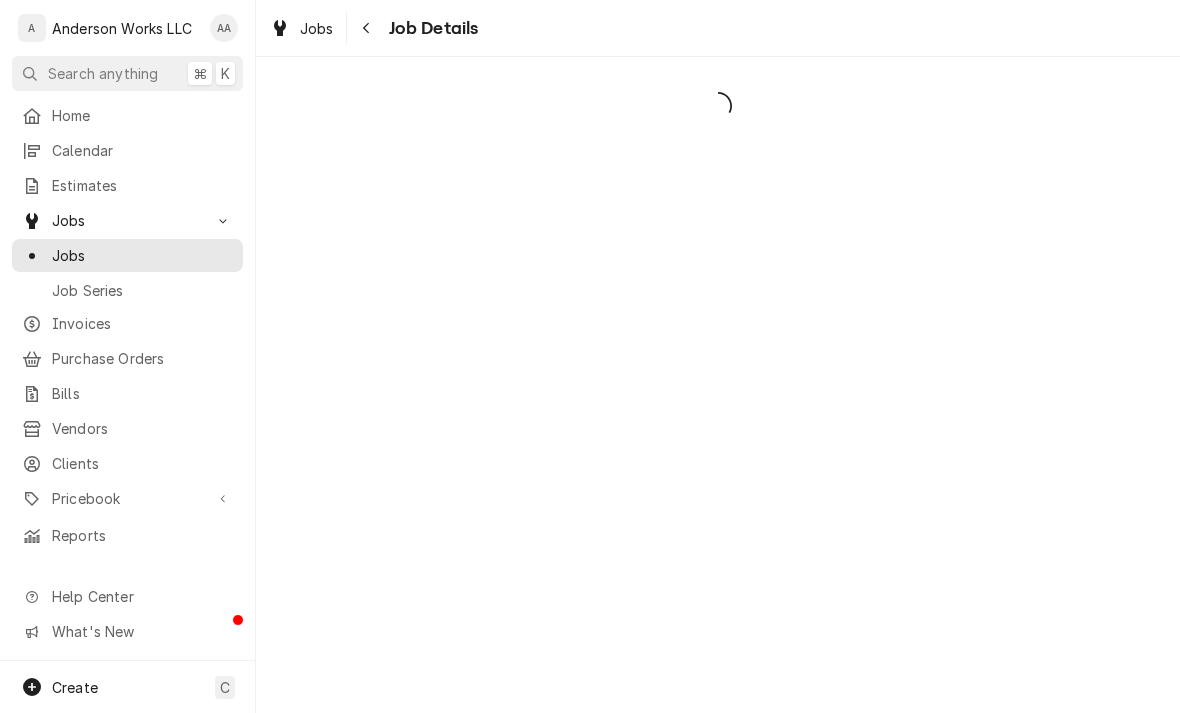 scroll, scrollTop: 0, scrollLeft: 0, axis: both 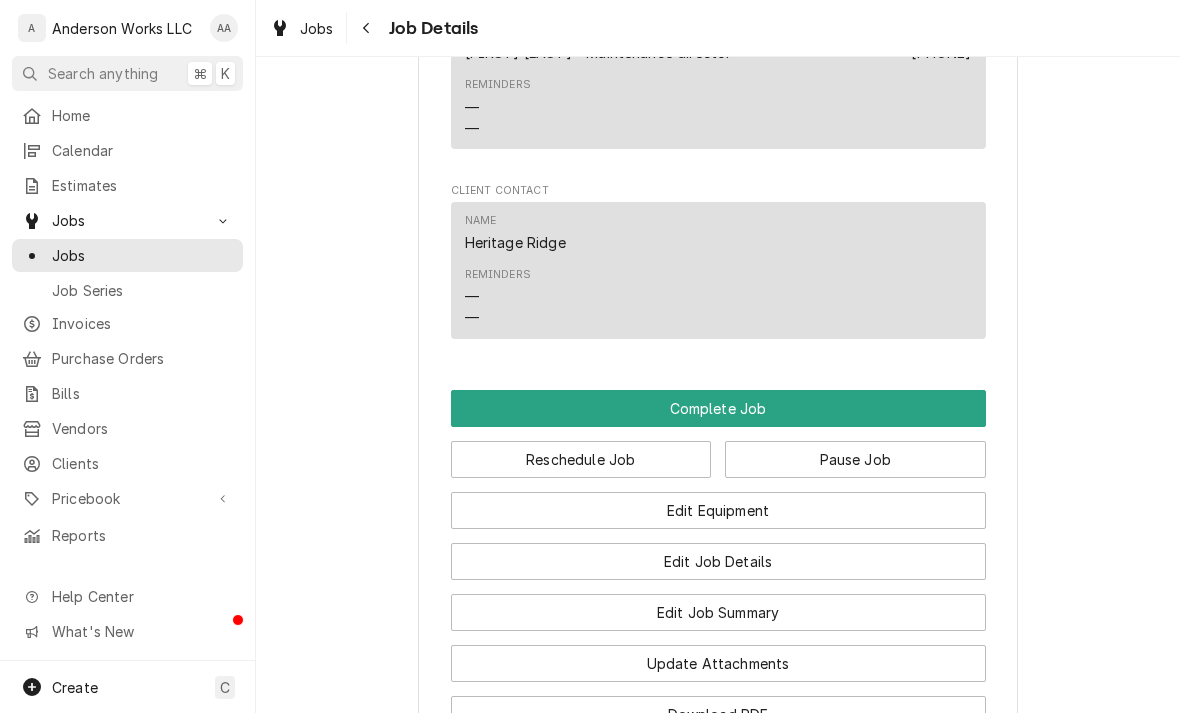 click on "Edit Equipment" at bounding box center (718, 510) 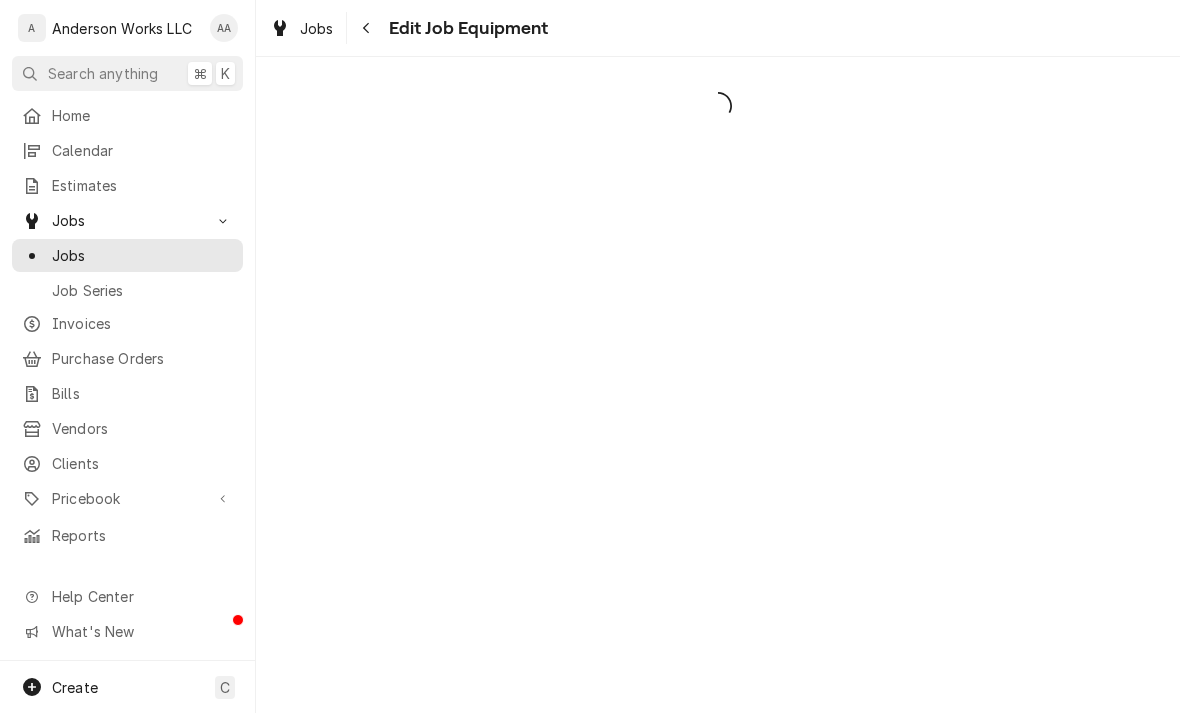 scroll, scrollTop: 0, scrollLeft: 0, axis: both 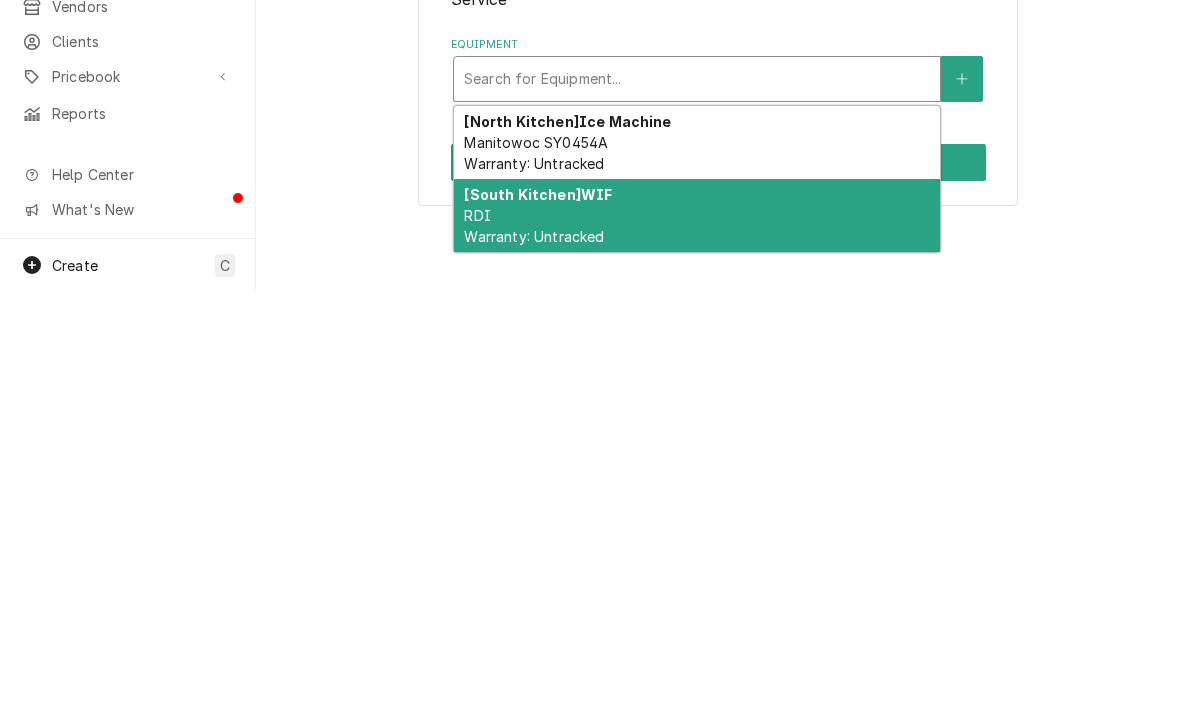 click on "[South Kitchen]  WIF RDI  Warranty: Untracked" at bounding box center [697, 637] 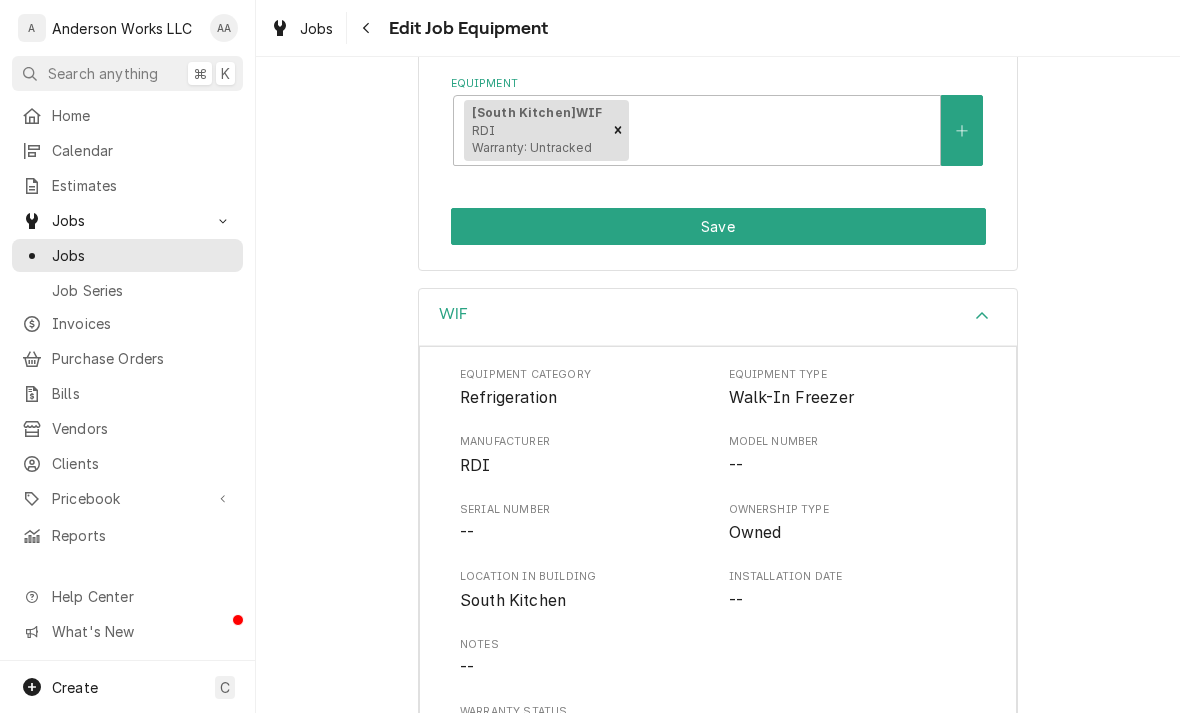 scroll, scrollTop: 380, scrollLeft: 0, axis: vertical 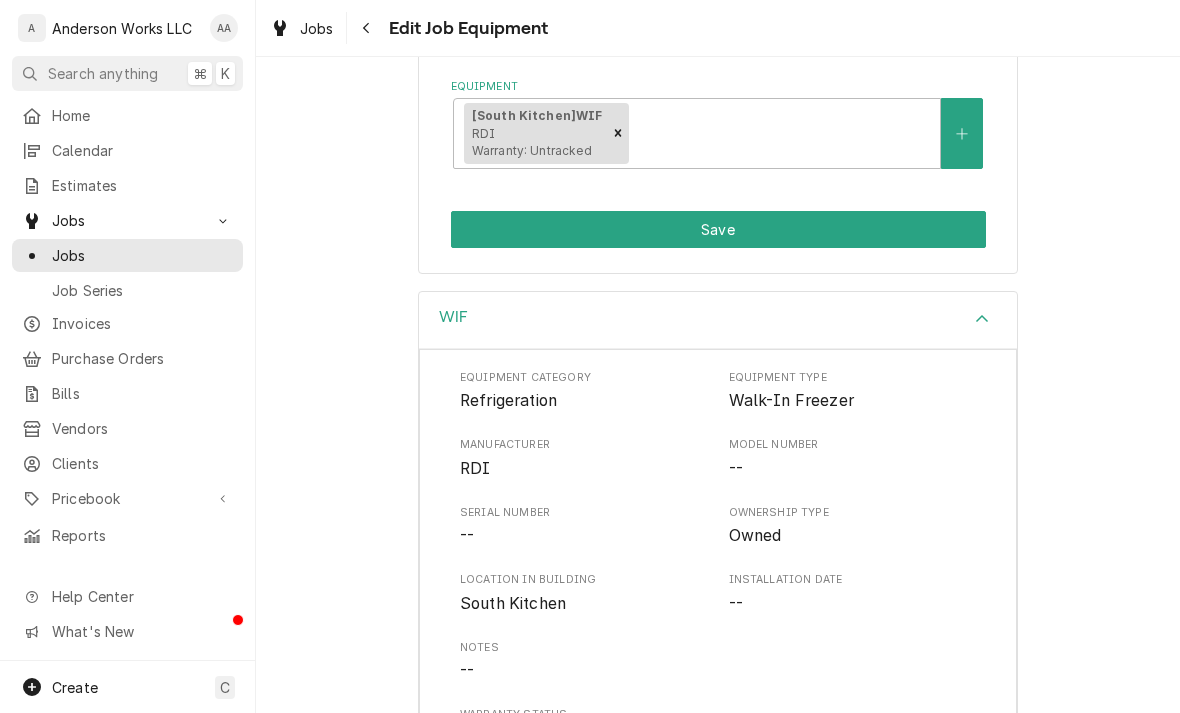click on "Save" at bounding box center (718, 229) 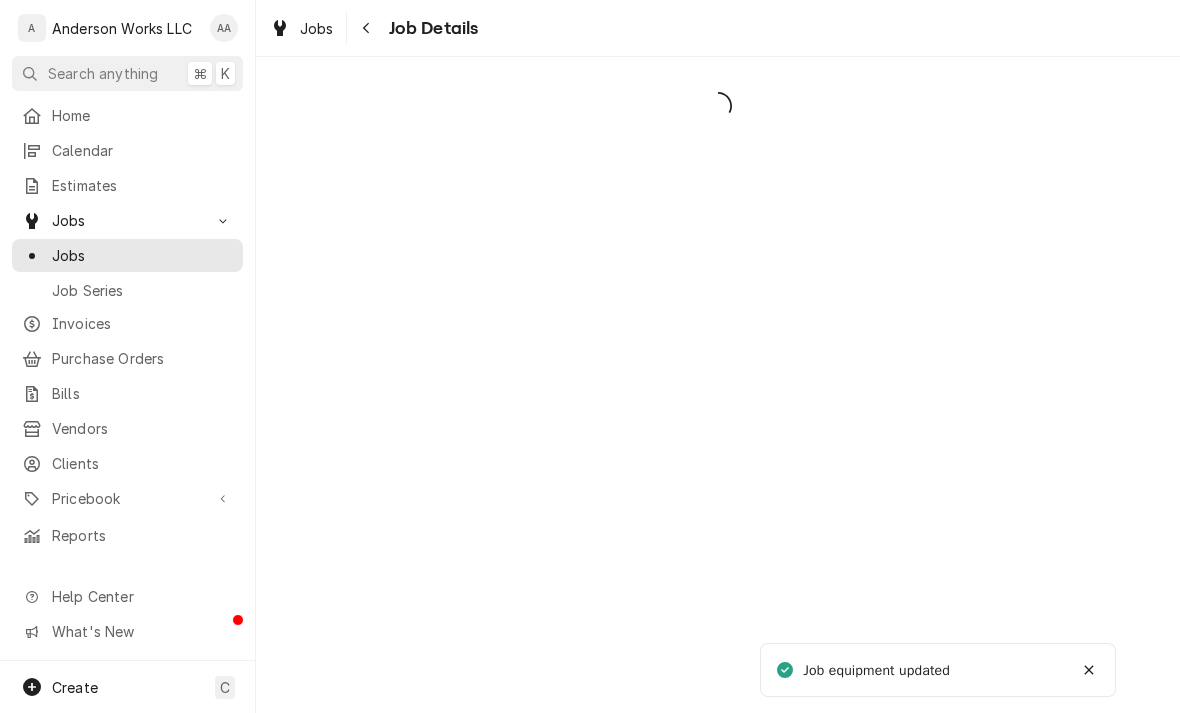 scroll, scrollTop: 0, scrollLeft: 0, axis: both 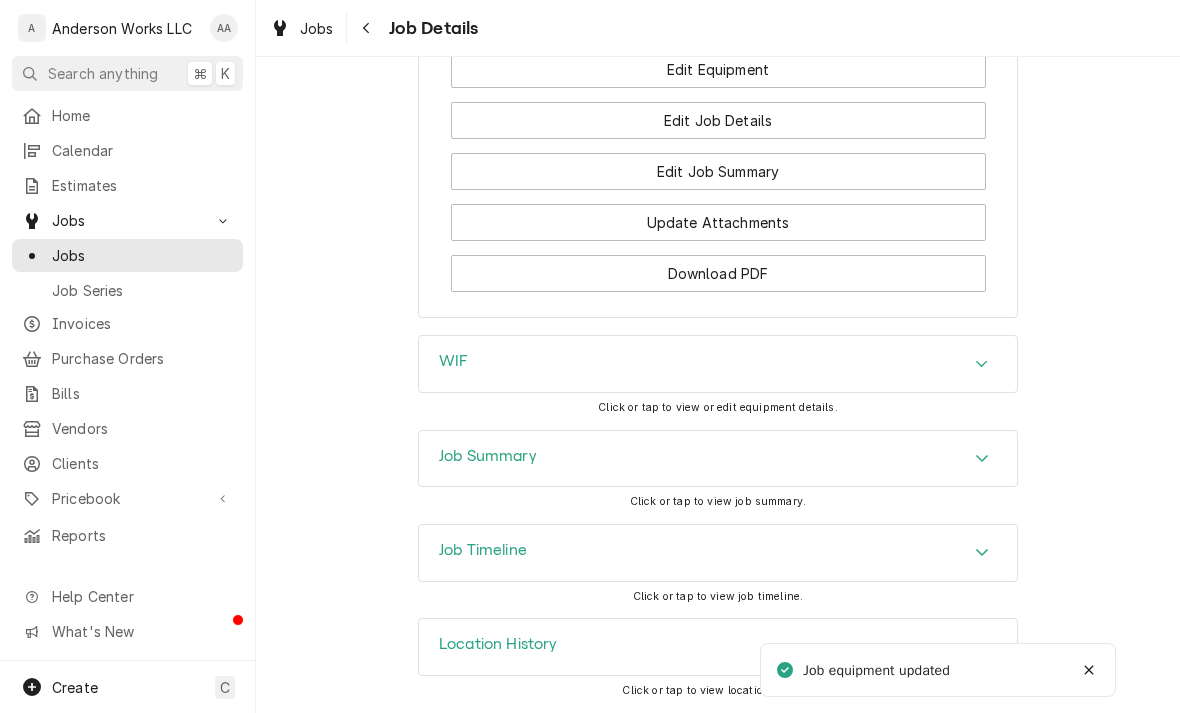 click on "WIF" at bounding box center (453, 361) 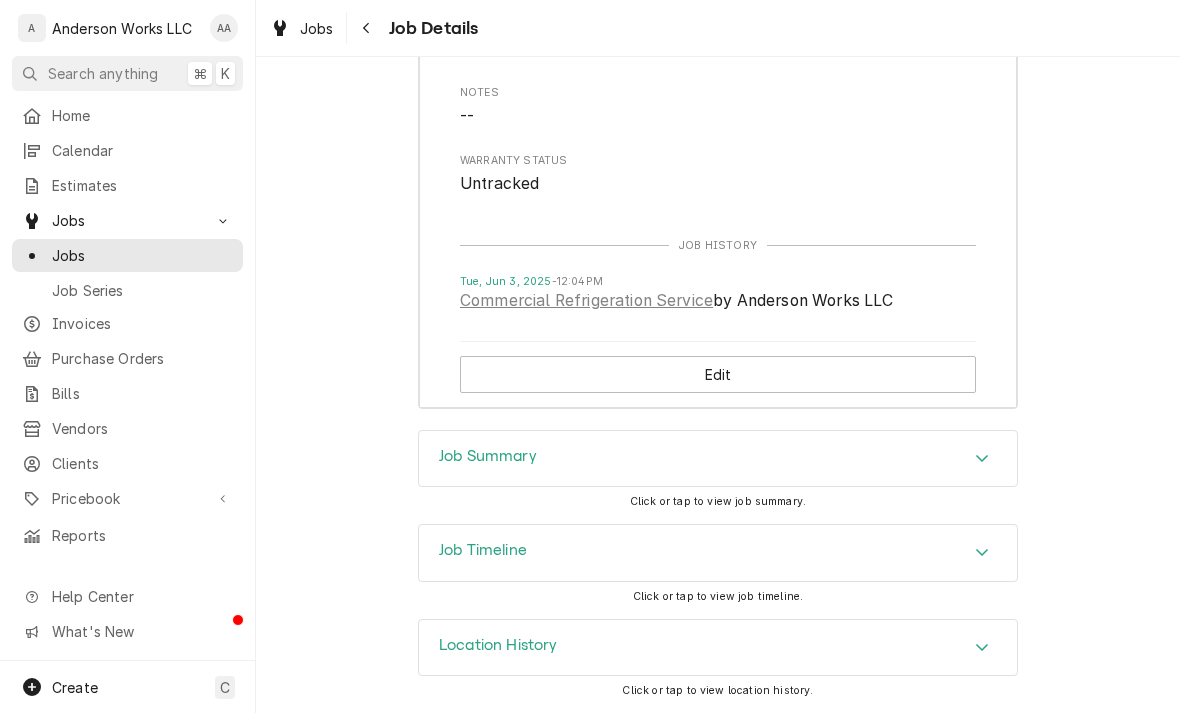 scroll, scrollTop: 2276, scrollLeft: 0, axis: vertical 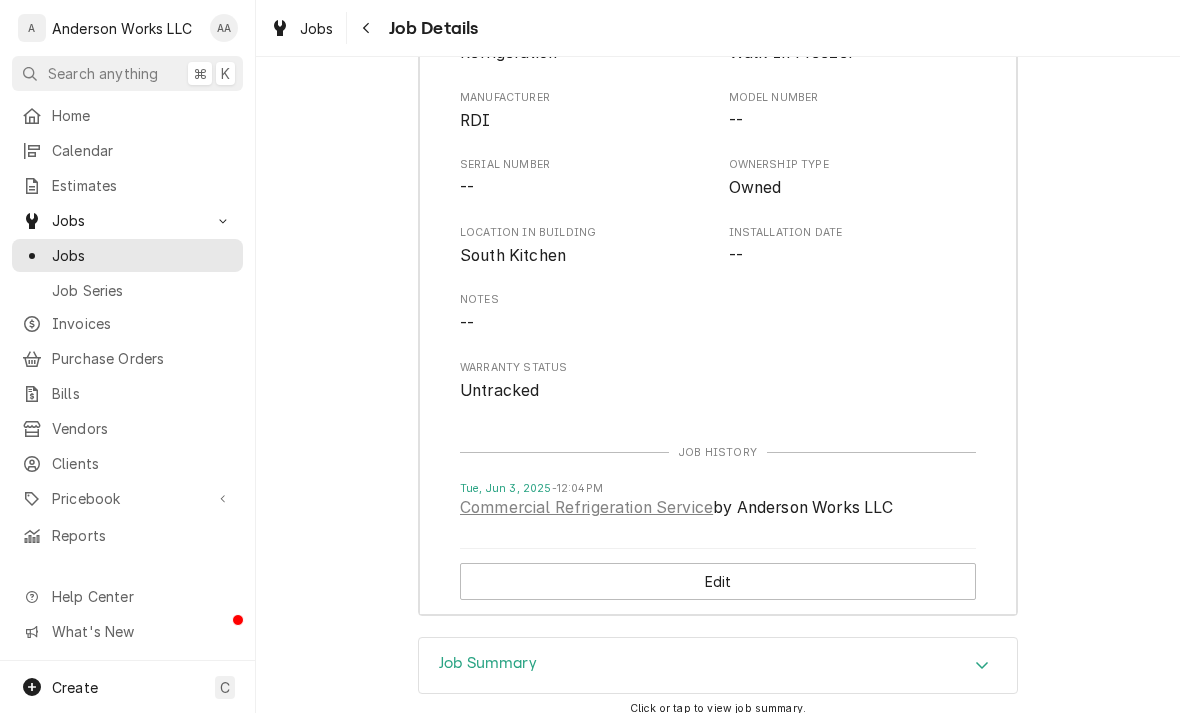 click on "Edit" at bounding box center [718, 581] 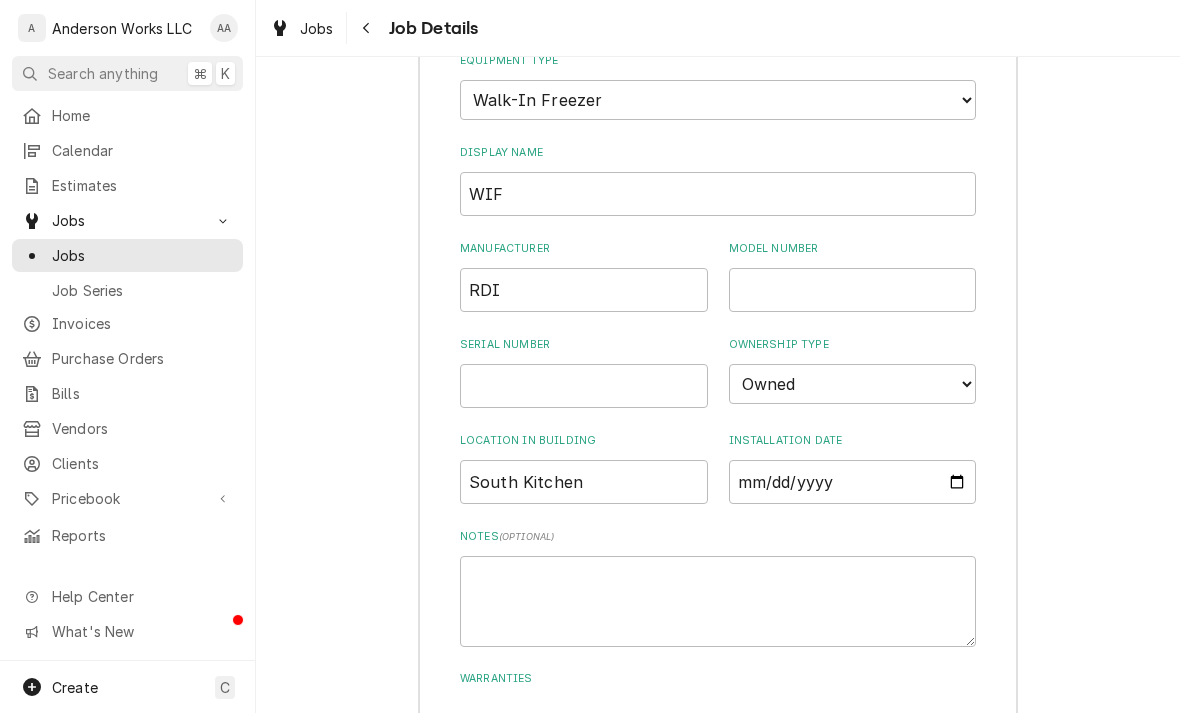 scroll, scrollTop: 2227, scrollLeft: 0, axis: vertical 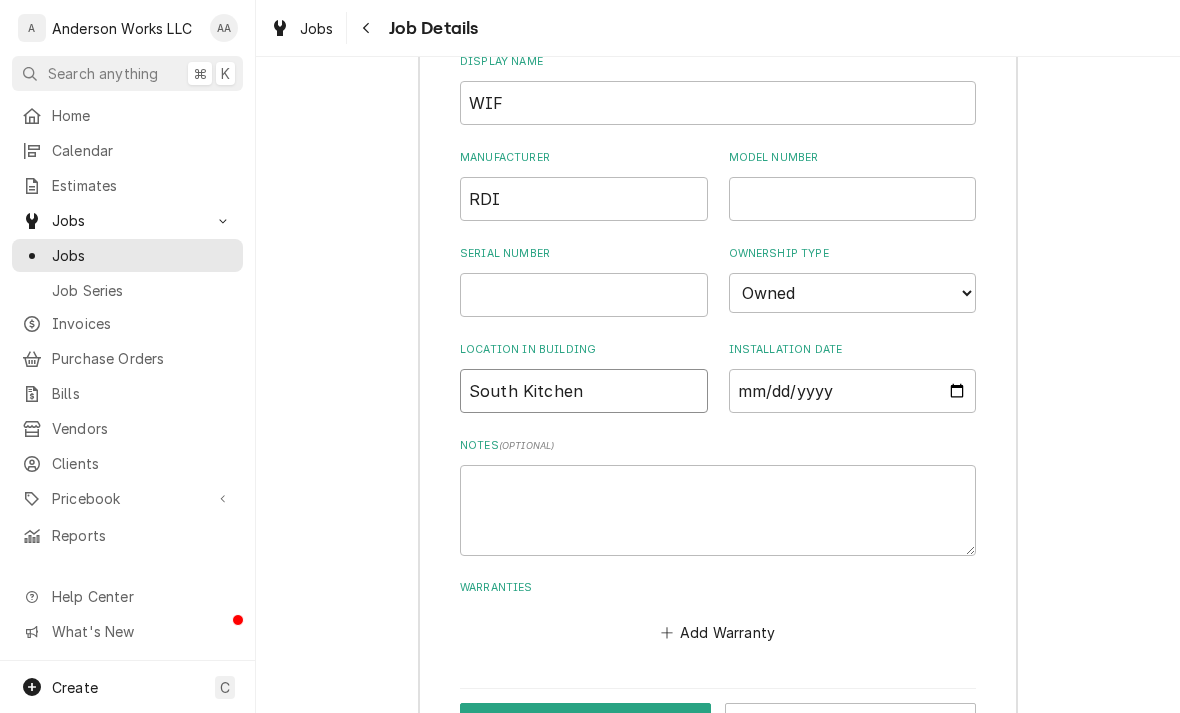 click on "South Kitchen" at bounding box center [584, 391] 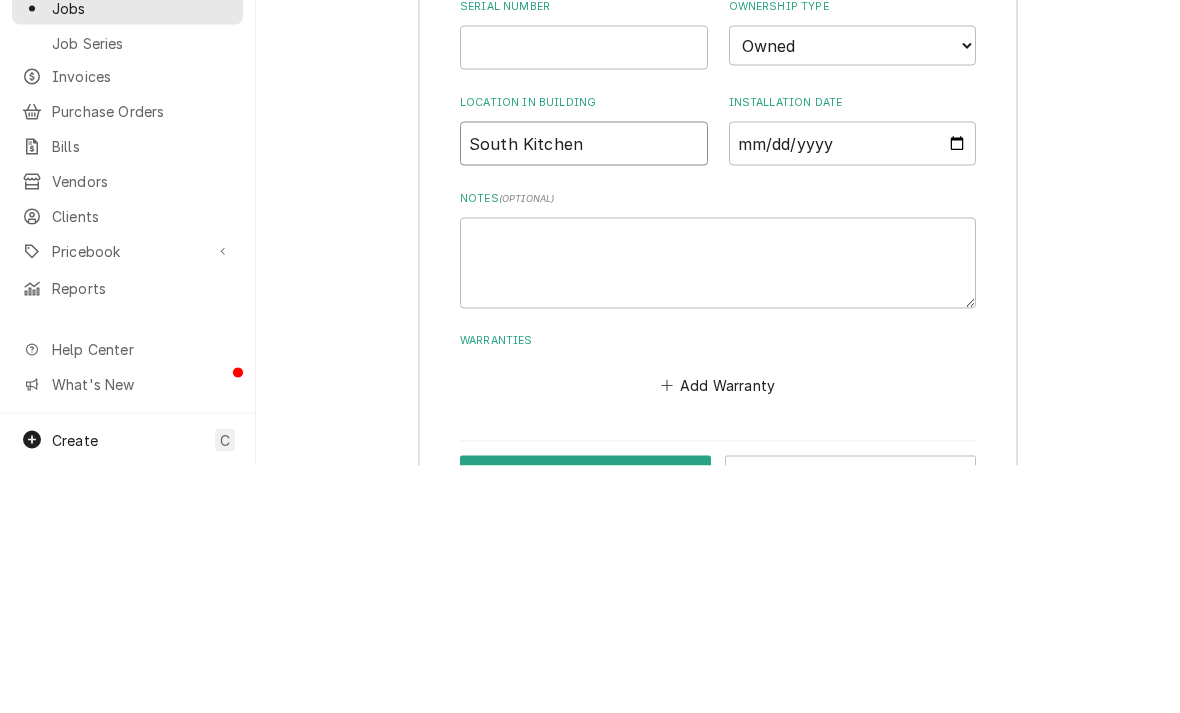 click on "South Kitchen" at bounding box center (584, 391) 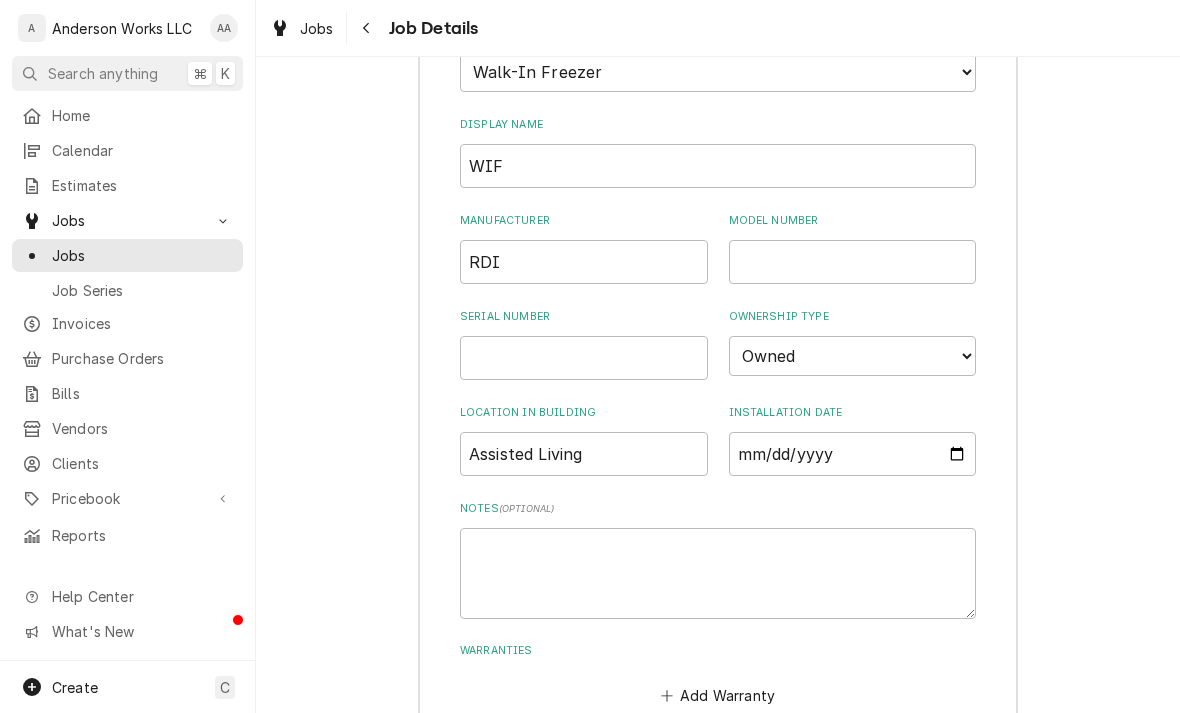 scroll, scrollTop: 2149, scrollLeft: 0, axis: vertical 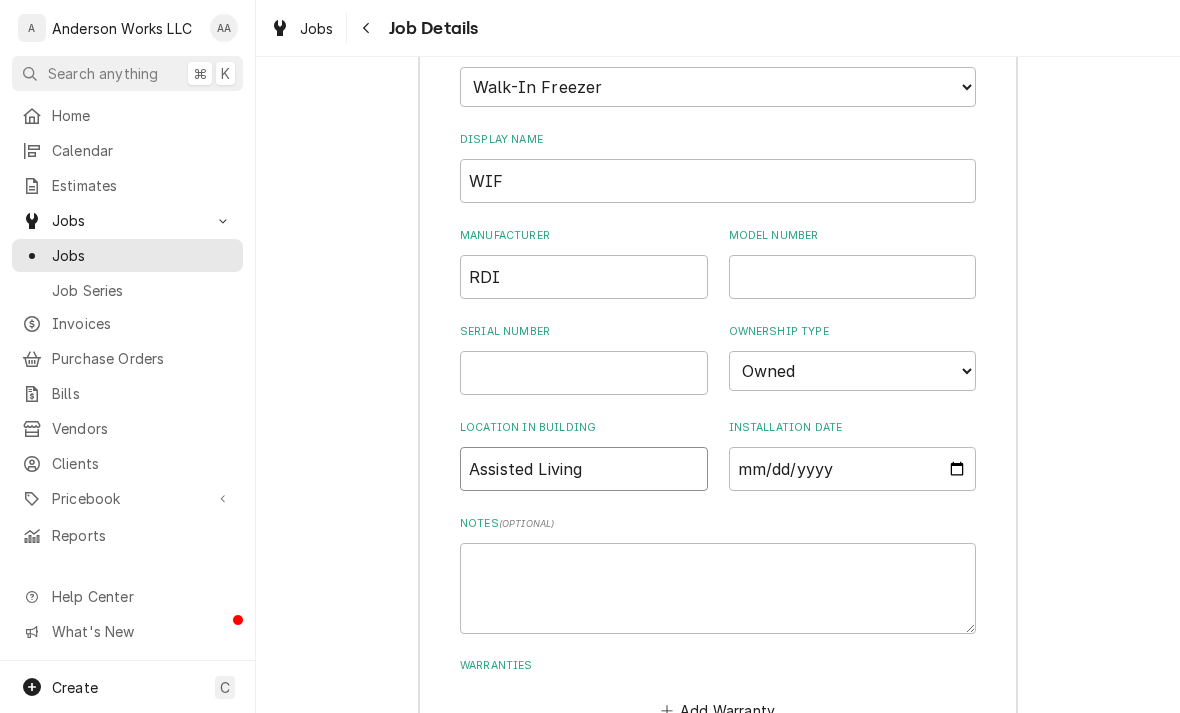 type on "Assisted Living" 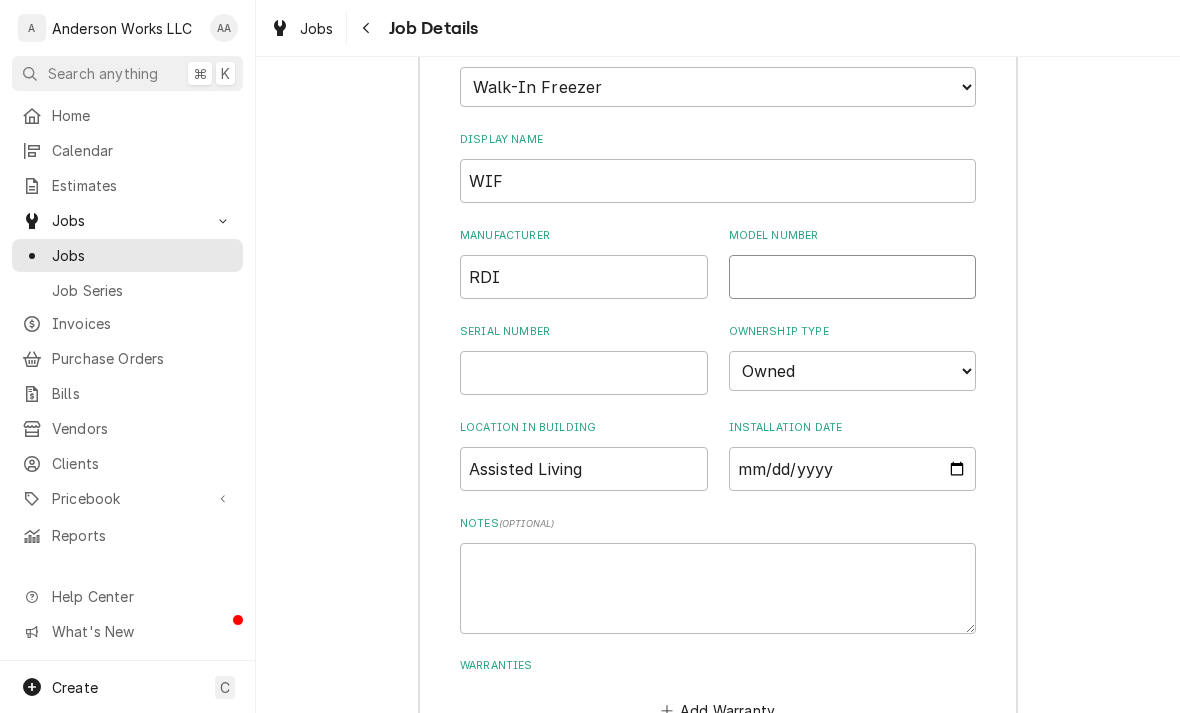 click on "Model Number" at bounding box center [853, 277] 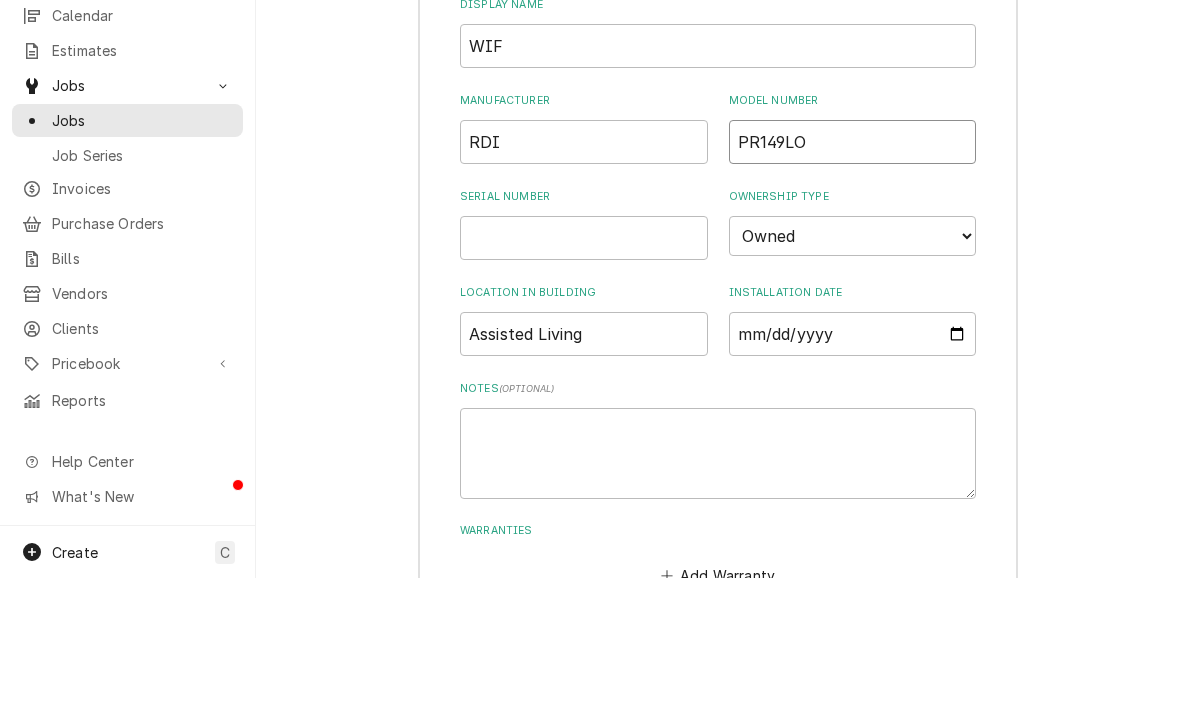 type on "PR149LO" 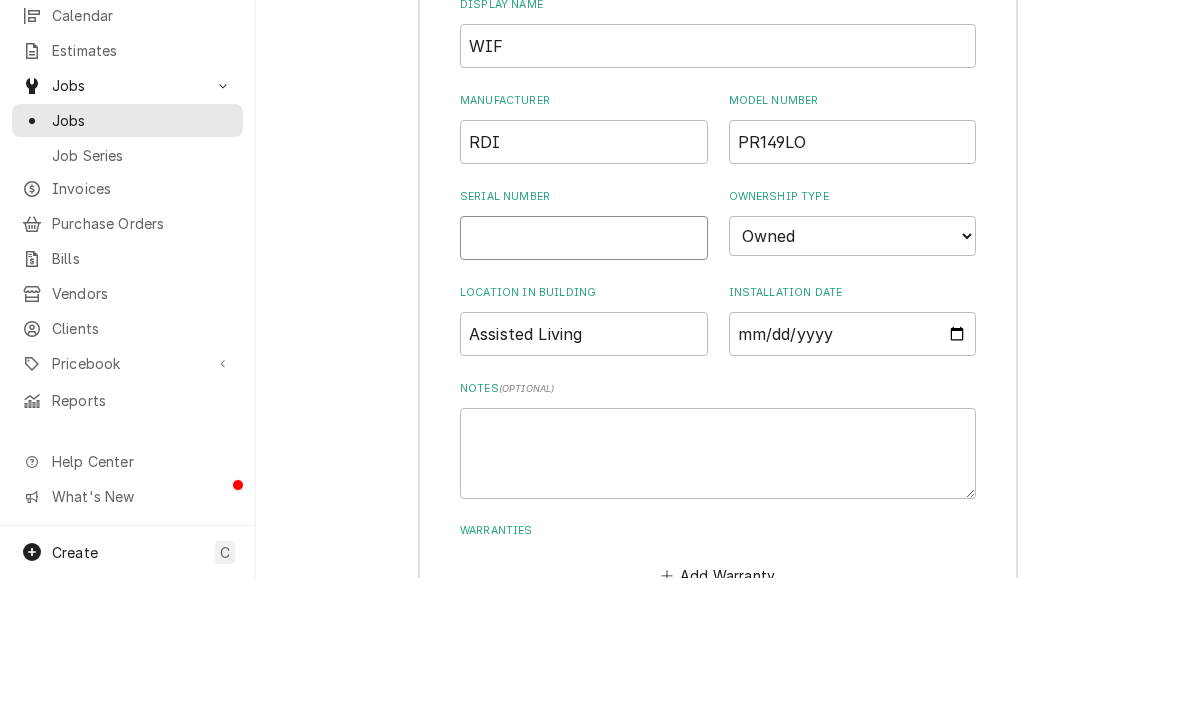 click on "Serial Number" at bounding box center [584, 373] 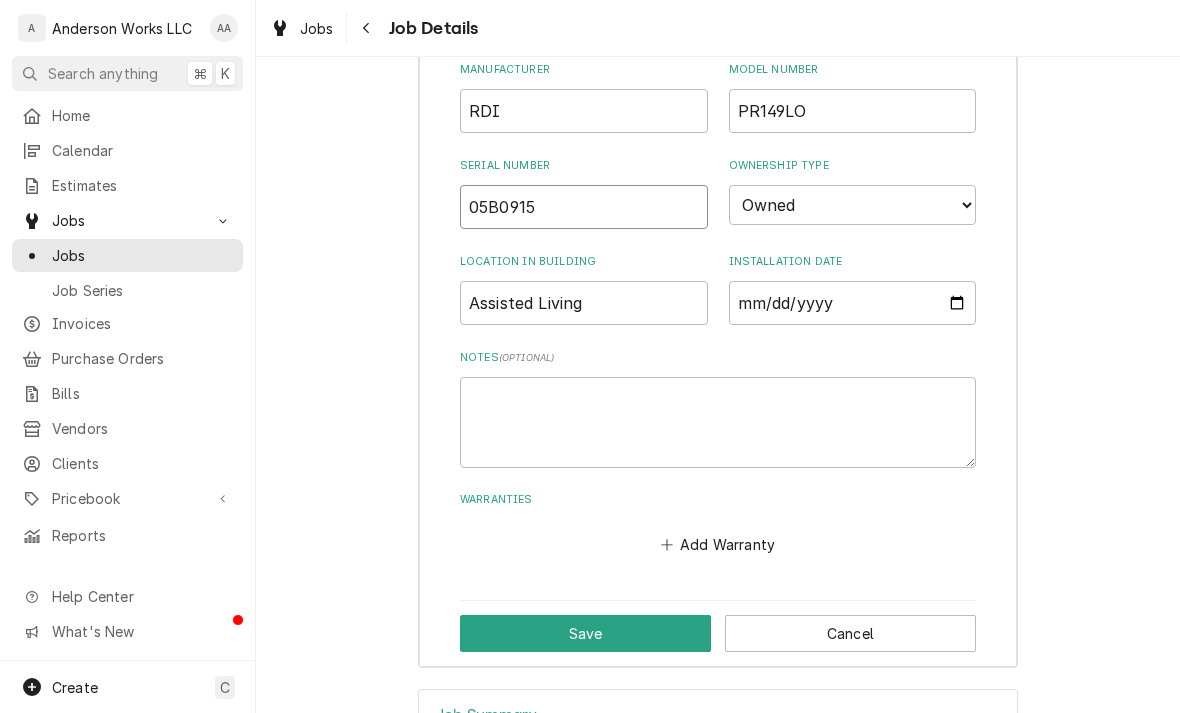 type on "05B0915" 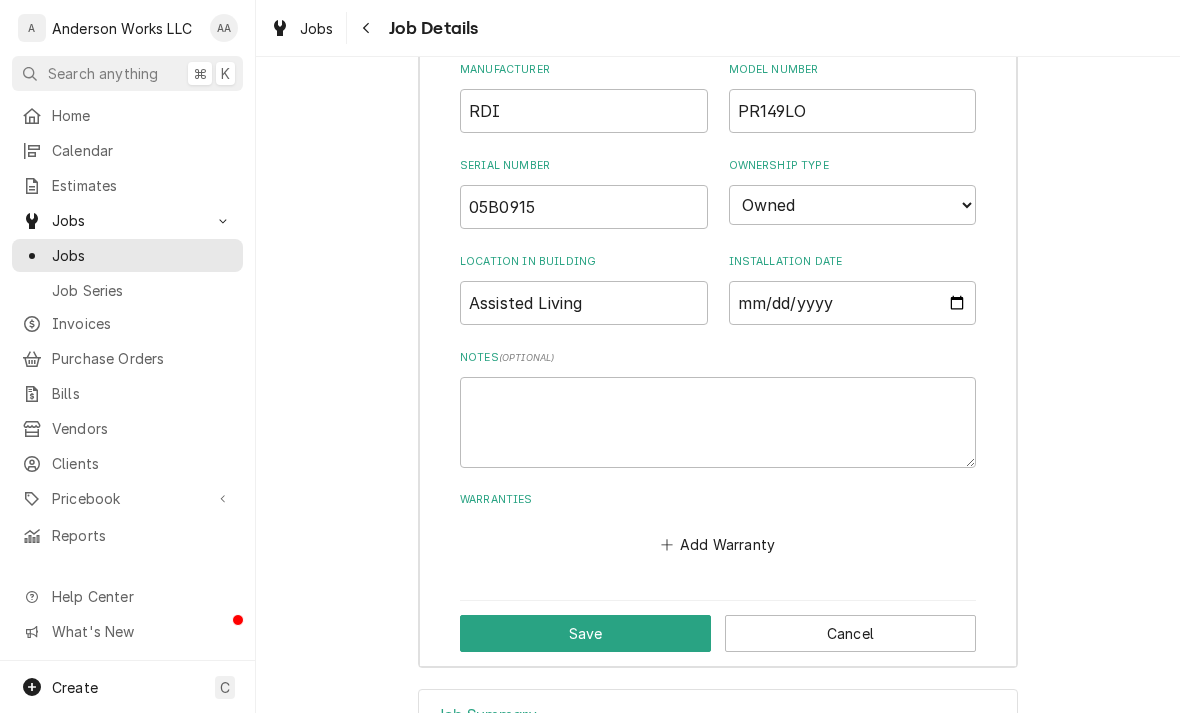 click on "Save" at bounding box center (585, 633) 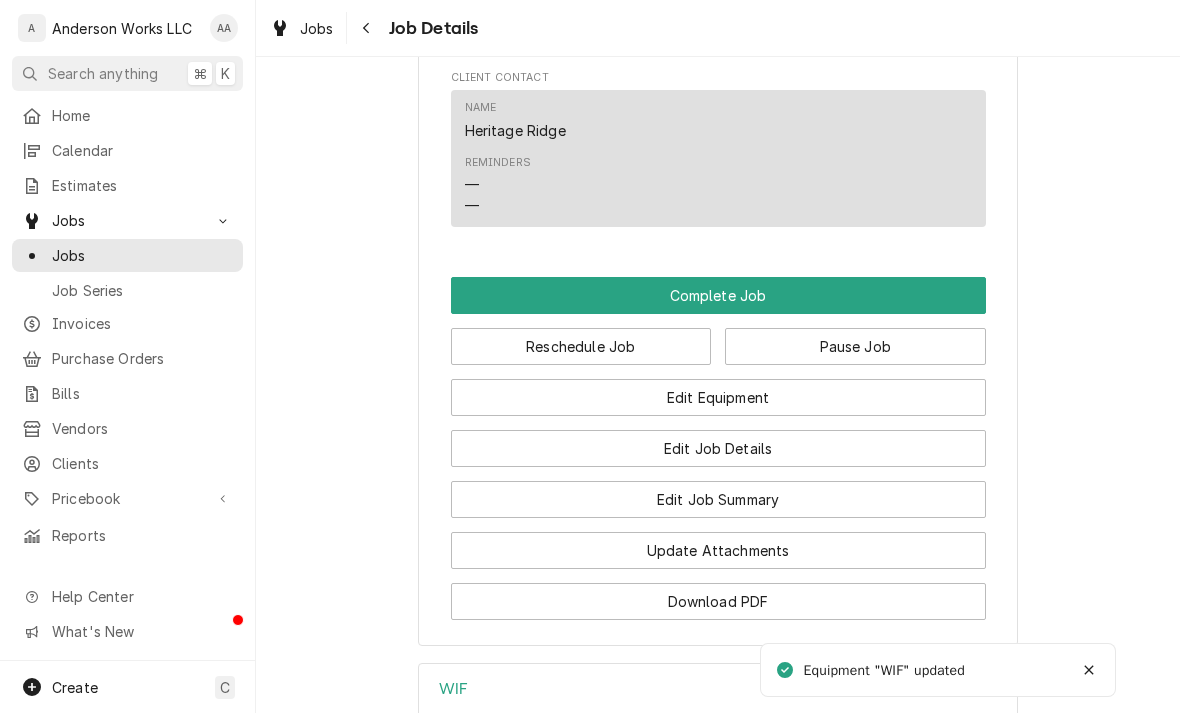 scroll, scrollTop: 1330, scrollLeft: 0, axis: vertical 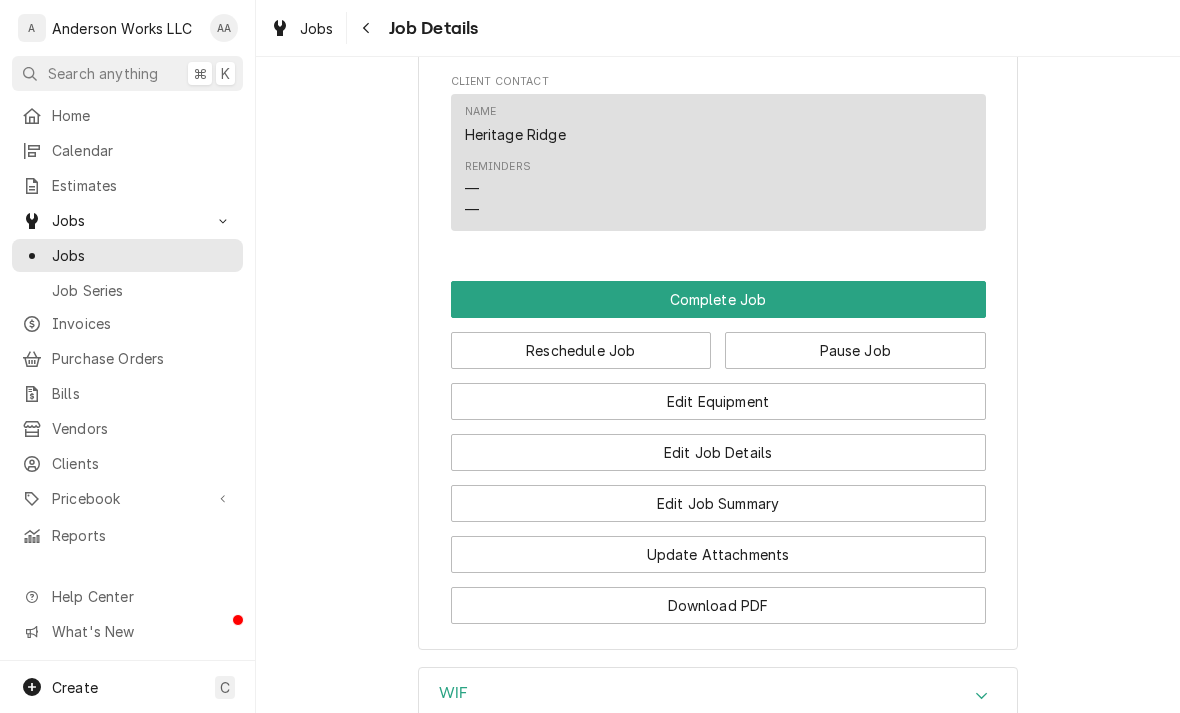 click on "Edit Job Summary" at bounding box center (718, 503) 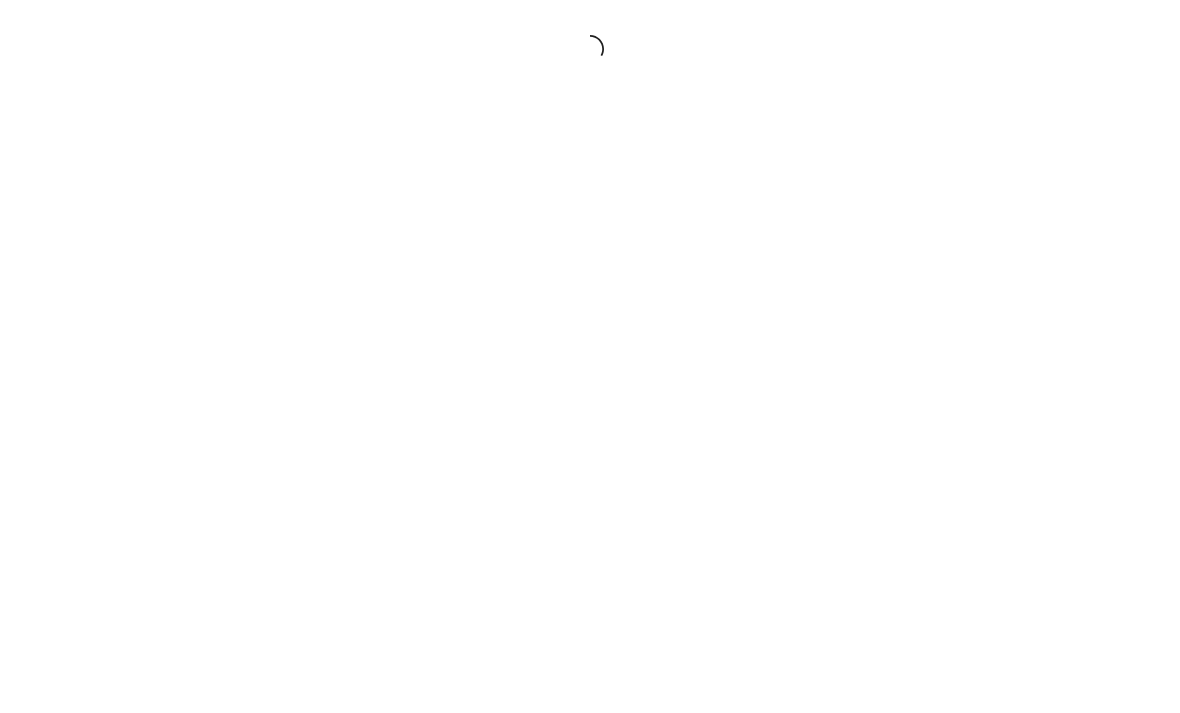 scroll, scrollTop: 0, scrollLeft: 0, axis: both 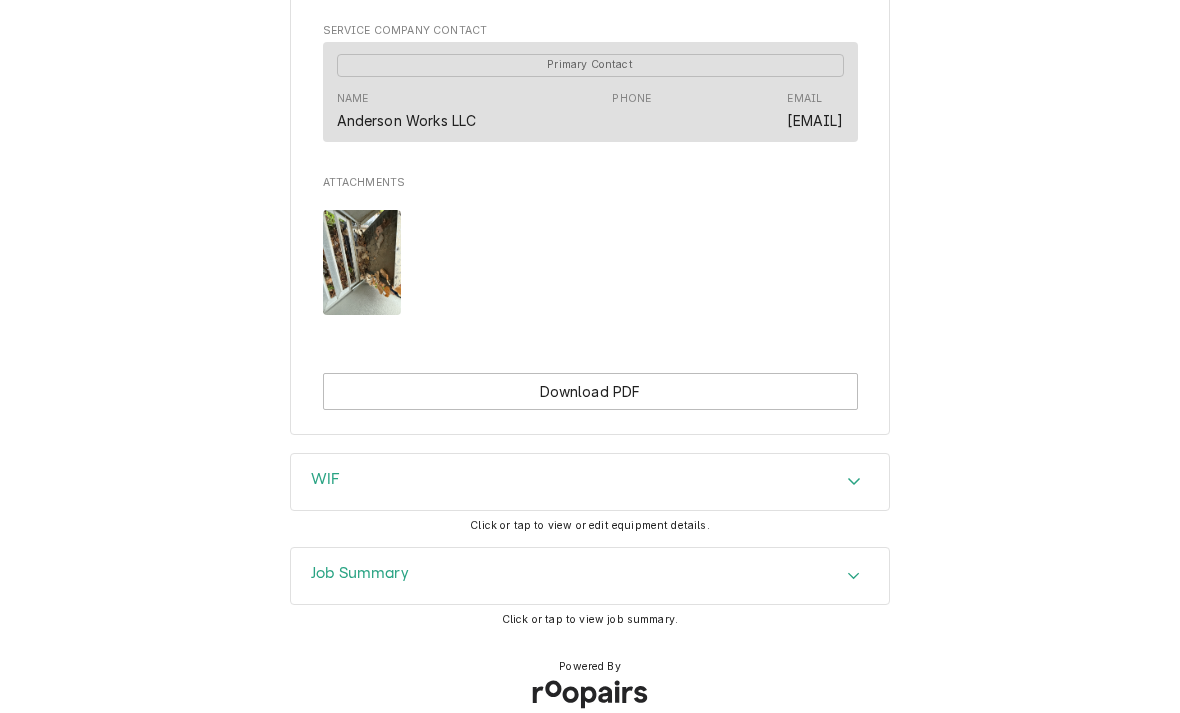 click on "Job Summary" at bounding box center (360, 573) 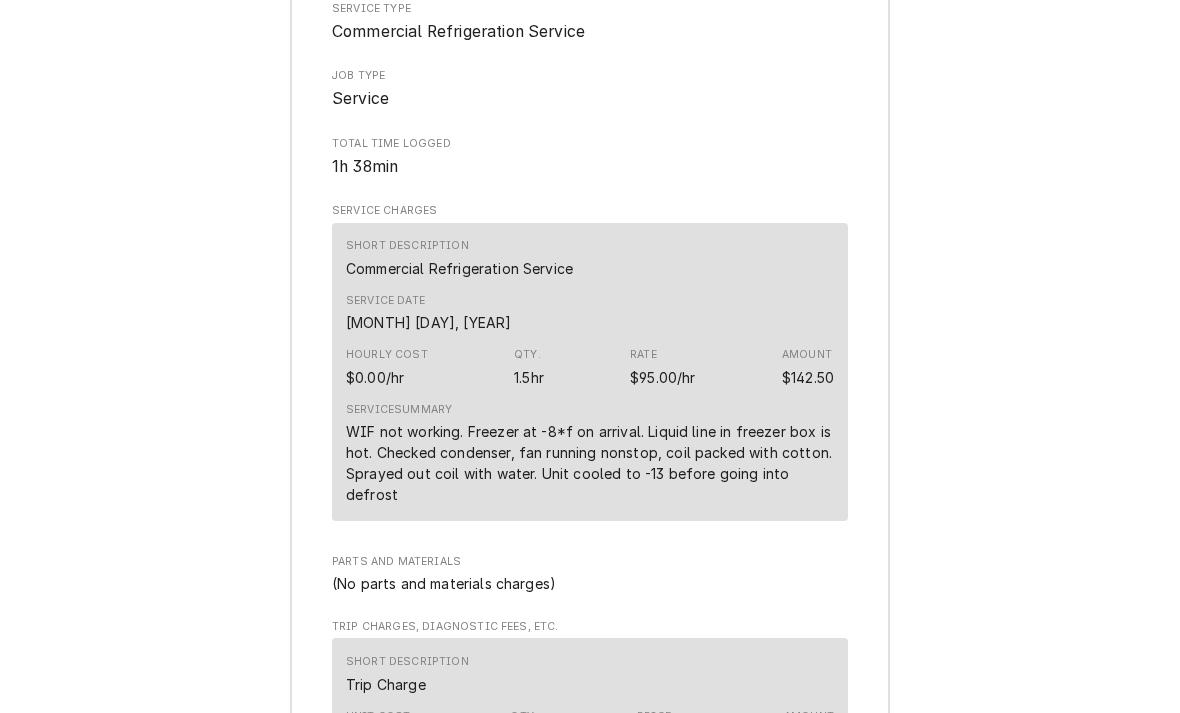 scroll, scrollTop: 2088, scrollLeft: 0, axis: vertical 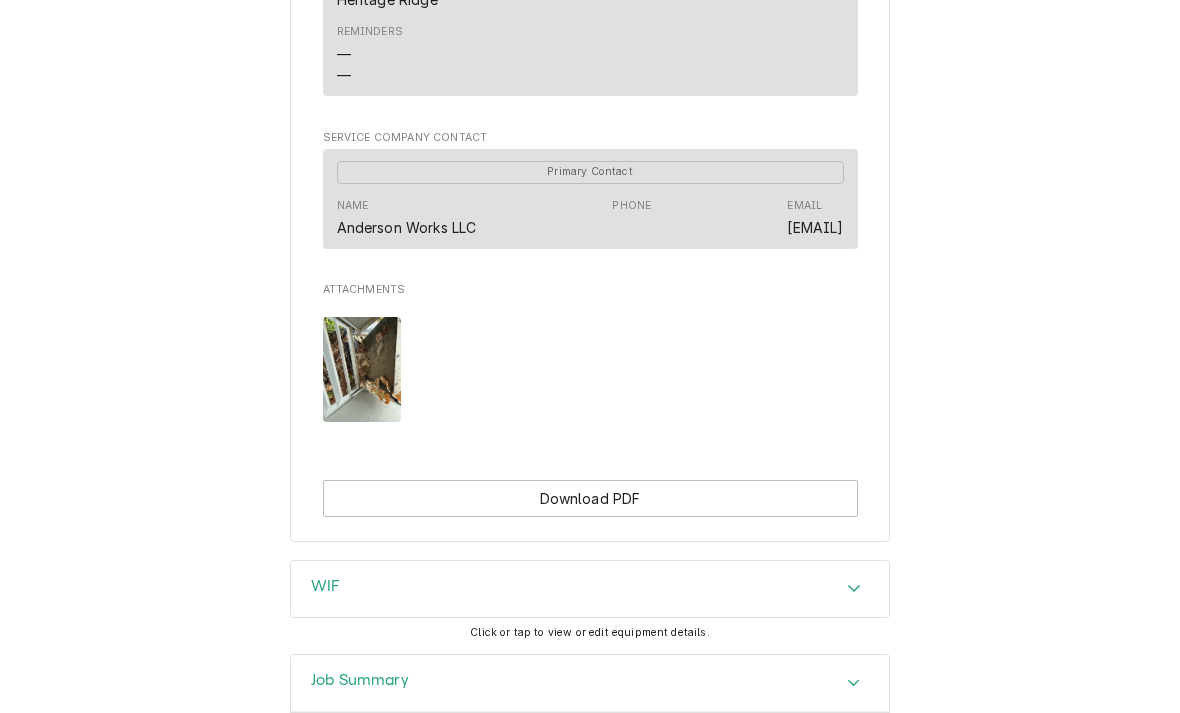 click on "WIF" at bounding box center (325, 586) 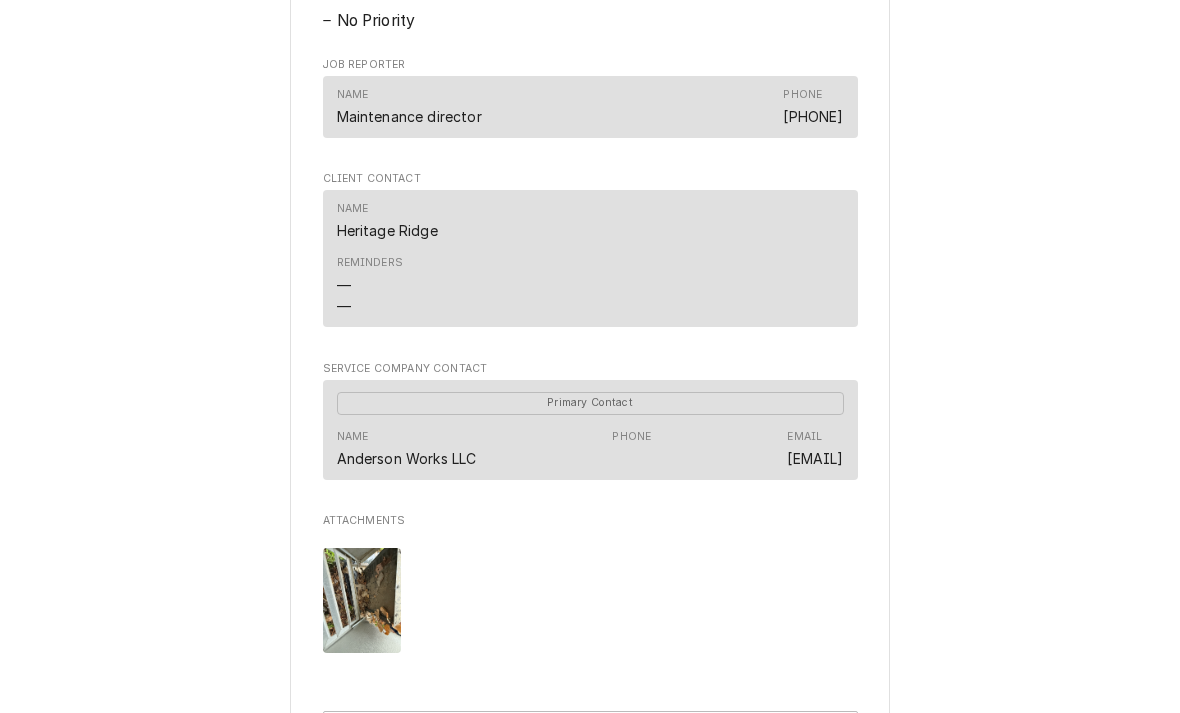 scroll, scrollTop: 1033, scrollLeft: 0, axis: vertical 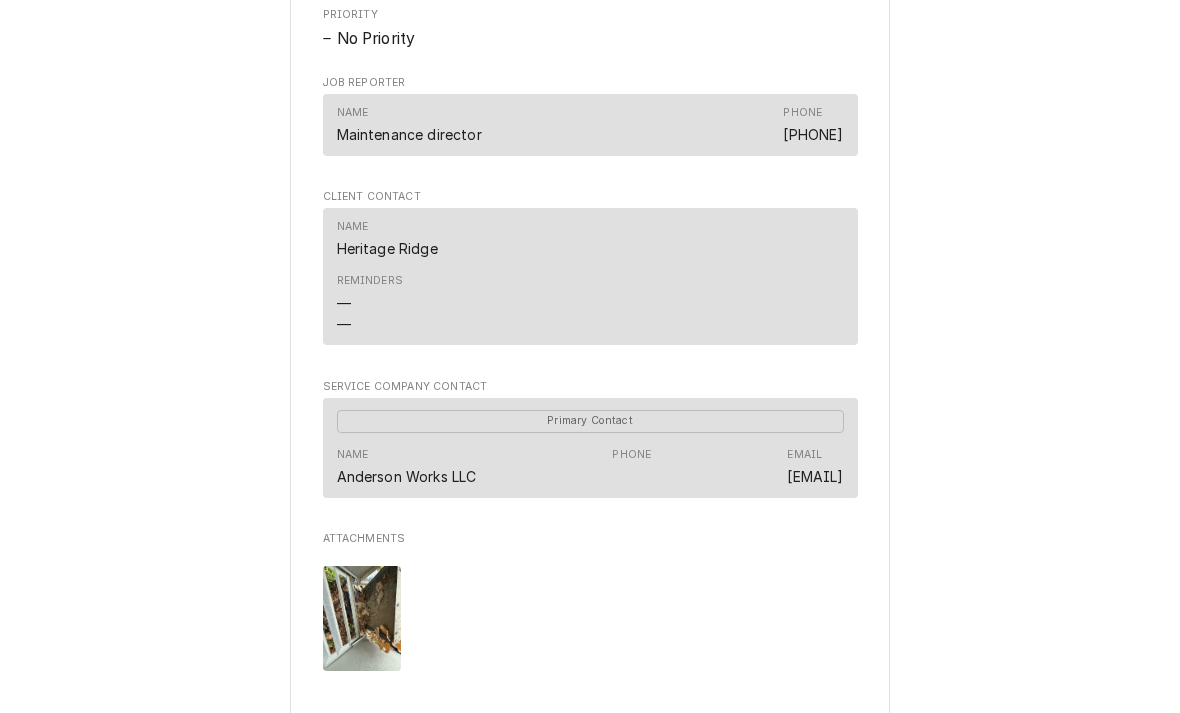 click at bounding box center (362, 618) 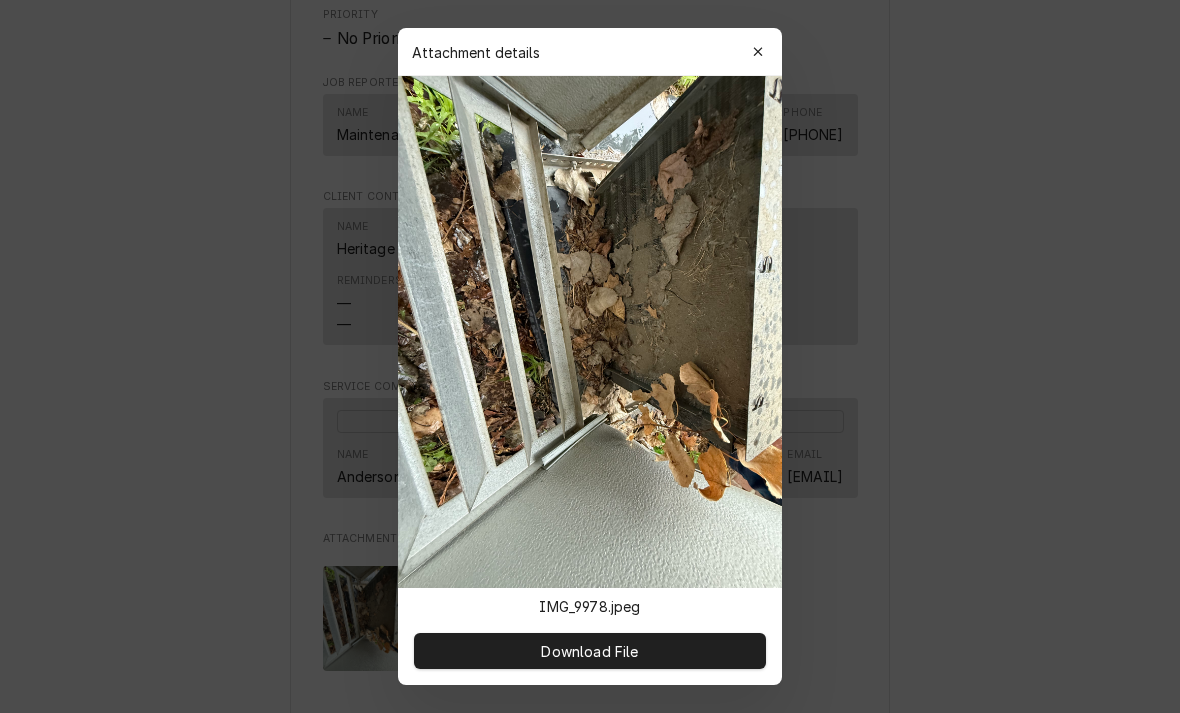 click at bounding box center [758, 52] 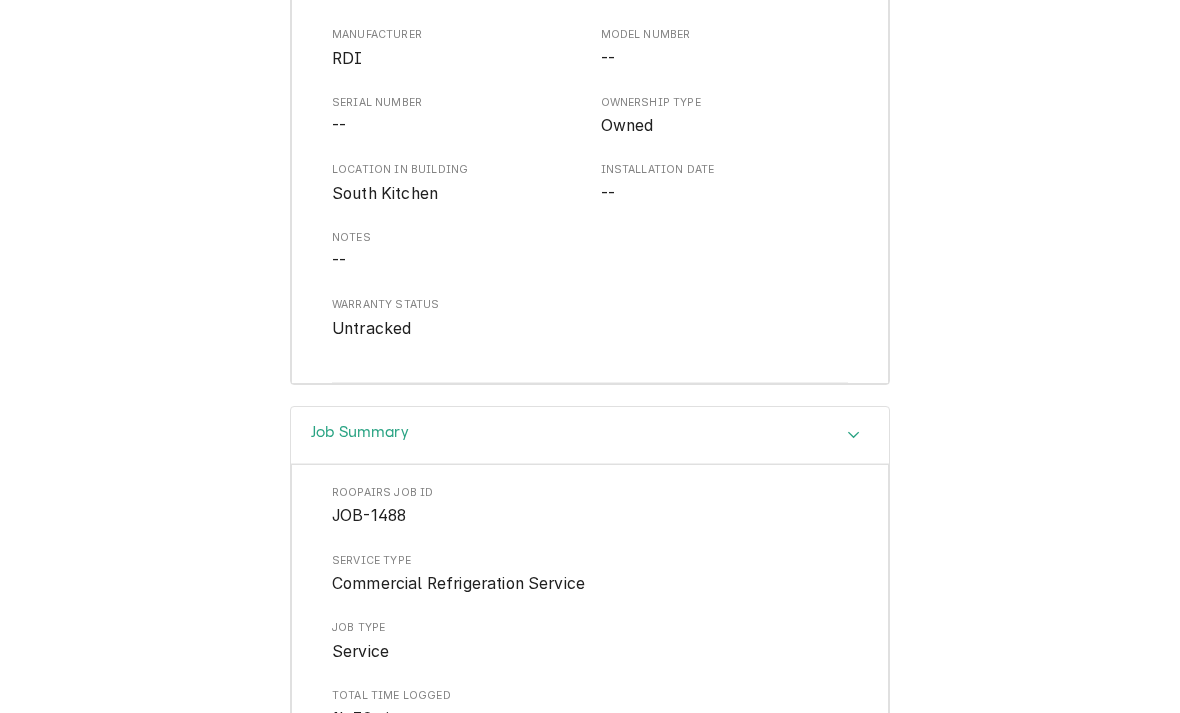 scroll, scrollTop: 1978, scrollLeft: 0, axis: vertical 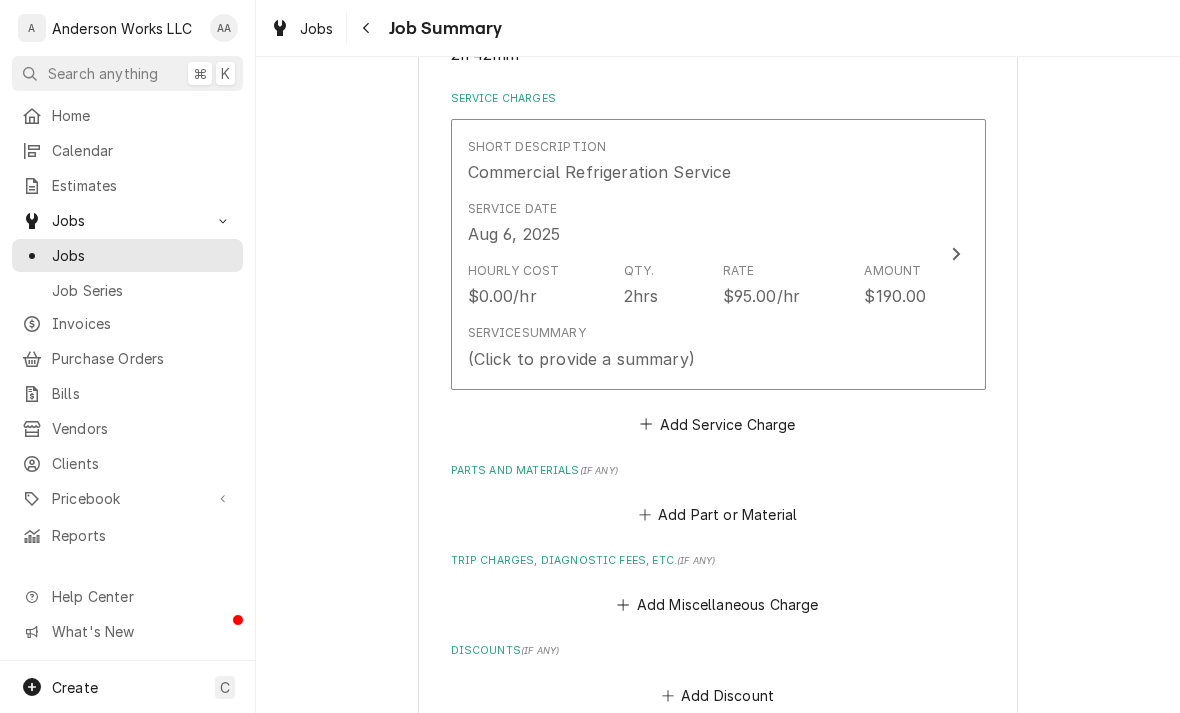 click on "(Click to provide a summary)" at bounding box center (581, 359) 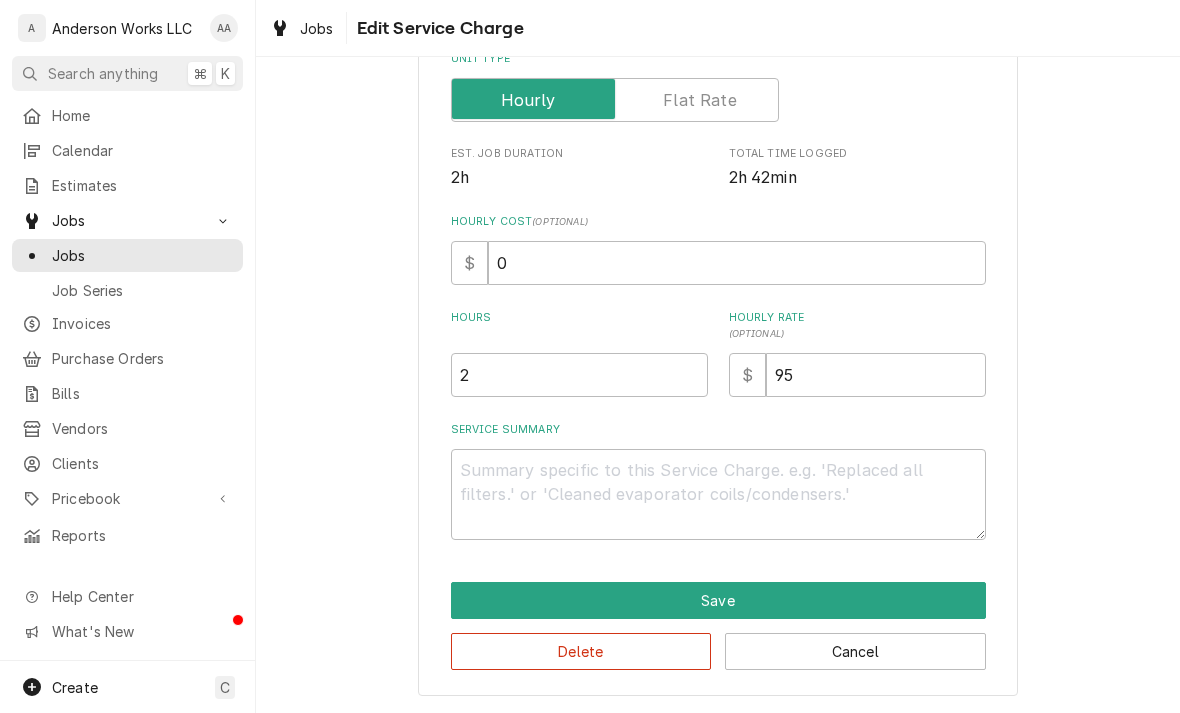 scroll, scrollTop: 338, scrollLeft: 0, axis: vertical 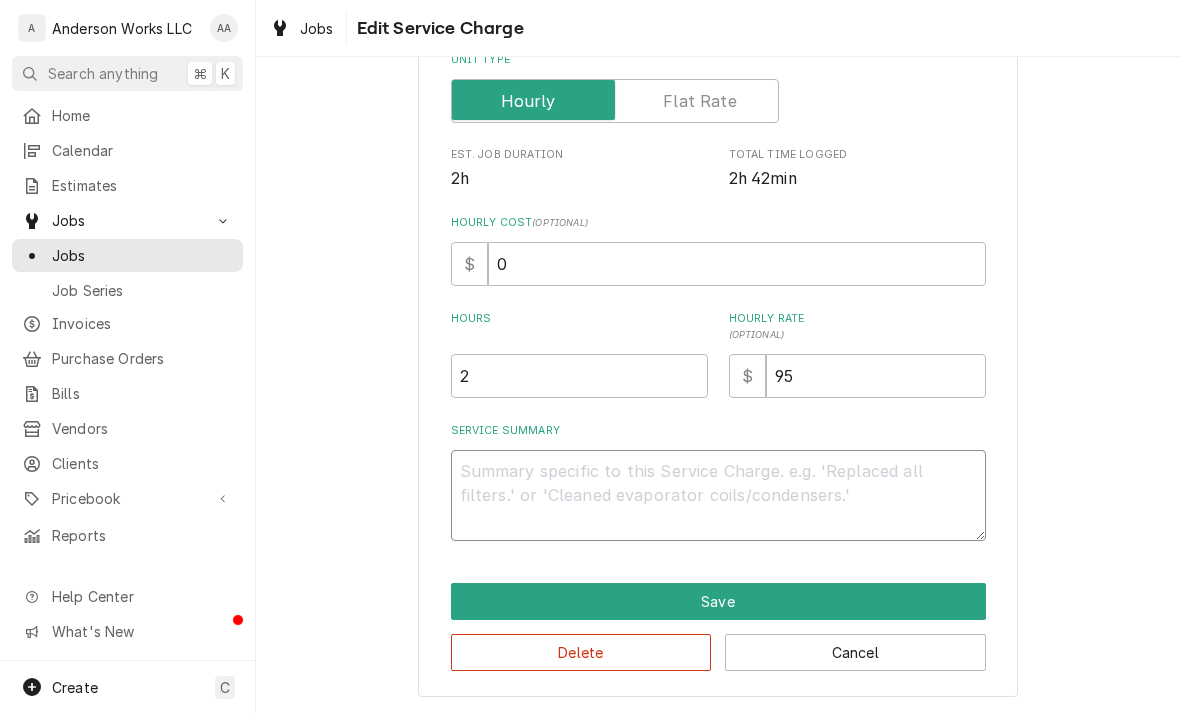 click on "Service Summary" at bounding box center (718, 495) 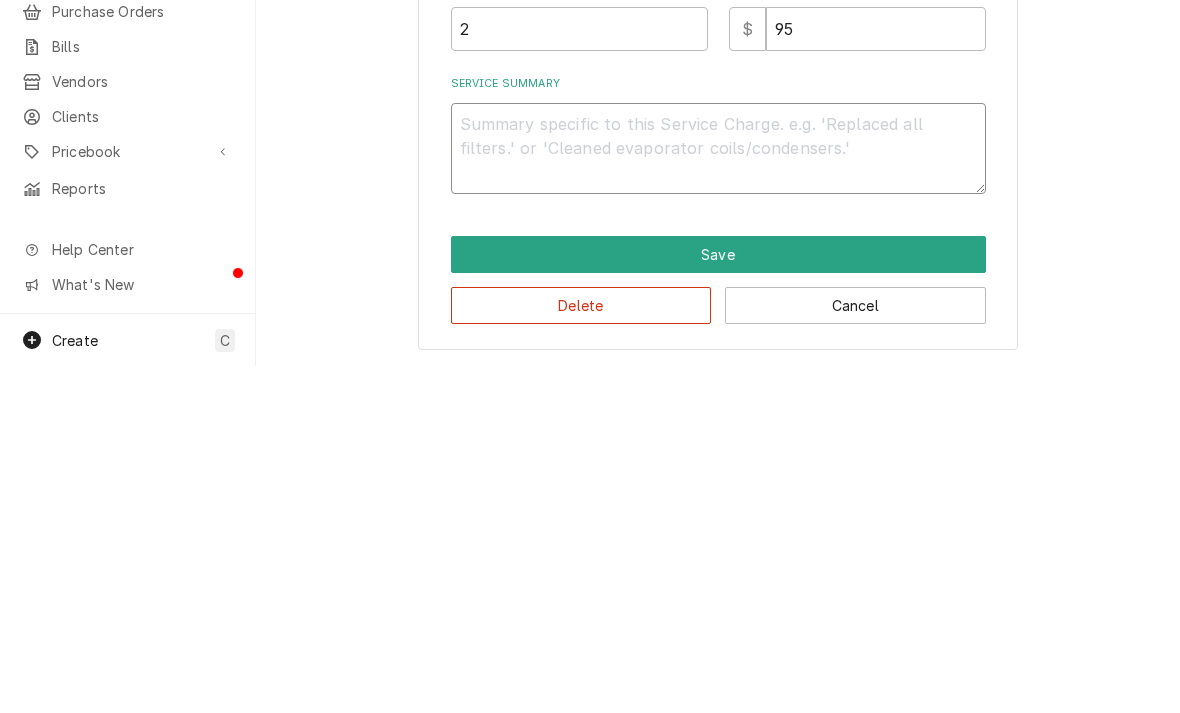 type on "x" 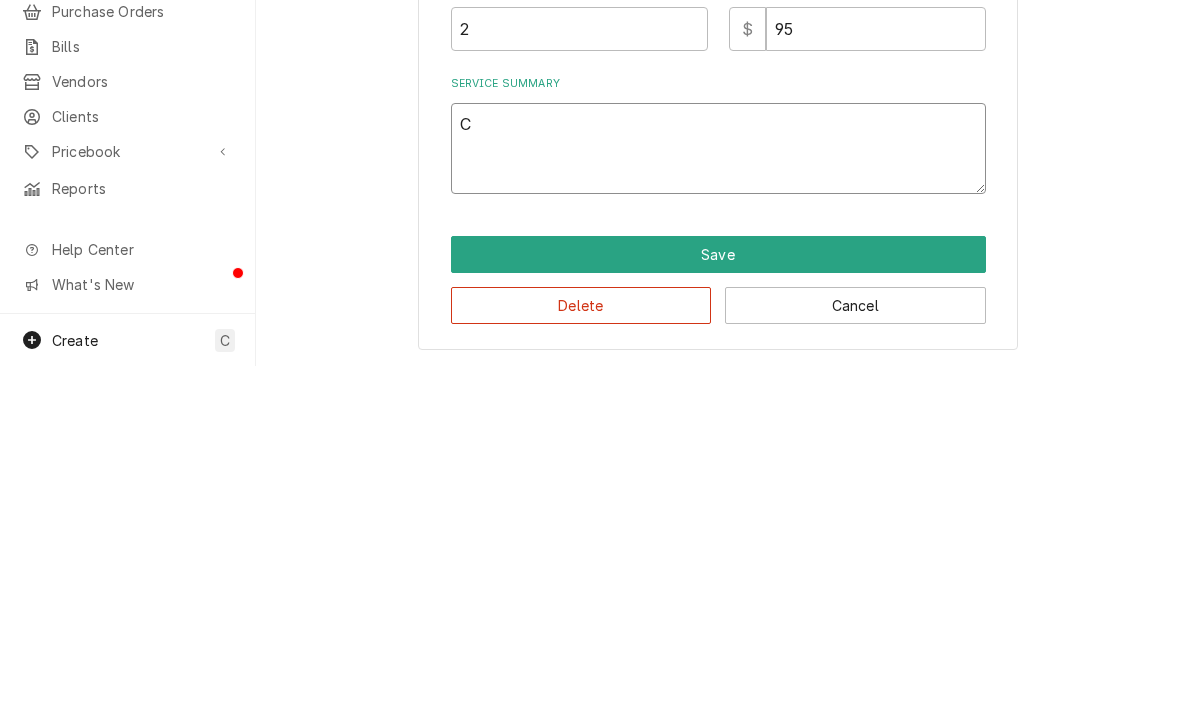 type on "Co" 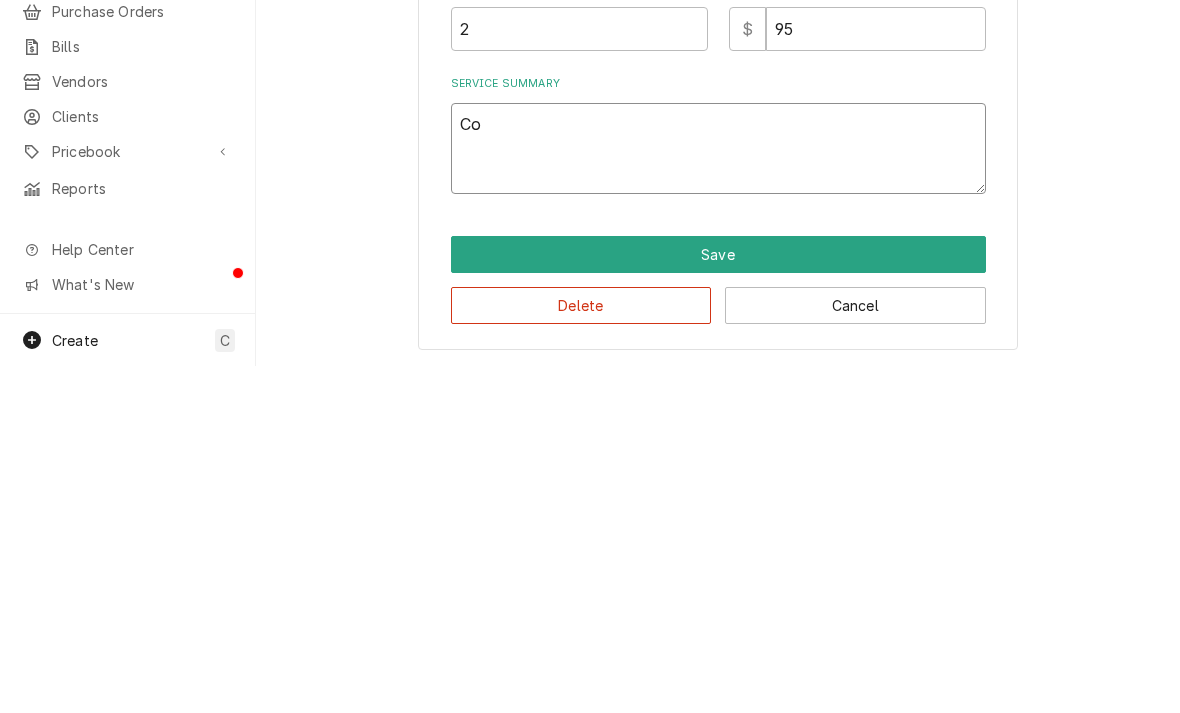 type on "x" 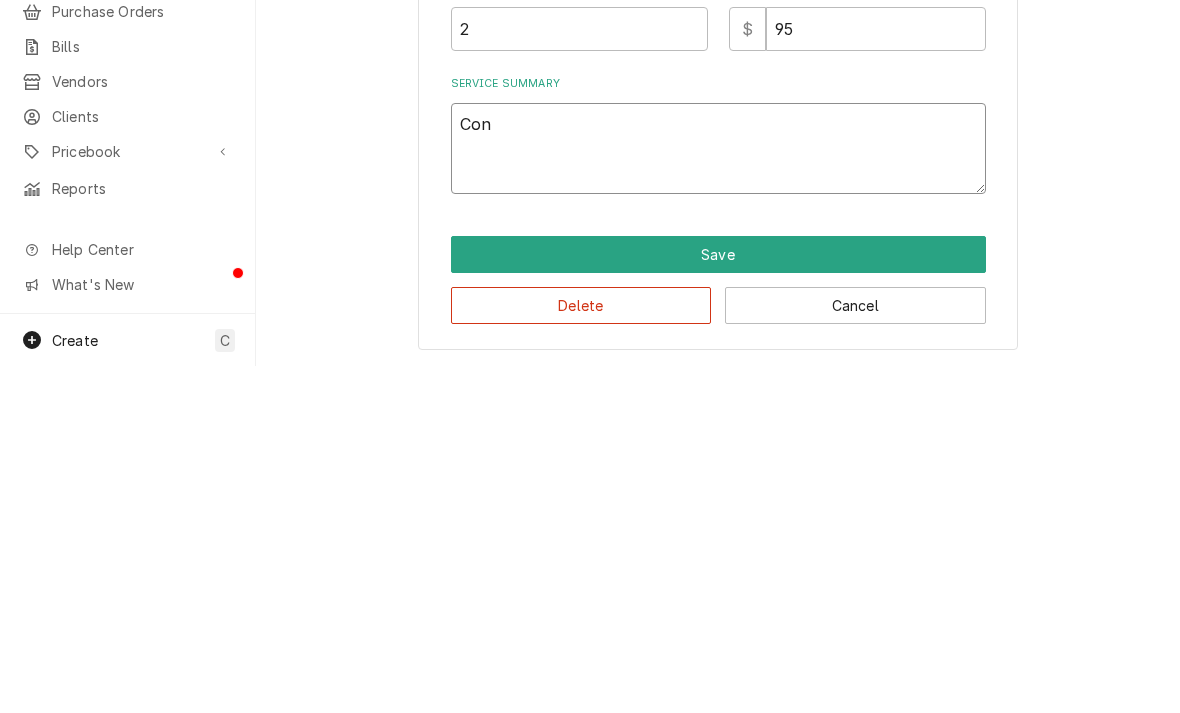 type on "Cond" 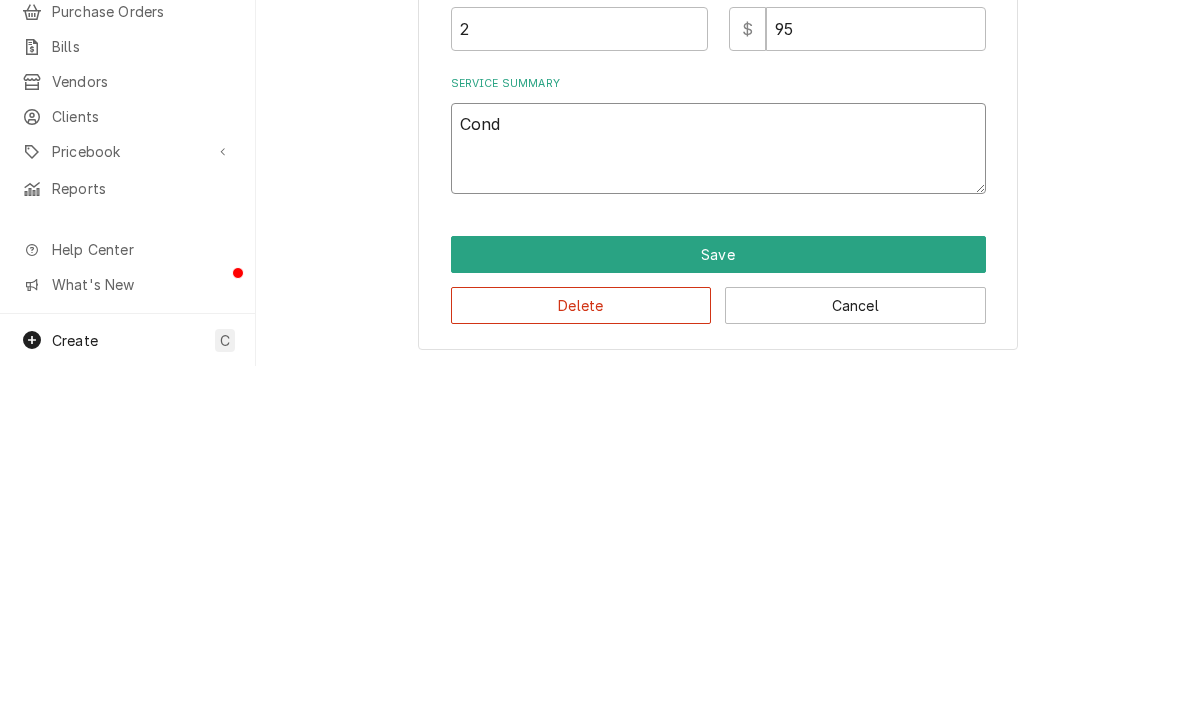 type on "x" 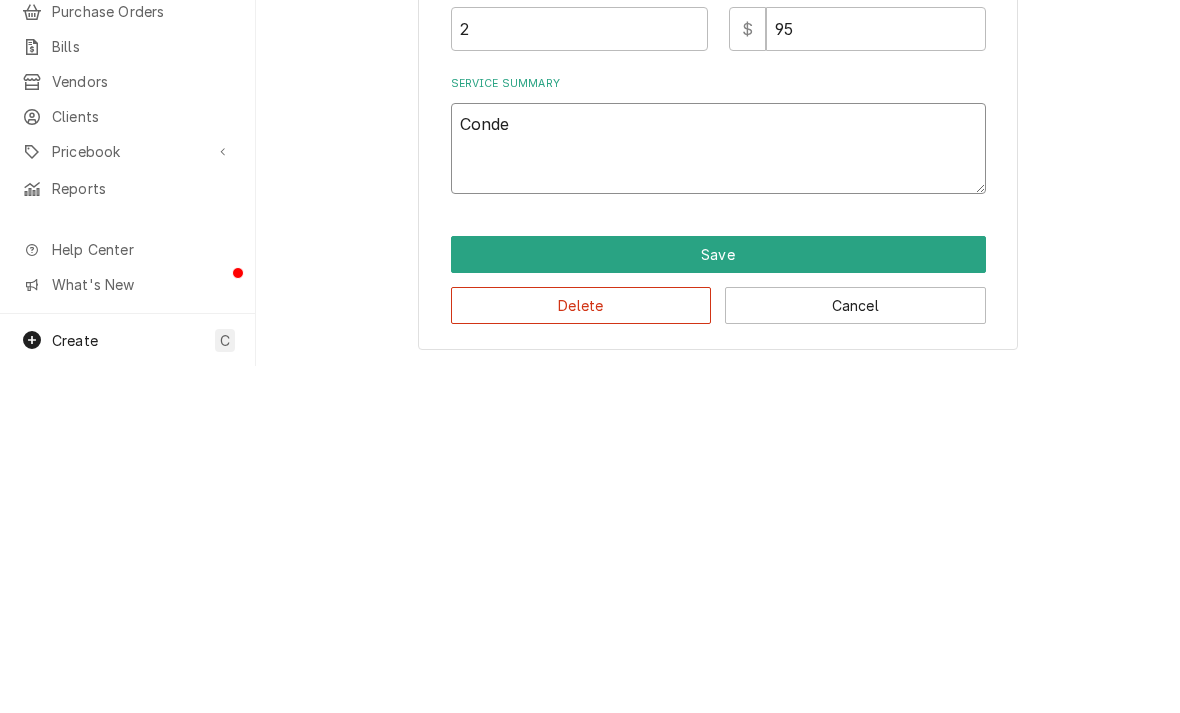 type on "x" 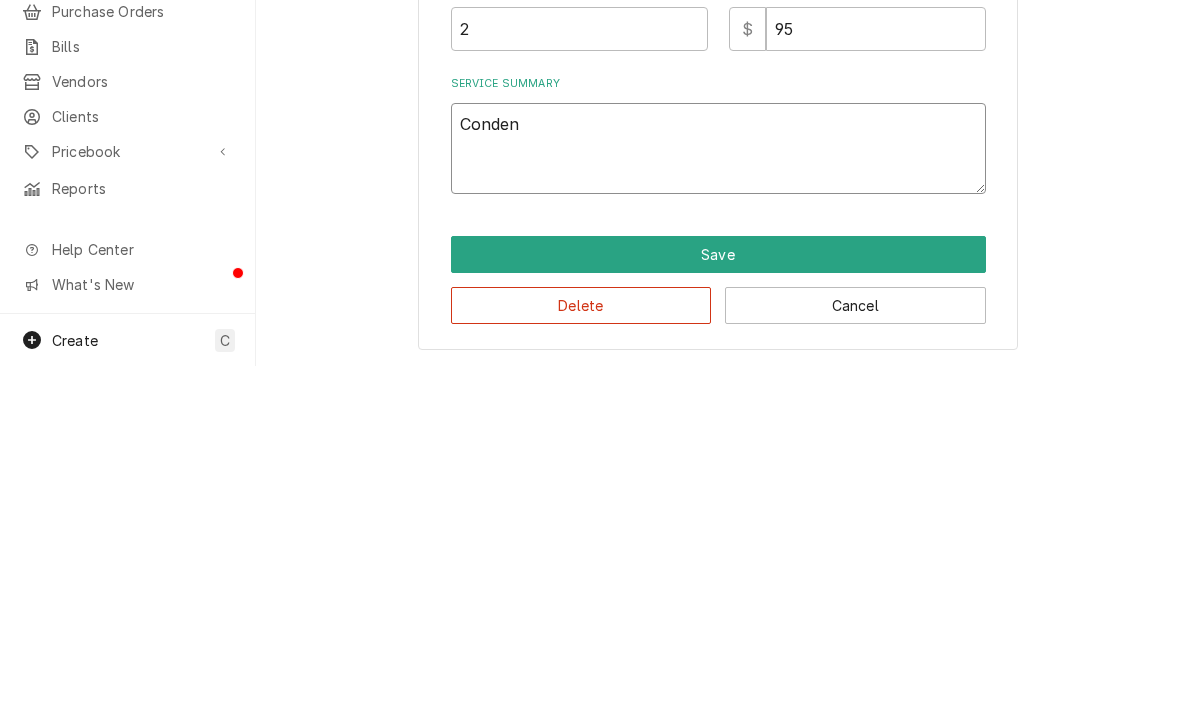 type on "x" 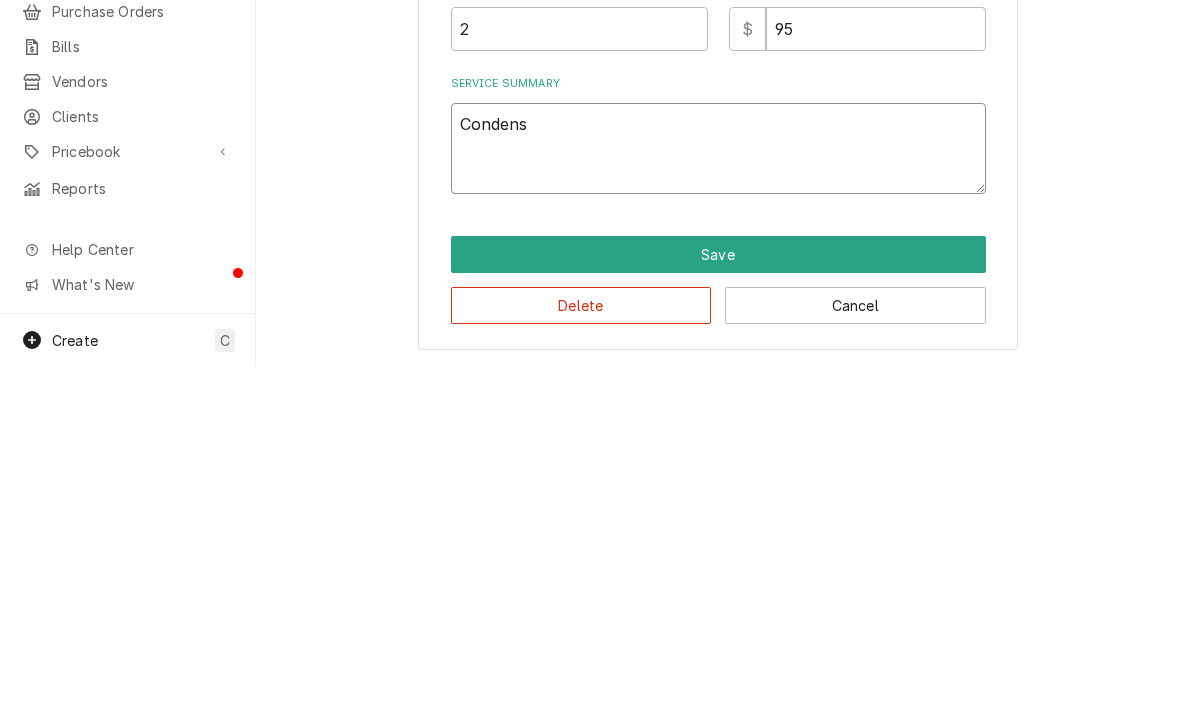 type on "Condense" 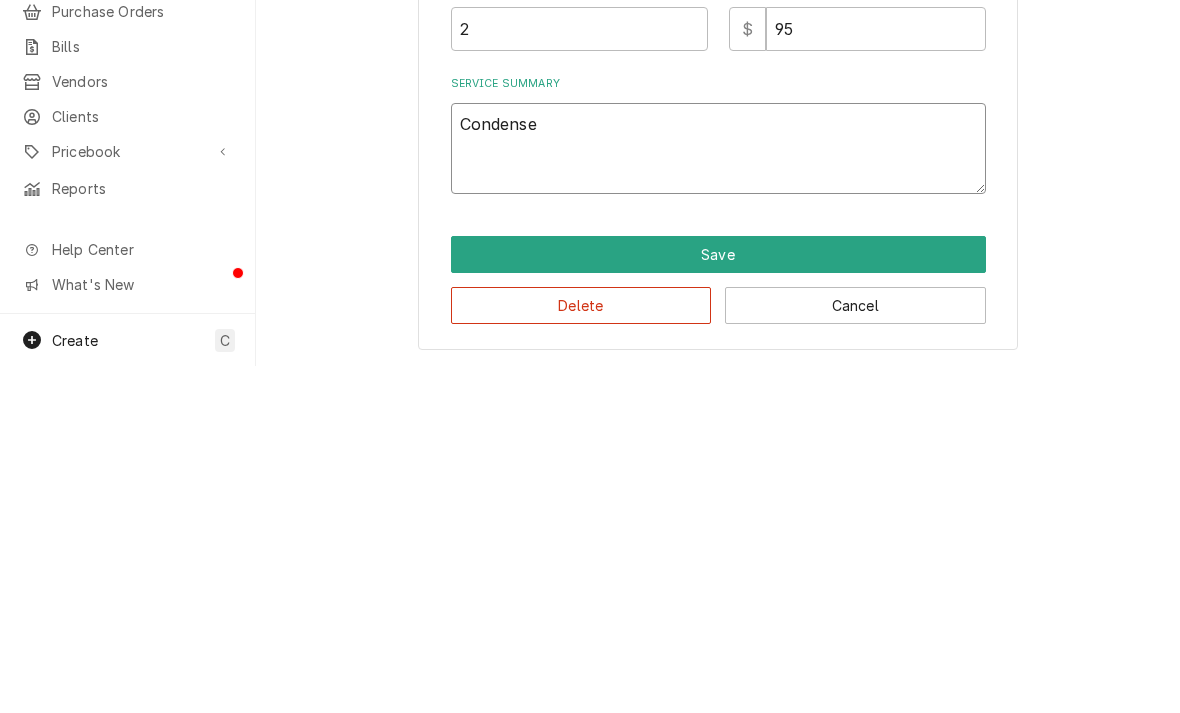 type on "x" 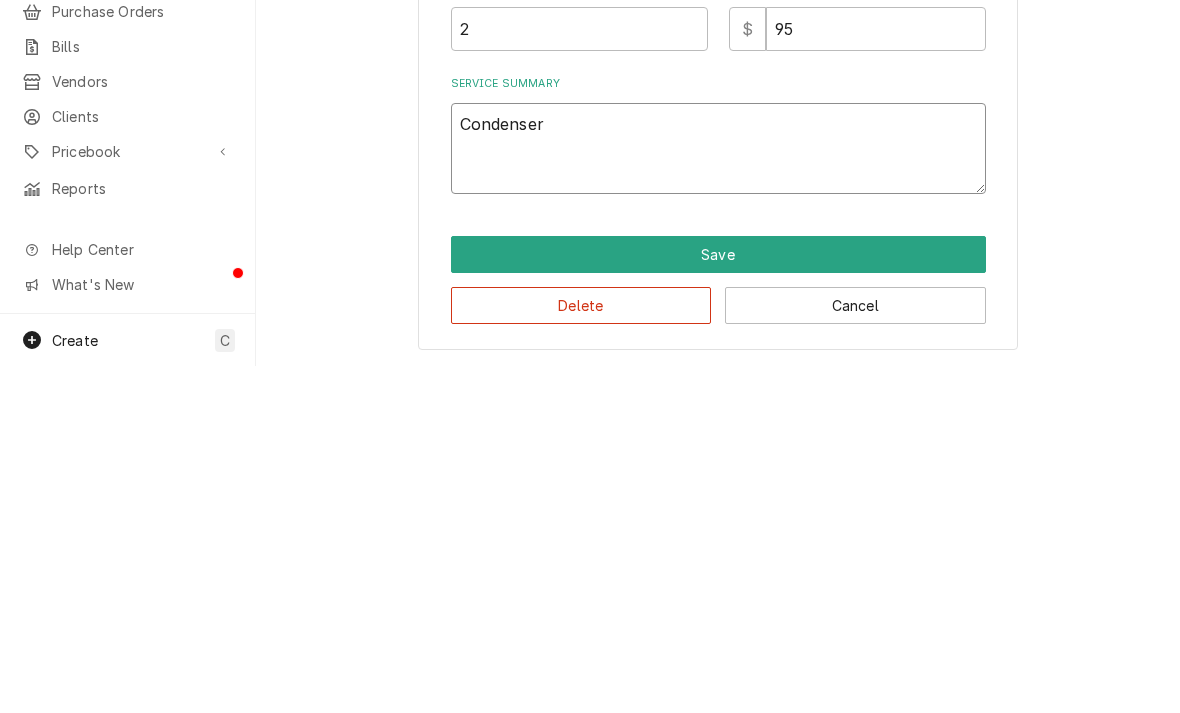 type on "x" 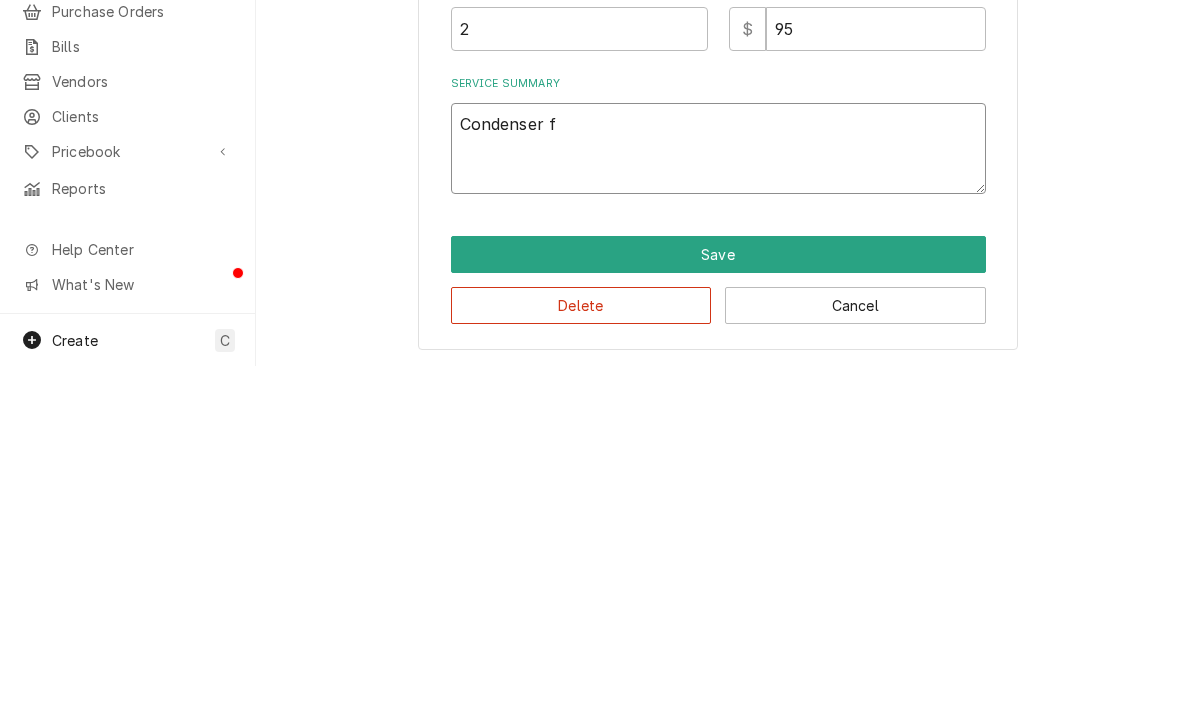 type on "x" 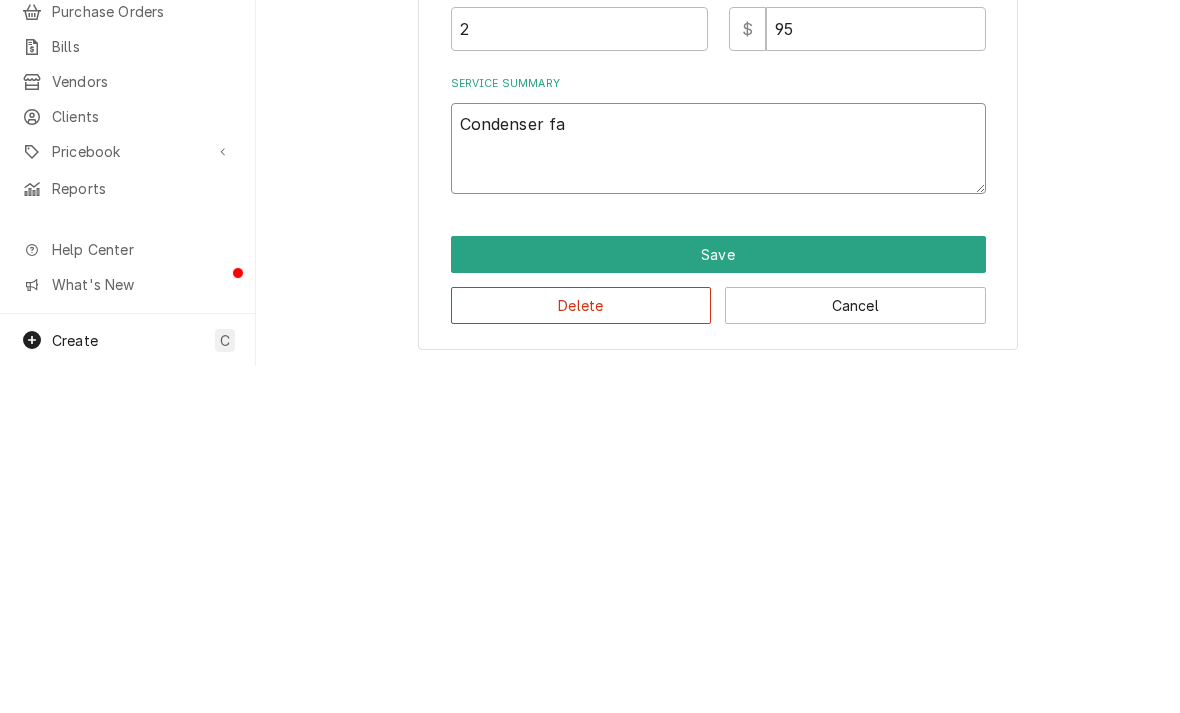 type on "x" 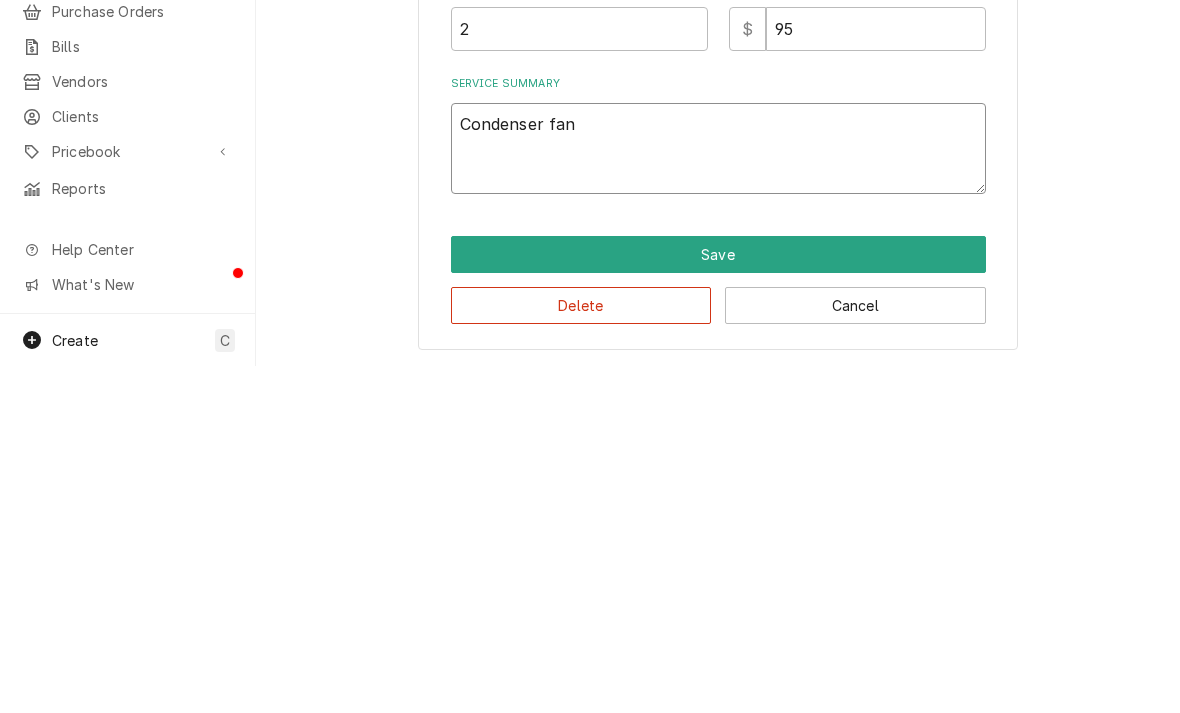 type on "x" 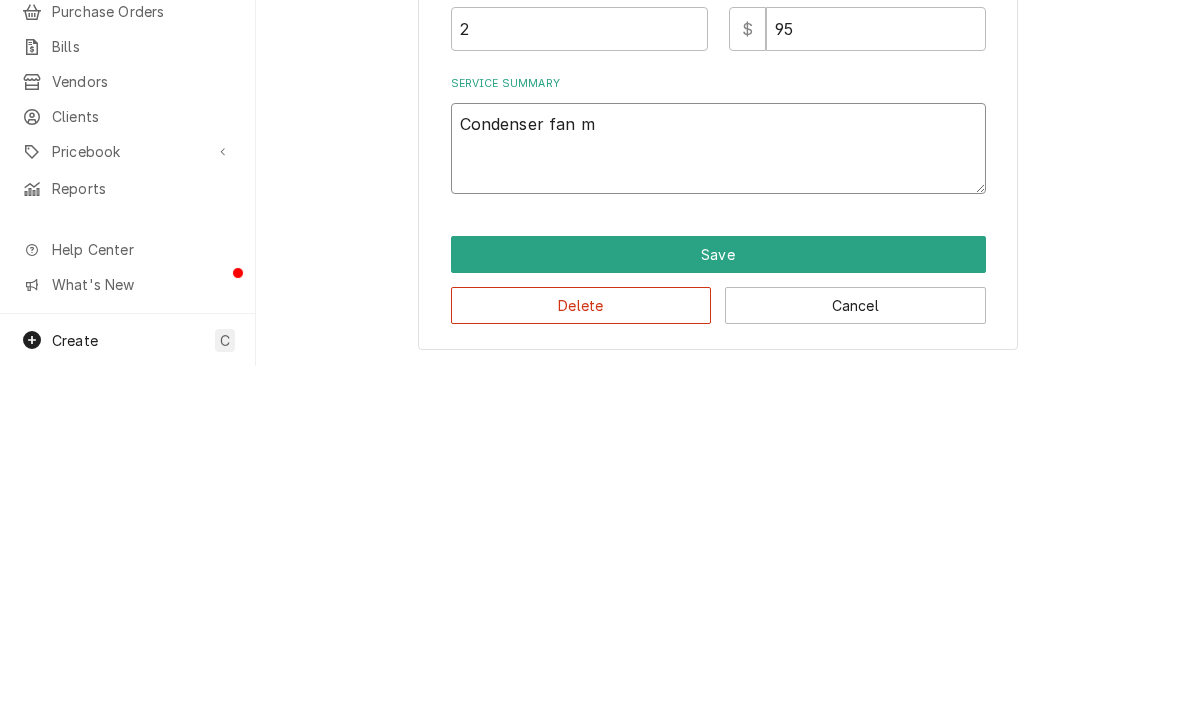 type on "x" 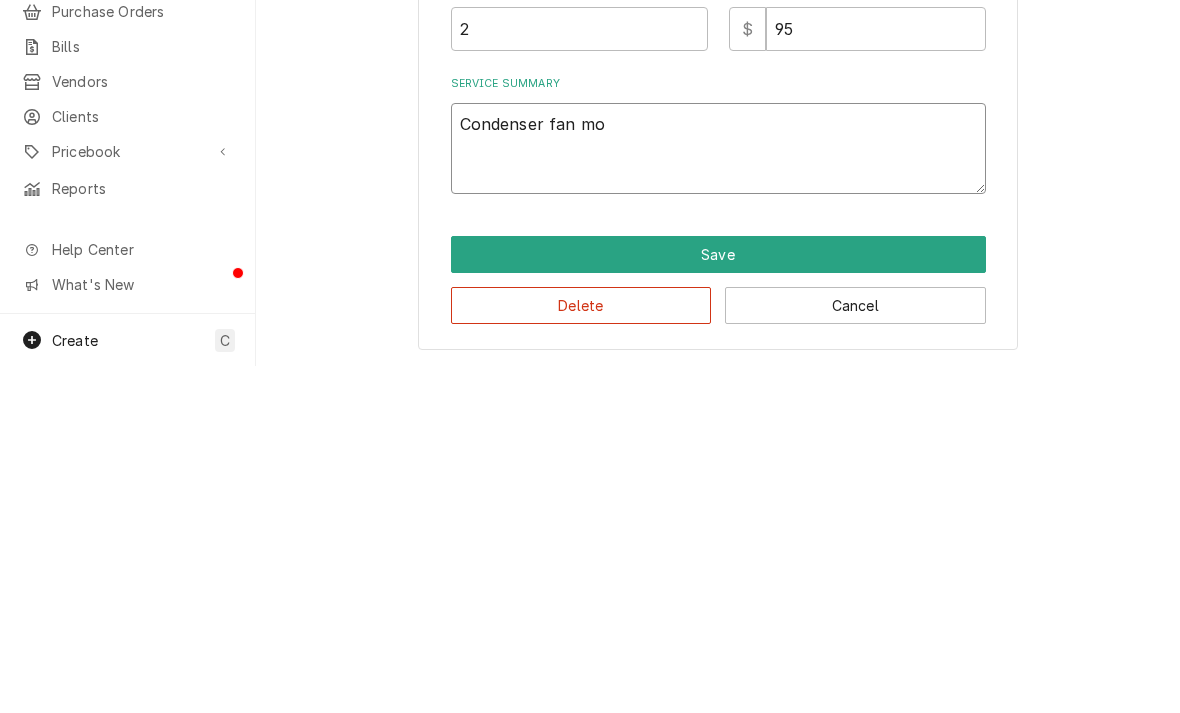 type on "x" 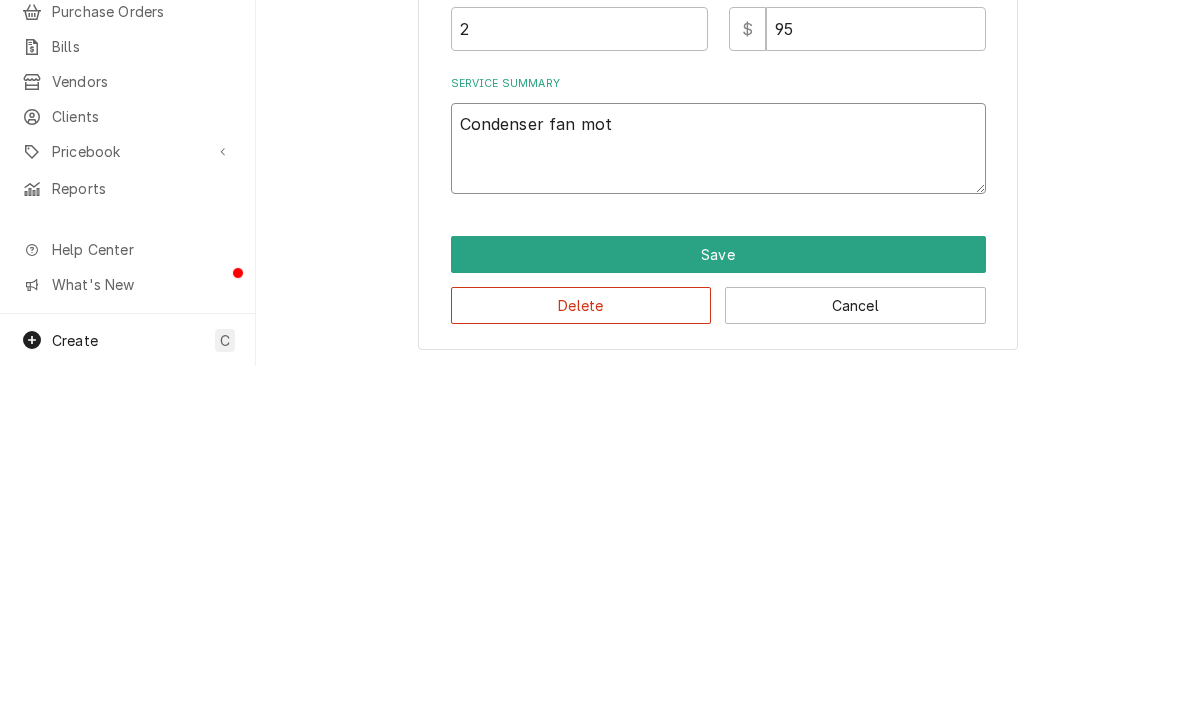 type on "Condenser fan moto" 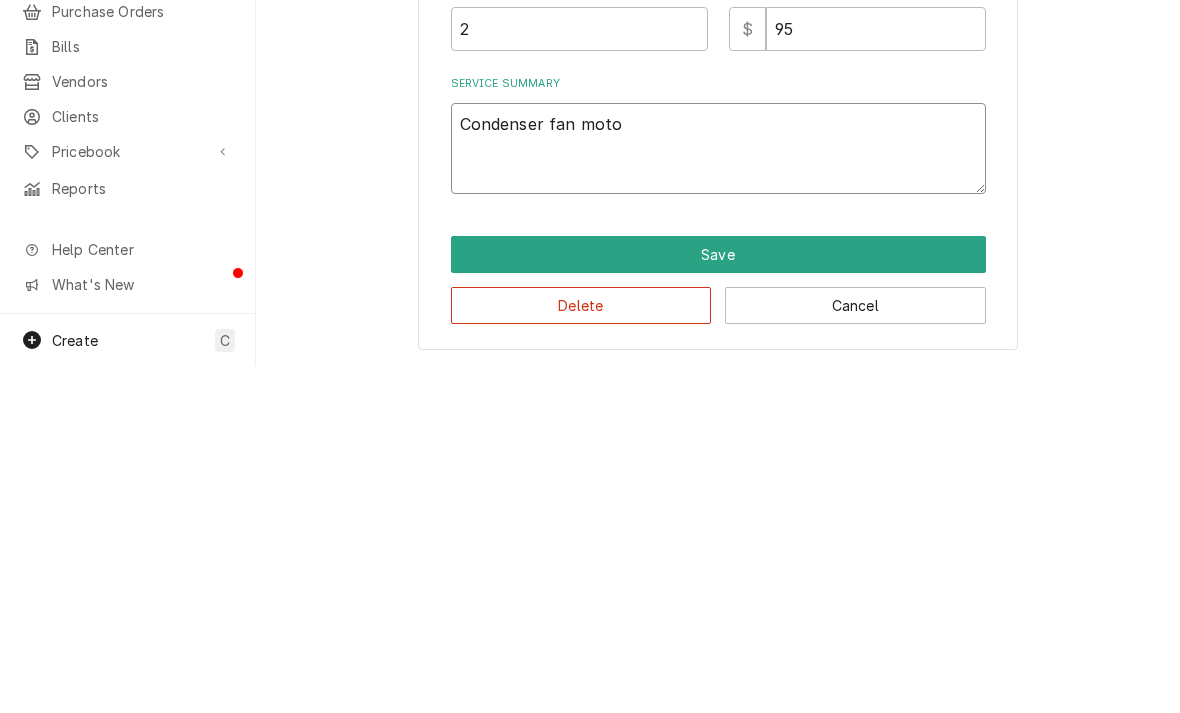 type on "x" 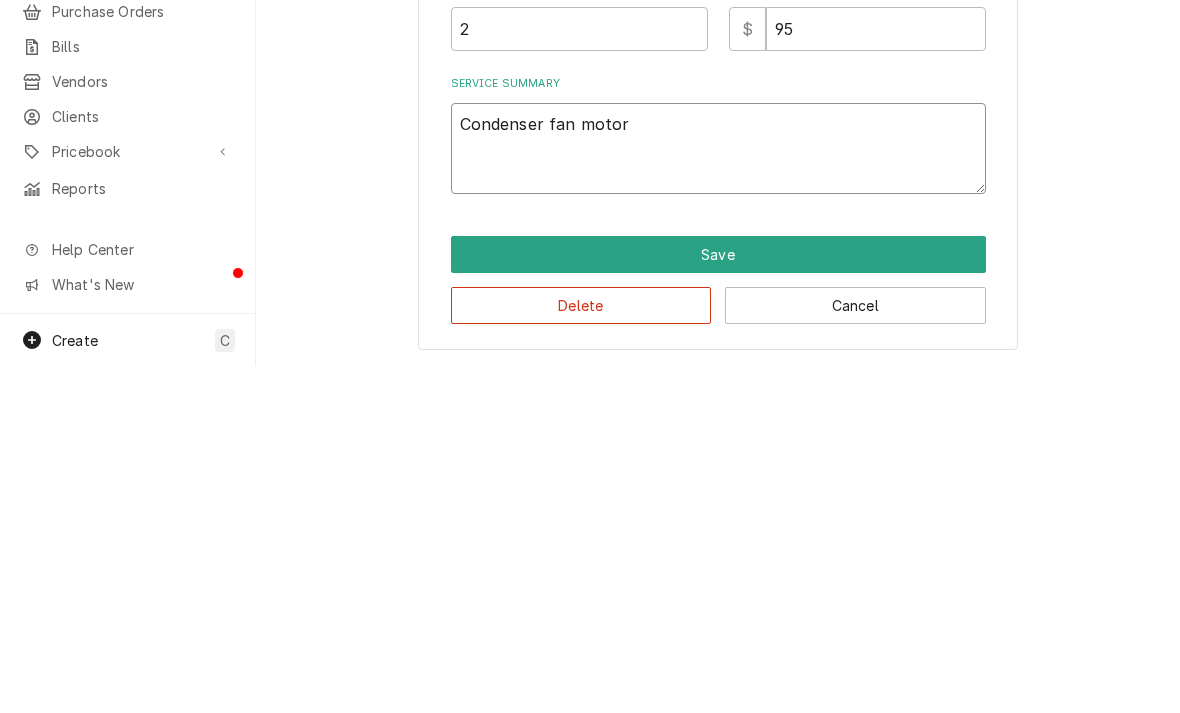type on "x" 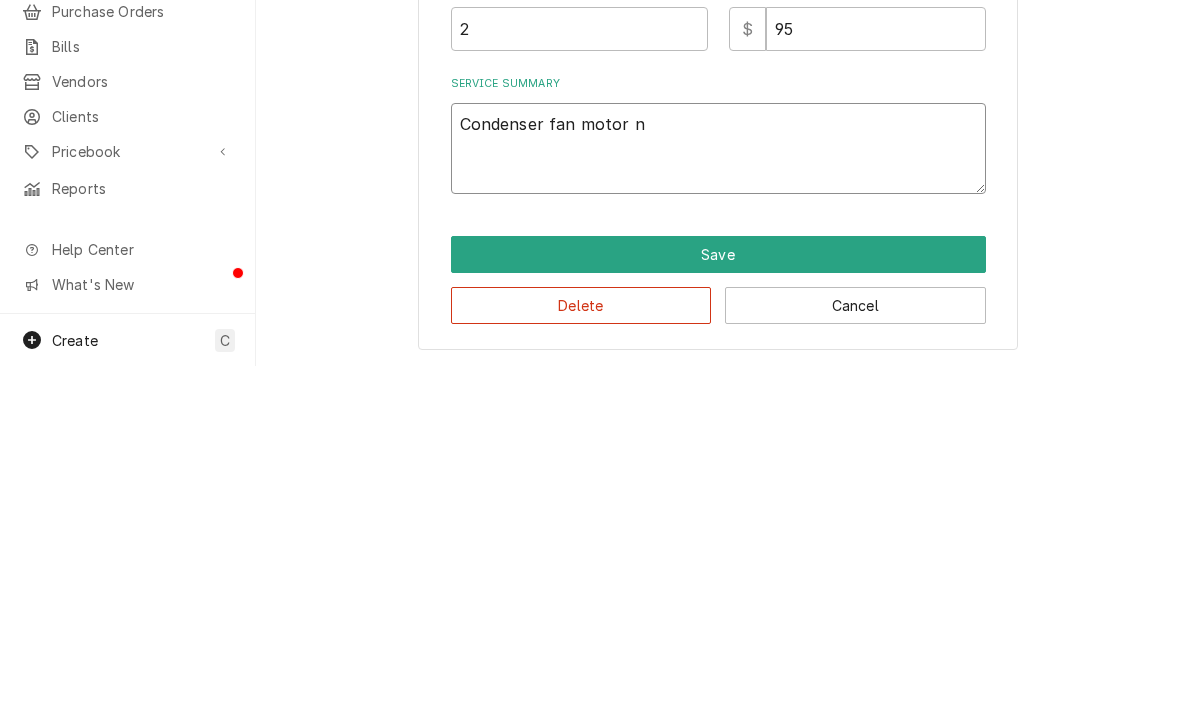 type on "x" 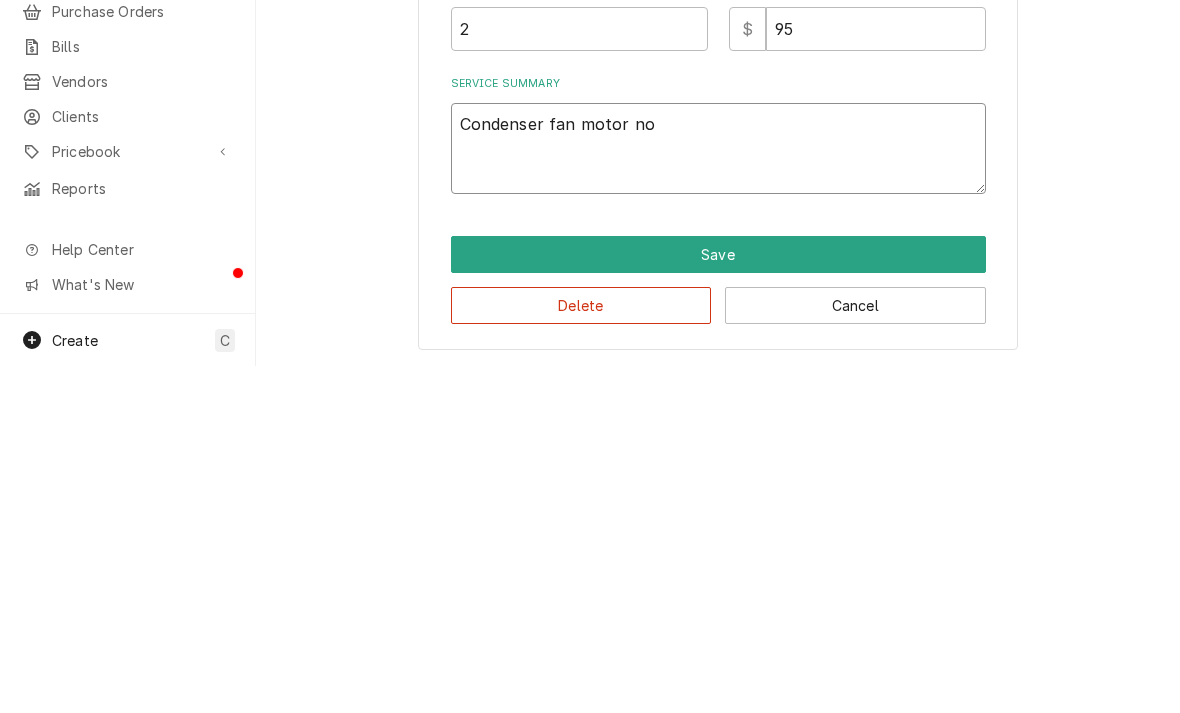 type on "x" 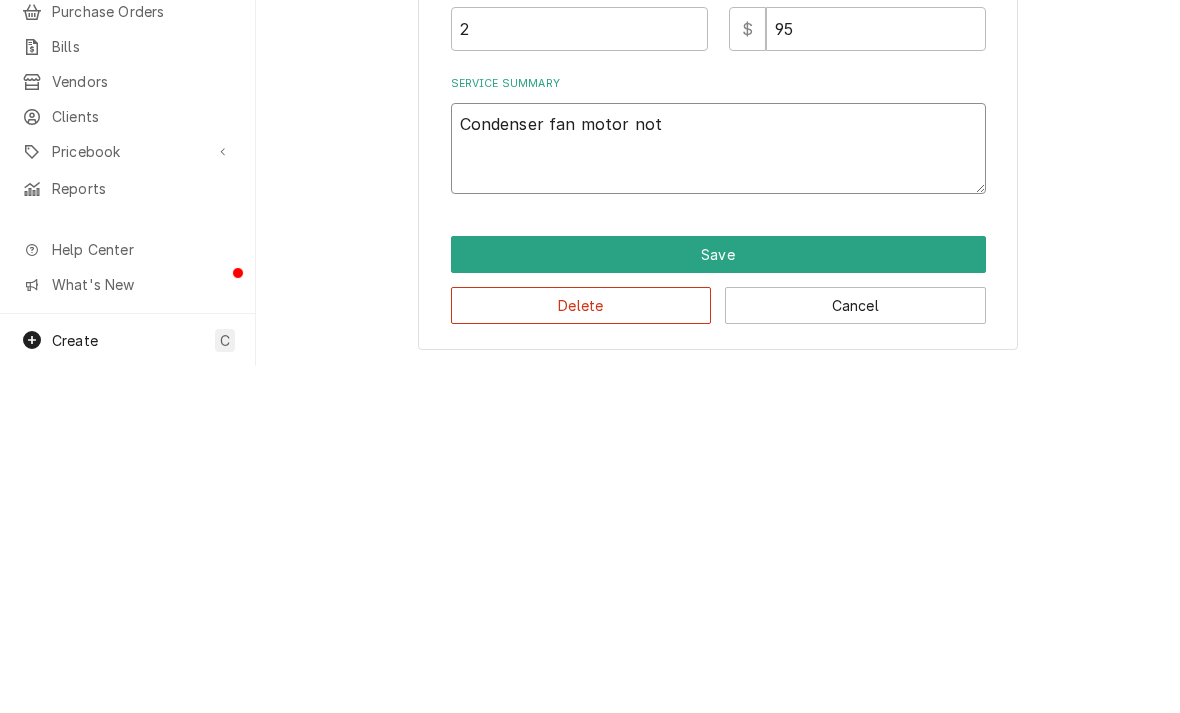 type on "x" 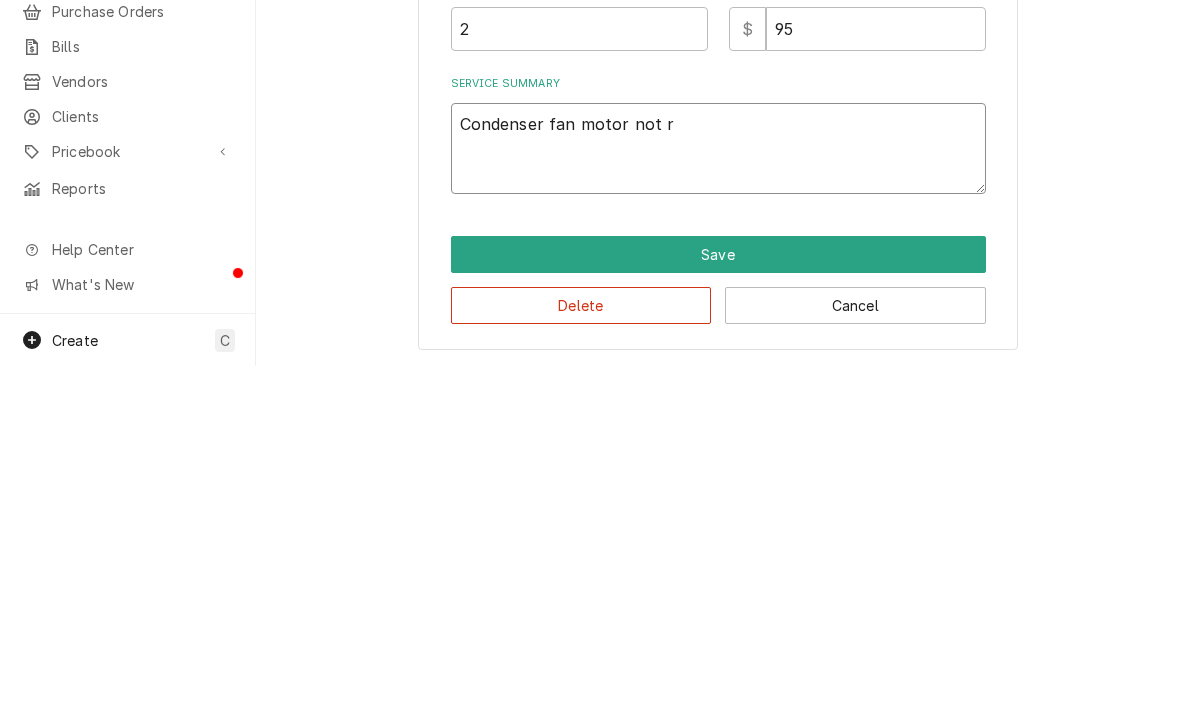 type on "x" 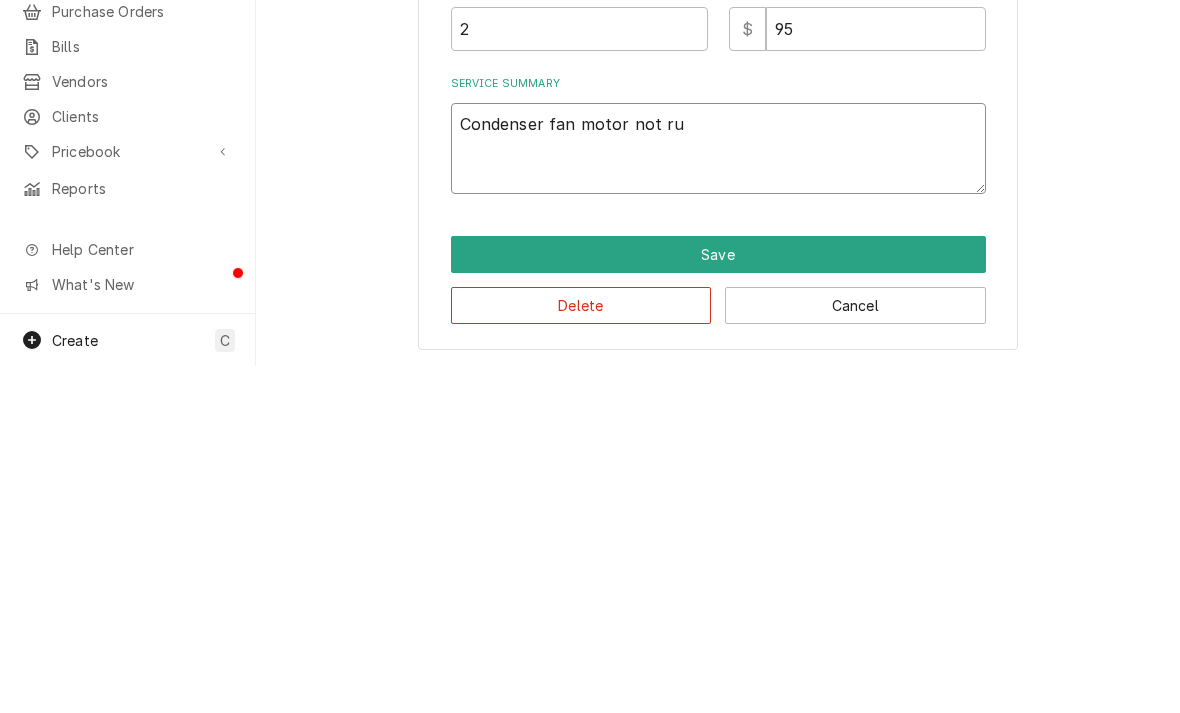 type on "x" 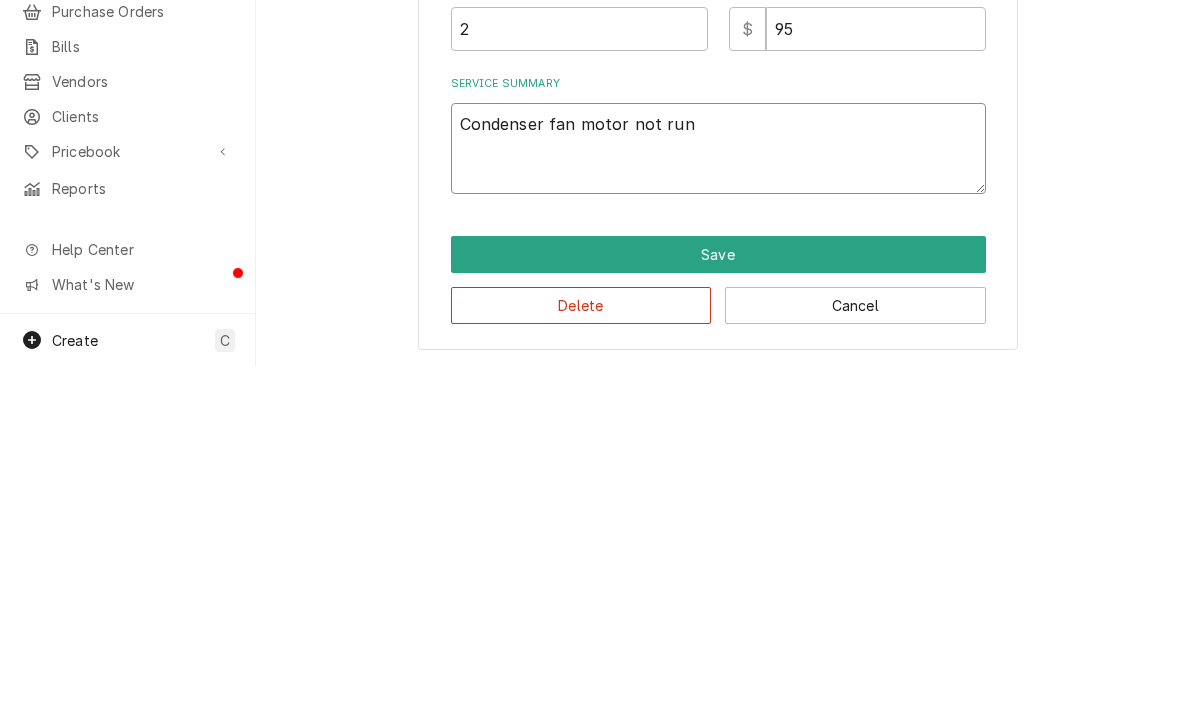 type on "x" 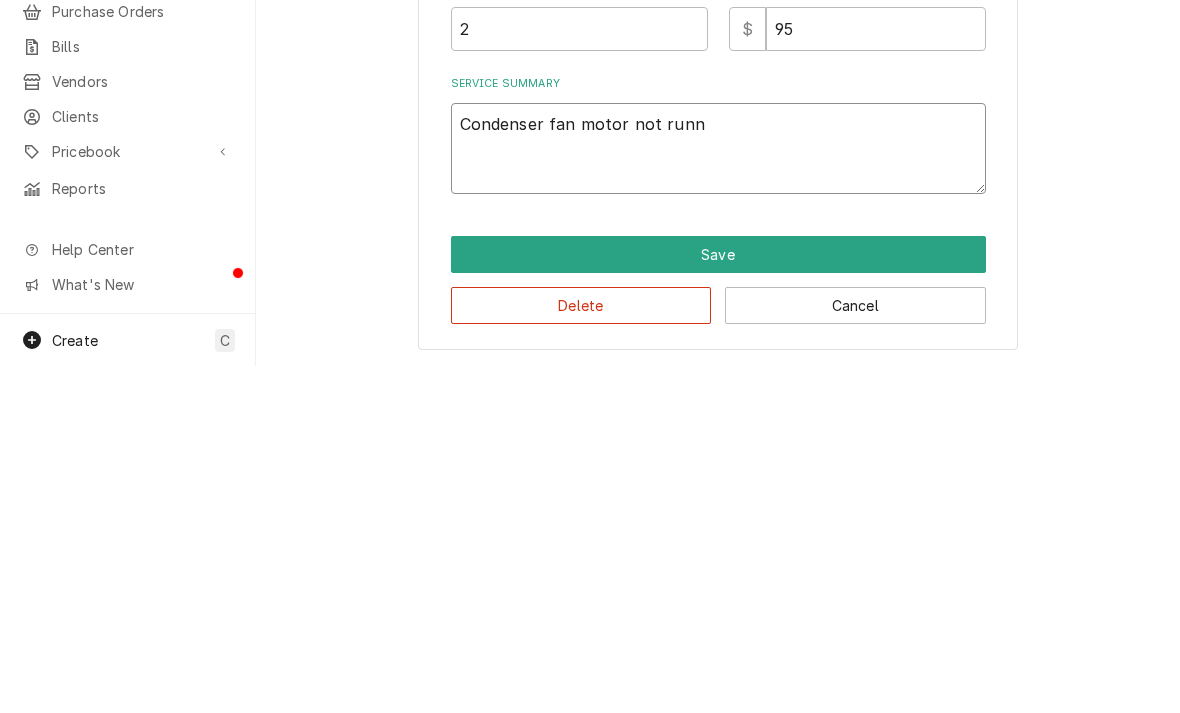type on "x" 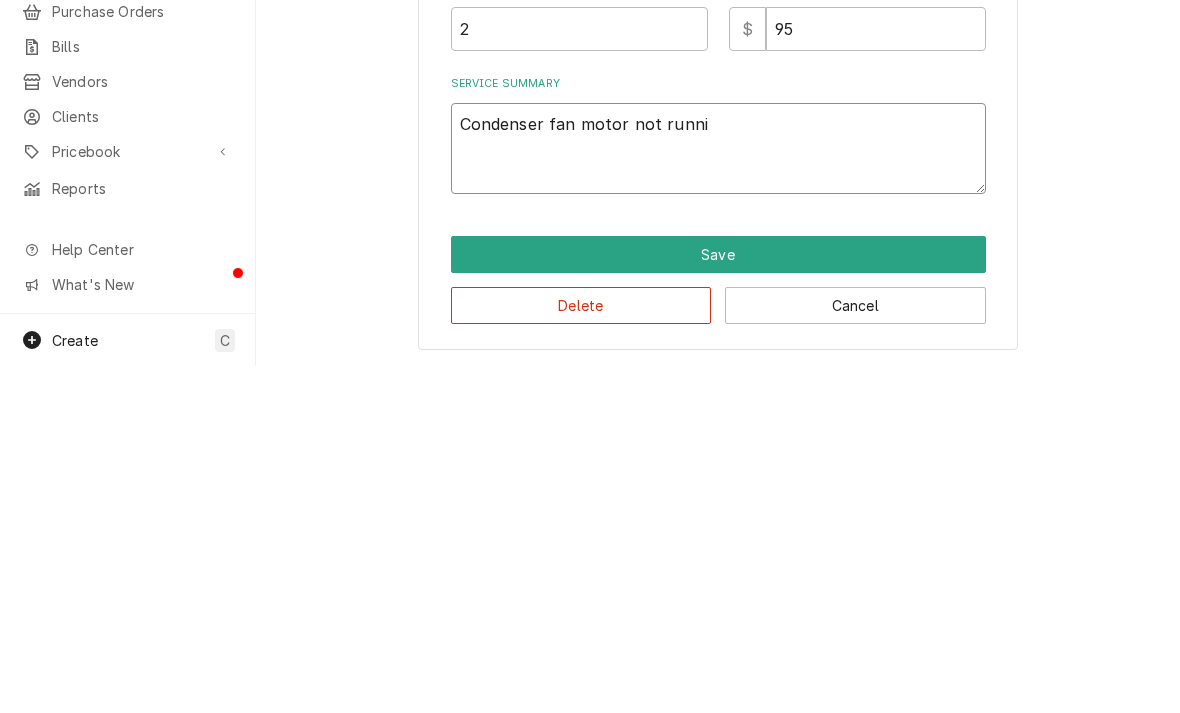 type on "Condenser fan motor not runnin" 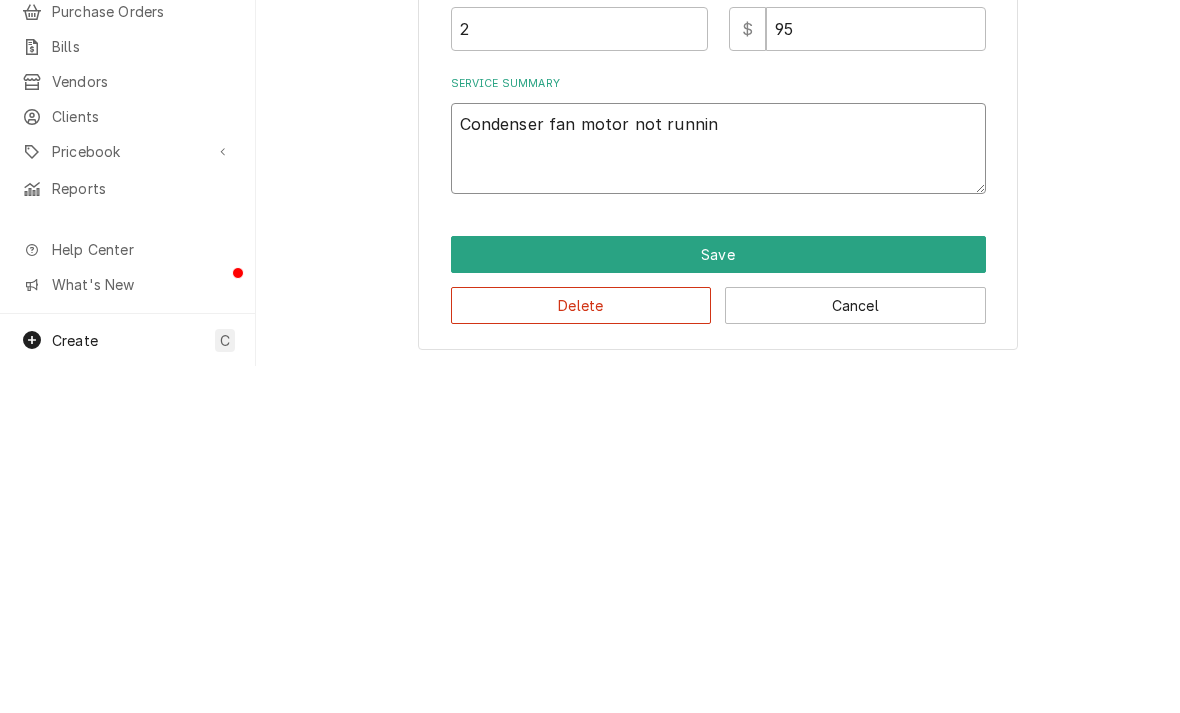 type on "x" 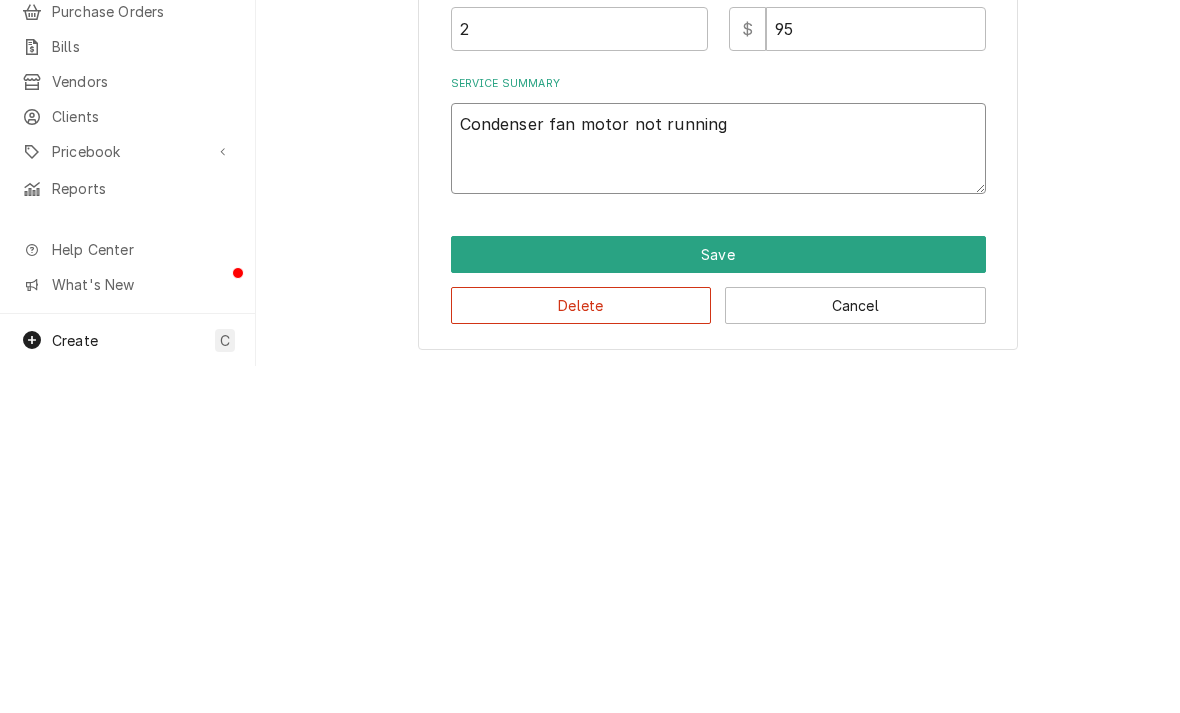 type on "x" 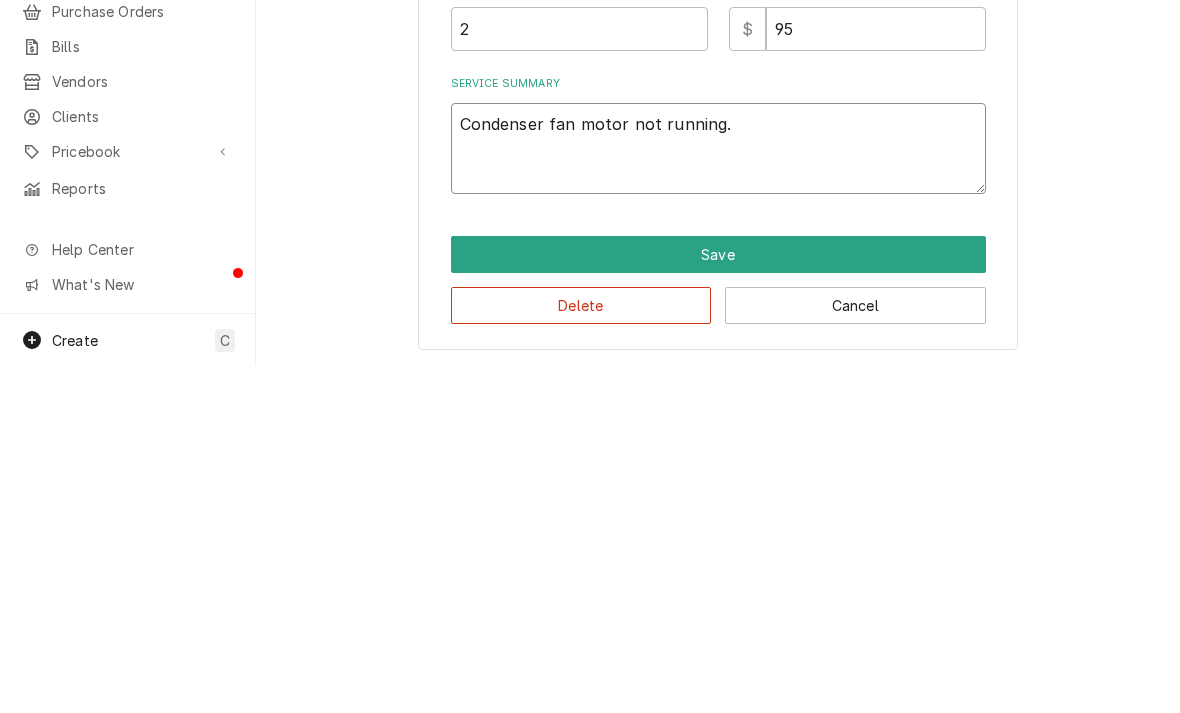type on "Condenser fan motor not running." 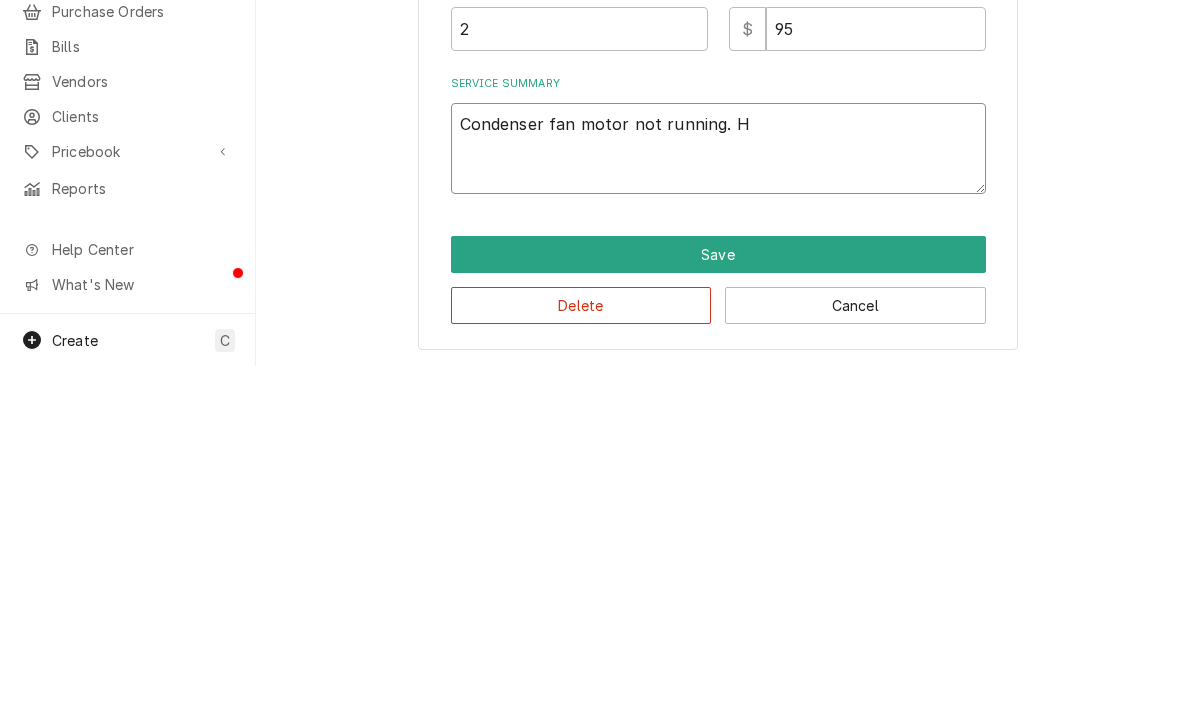 type on "Condenser fan motor not running. He" 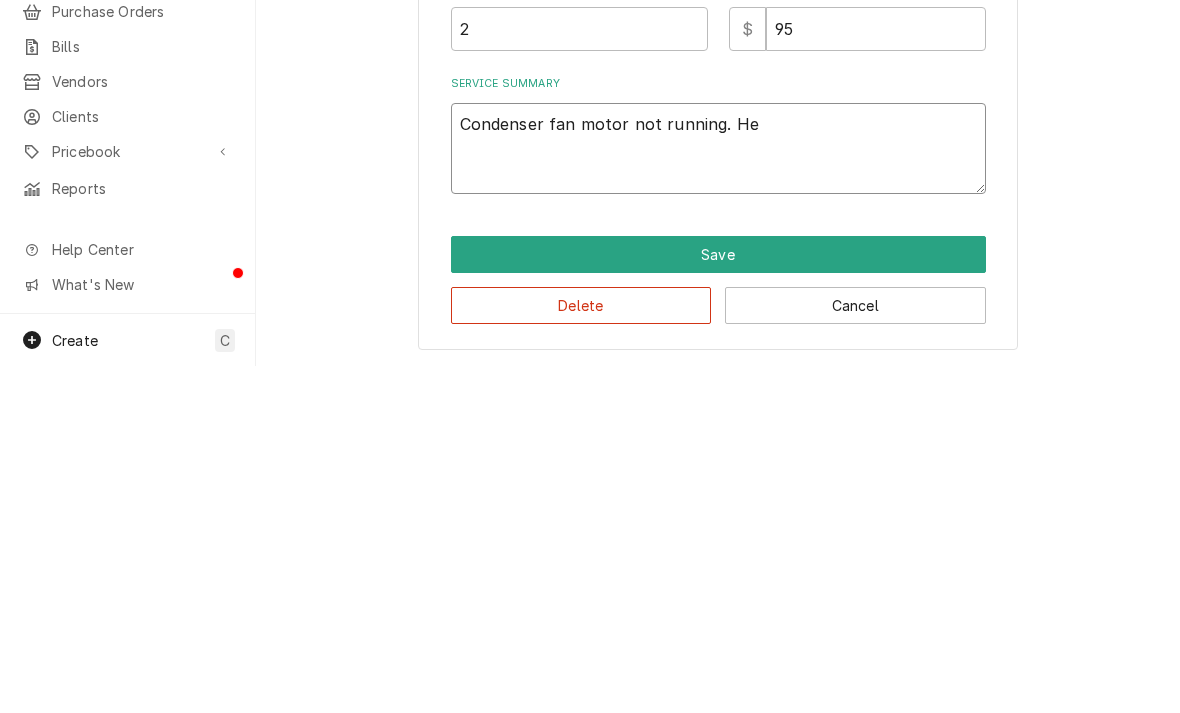 type on "x" 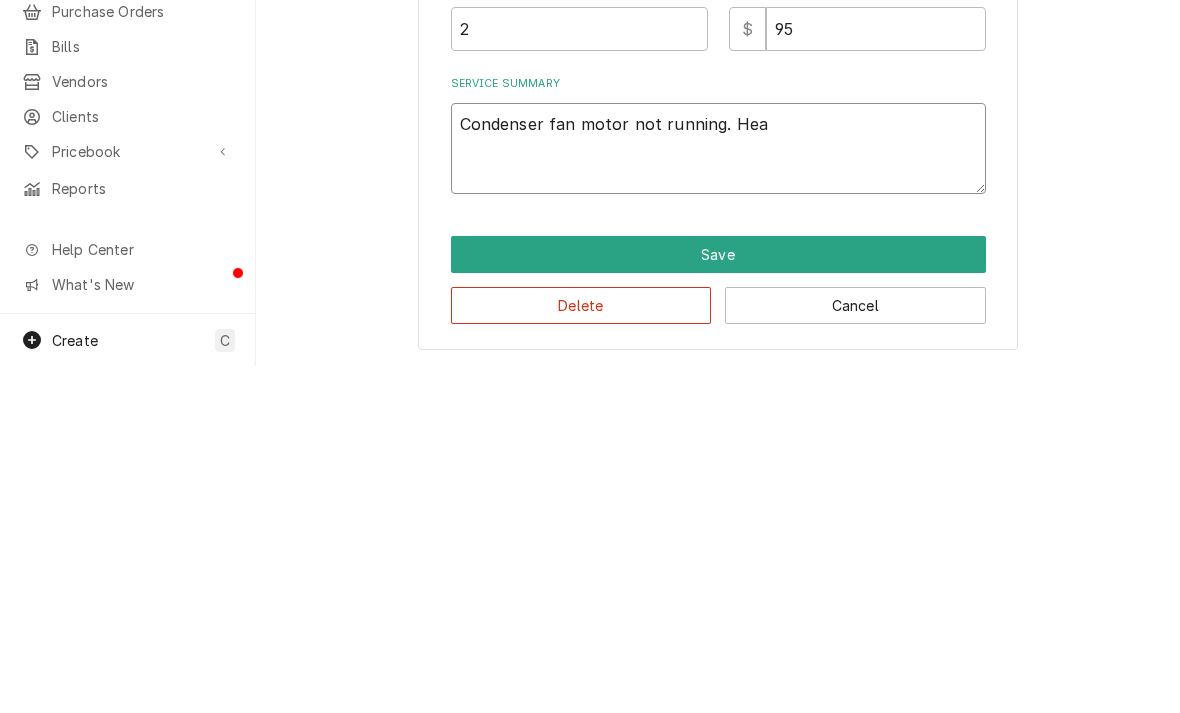 type on "x" 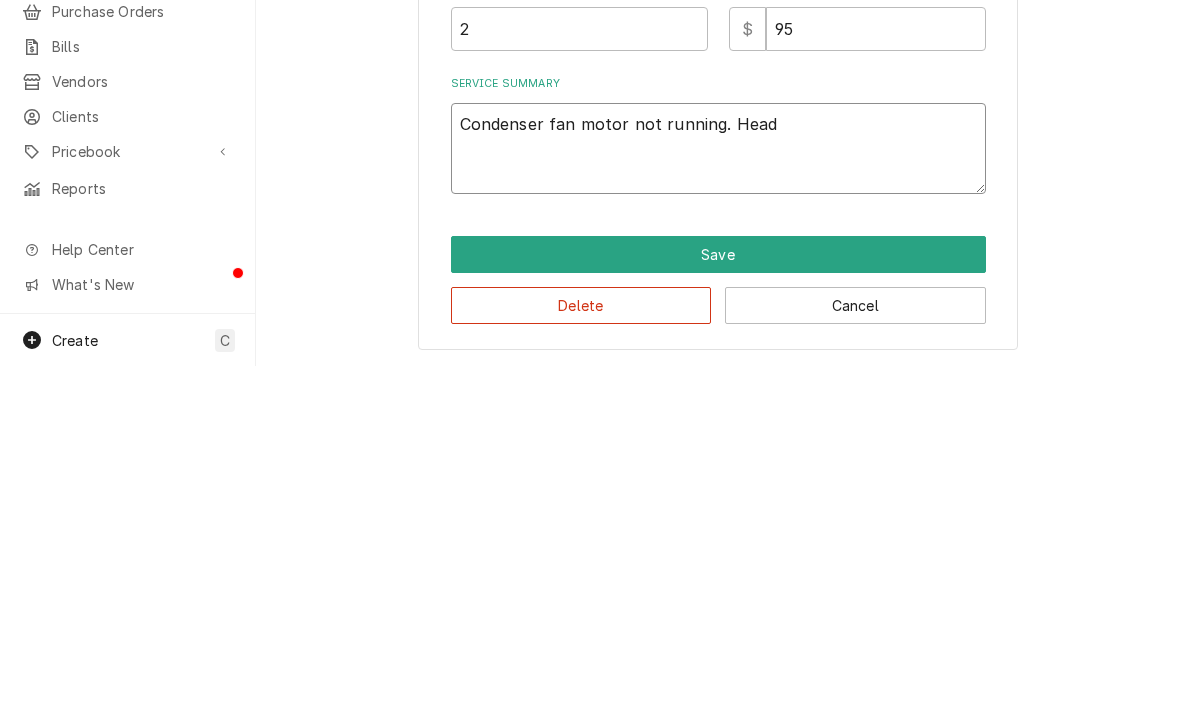 type on "Condenser fan motor not running. Head" 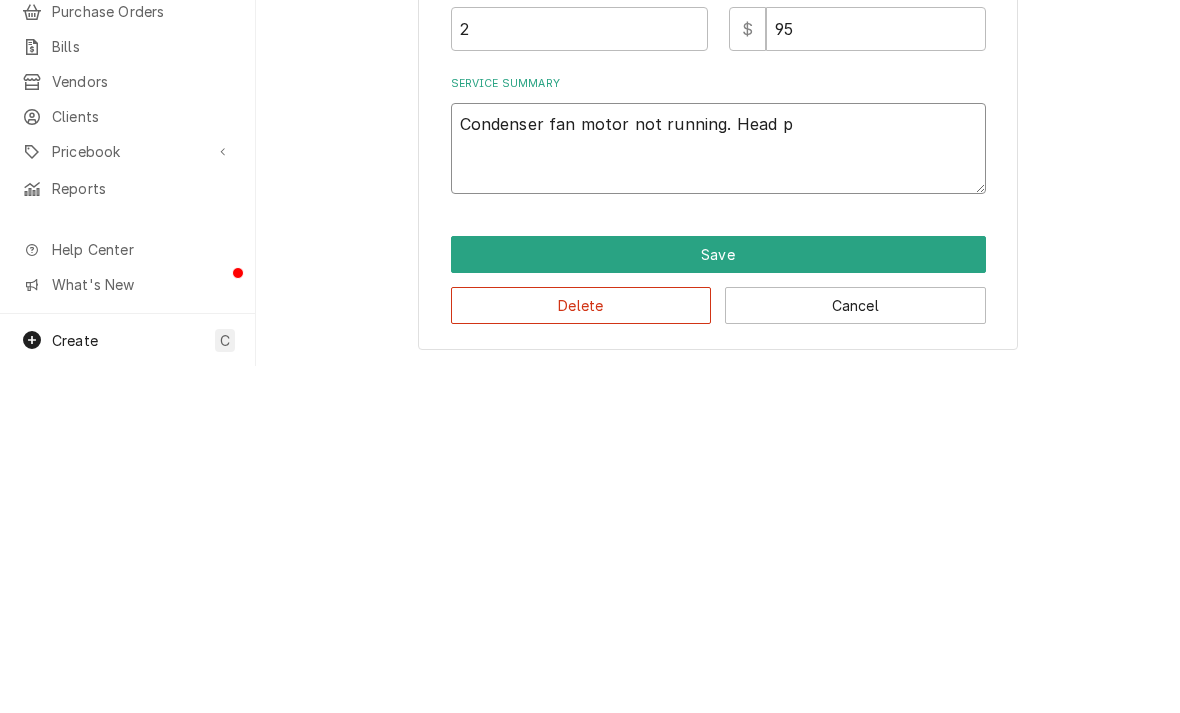 type on "x" 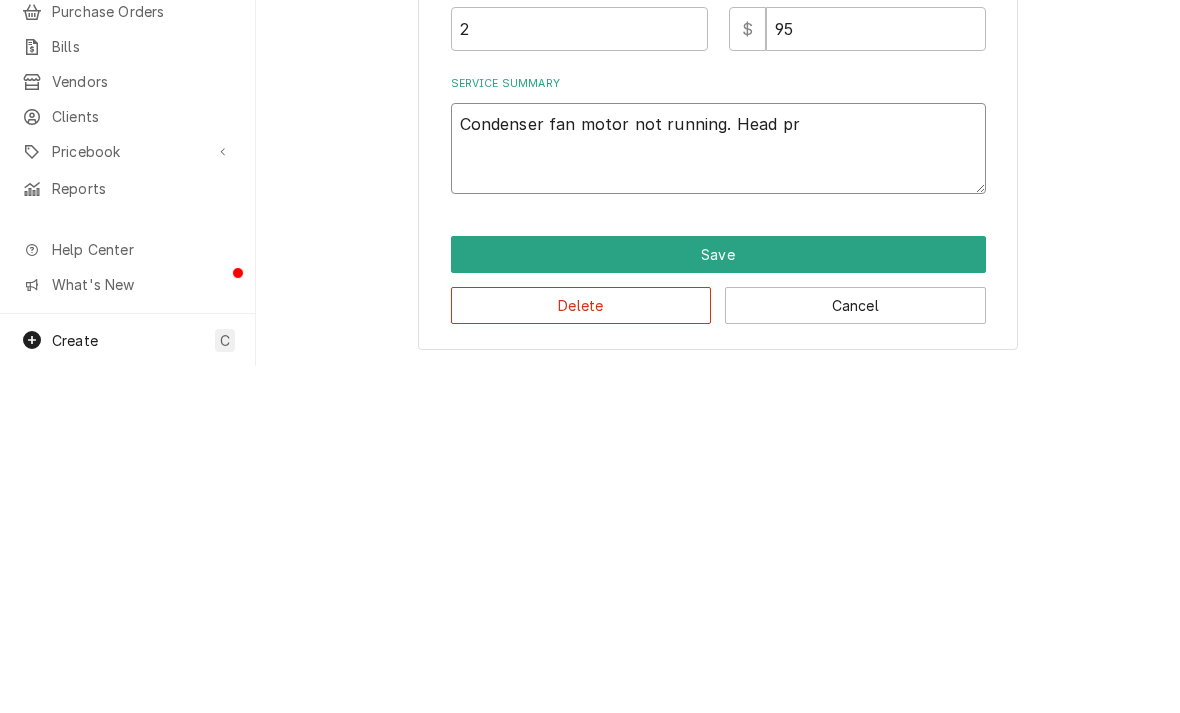 type on "x" 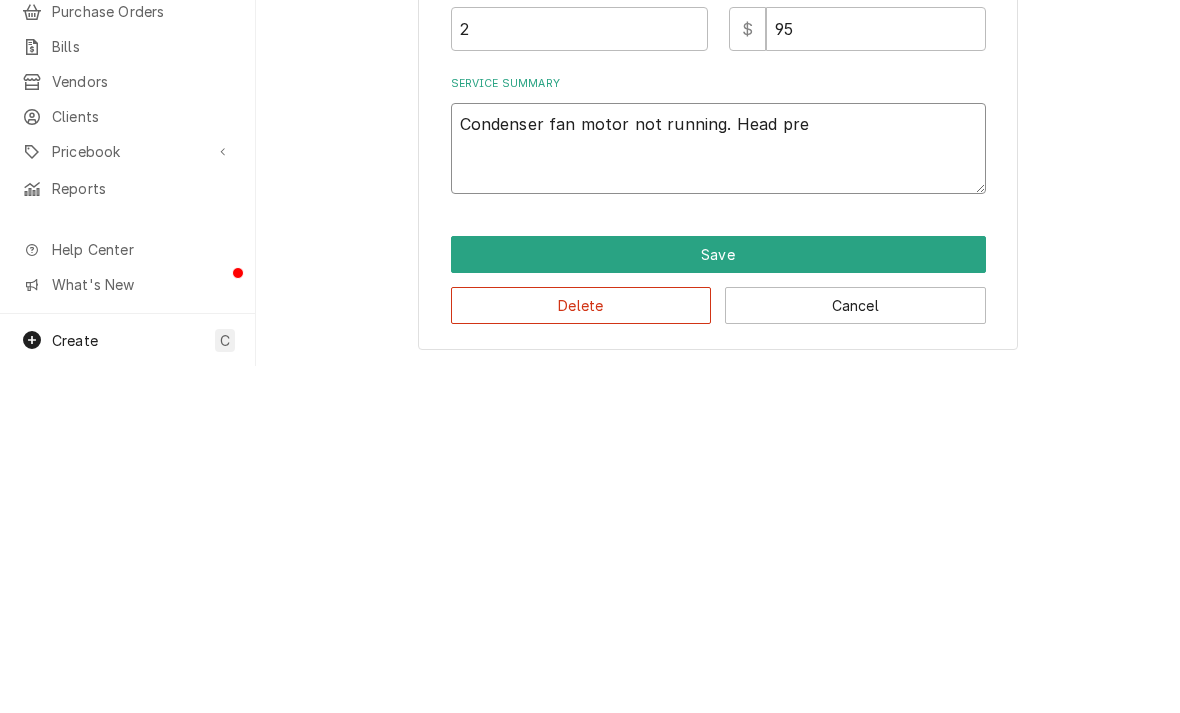 type on "x" 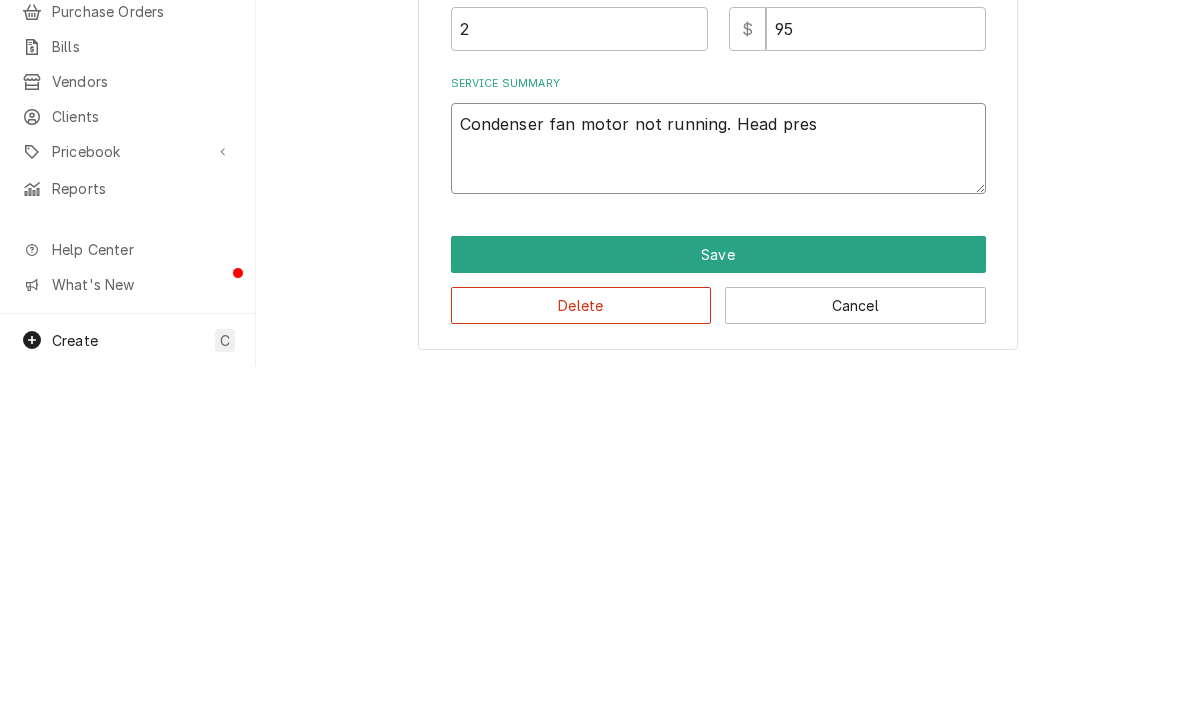 type on "Condenser fan motor not running. Head press" 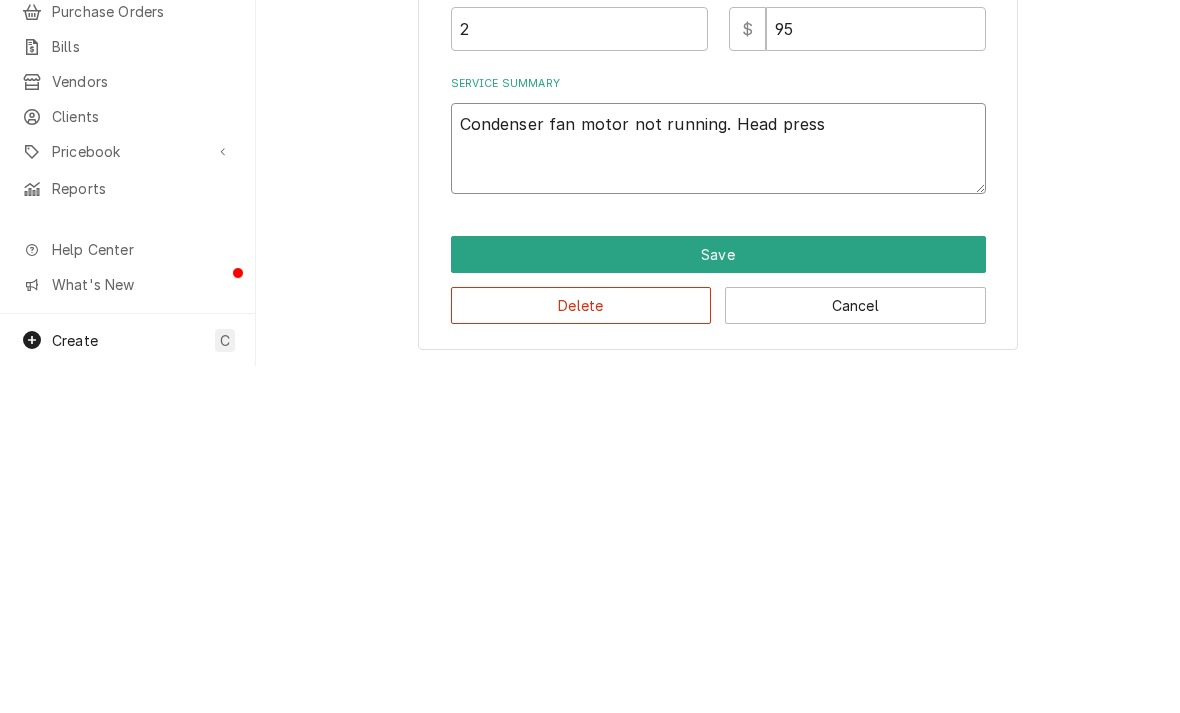 type on "x" 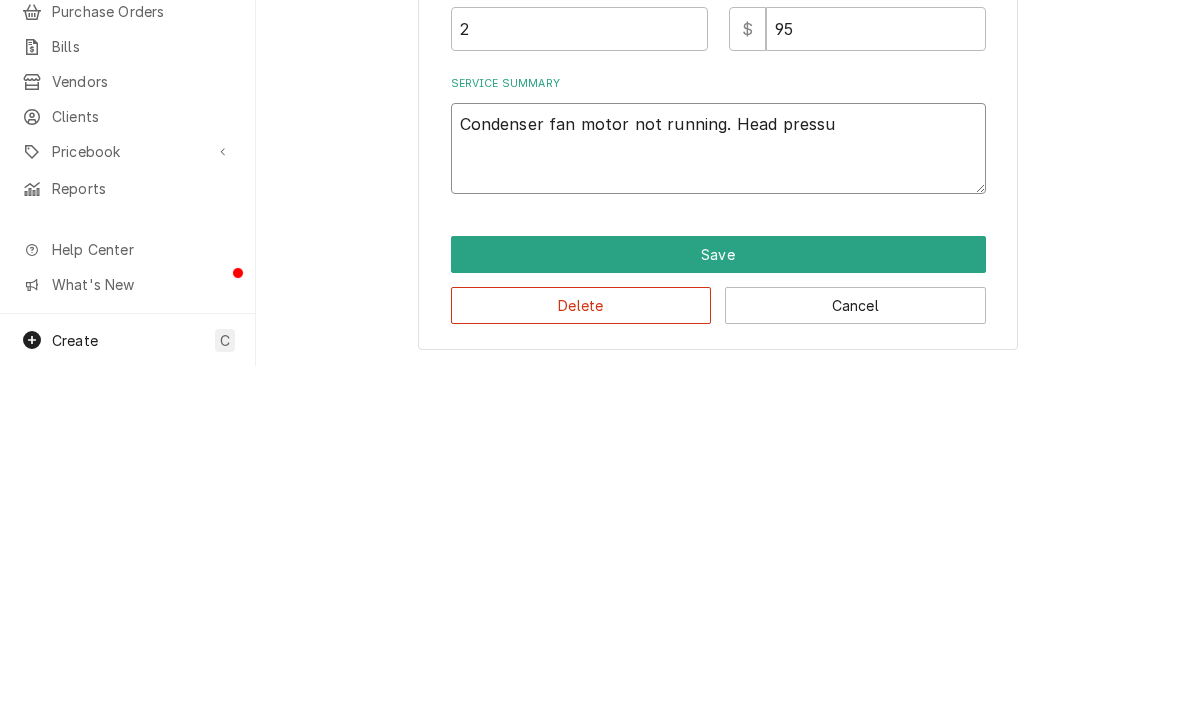 type on "x" 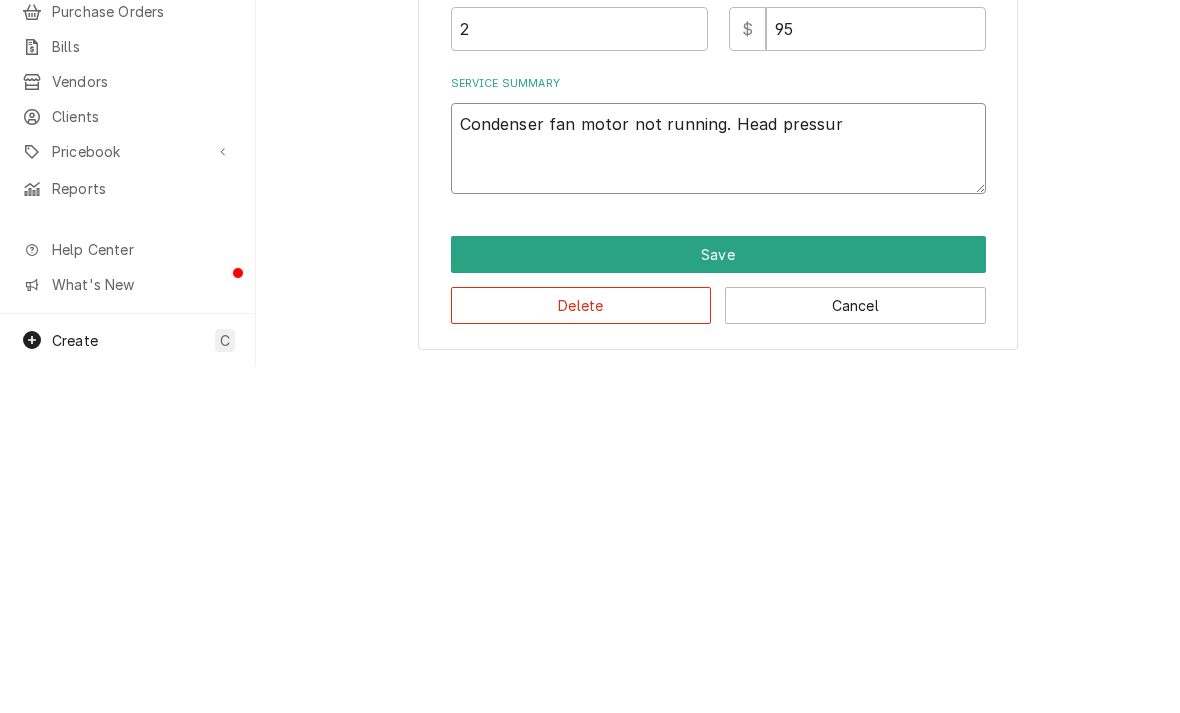 type on "x" 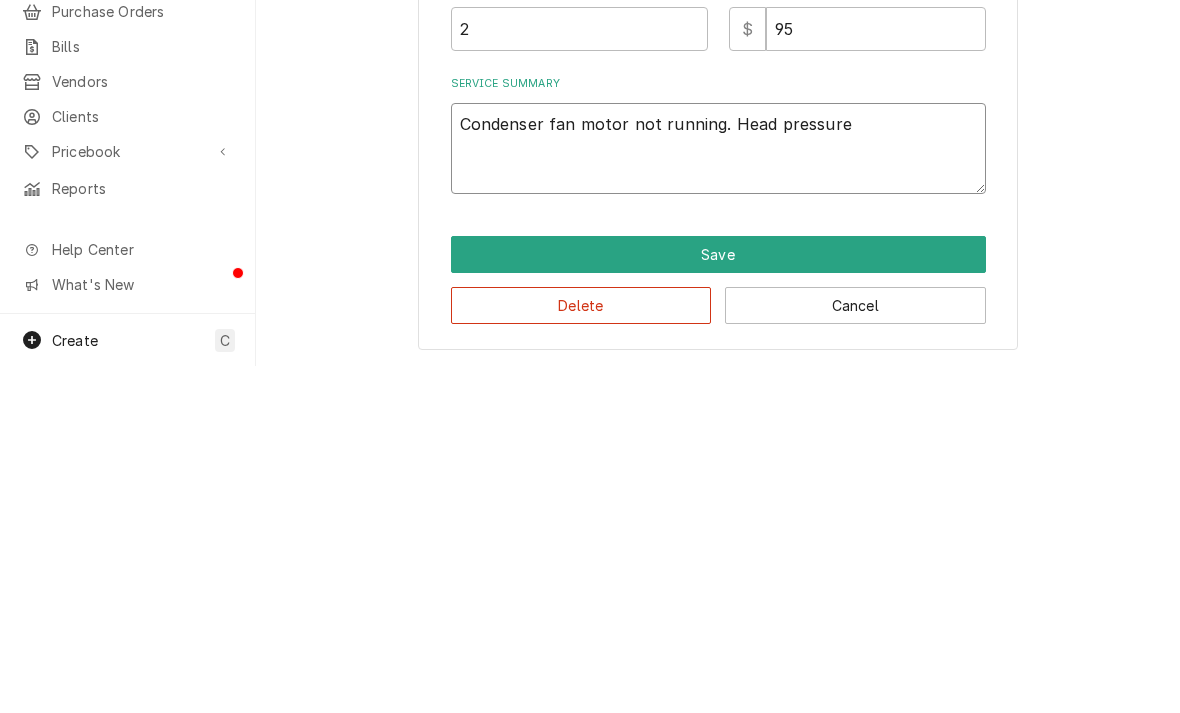 type on "x" 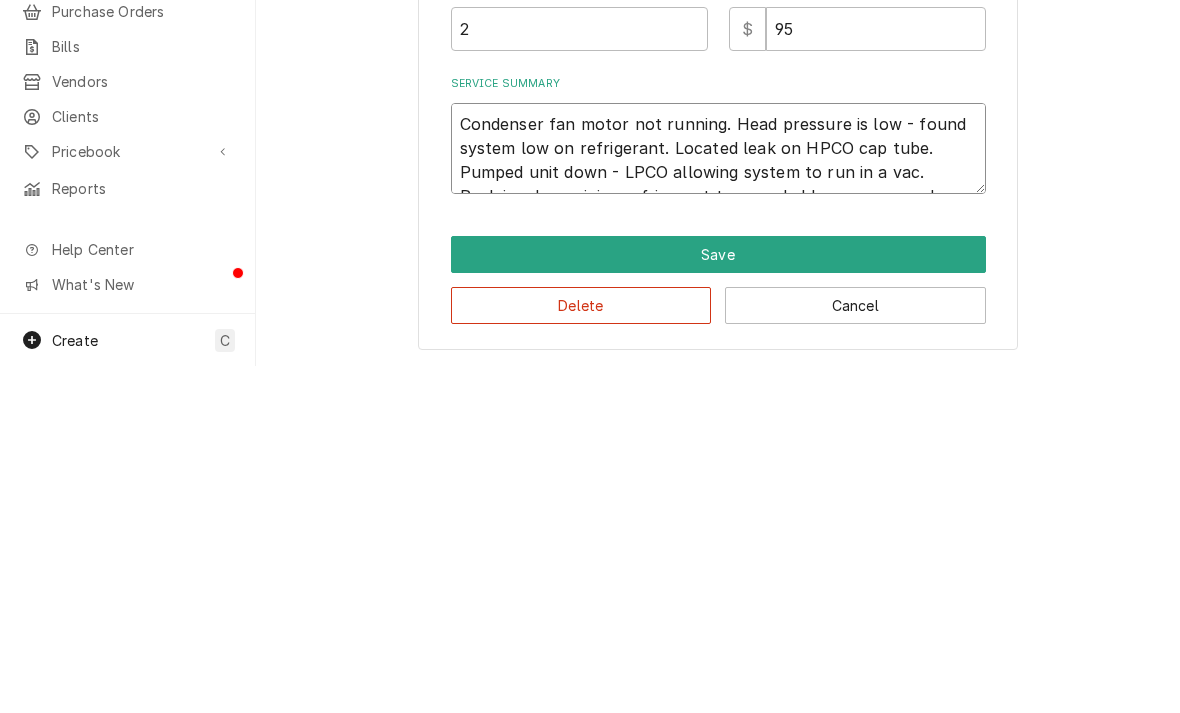type on "x" 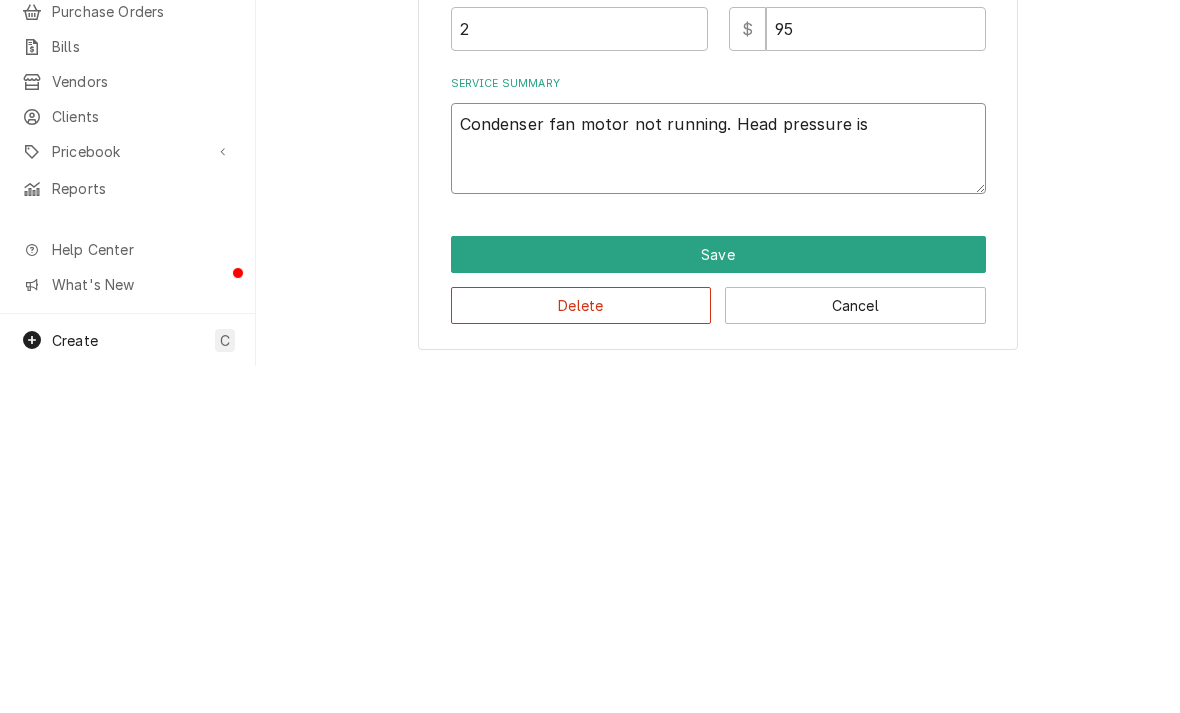 type on "Condenser fan motor not running. Head pressure is" 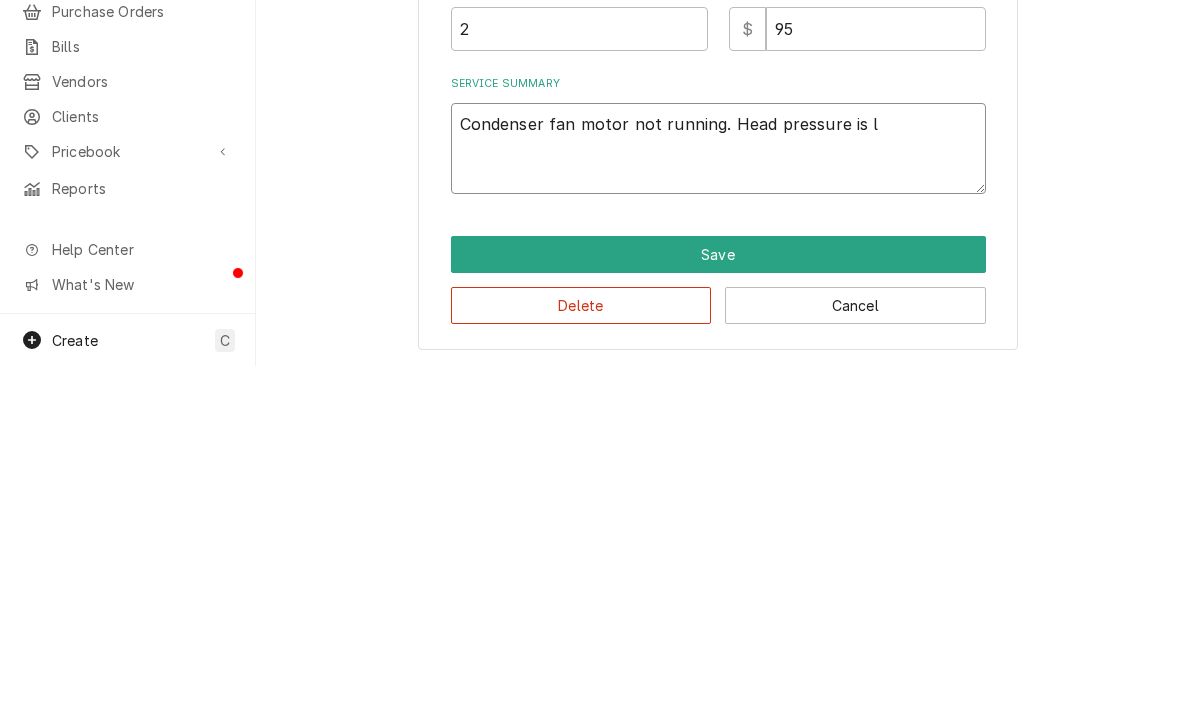 type on "x" 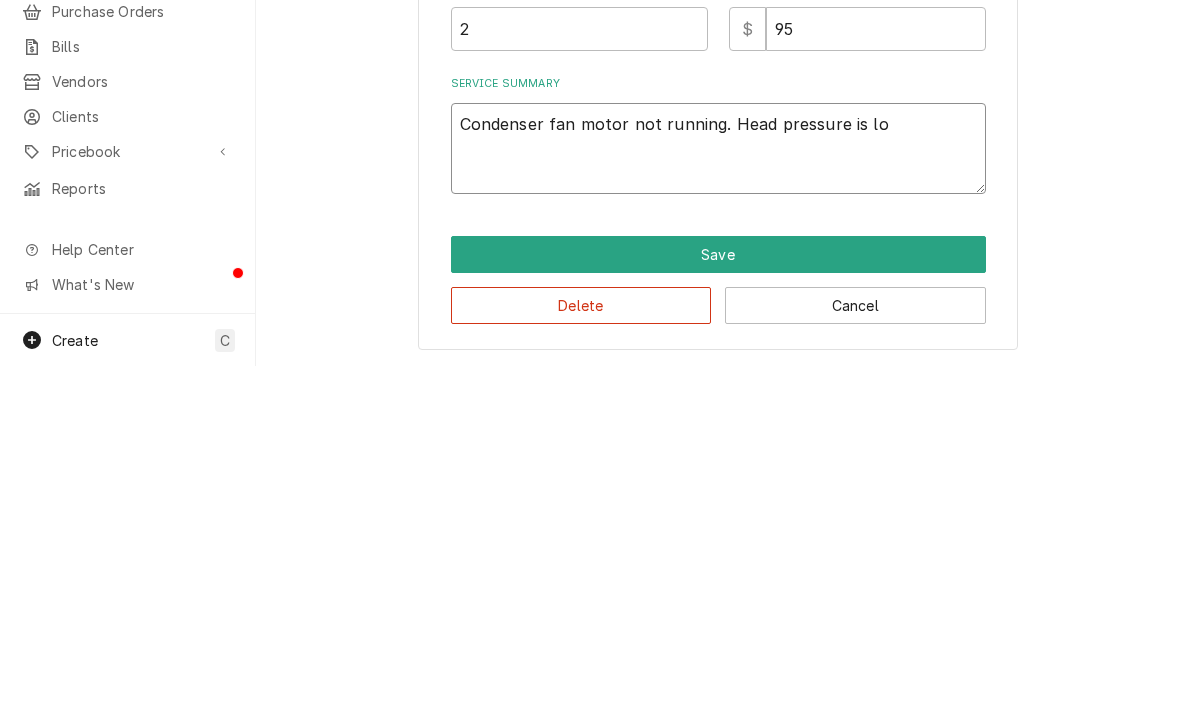 type on "x" 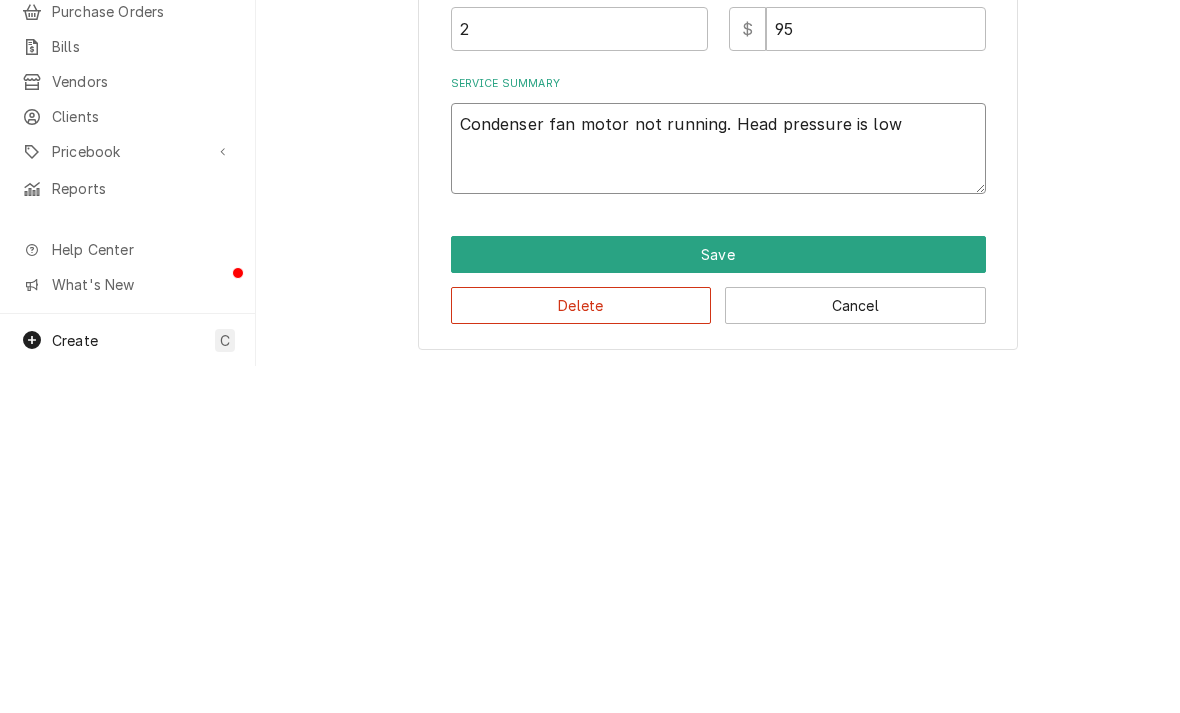 type on "Condenser fan motor not running. Head pressure is low" 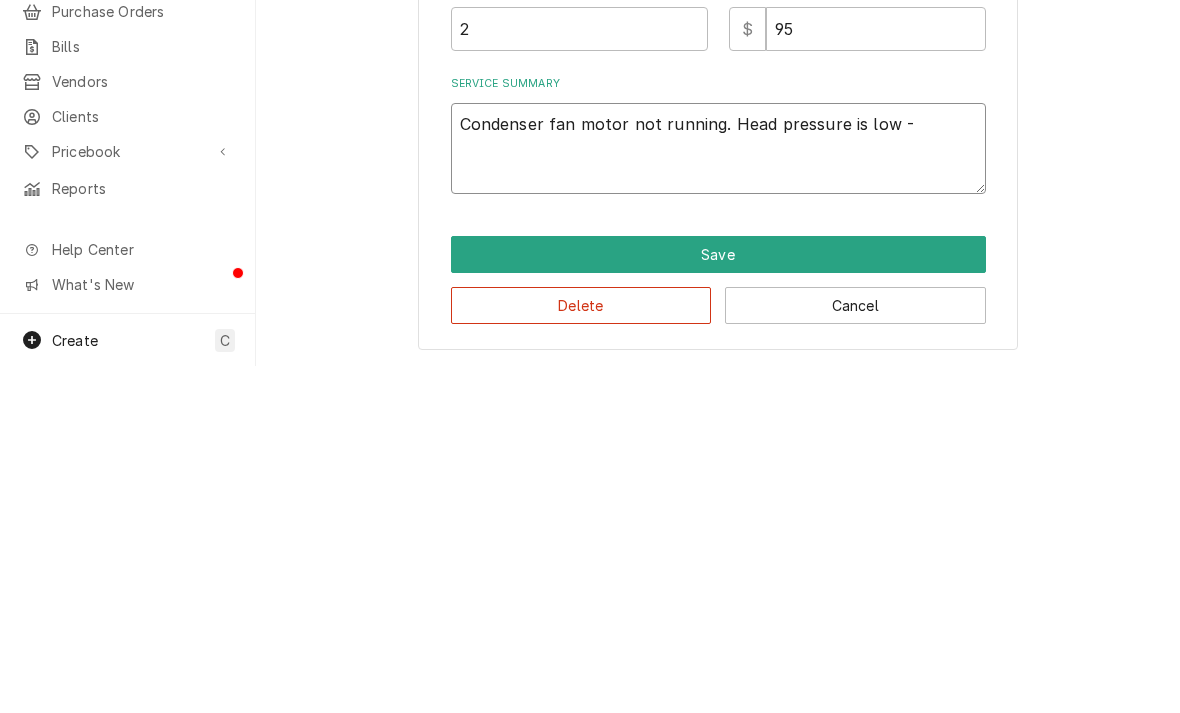 type on "x" 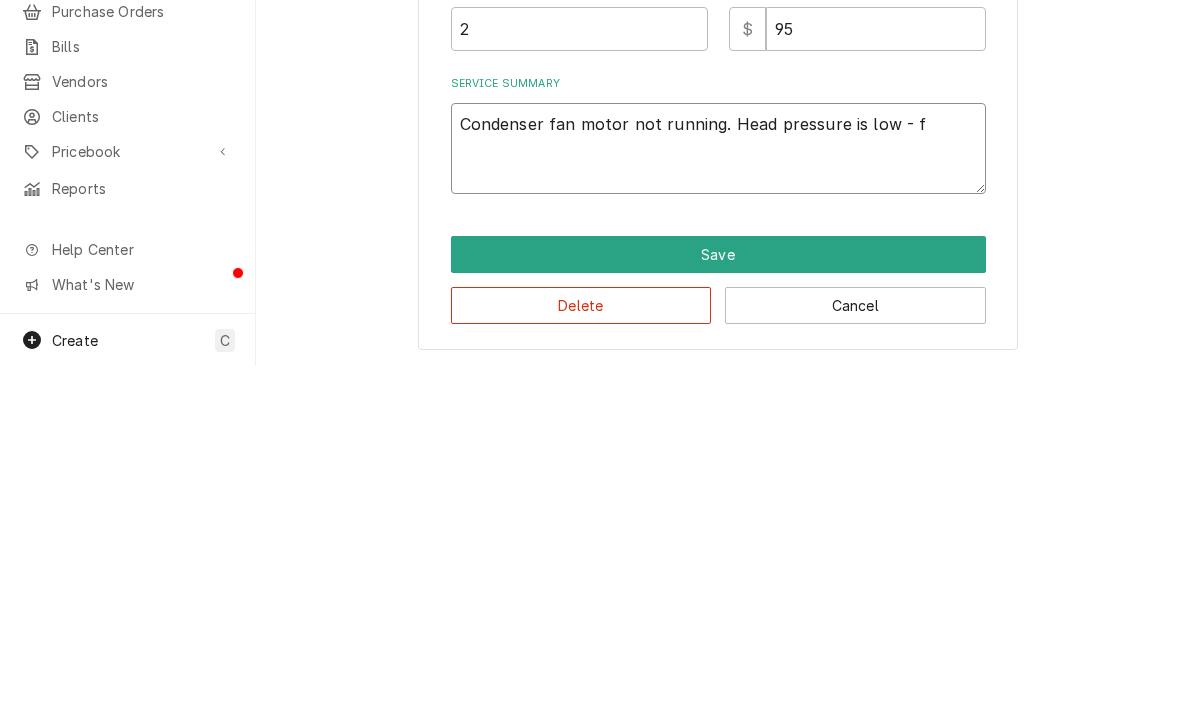type on "x" 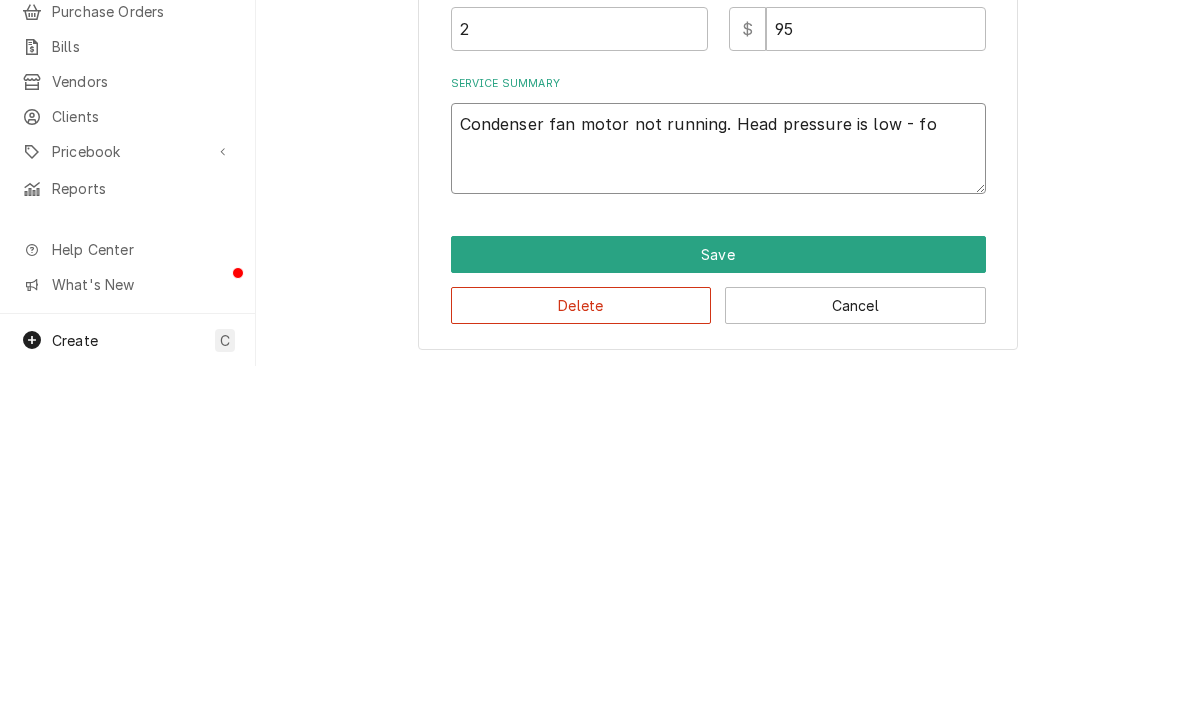 type on "x" 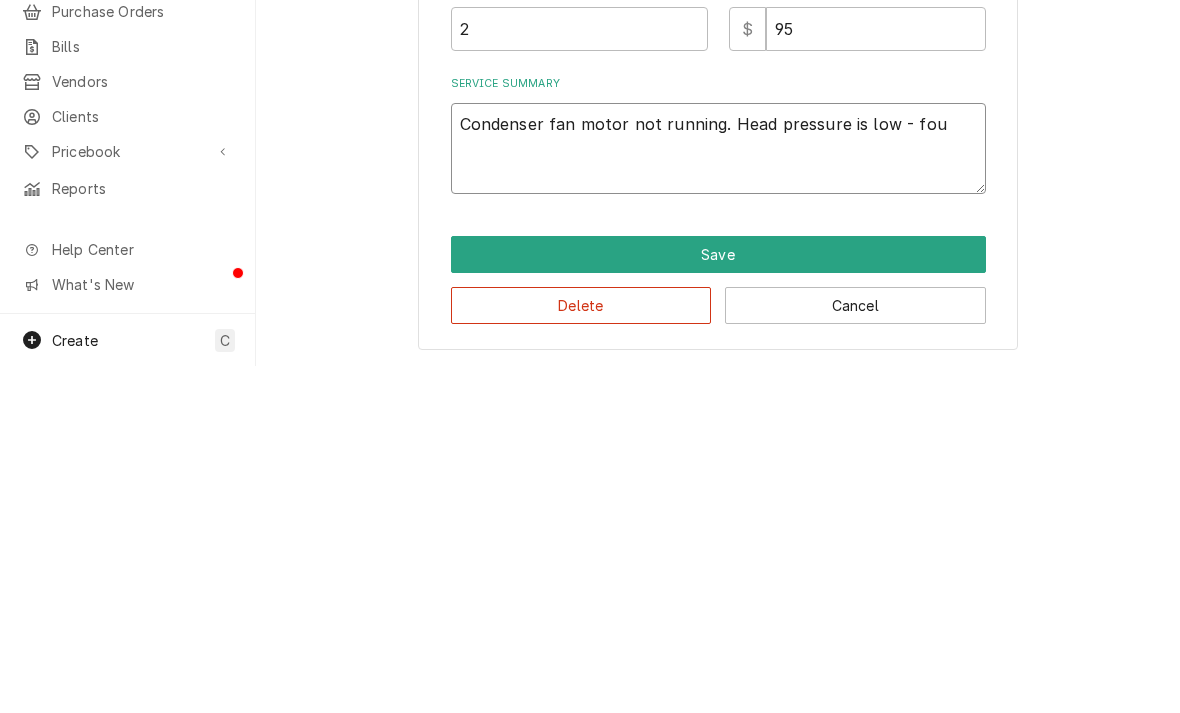 type on "x" 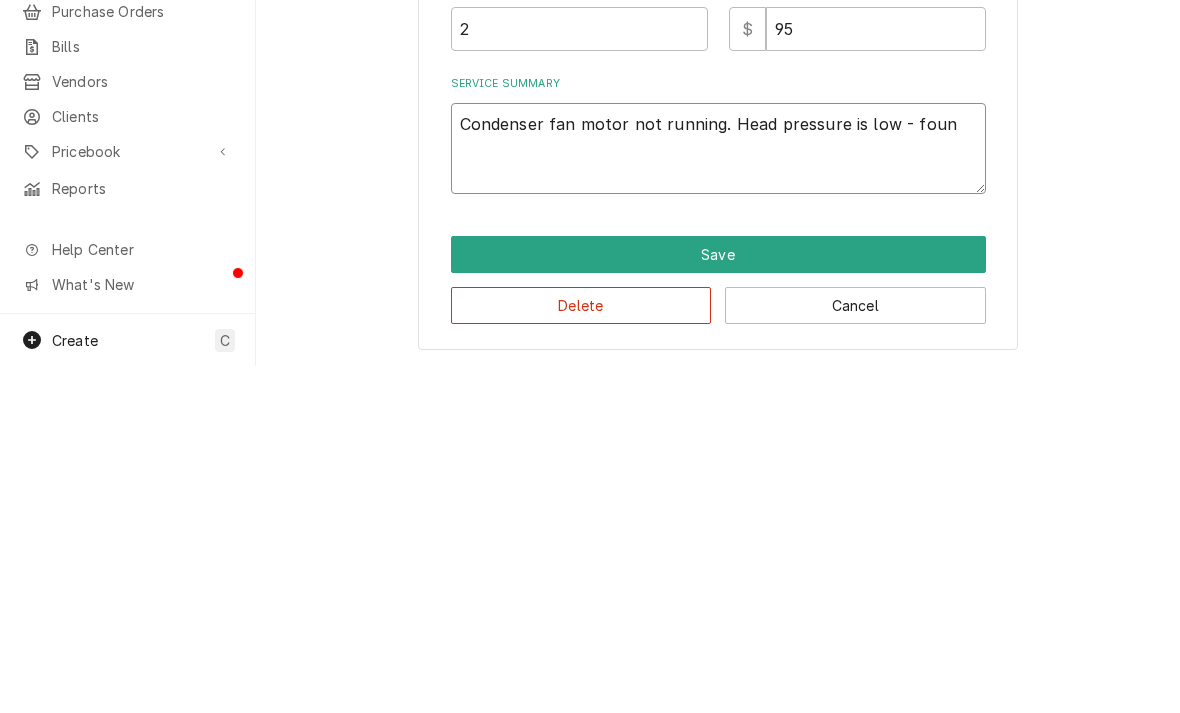 type on "x" 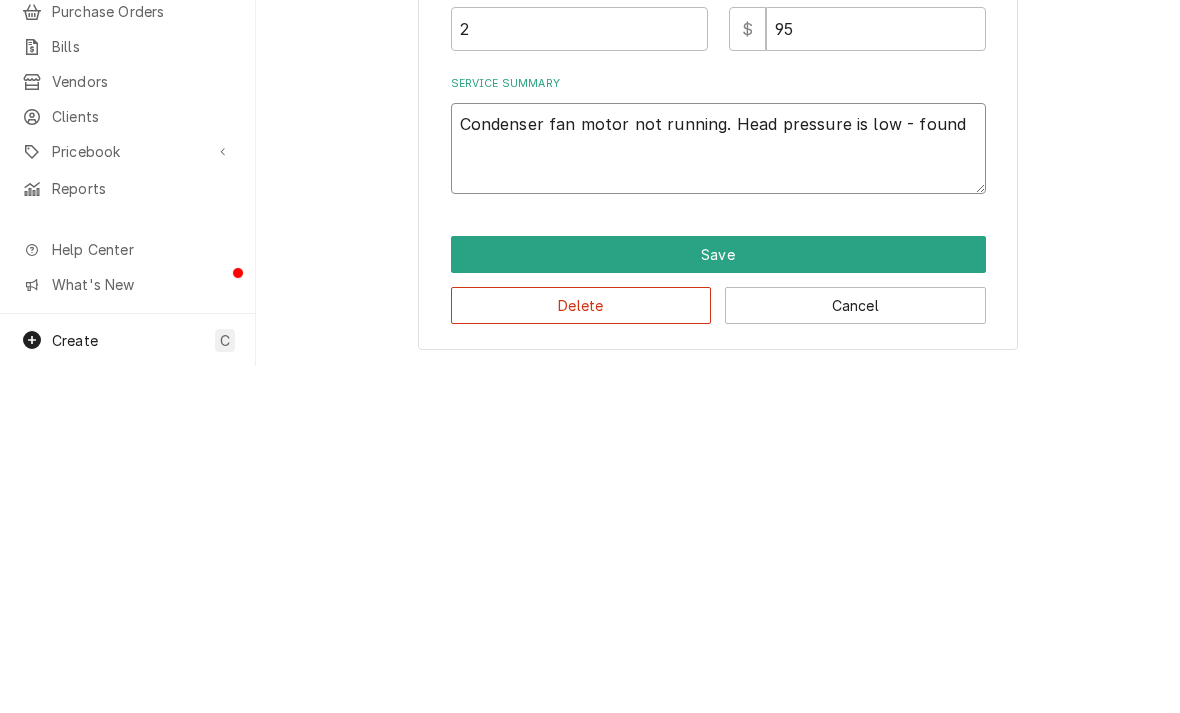 type on "x" 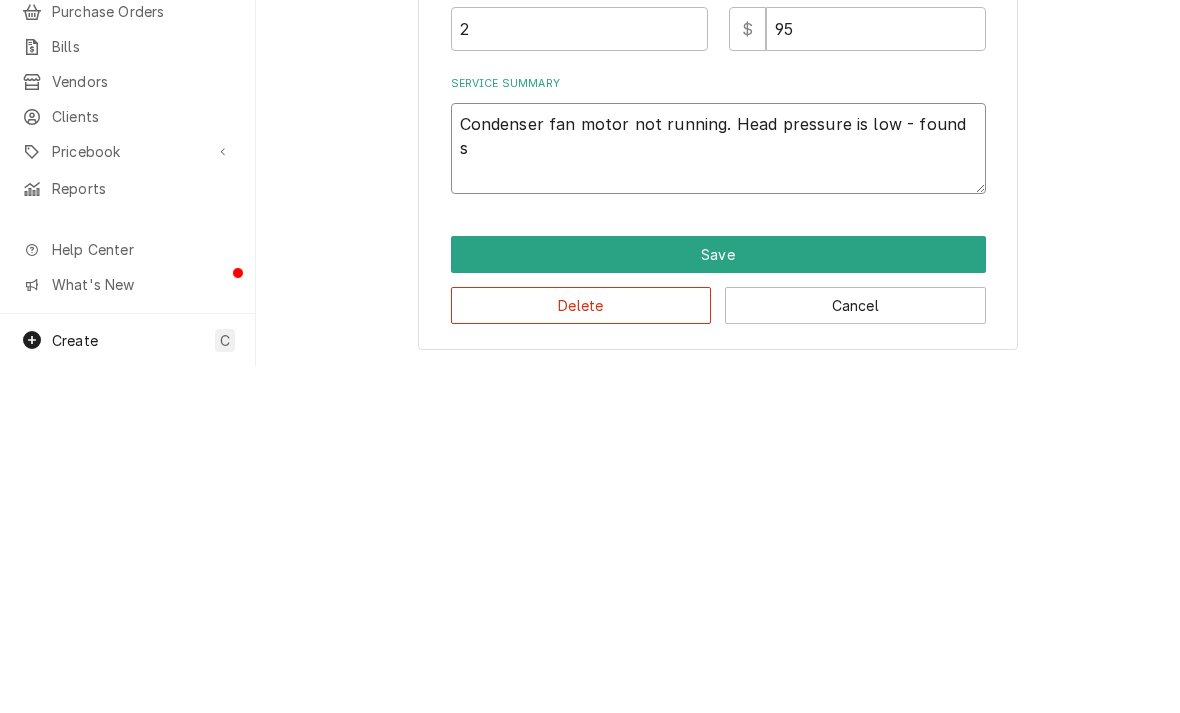 type on "x" 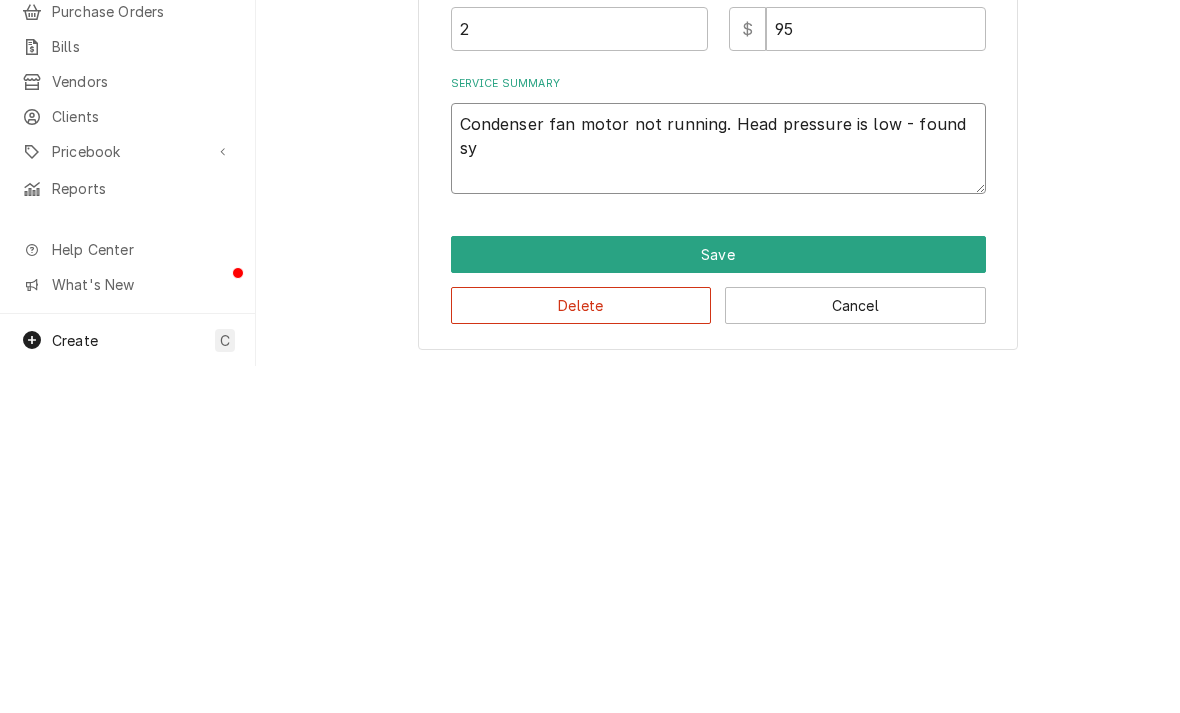 type on "x" 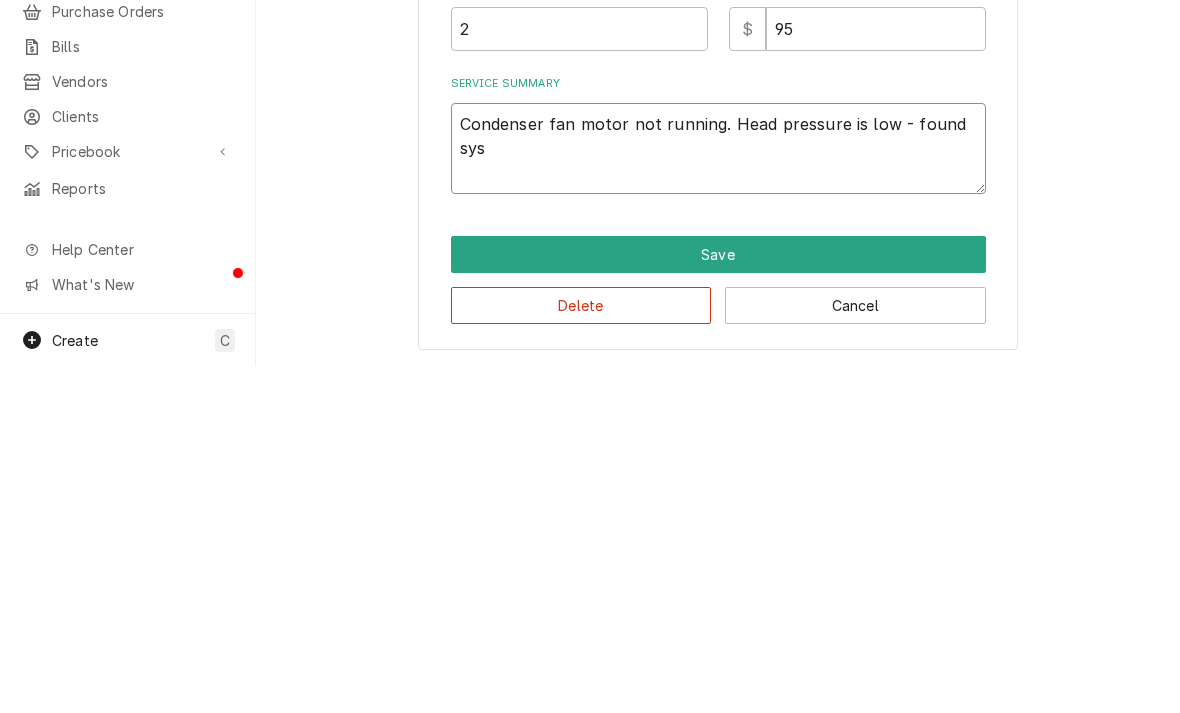 type on "x" 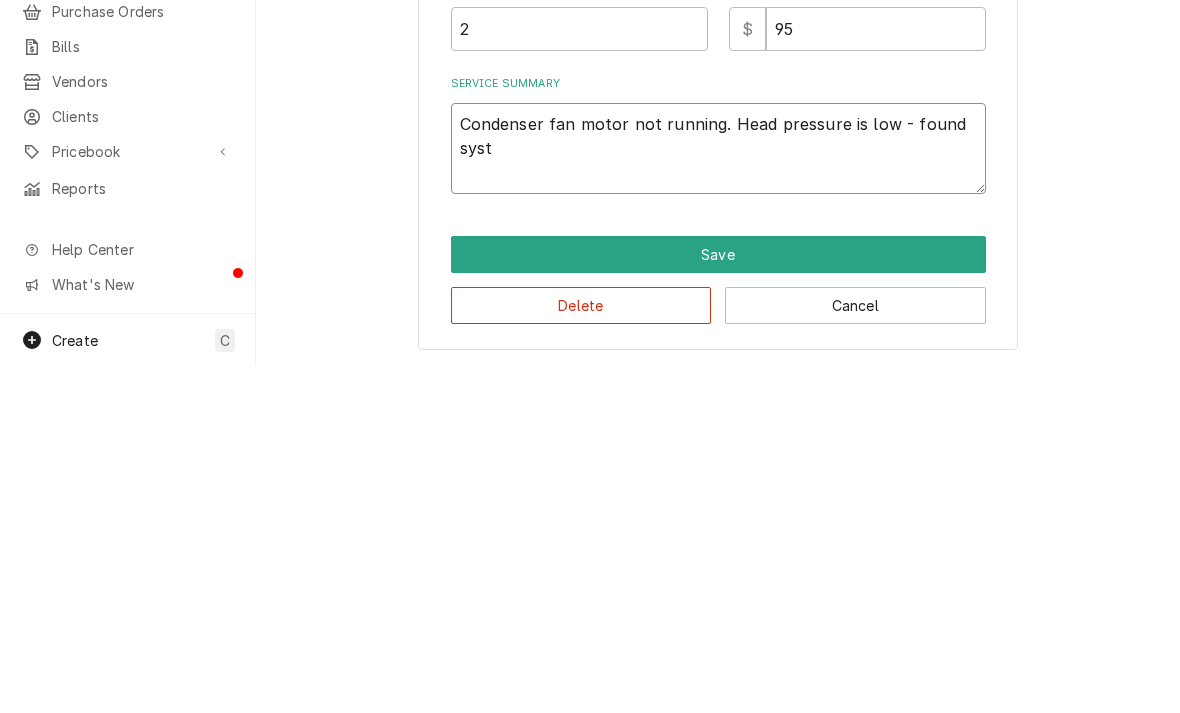 type on "x" 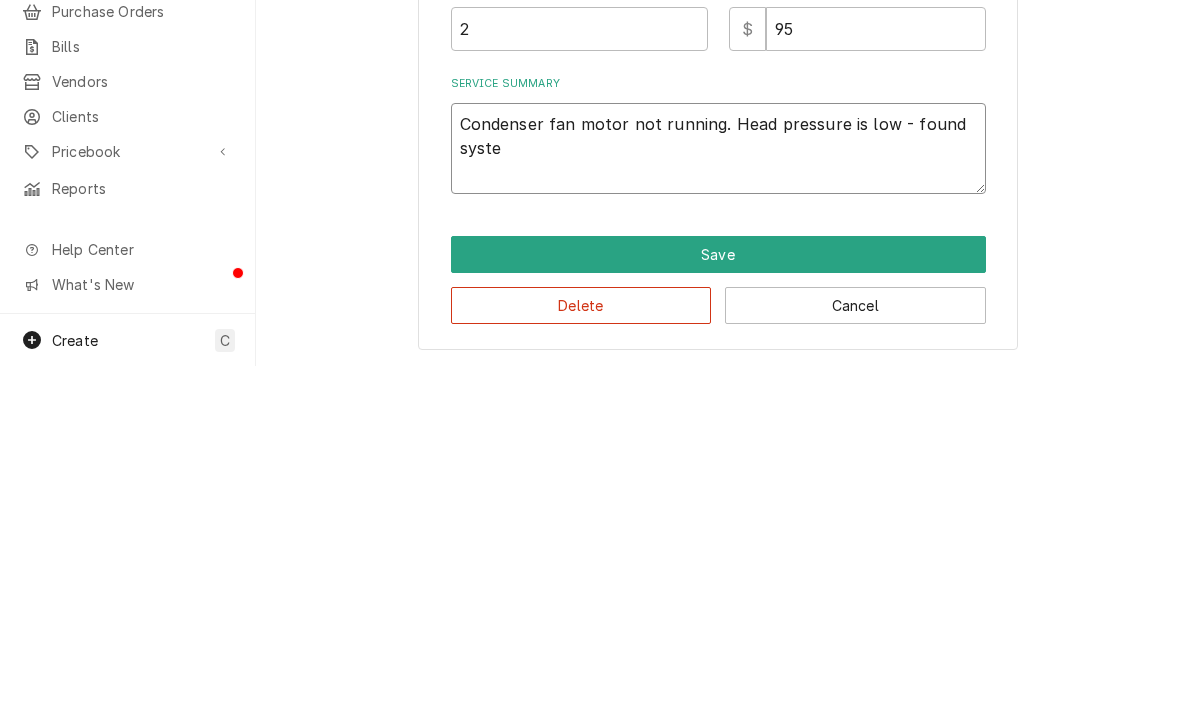 type on "x" 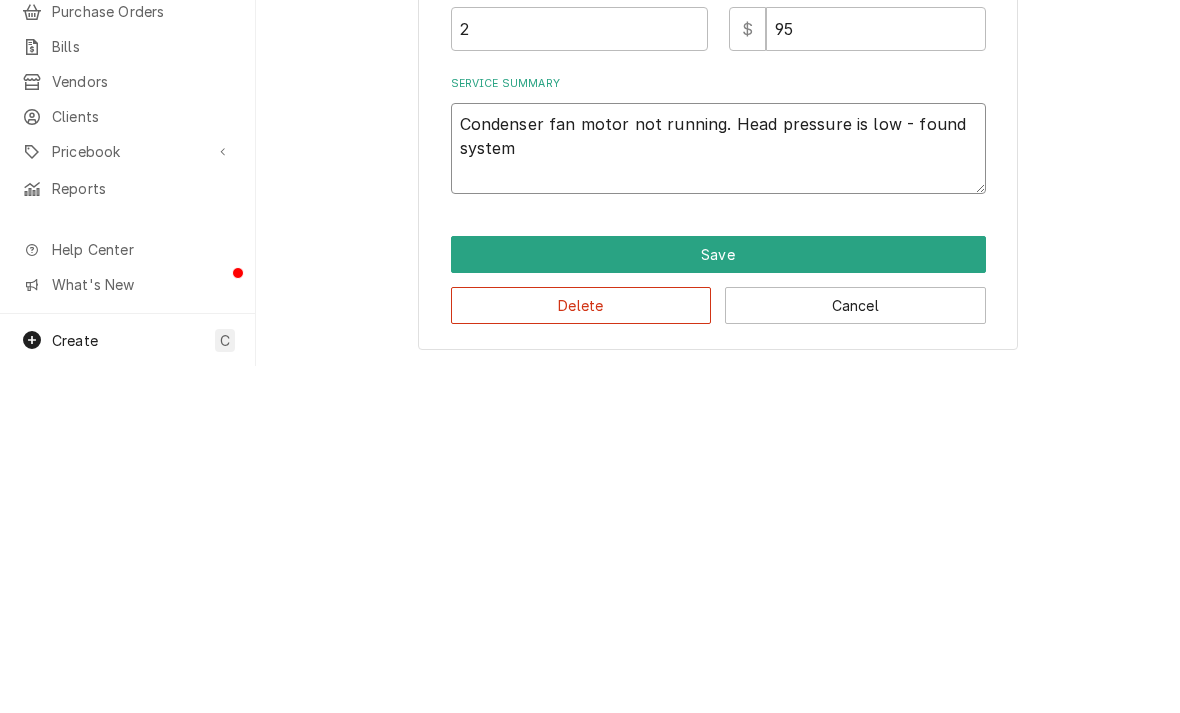 type on "x" 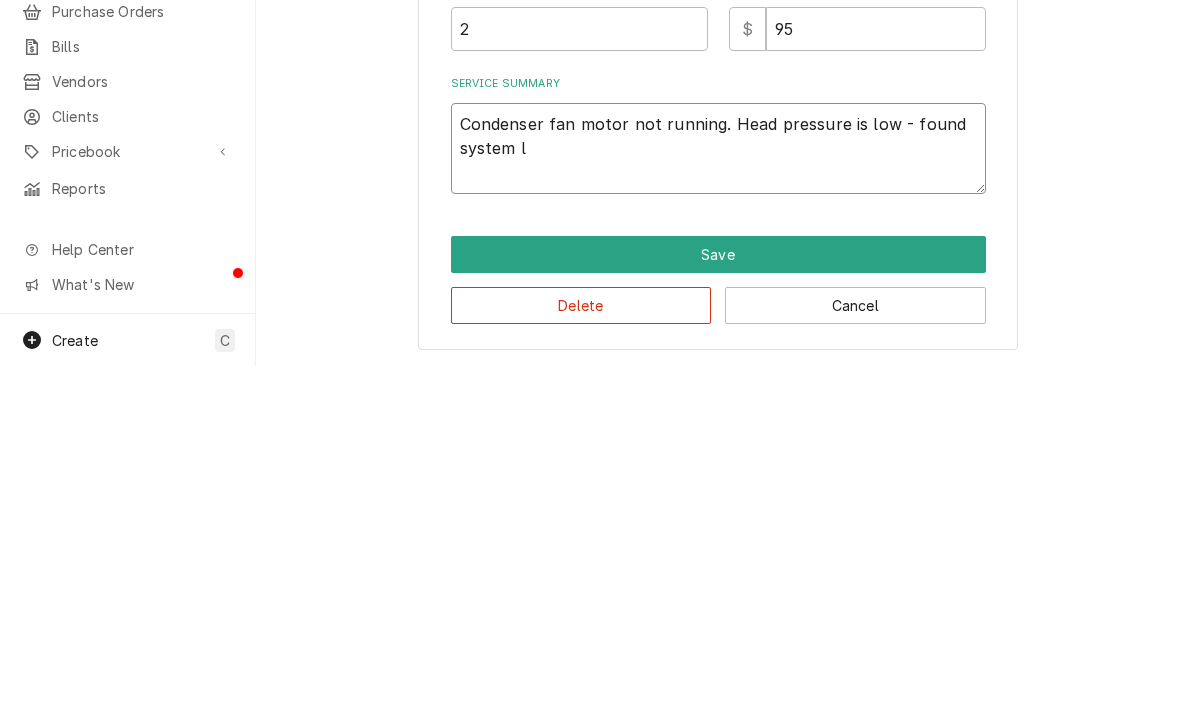 type on "x" 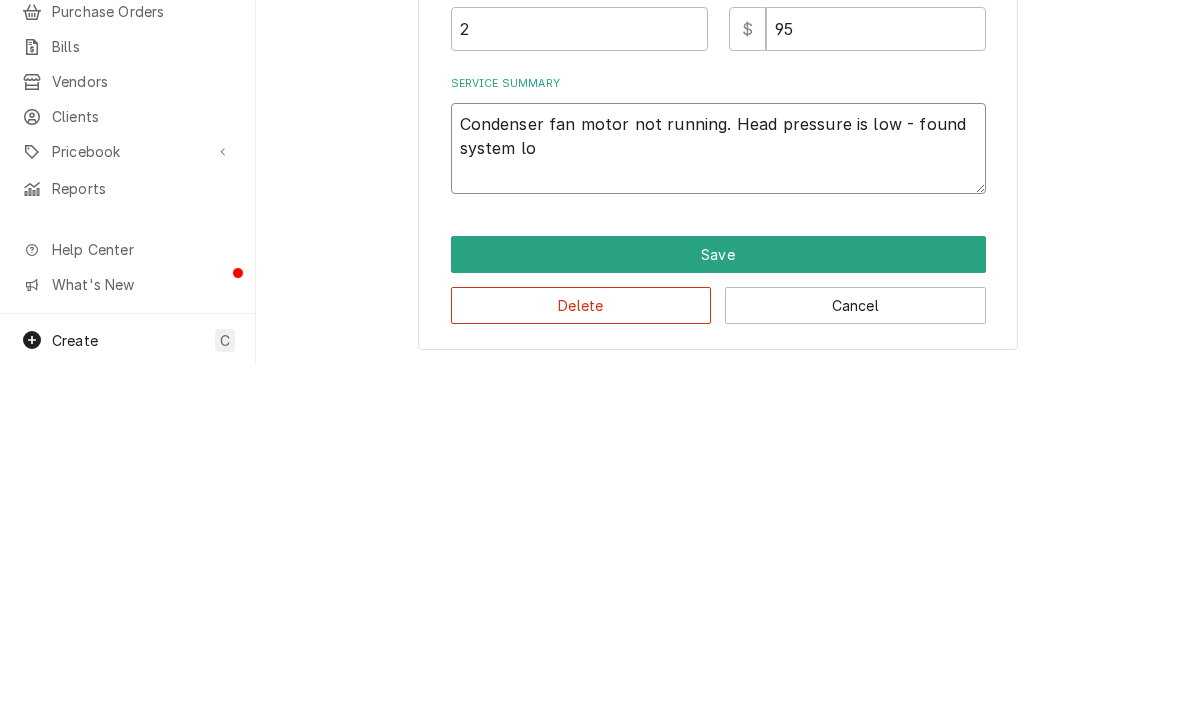 type on "x" 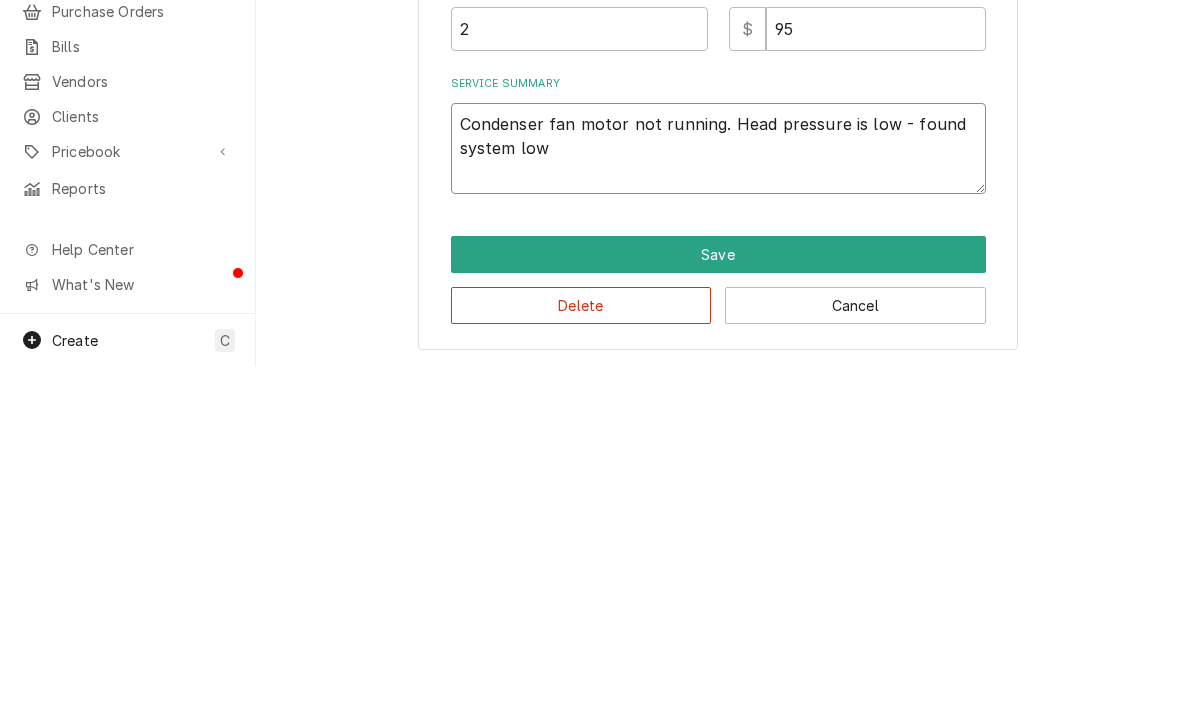 type on "x" 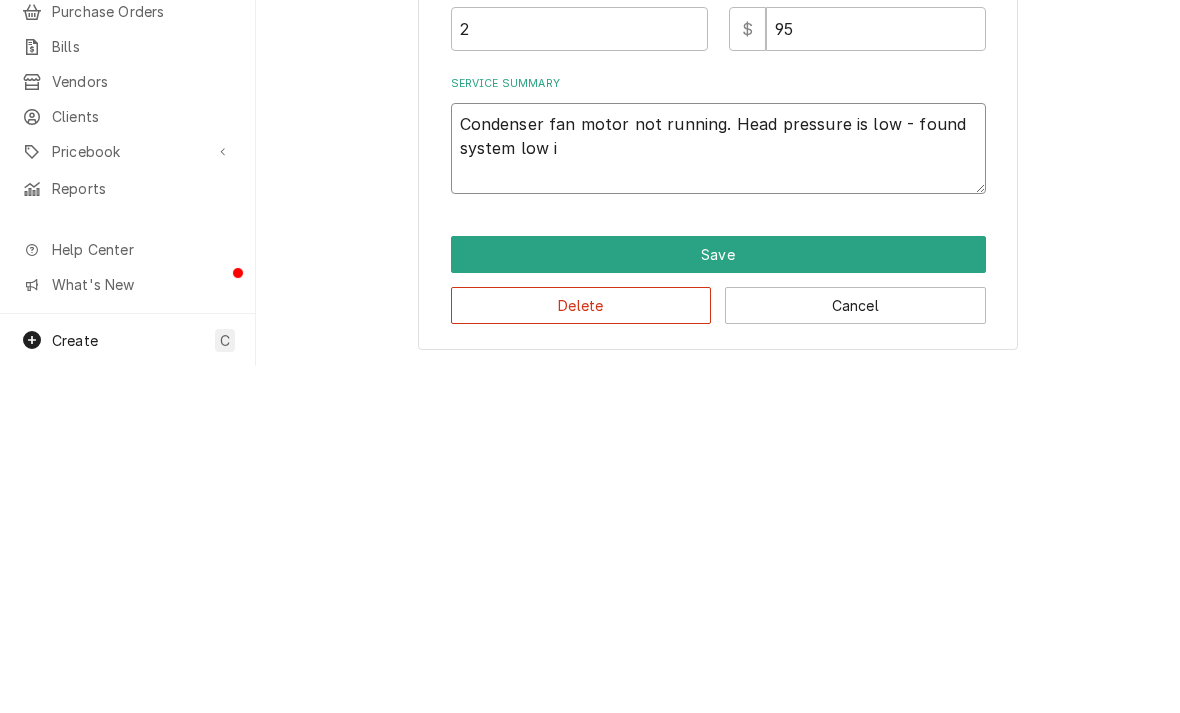 type on "x" 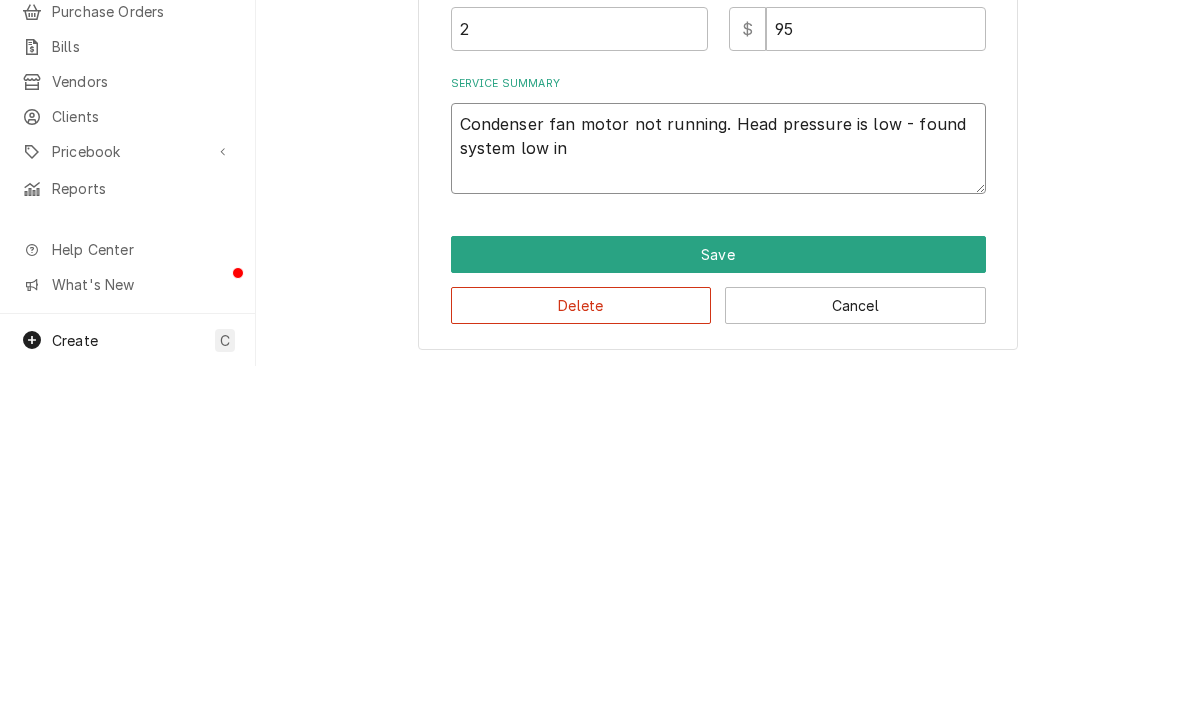 type on "x" 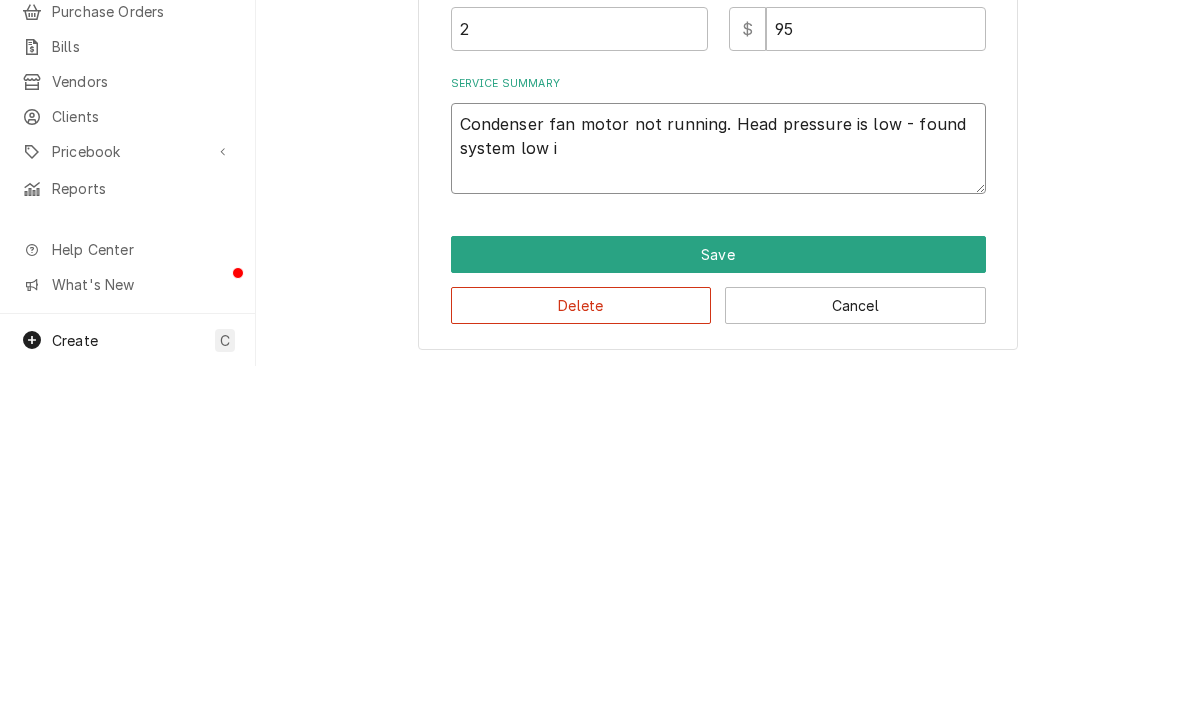 type on "Condenser fan motor not running. Head pressure is low - found system low" 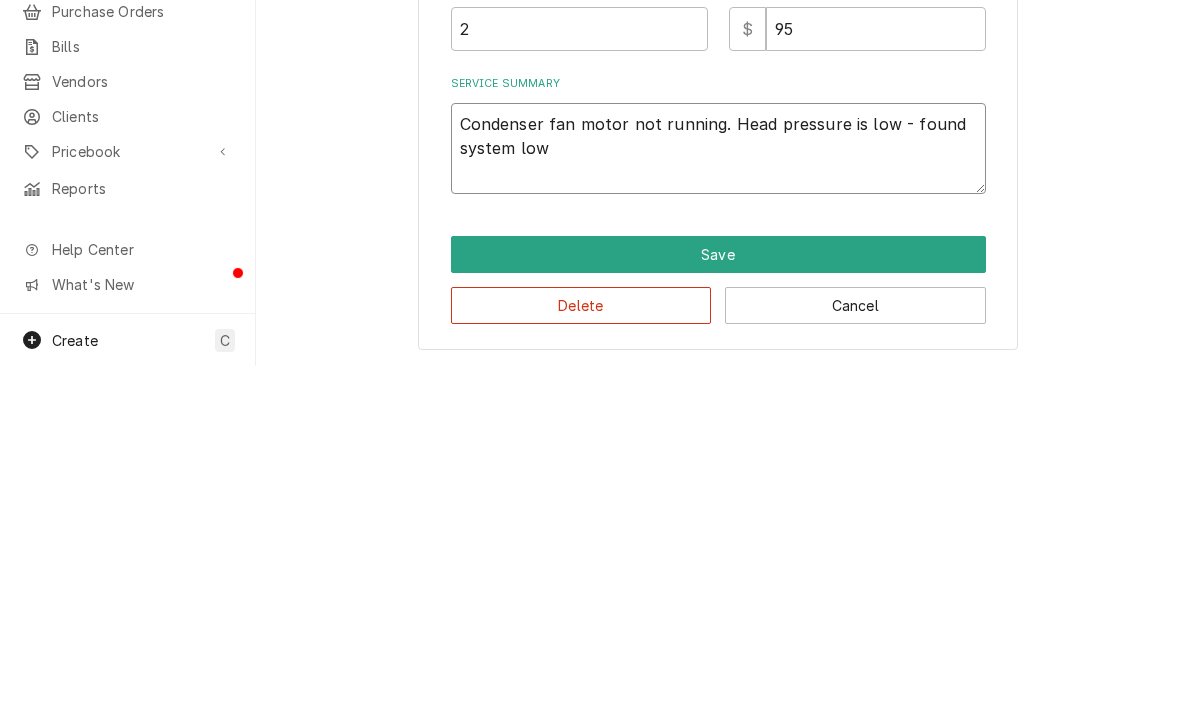 type on "x" 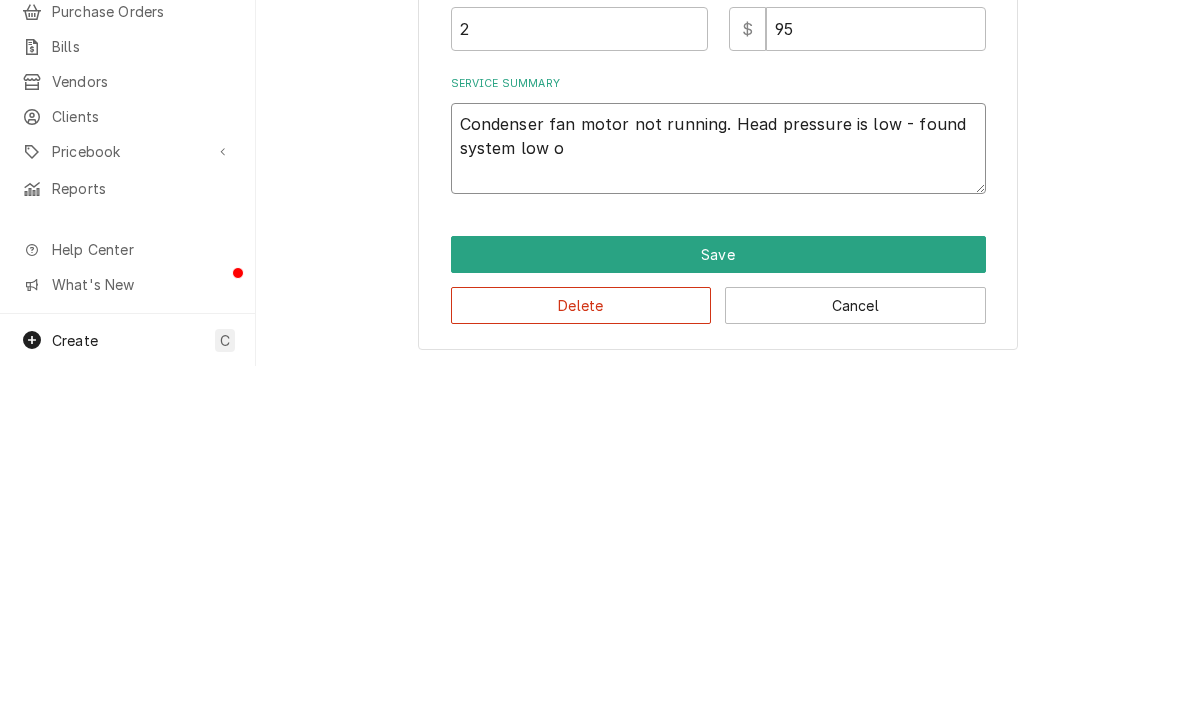 type on "x" 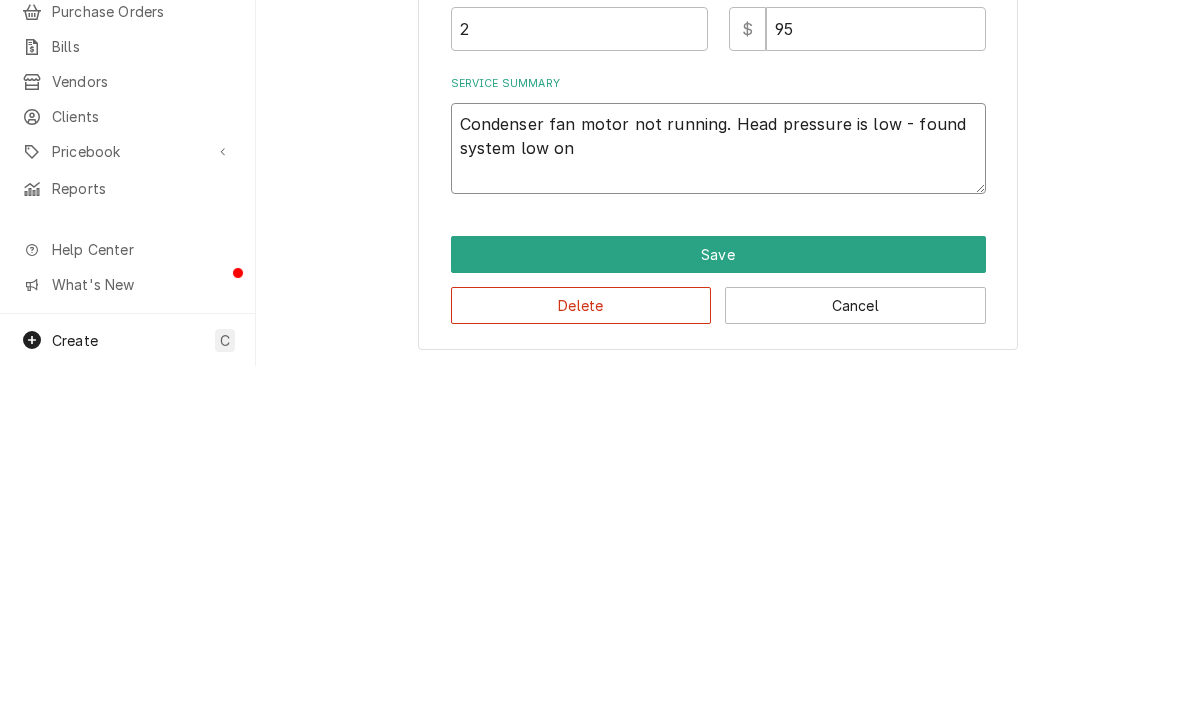 type on "x" 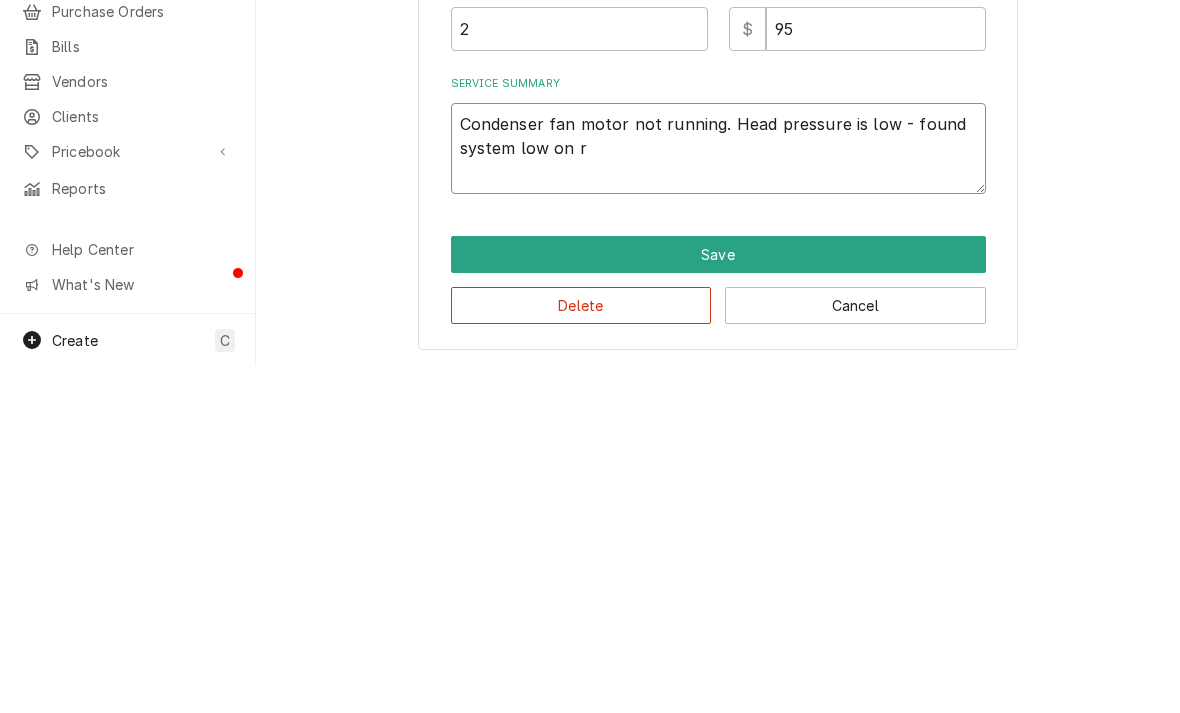 type on "x" 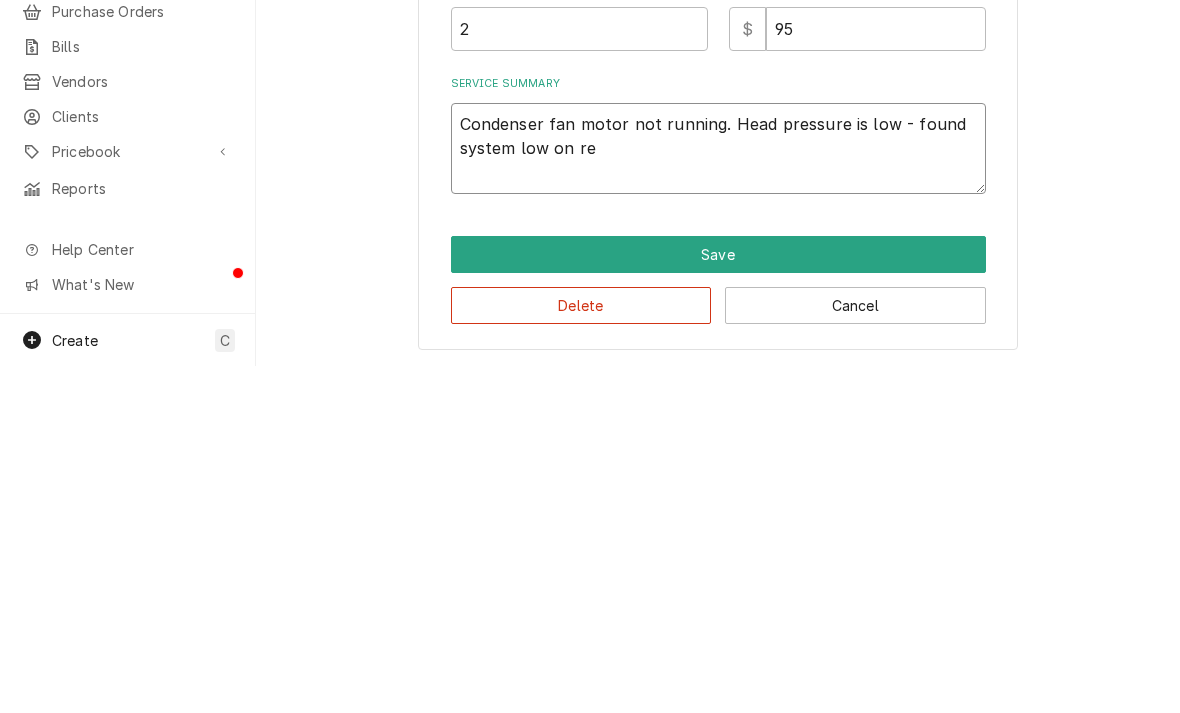 type on "x" 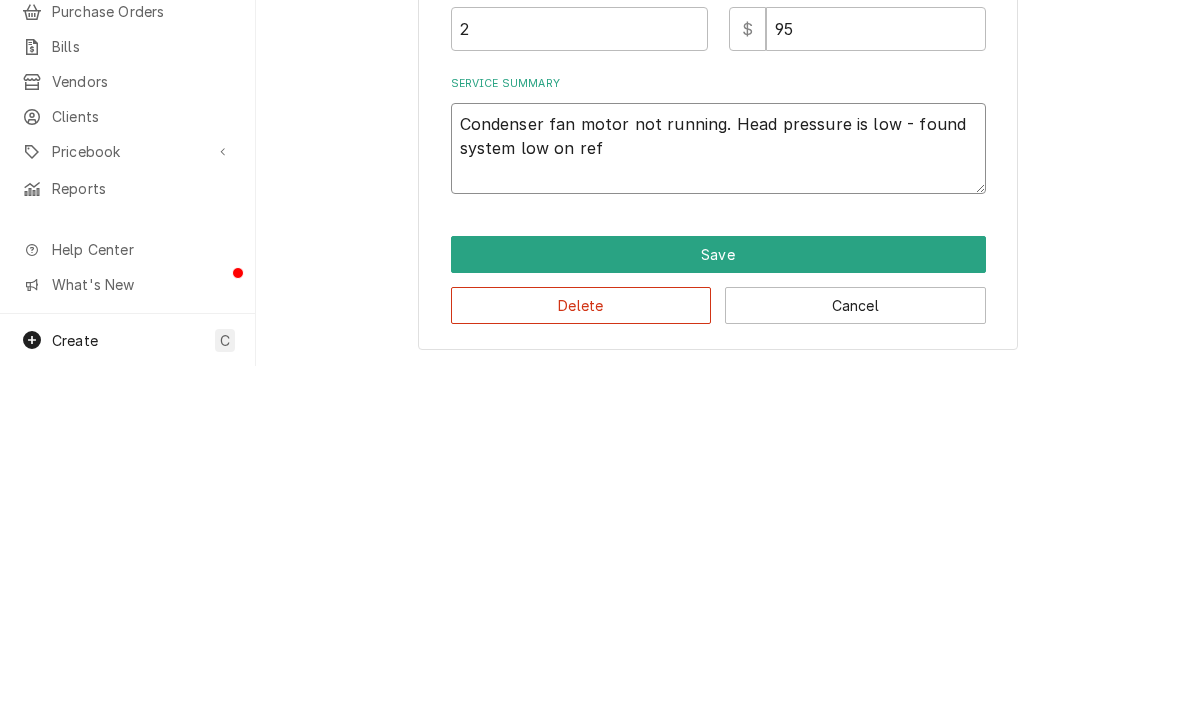 type on "x" 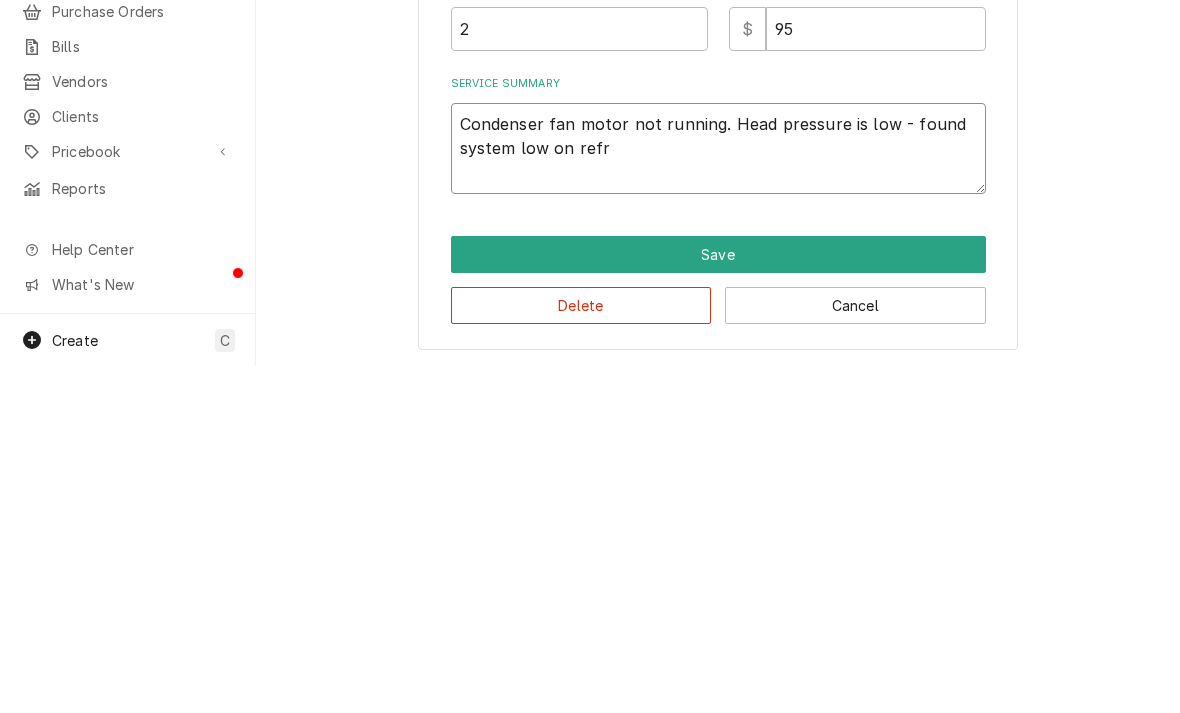 type on "x" 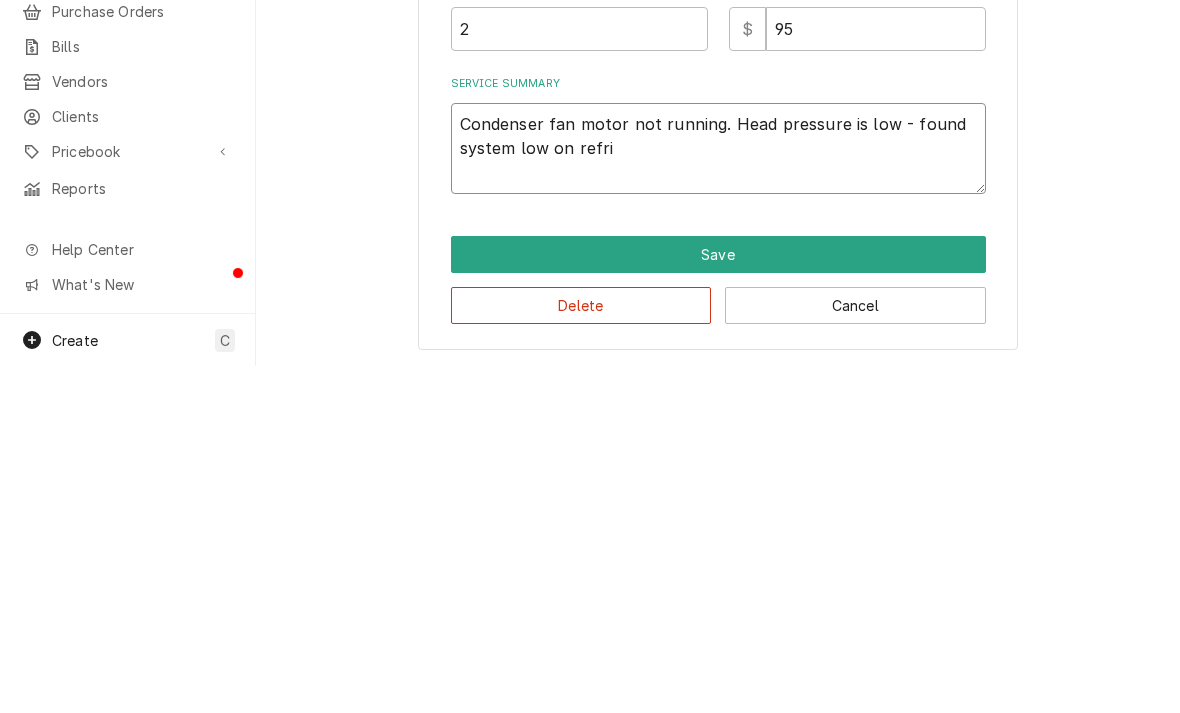 type on "x" 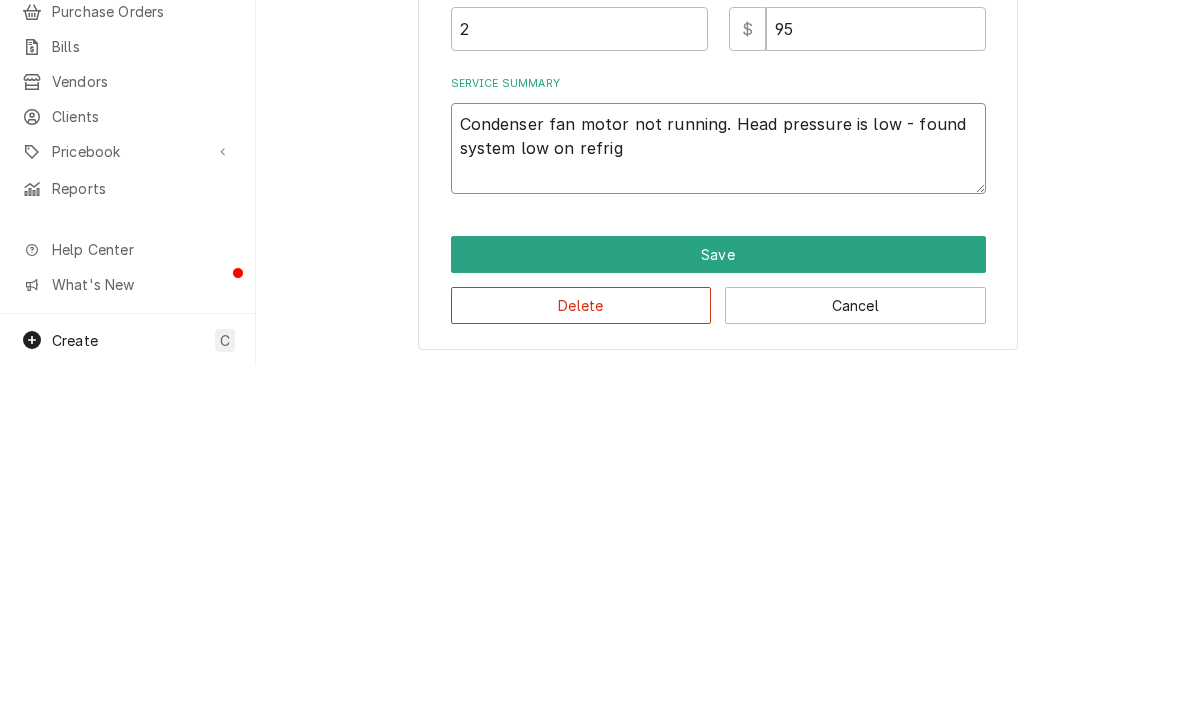 type on "x" 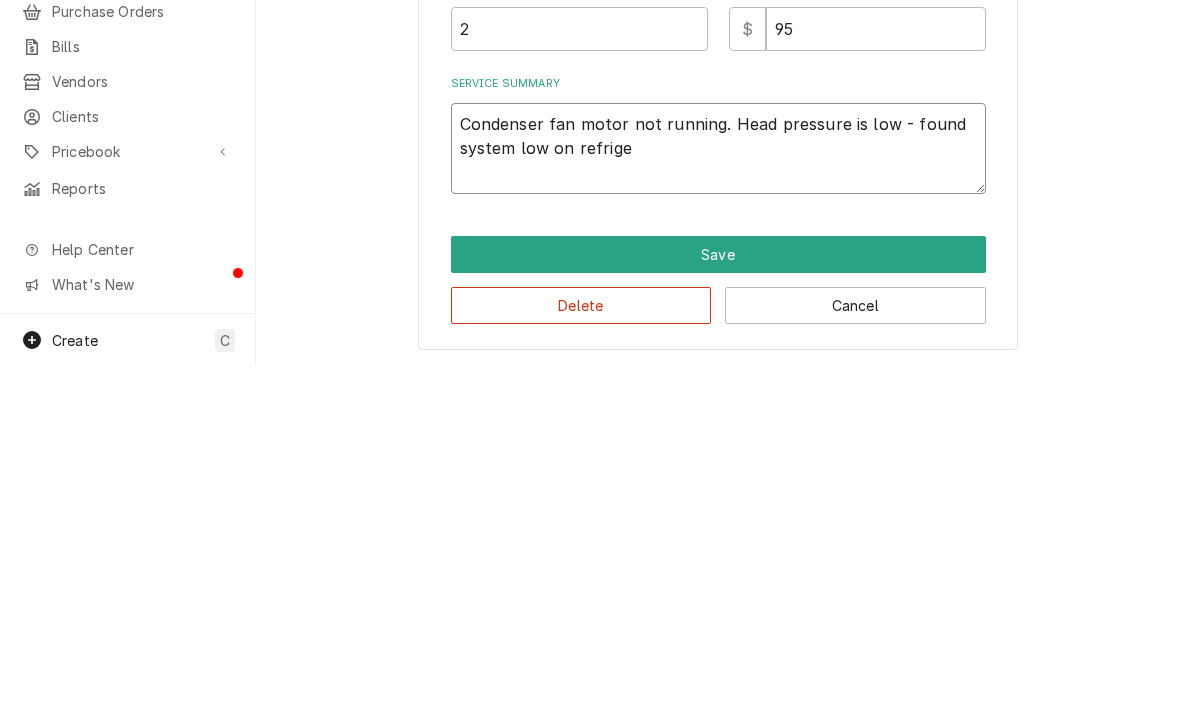 type on "x" 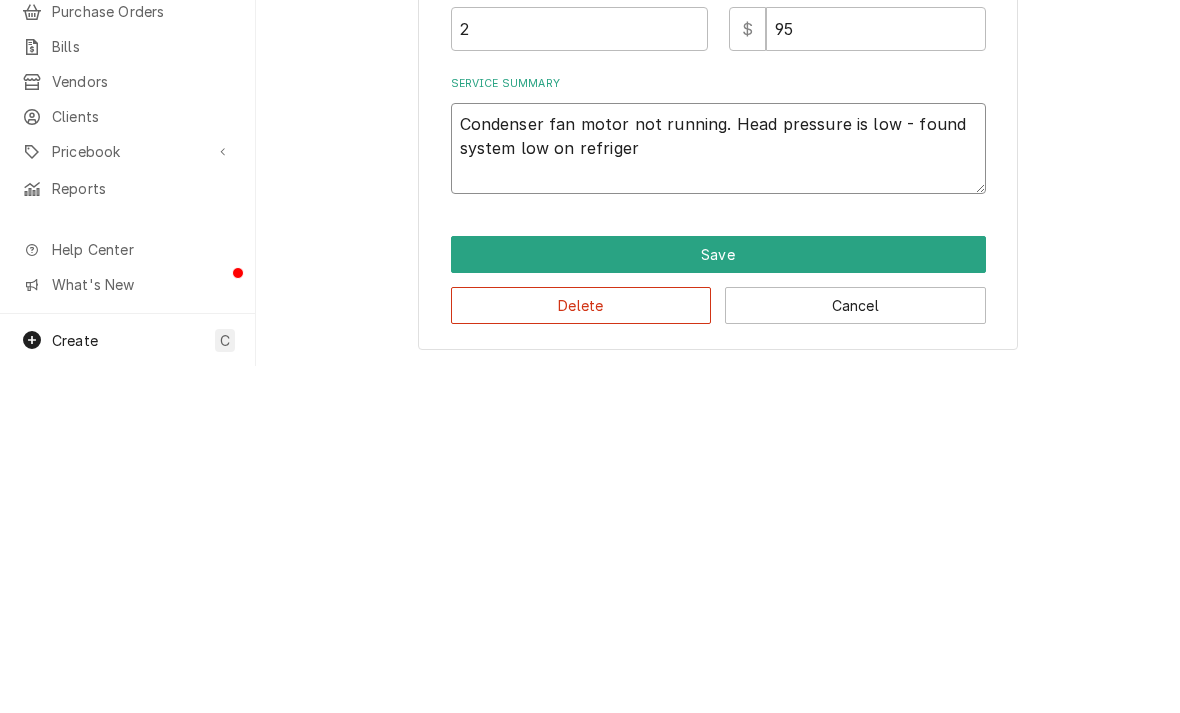 type on "x" 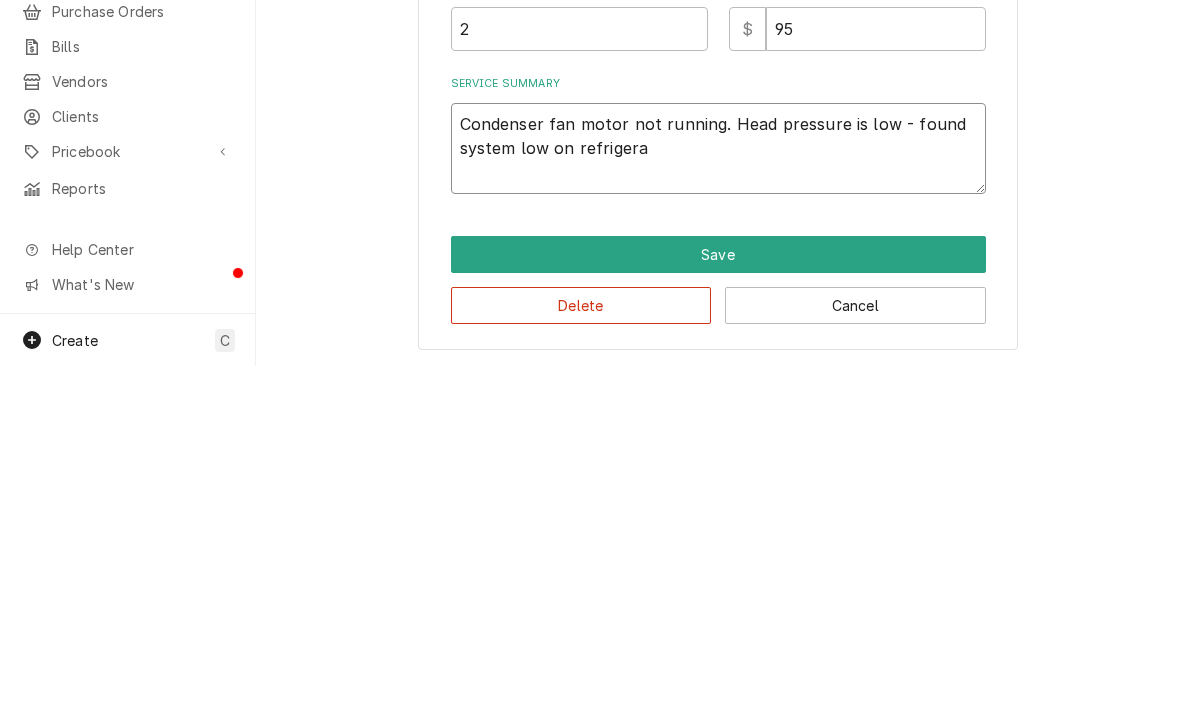 type on "Condenser fan motor not running. Head pressure is low - found system low on refrigeran" 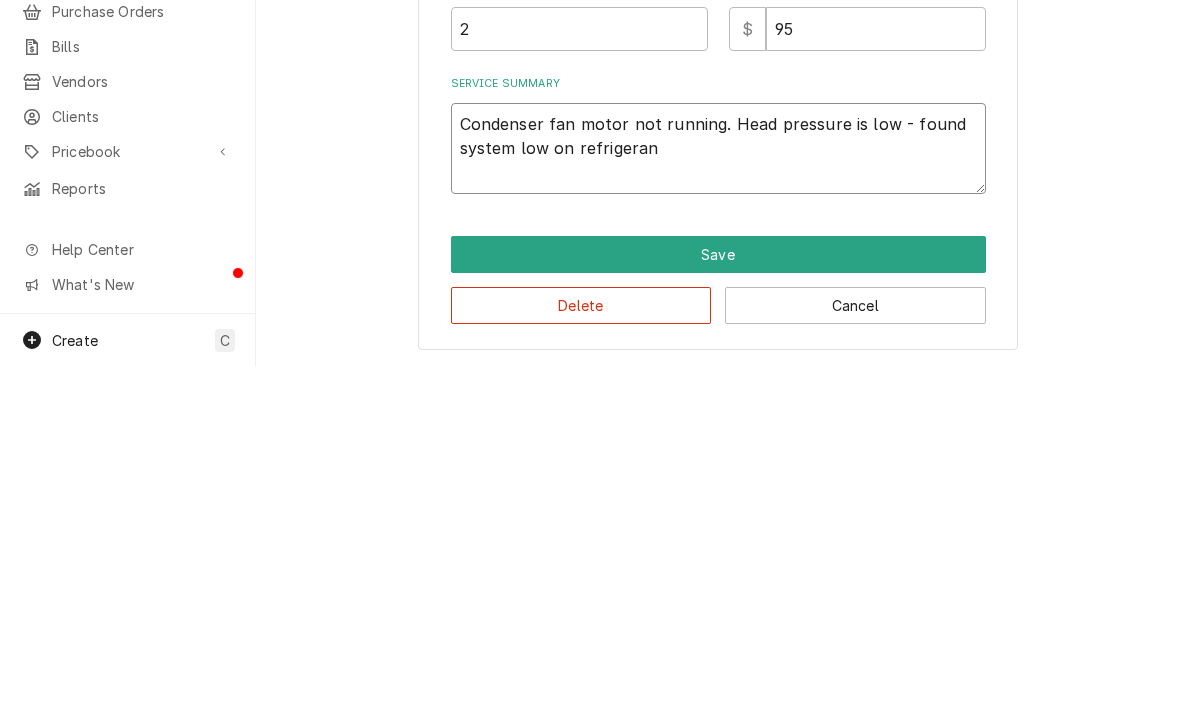 type on "x" 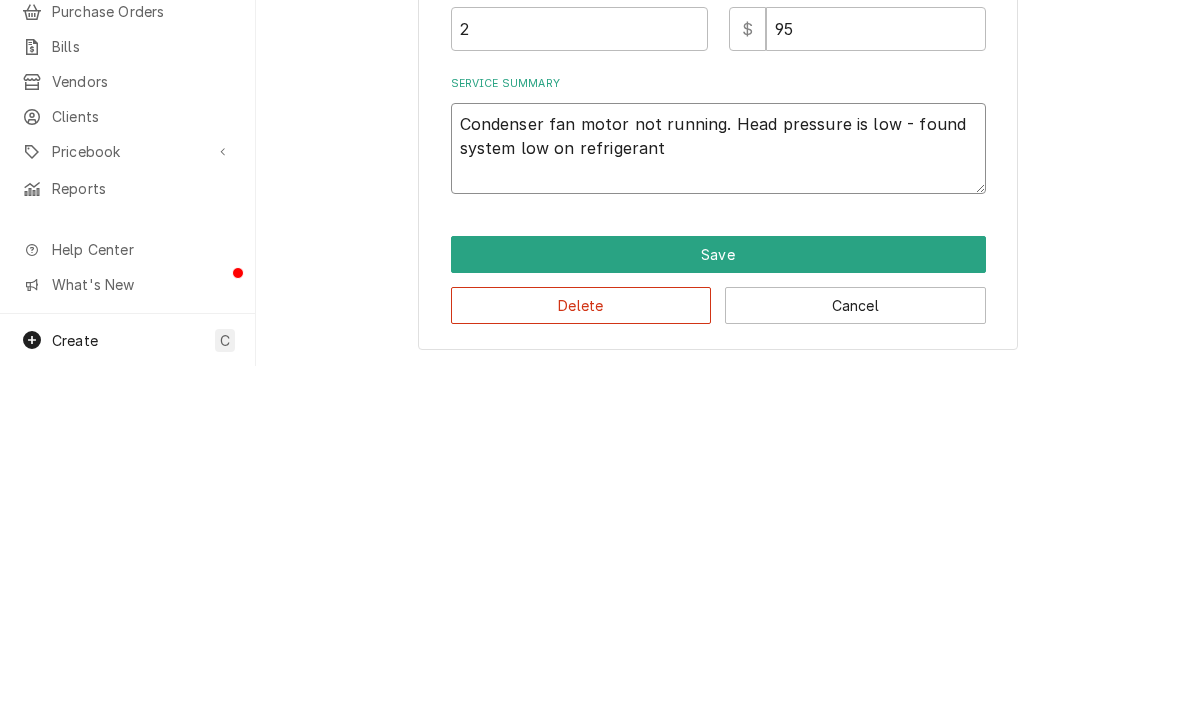type on "x" 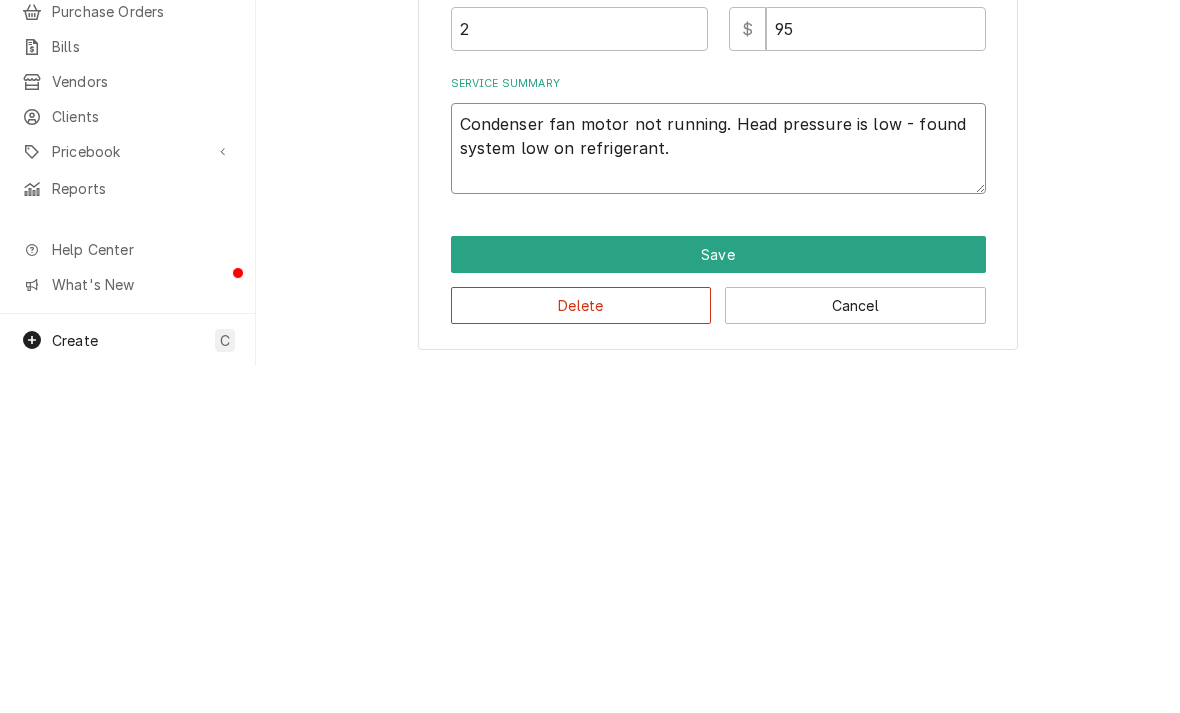 type on "x" 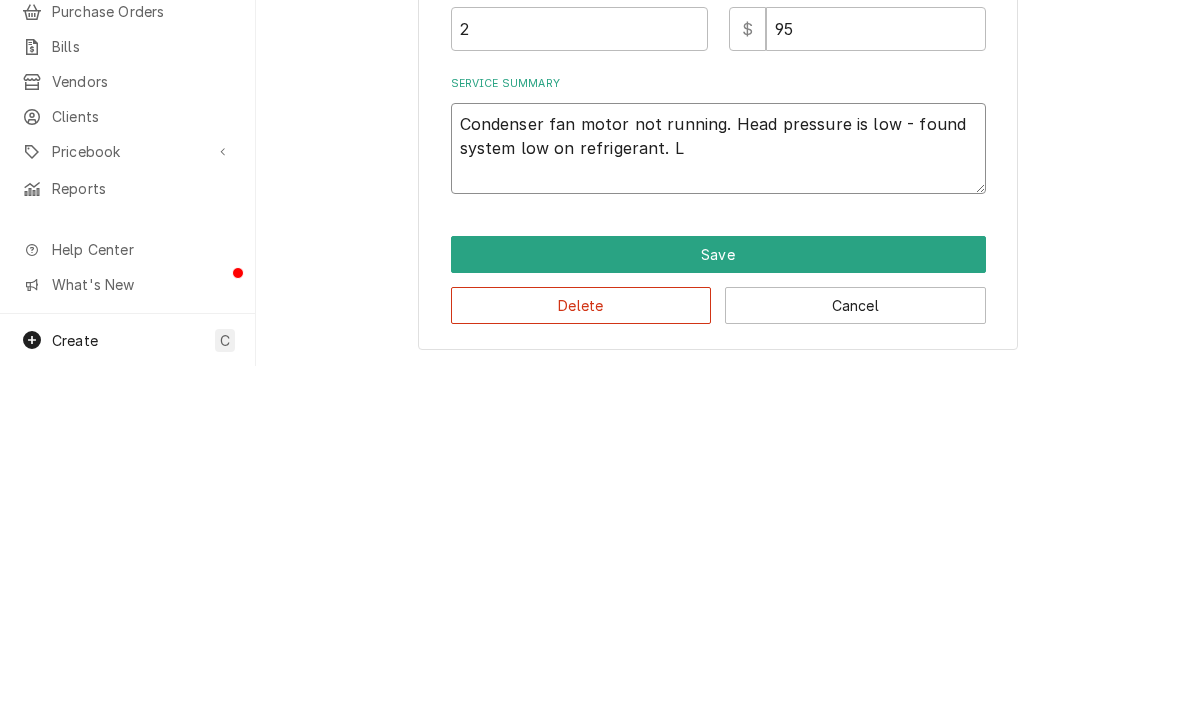 type on "x" 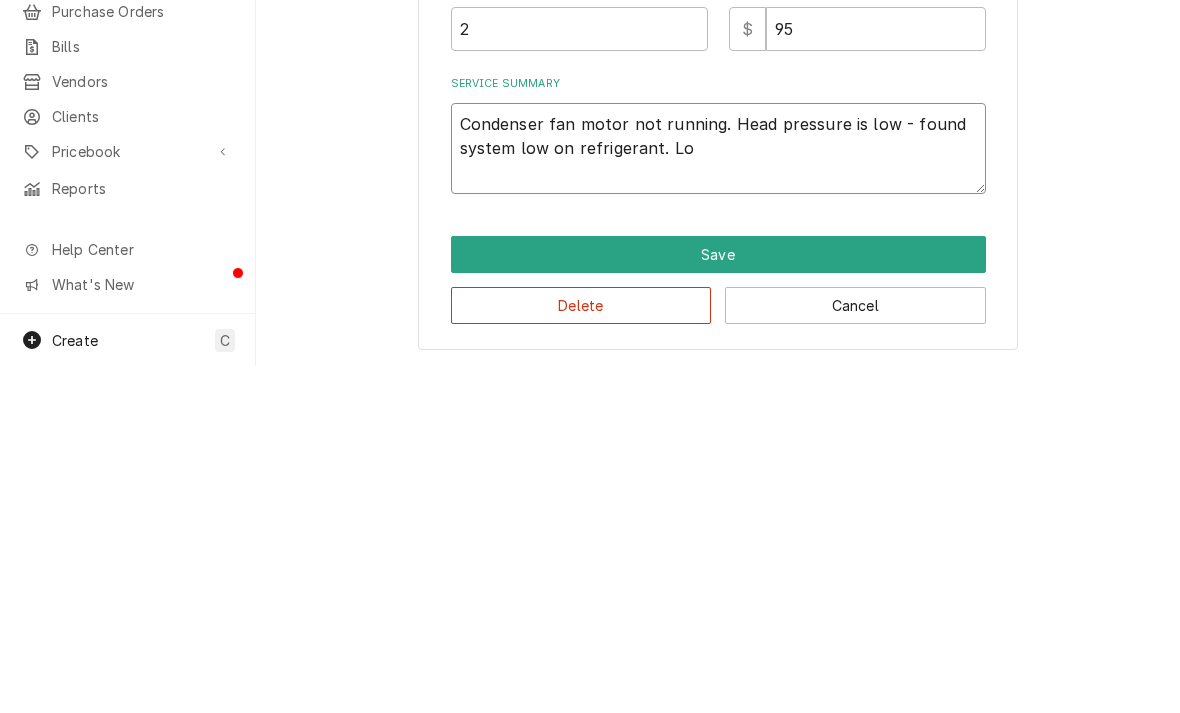 type on "x" 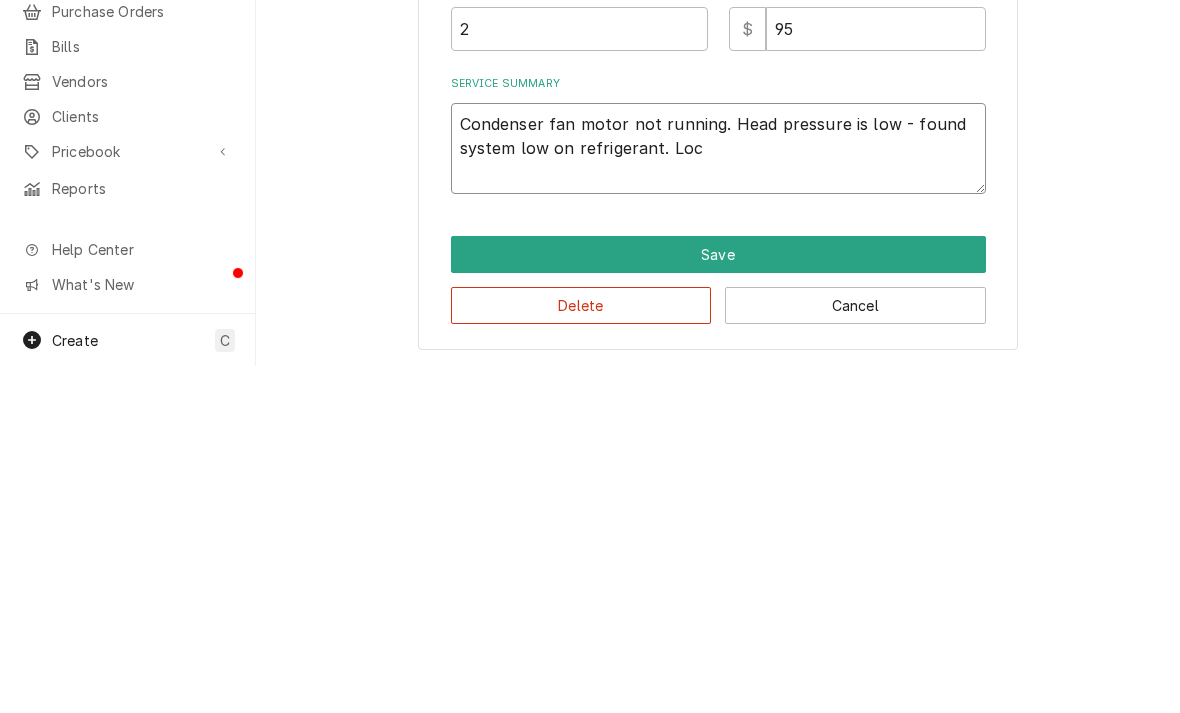 type on "x" 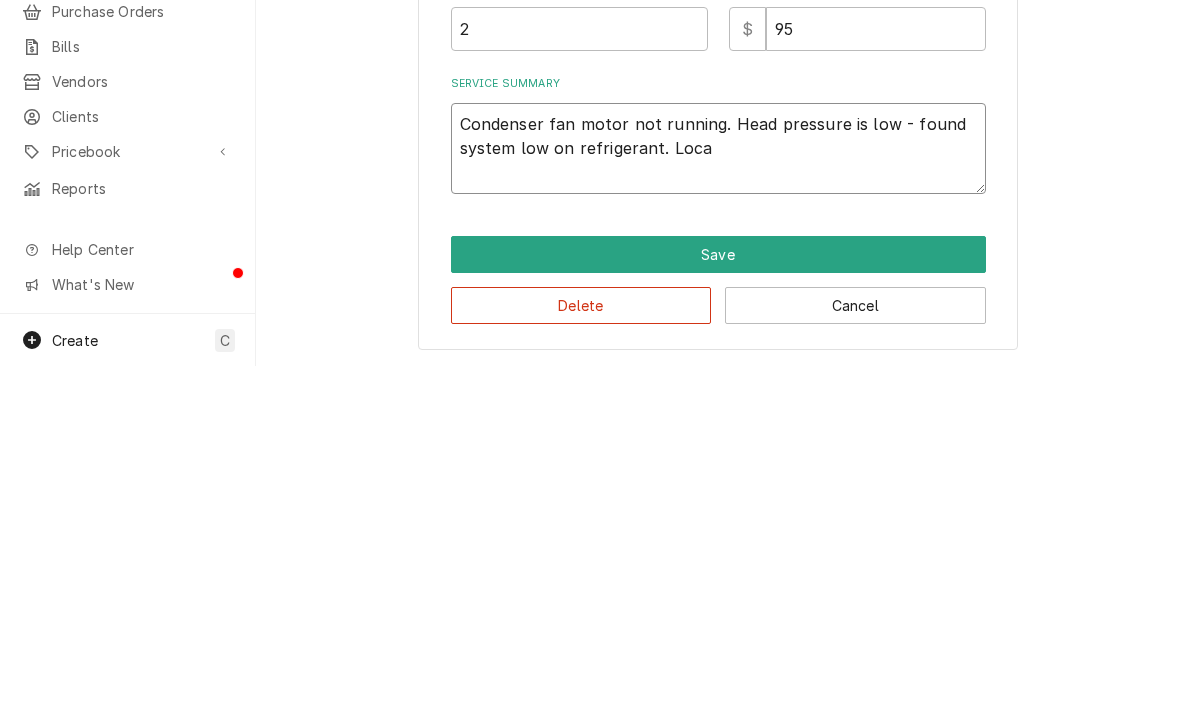 type on "x" 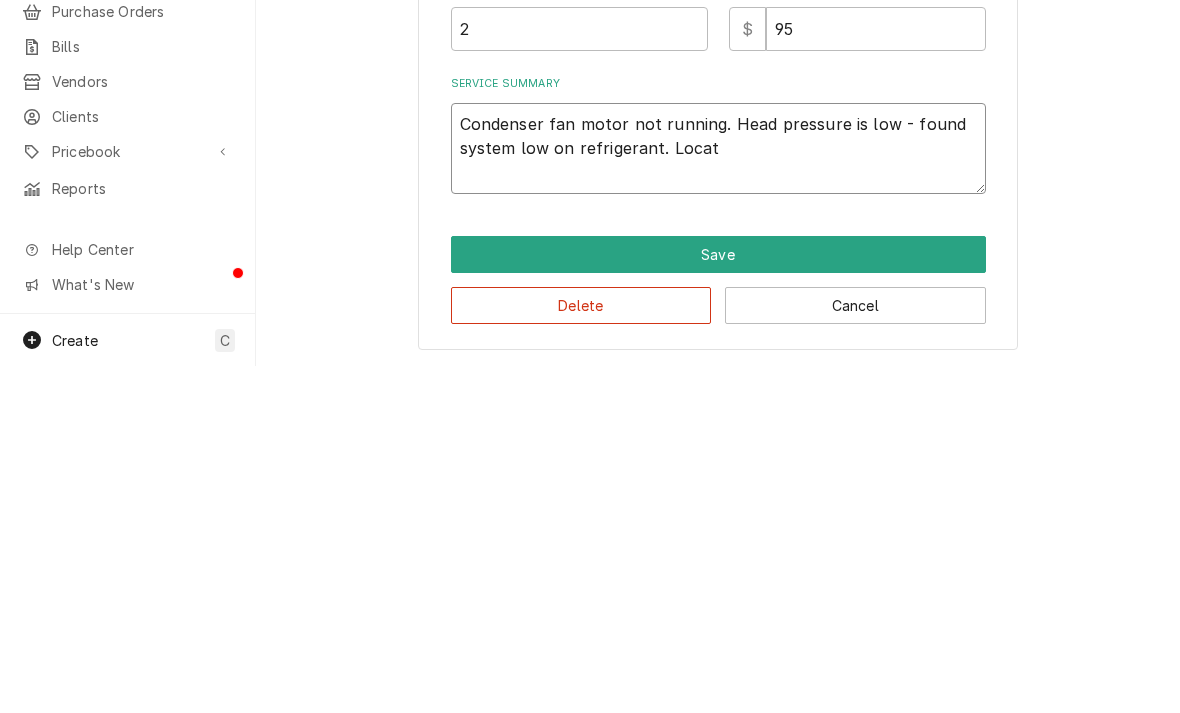 type on "x" 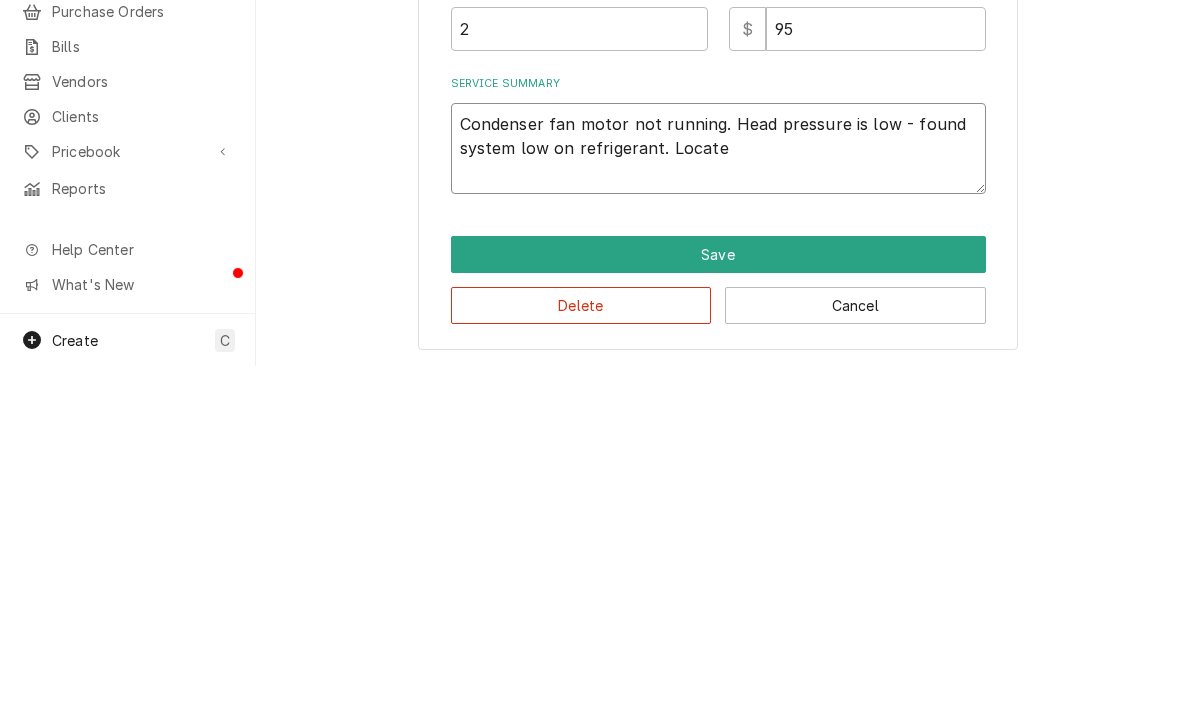 type on "Condenser fan motor not running. Head pressure is low - found system low on refrigerant. Located" 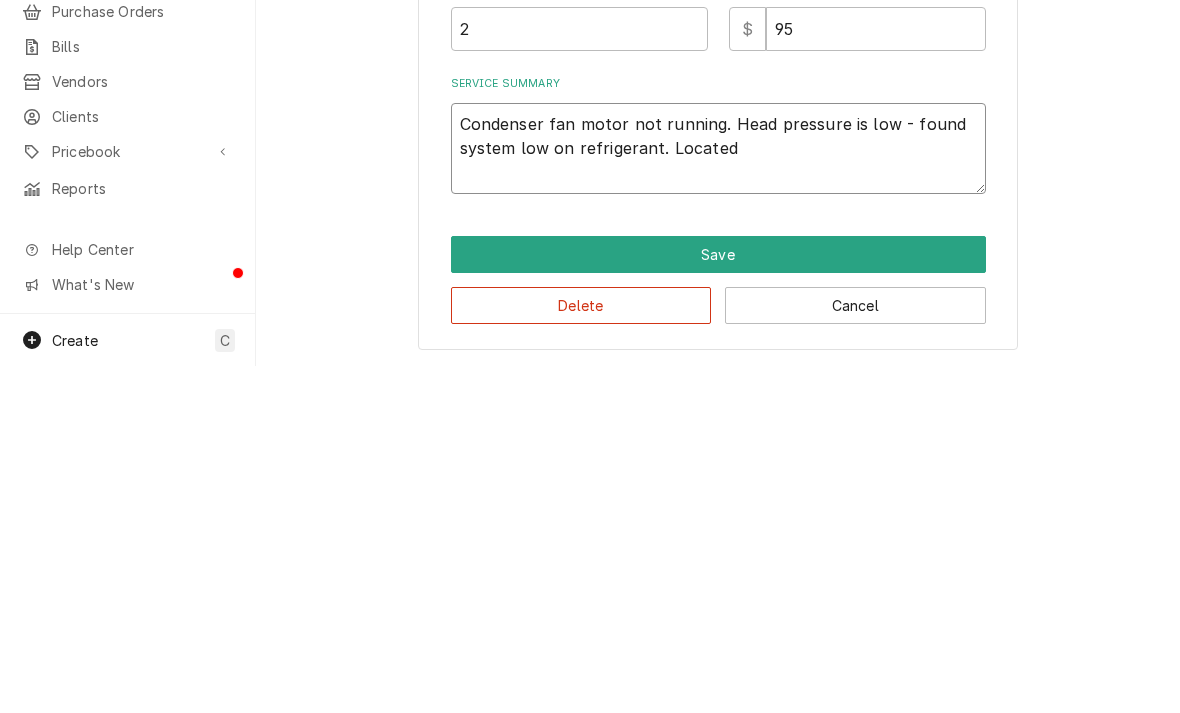 type on "x" 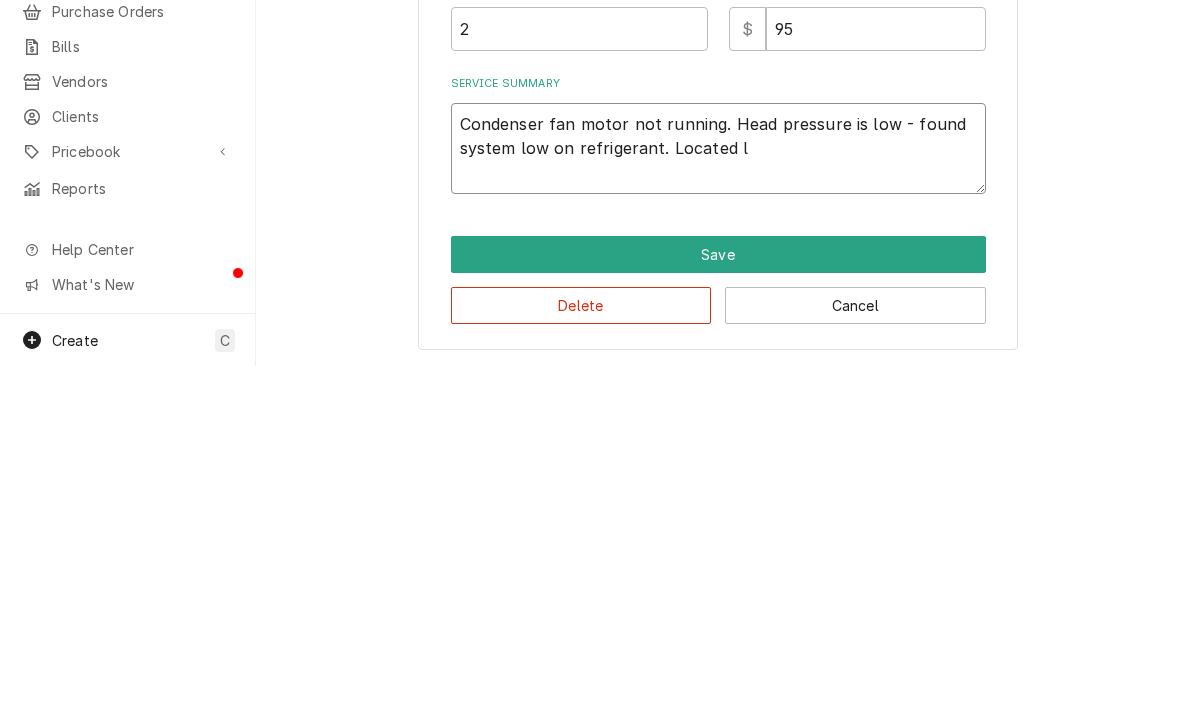 type on "x" 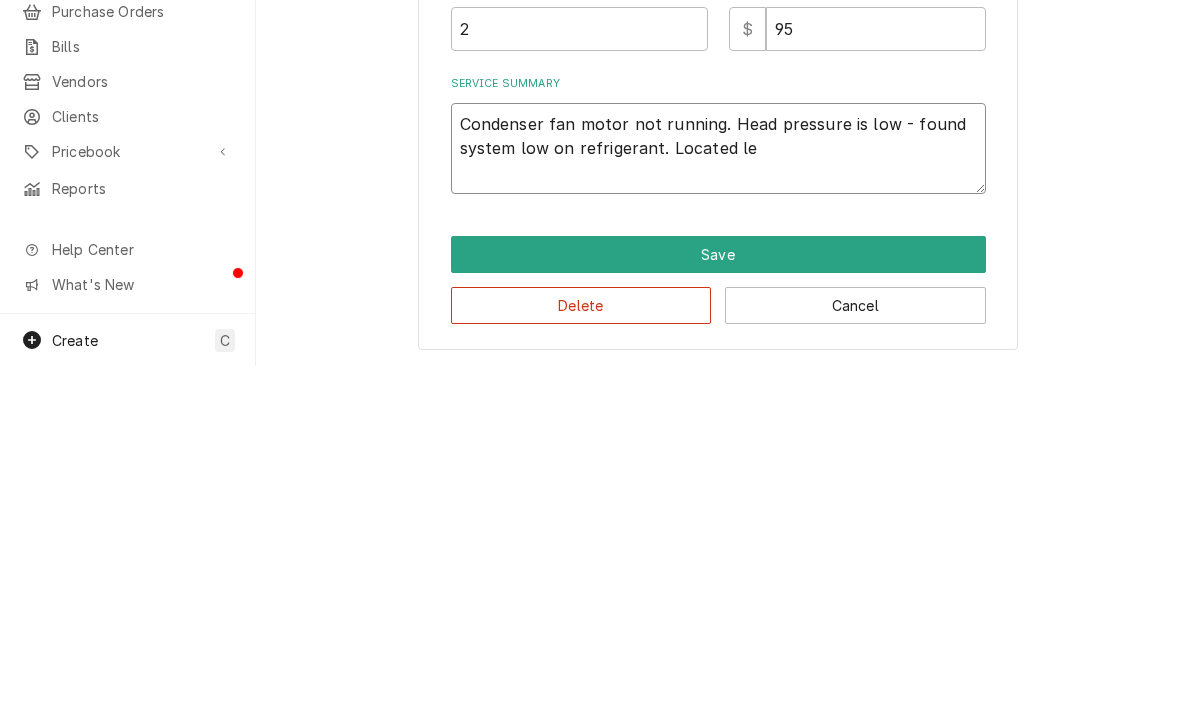 type on "x" 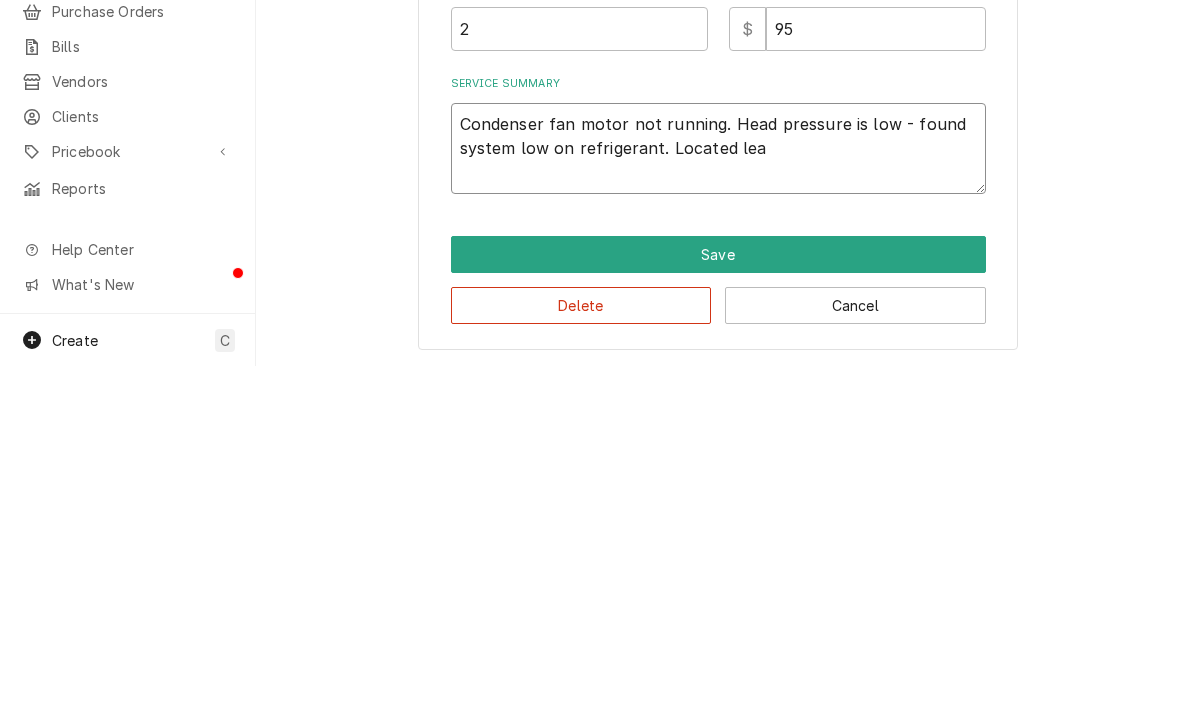 type on "x" 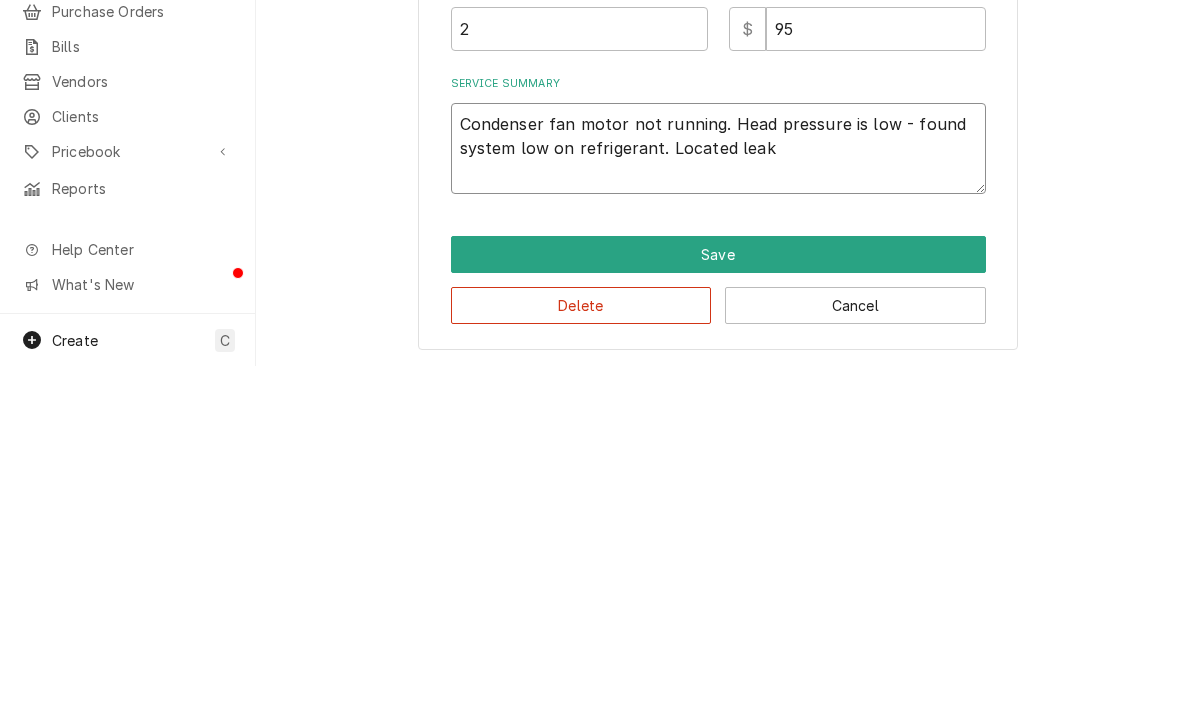 type on "x" 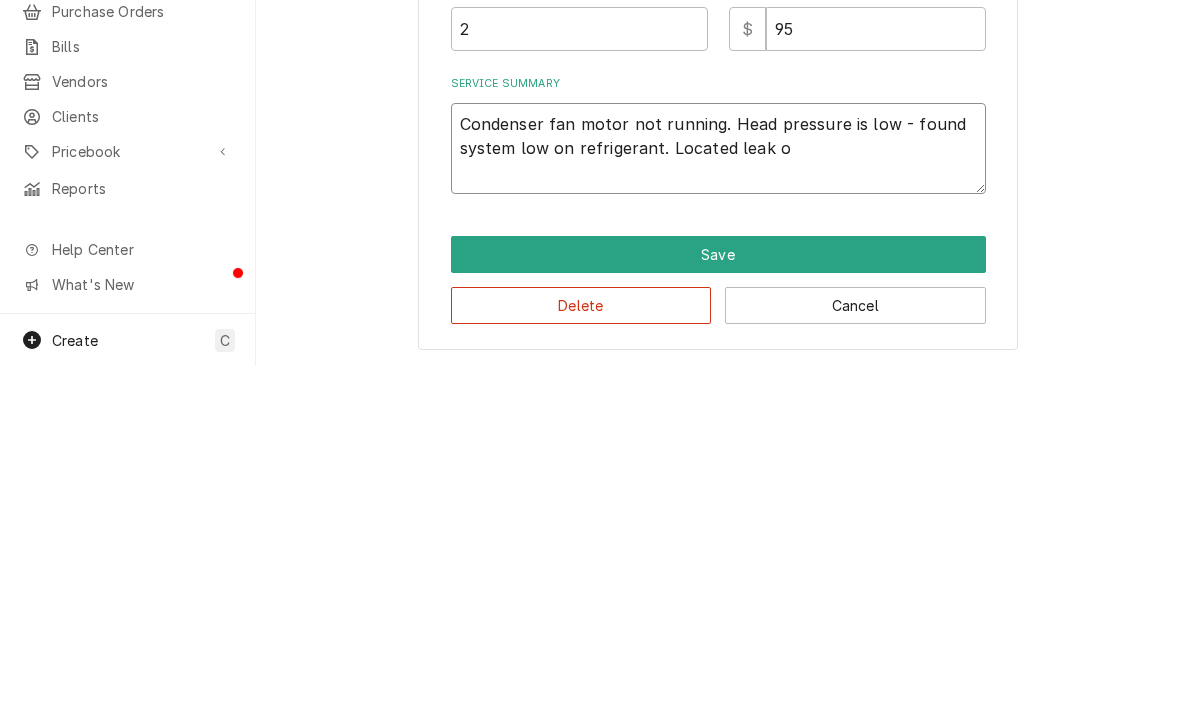 type on "x" 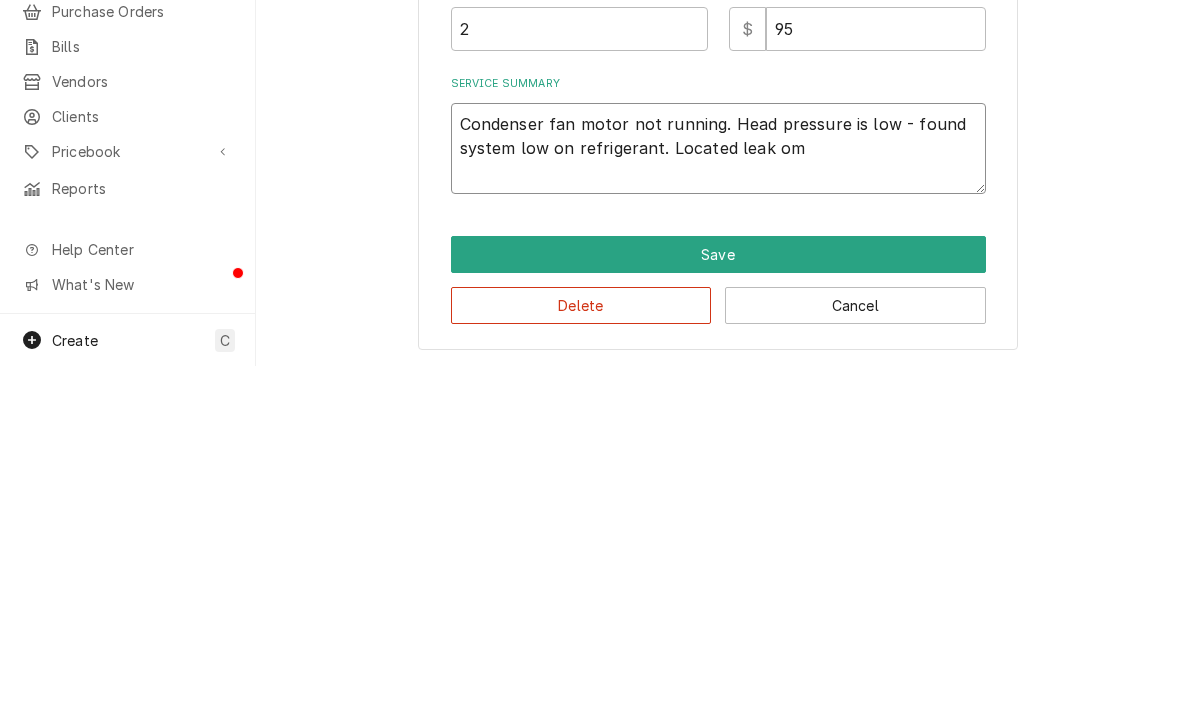 type on "x" 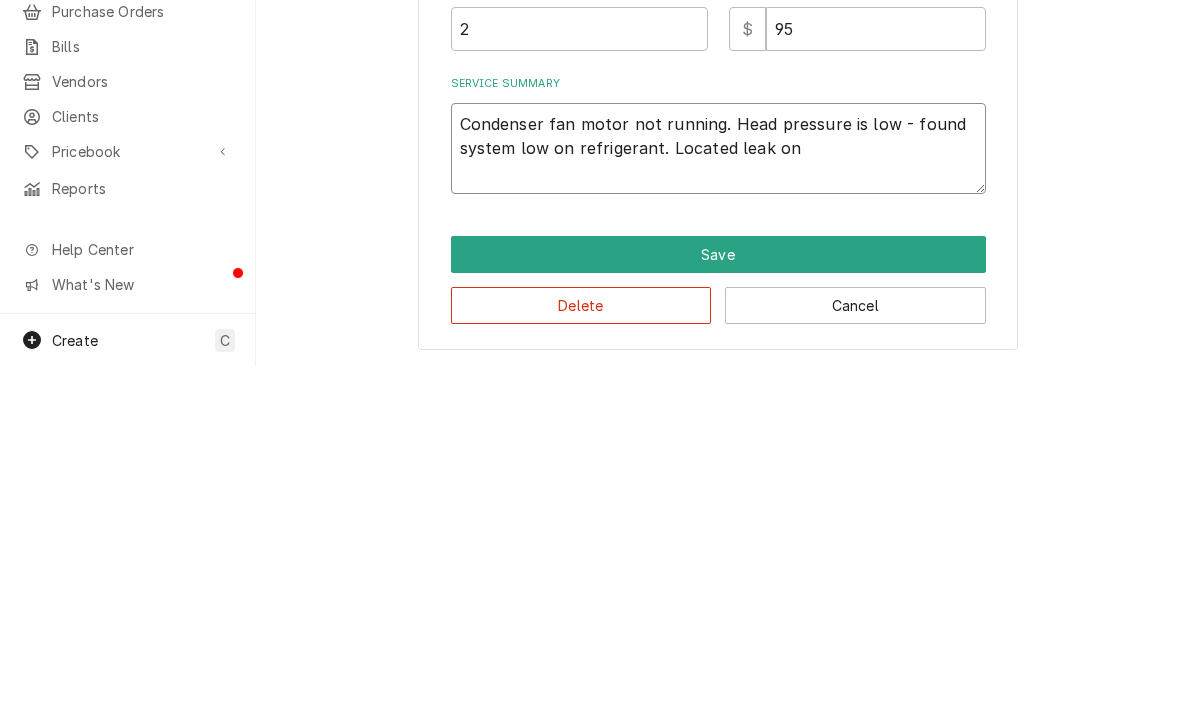 type on "Condenser fan motor not running. Head pressure is low - found system low on refrigerant. Located leak on" 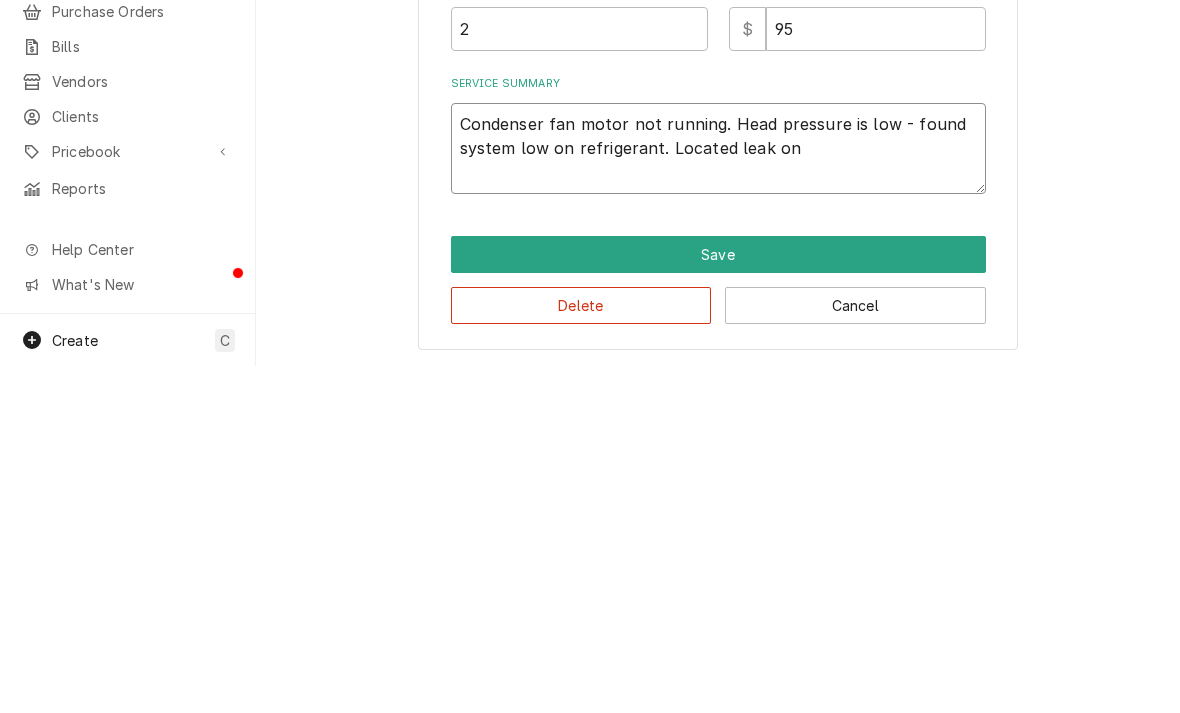 type on "Condenser fan motor not running. Head pressure is low - found system low on refrigerant. Located leak on H" 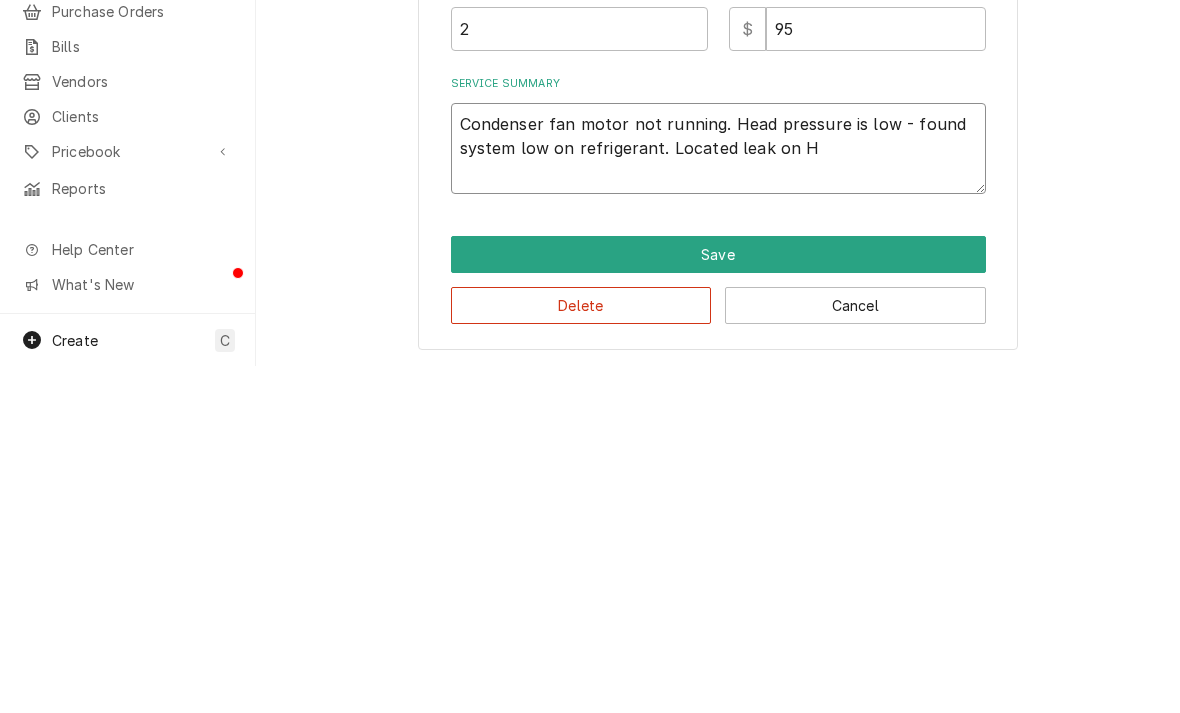 type on "x" 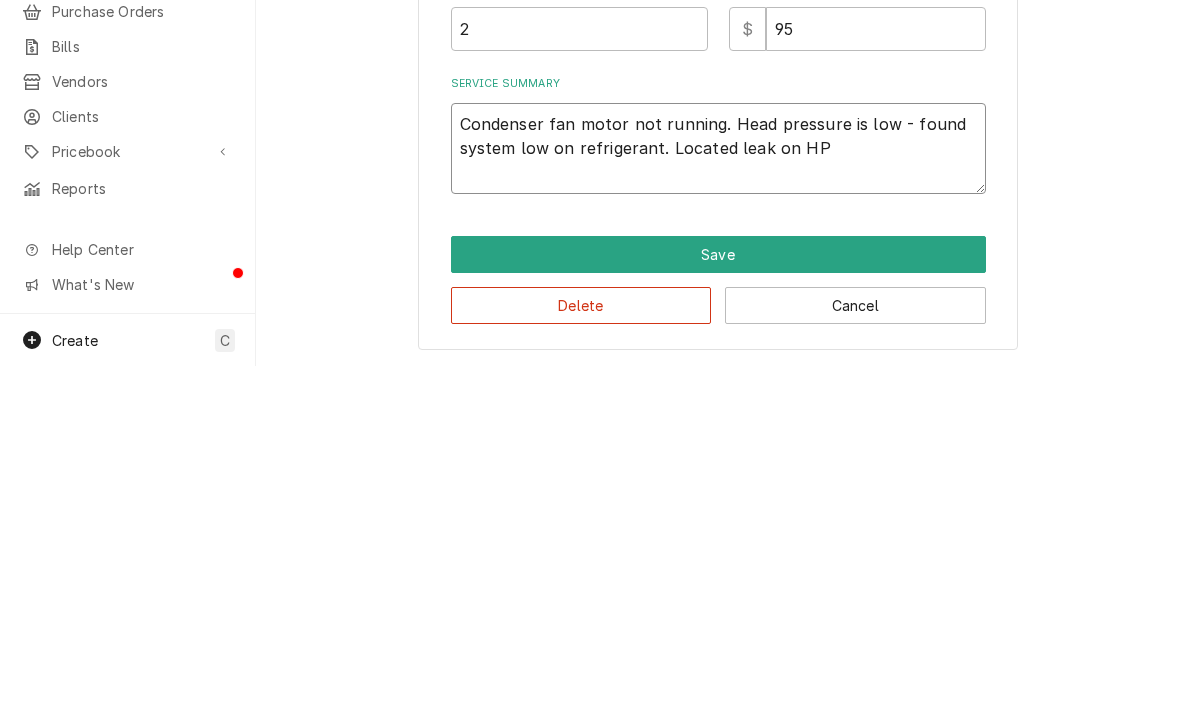 type on "x" 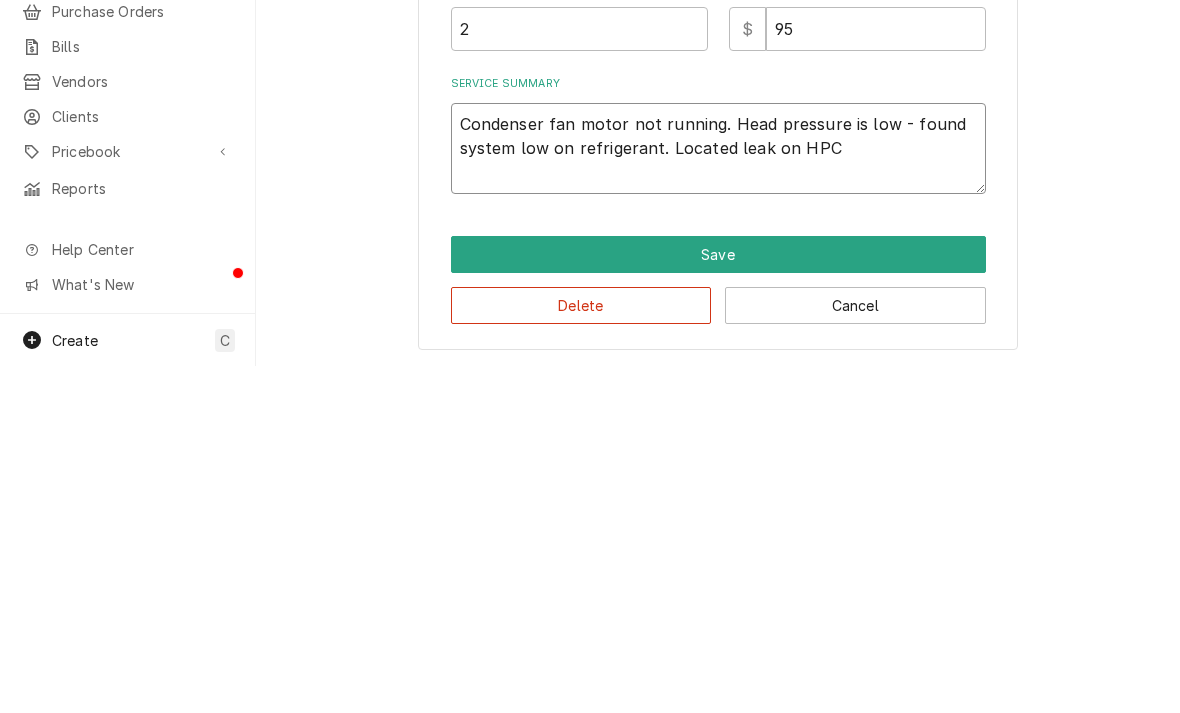 type 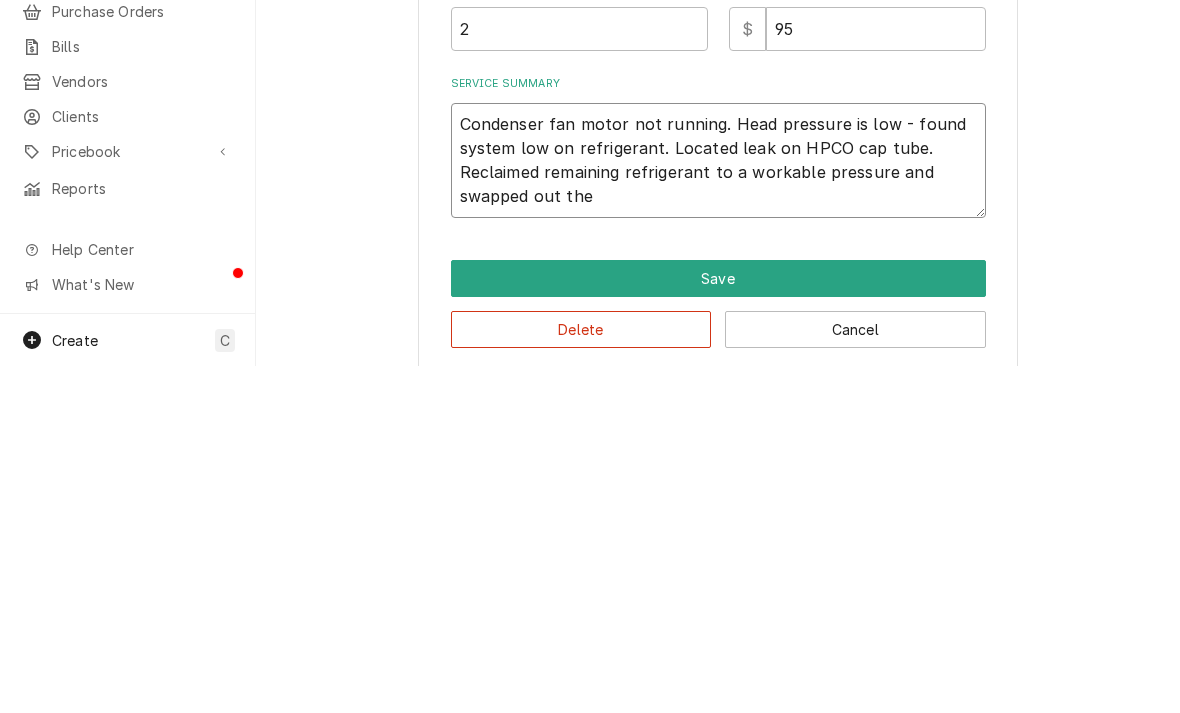 click on "Condenser fan motor not running. Head pressure is low - found system low on refrigerant. Located leak on HPCO cap tube. Reclaimed remaining refrigerant to a workable pressure and swapped out the" at bounding box center [718, 507] 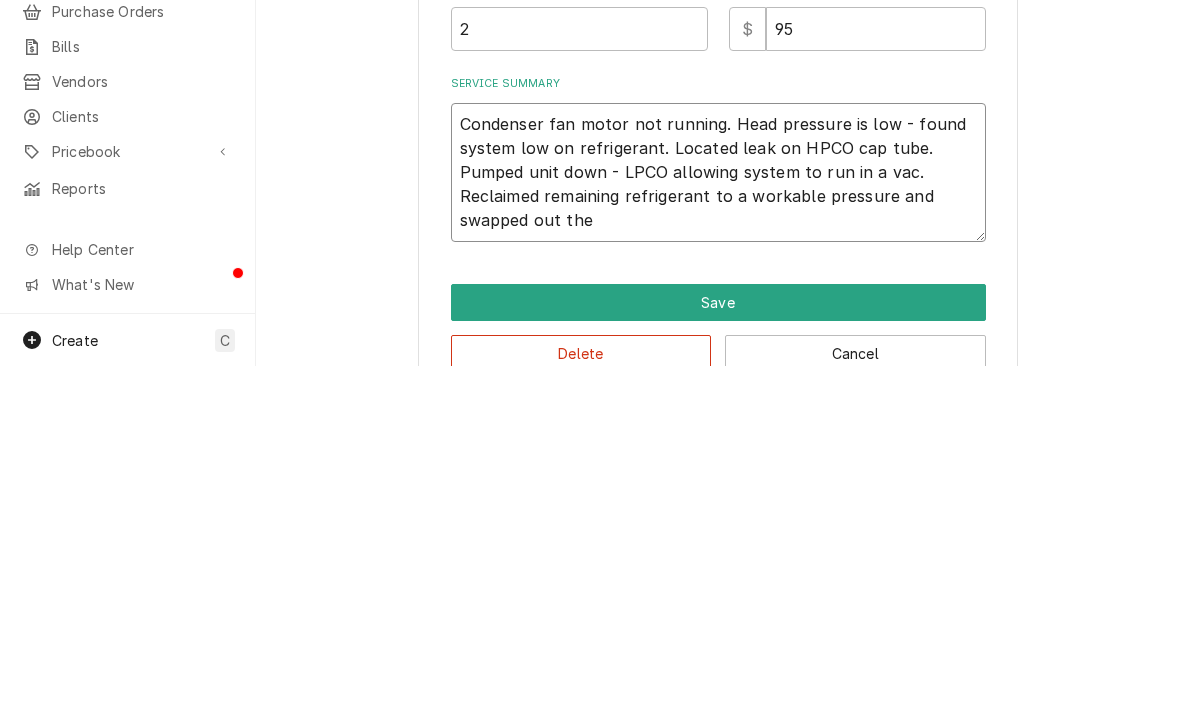 click on "Condenser fan motor not running. Head pressure is low - found system low on refrigerant. Located leak on HPCO cap tube. Pumped unit down - LPCO allowing system to run in a vac. Reclaimed remaining refrigerant to a workable pressure and swapped out the" at bounding box center (718, 519) 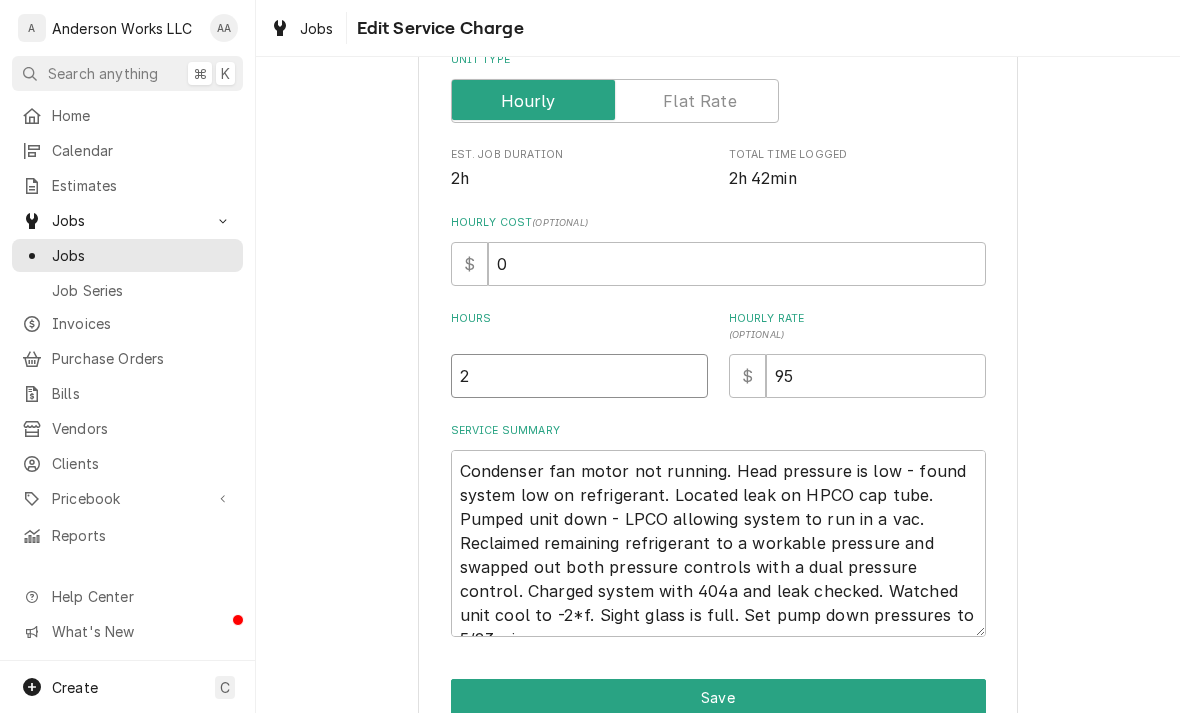 click on "2" at bounding box center [579, 376] 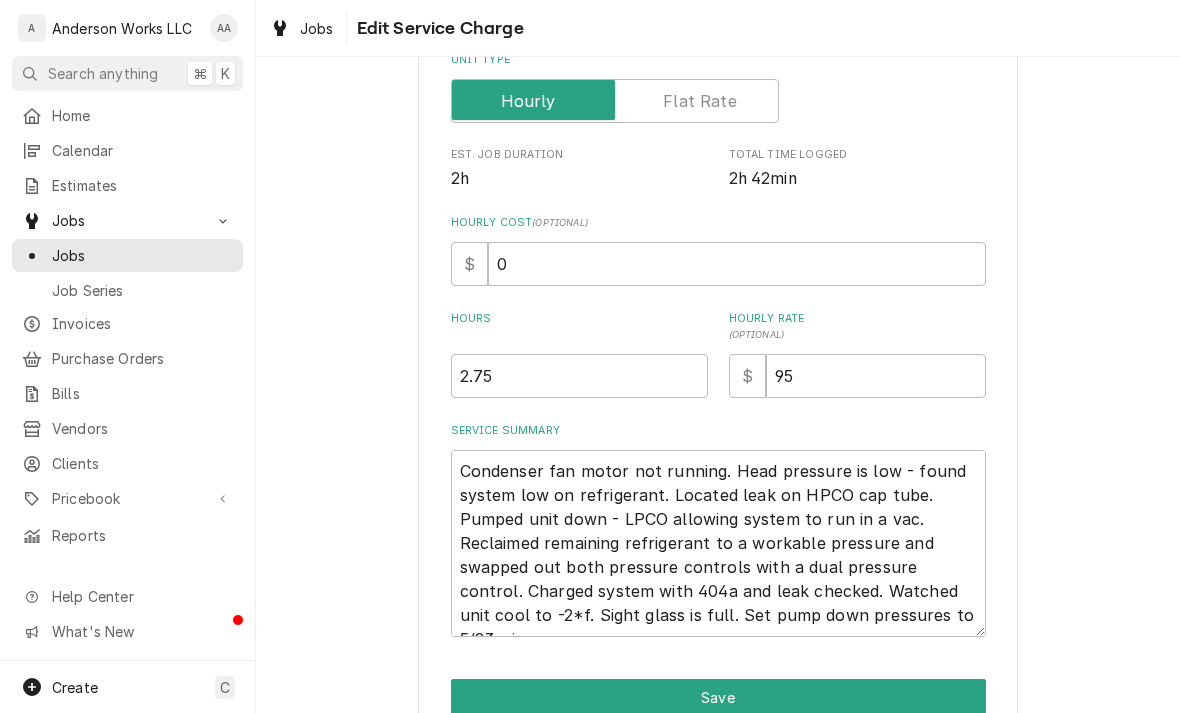 click on "Save" at bounding box center (718, 697) 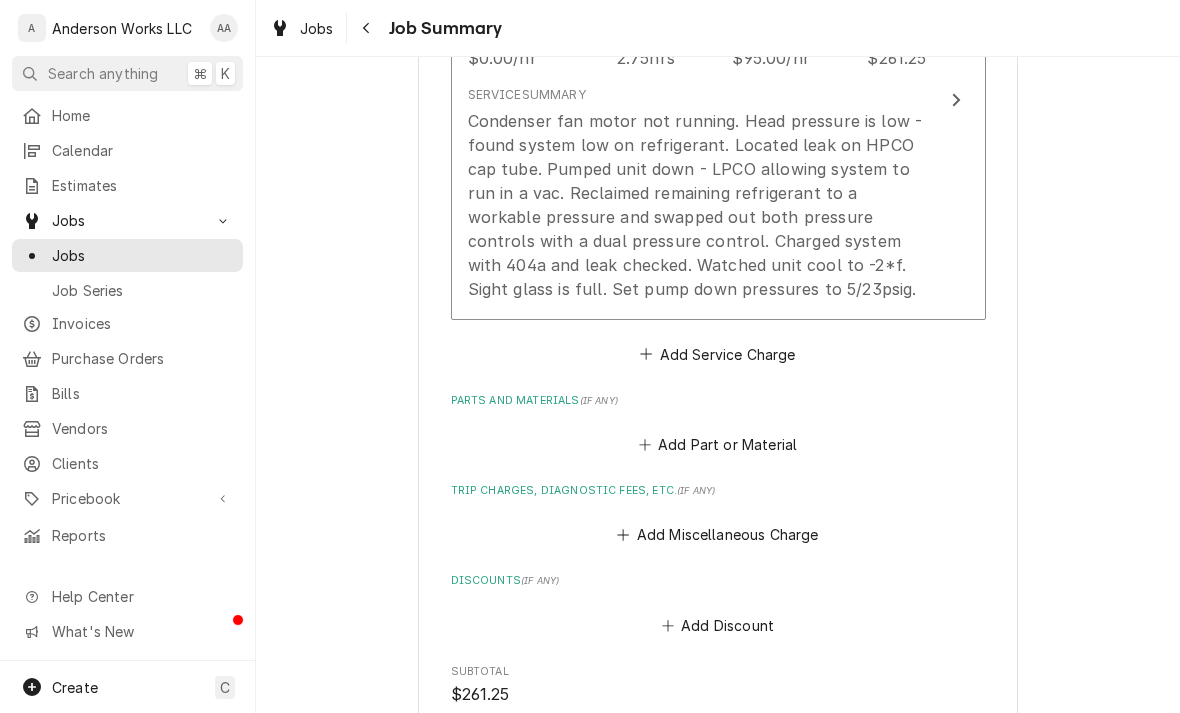 scroll, scrollTop: 727, scrollLeft: 0, axis: vertical 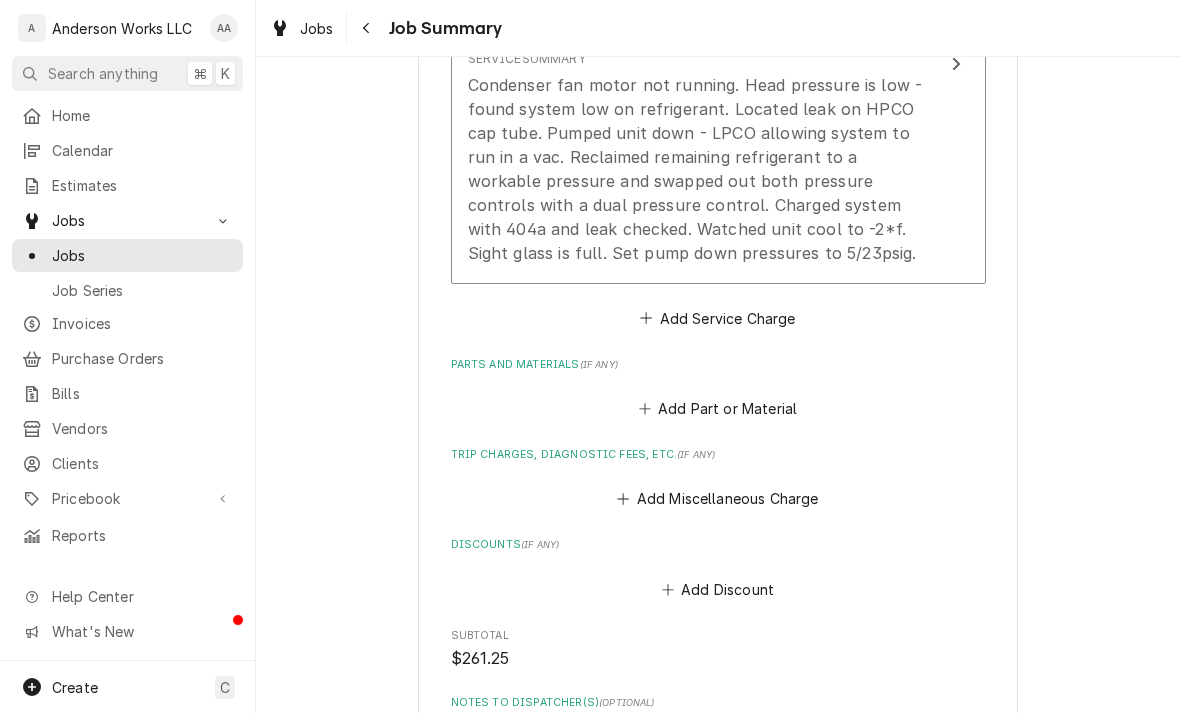 click on "Add Miscellaneous Charge" at bounding box center (718, 499) 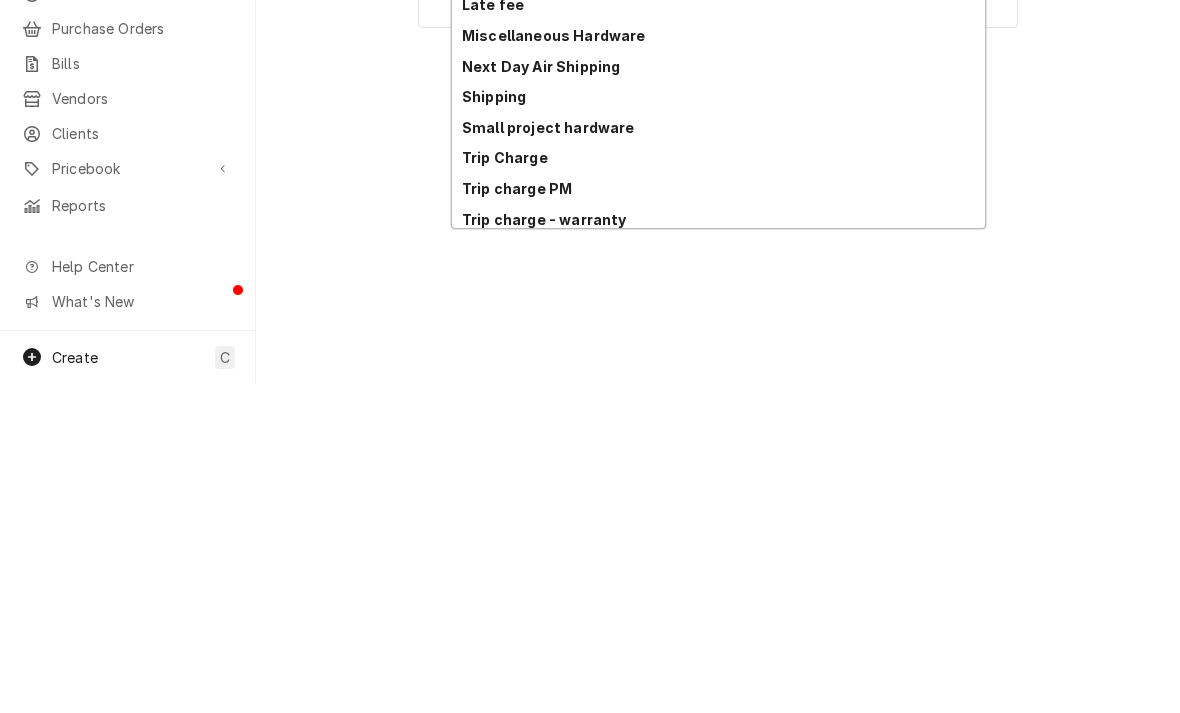 click on "Trip Charge" at bounding box center (505, 487) 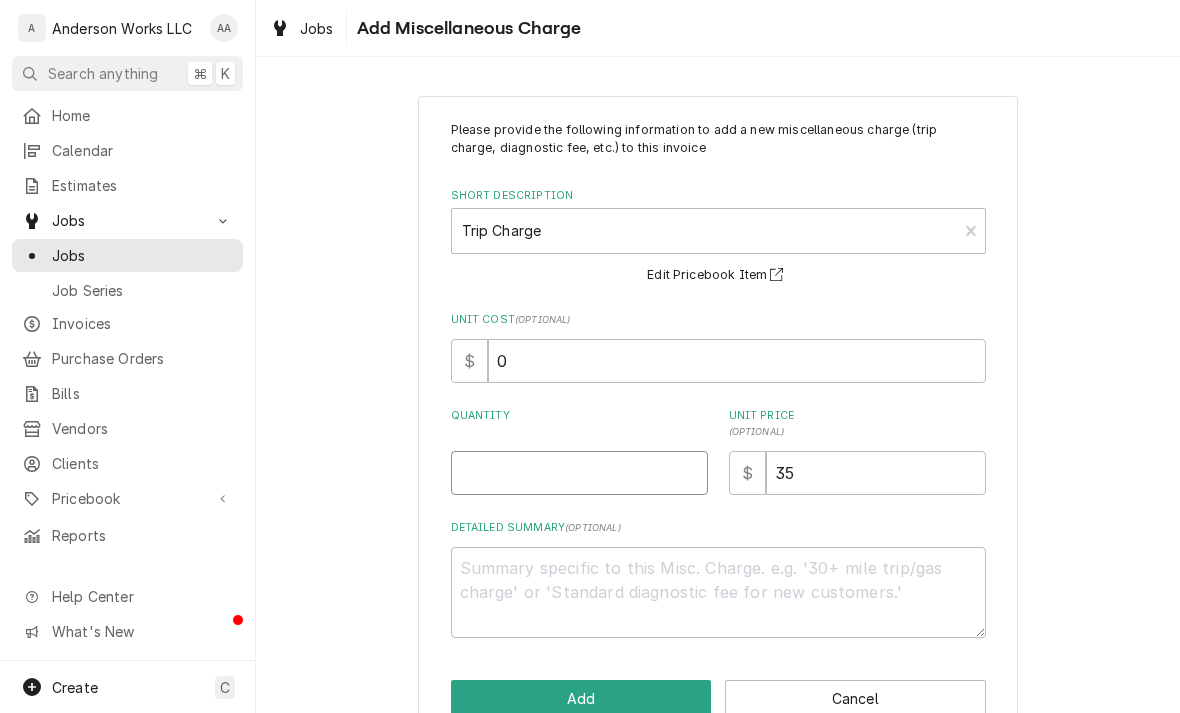 click on "Quantity" at bounding box center [579, 473] 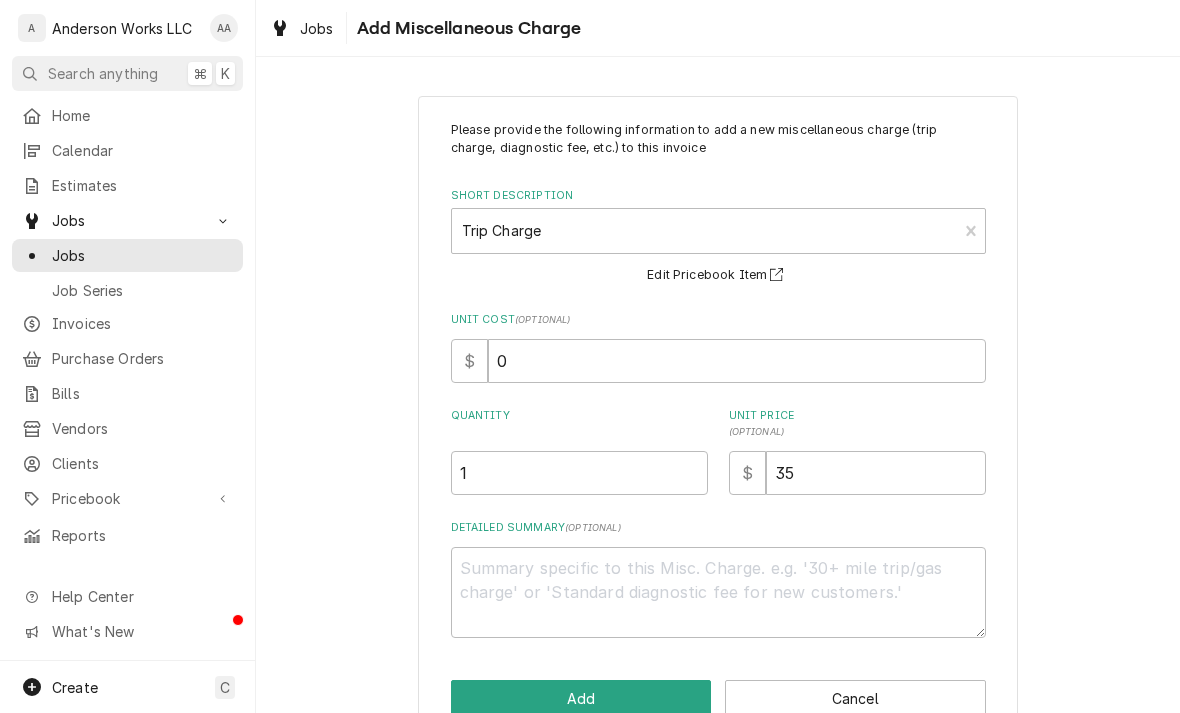 click on "Add" at bounding box center [581, 698] 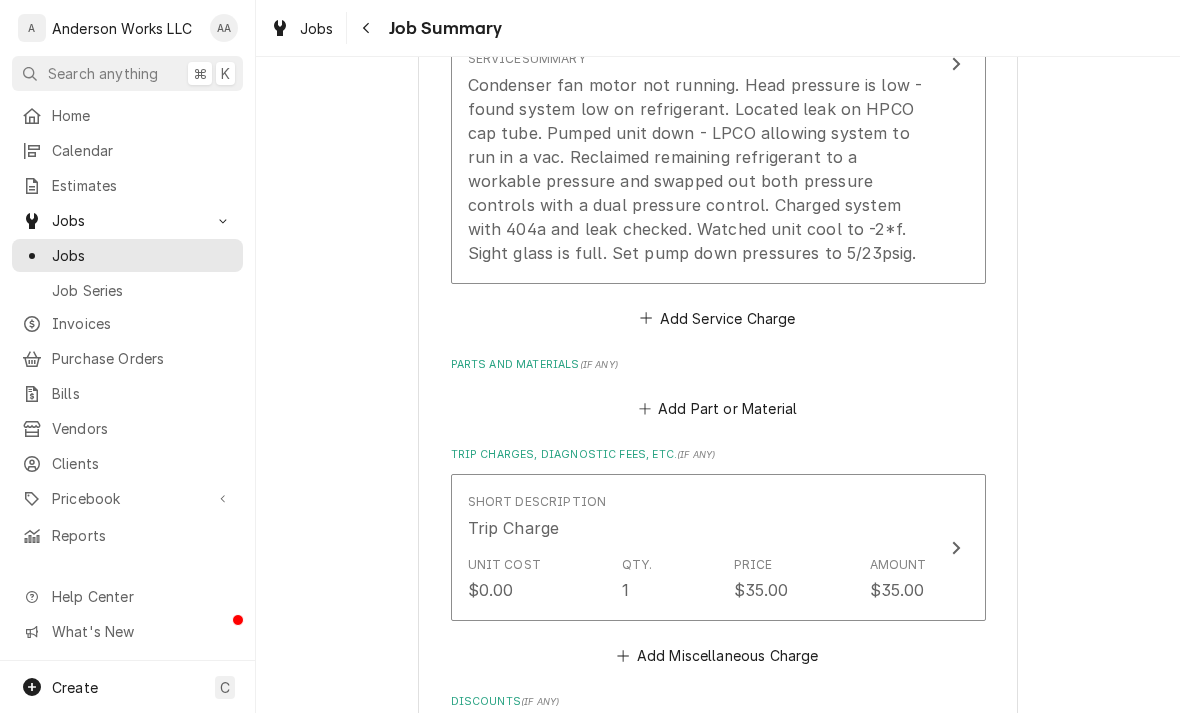 click on "Add Part or Material" at bounding box center [717, 409] 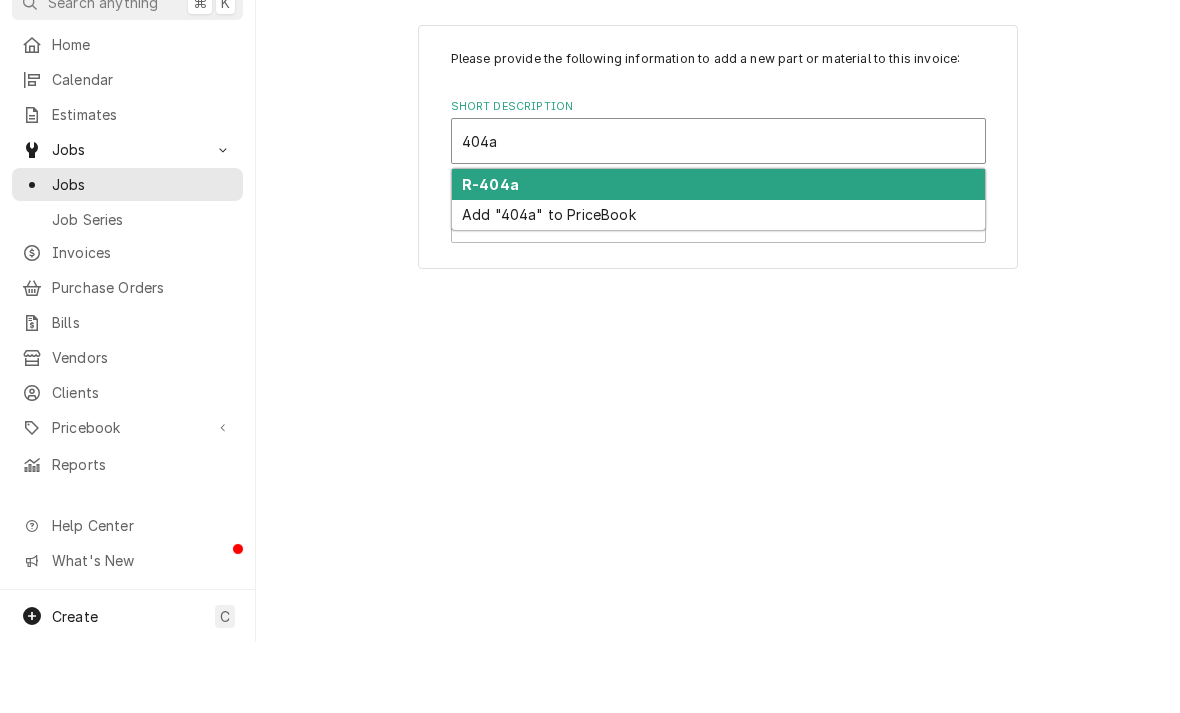 click on "R-404a" at bounding box center (490, 255) 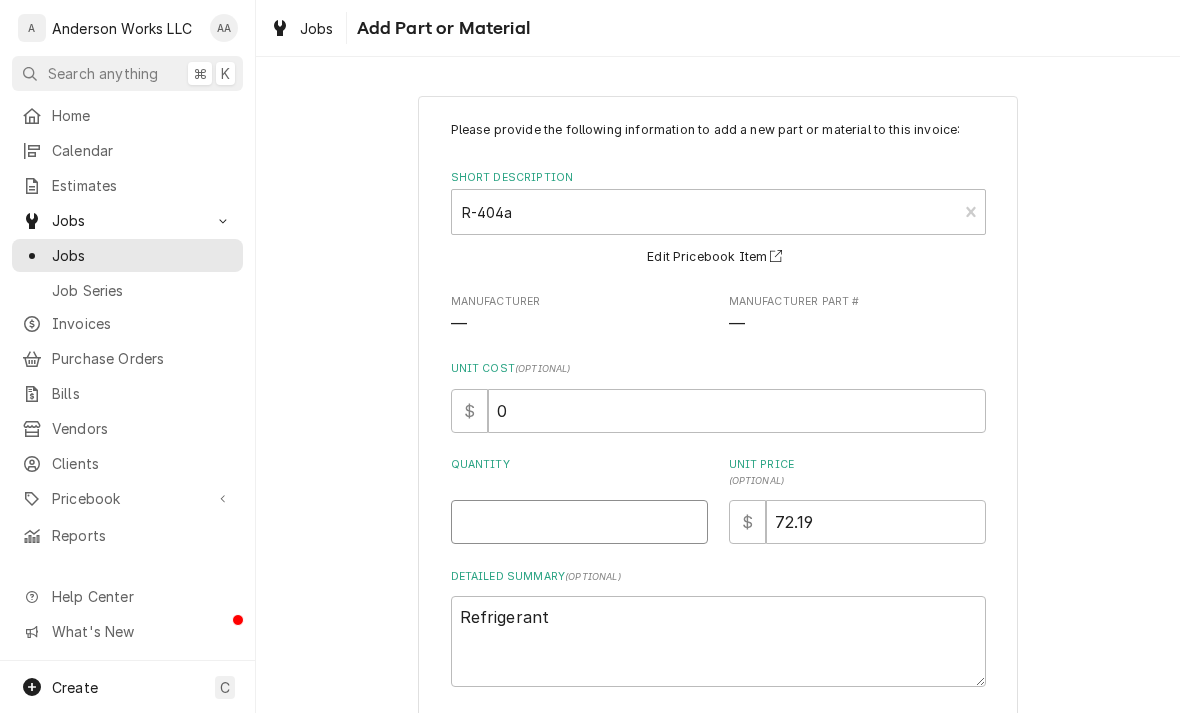 click on "Quantity" at bounding box center (579, 522) 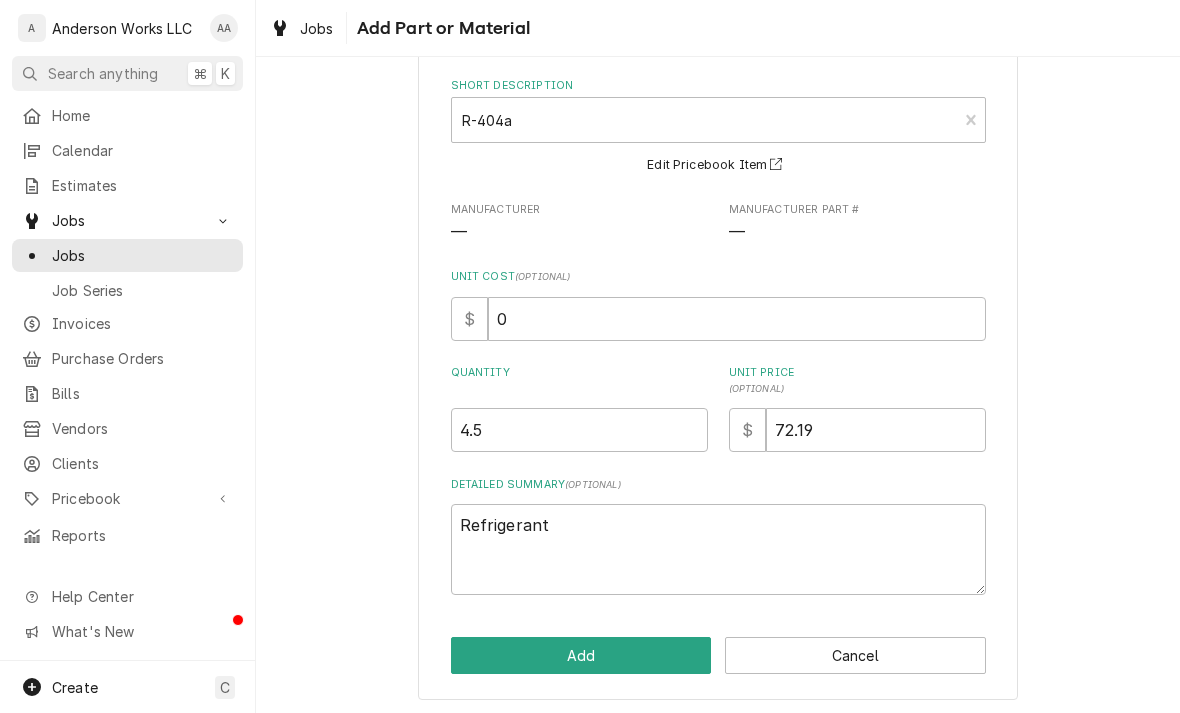 click on "Add" at bounding box center (581, 655) 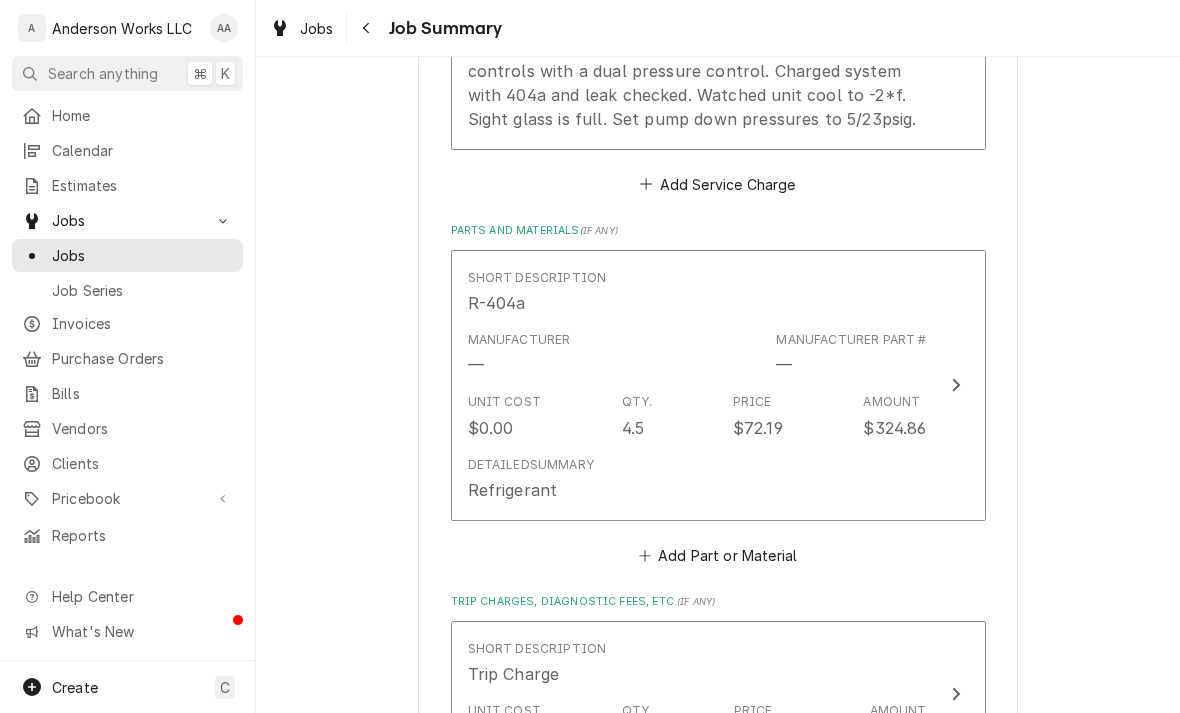 scroll, scrollTop: 890, scrollLeft: 0, axis: vertical 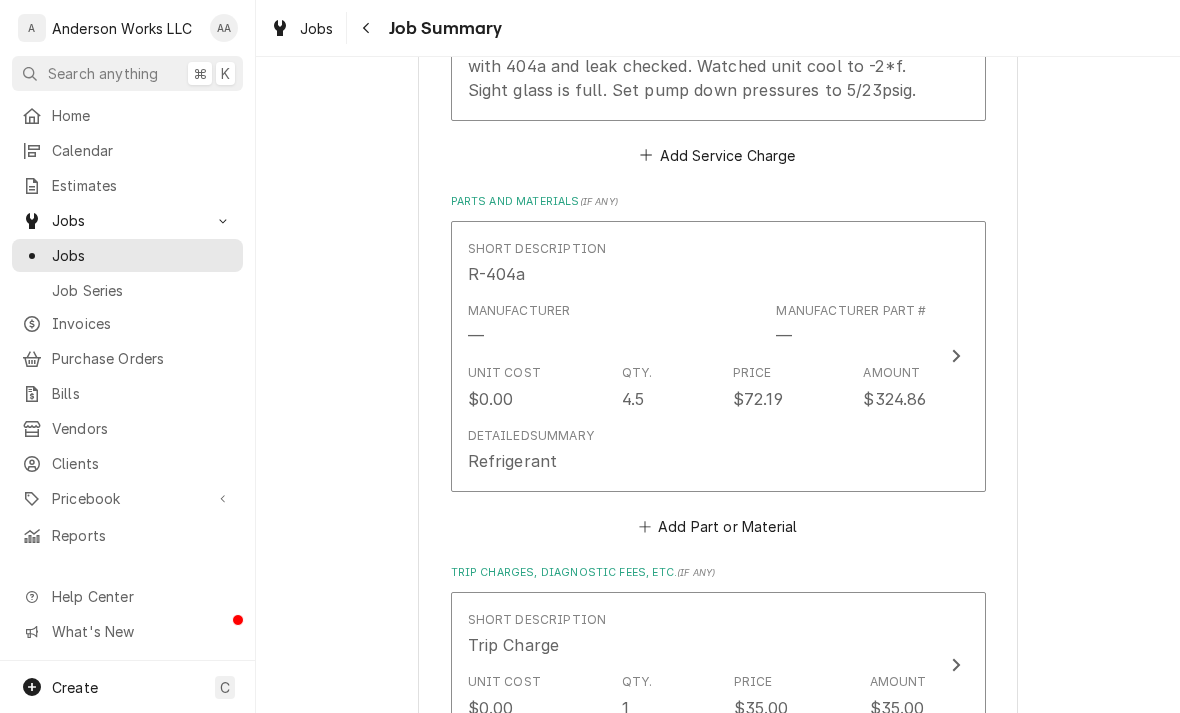 click on "Add Part or Material" at bounding box center (717, 526) 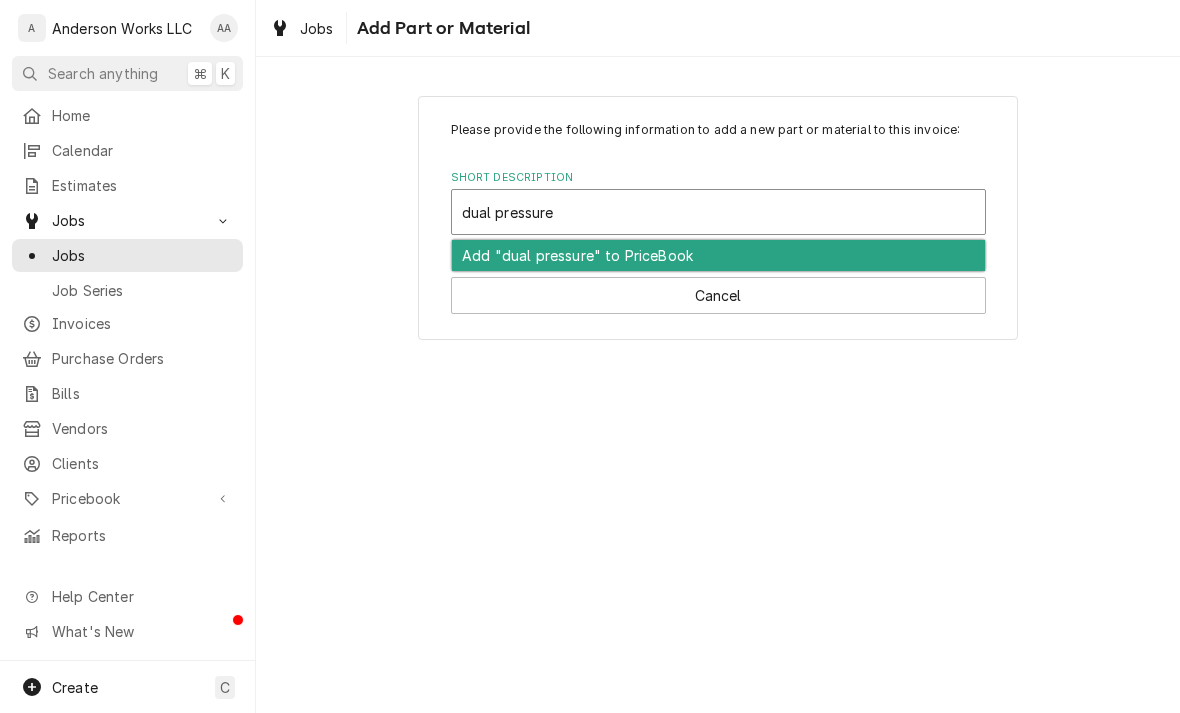 click on "dual pressure" at bounding box center (510, 212) 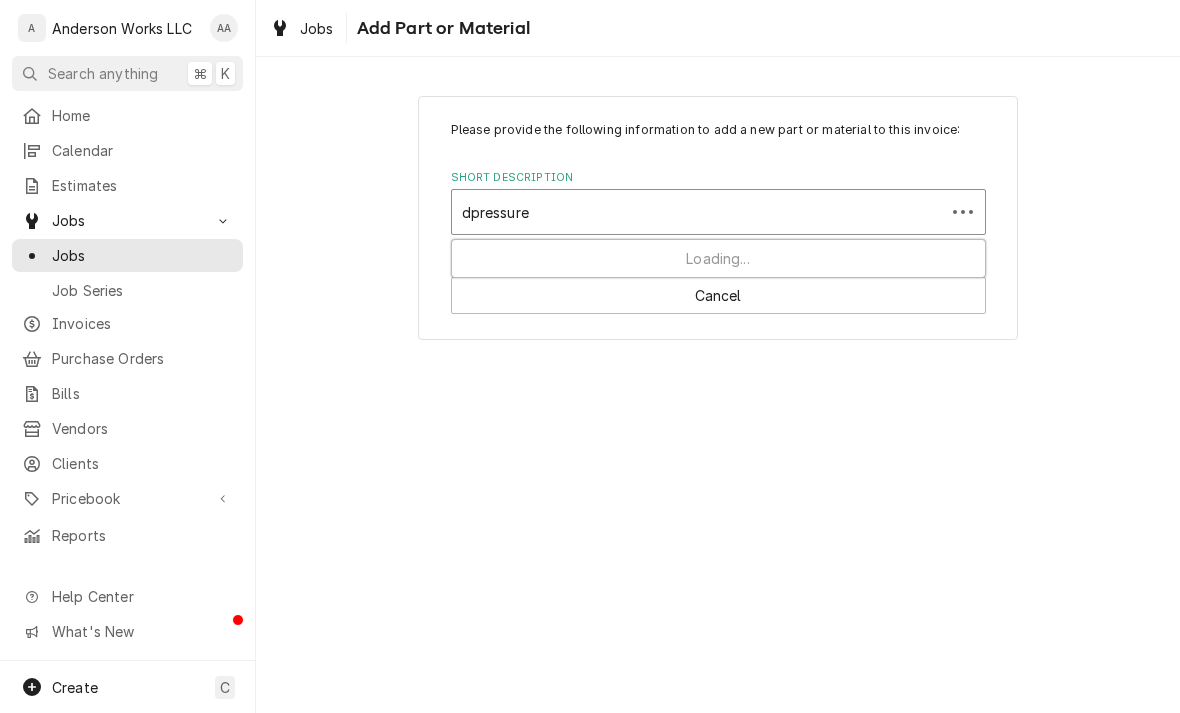 click on "dpressure" at bounding box center [498, 212] 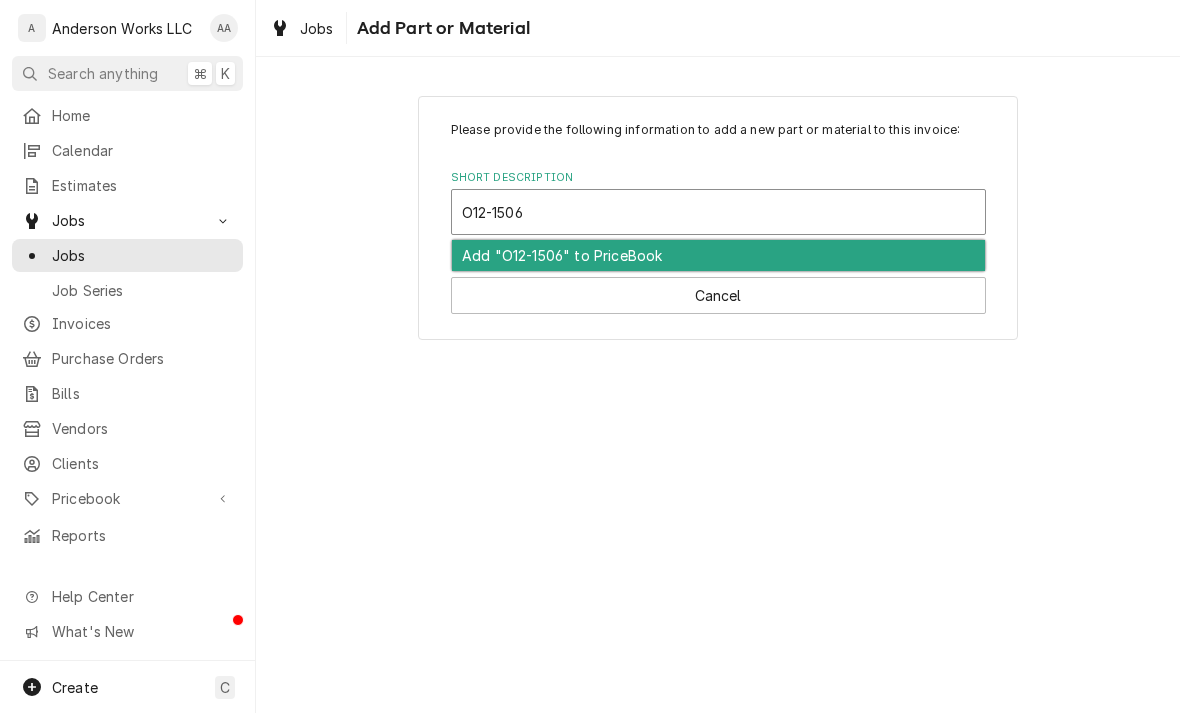 click on "Add "O12-1506" to PriceBook" at bounding box center (718, 255) 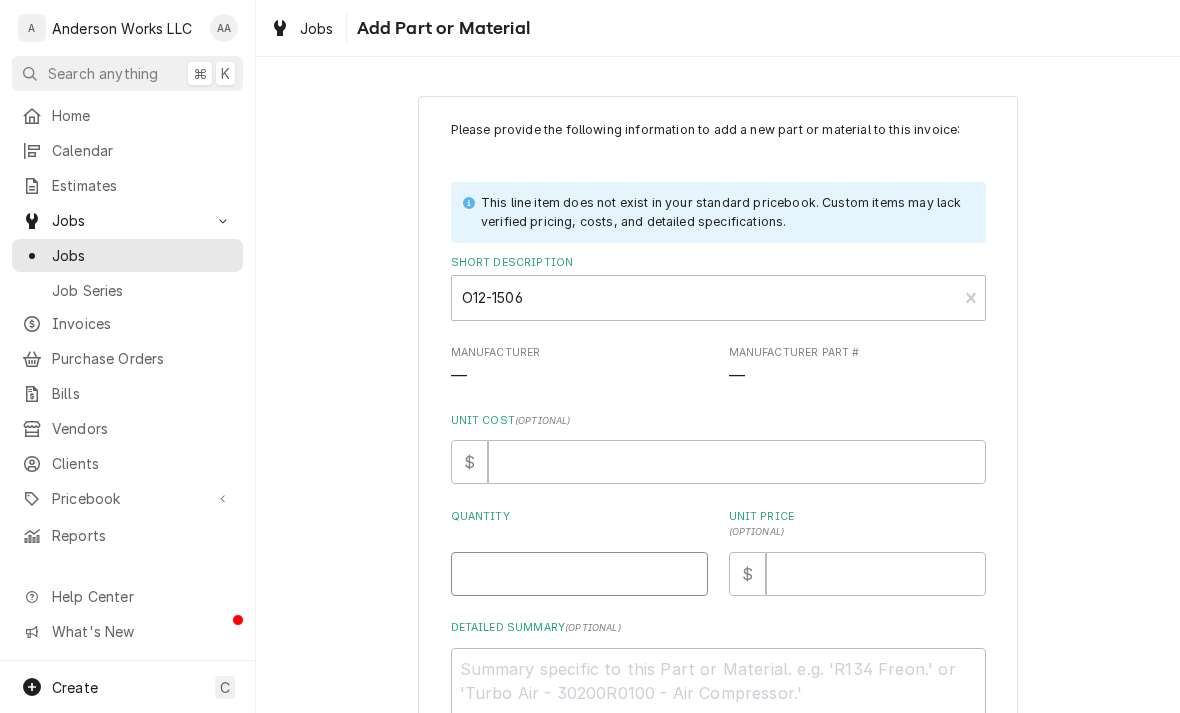 click on "Quantity" at bounding box center (579, 574) 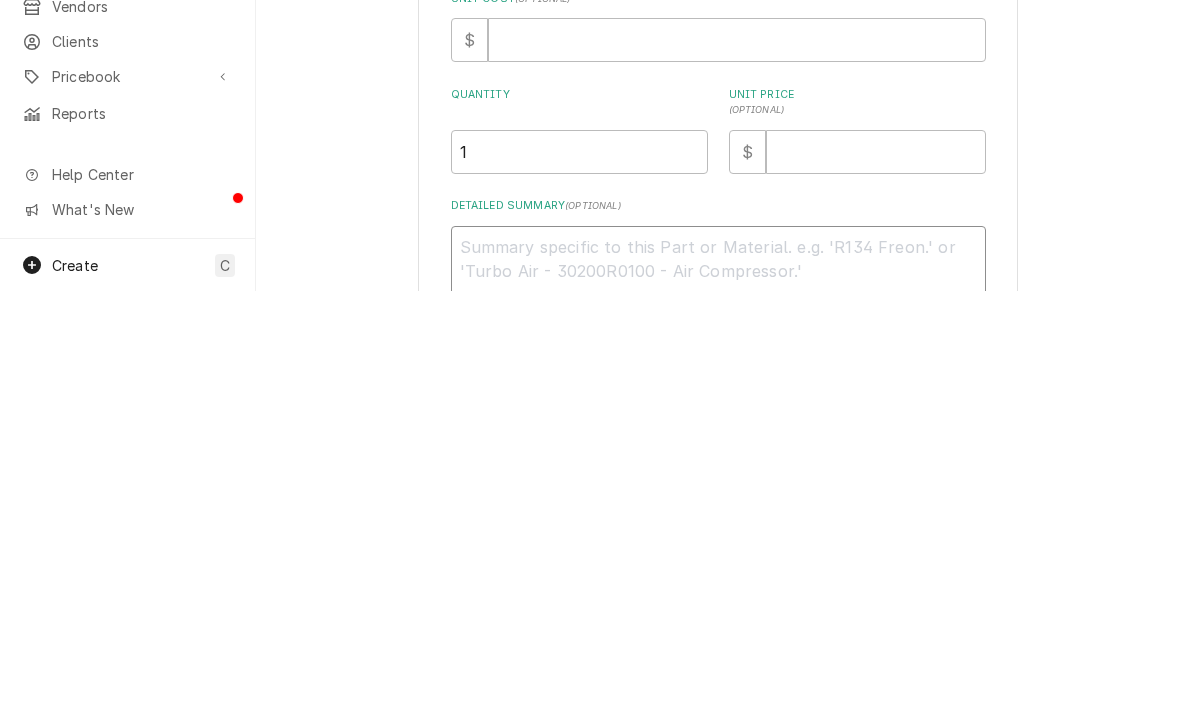 click on "Detailed Summary  ( optional )" at bounding box center (718, 693) 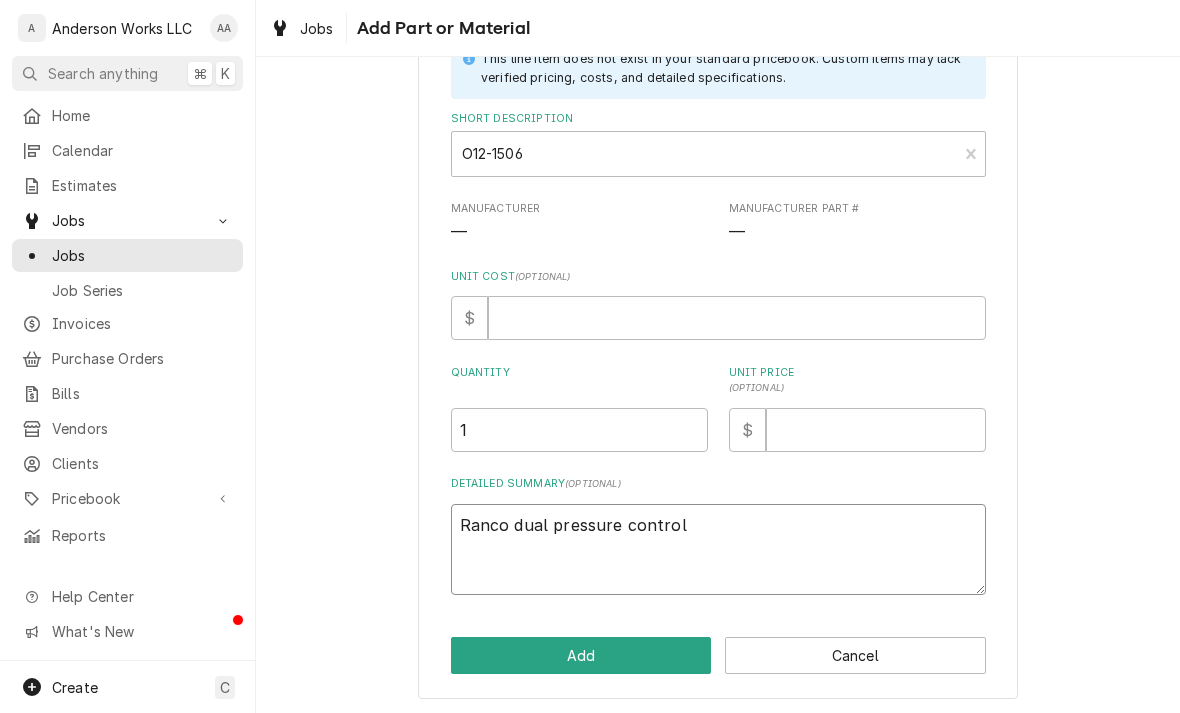 scroll, scrollTop: 143, scrollLeft: 0, axis: vertical 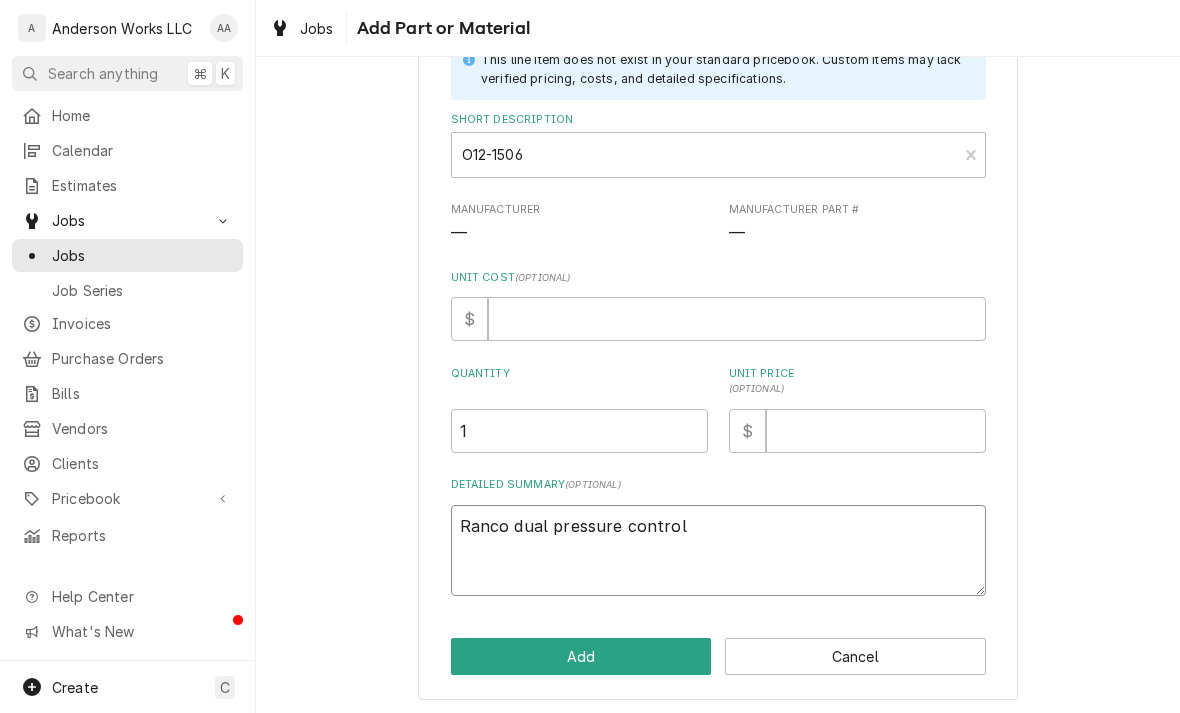 click on "Ranco dual pressure control" at bounding box center (718, 550) 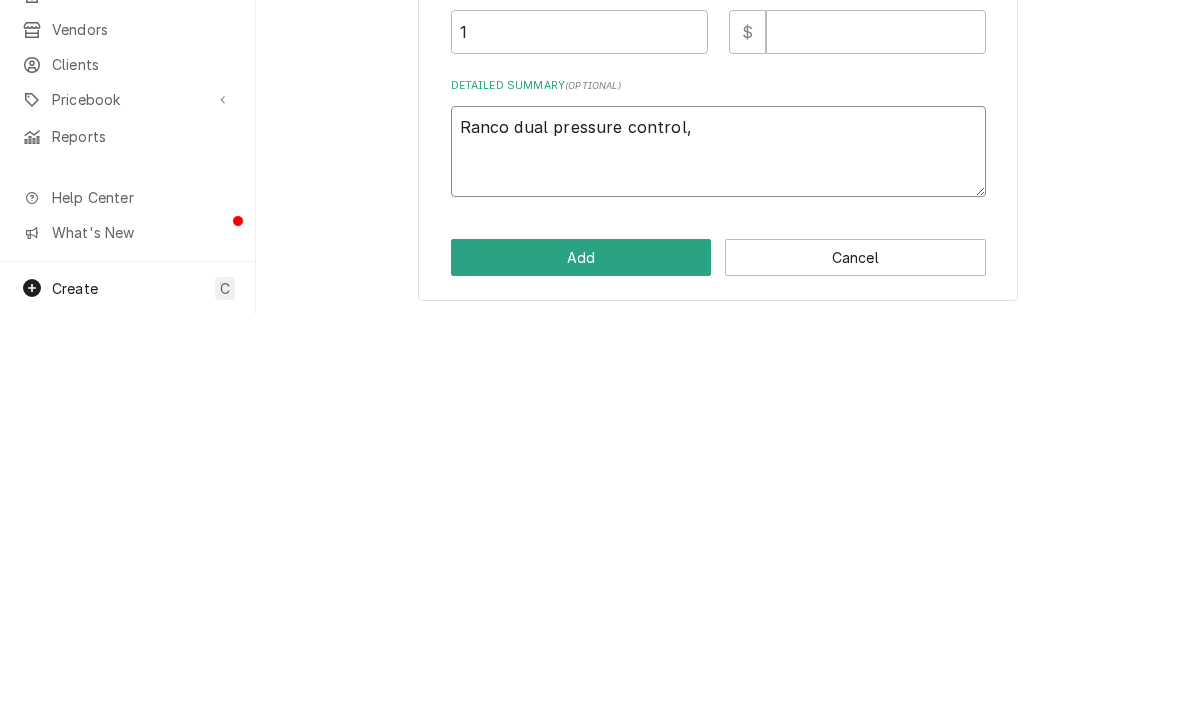 click on "Ranco dual pressure control," at bounding box center [718, 550] 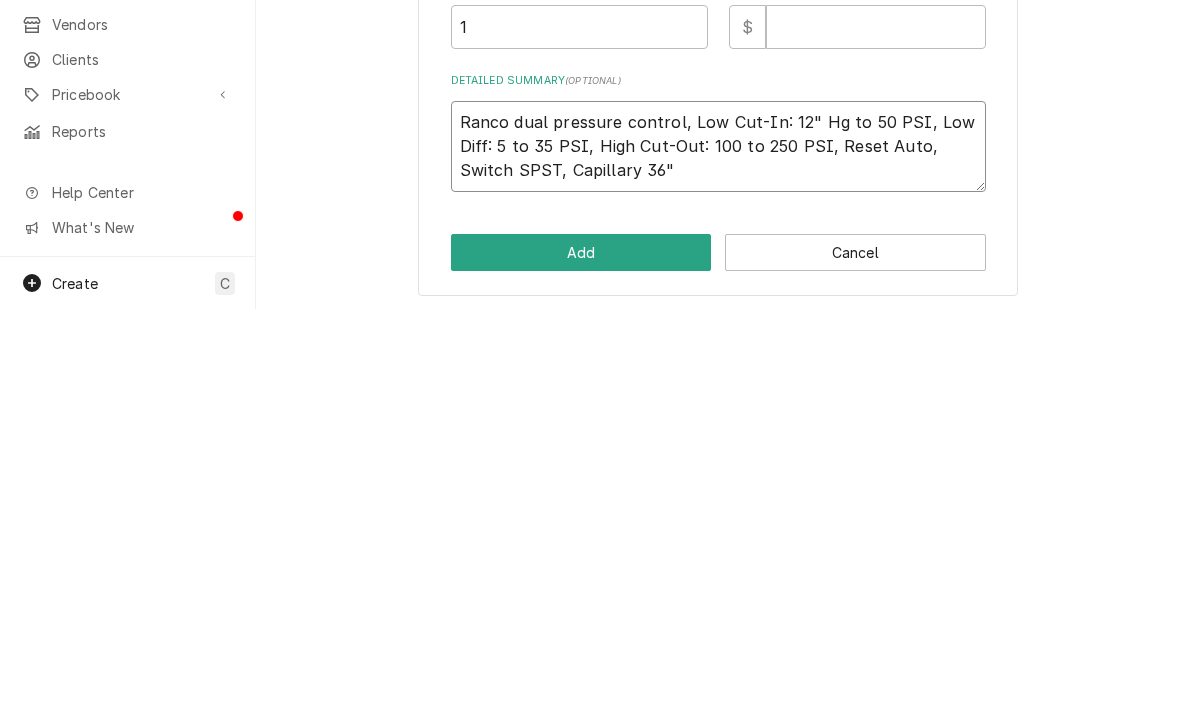 click on "Ranco dual pressure control, Low Cut-In: 12" Hg to 50 PSI, Low Diff: 5 to 35 PSI, High Cut-Out: 100 to 250 PSI, Reset Auto, Switch SPST, Capillary 36"" at bounding box center (718, 550) 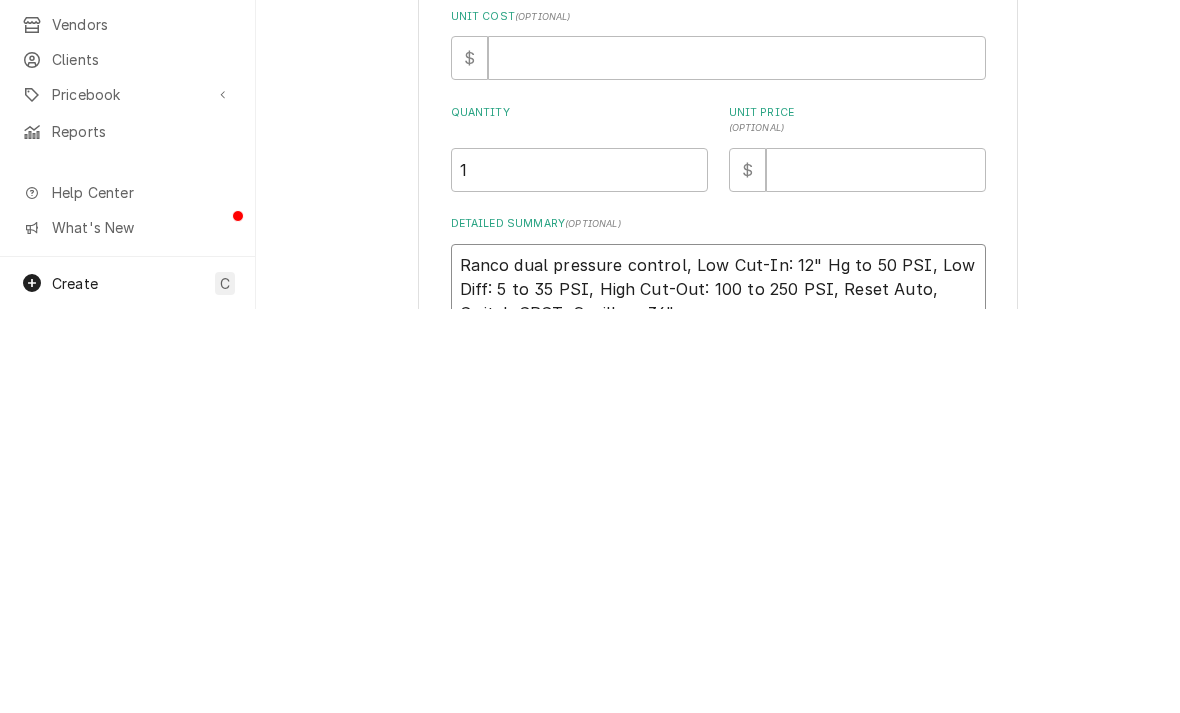 scroll, scrollTop: 0, scrollLeft: 0, axis: both 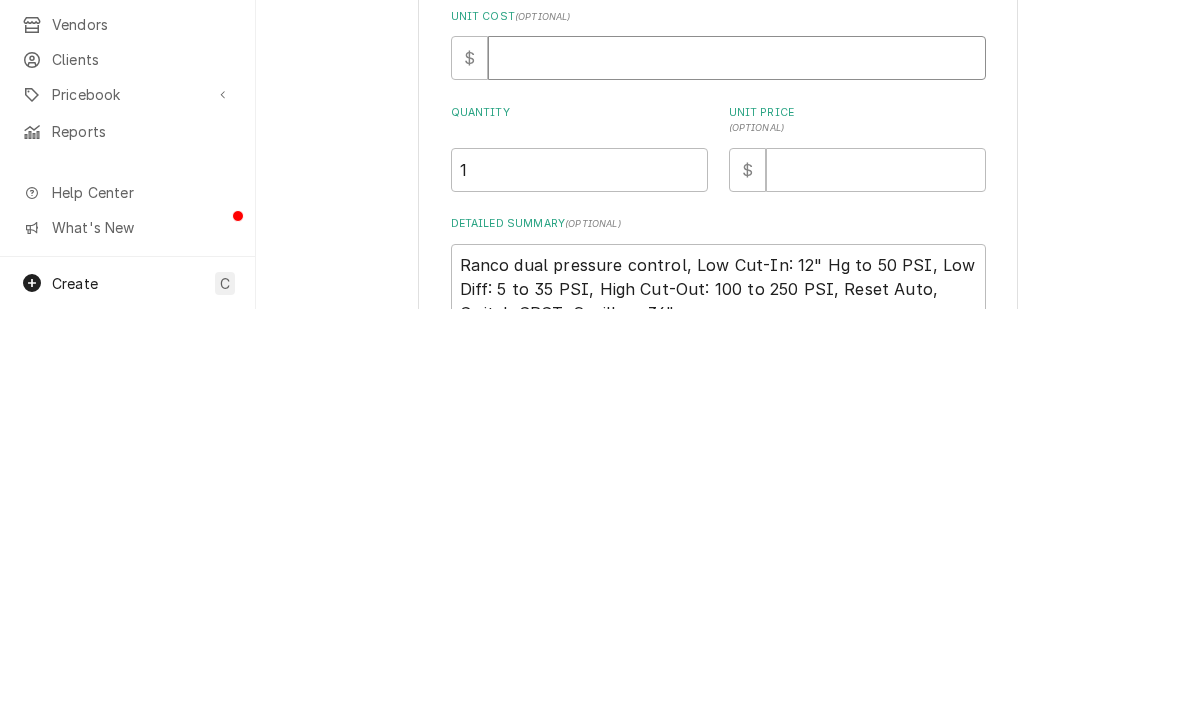 click on "Unit Cost  ( optional )" at bounding box center (737, 462) 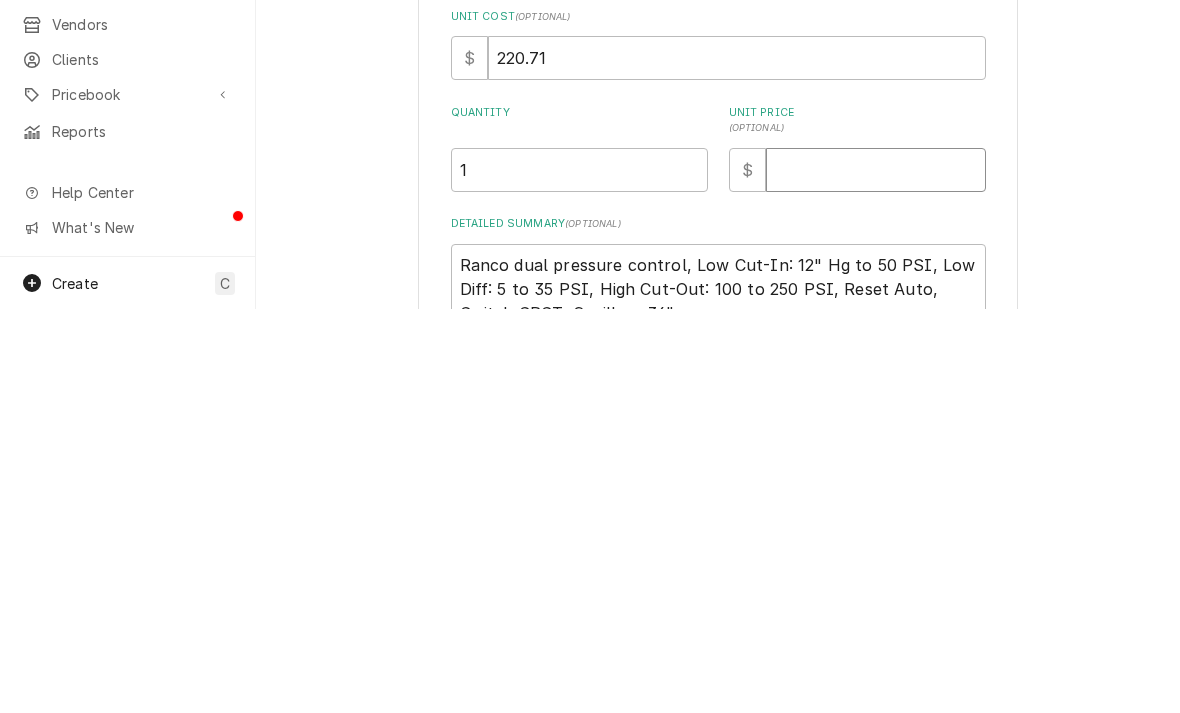 click on "Unit Price  ( optional )" at bounding box center [876, 574] 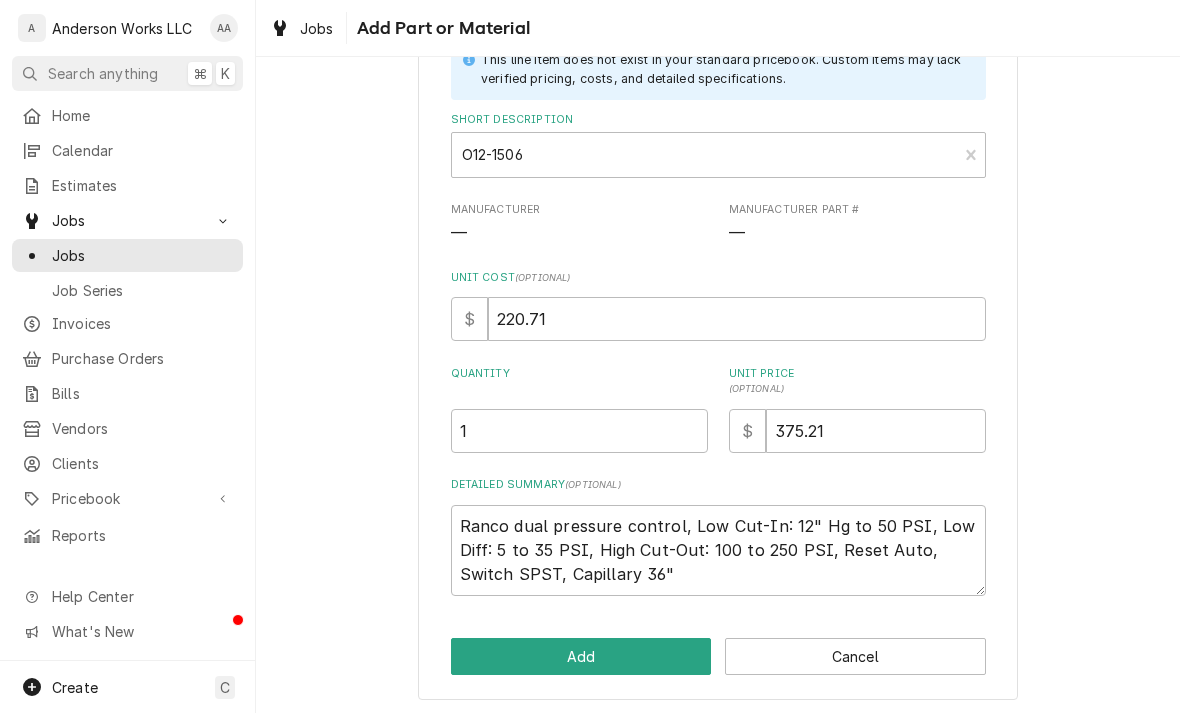 click on "Add" at bounding box center (581, 656) 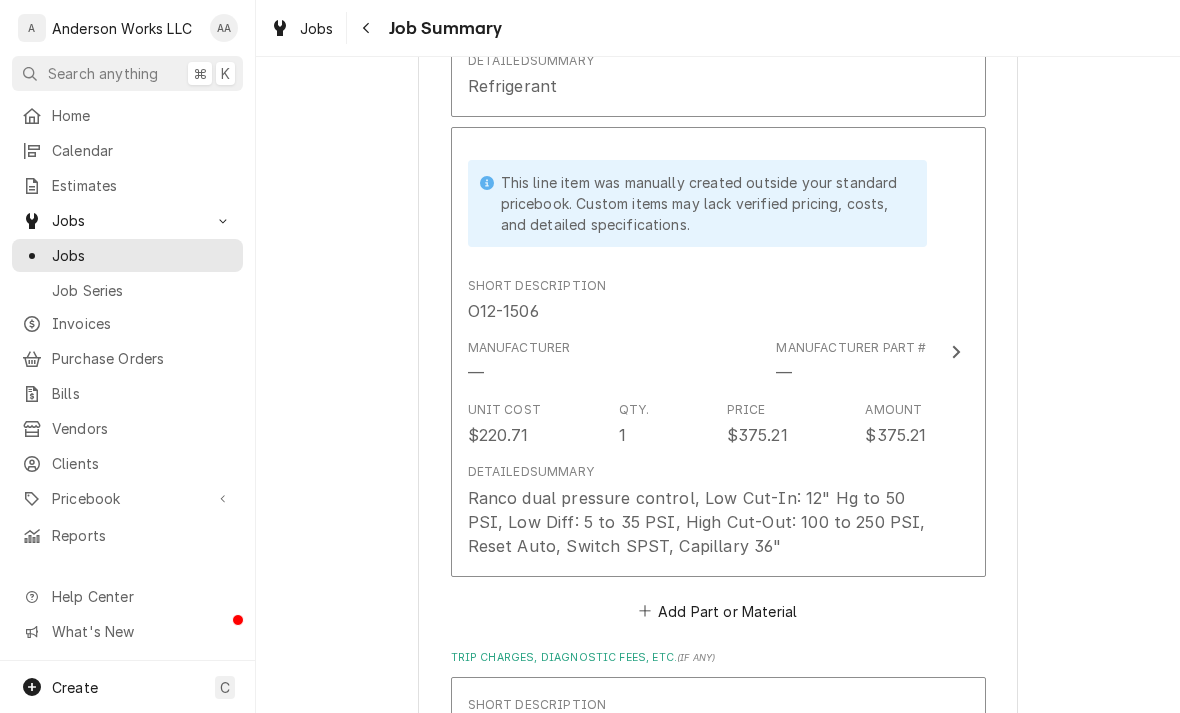scroll, scrollTop: 1245, scrollLeft: 0, axis: vertical 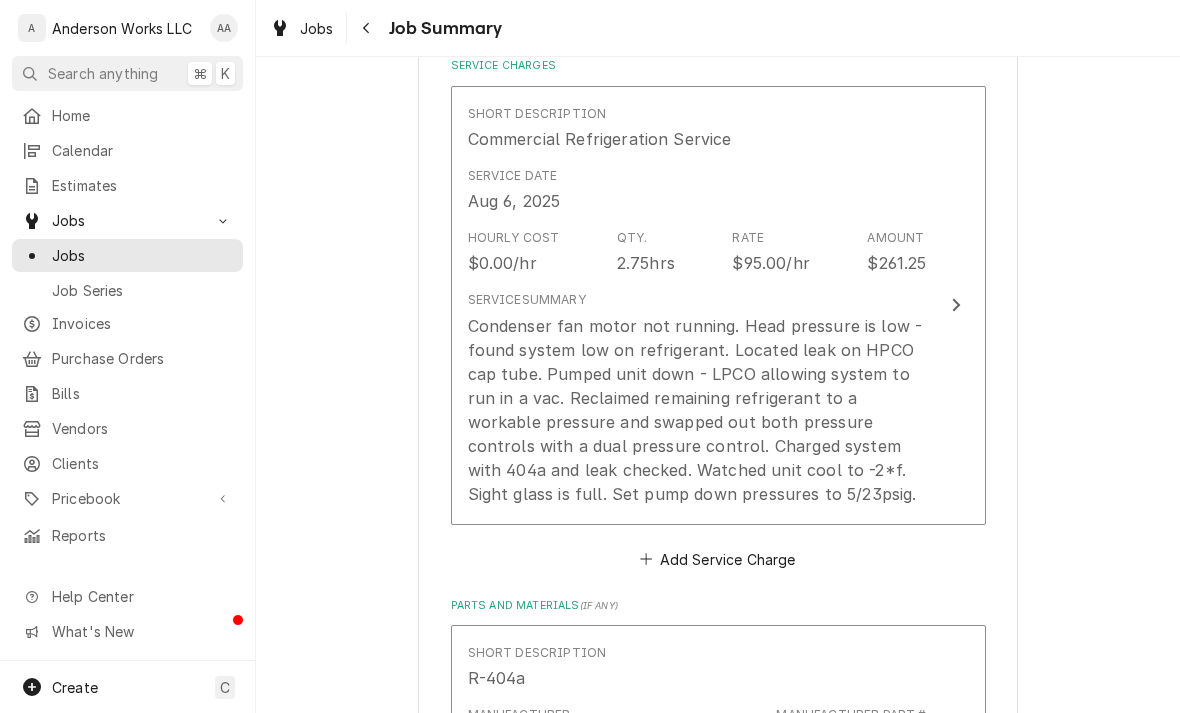 click on "Condenser fan motor not running. Head pressure is low - found system low on refrigerant. Located leak on HPCO cap tube. Pumped unit down - LPCO allowing system to run in a vac. Reclaimed remaining refrigerant to a workable pressure and swapped out both pressure controls with a dual pressure control. Charged system with 404a and leak checked. Watched unit cool to -2*f. Sight glass is full. Set pump down pressures to 5/23psig." at bounding box center (697, 410) 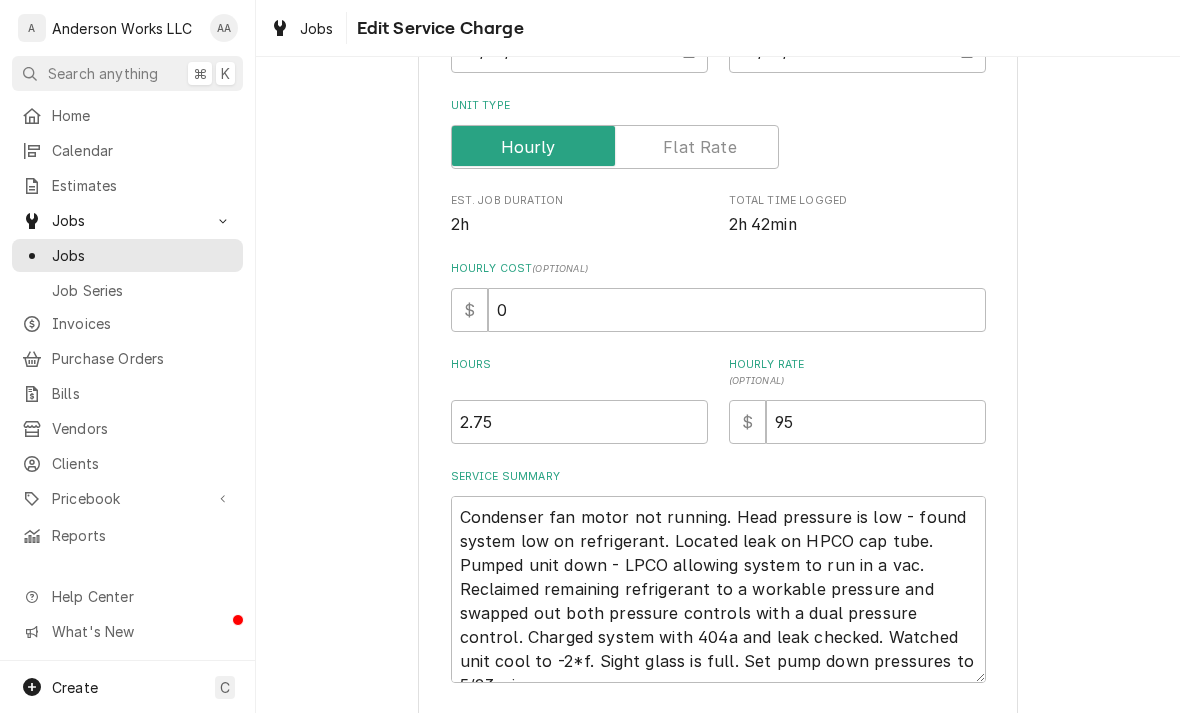 scroll, scrollTop: 291, scrollLeft: 0, axis: vertical 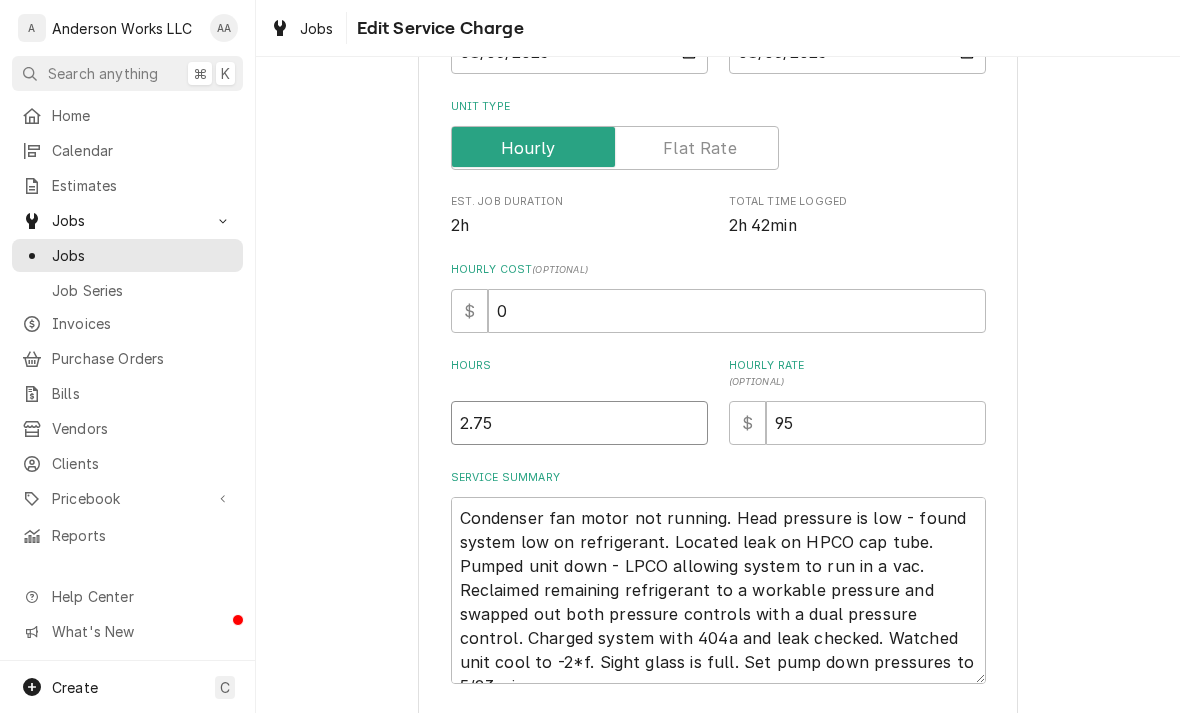 click on "2.75" at bounding box center (579, 423) 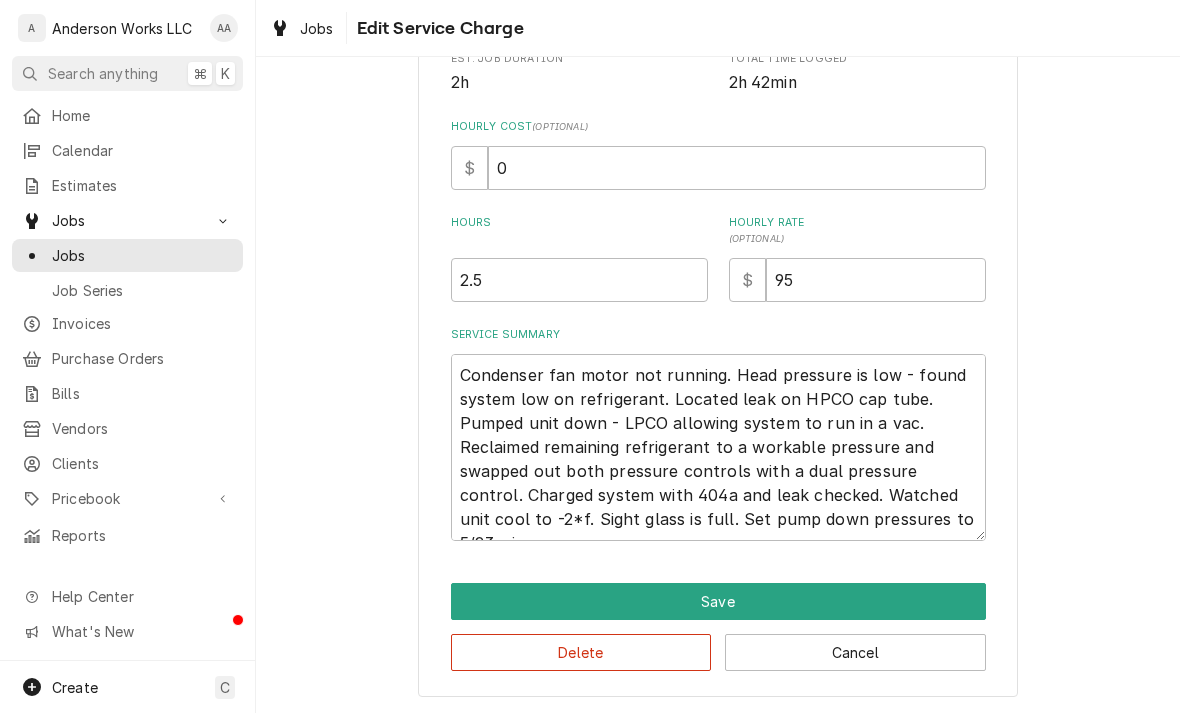 click on "Save" at bounding box center [718, 601] 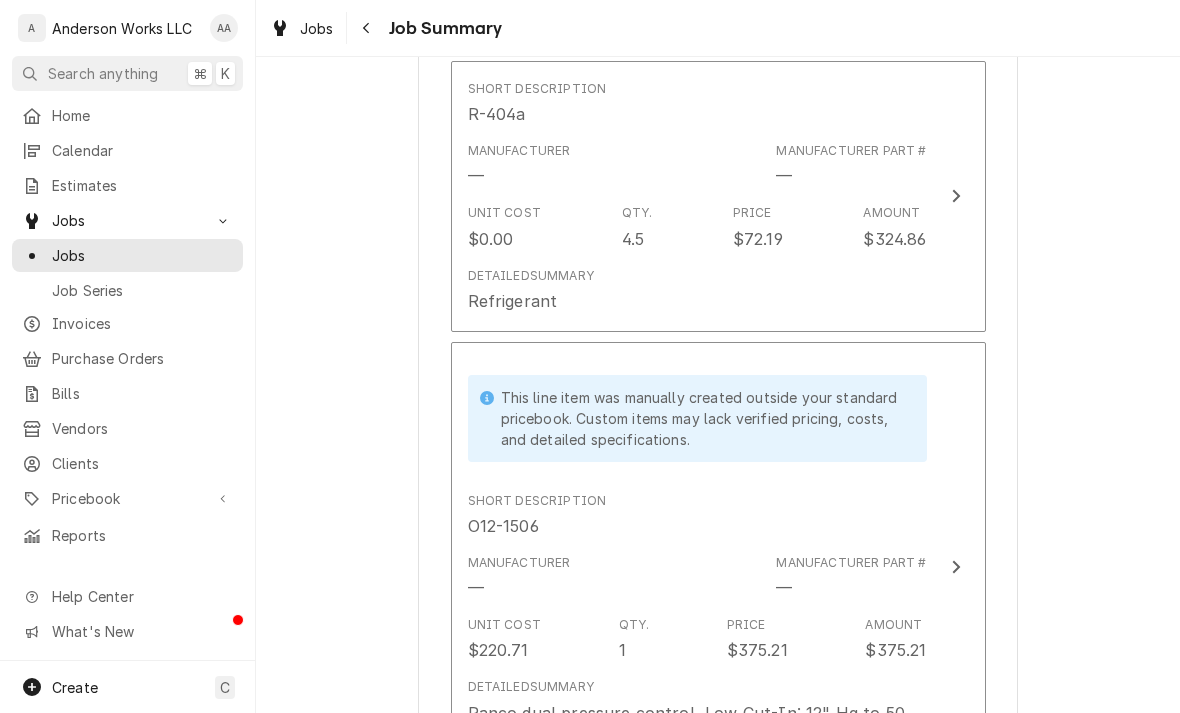 click on "Refrigerant" at bounding box center [513, 301] 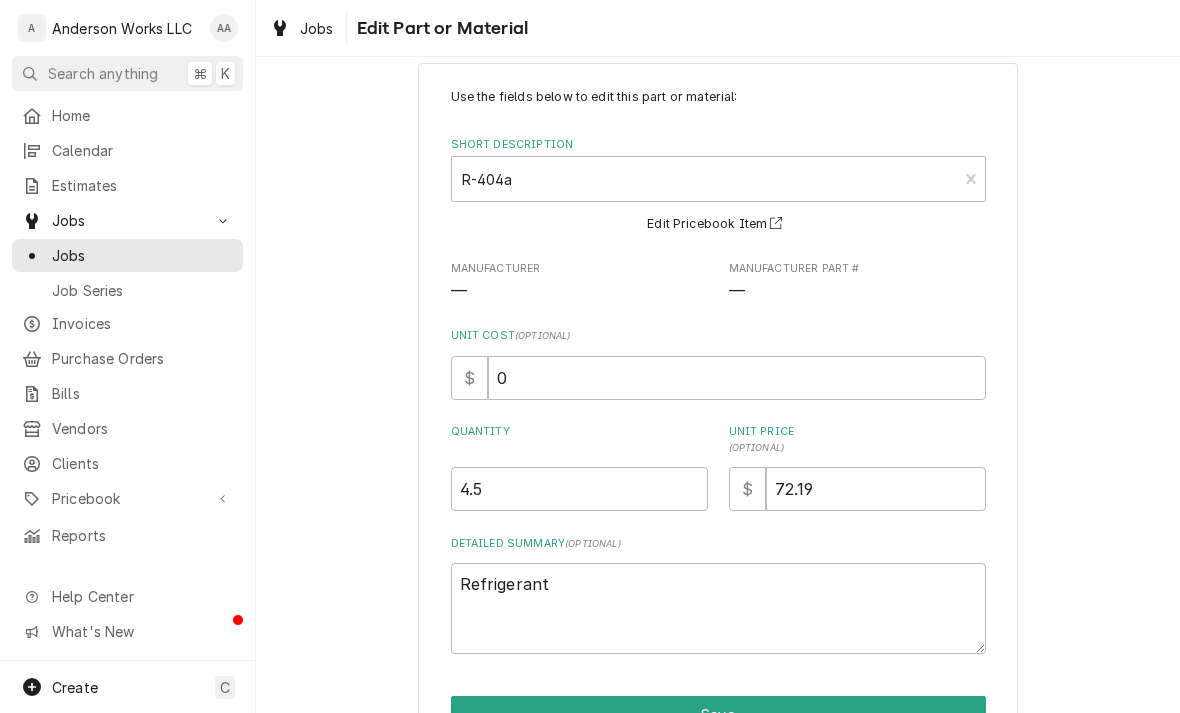 scroll, scrollTop: 32, scrollLeft: 0, axis: vertical 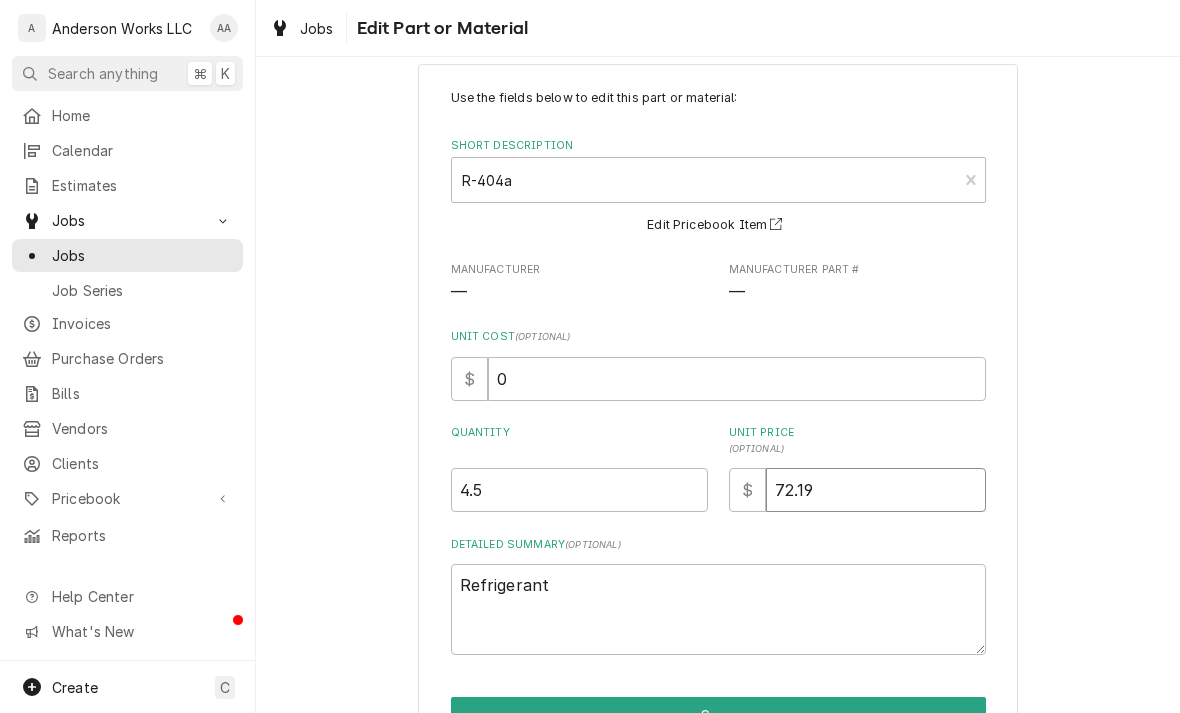 click on "72.19" at bounding box center [876, 490] 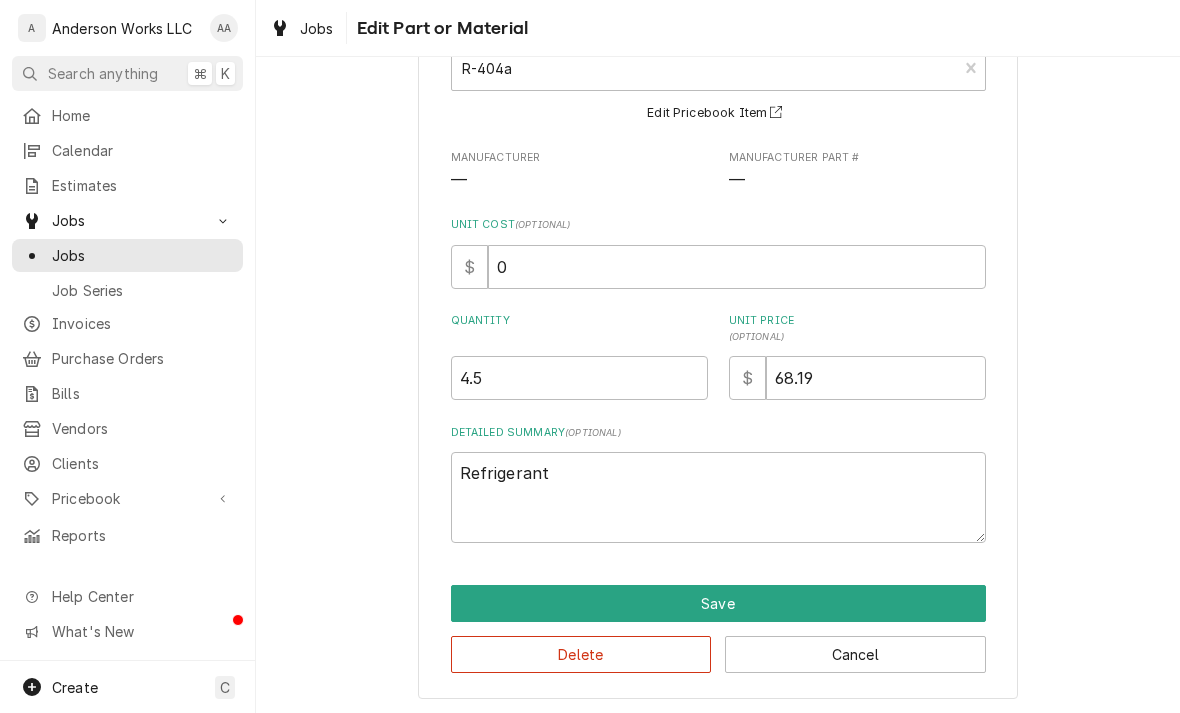 click on "Save" at bounding box center [718, 603] 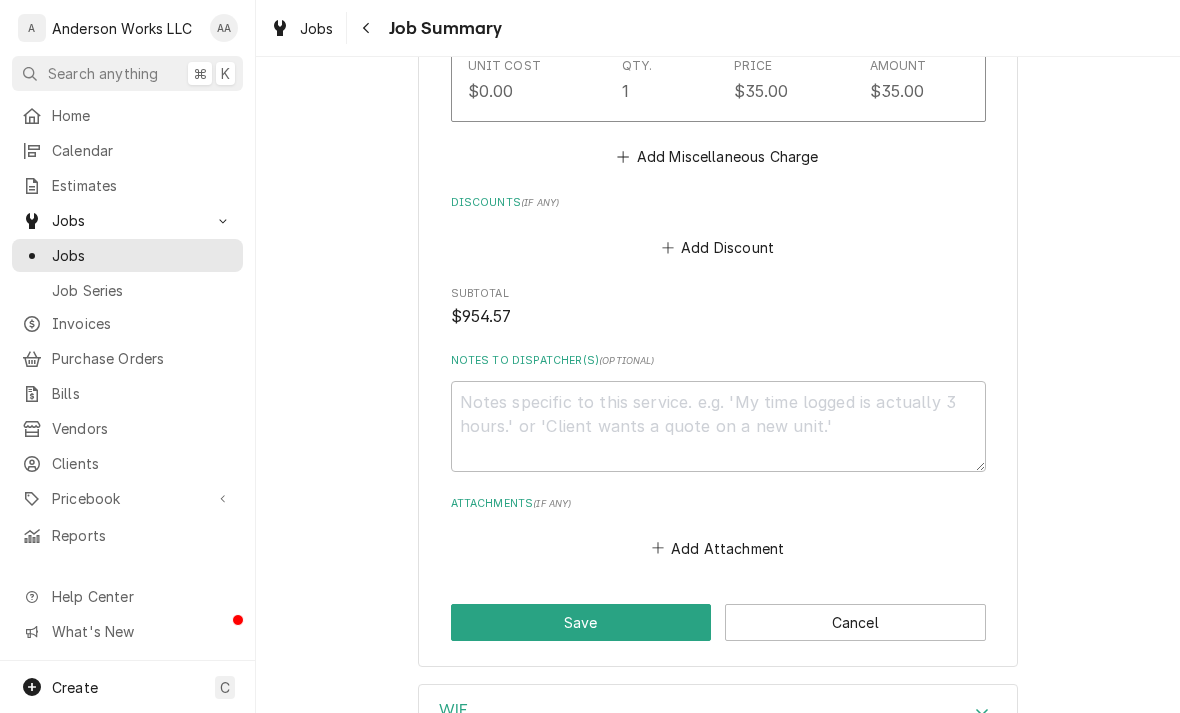 scroll, scrollTop: 1967, scrollLeft: 0, axis: vertical 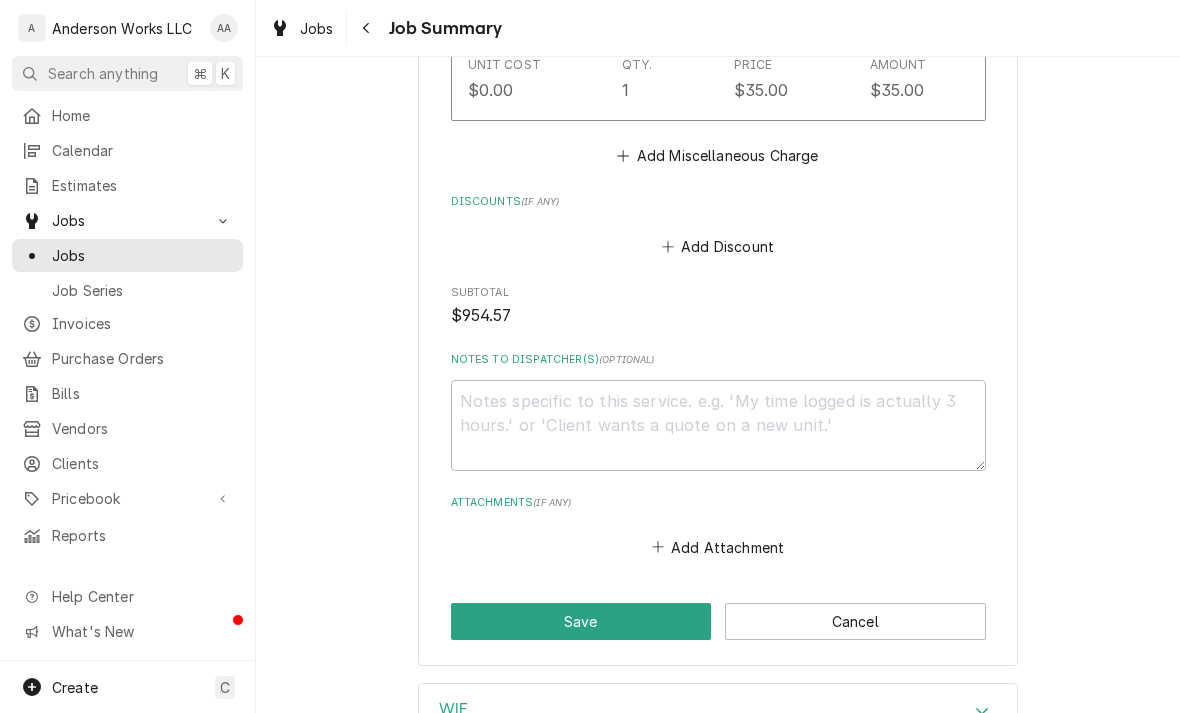 click on "Save" at bounding box center (581, 621) 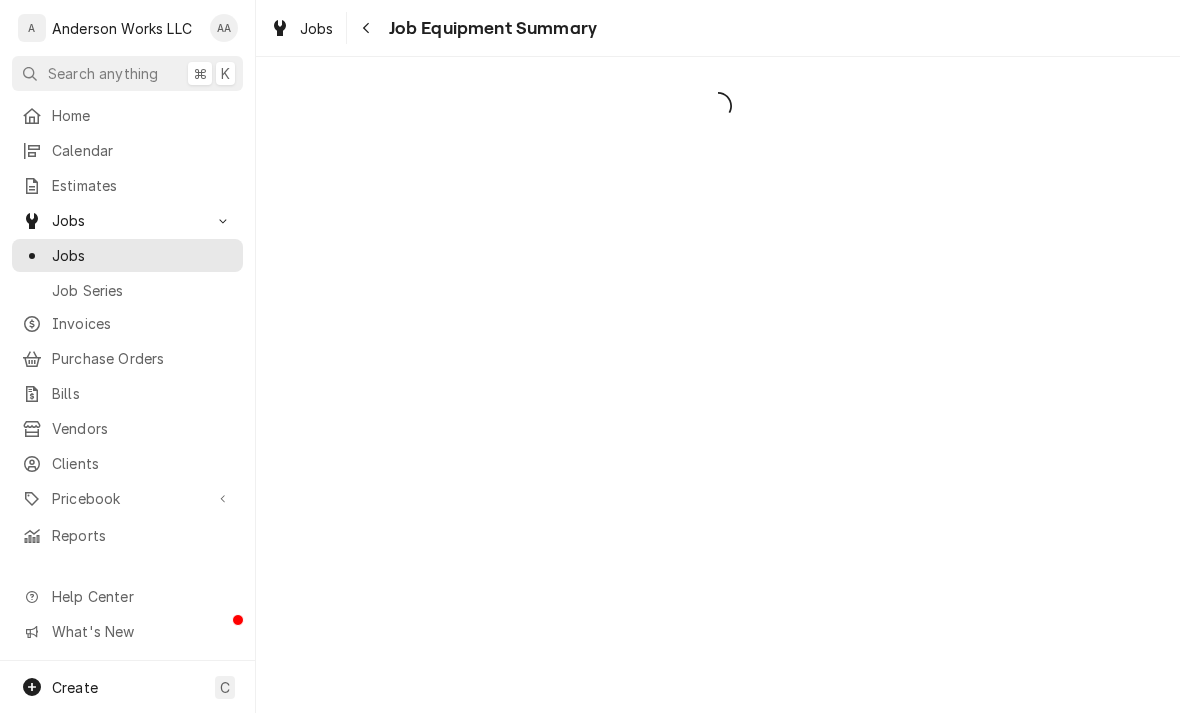 scroll, scrollTop: 0, scrollLeft: 0, axis: both 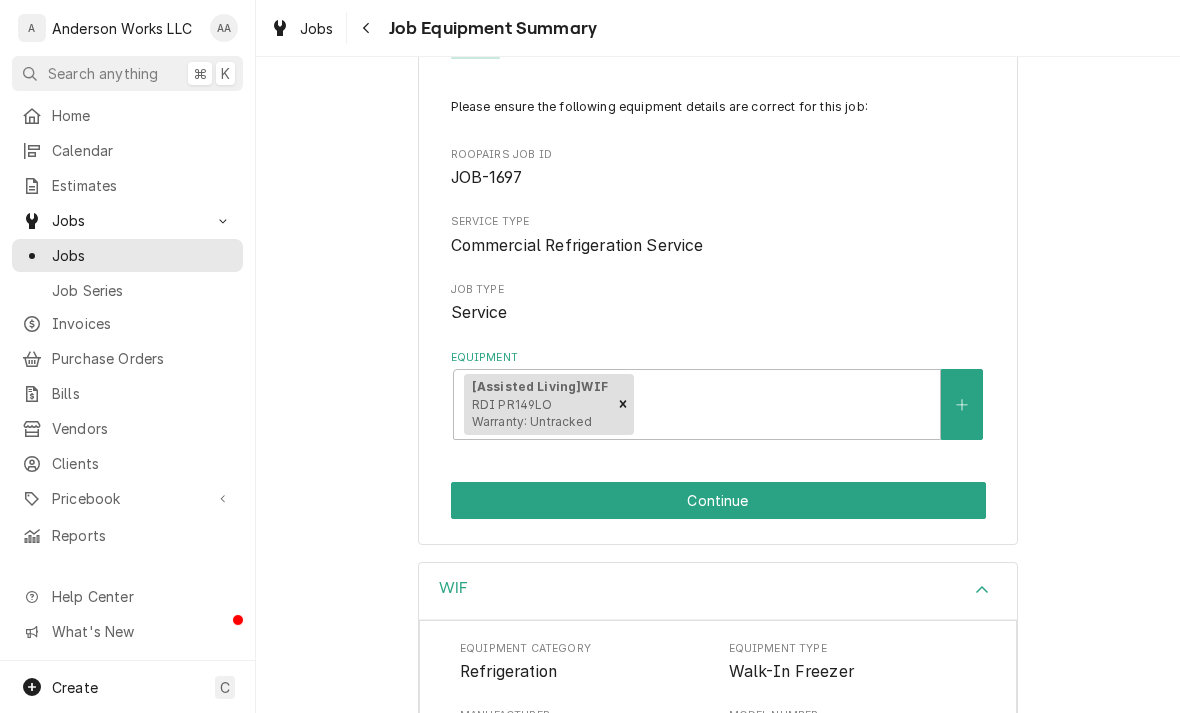 click on "Continue" at bounding box center [718, 500] 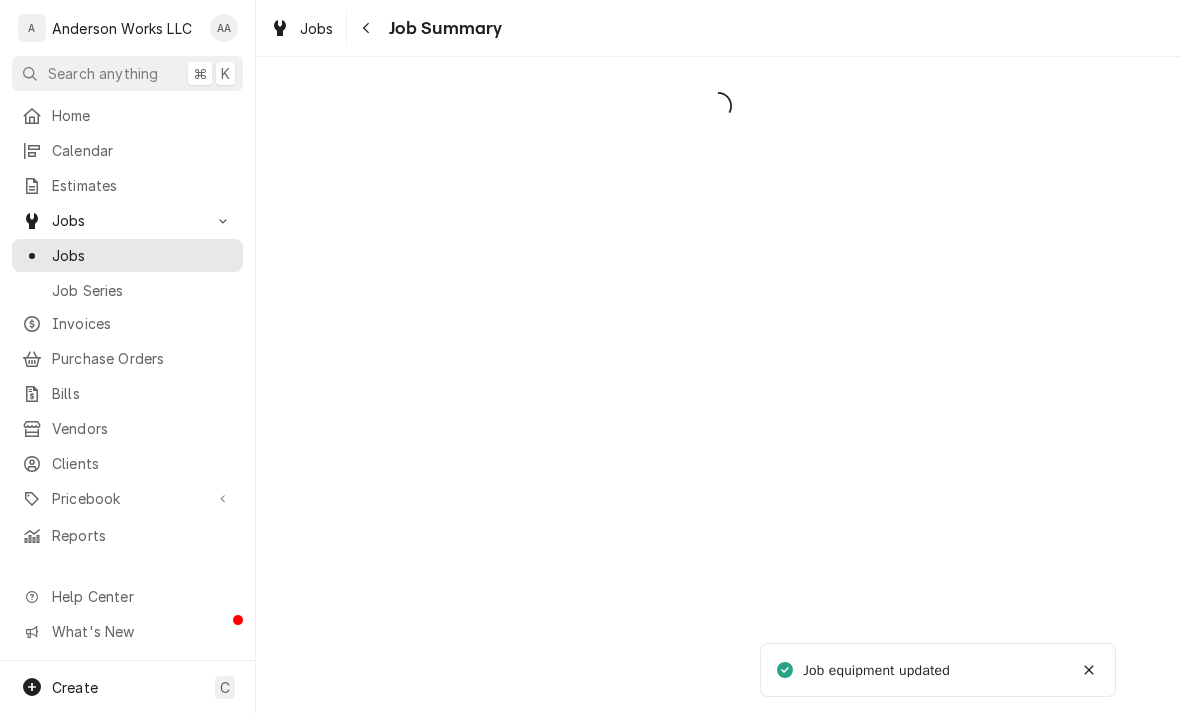 scroll, scrollTop: 0, scrollLeft: 0, axis: both 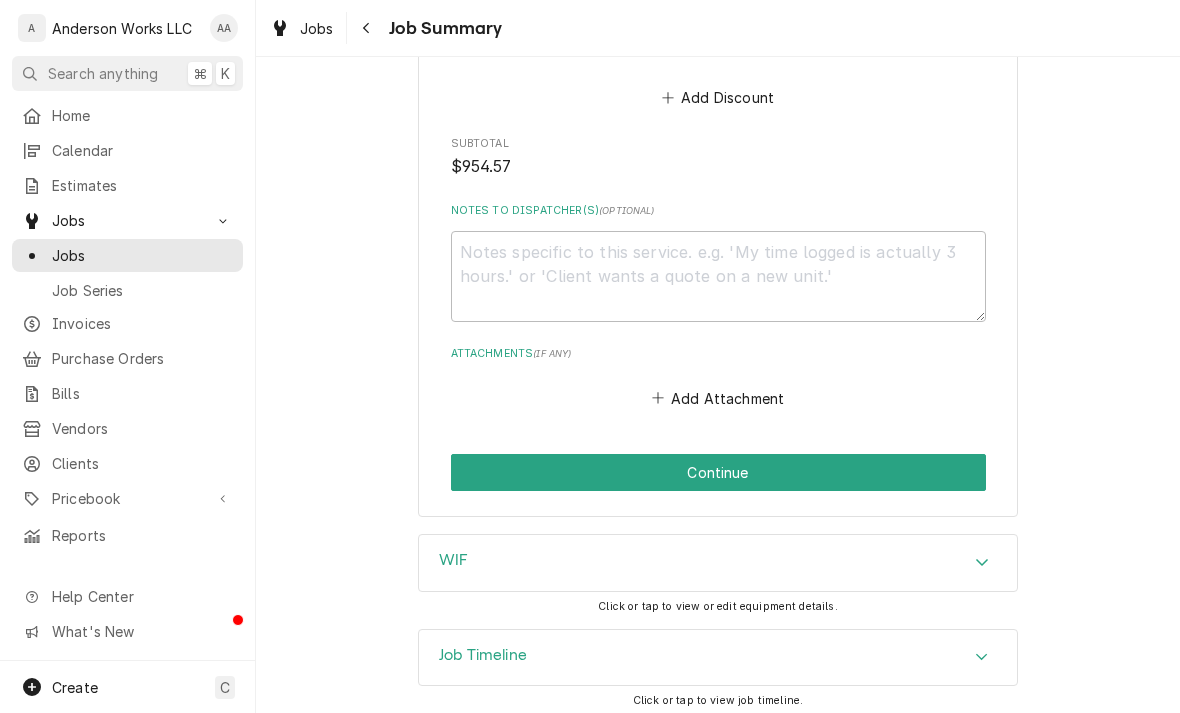 click on "Continue" at bounding box center [718, 472] 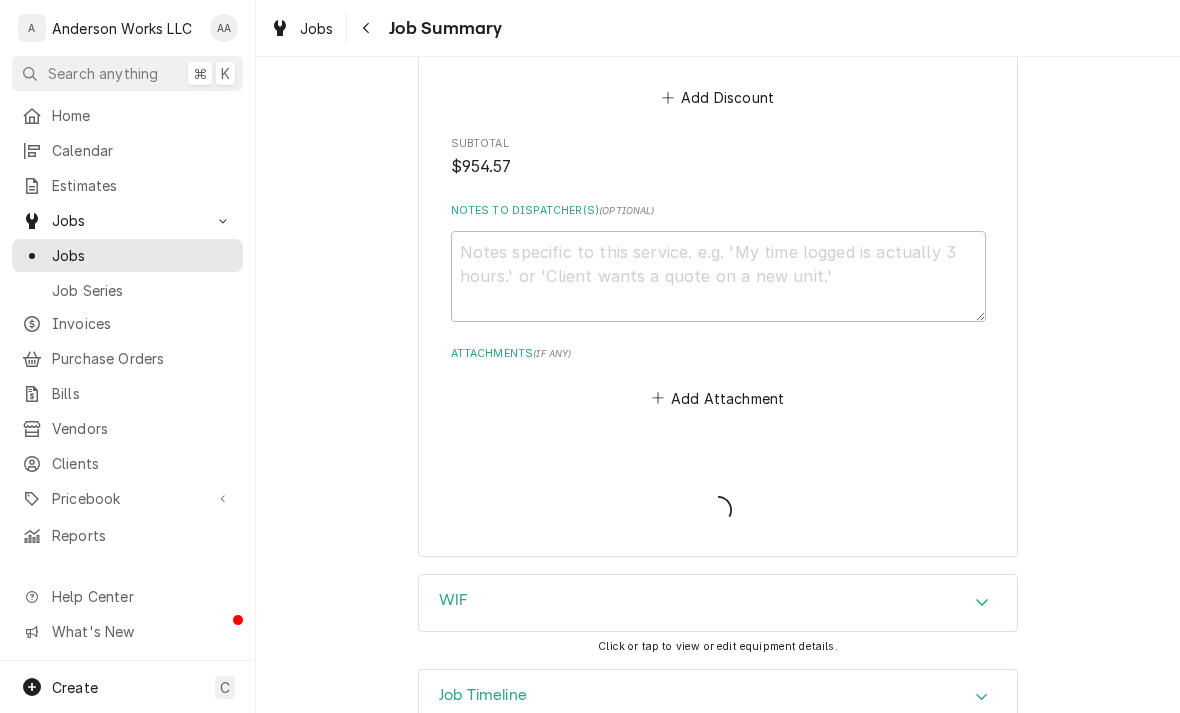 type on "x" 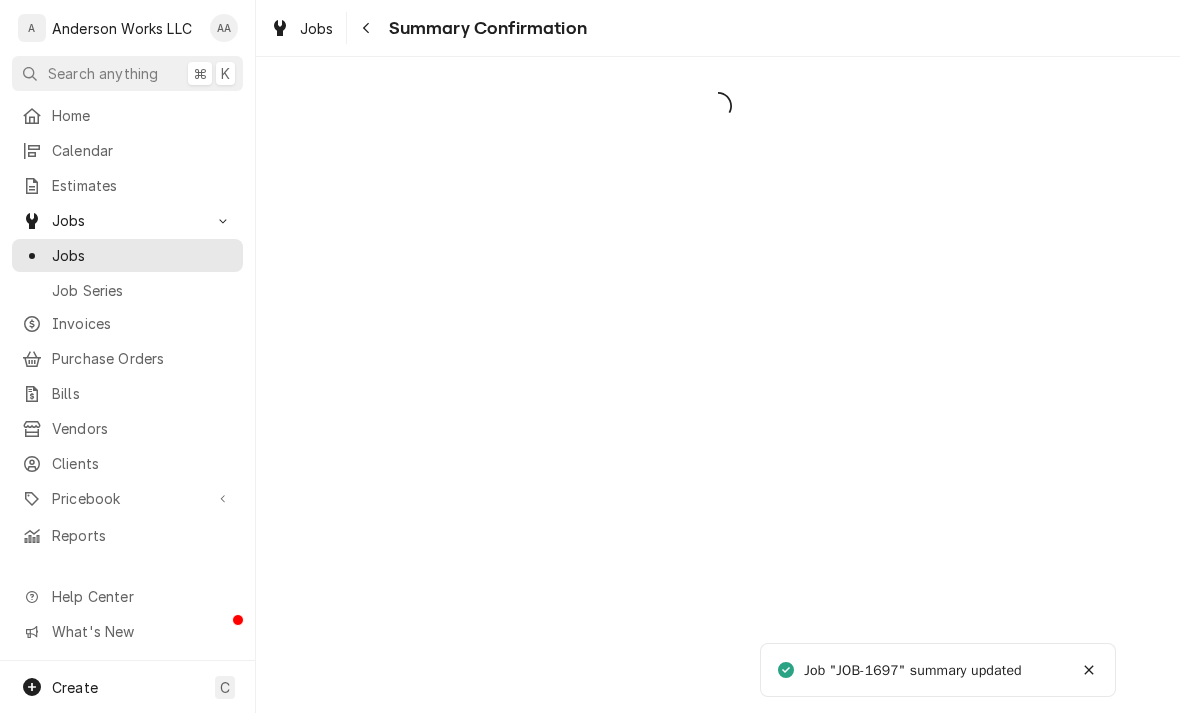 scroll, scrollTop: 0, scrollLeft: 0, axis: both 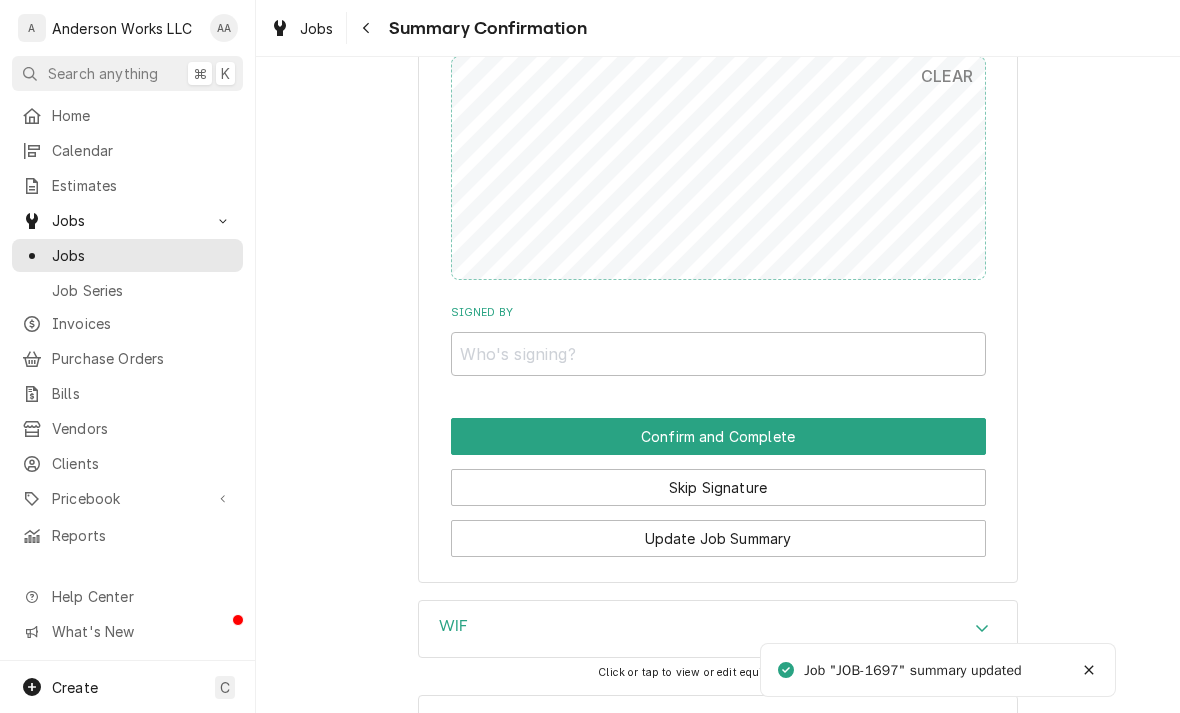 click on "Skip Signature" at bounding box center [718, 487] 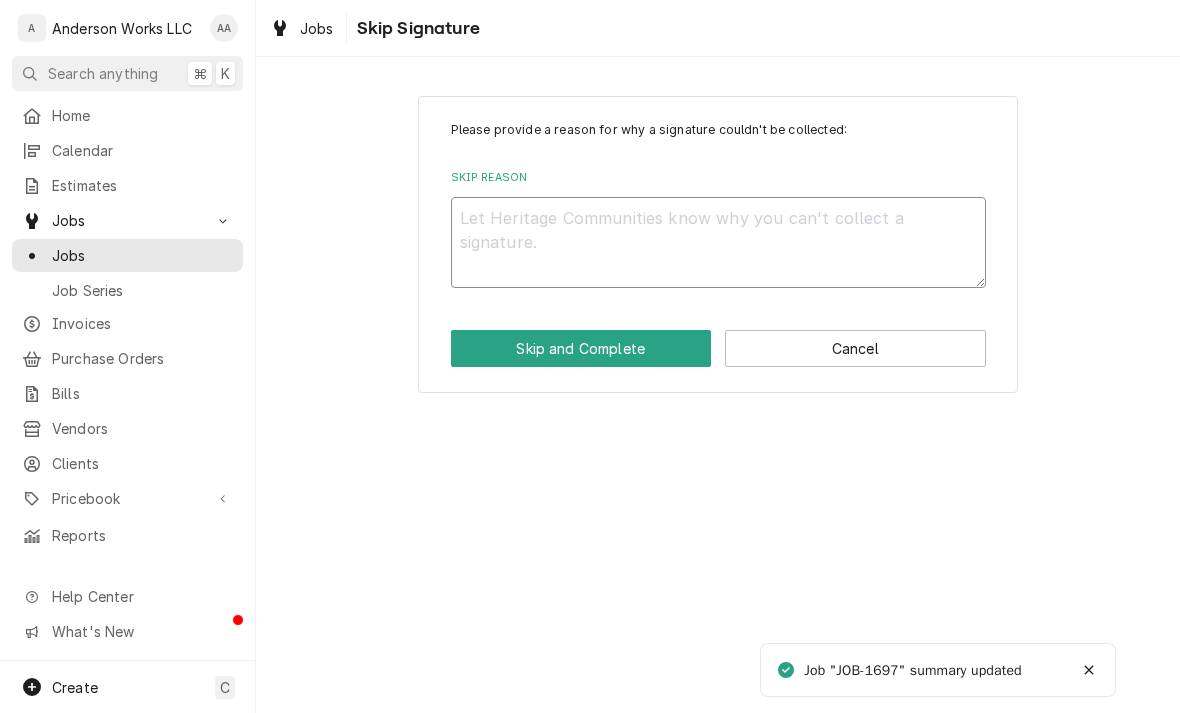 click on "Skip Reason" at bounding box center (718, 242) 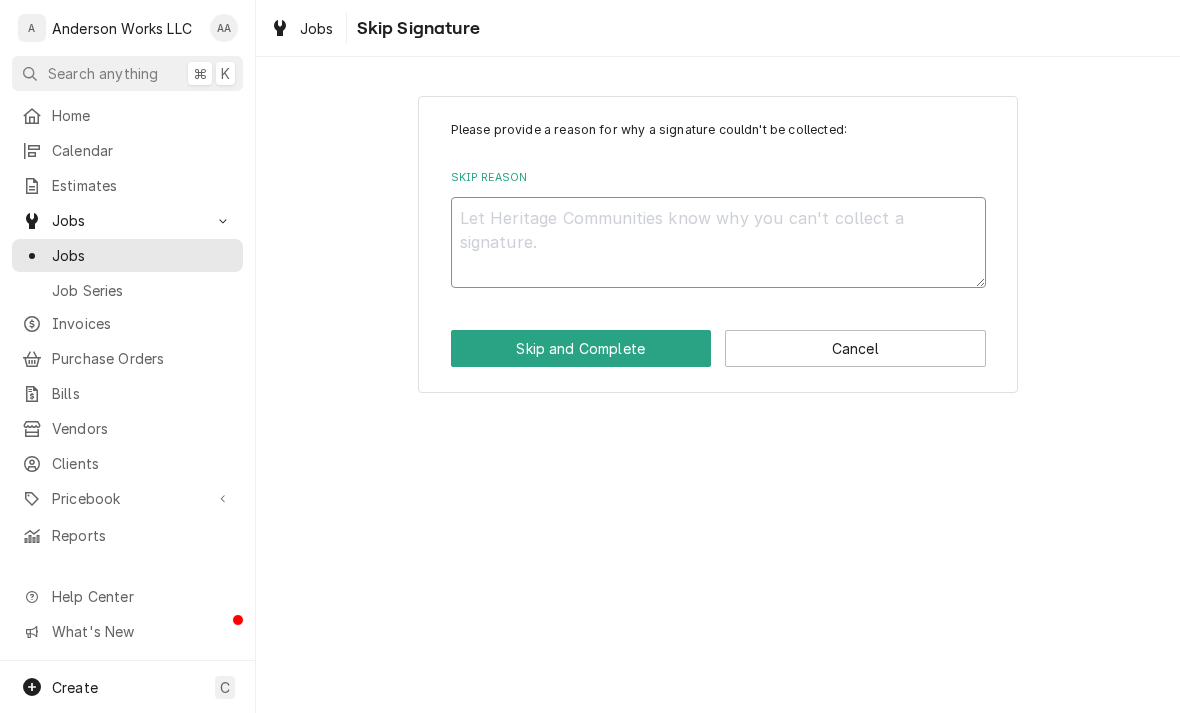 type on "x" 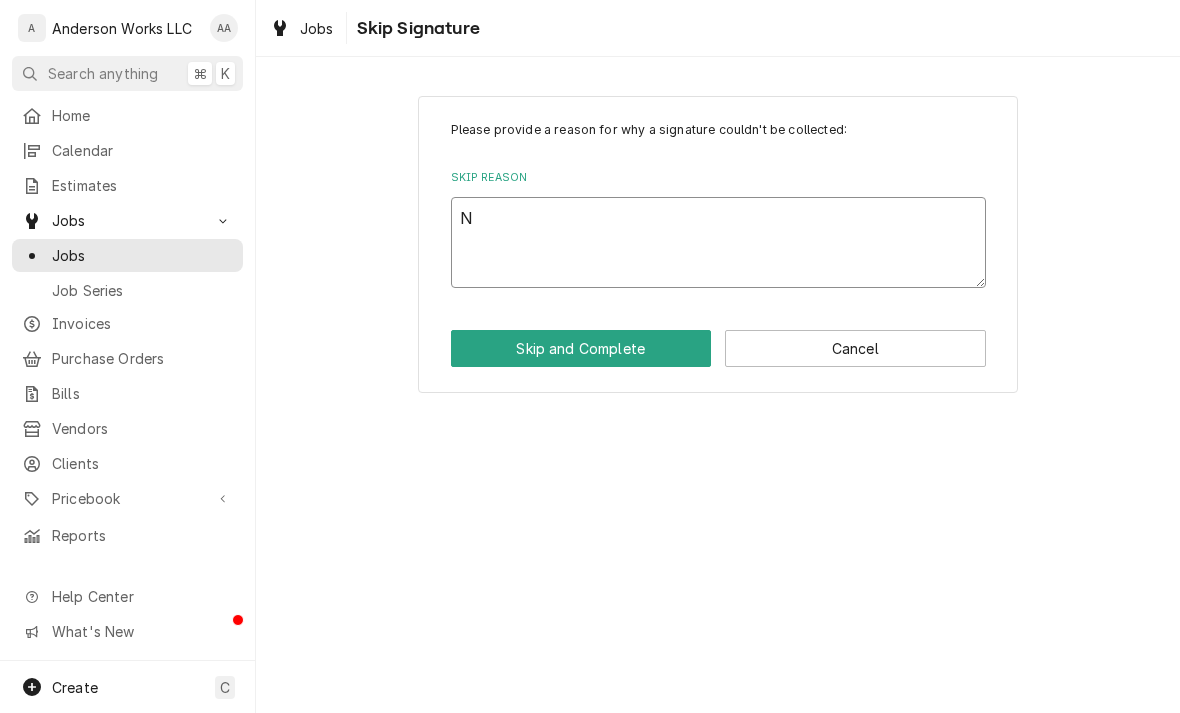 type on "No" 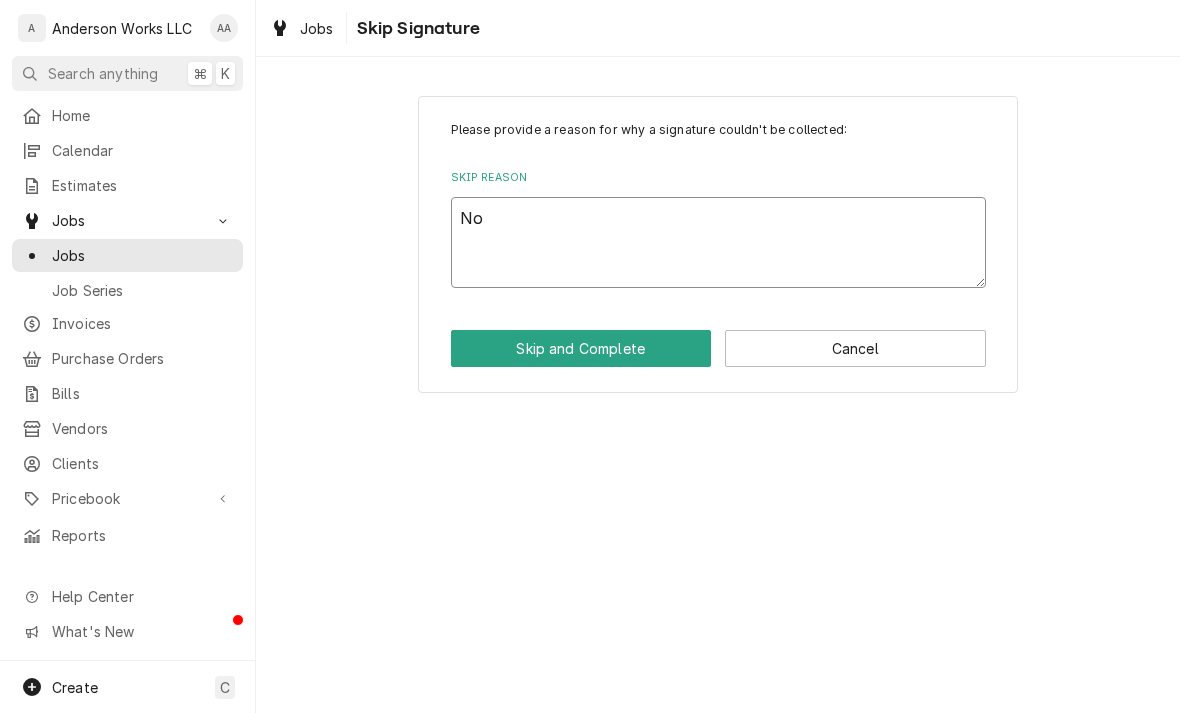 type on "x" 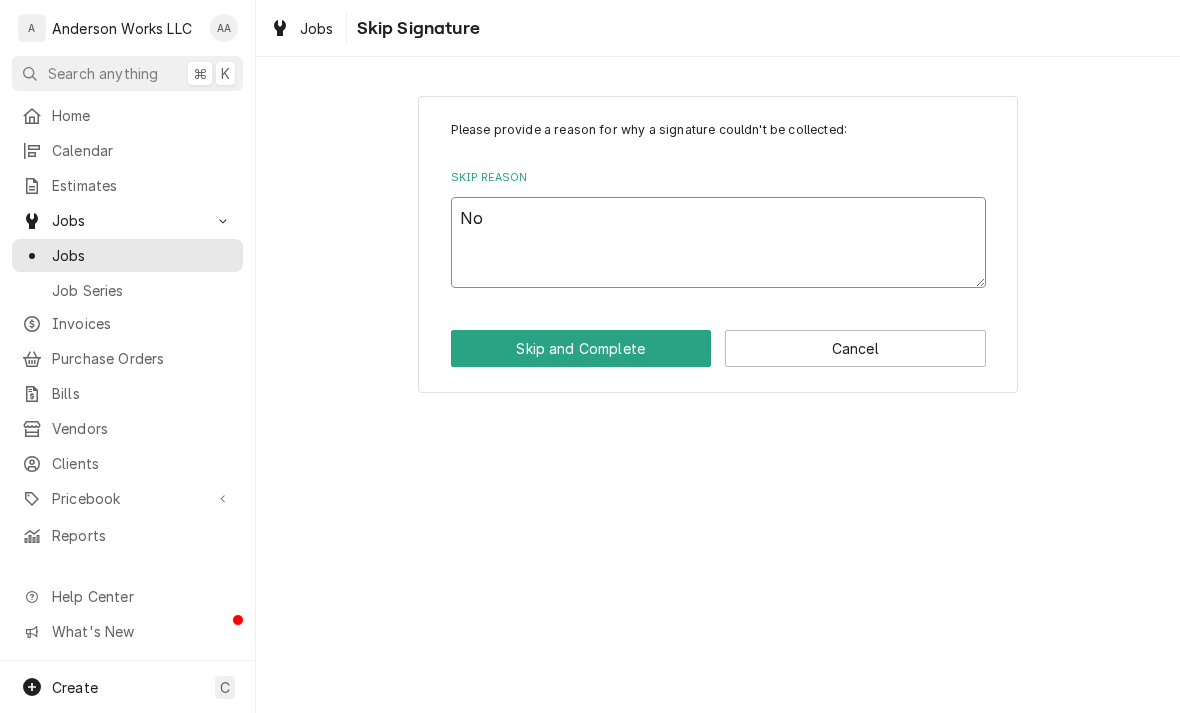 type on "No l" 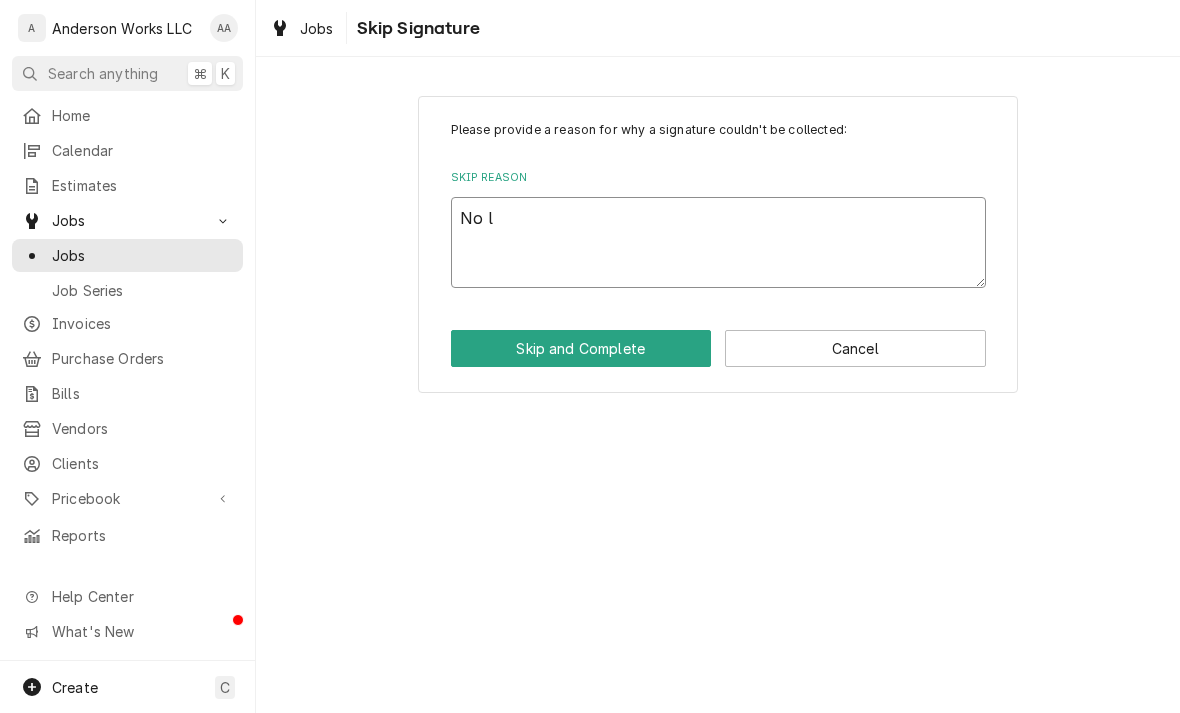type on "x" 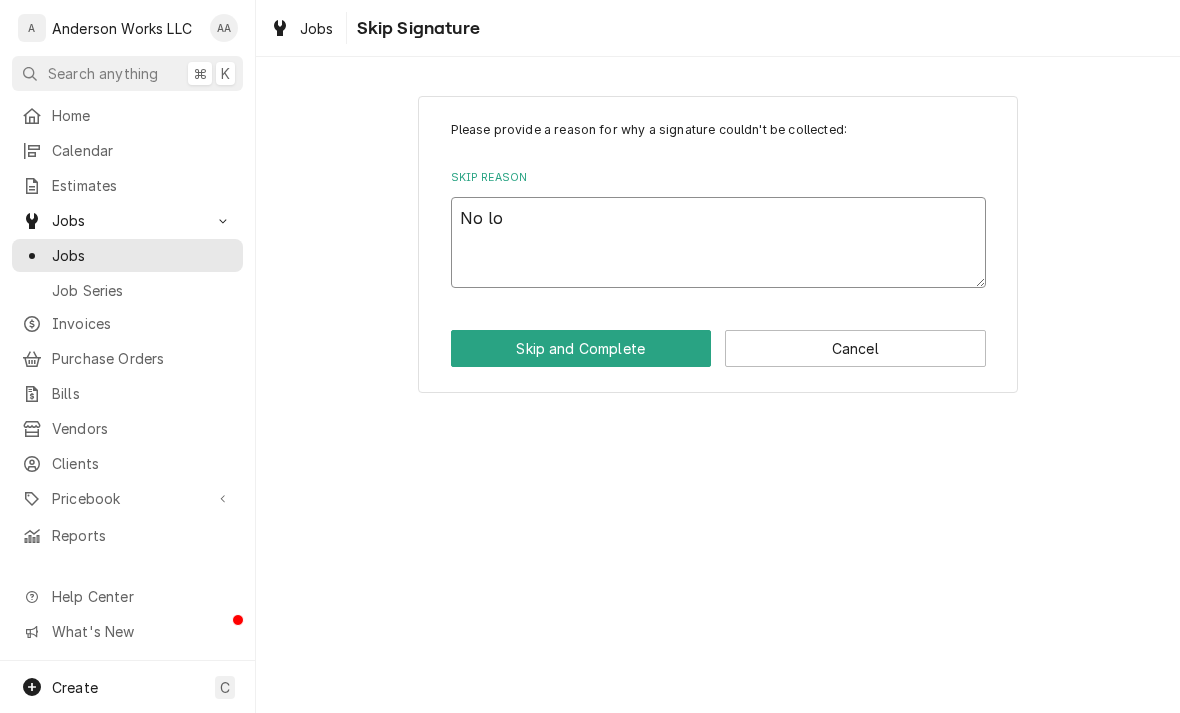 type on "x" 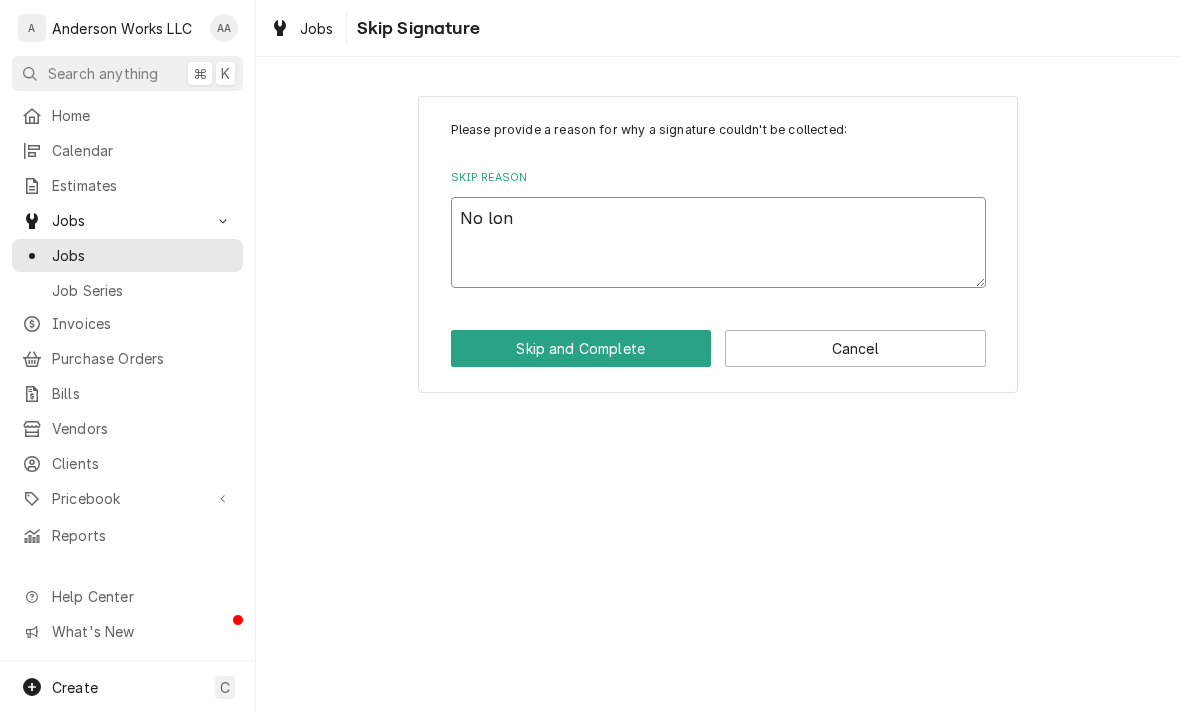 type on "No long" 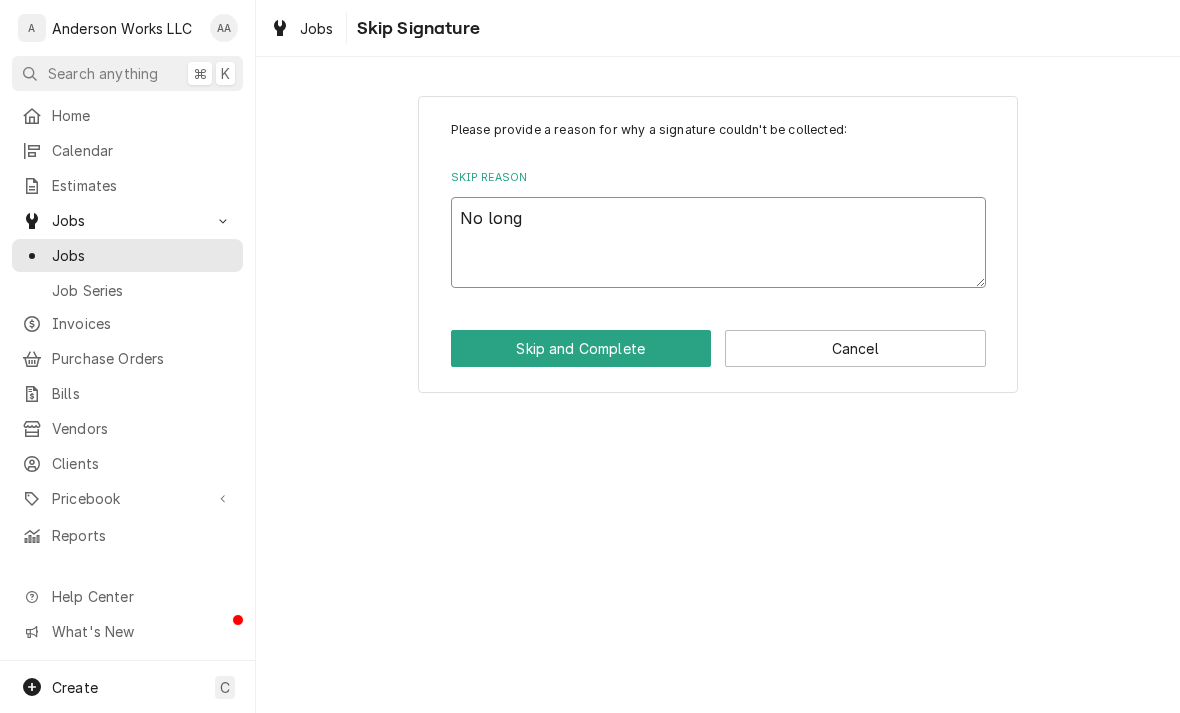type on "x" 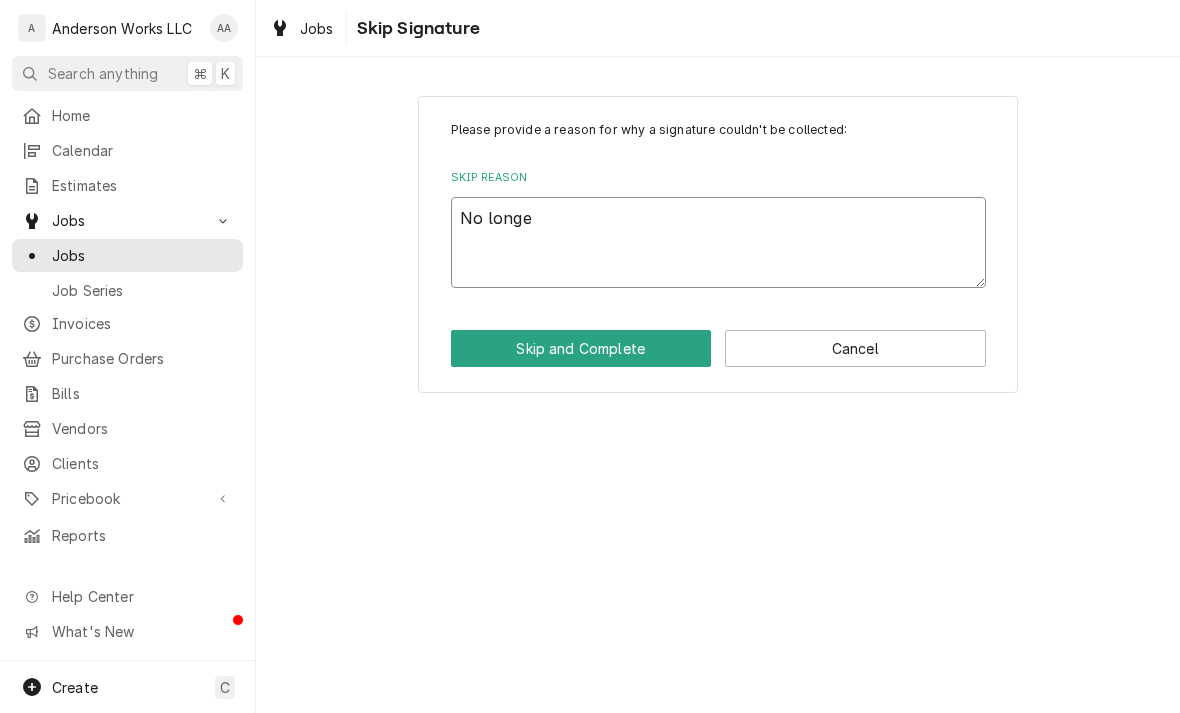 type on "x" 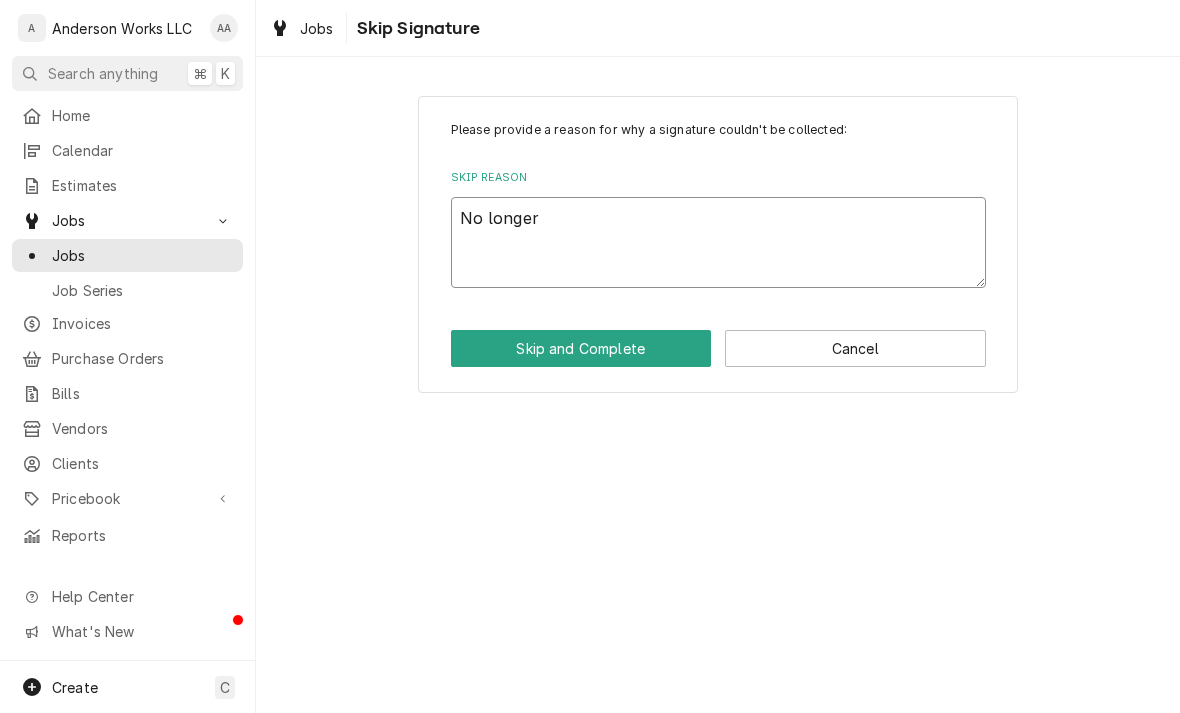 type on "x" 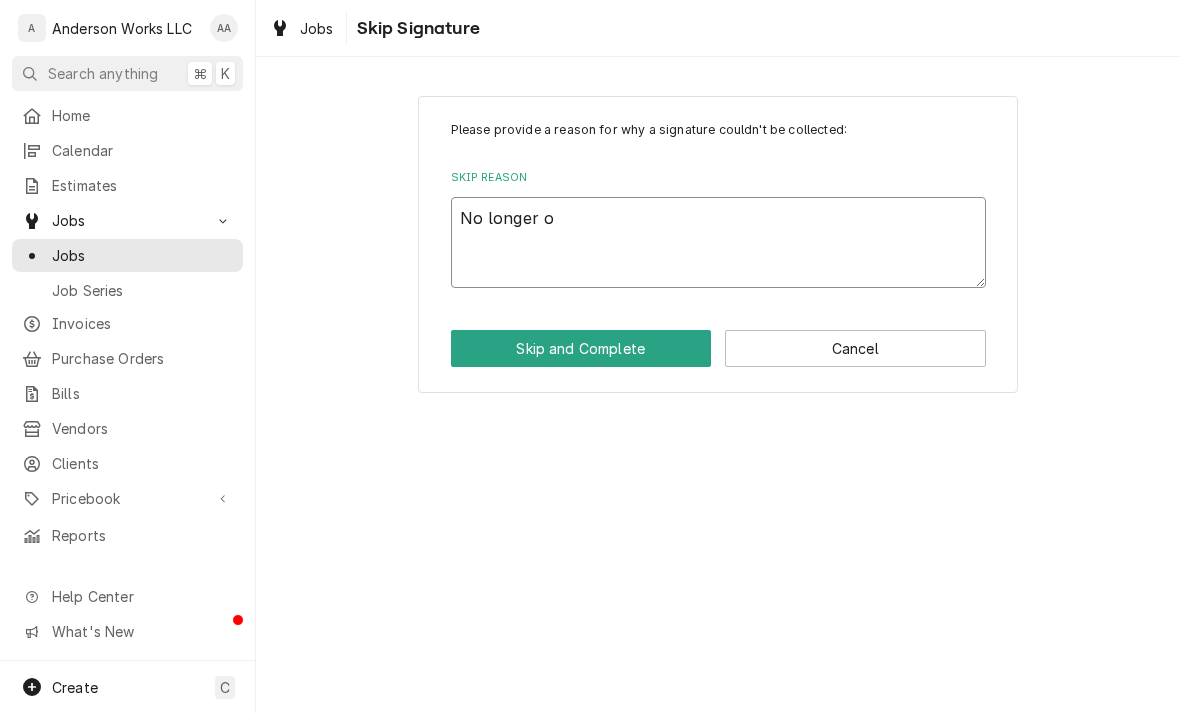 type on "x" 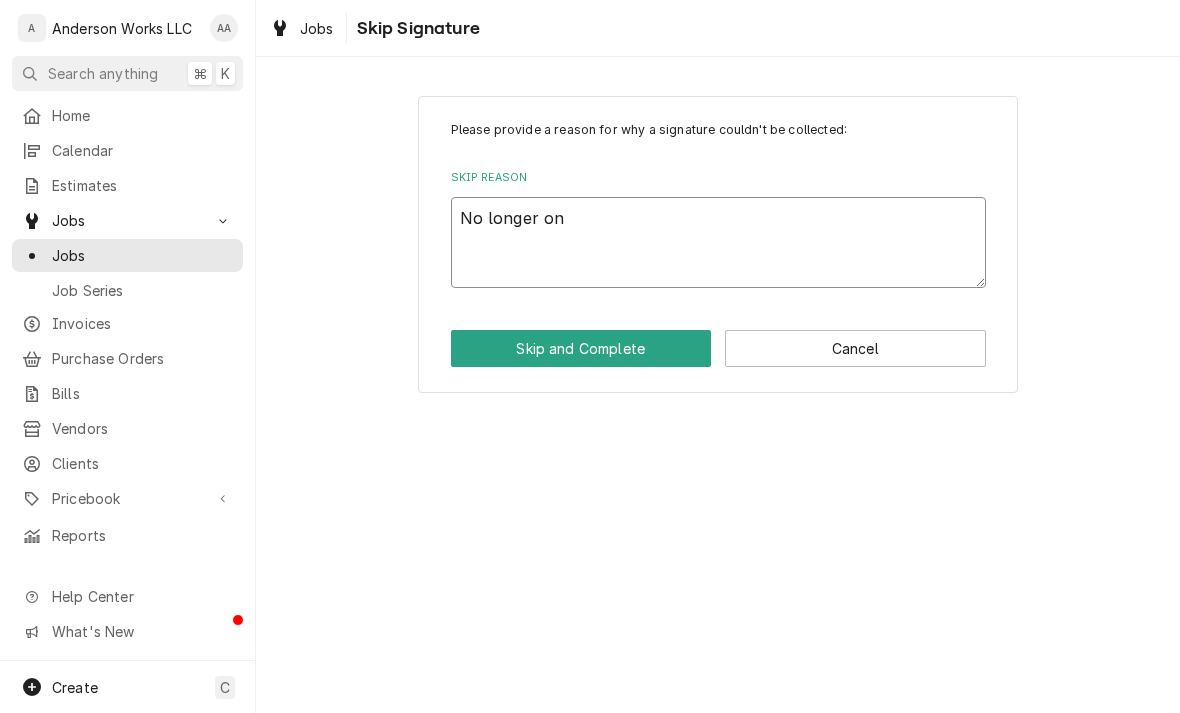 type on "x" 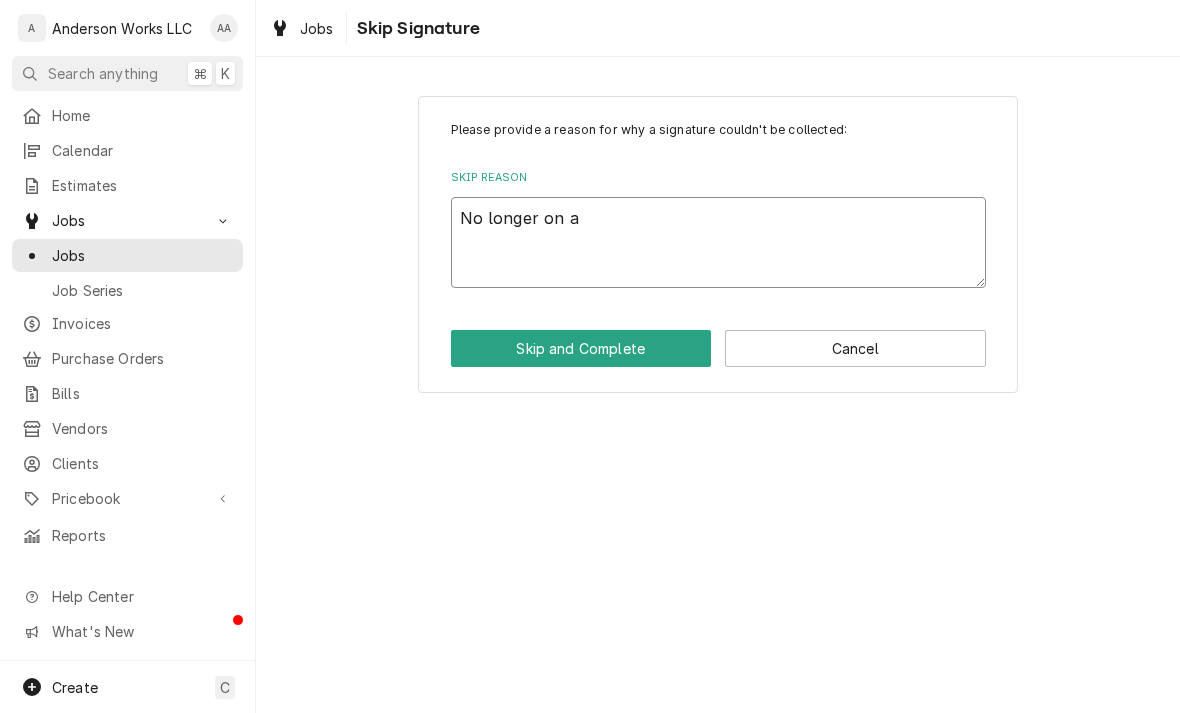 type on "No longer on ai" 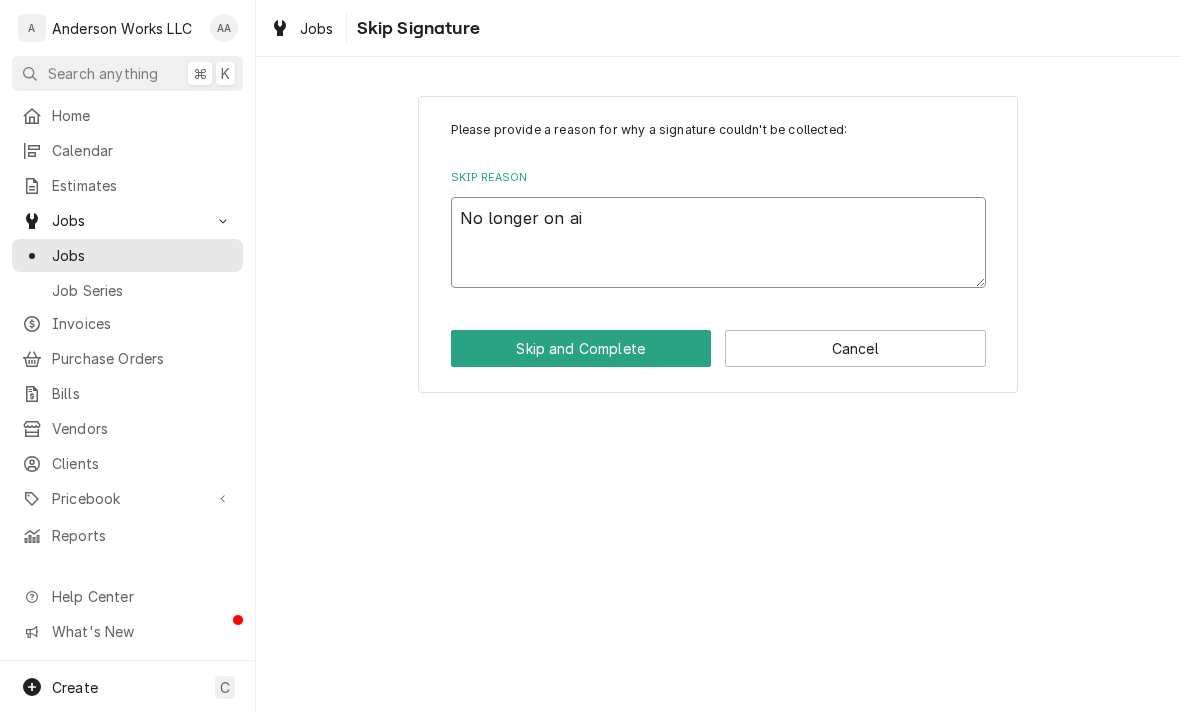 type on "x" 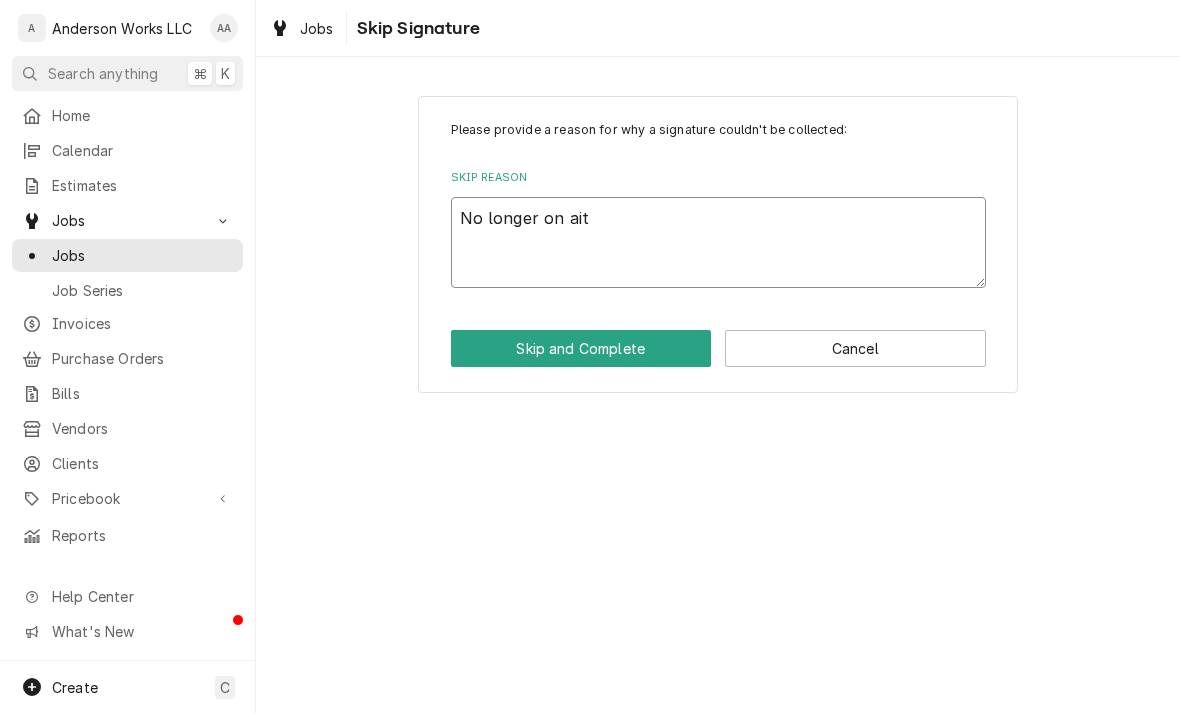 type on "x" 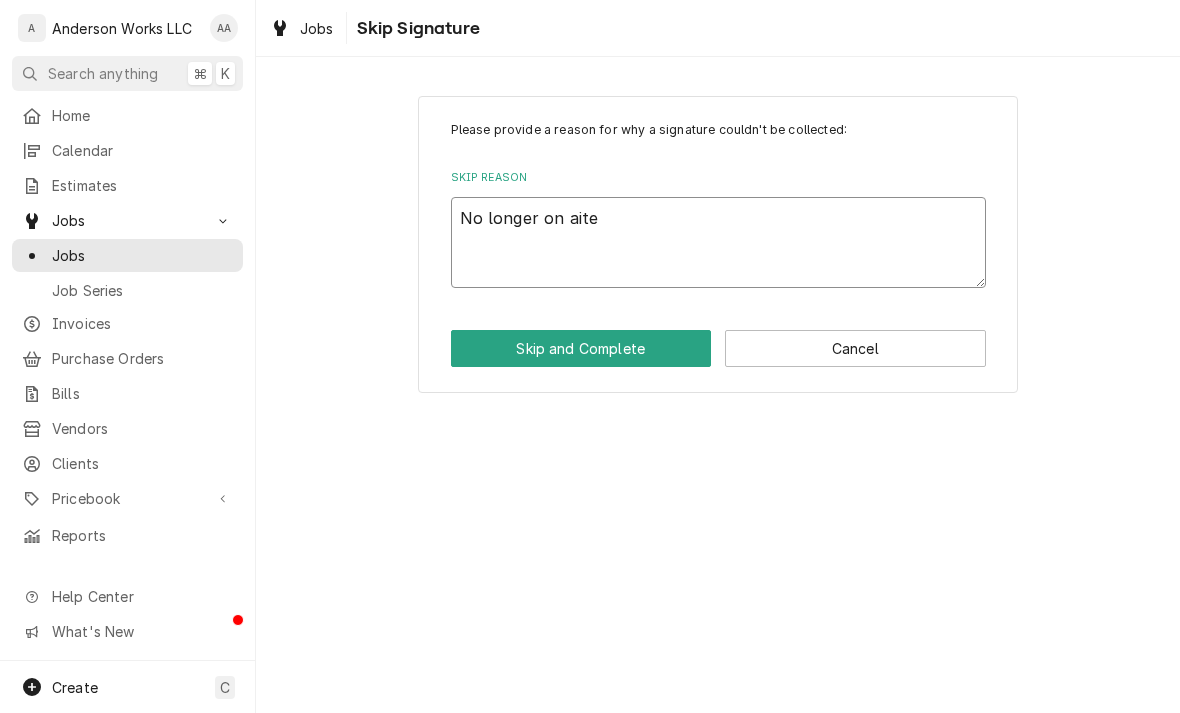 type on "x" 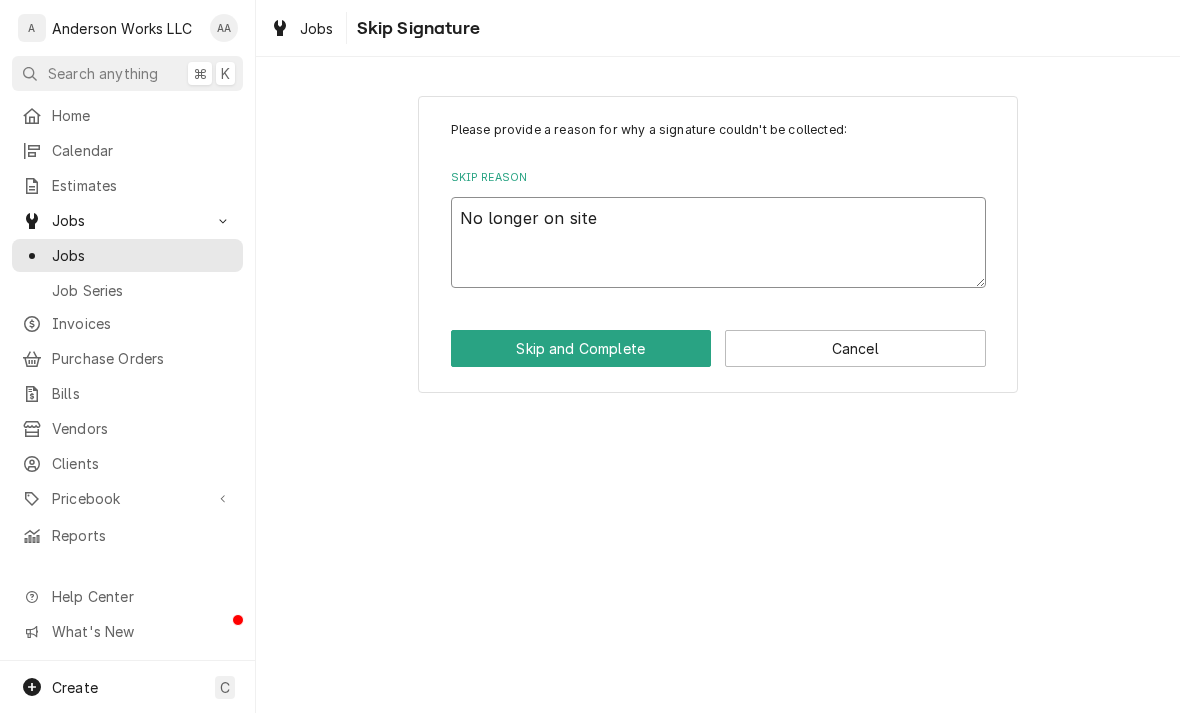 type on "No longer on site" 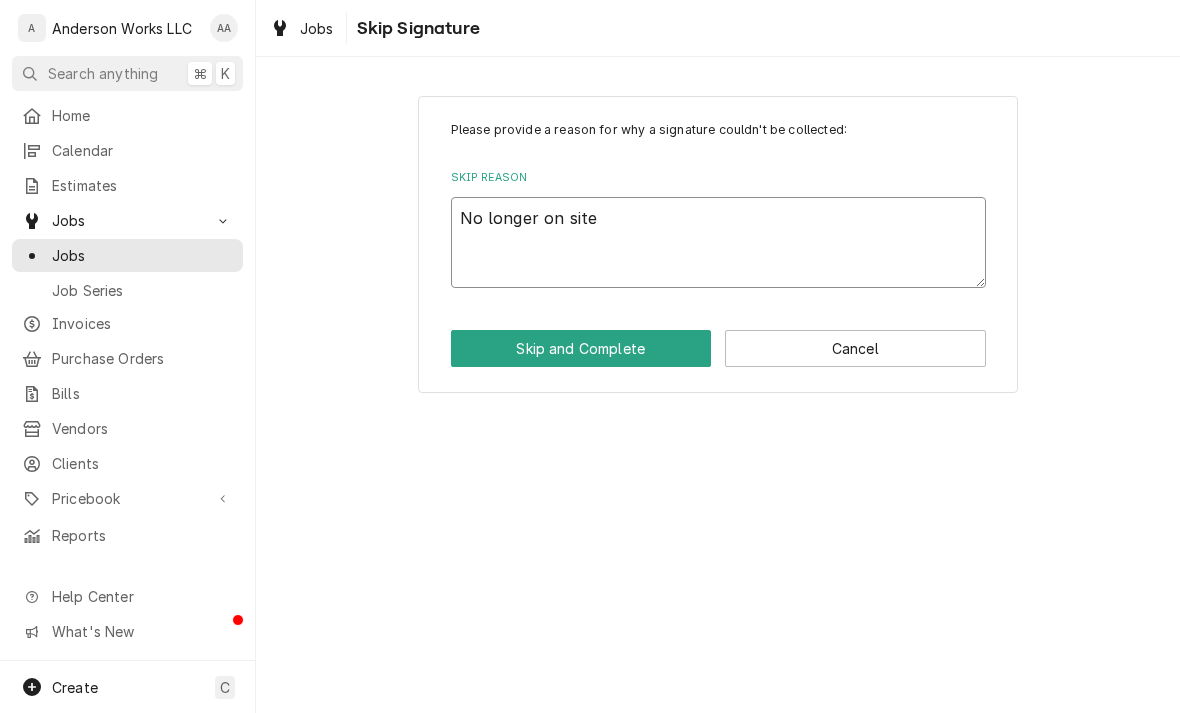 type on "No longer on site" 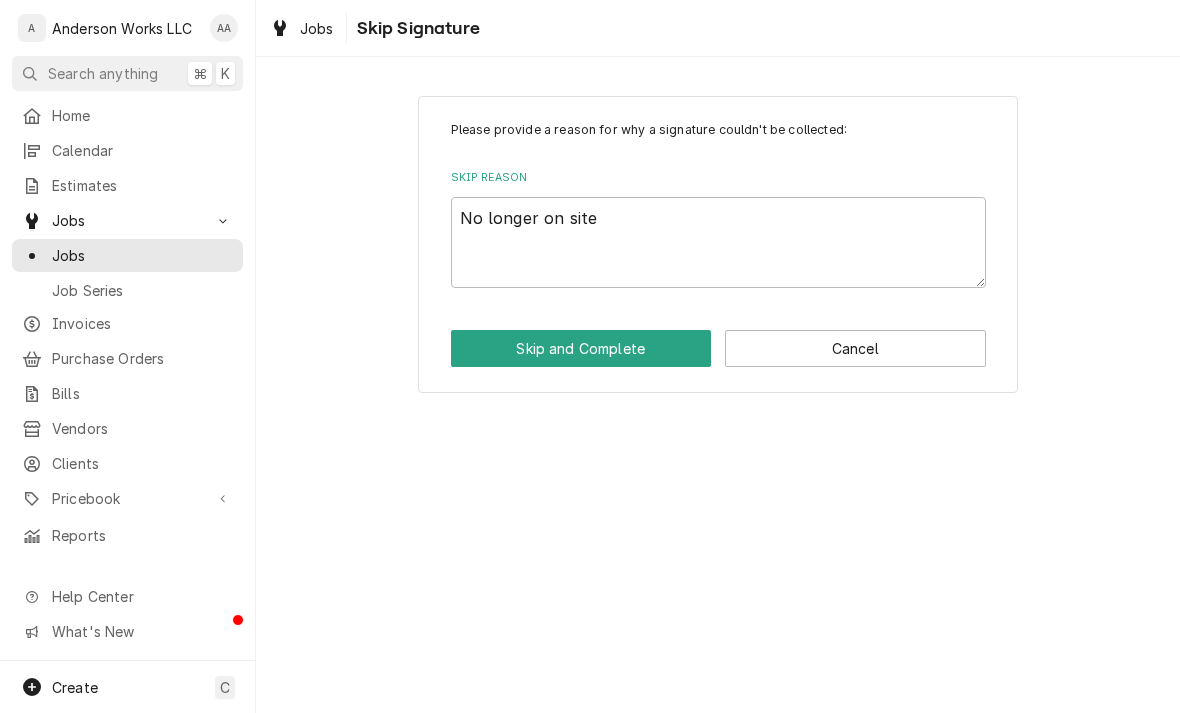 click on "Skip and Complete" at bounding box center [581, 348] 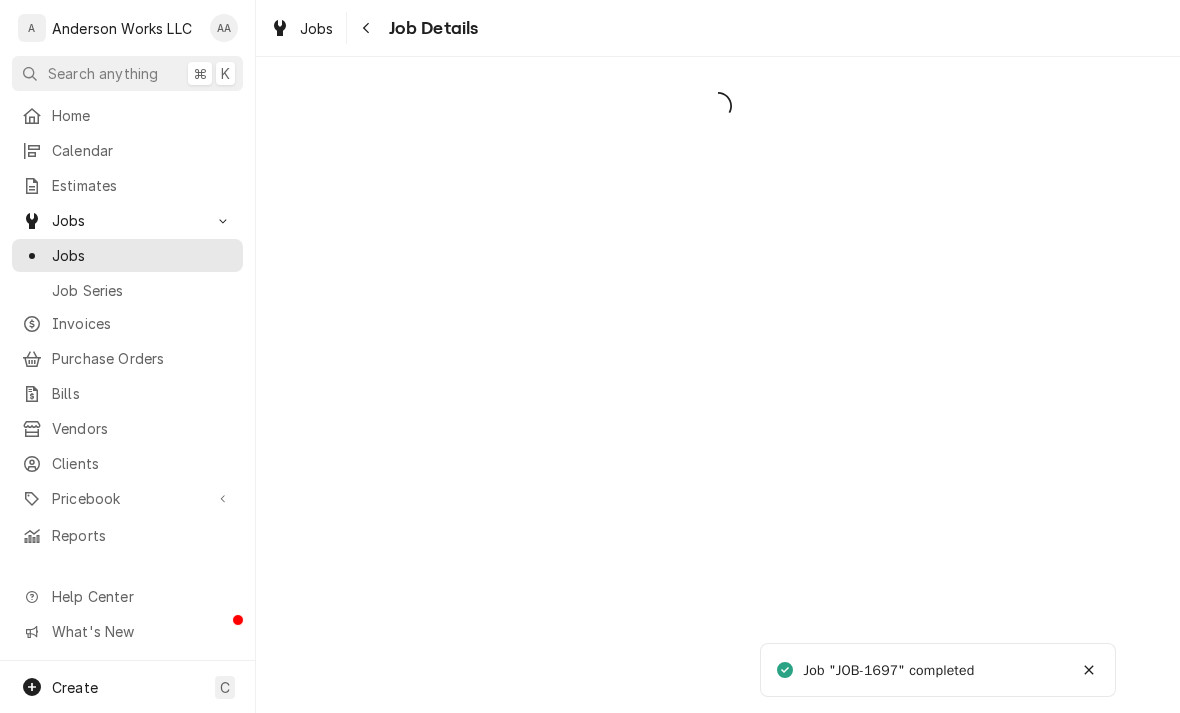 scroll, scrollTop: 0, scrollLeft: 0, axis: both 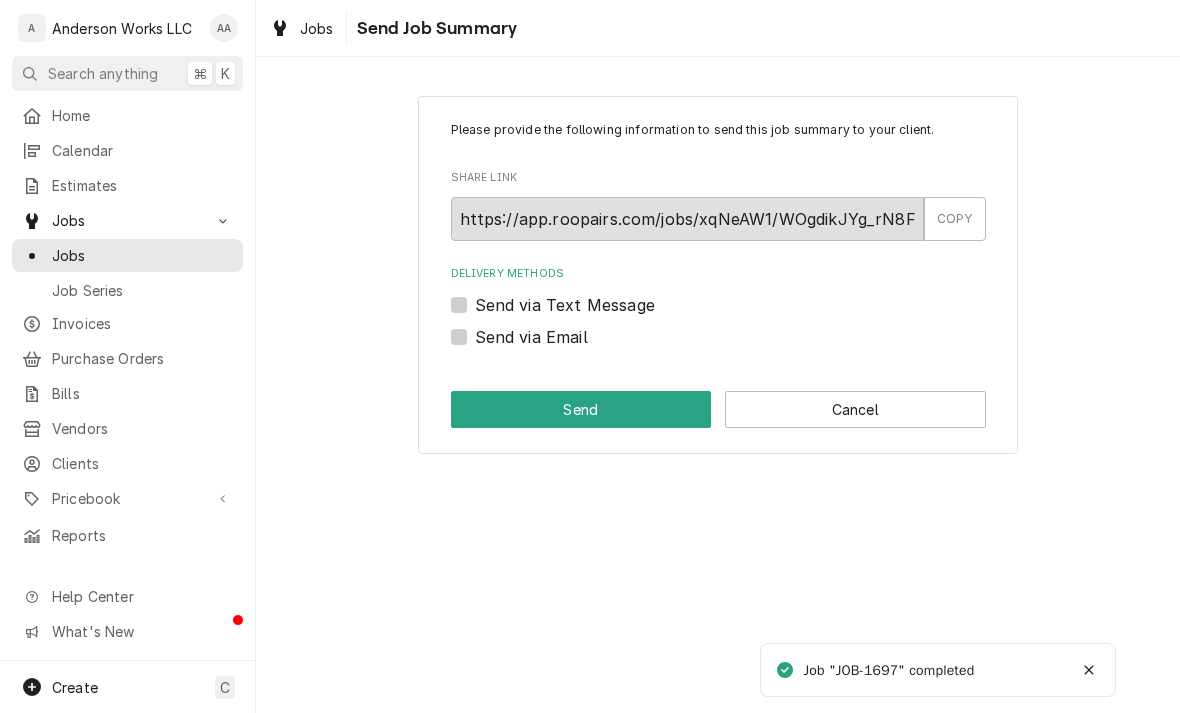 click on "Cancel" at bounding box center (855, 409) 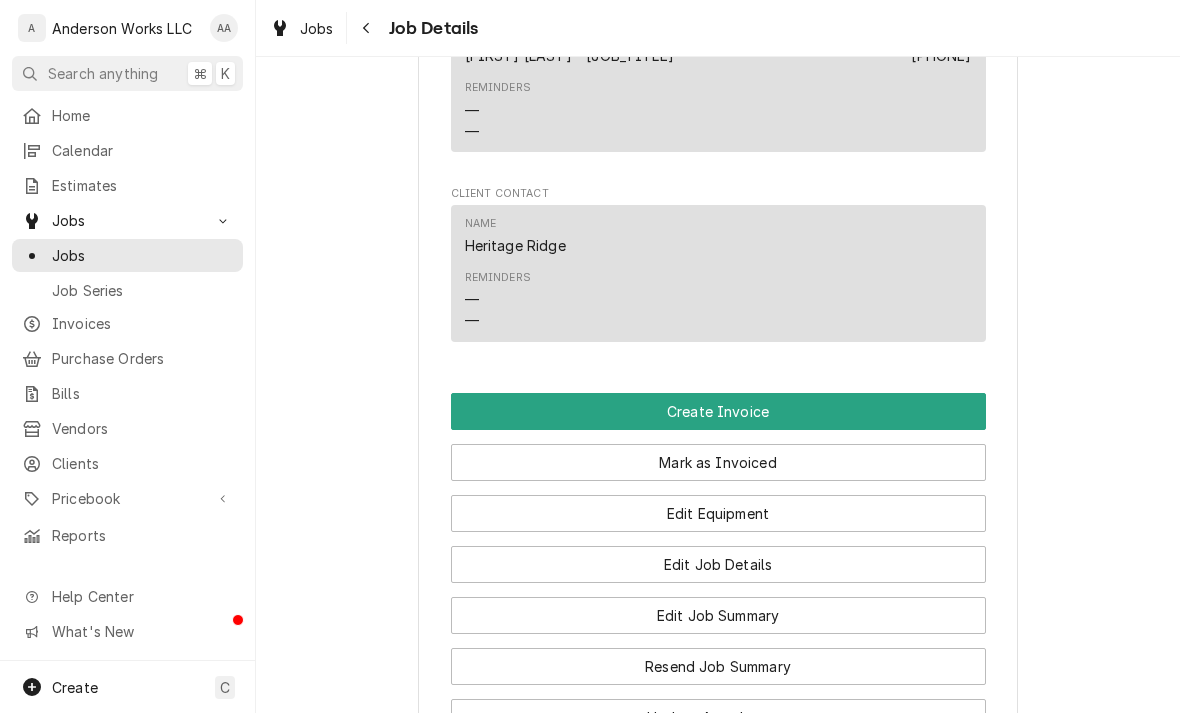 scroll, scrollTop: 1270, scrollLeft: 0, axis: vertical 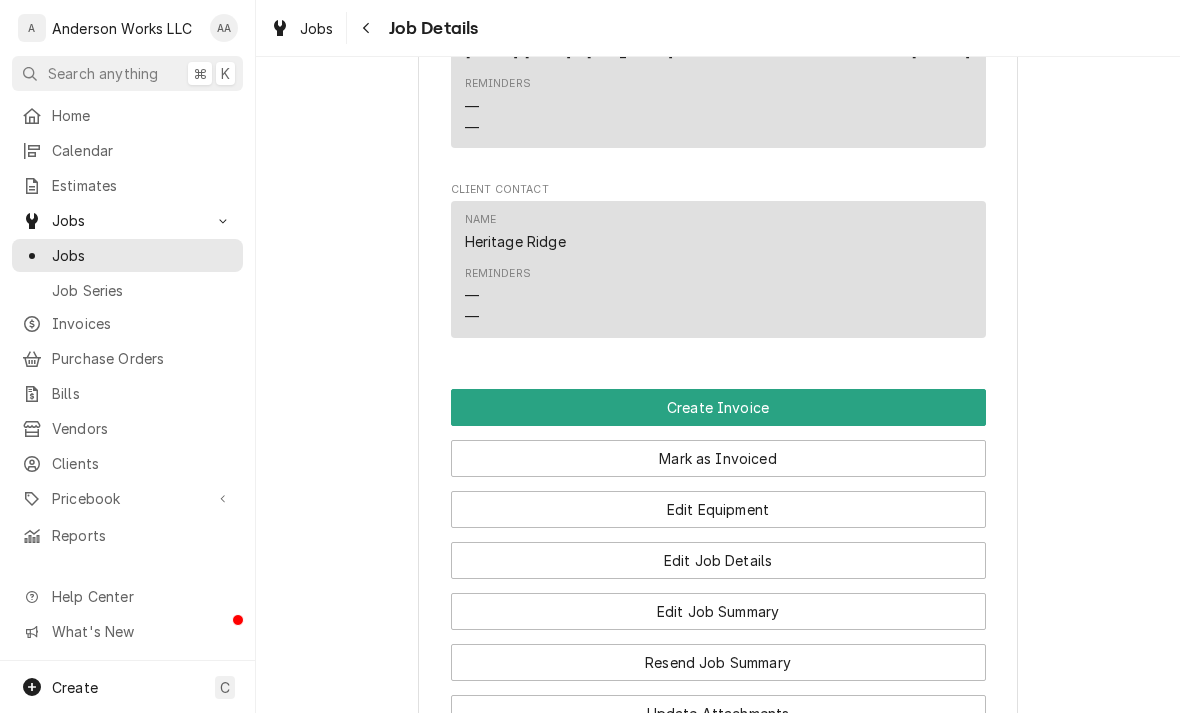 click on "Create Invoice" at bounding box center (718, 407) 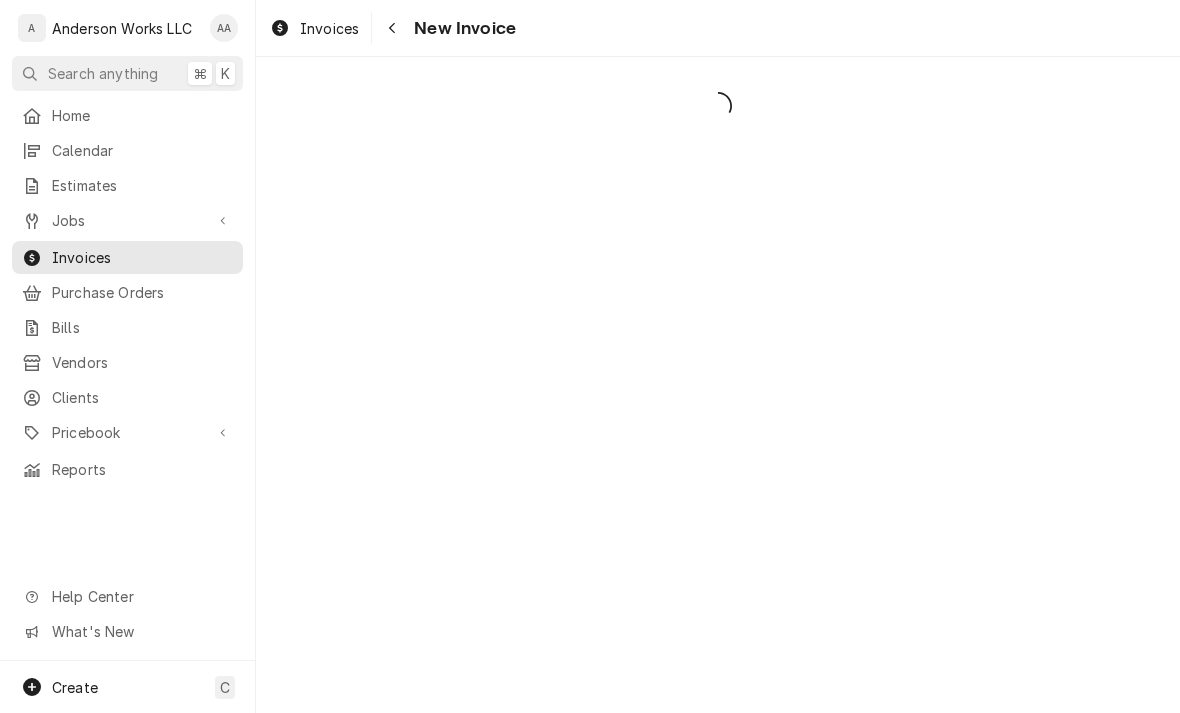 scroll, scrollTop: 0, scrollLeft: 0, axis: both 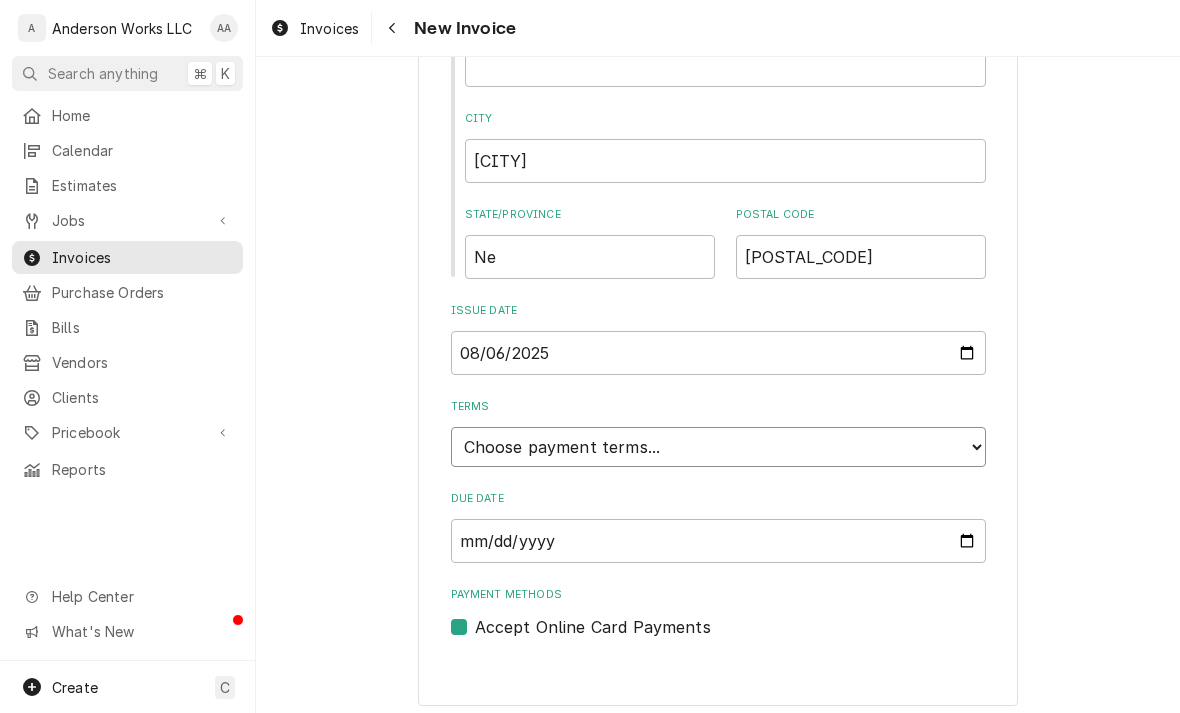 click on "Choose payment terms... Same Day Net 7 Net 14 Net 21 Net 30 Net 45 Net 60 Net 90" at bounding box center (718, 447) 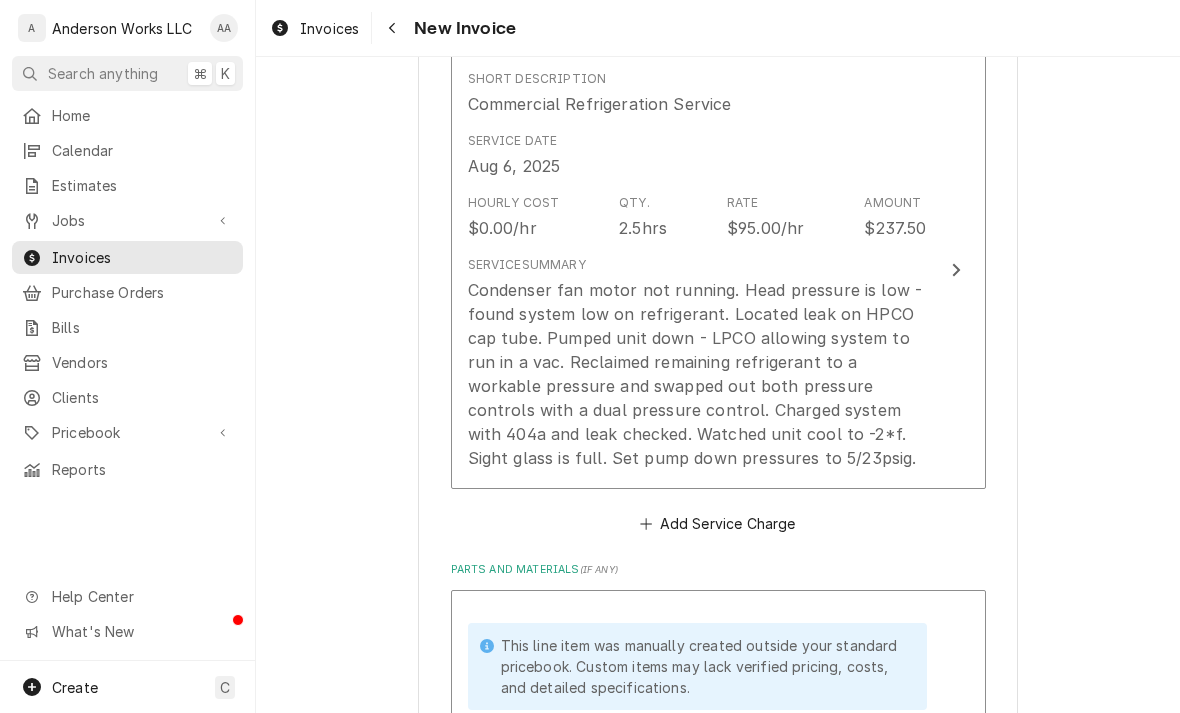 scroll, scrollTop: 1727, scrollLeft: 0, axis: vertical 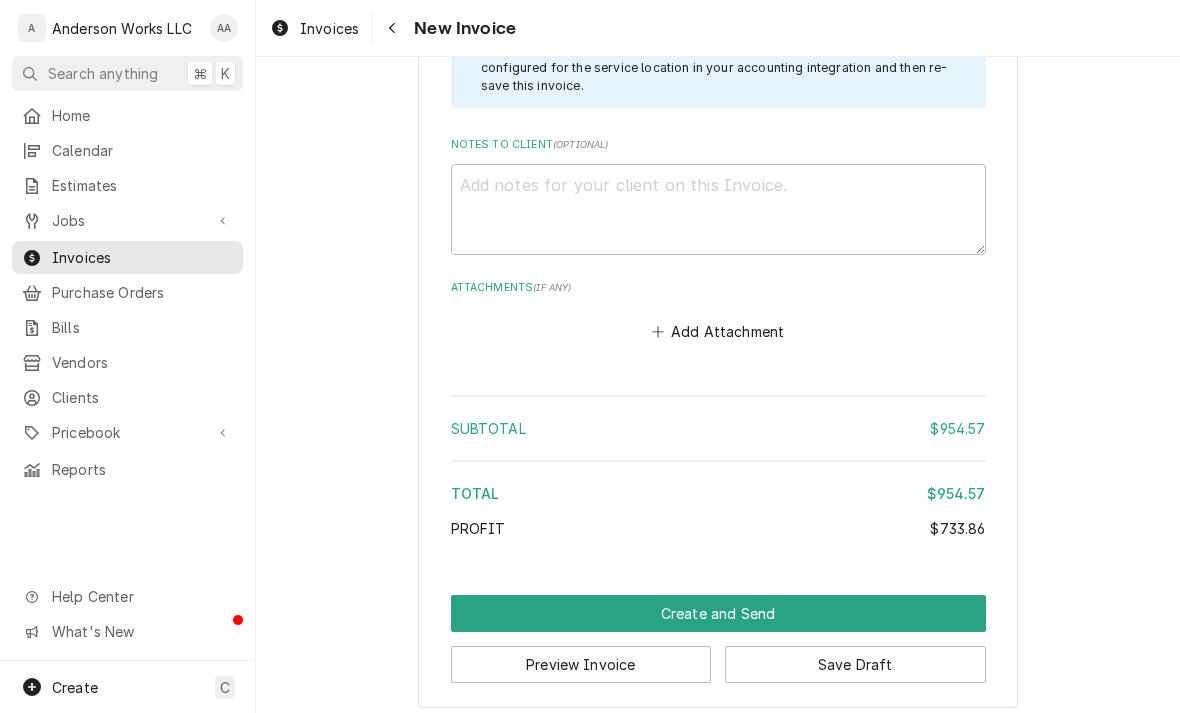 click on "Create and Send" at bounding box center (718, 613) 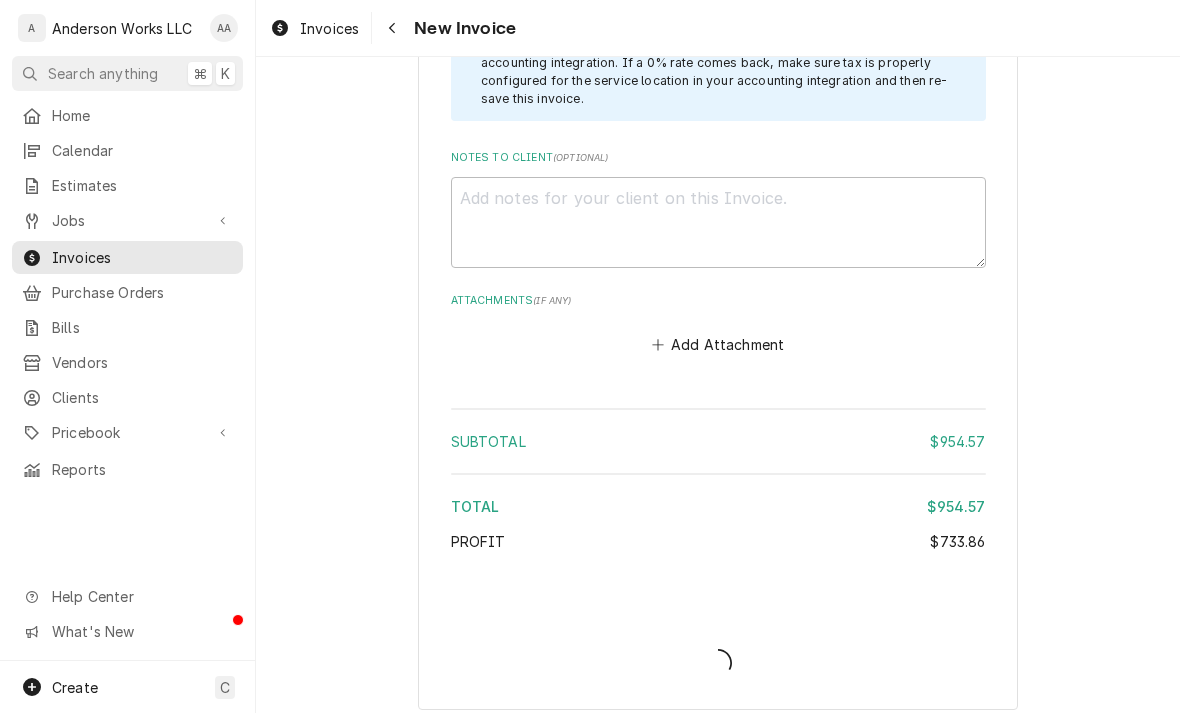 type on "x" 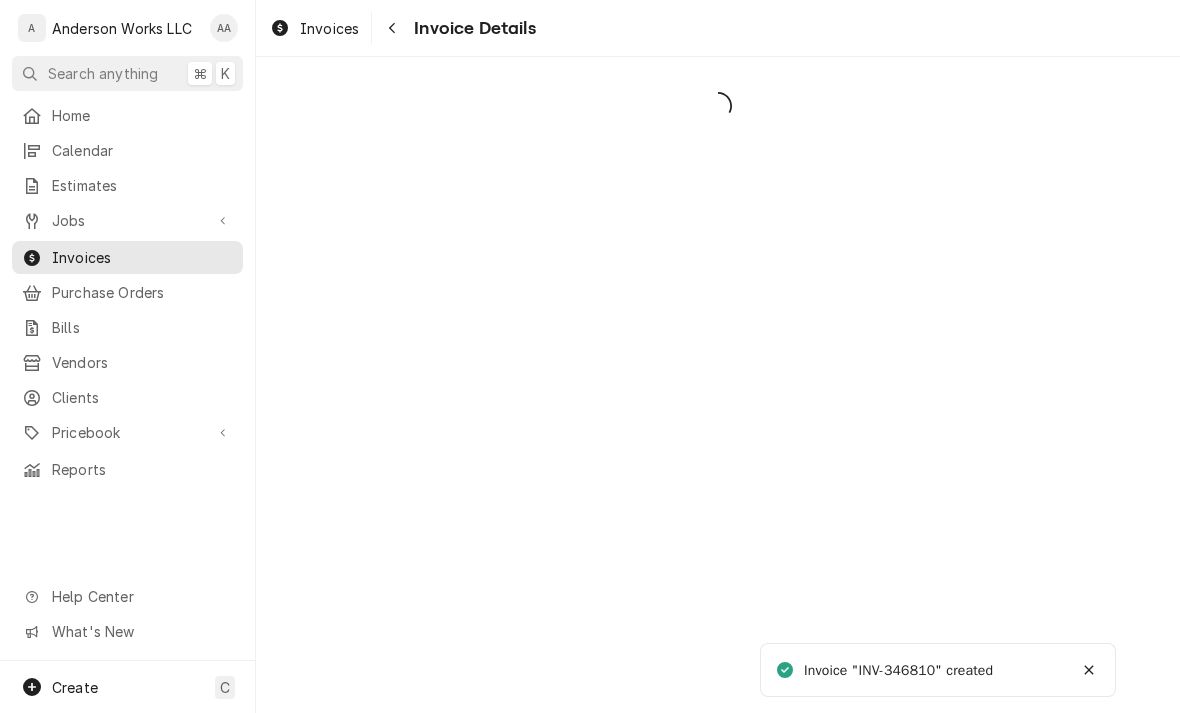 scroll, scrollTop: 0, scrollLeft: 0, axis: both 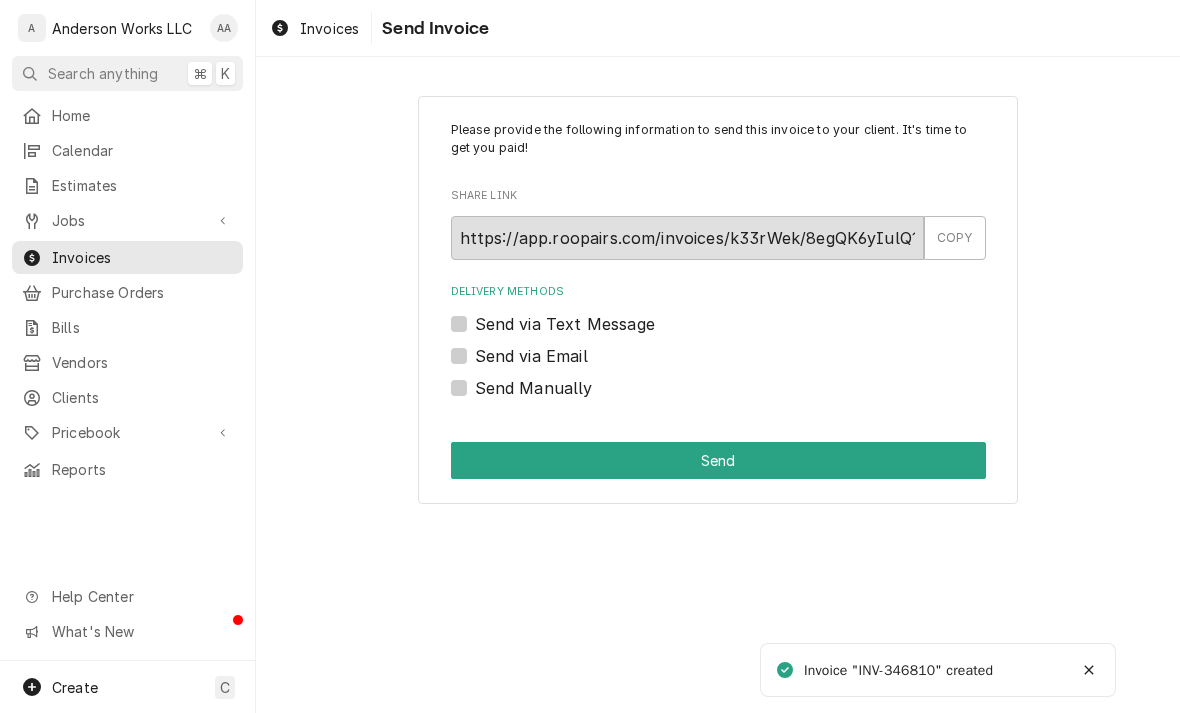 click on "Send via Email" at bounding box center [531, 356] 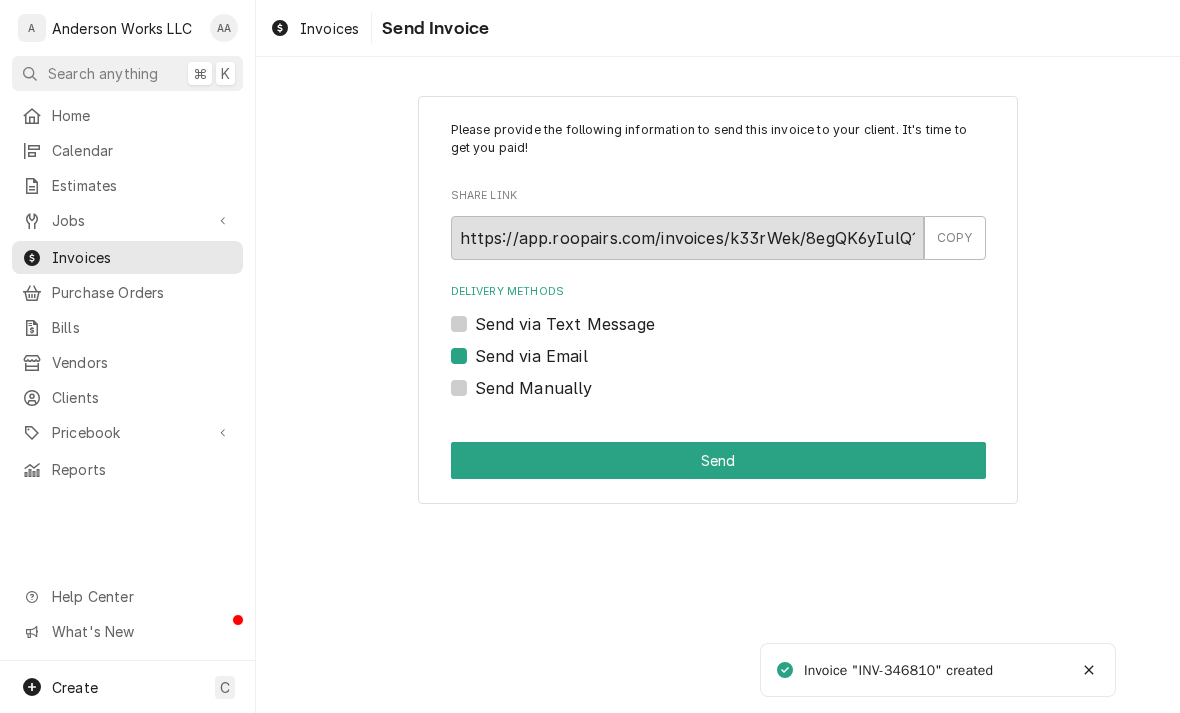 checkbox on "true" 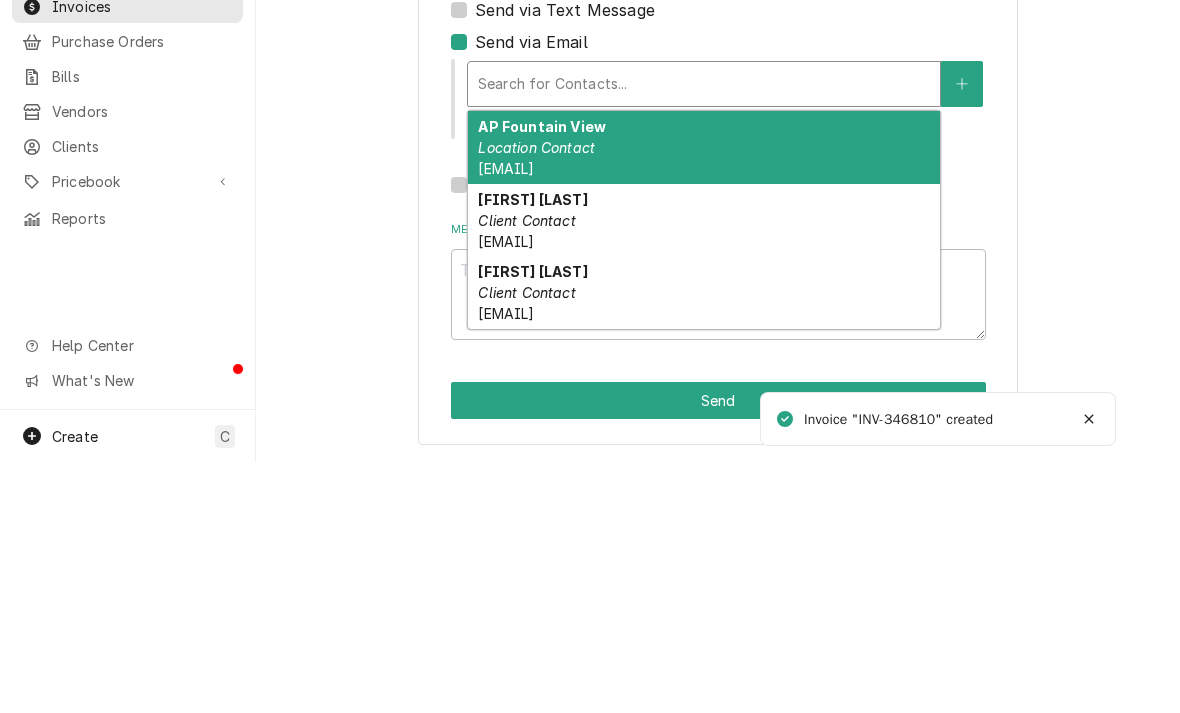 scroll, scrollTop: 62, scrollLeft: 0, axis: vertical 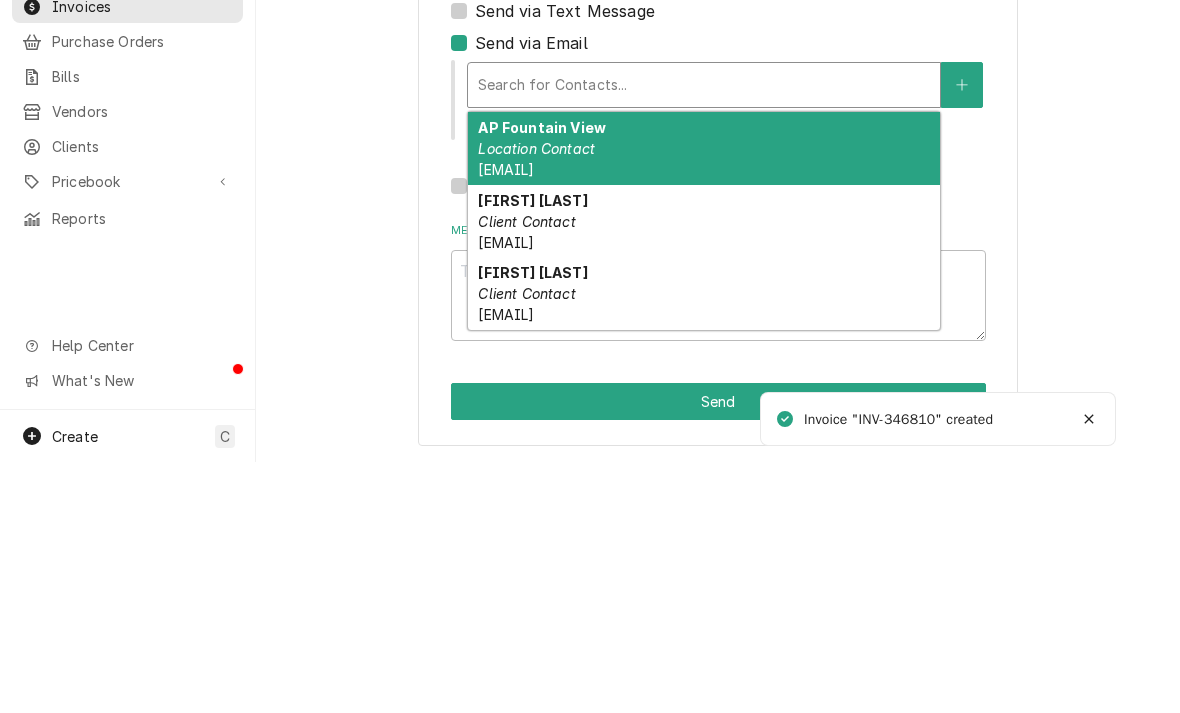 click on "Location Contact" at bounding box center [536, 399] 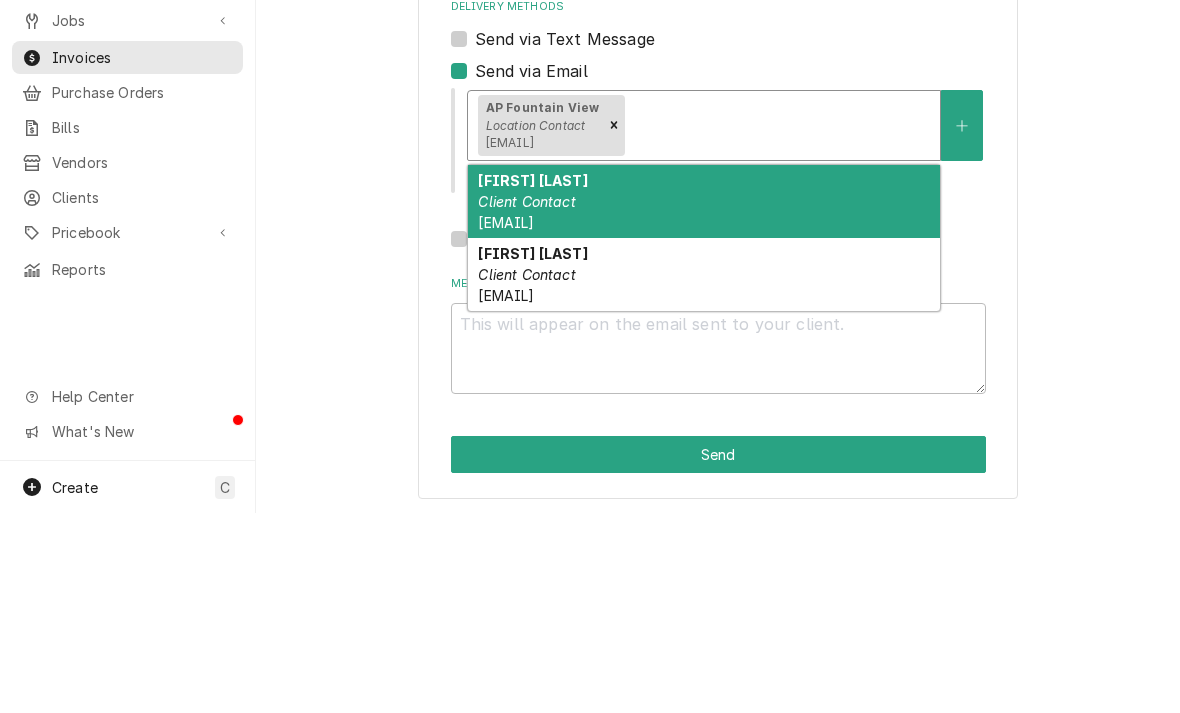 scroll, scrollTop: 84, scrollLeft: 0, axis: vertical 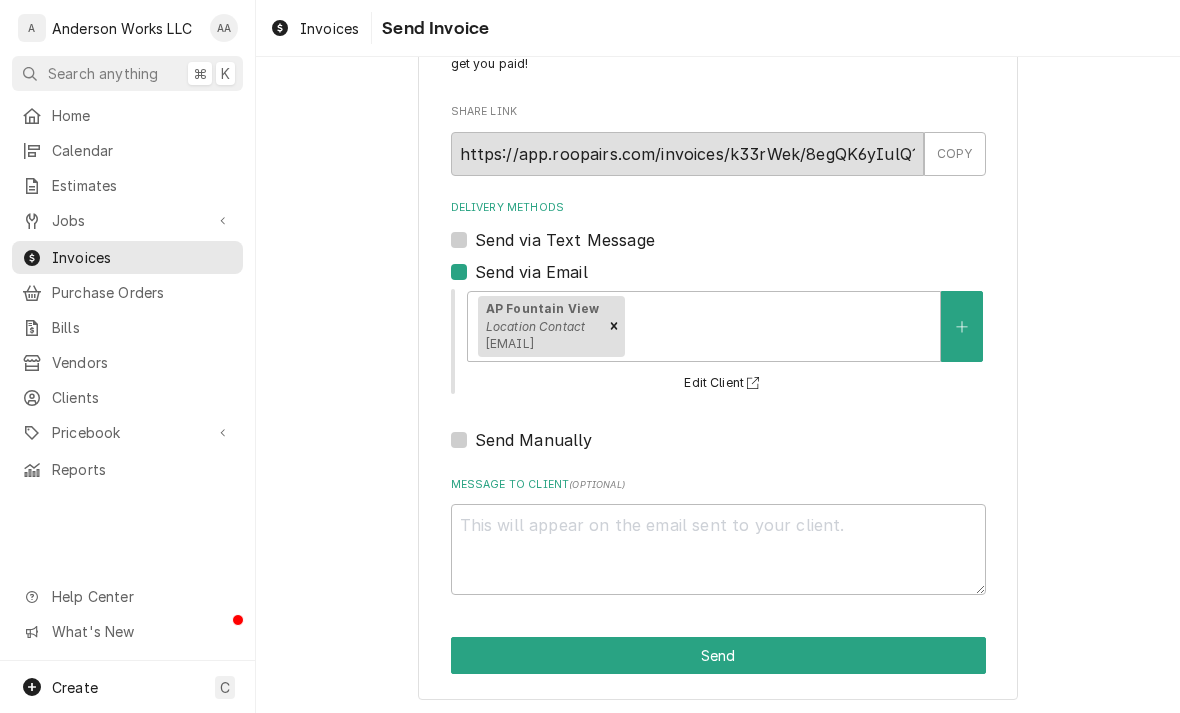 click on "Please provide the following information to send this invoice to your client. It's time to get you paid! Share Link https://app.roopairs.com/invoices/k33rWek/8egQK6yIulQ1PEDr4e32CuxbF91btX2q-WVO7zo_AgY/ COPY Delivery Methods Send via Text Message Send via Email AP Fountain View Location Contact FVInvoices@heritage-communities.com Edit Client    Send Manually Message to Client  ( optional ) Send" at bounding box center [718, 355] 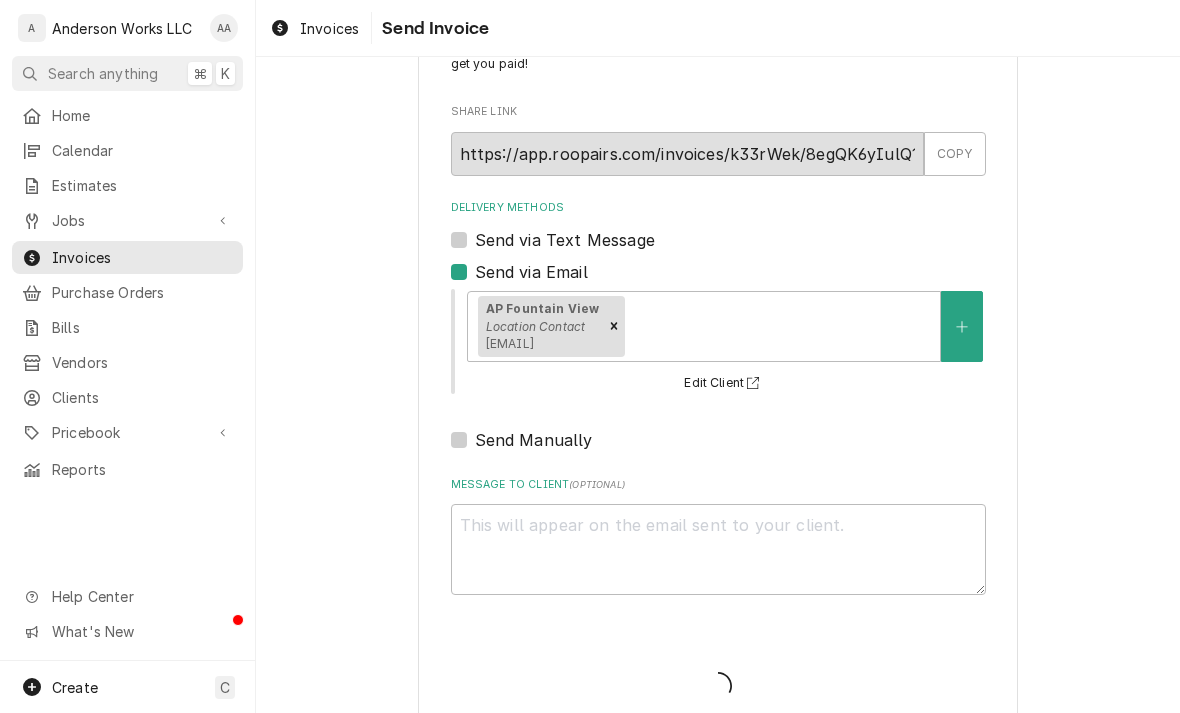 type on "x" 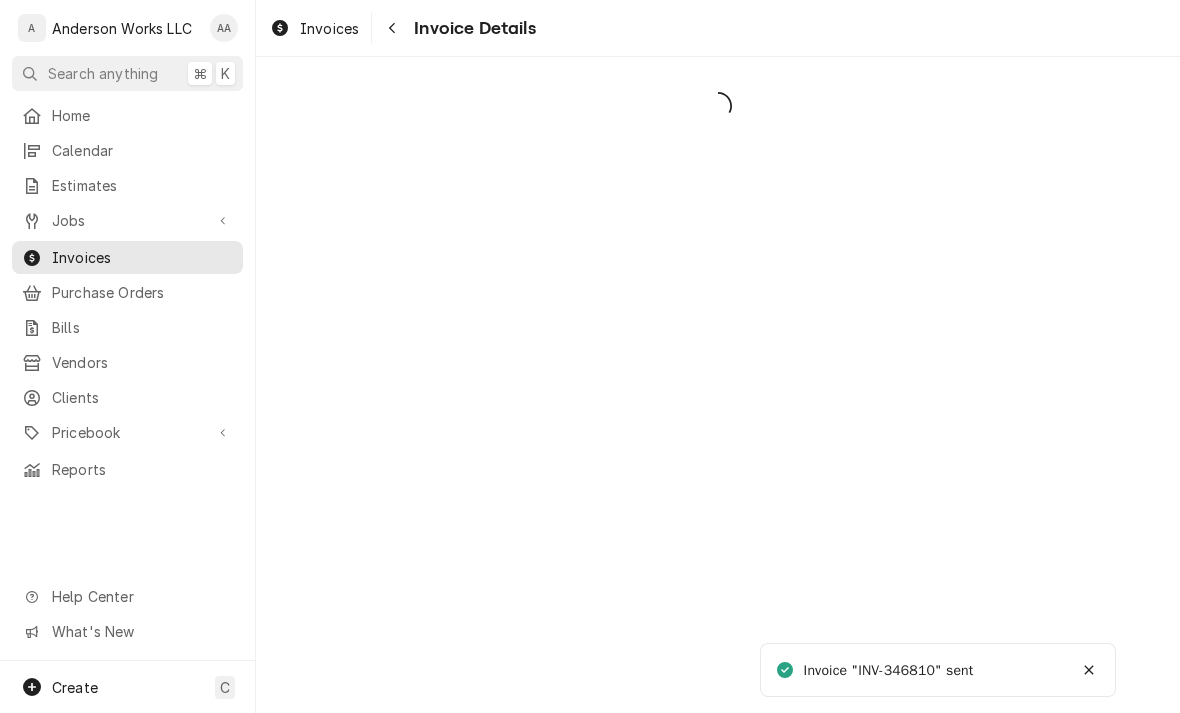 scroll, scrollTop: 0, scrollLeft: 0, axis: both 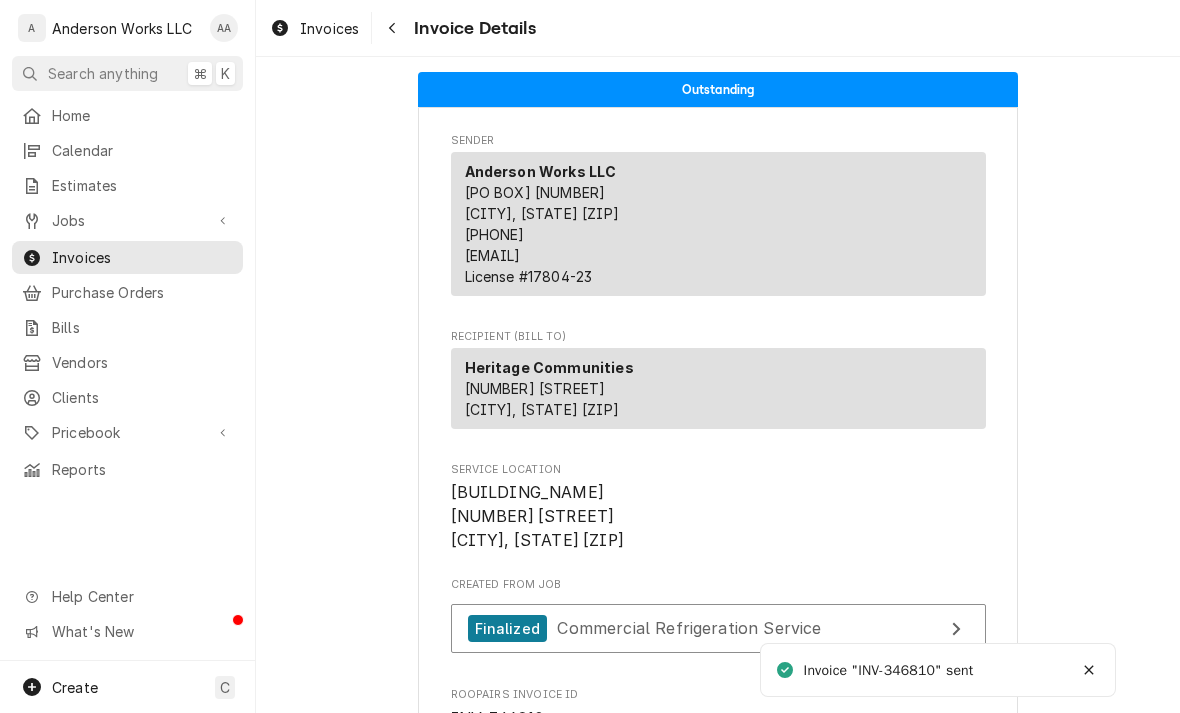 click at bounding box center [32, 398] 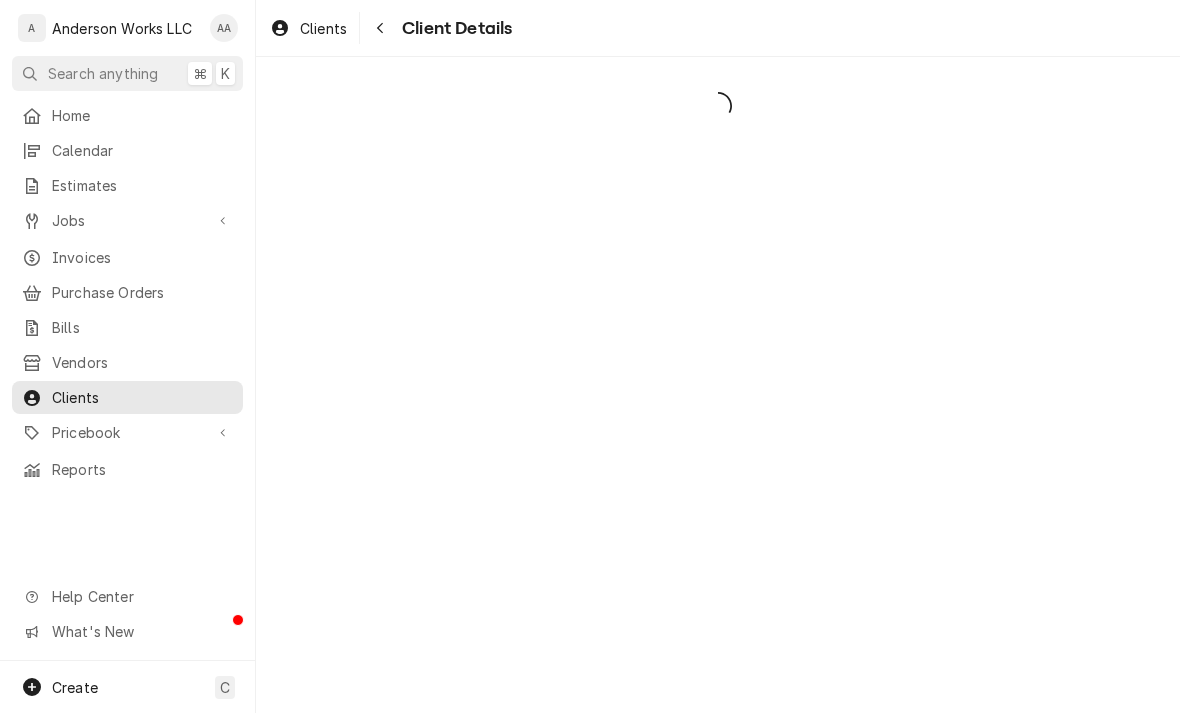 scroll, scrollTop: 0, scrollLeft: 0, axis: both 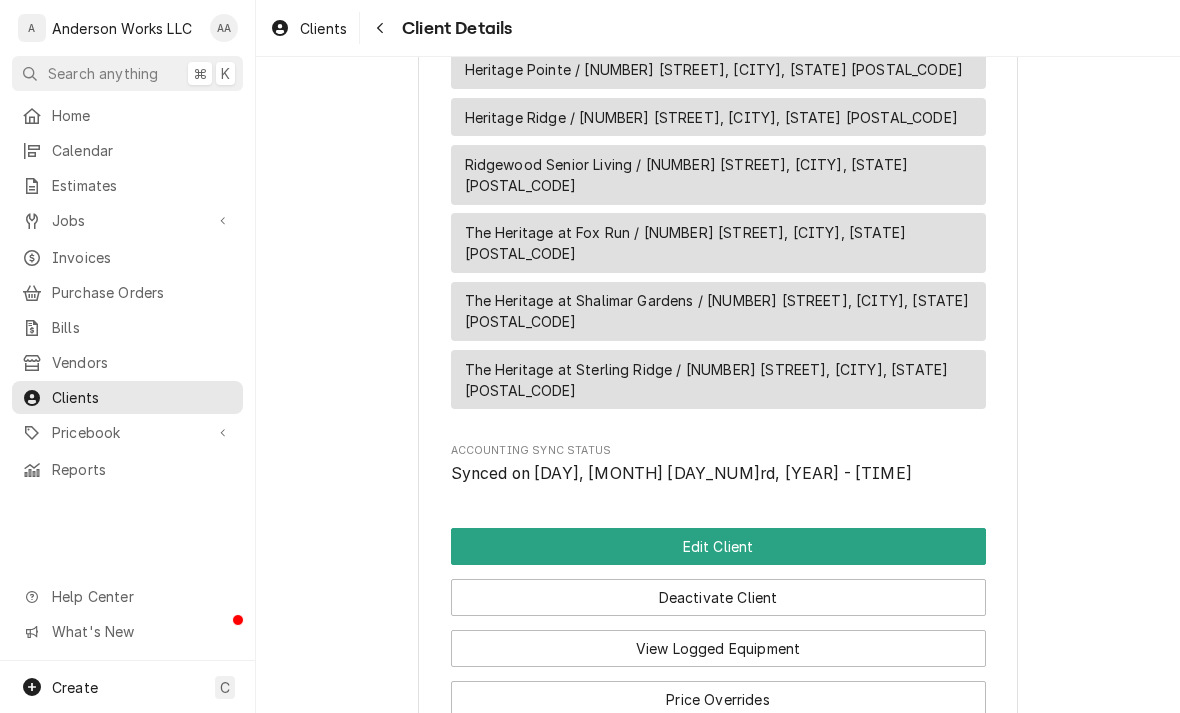 click on "Edit Client" at bounding box center [718, 546] 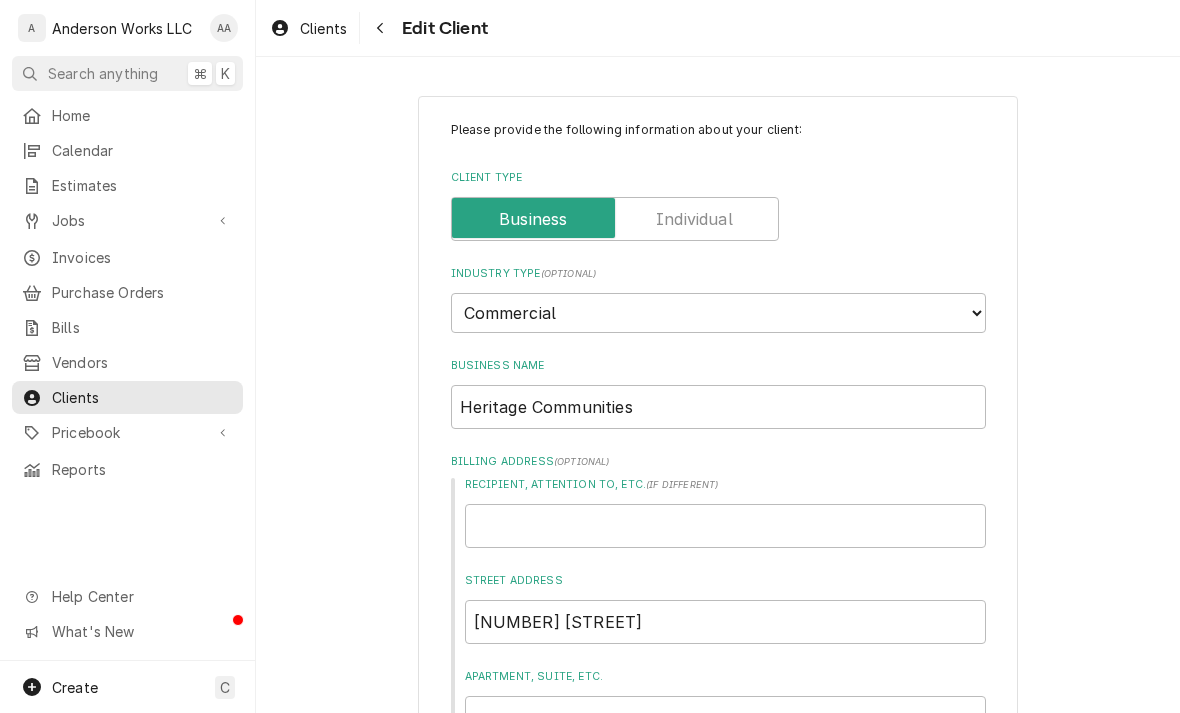 scroll, scrollTop: 0, scrollLeft: 0, axis: both 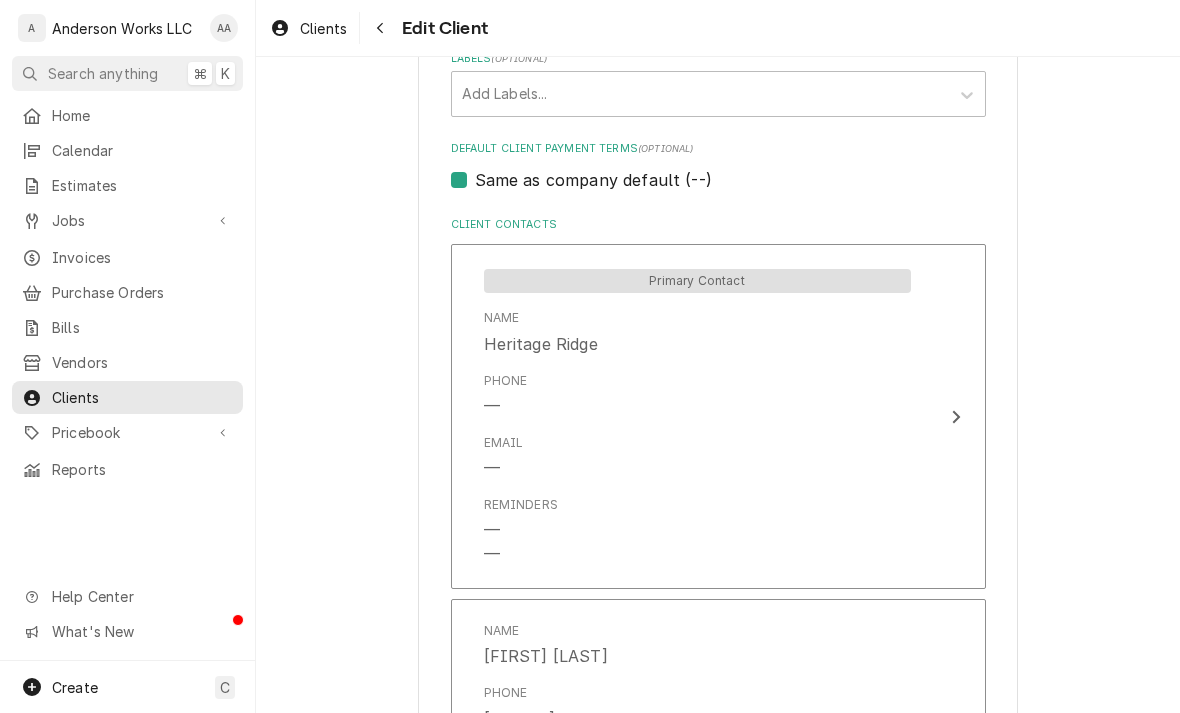 click on "—" at bounding box center (492, 530) 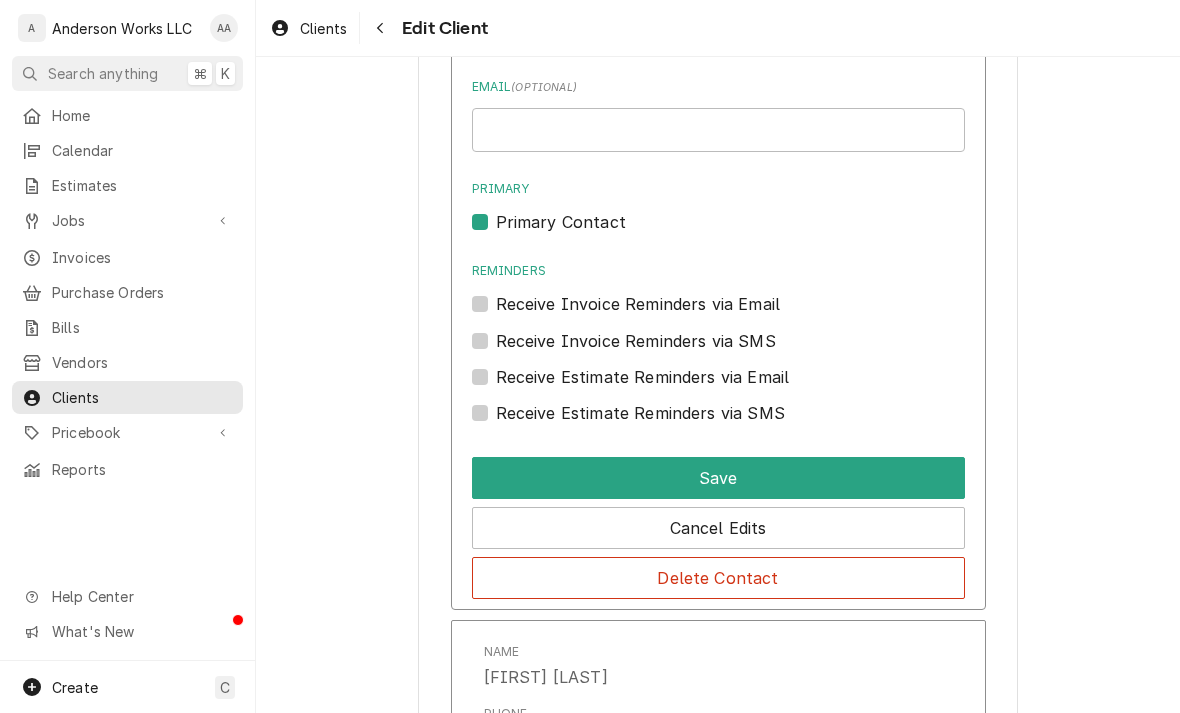 scroll, scrollTop: 1515, scrollLeft: 0, axis: vertical 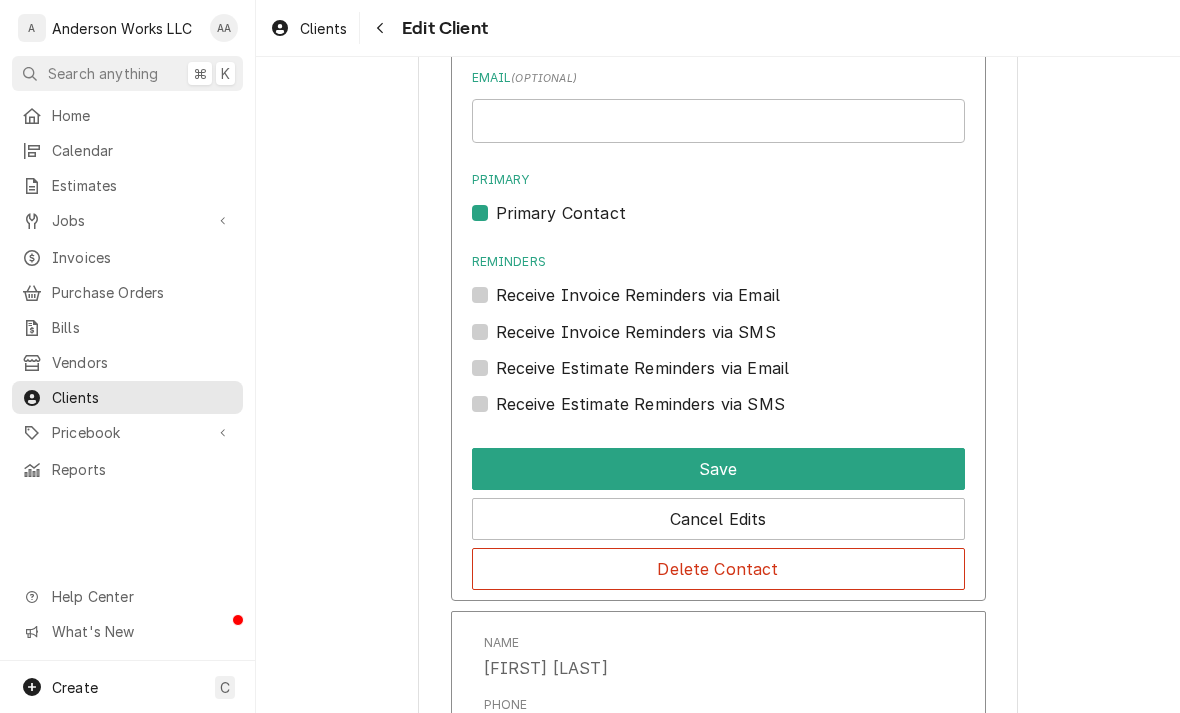 click on "Delete Contact" at bounding box center (718, 569) 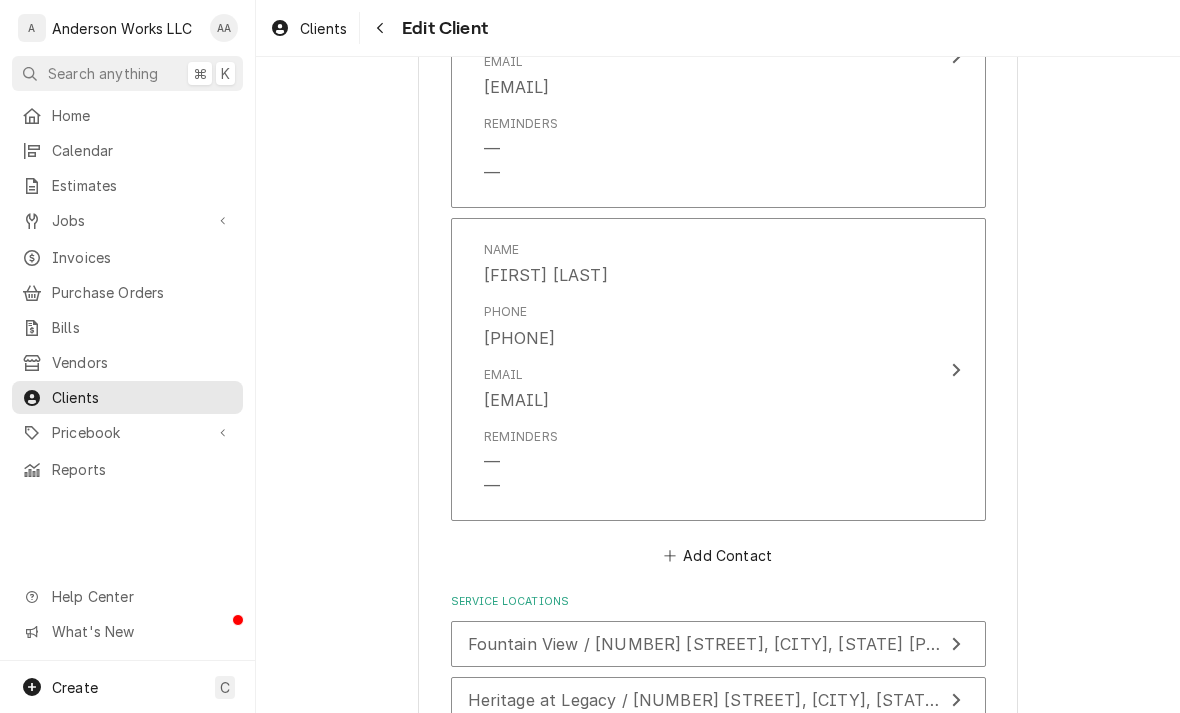 scroll, scrollTop: 1417, scrollLeft: 0, axis: vertical 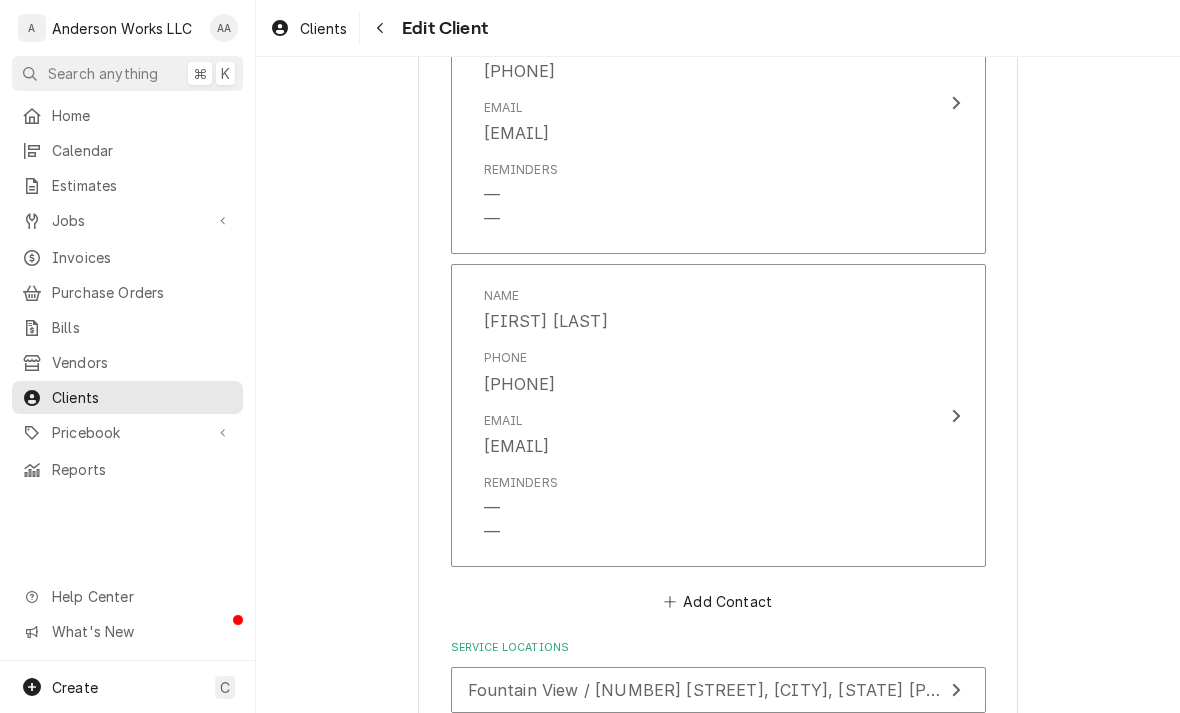 click on "Reminders" at bounding box center (521, 483) 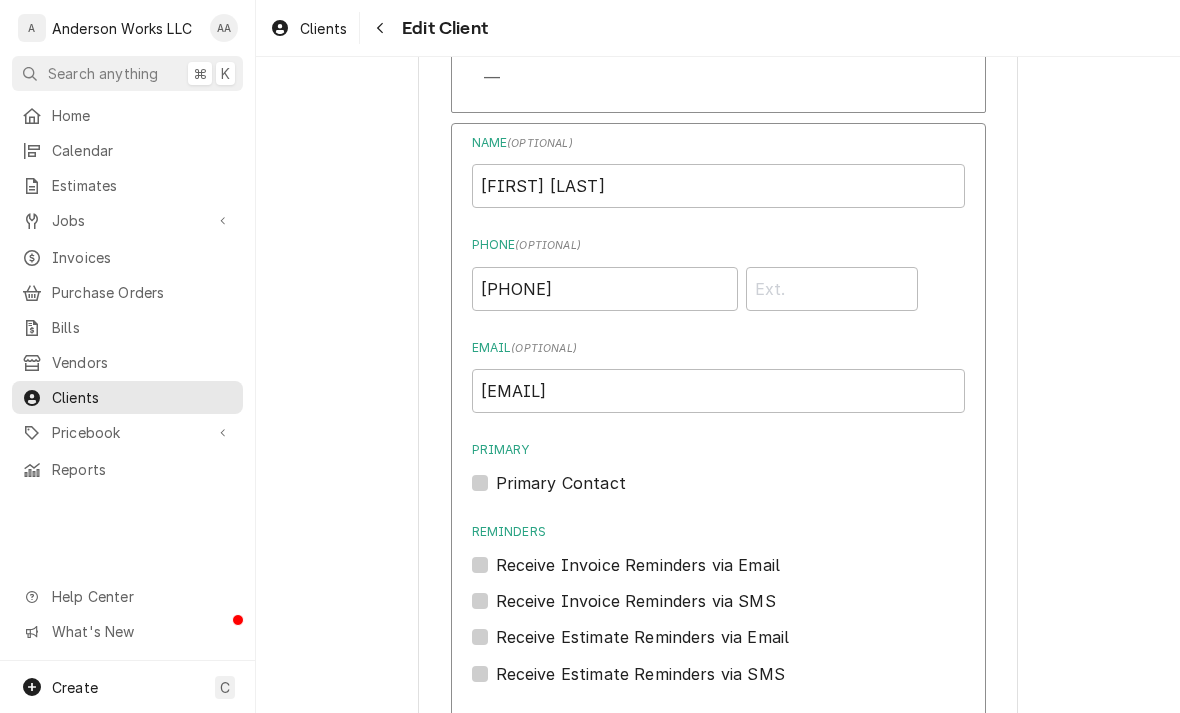 scroll, scrollTop: 1572, scrollLeft: 0, axis: vertical 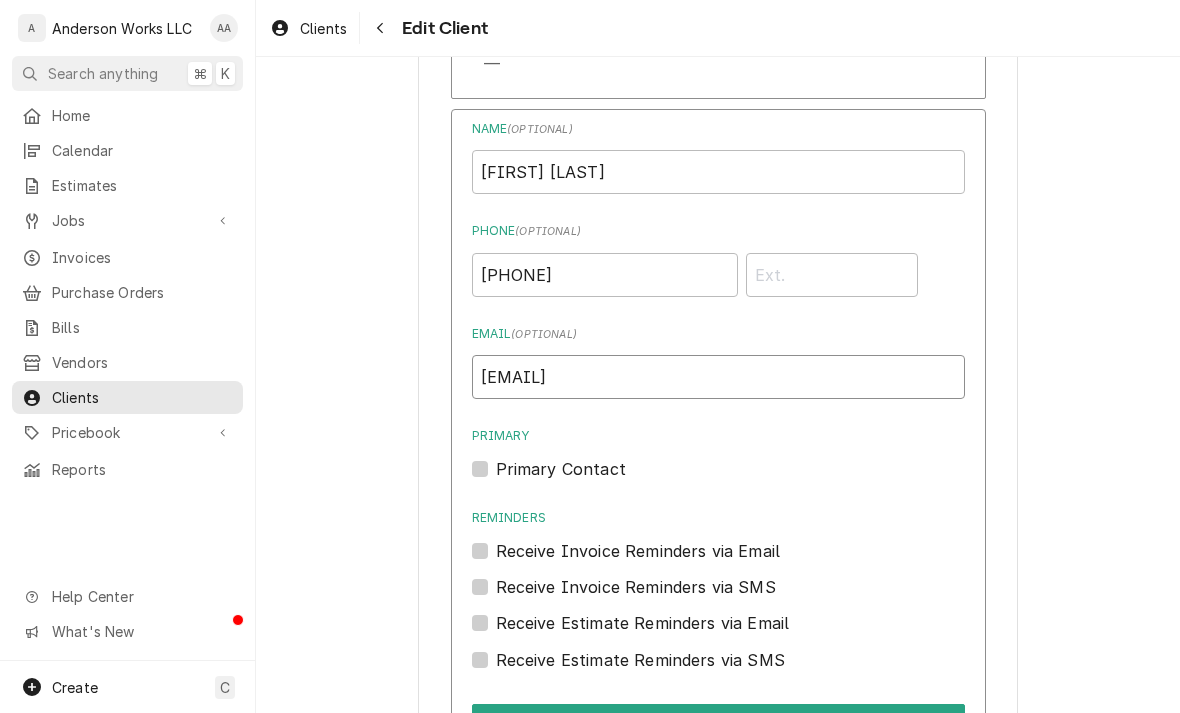 click on "[EMAIL]" at bounding box center (718, 377) 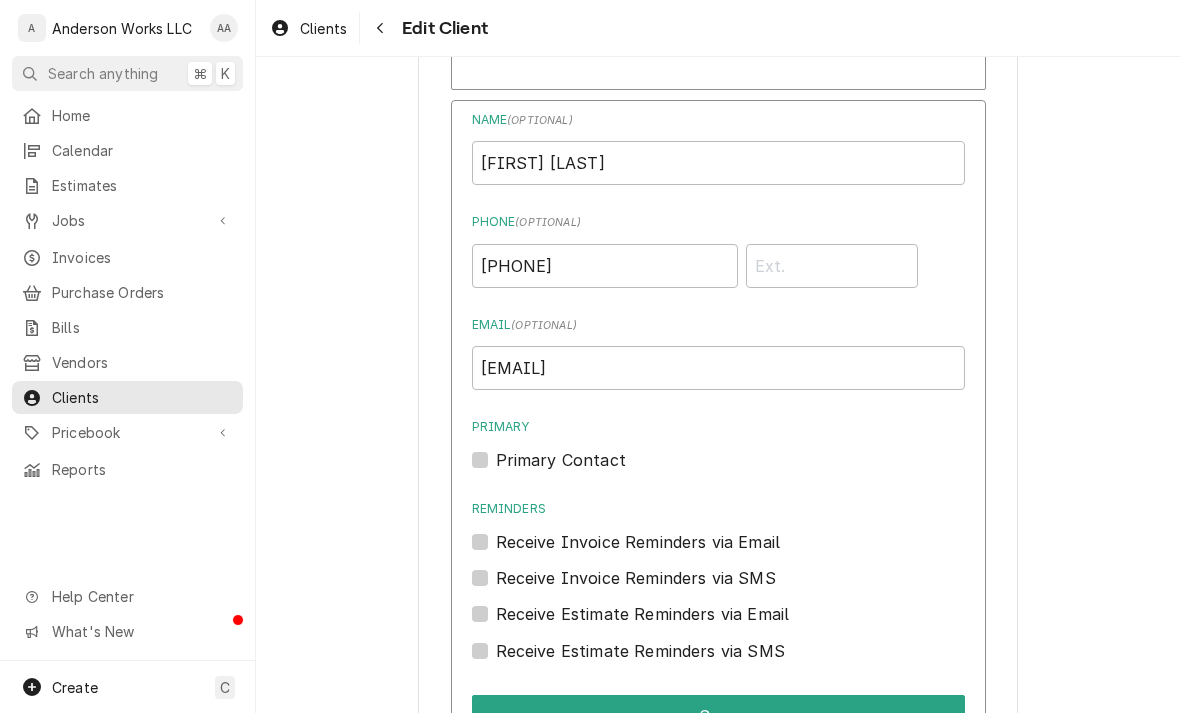 scroll, scrollTop: 1574, scrollLeft: 0, axis: vertical 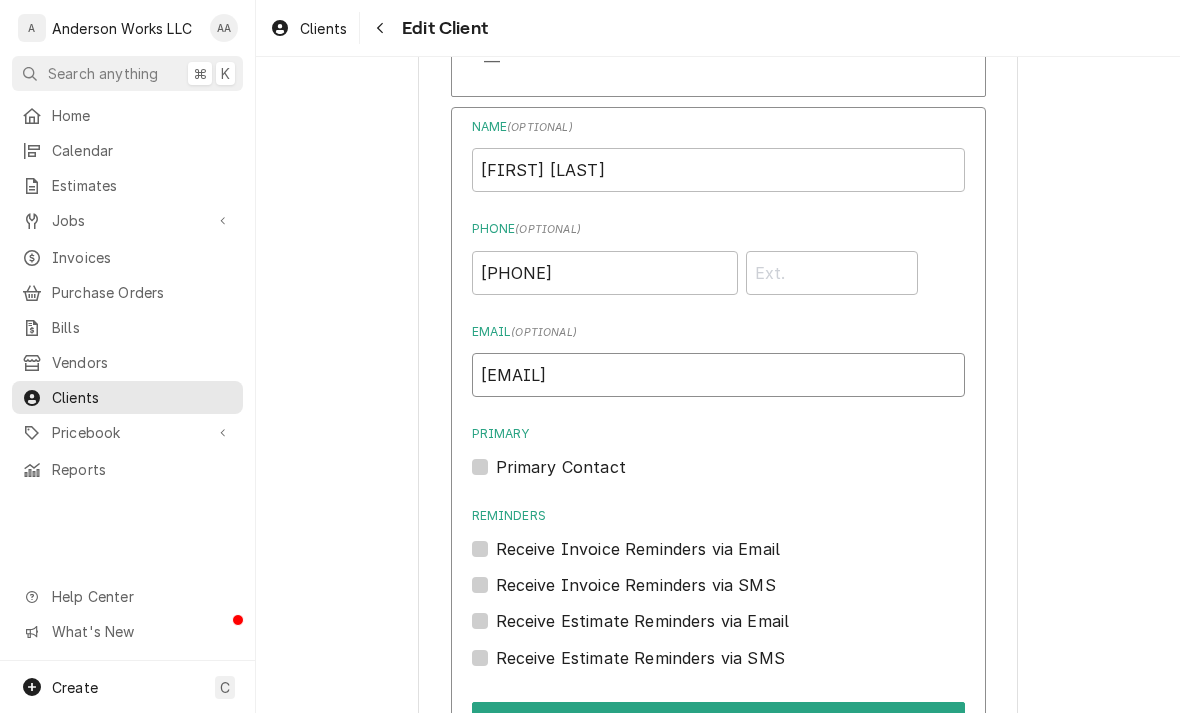 click on "[EMAIL]" at bounding box center [718, 375] 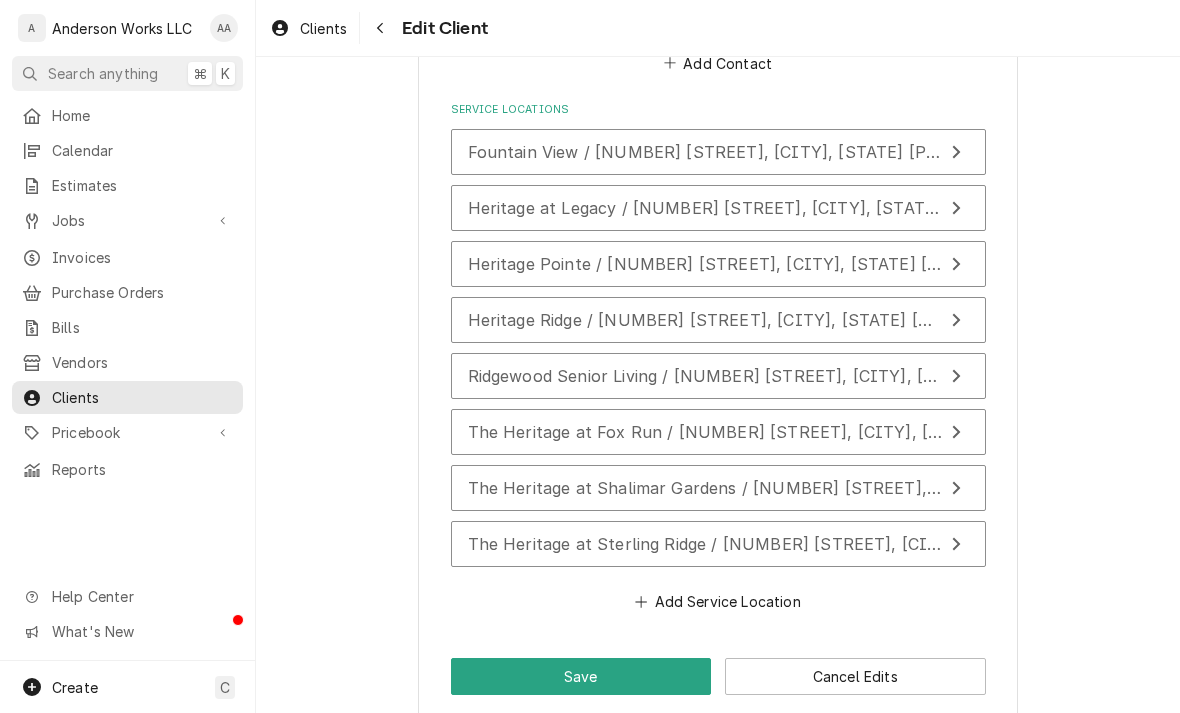 scroll, scrollTop: 2403, scrollLeft: 0, axis: vertical 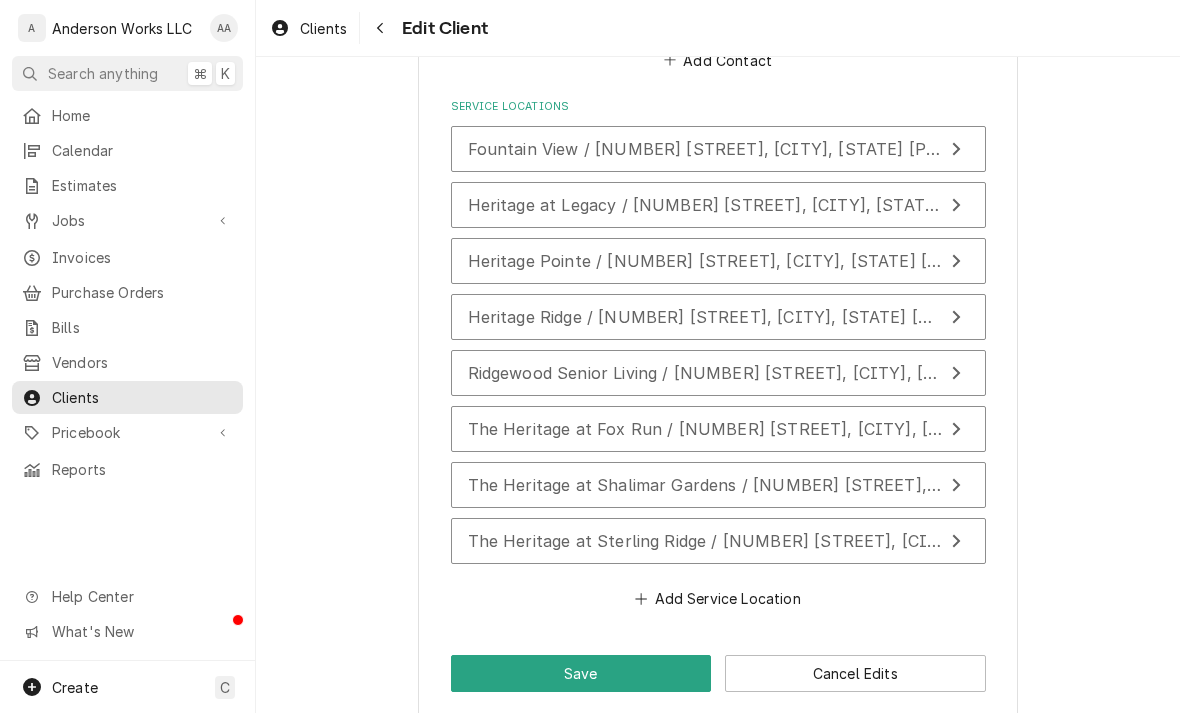 click on "The Heritage at Shalimar Gardens / [NUMBER] [STREET], [CITY], [STATE] [ZIP]" at bounding box center [832, 485] 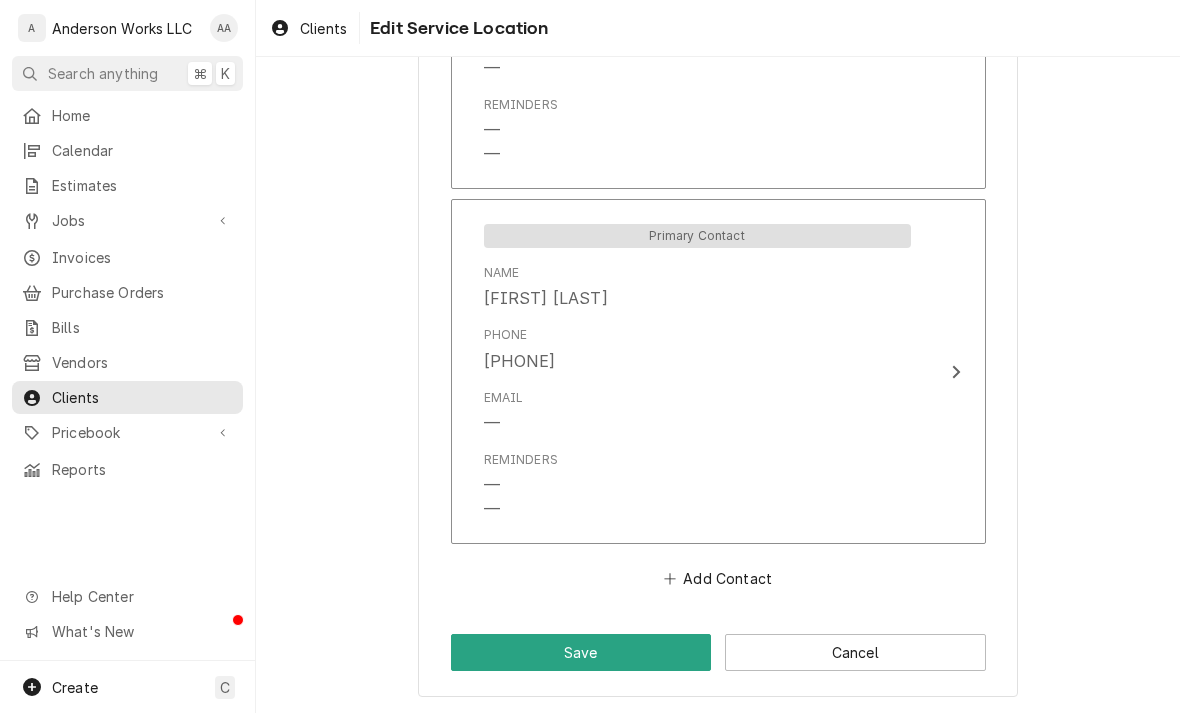 scroll, scrollTop: 1419, scrollLeft: 0, axis: vertical 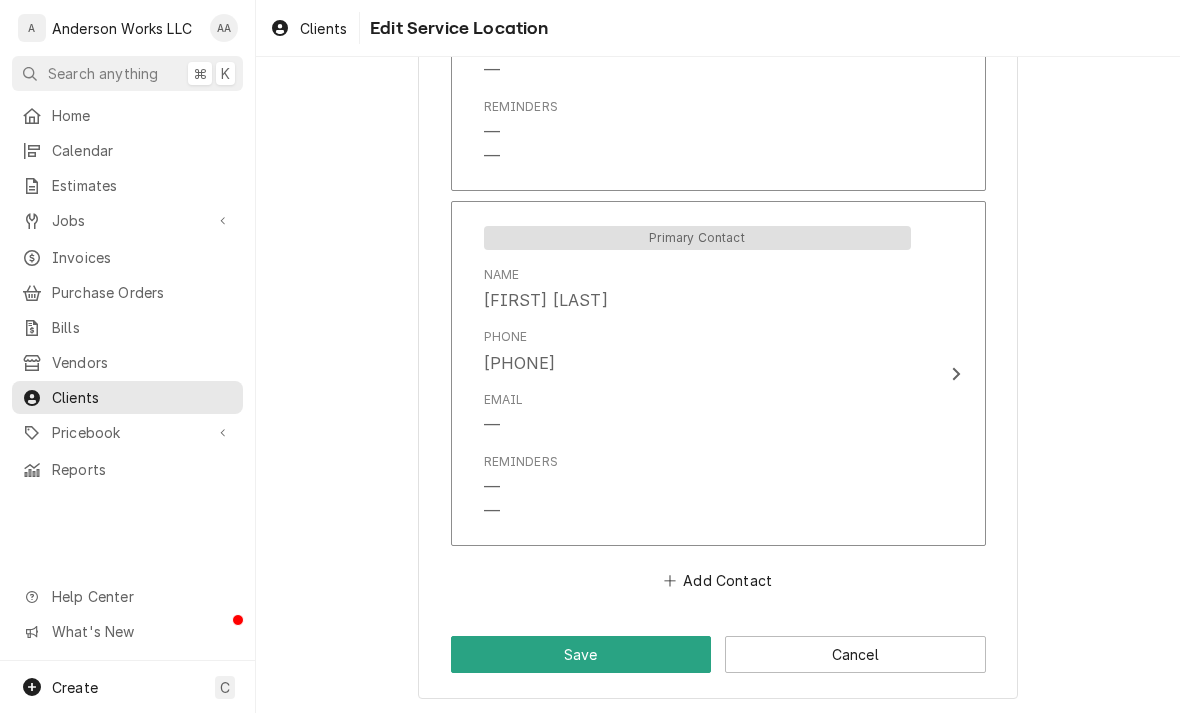 click on "Cancel" at bounding box center (855, 654) 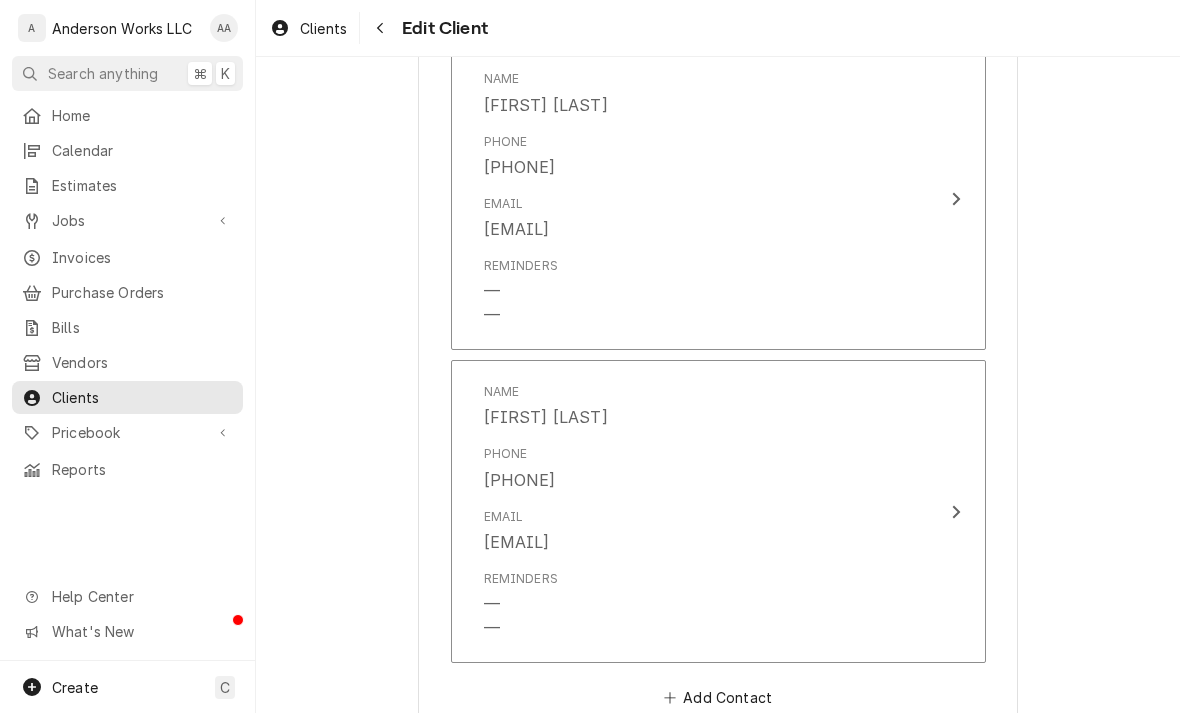 scroll, scrollTop: 1426, scrollLeft: 0, axis: vertical 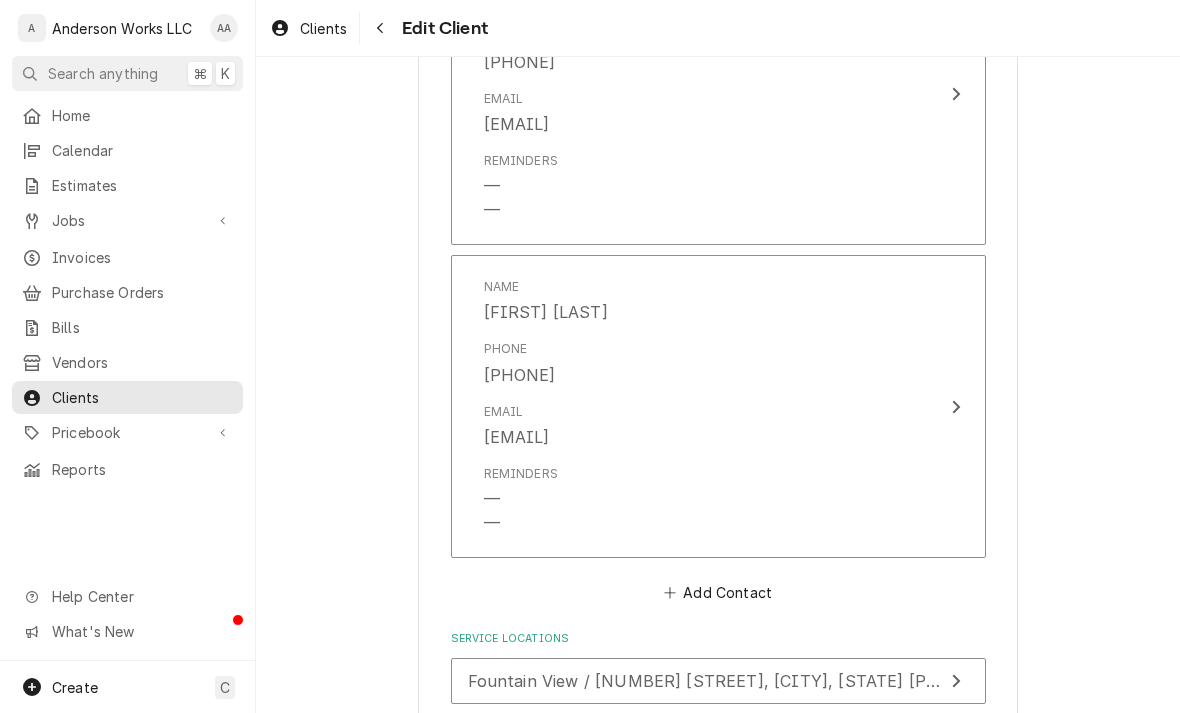 click on "Email MIreland@heritage-communities.com" at bounding box center (517, 426) 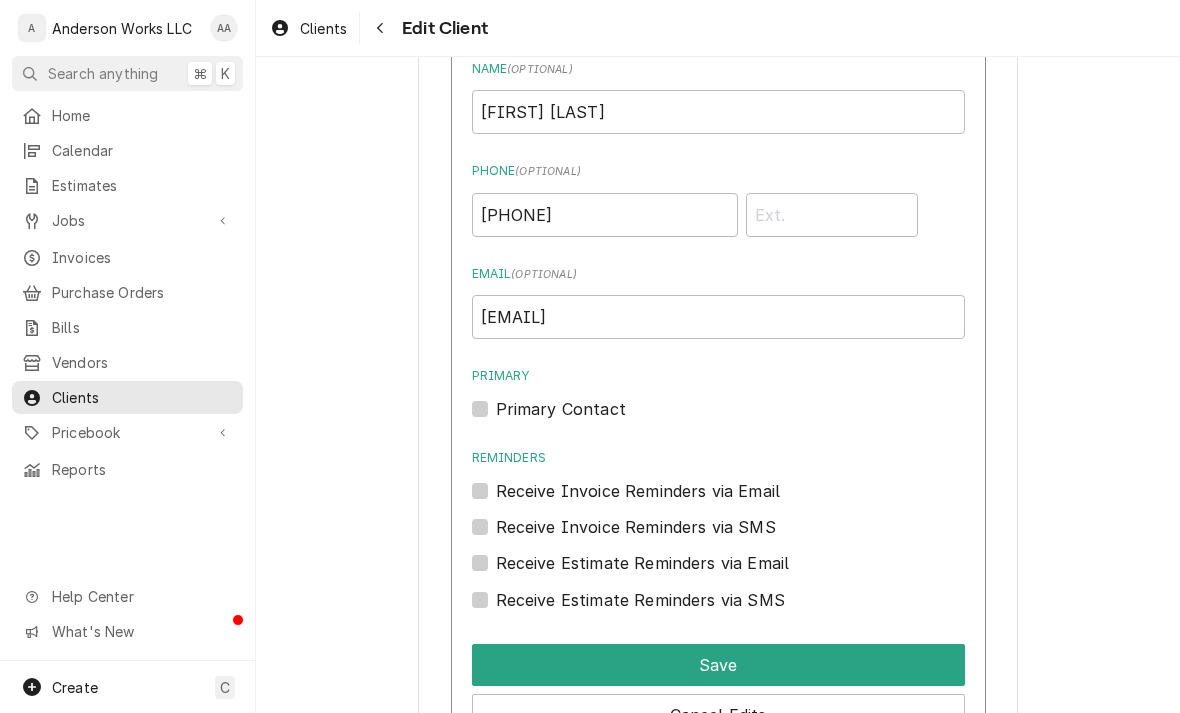 scroll, scrollTop: 1669, scrollLeft: 0, axis: vertical 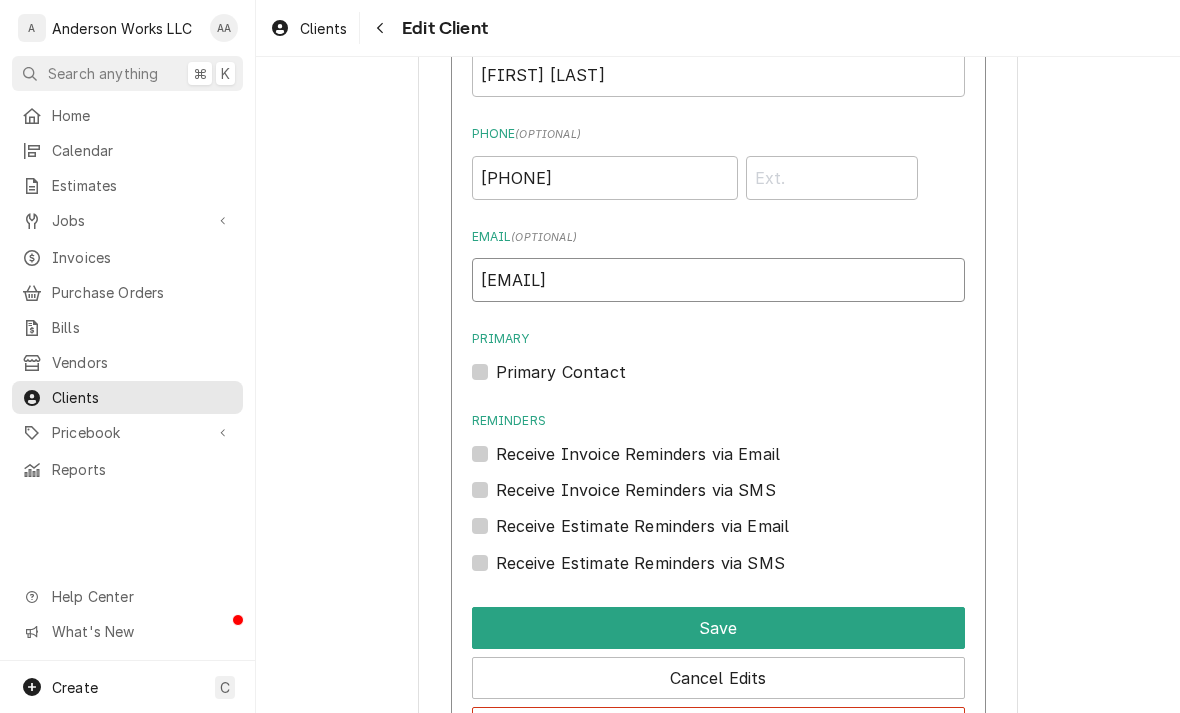 click on "MIreland@heritage-communities.com" at bounding box center [718, 280] 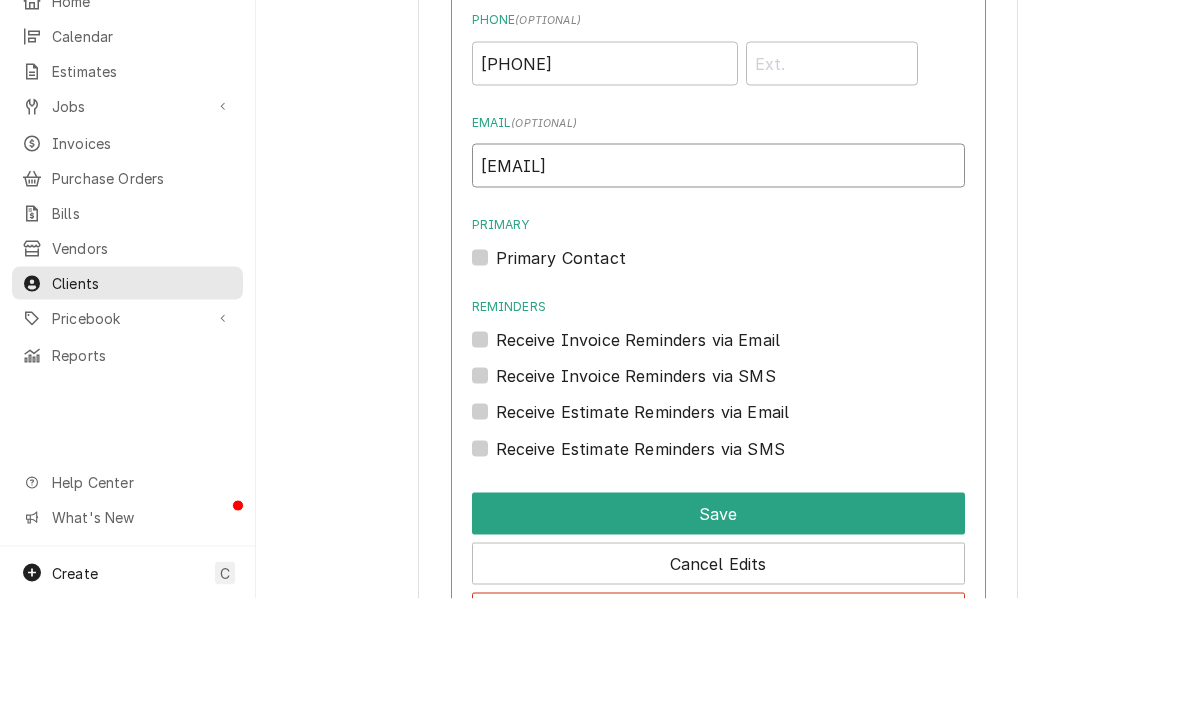 click on "MIreland@heritage-communities.com" at bounding box center [718, 280] 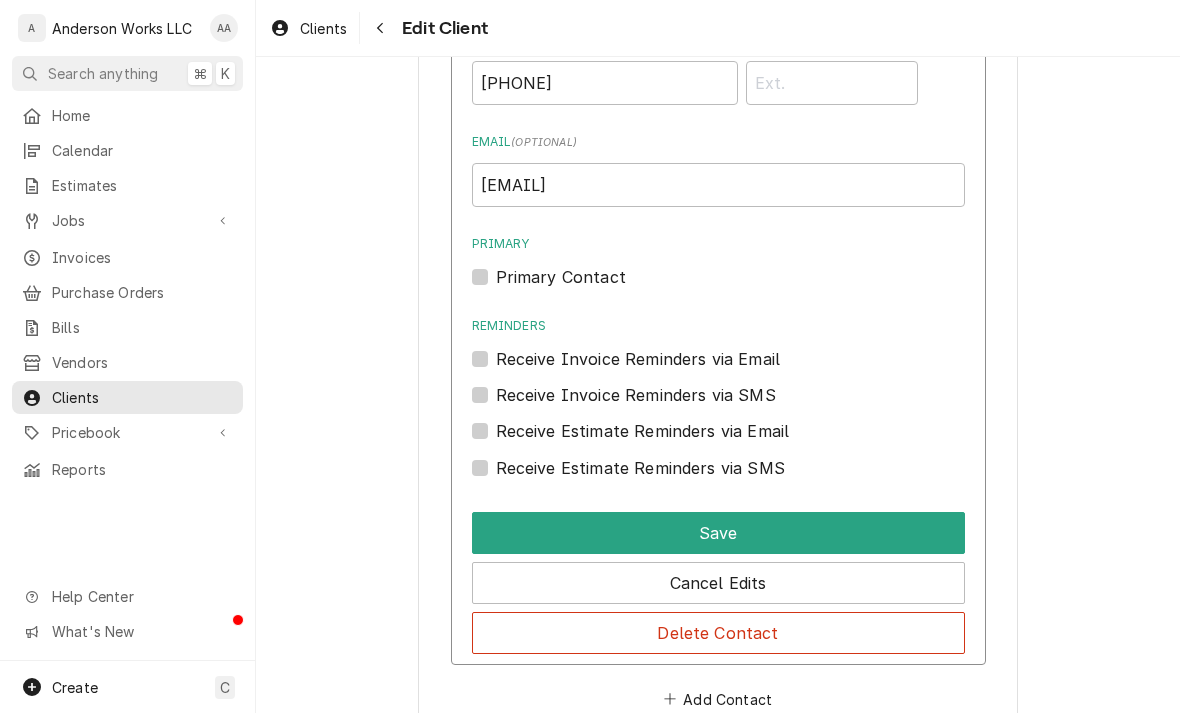 click on "Delete Contact" at bounding box center [718, 633] 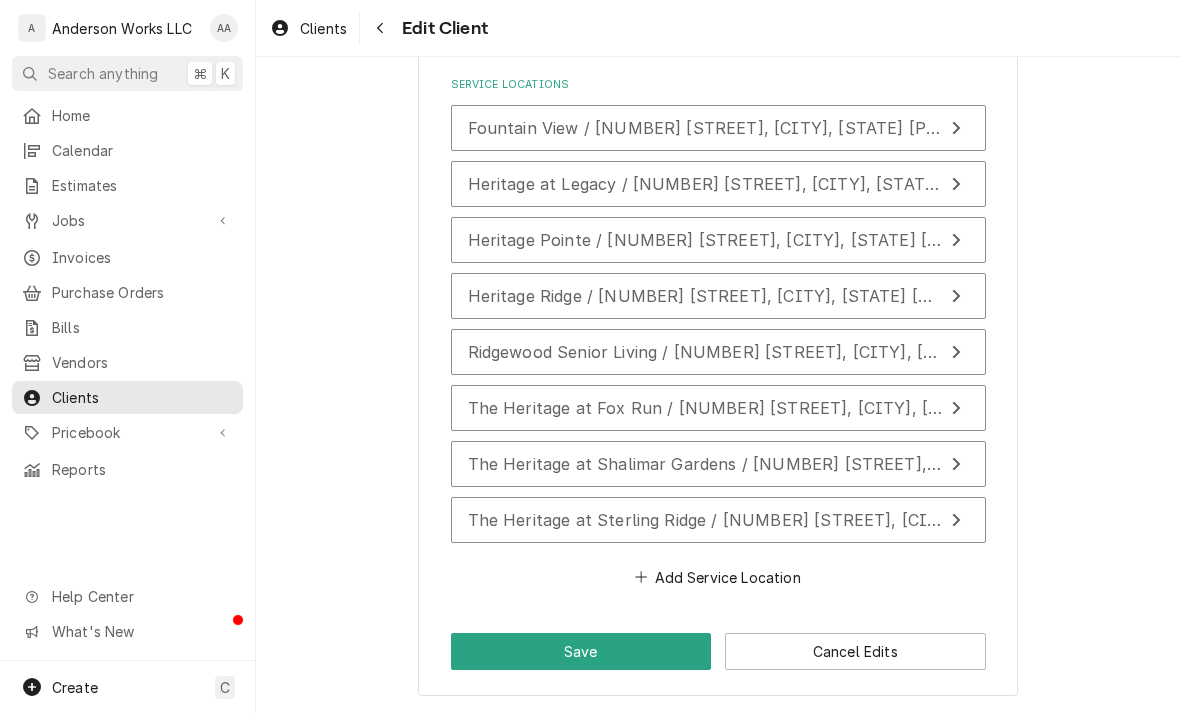 scroll, scrollTop: 1655, scrollLeft: 0, axis: vertical 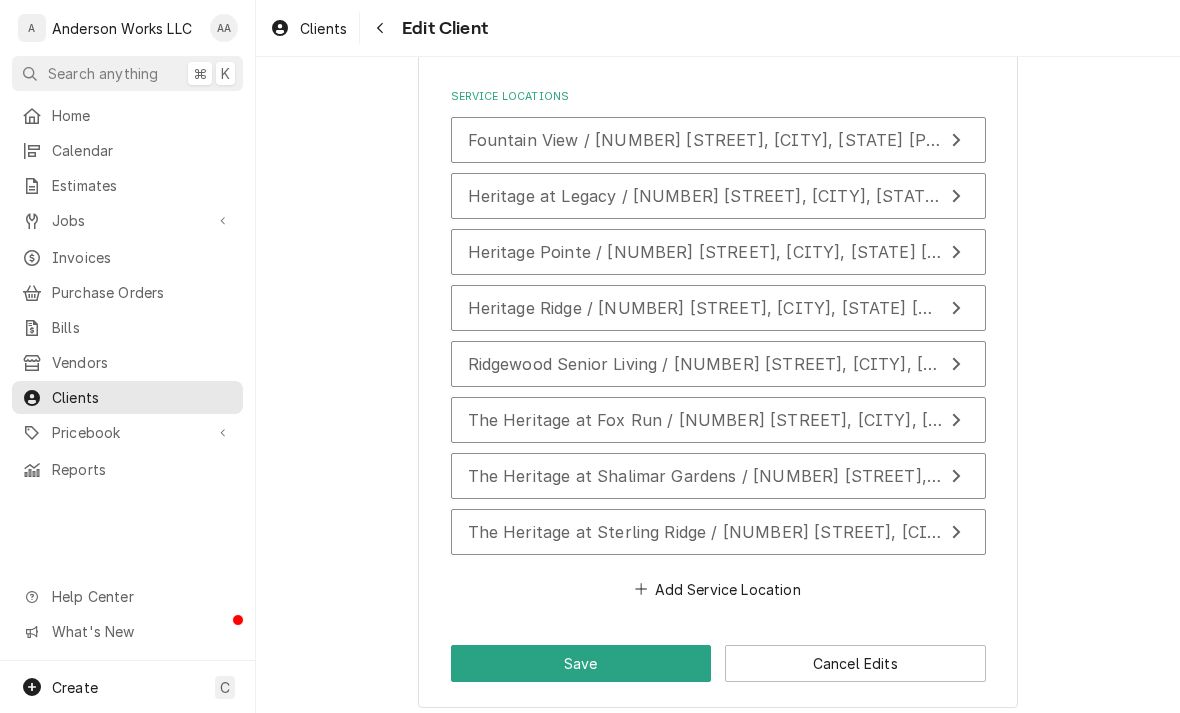 click on "The Heritage at Shalimar Gardens / [NUMBER] [STREET], [CITY], [STATE] [ZIP]" at bounding box center (705, 476) 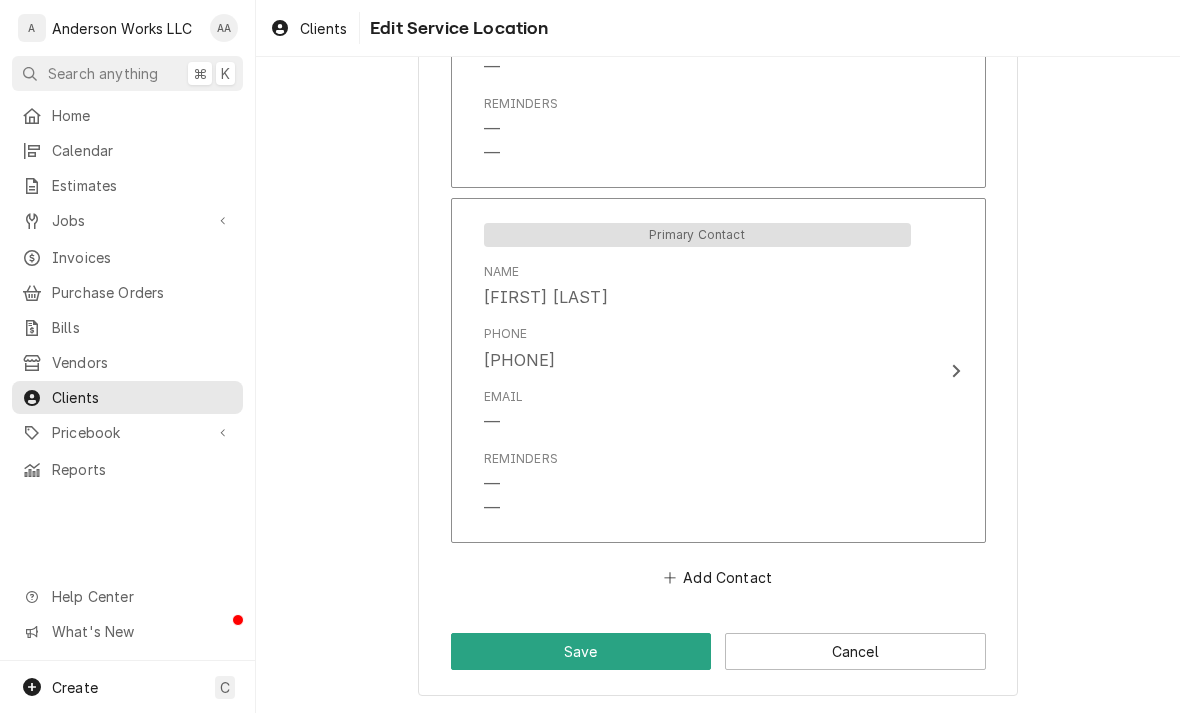 scroll, scrollTop: 0, scrollLeft: 0, axis: both 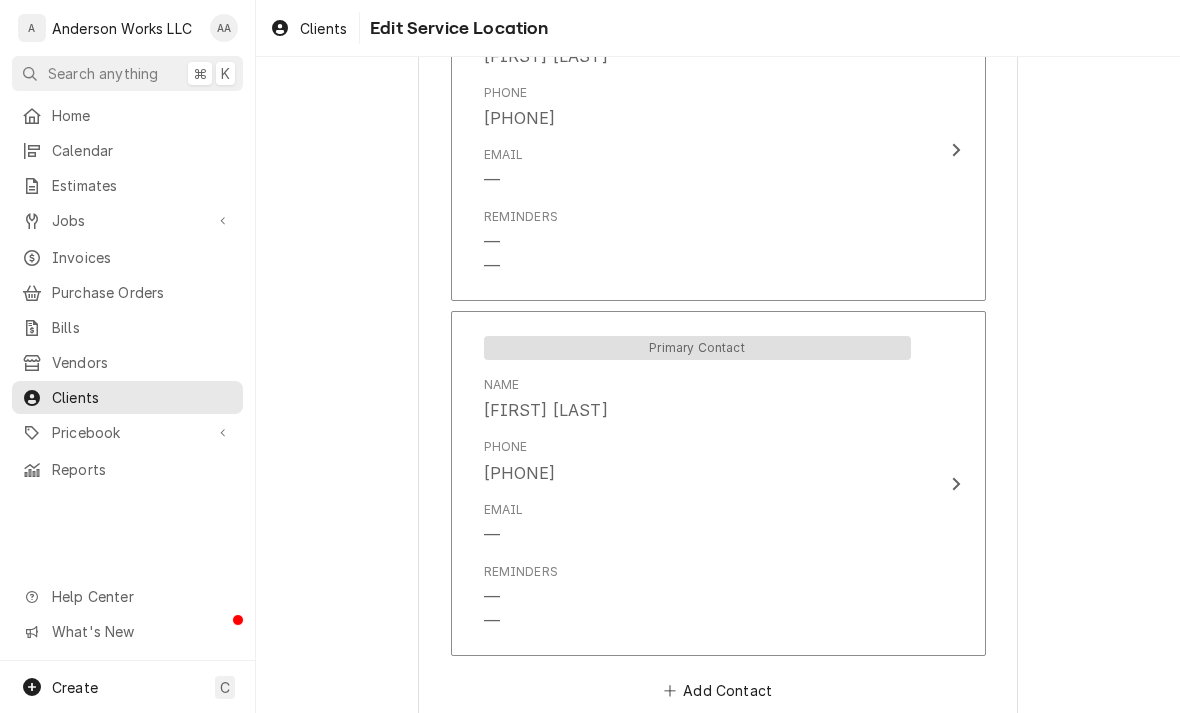 click on "Email —" at bounding box center (504, 524) 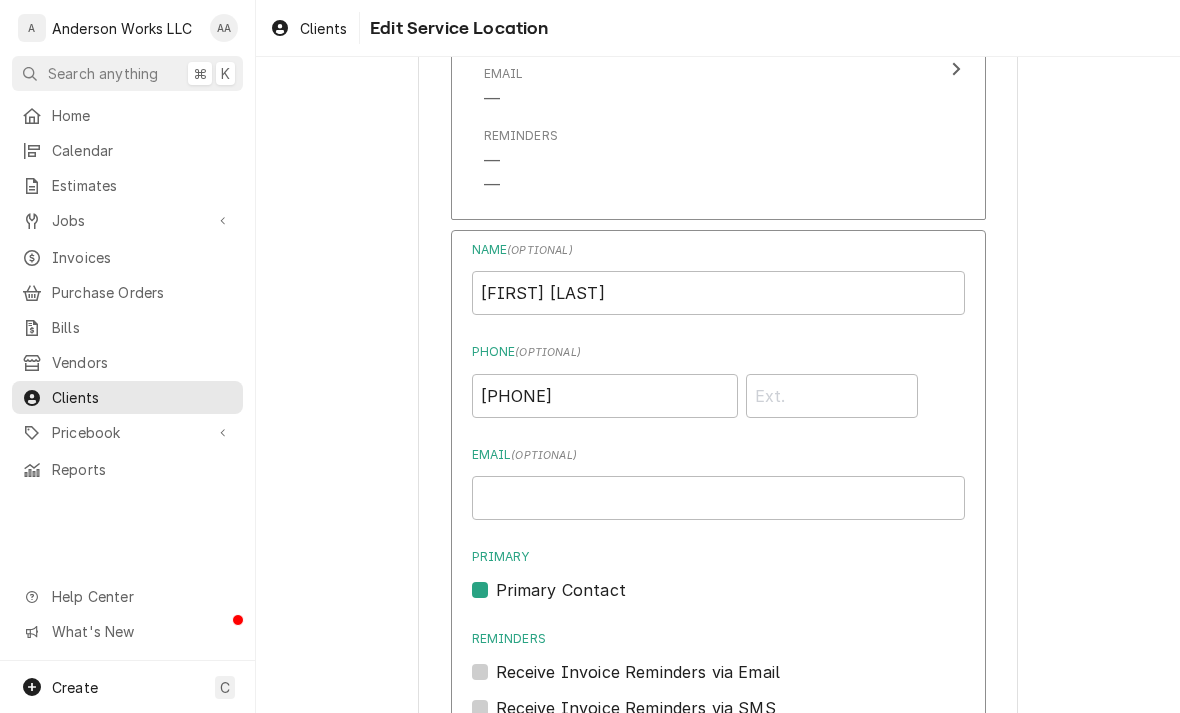 scroll, scrollTop: 1475, scrollLeft: 0, axis: vertical 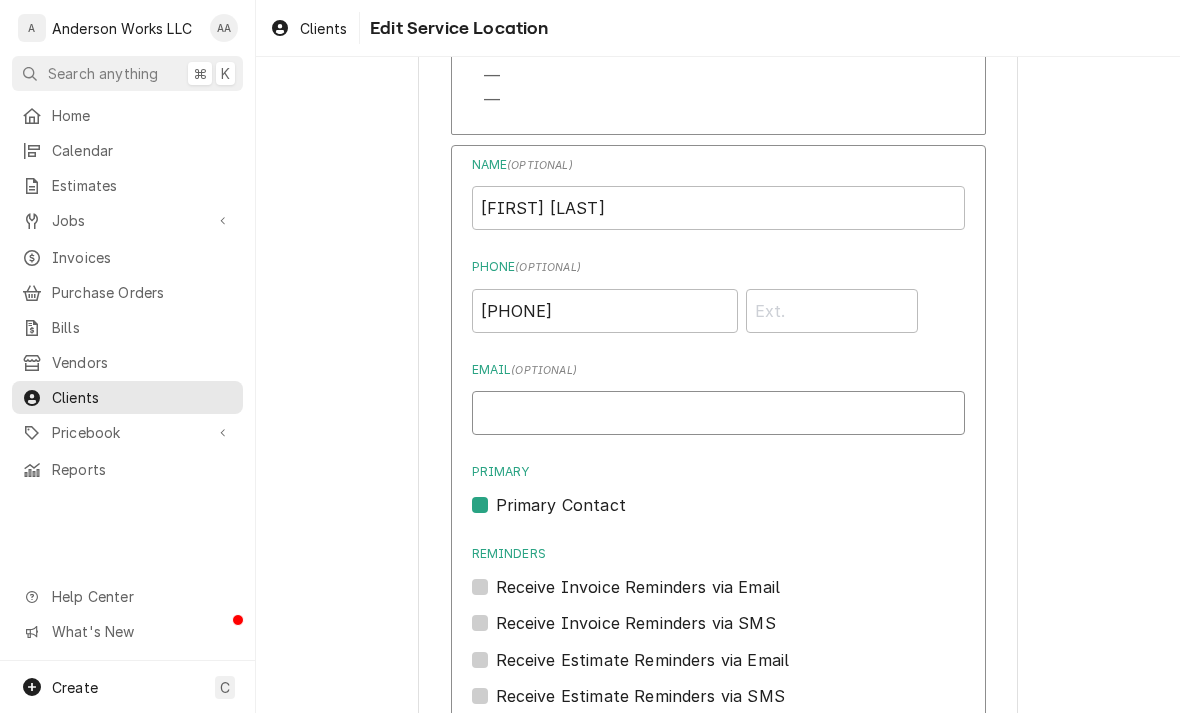 click on "Email  ( optional )" at bounding box center (718, 413) 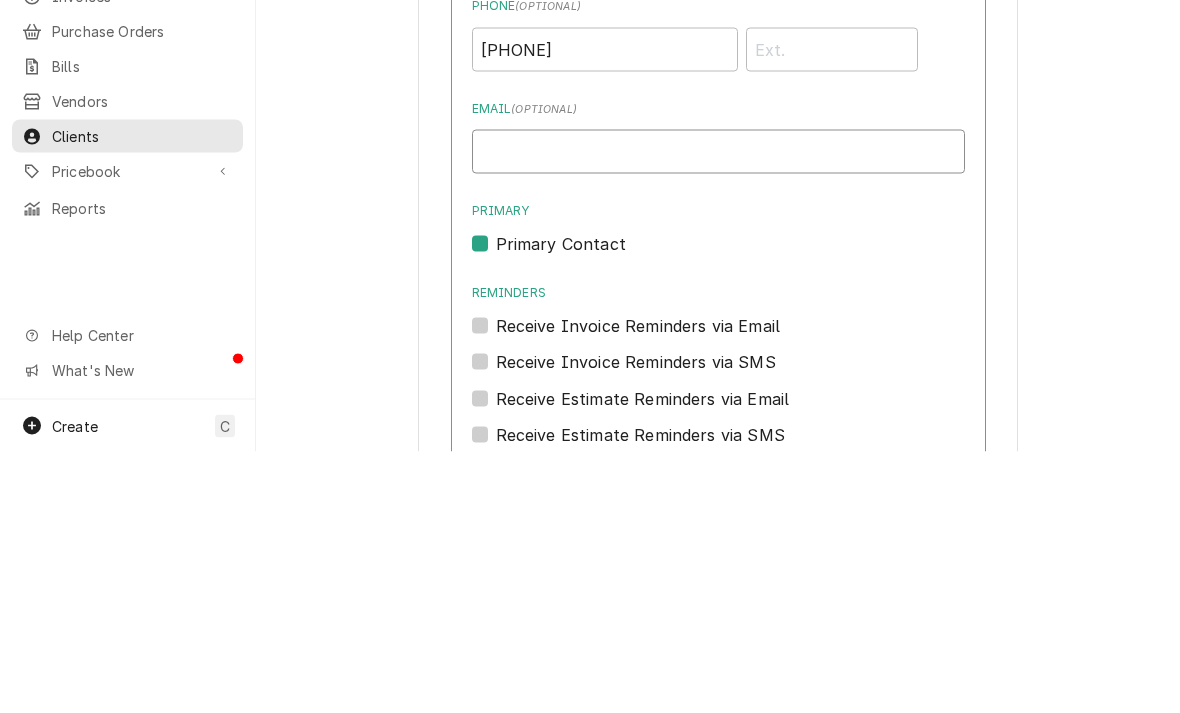click on "Email  ( optional )" at bounding box center (718, 413) 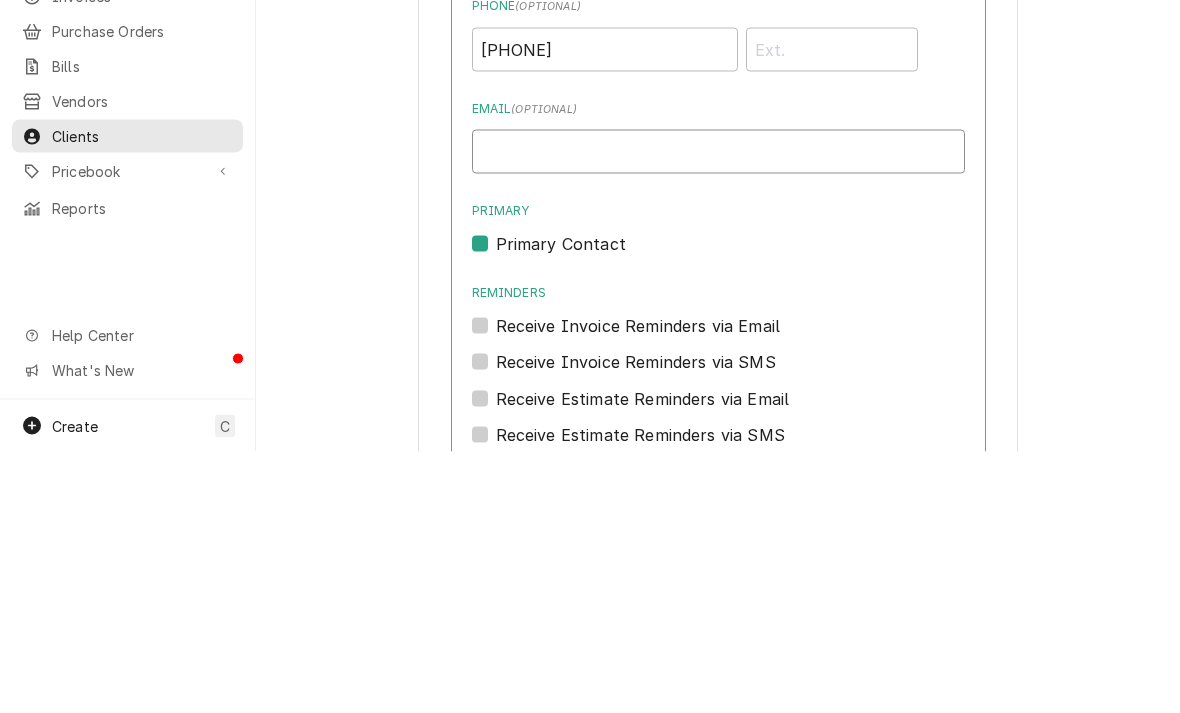 type on "MIreland@heritage-communities.com" 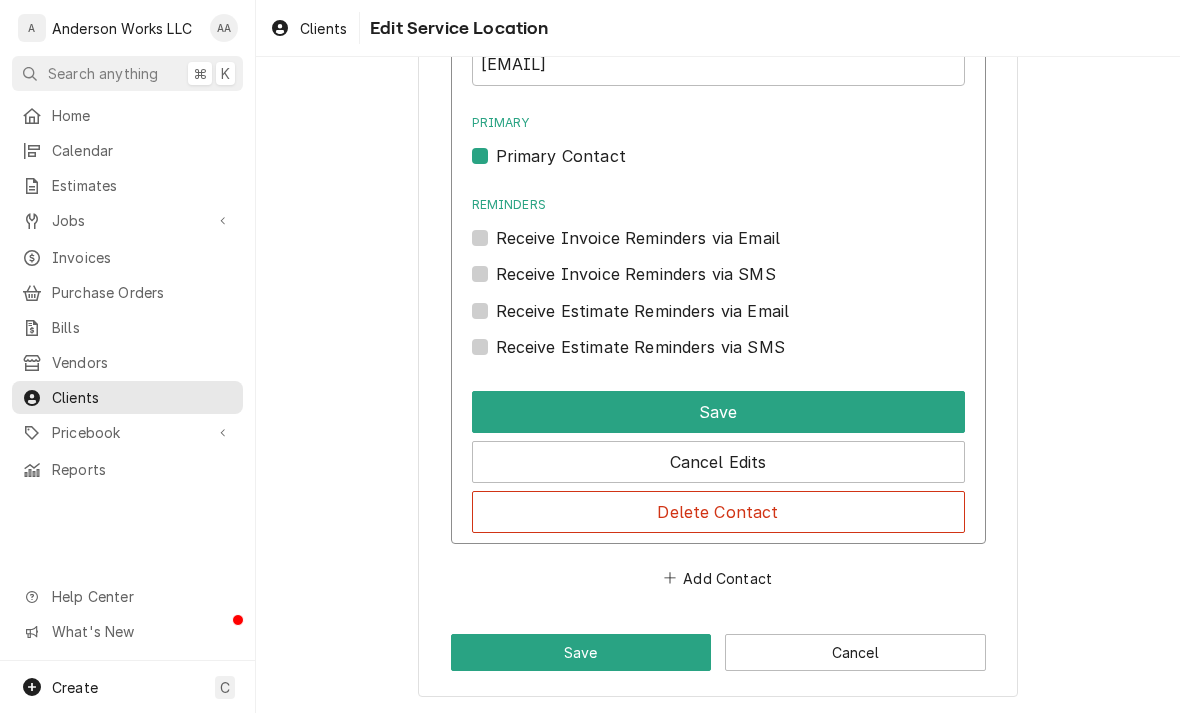 click on "Save" at bounding box center (718, 412) 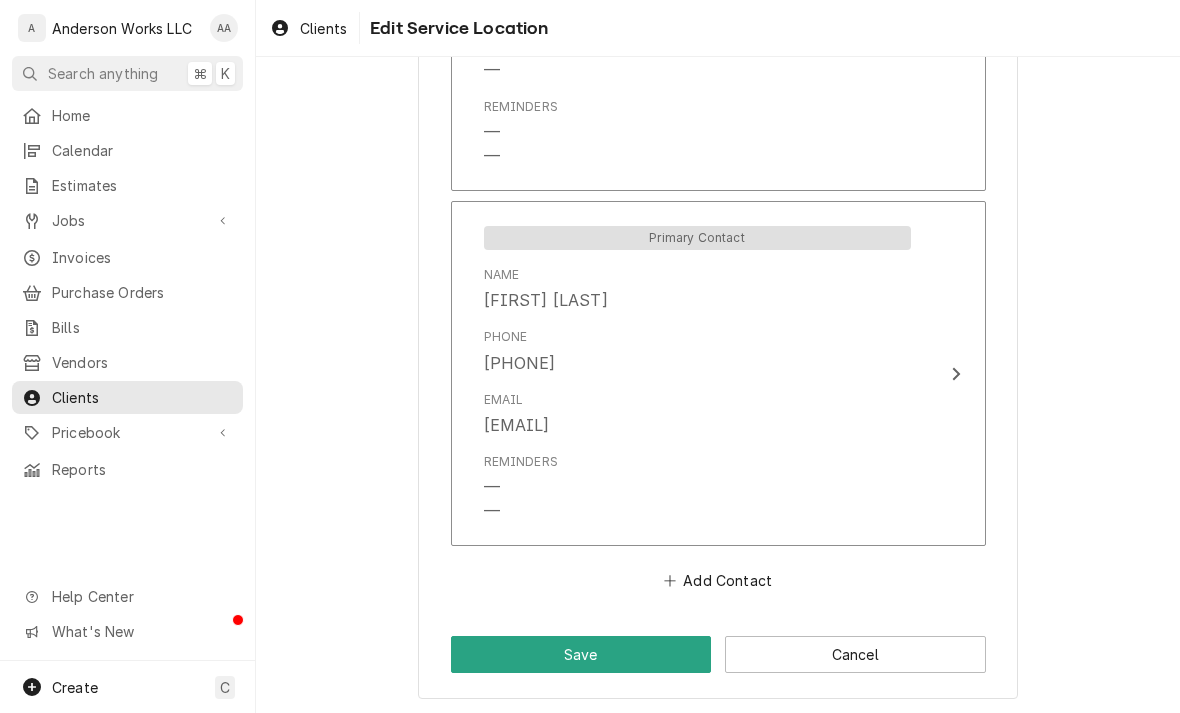 click on "Save" at bounding box center (581, 654) 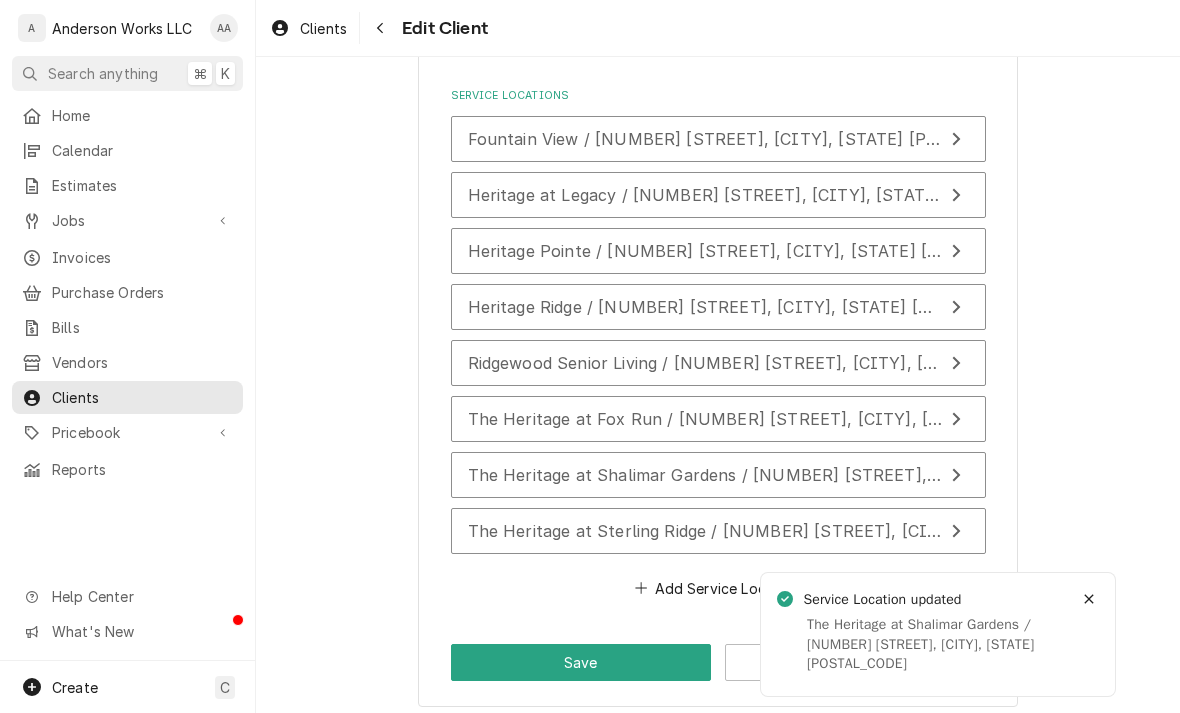 scroll, scrollTop: 1655, scrollLeft: 0, axis: vertical 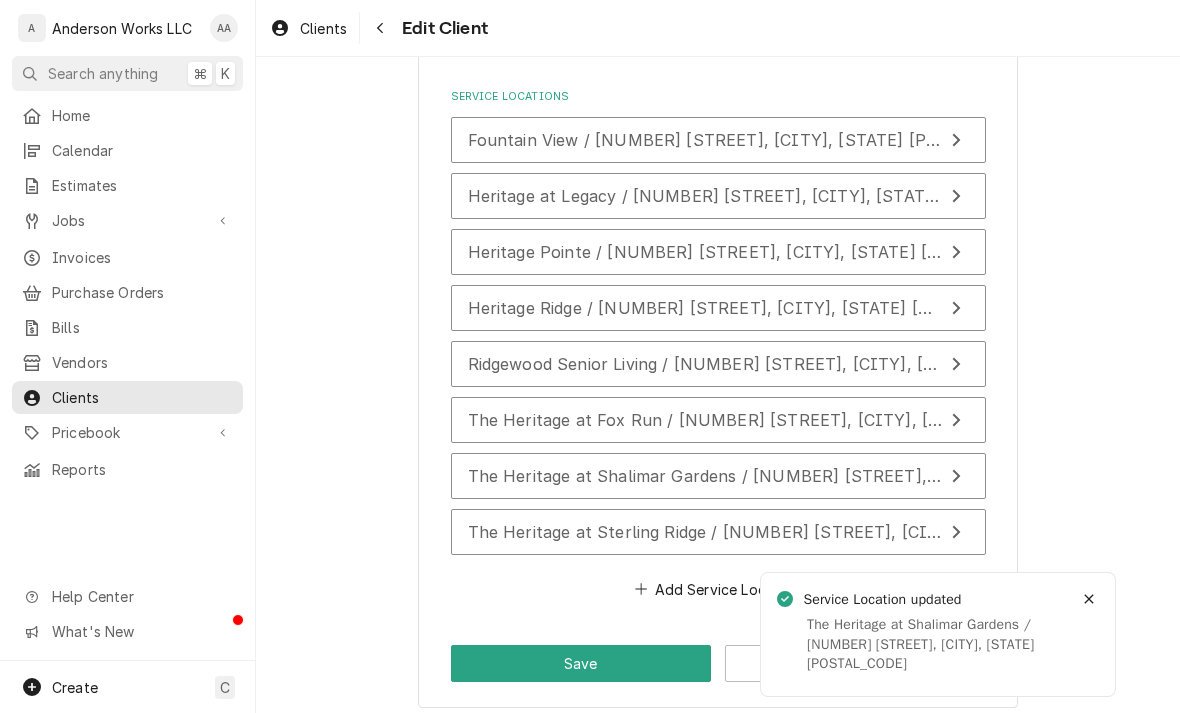 click on "Save" at bounding box center [581, 663] 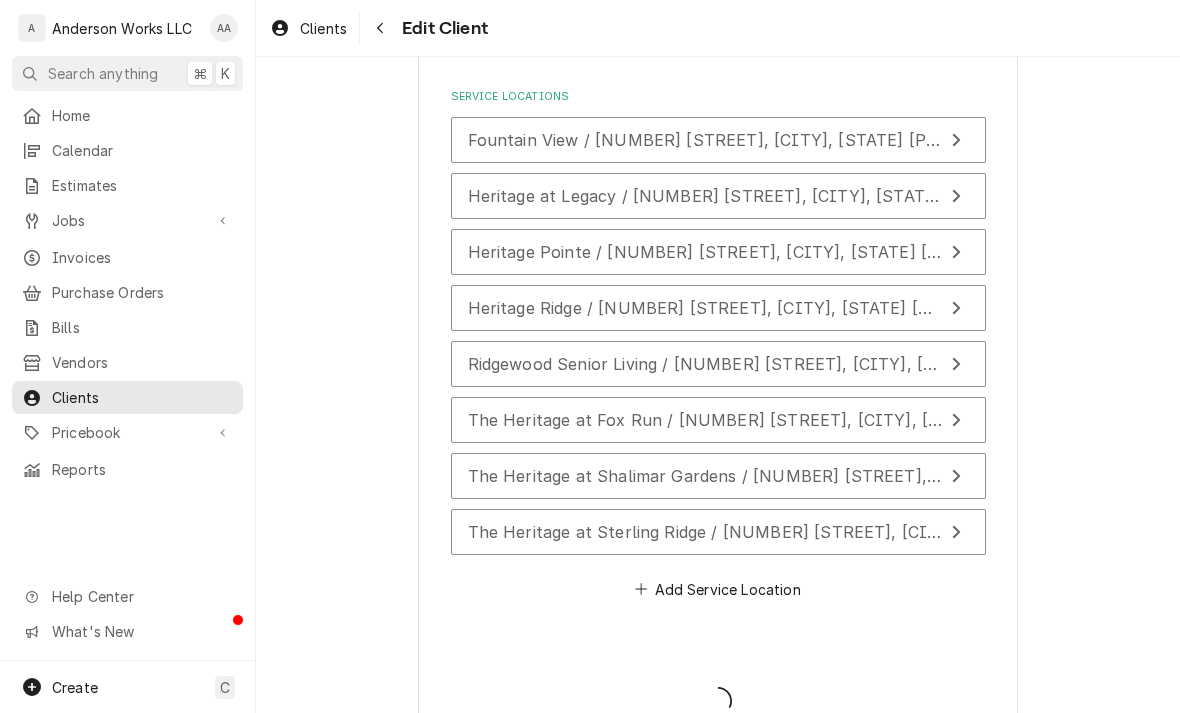 type on "x" 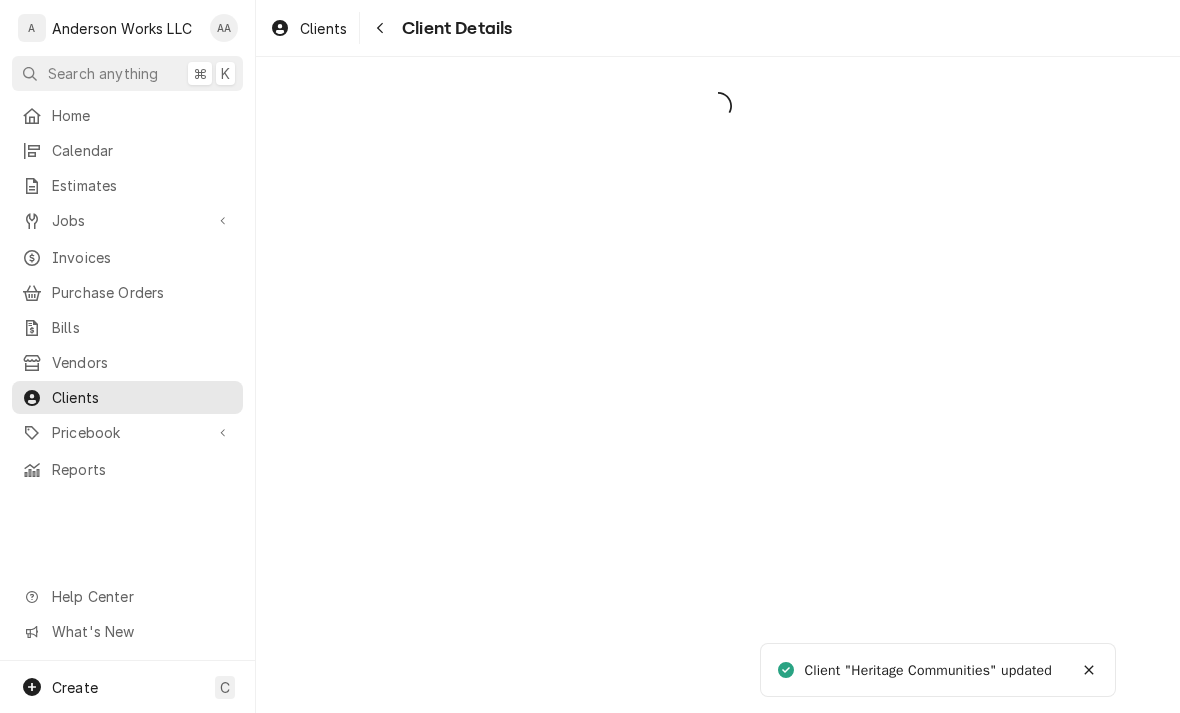 scroll, scrollTop: 0, scrollLeft: 0, axis: both 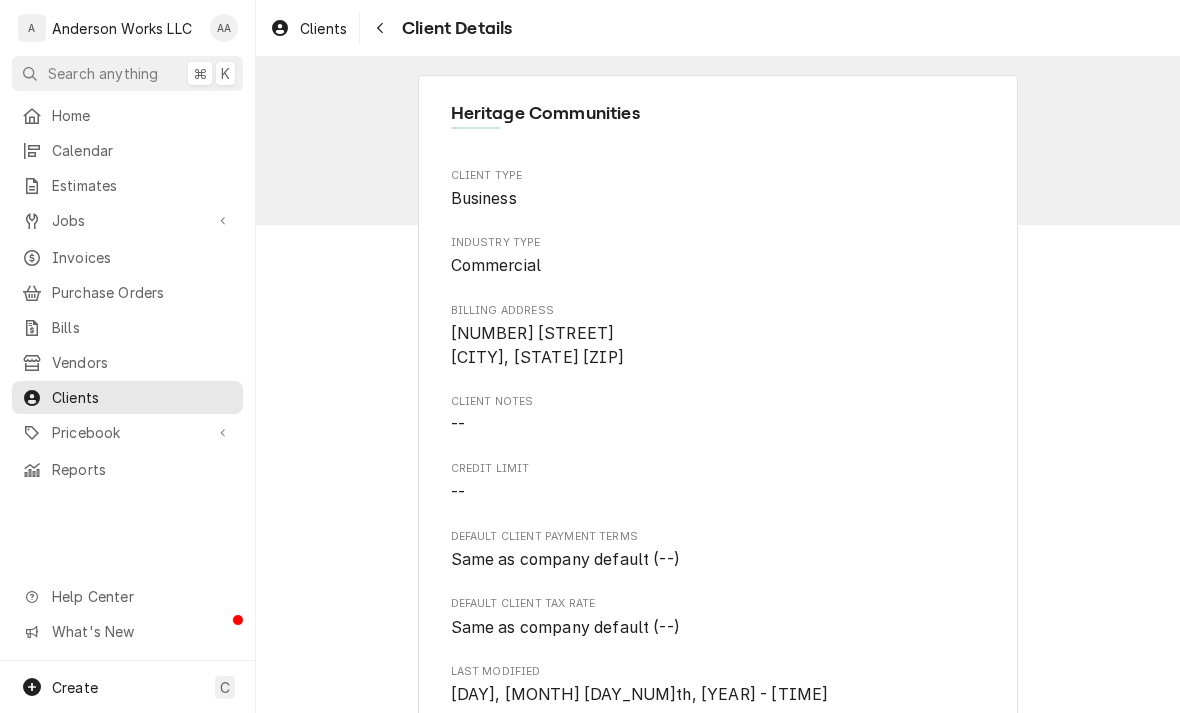 click on "Create" at bounding box center [75, 687] 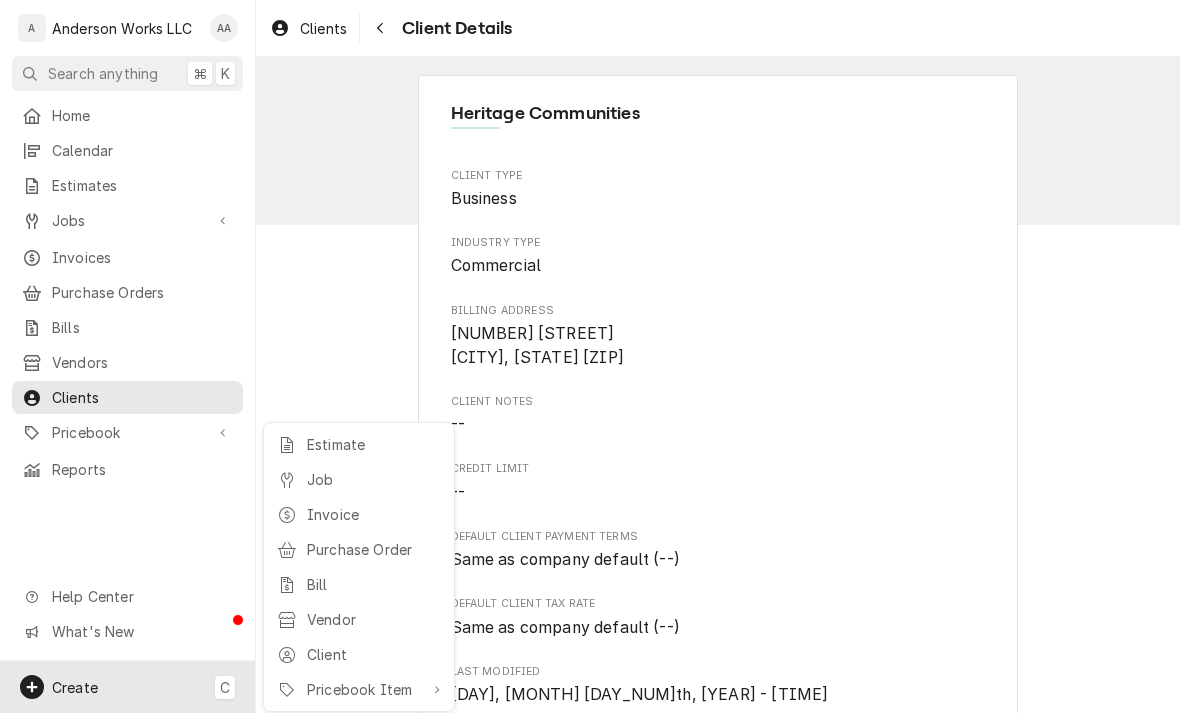click on "Job" at bounding box center (359, 479) 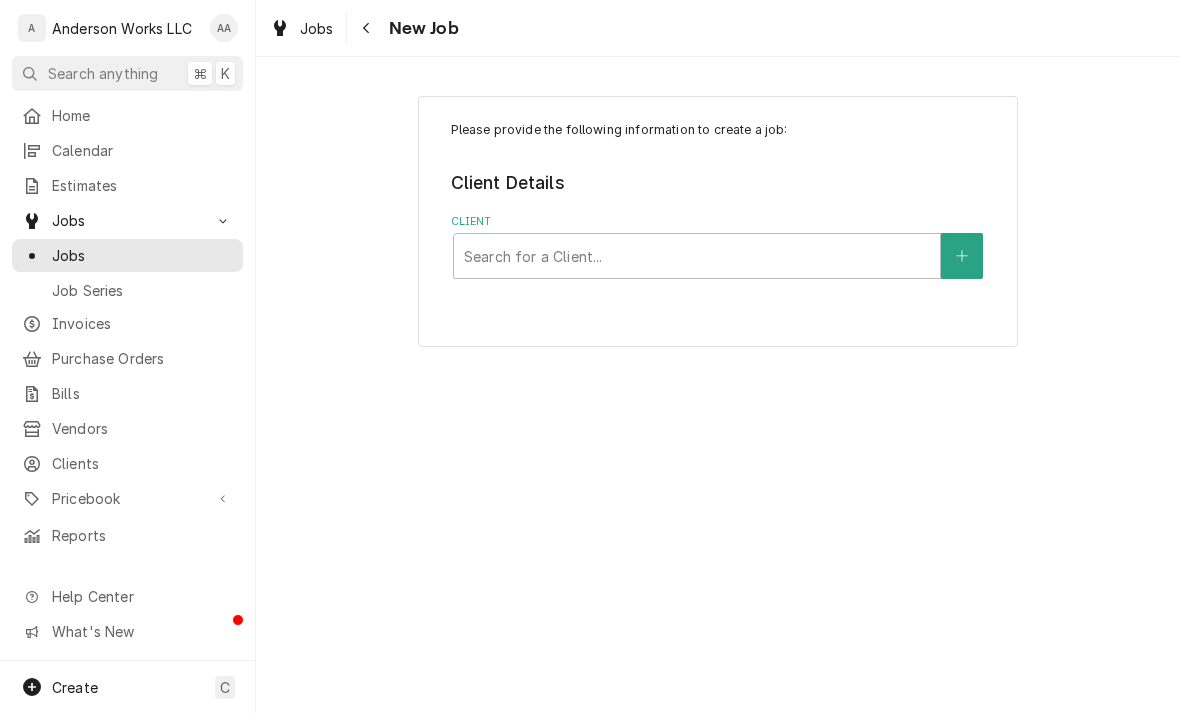 scroll, scrollTop: 0, scrollLeft: 0, axis: both 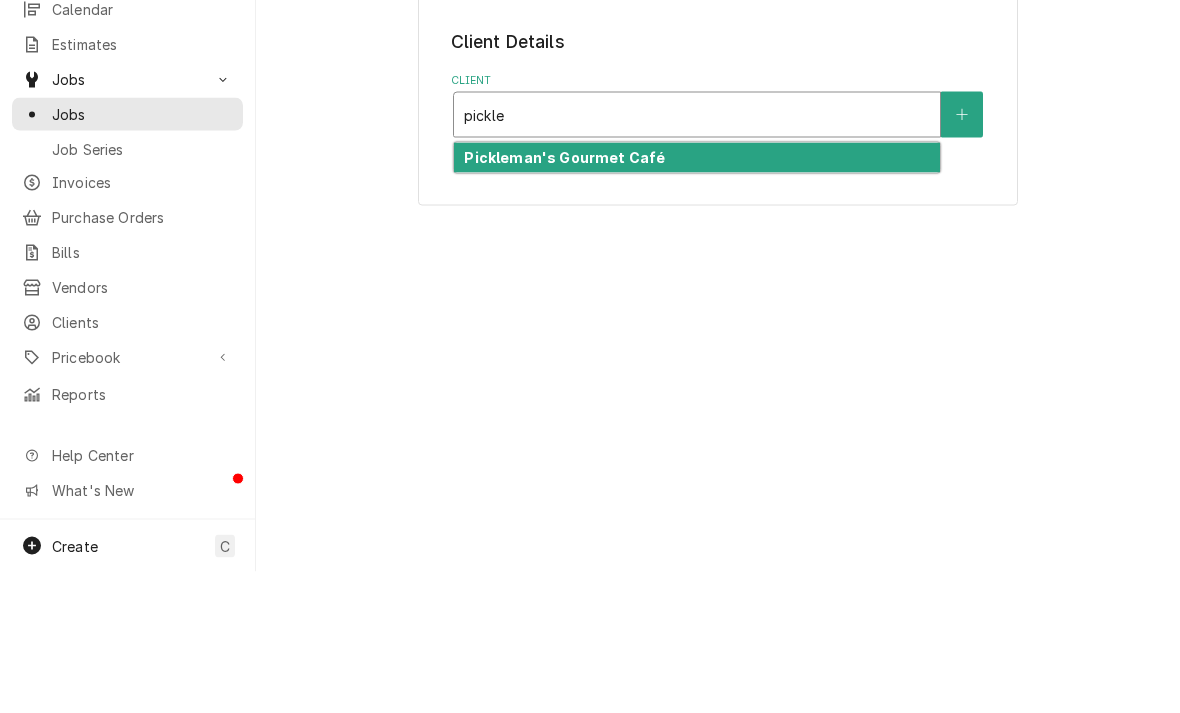 click on "Pickleman's Gourmet Café" at bounding box center (697, 299) 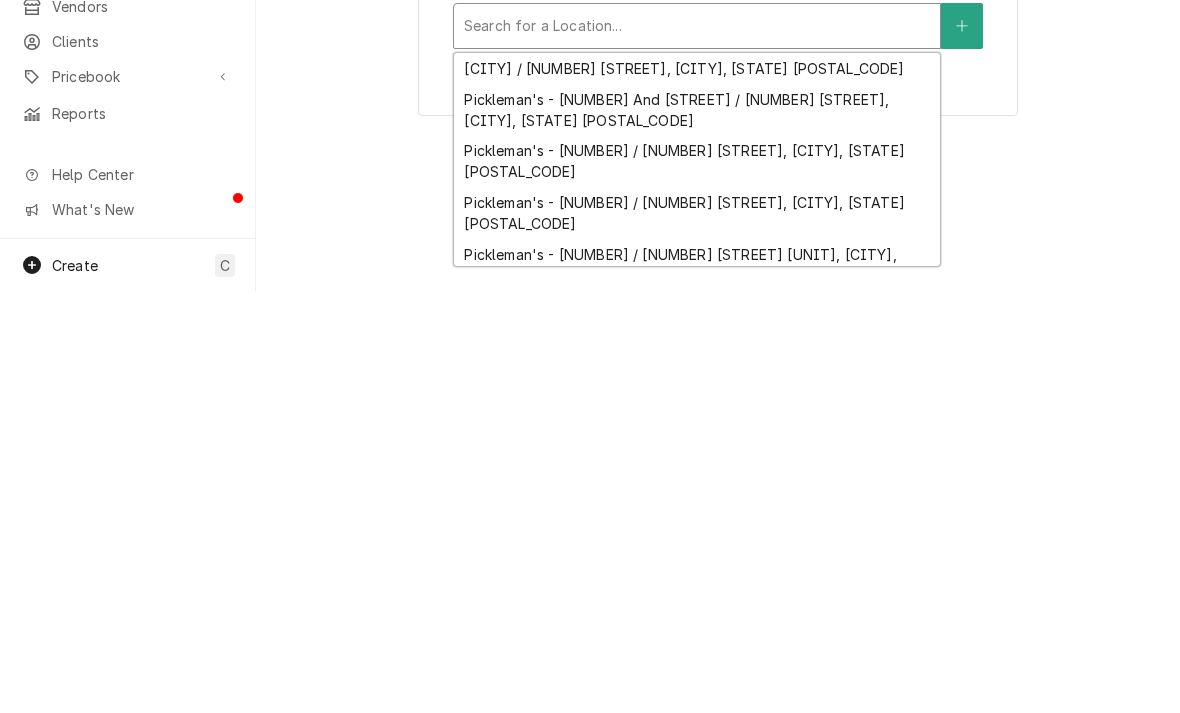 click on "Picklemans - Aksarben / [NUMBER] [STREET], [CITY], [STATE] [POSTAL_CODE]" at bounding box center [697, 738] 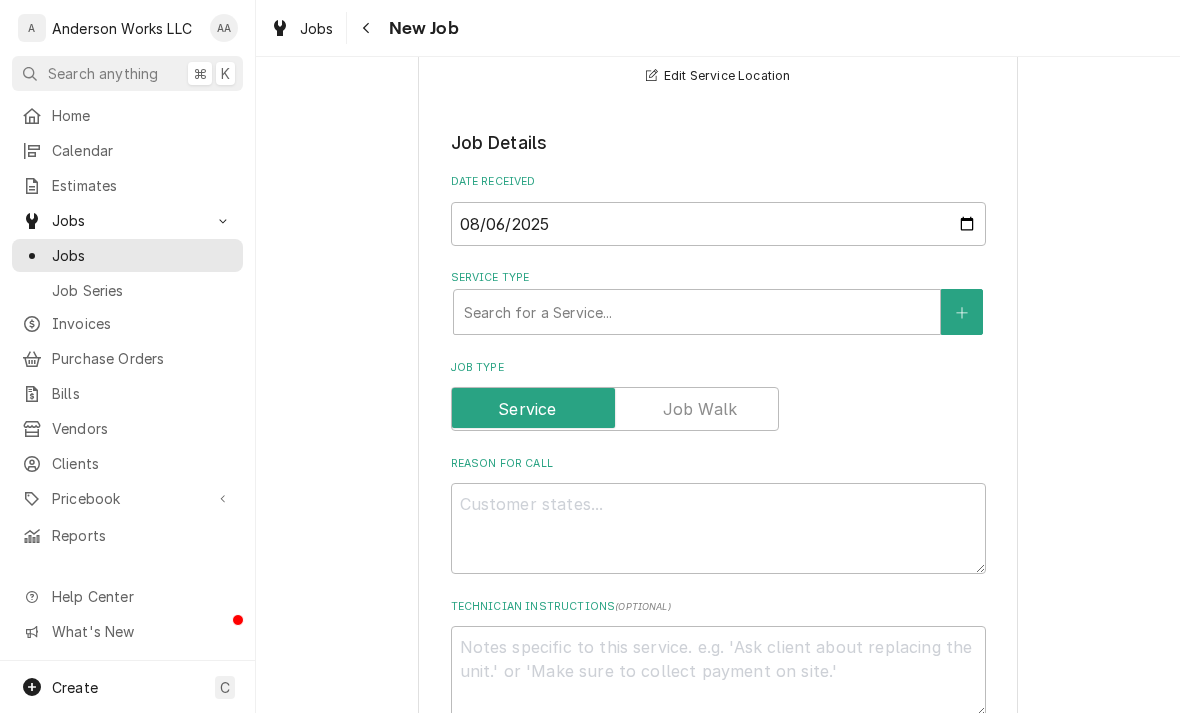 scroll, scrollTop: 459, scrollLeft: 0, axis: vertical 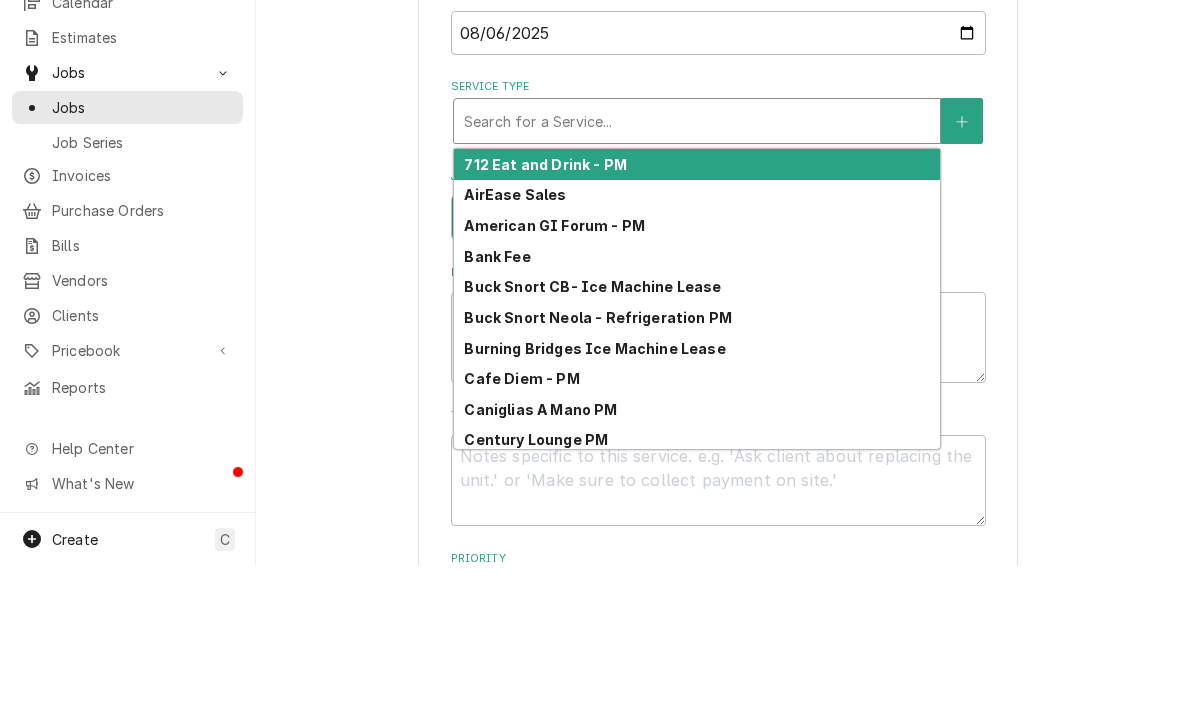 type on "c" 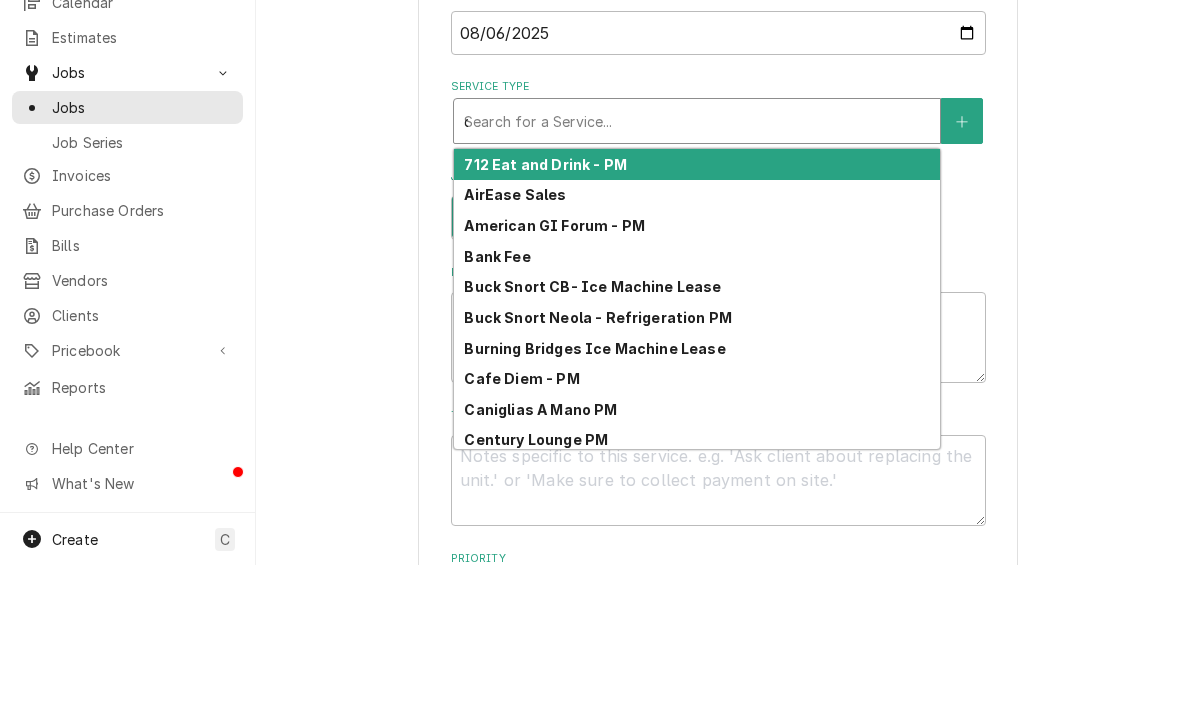 type on "x" 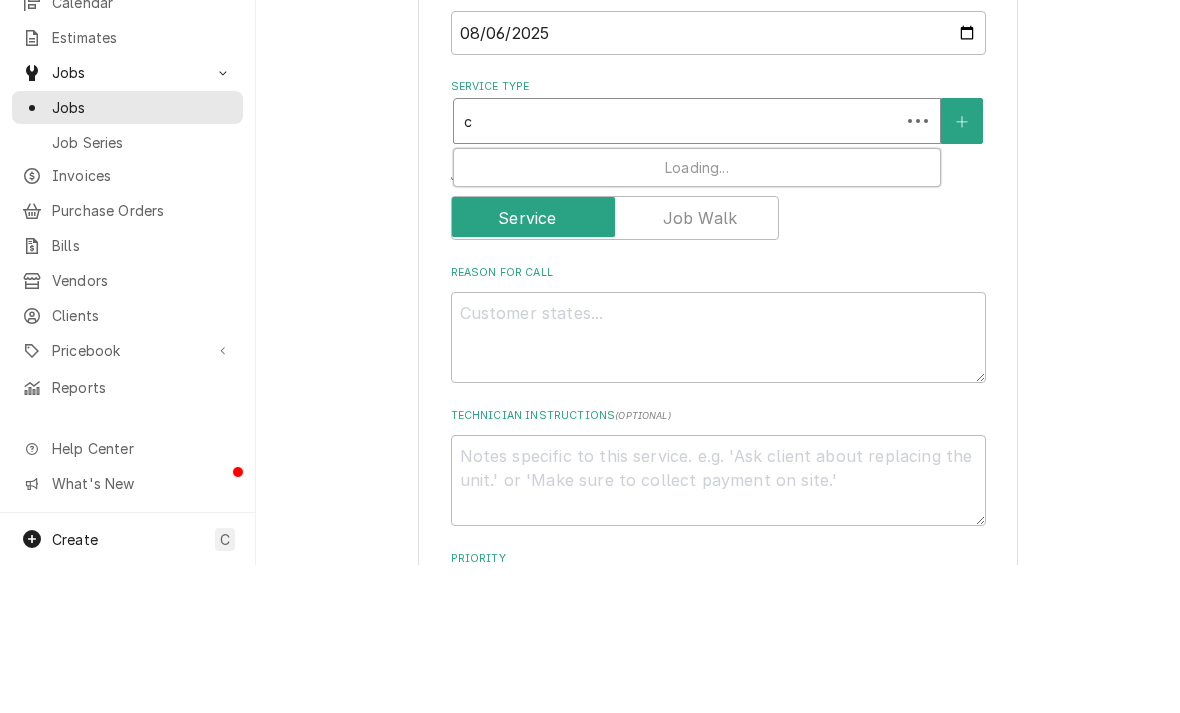 type on "co" 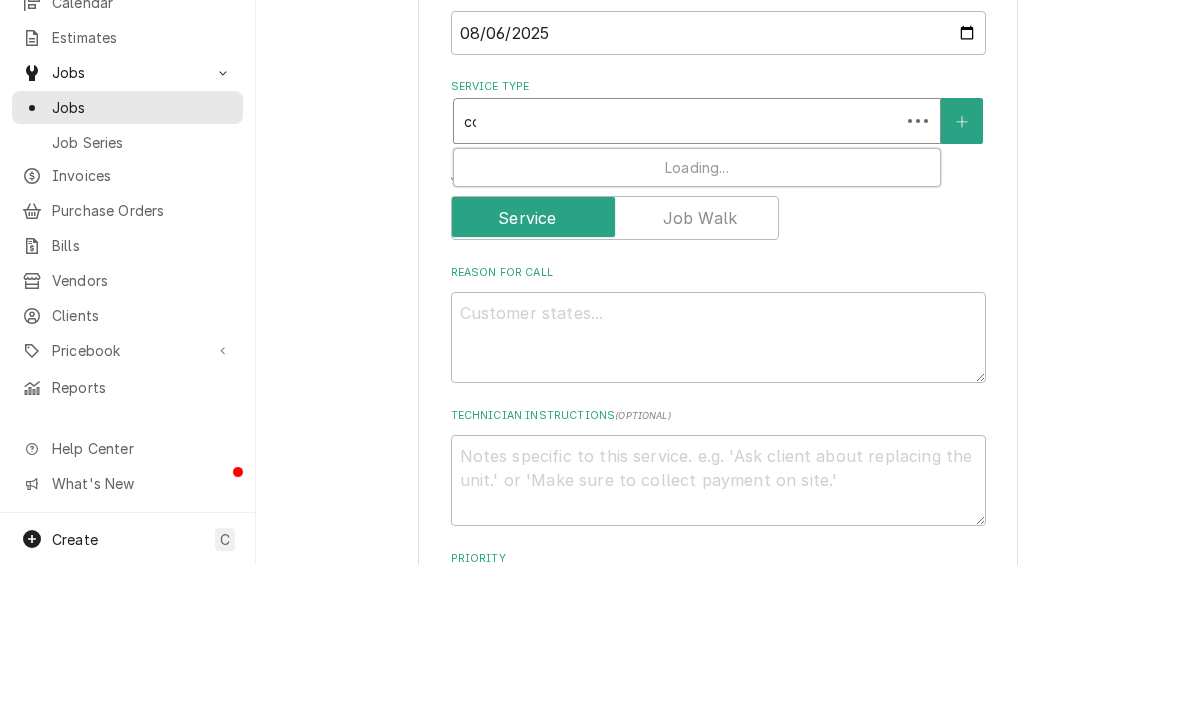 type on "x" 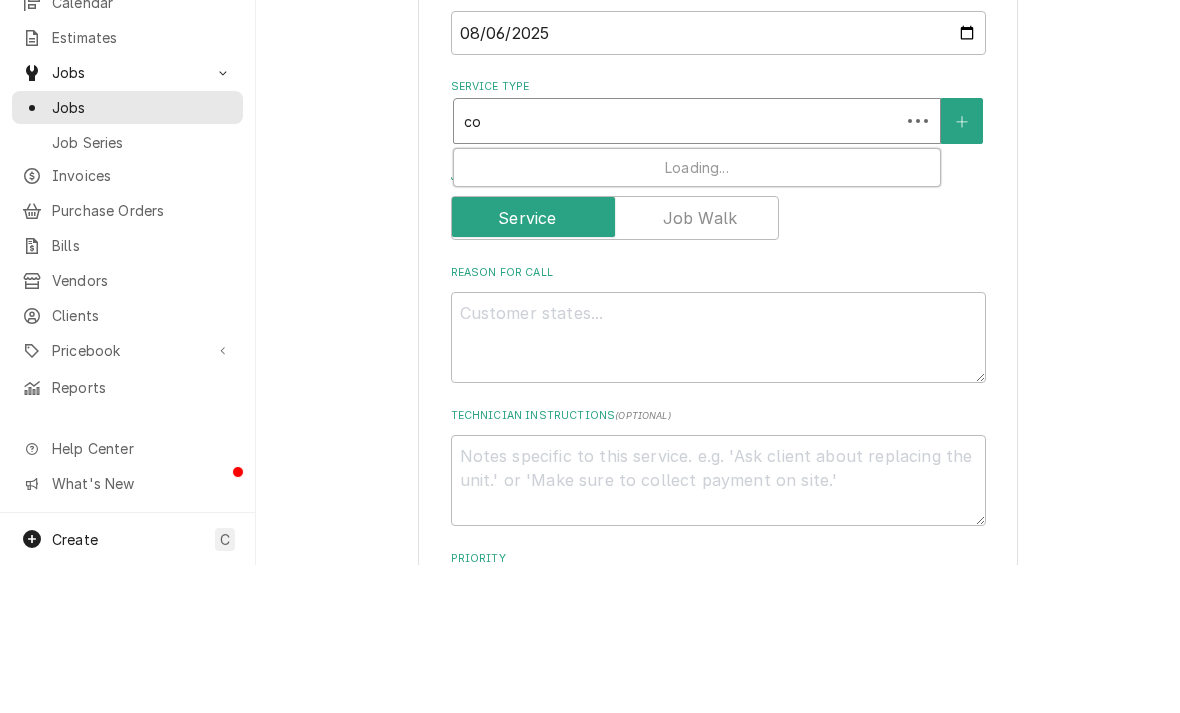 type on "com" 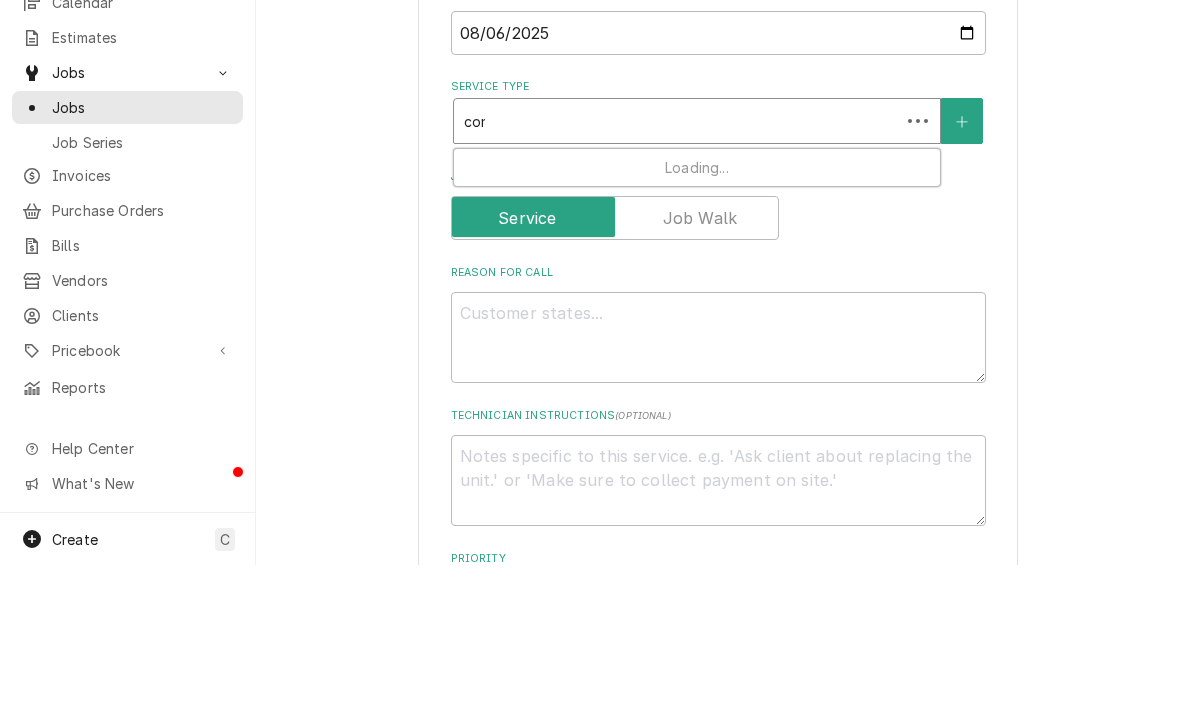 type on "x" 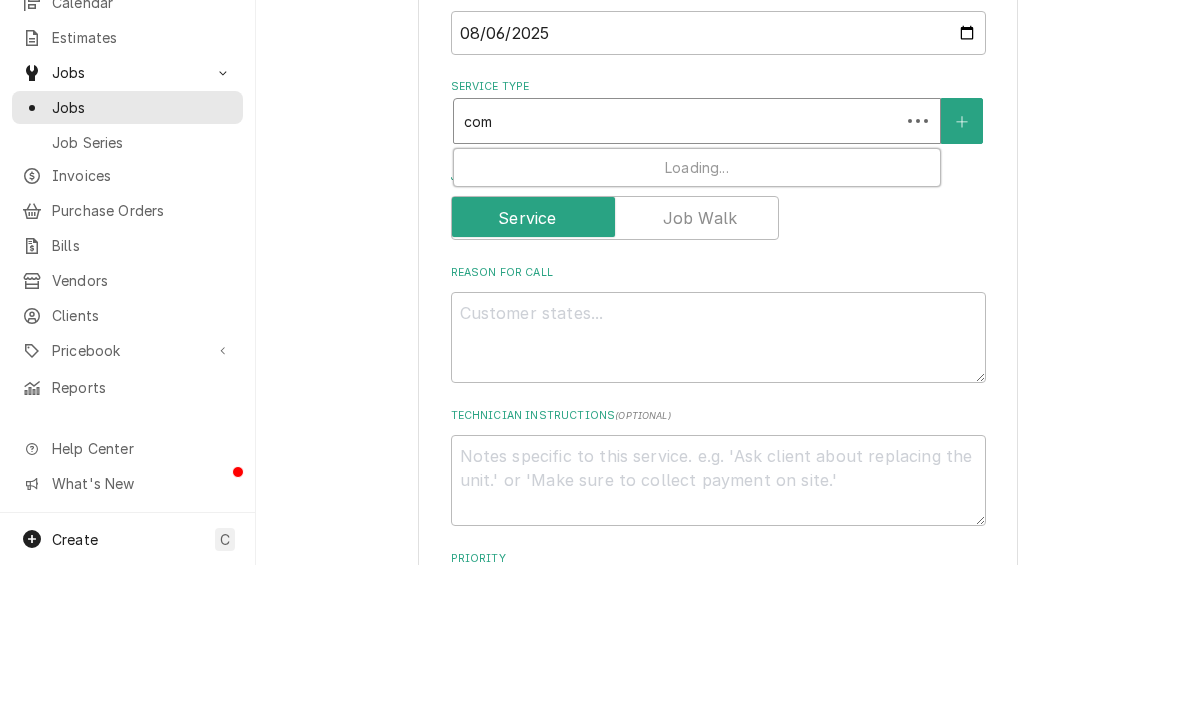 type on "comm" 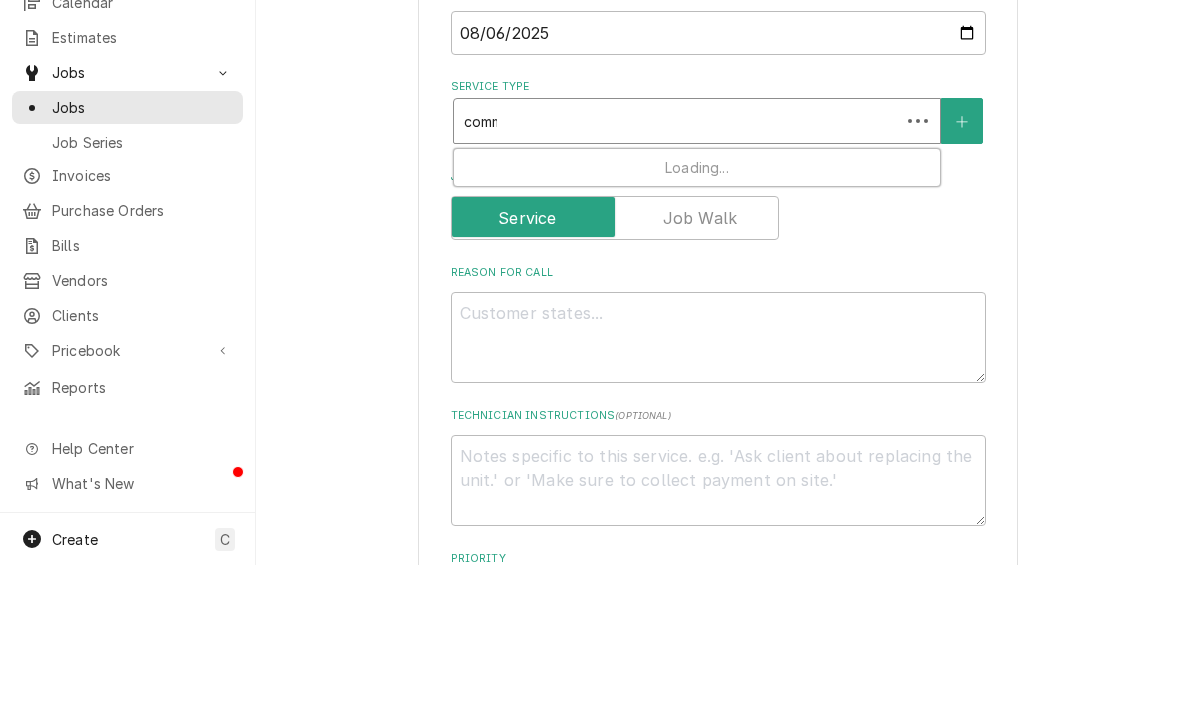 type on "x" 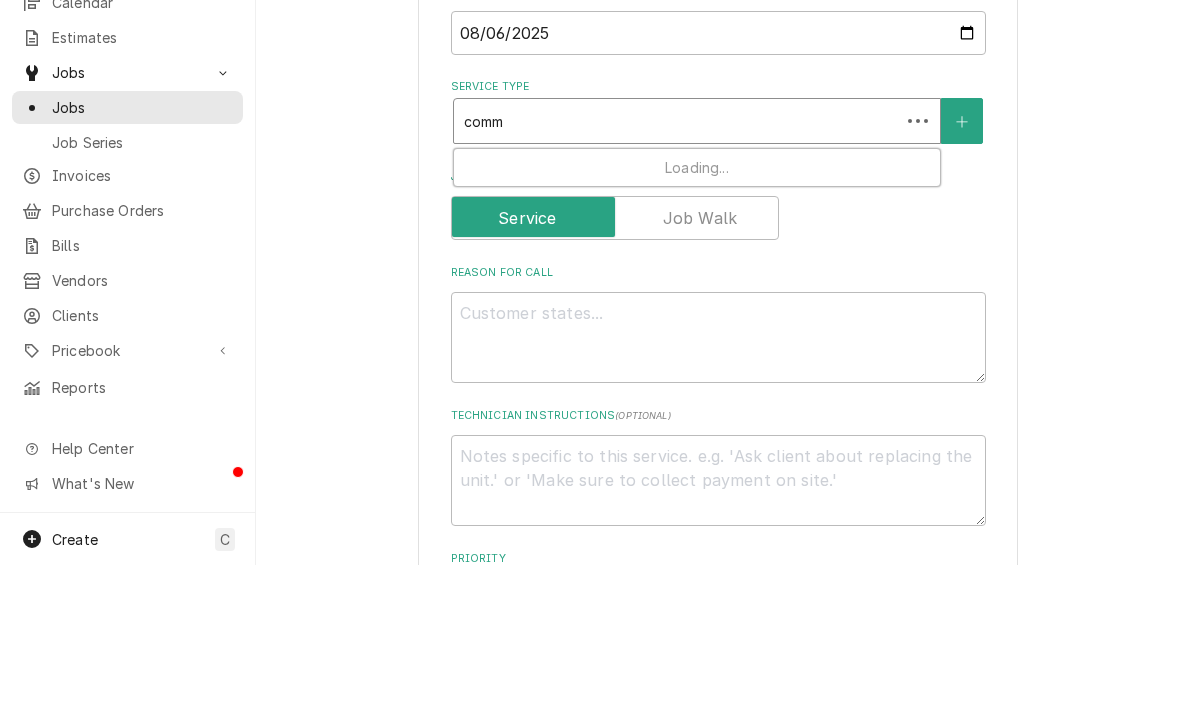 type on "comme" 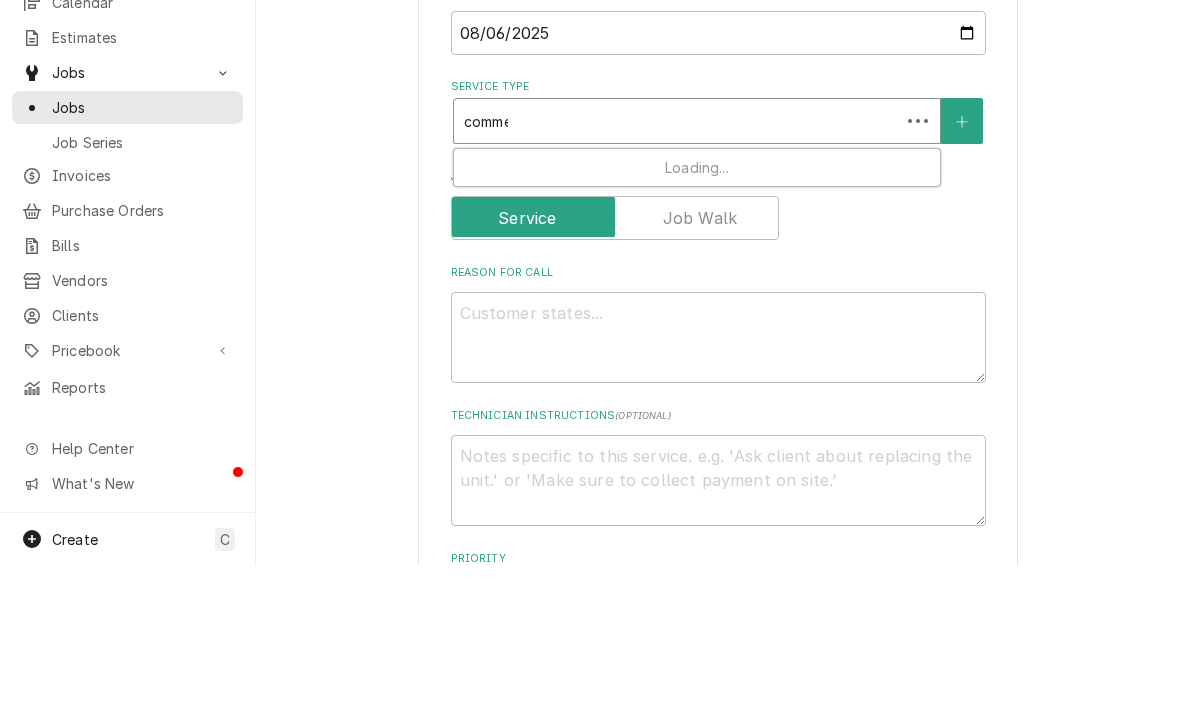 type on "x" 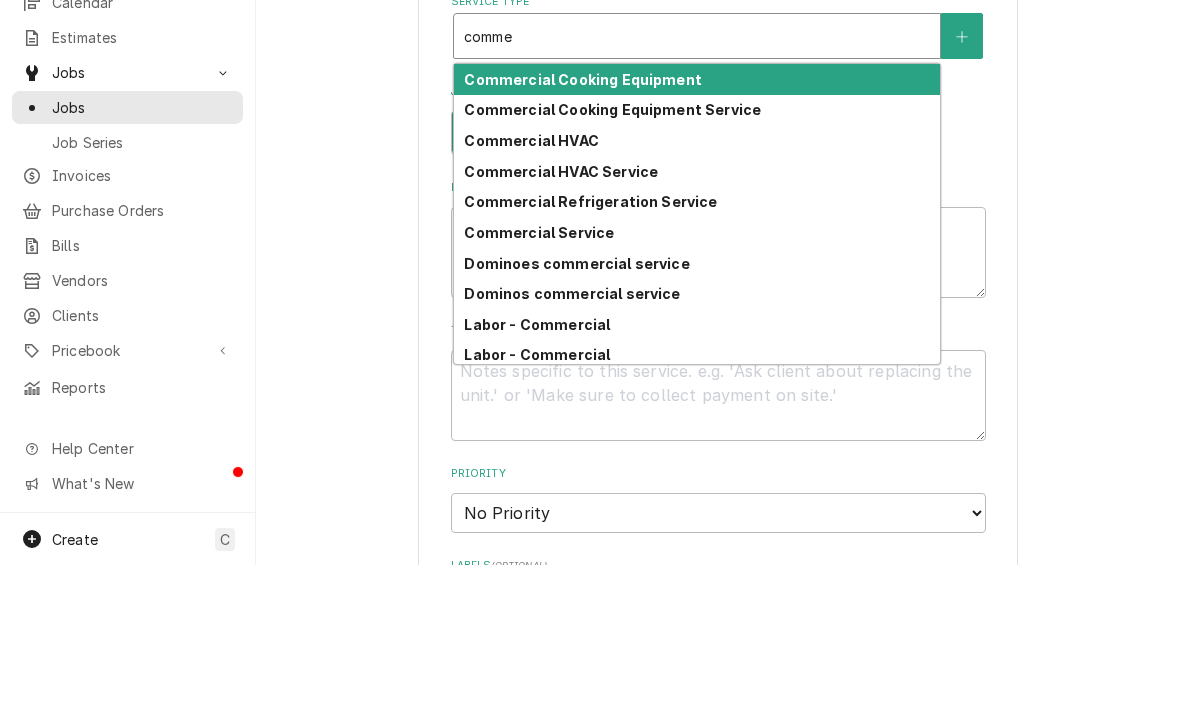 scroll, scrollTop: 549, scrollLeft: 0, axis: vertical 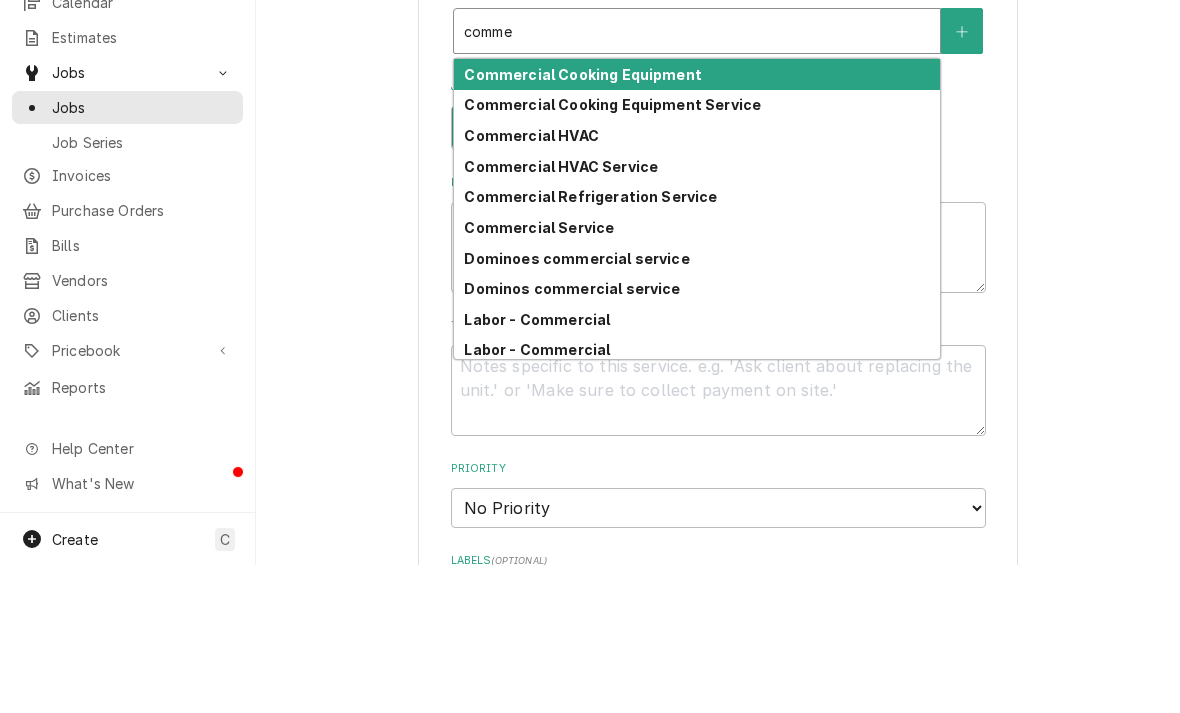 click on "Commercial Refrigeration Service" at bounding box center (590, 344) 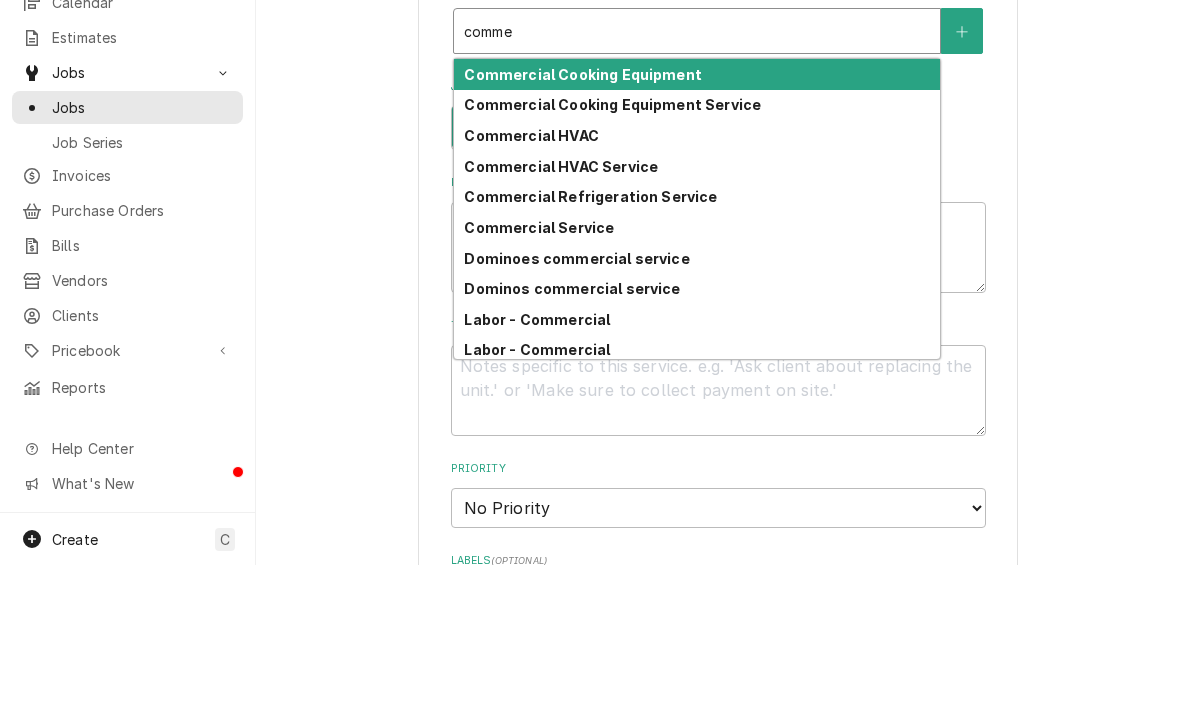 type on "comme" 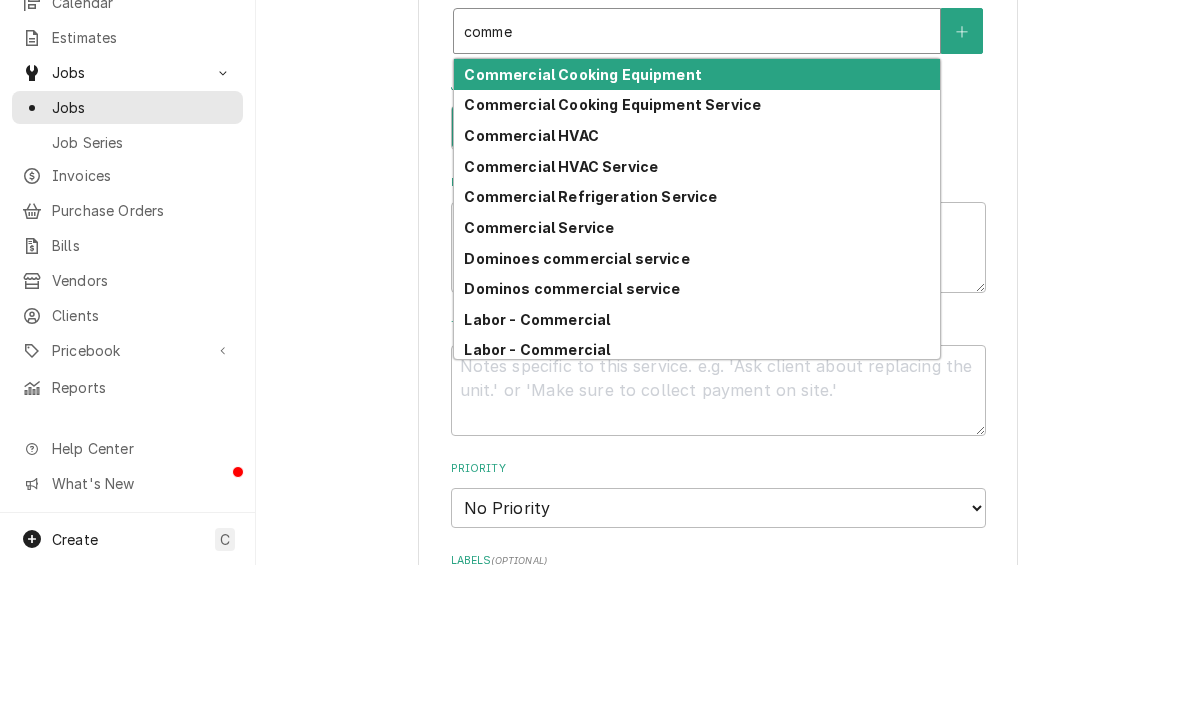 type 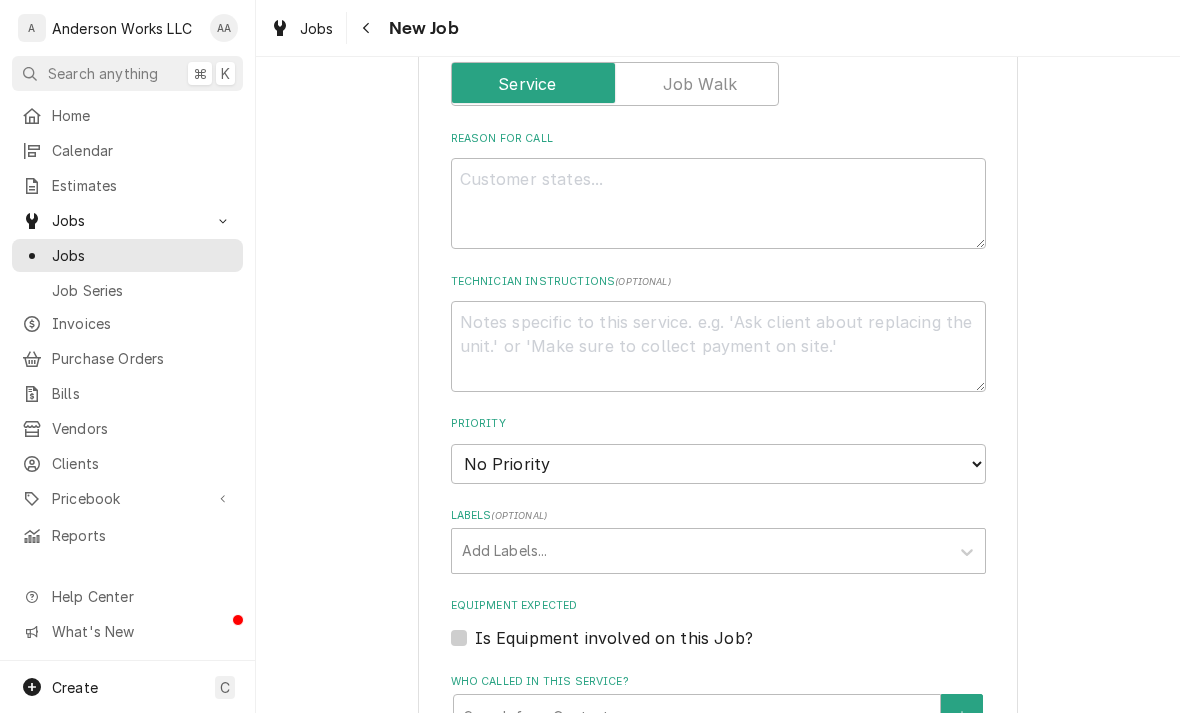 scroll, scrollTop: 777, scrollLeft: 0, axis: vertical 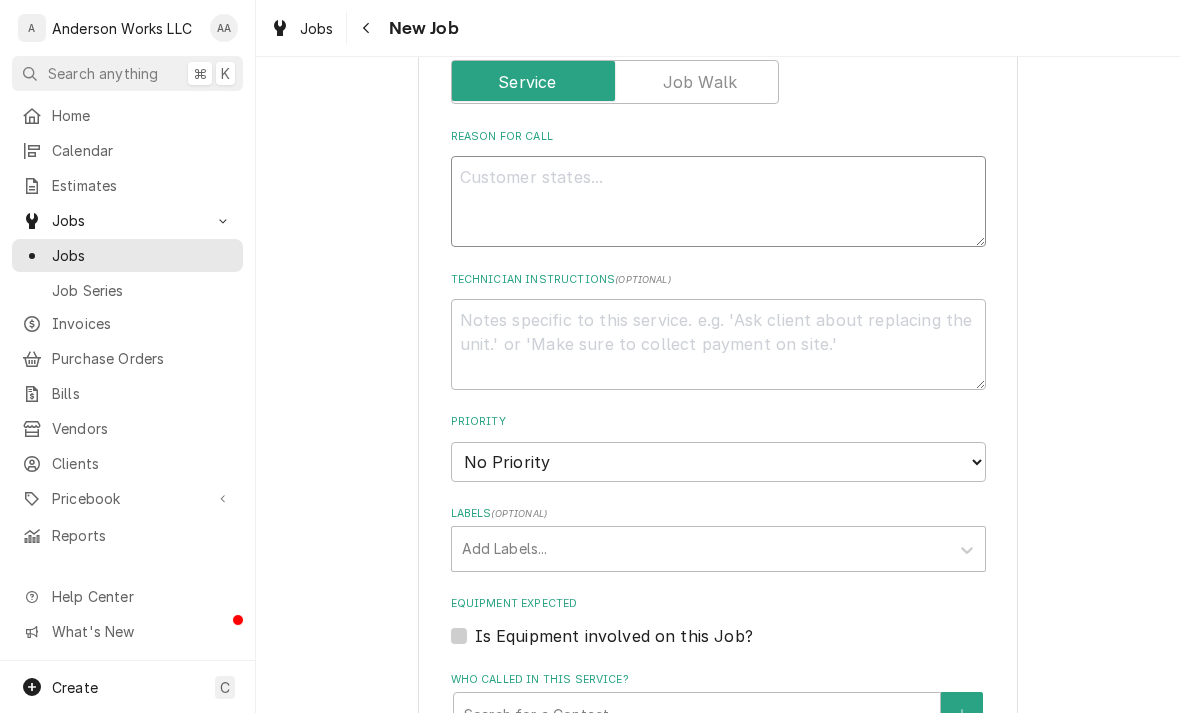 click on "Reason For Call" at bounding box center [718, 201] 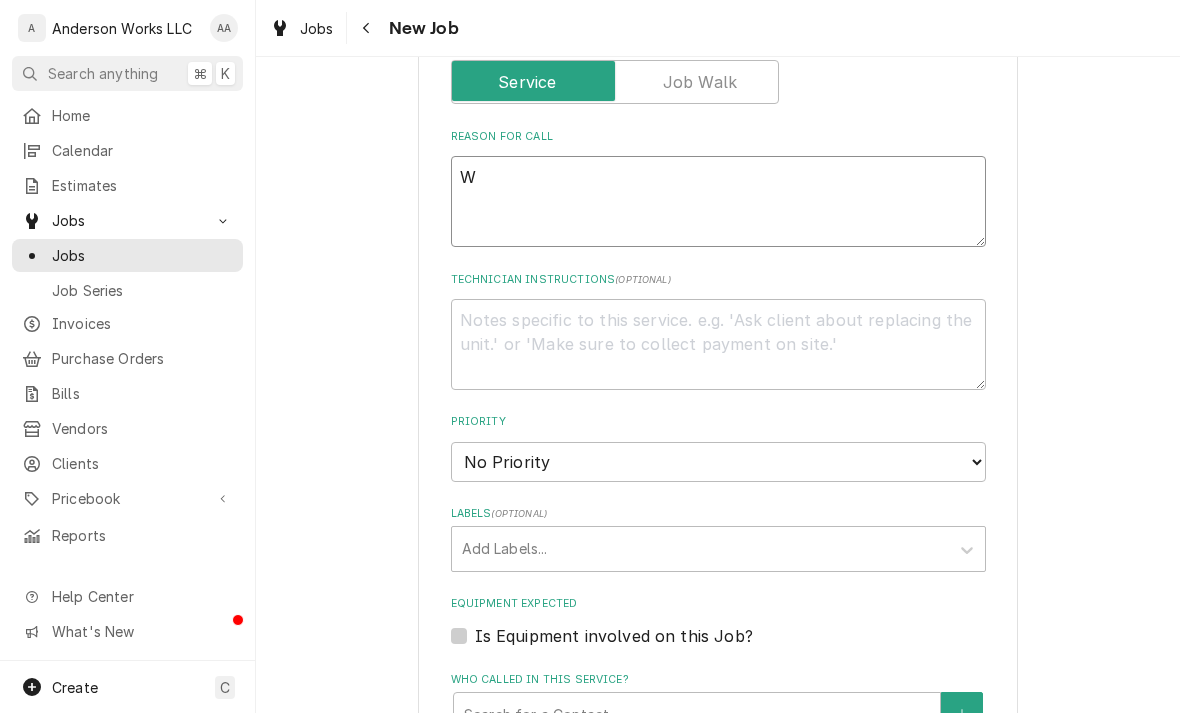 type on "WI" 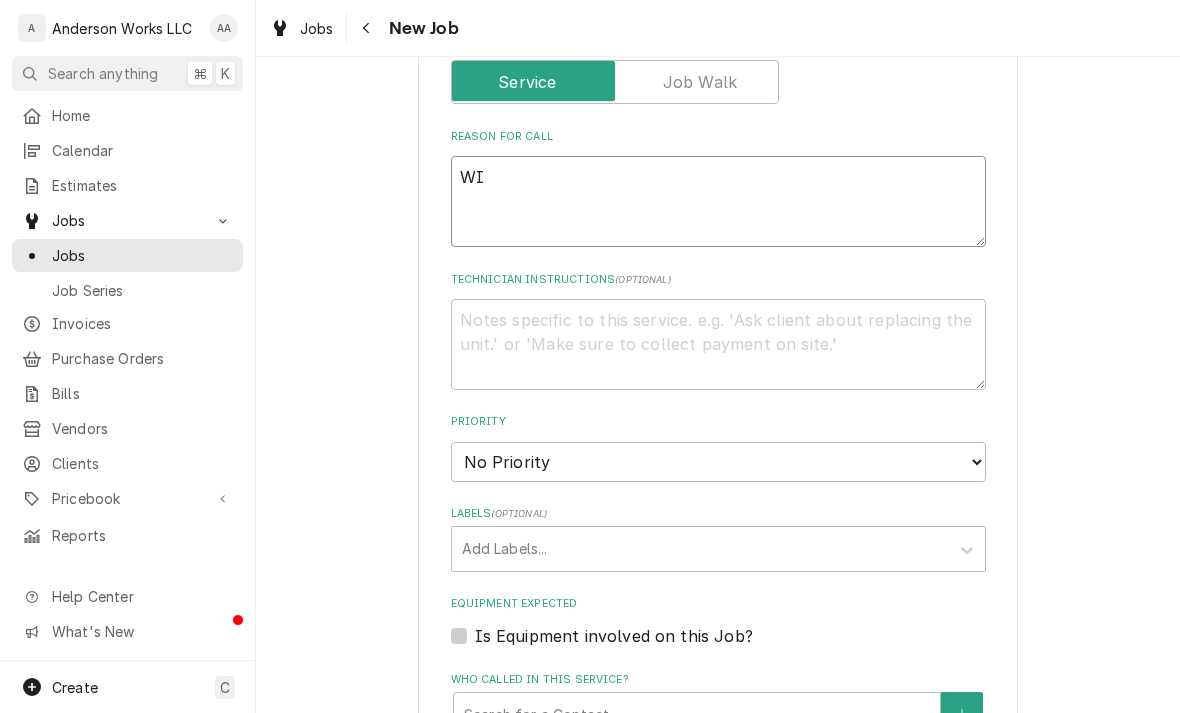 type on "x" 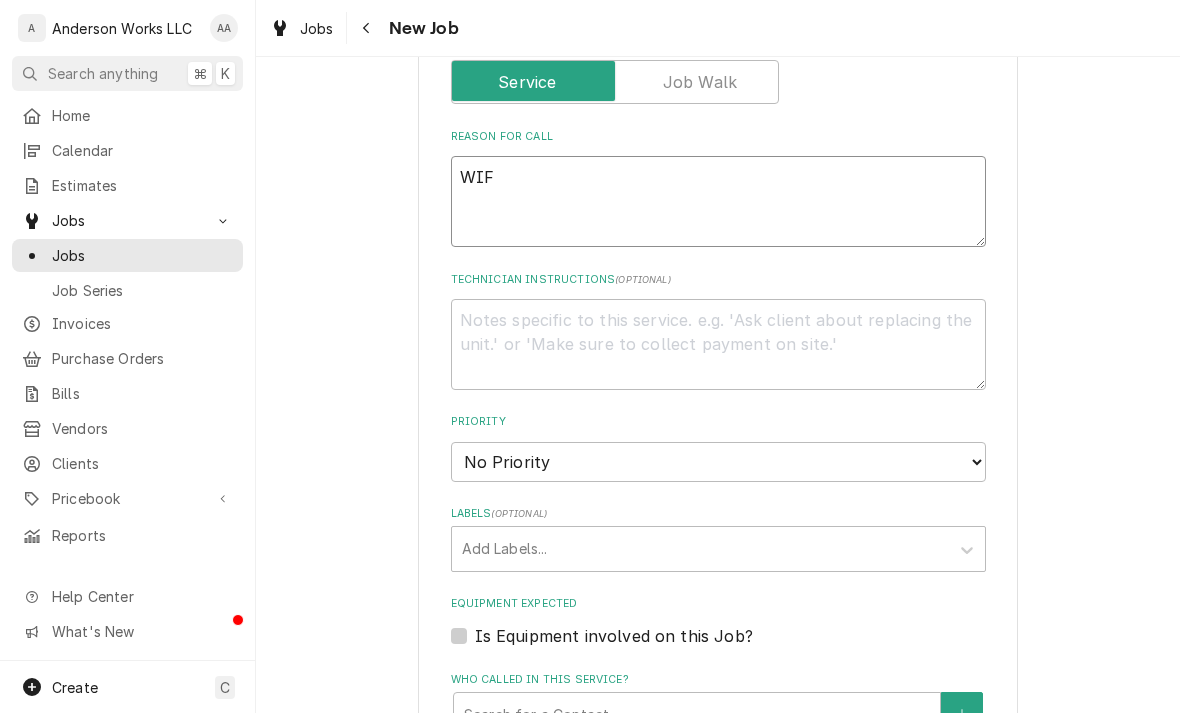 type on "x" 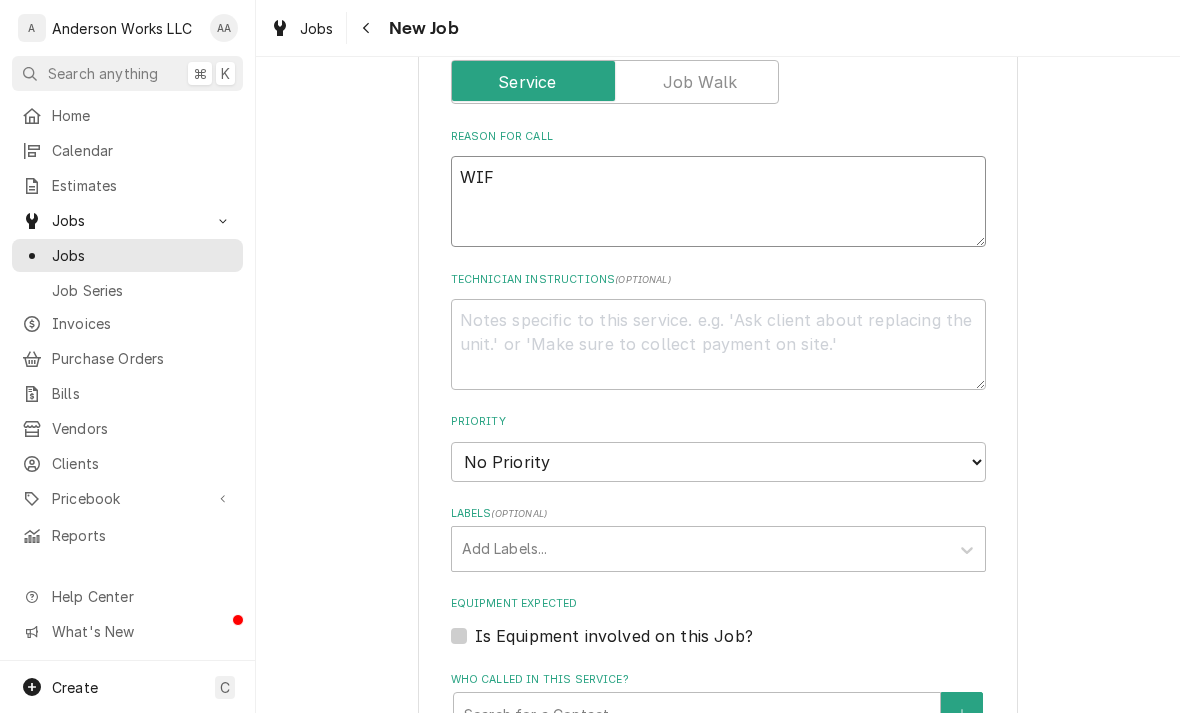 type on "x" 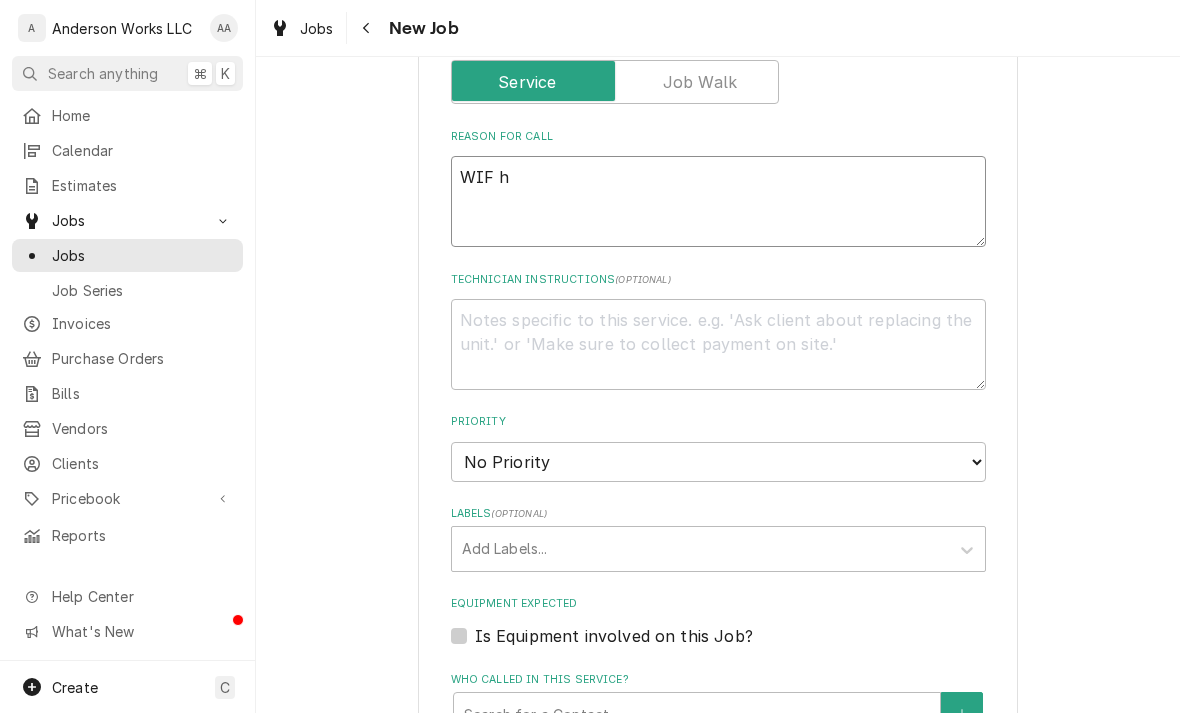 type on "x" 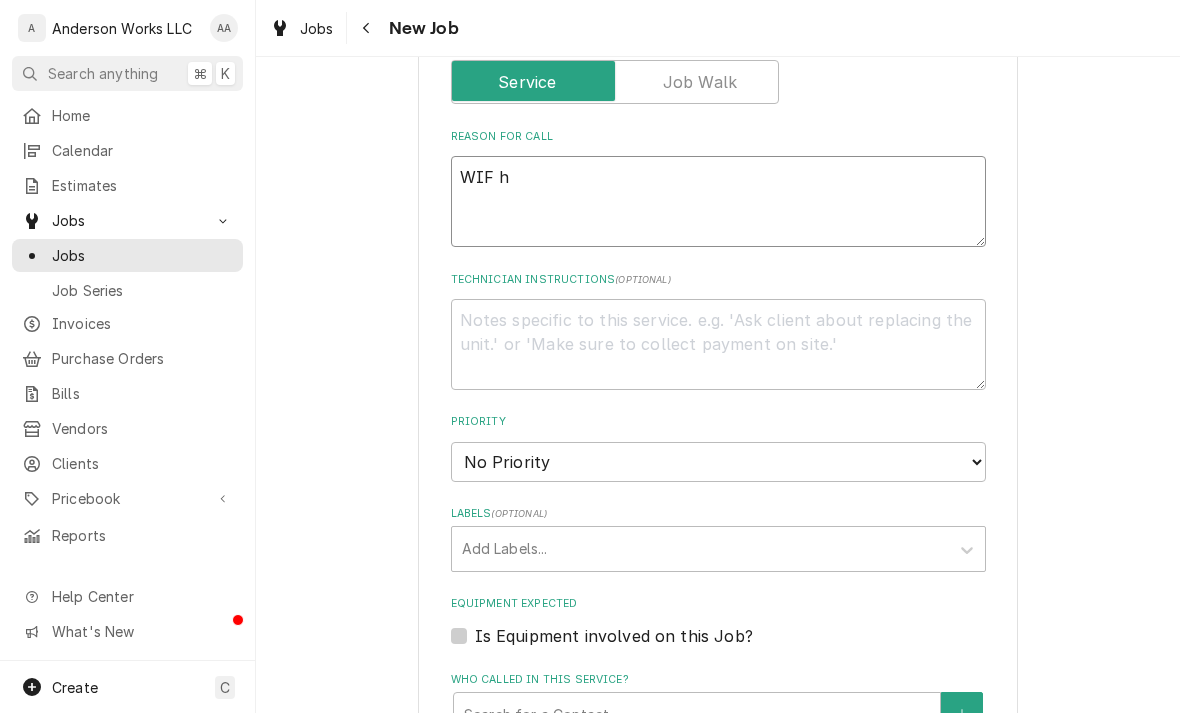 type on "WIF ha" 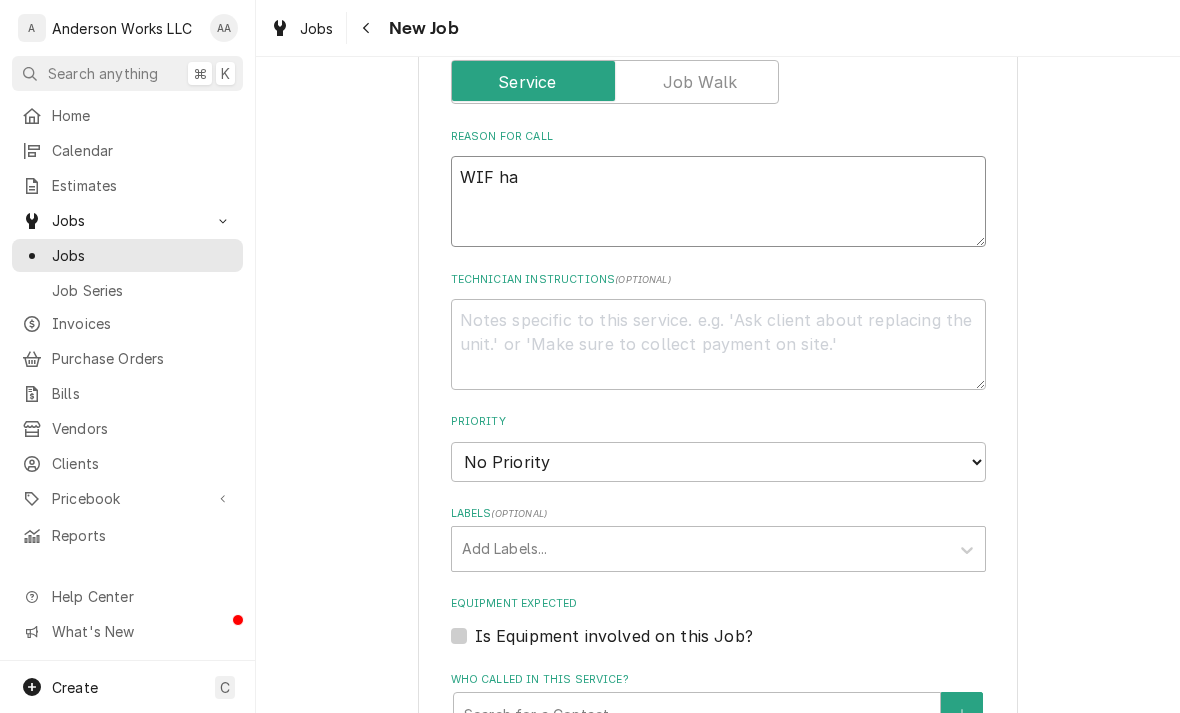 type on "x" 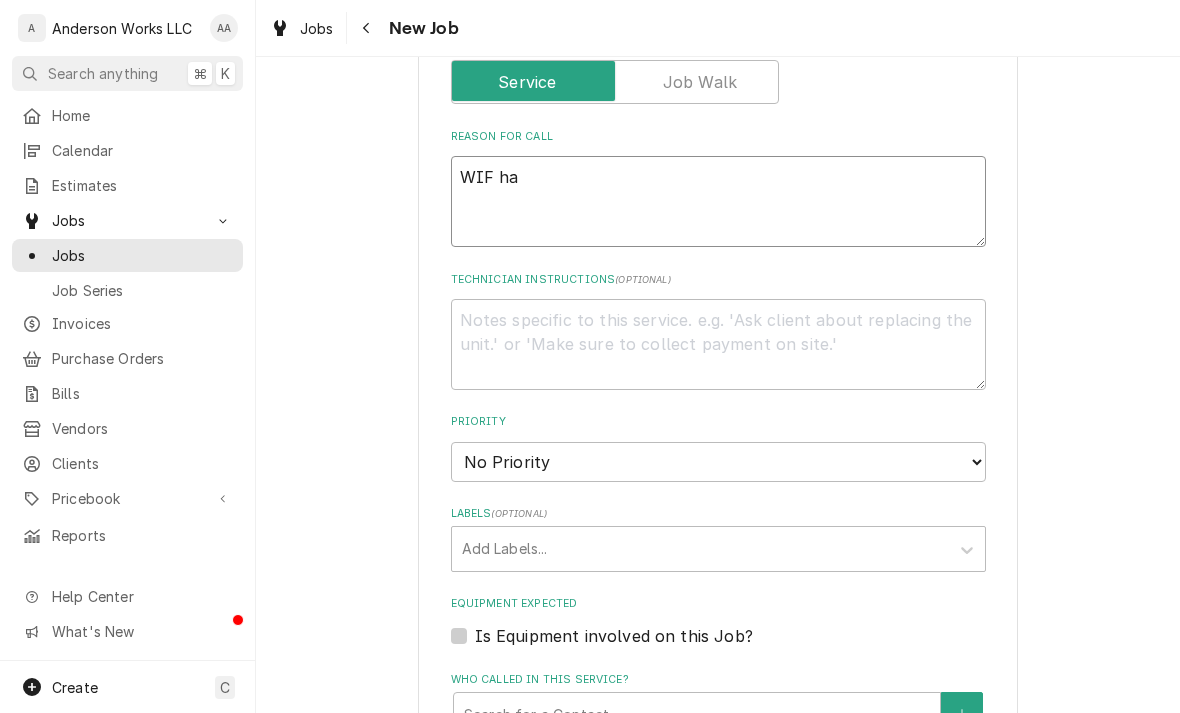 type on "WIF has" 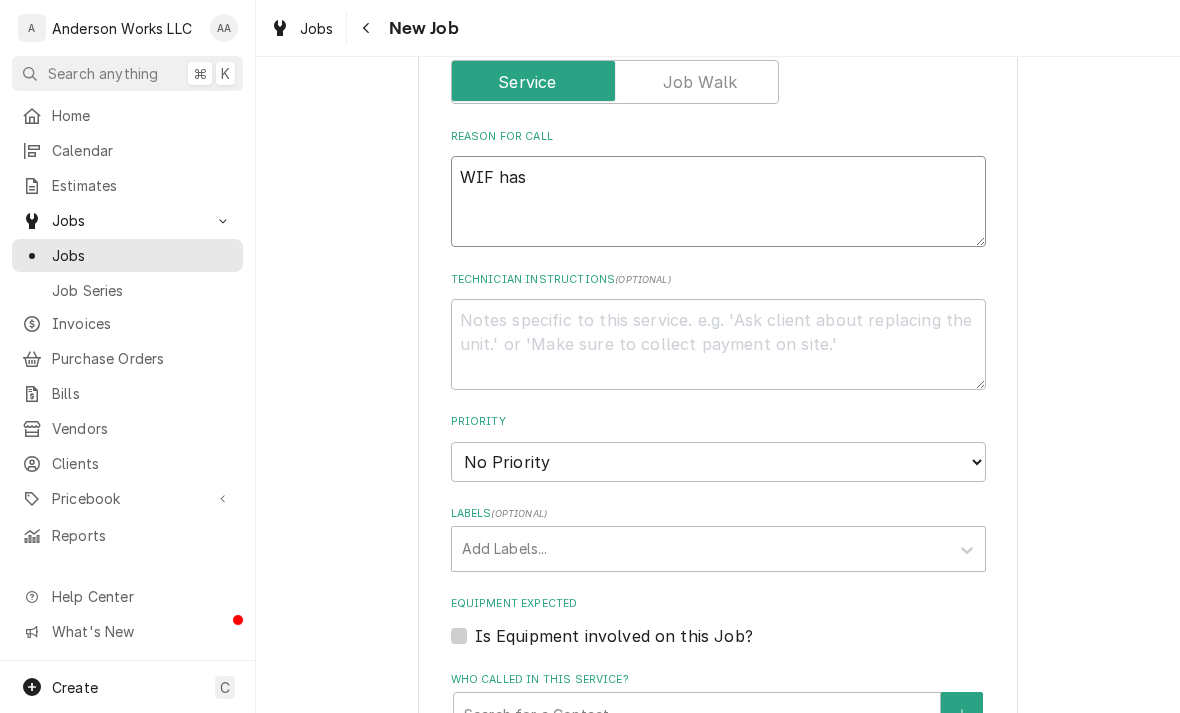 type on "x" 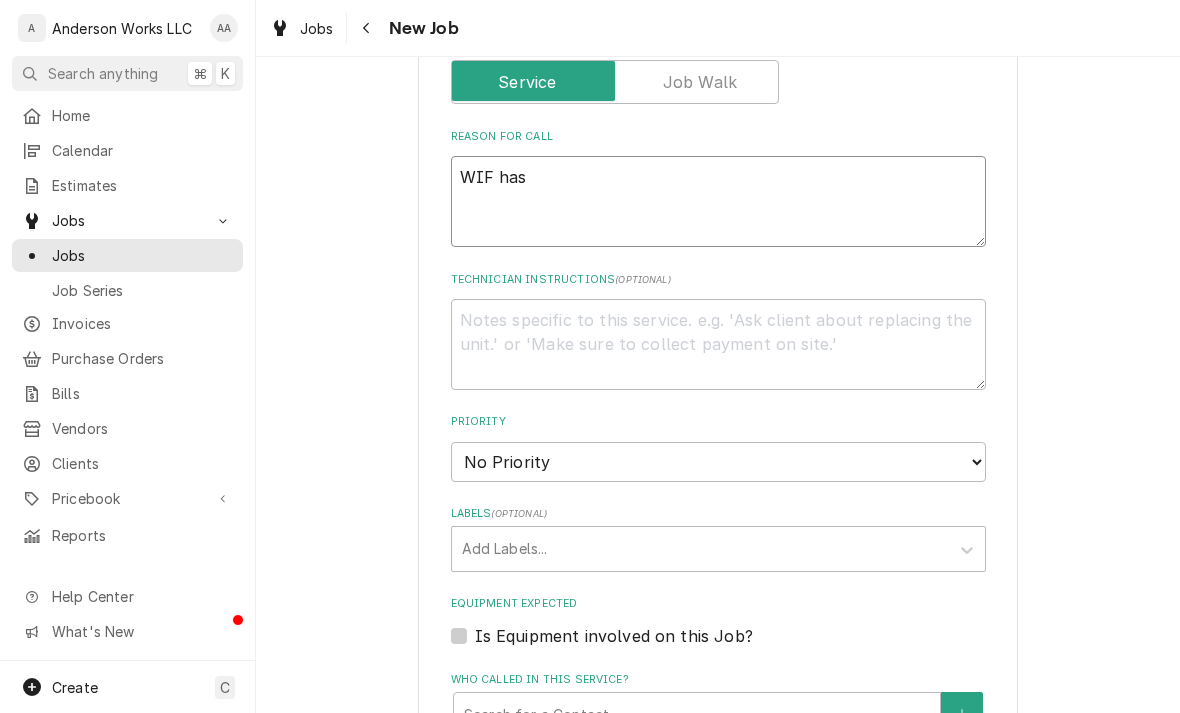 type on "WIF has" 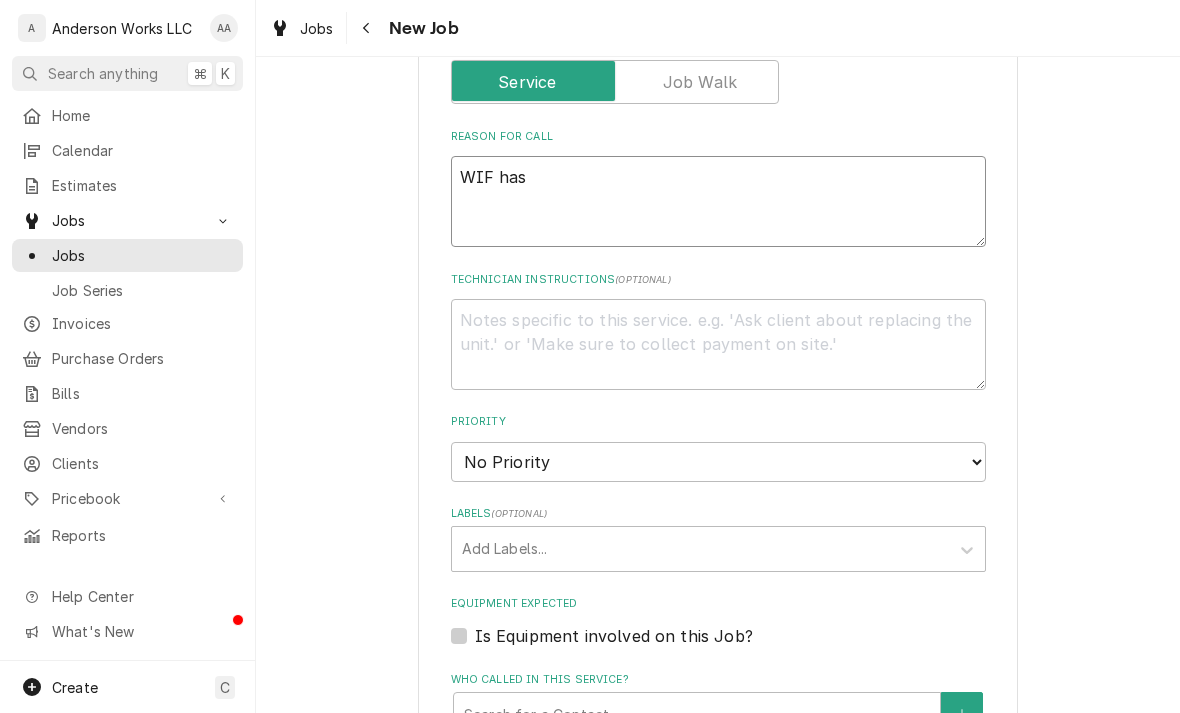 type on "WIF has f" 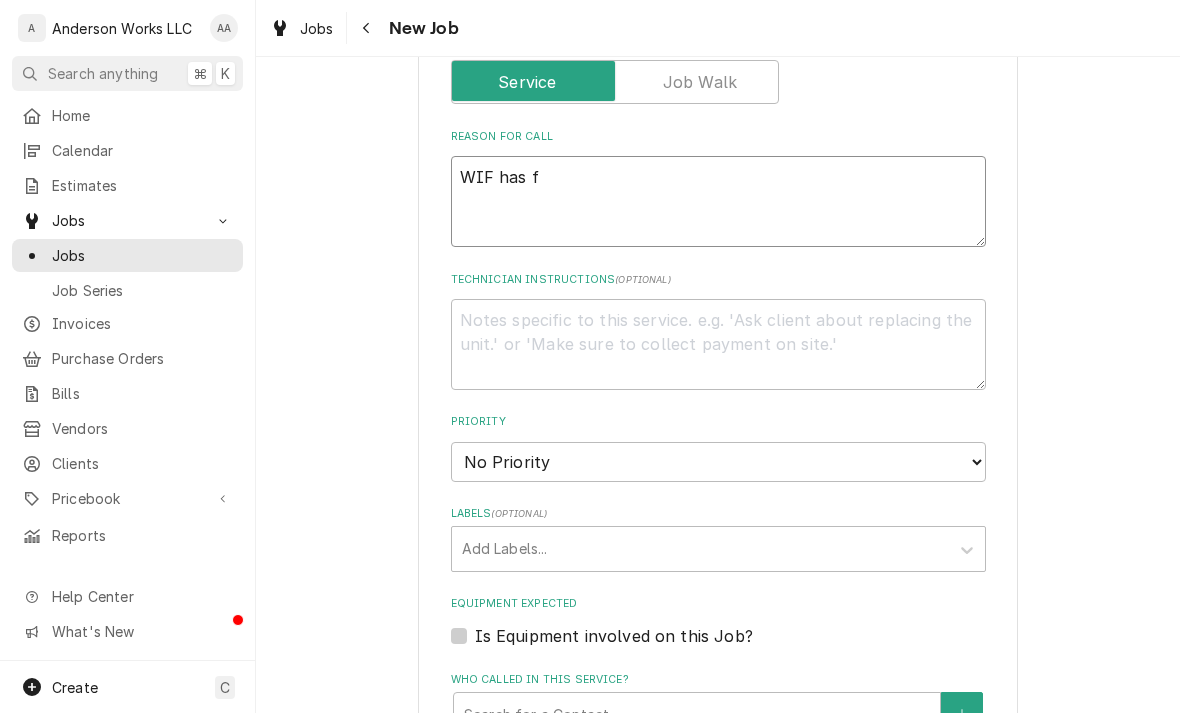 type on "x" 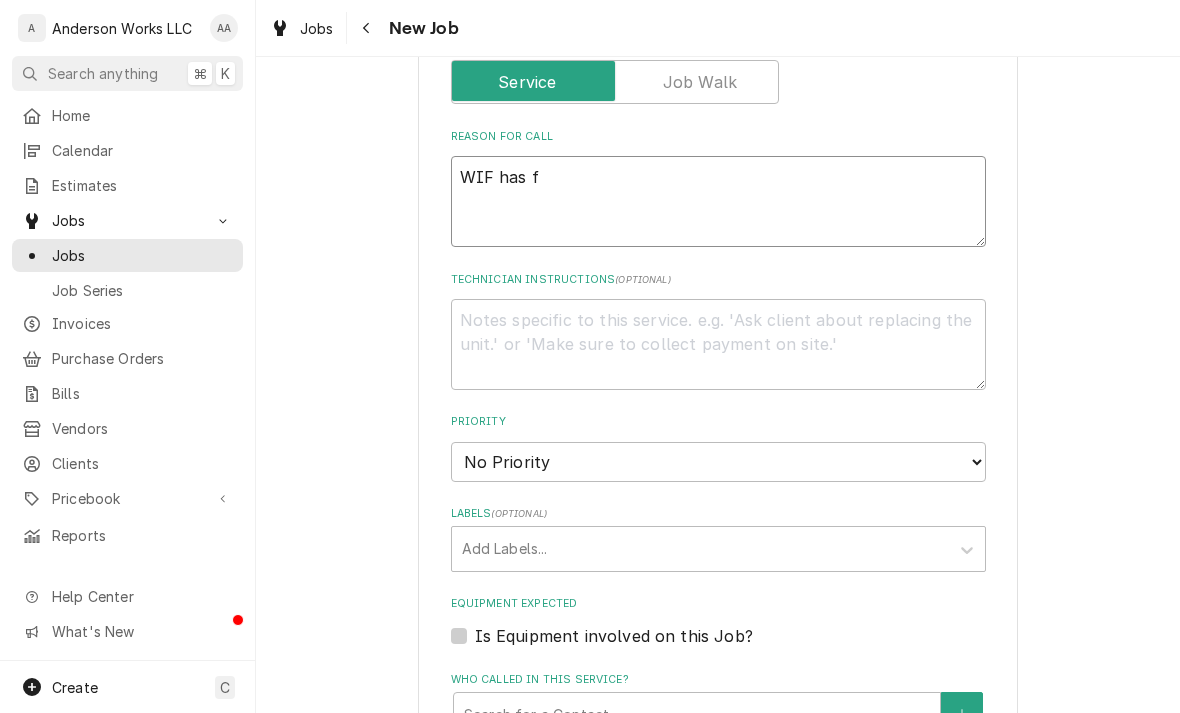 type on "WIF has fl" 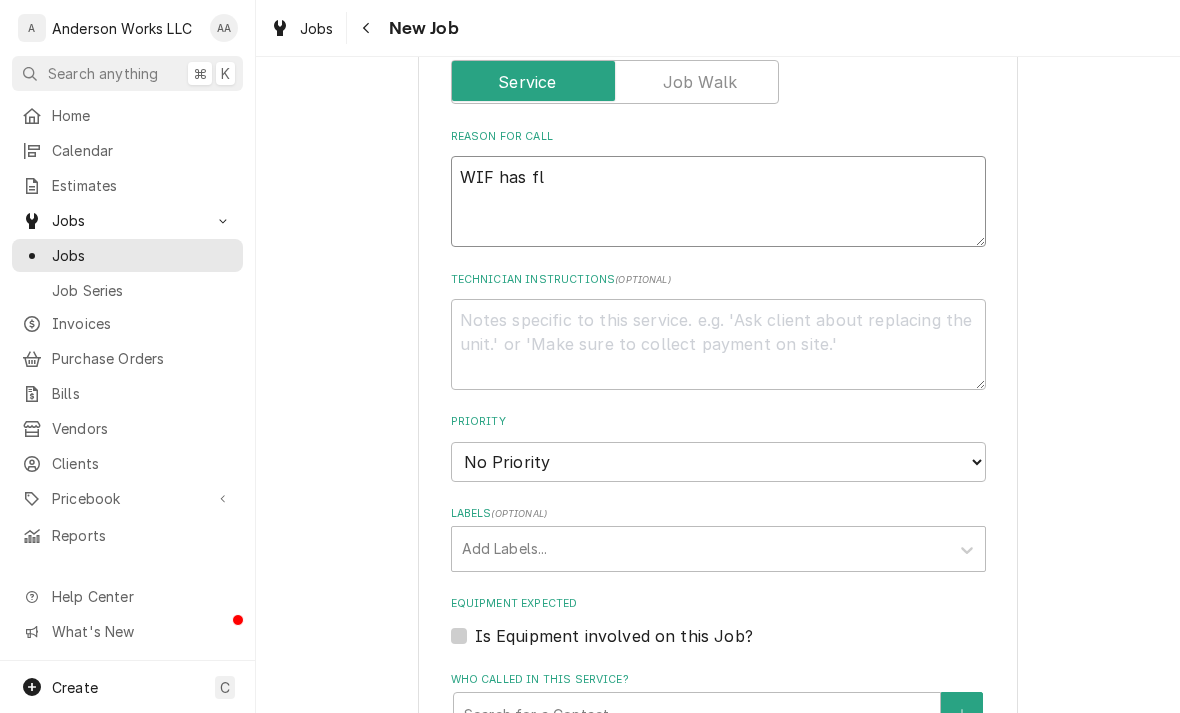 type on "x" 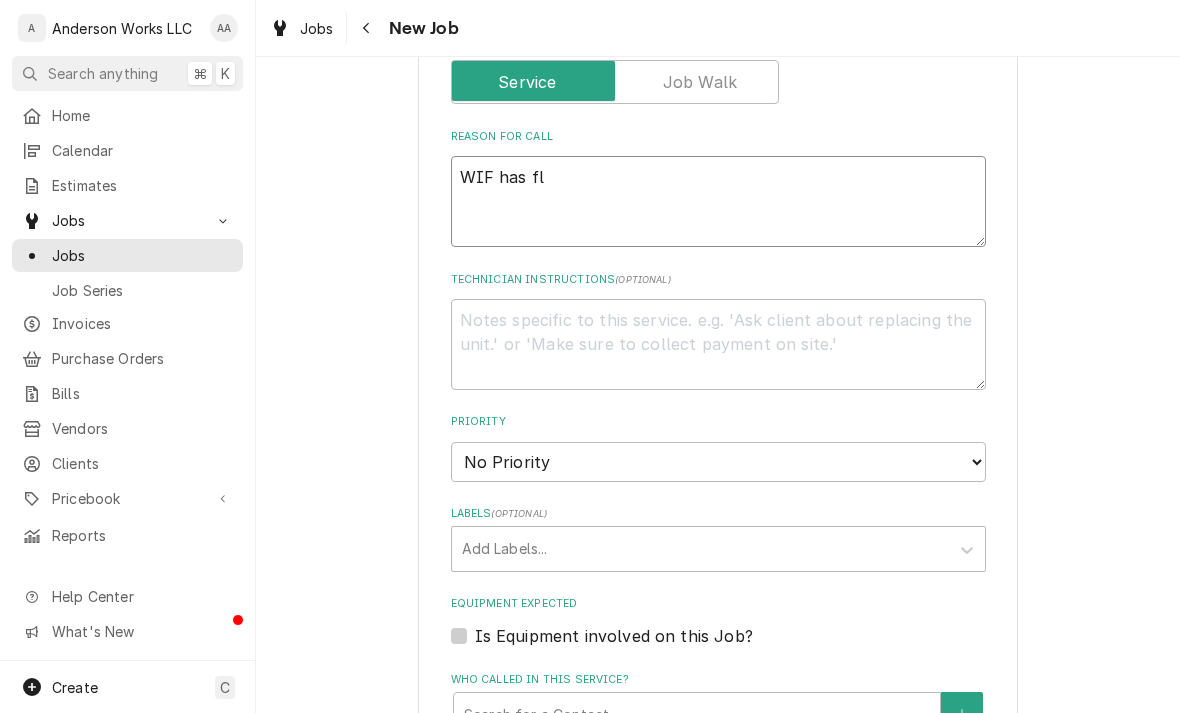 type on "WIF has flo" 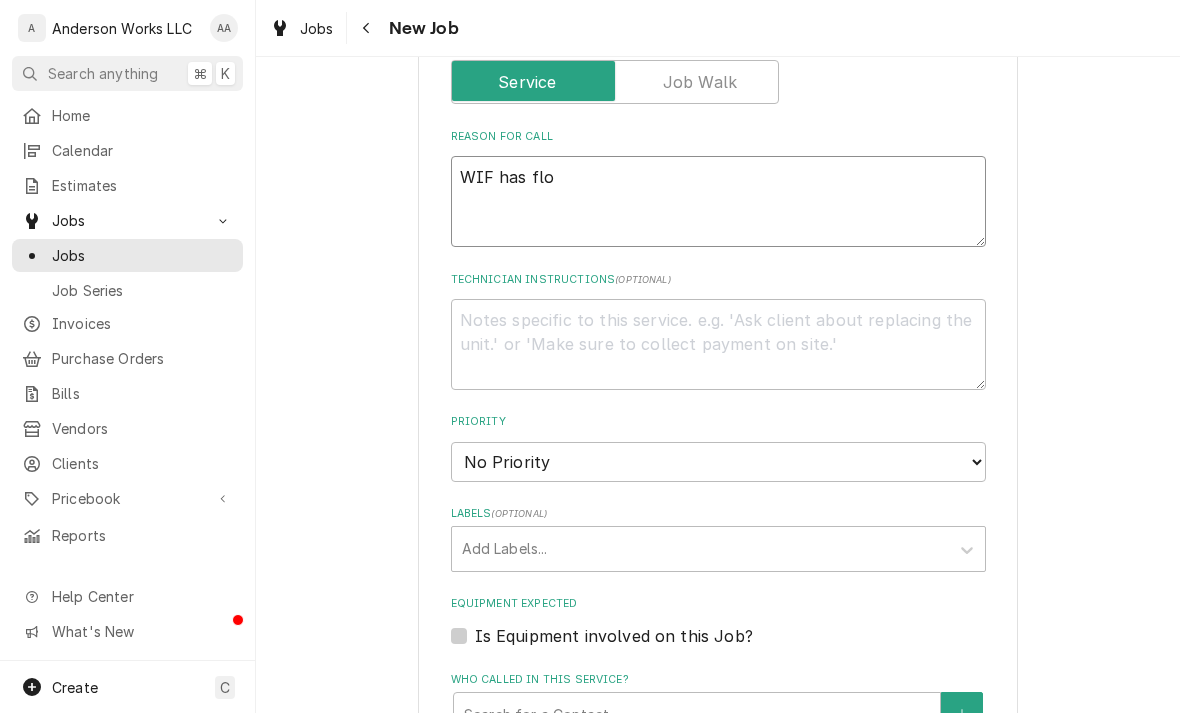 type on "x" 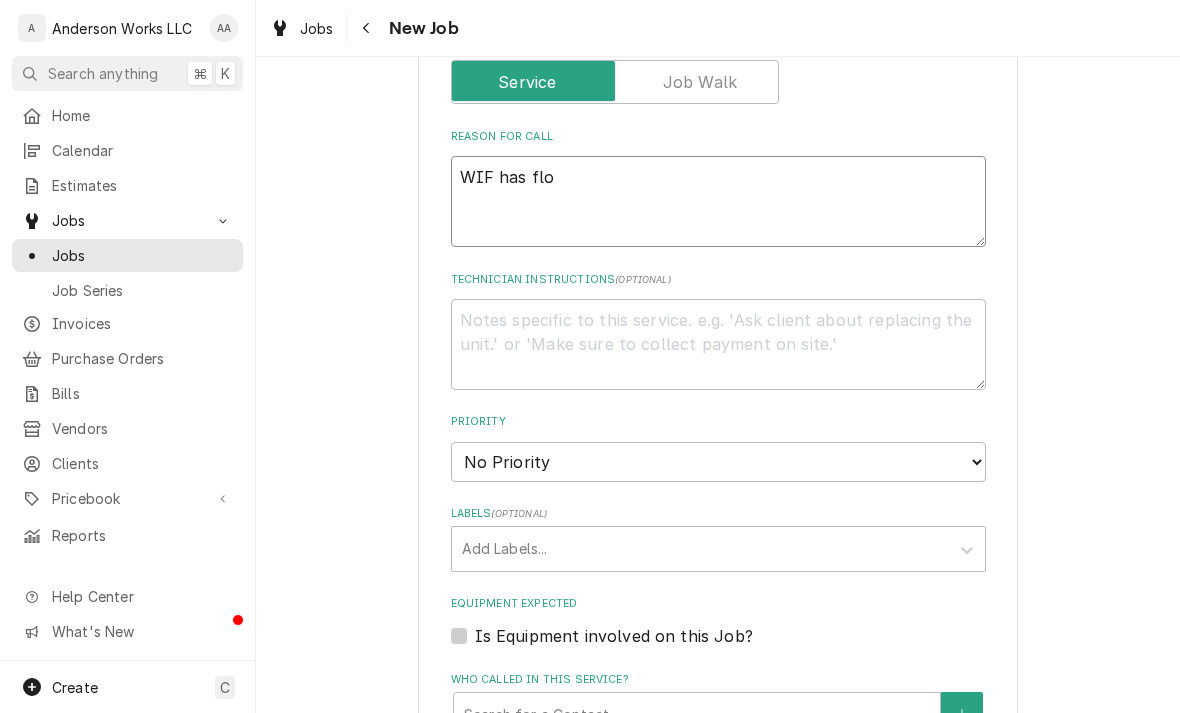 type on "WIF has floo" 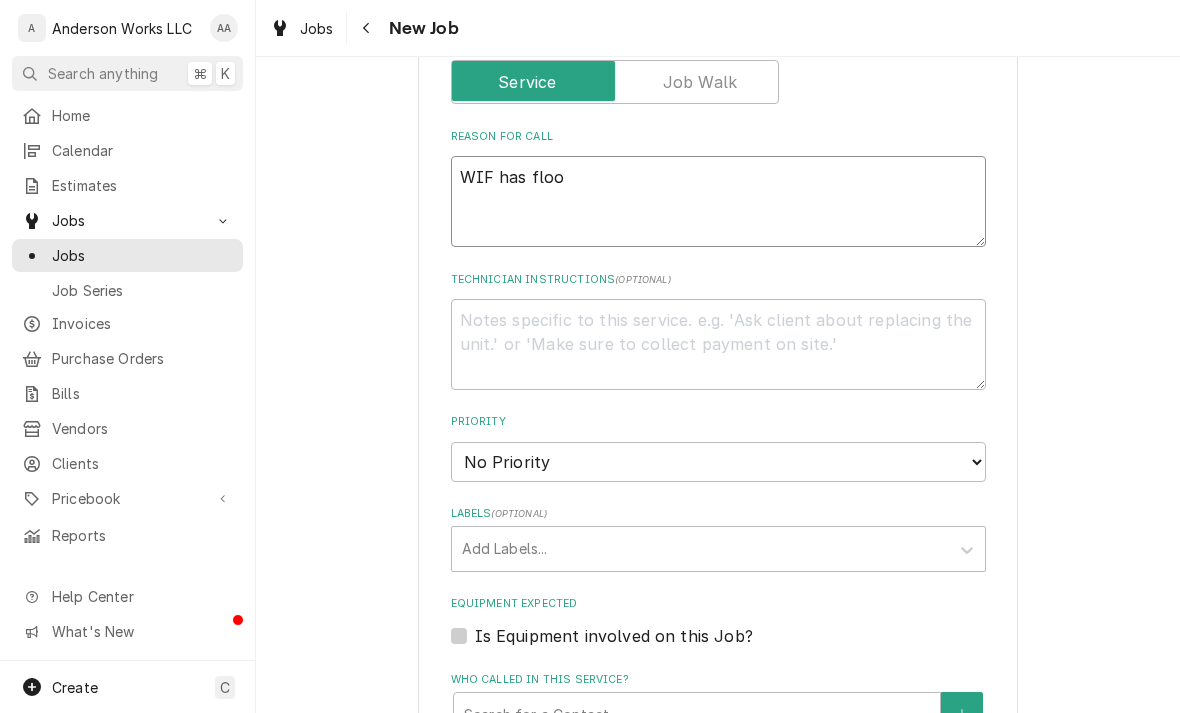type on "x" 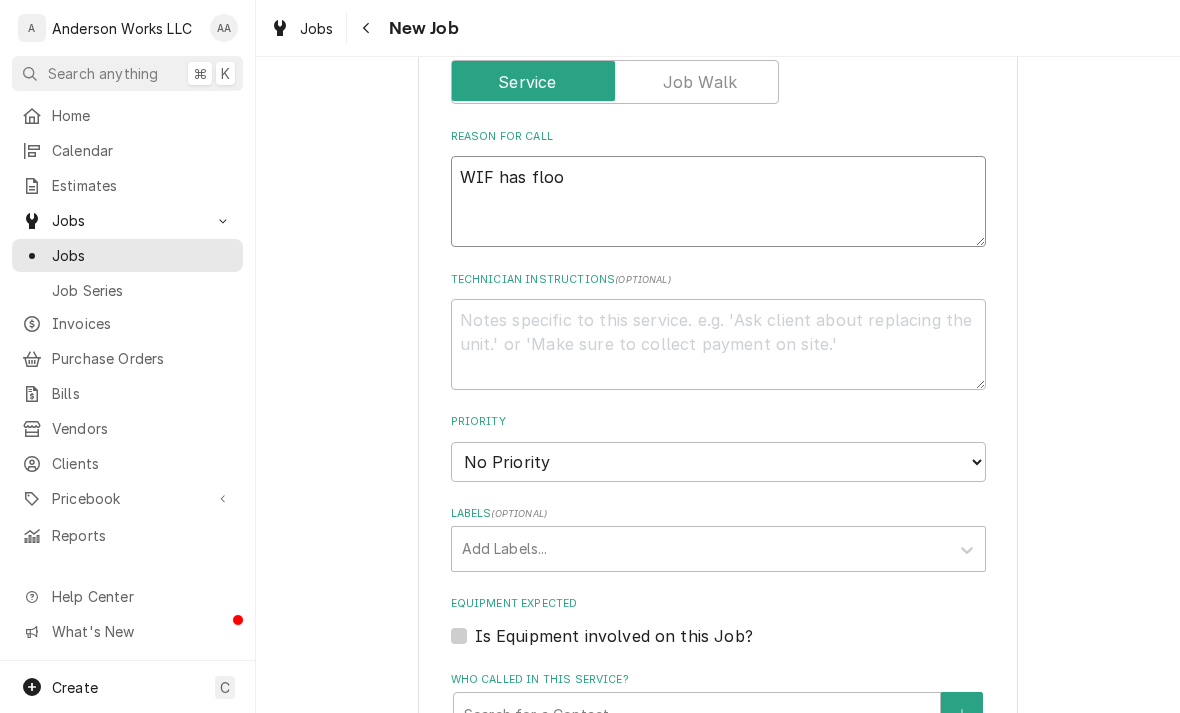 type on "WIF has floor" 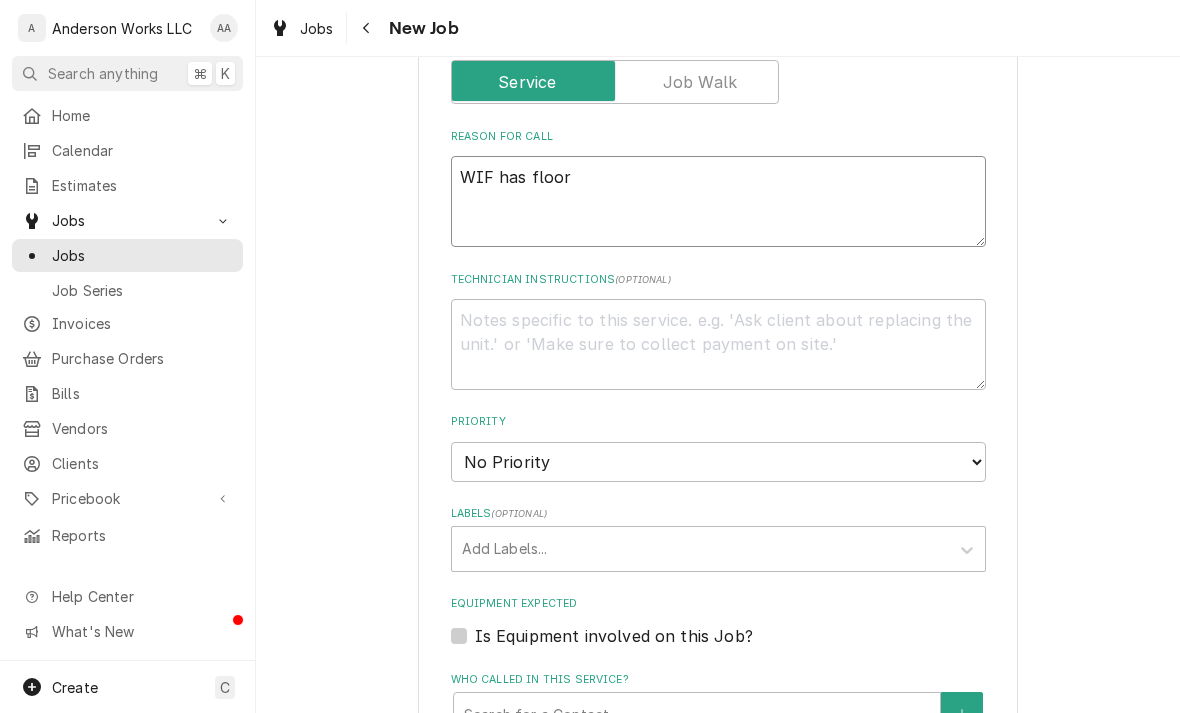 type on "x" 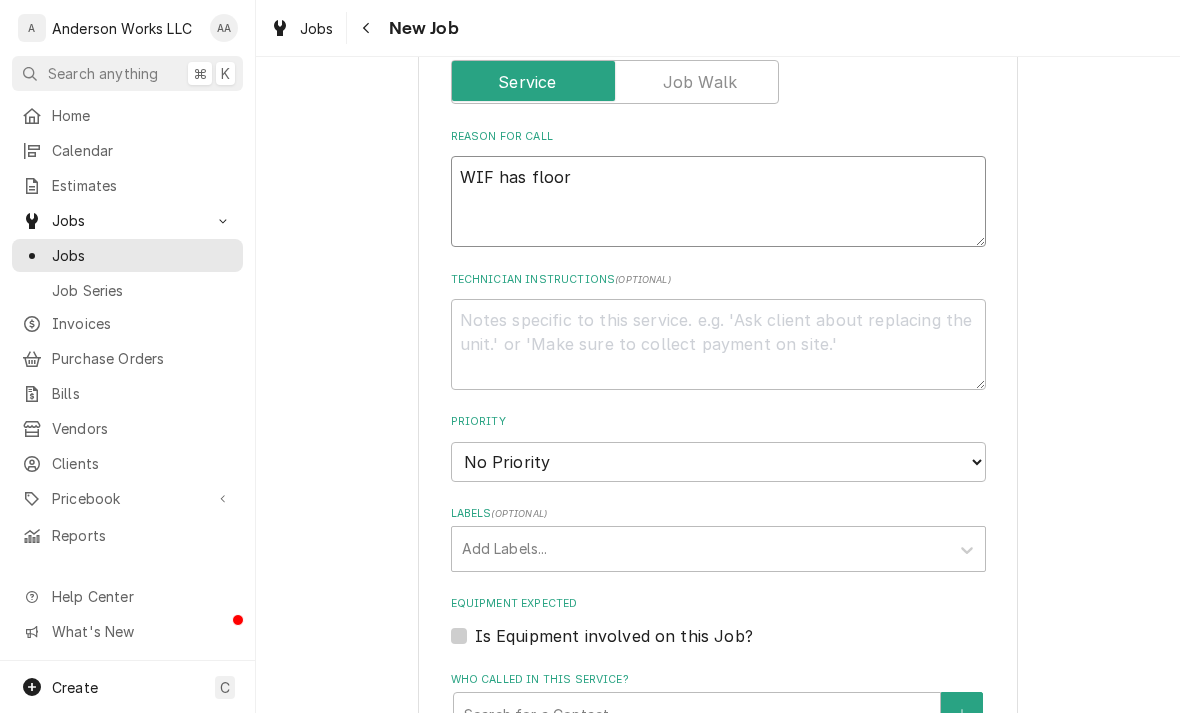 type on "WIF has floor i" 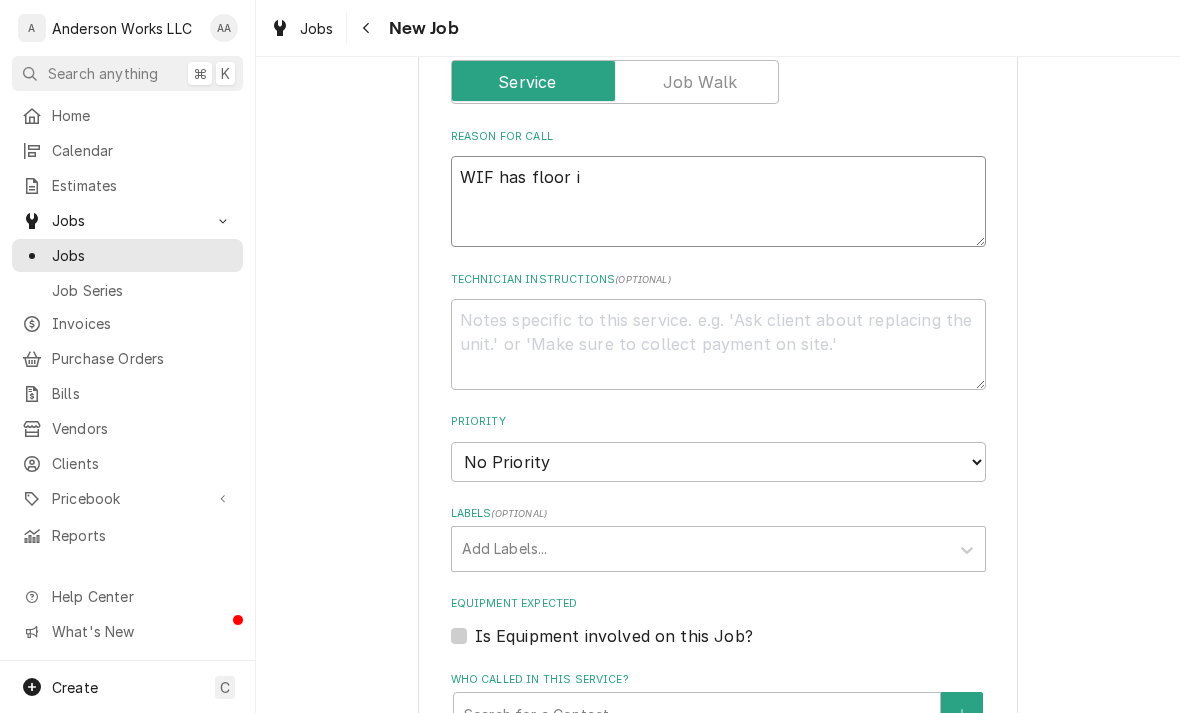 type on "x" 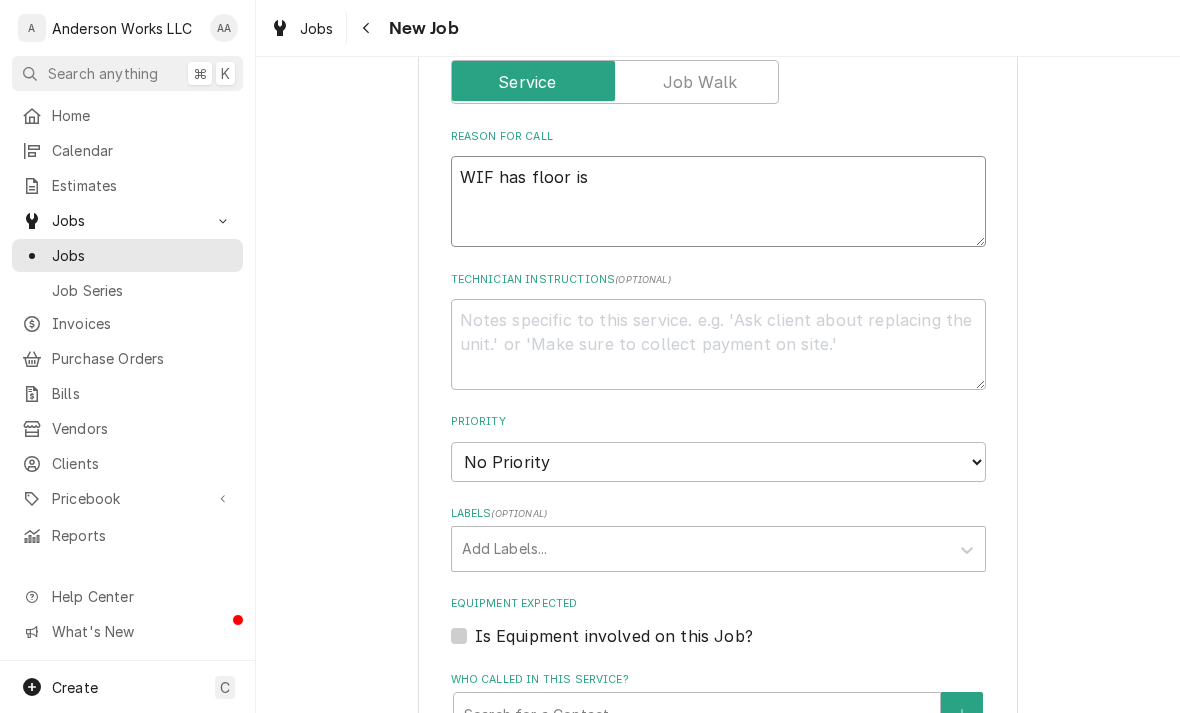 type on "x" 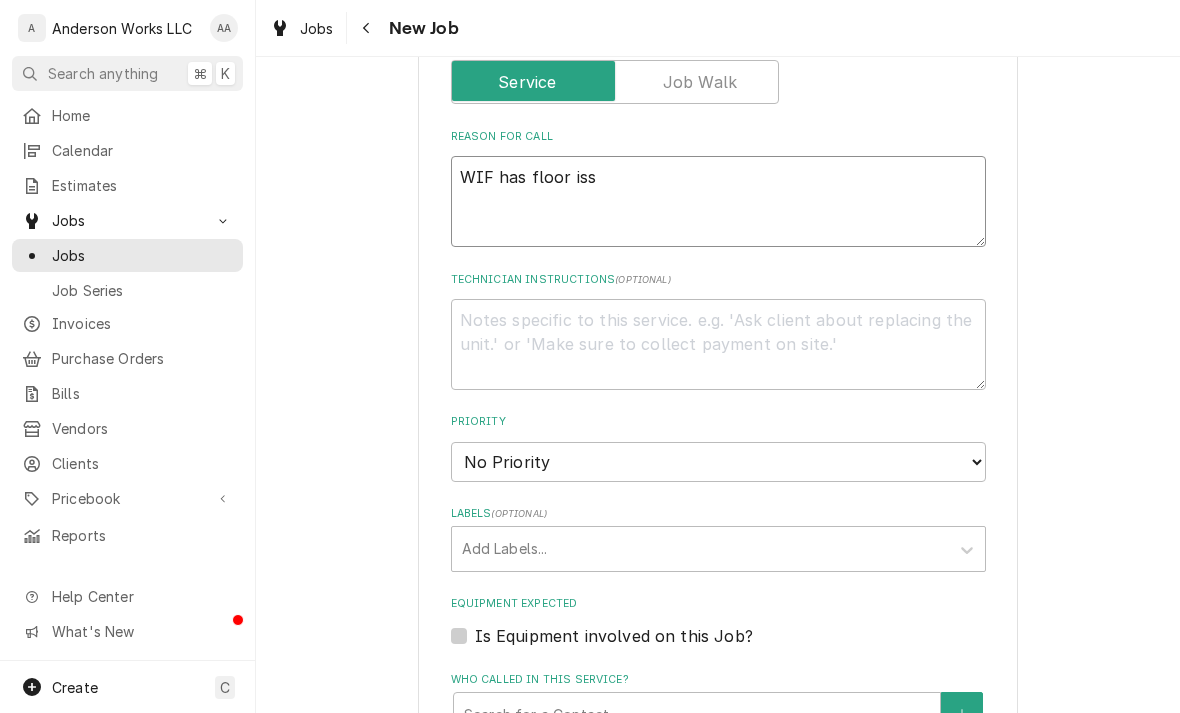 type on "WIF has floor issu" 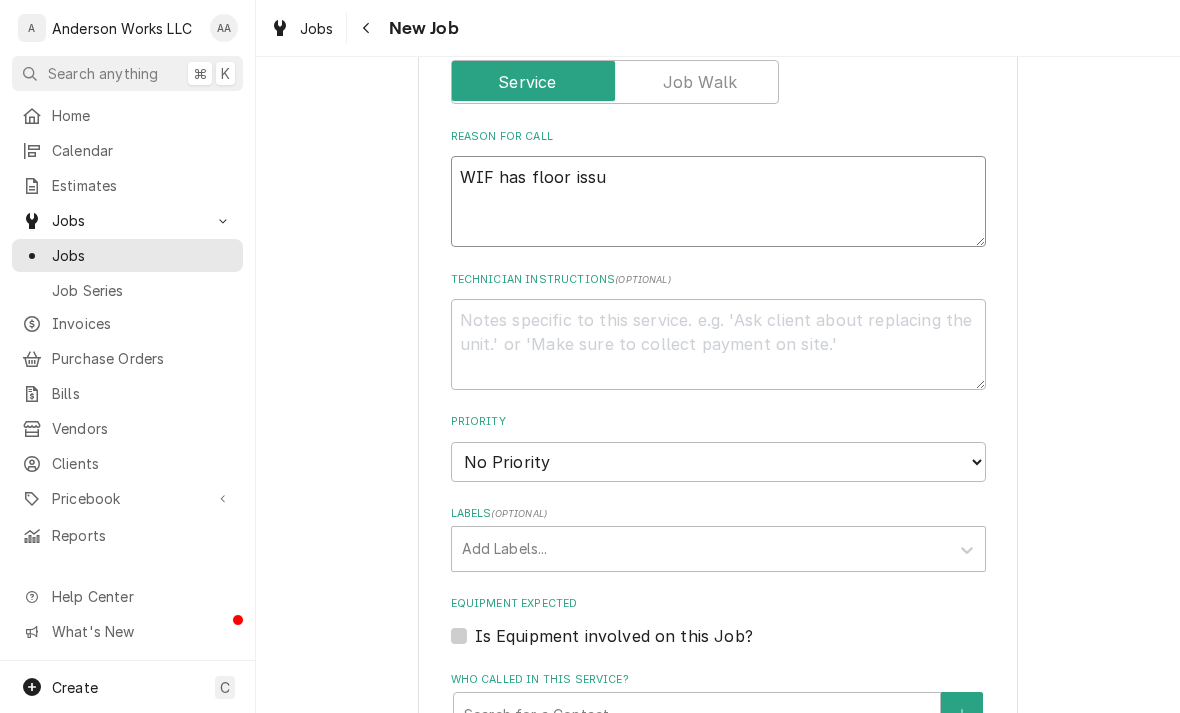 type on "x" 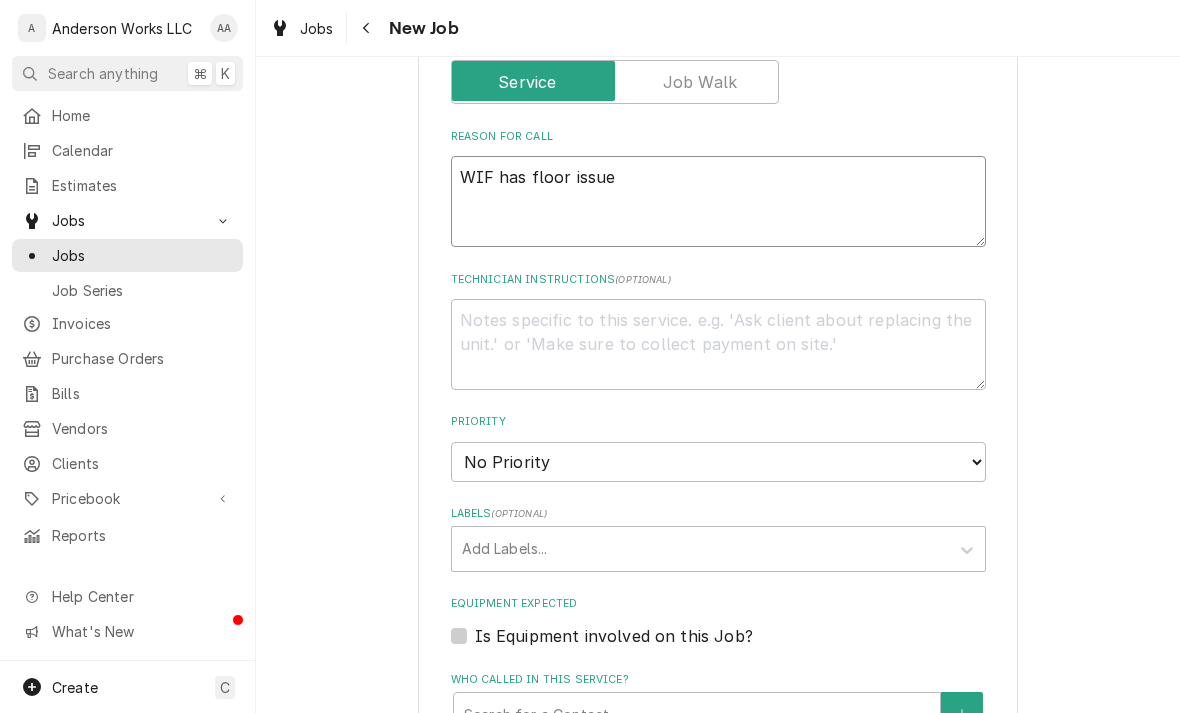 type on "WIF has floor issues" 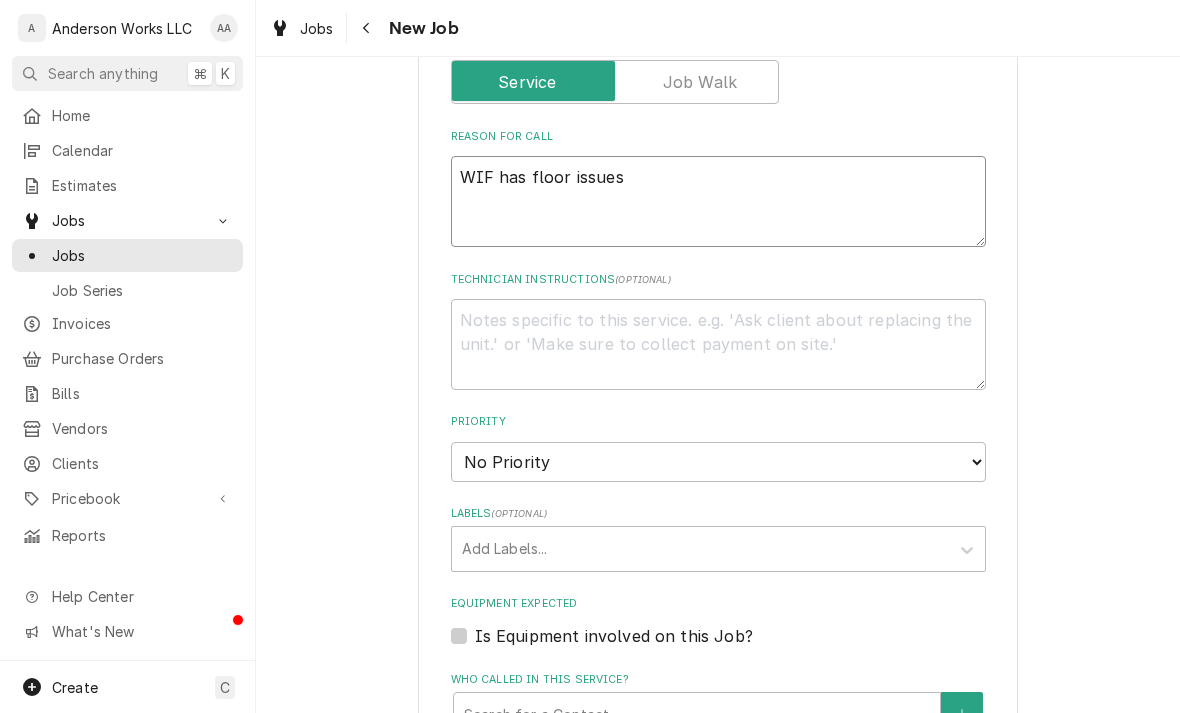 type on "x" 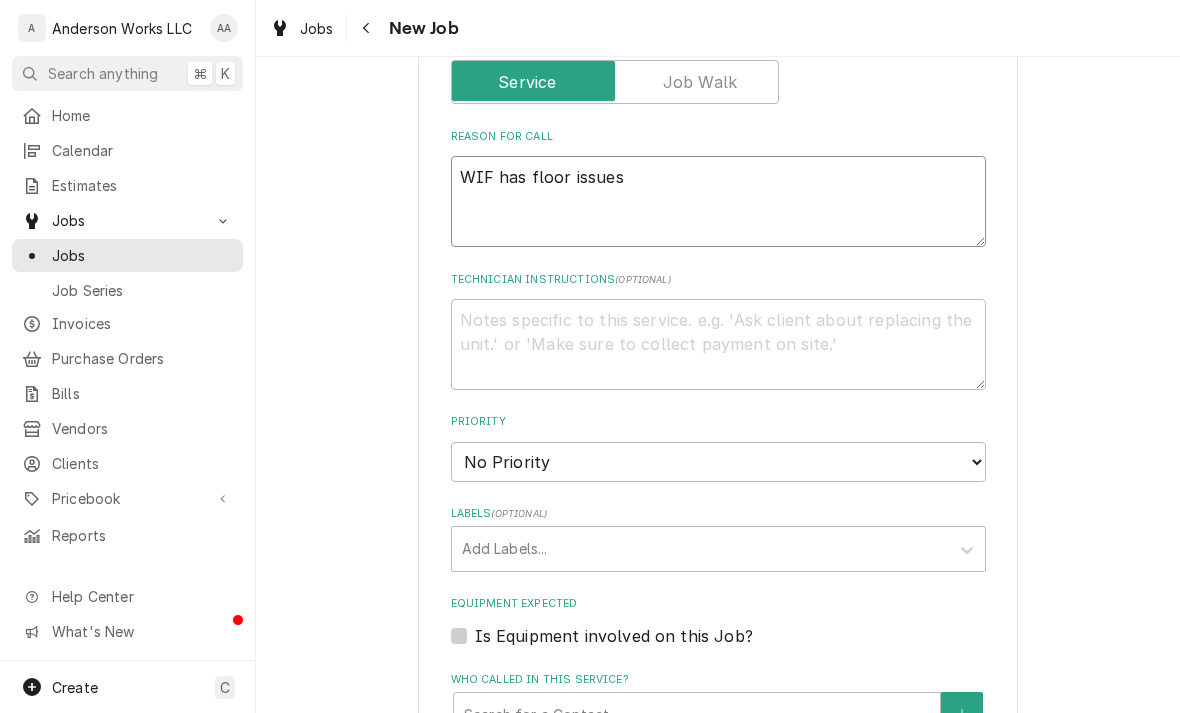 type on "x" 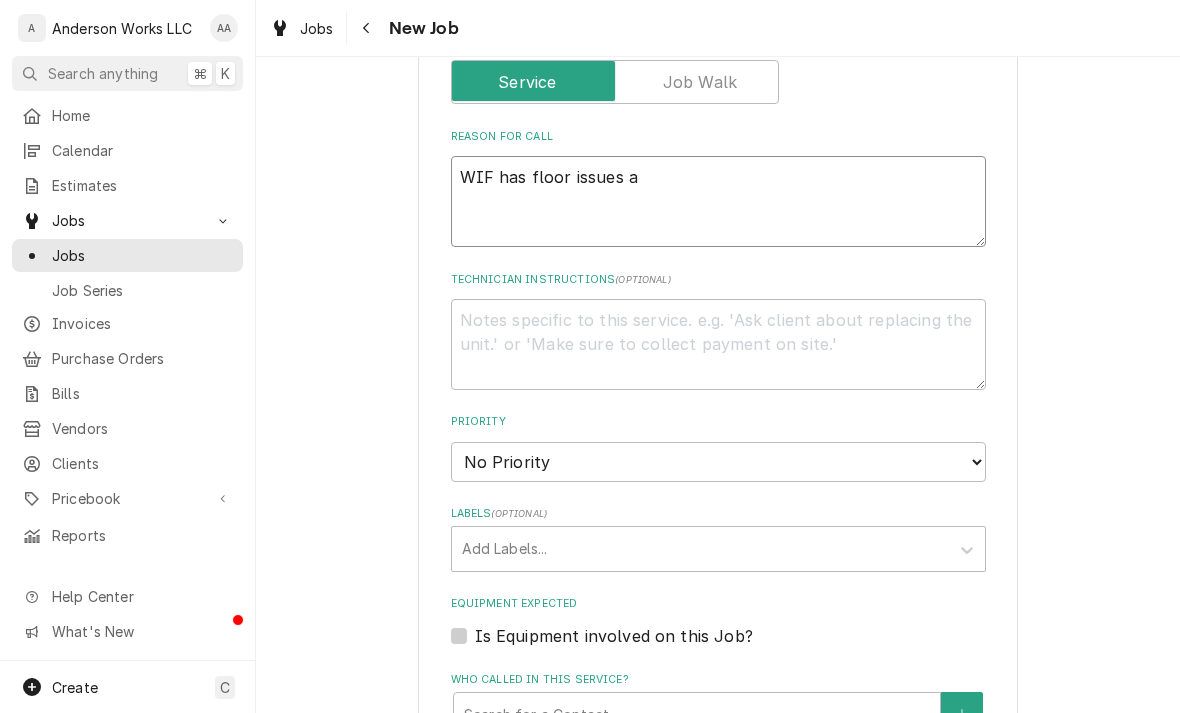 type on "x" 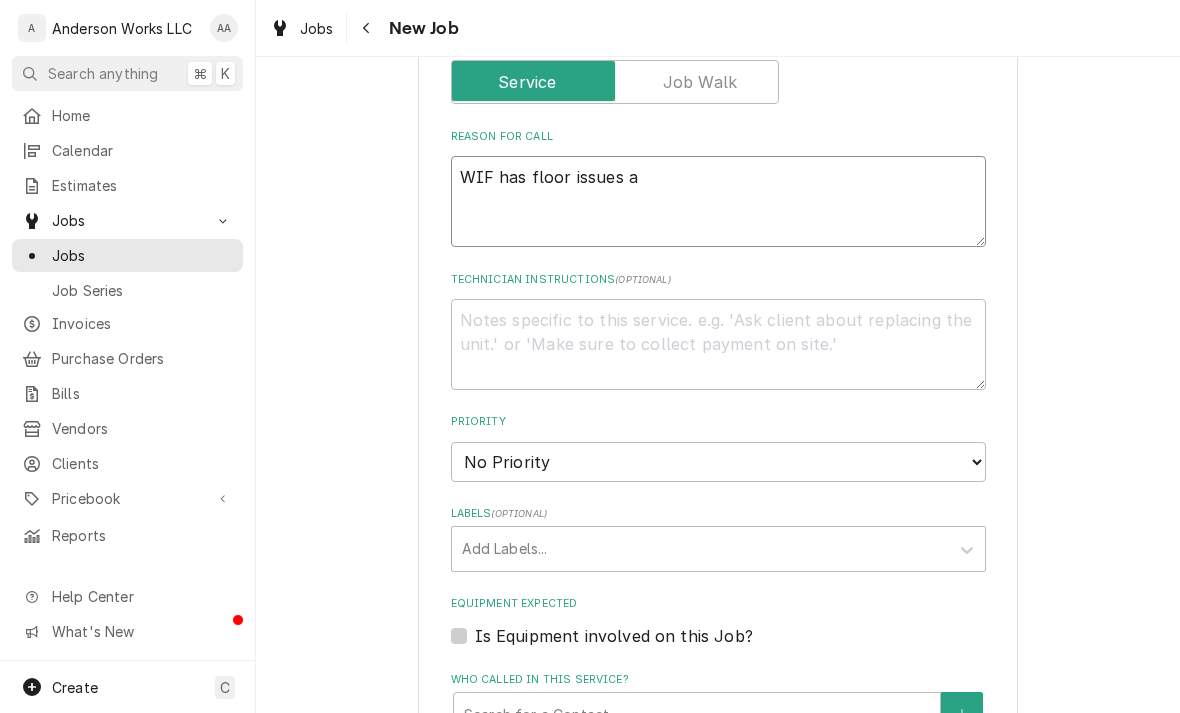 type on "WIF has floor issues an" 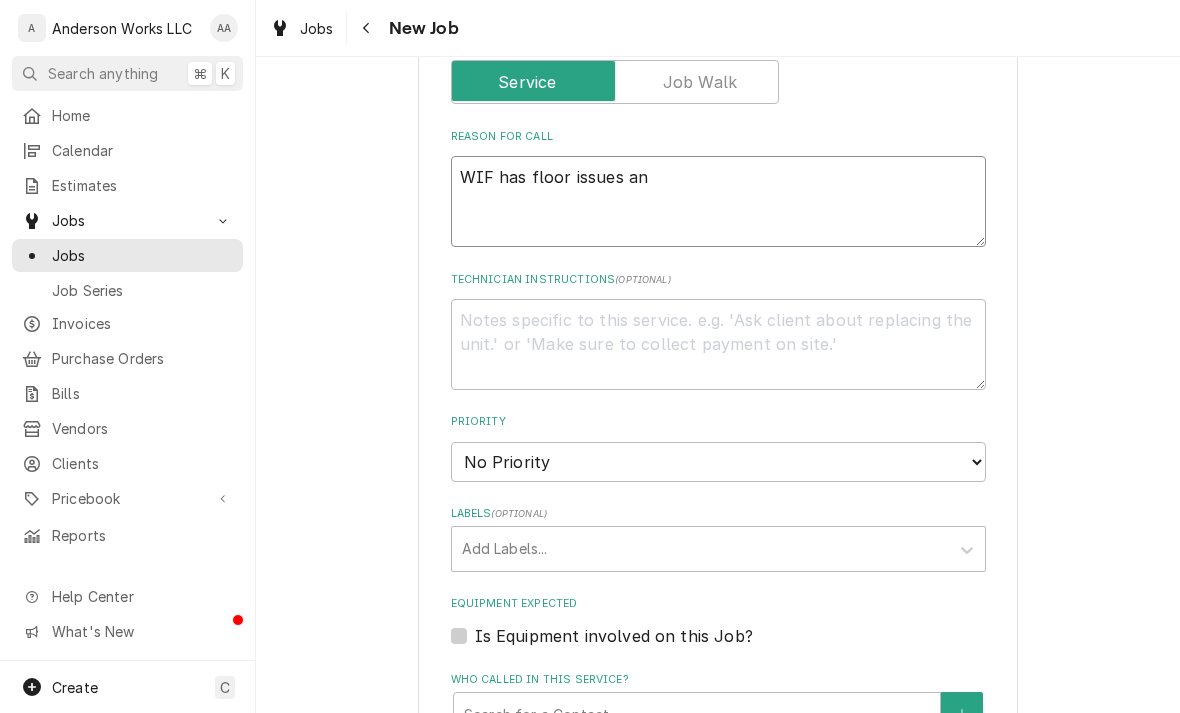 type on "x" 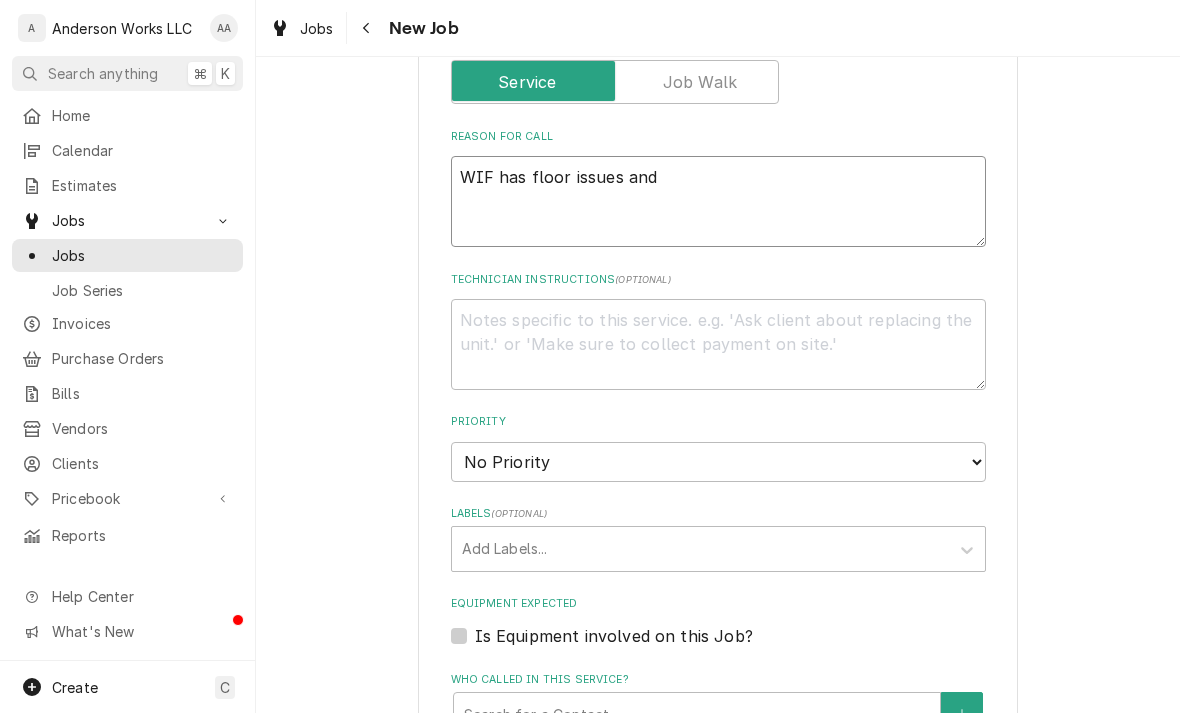 type on "x" 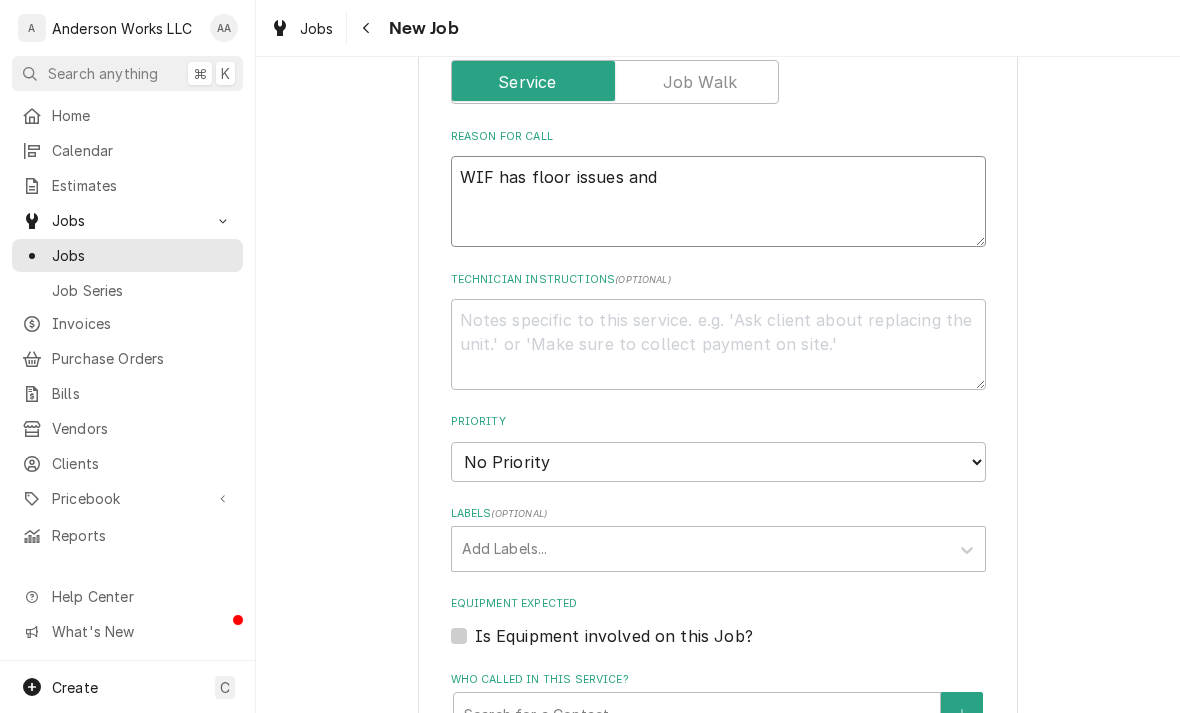 type on "WIF has floor issues and" 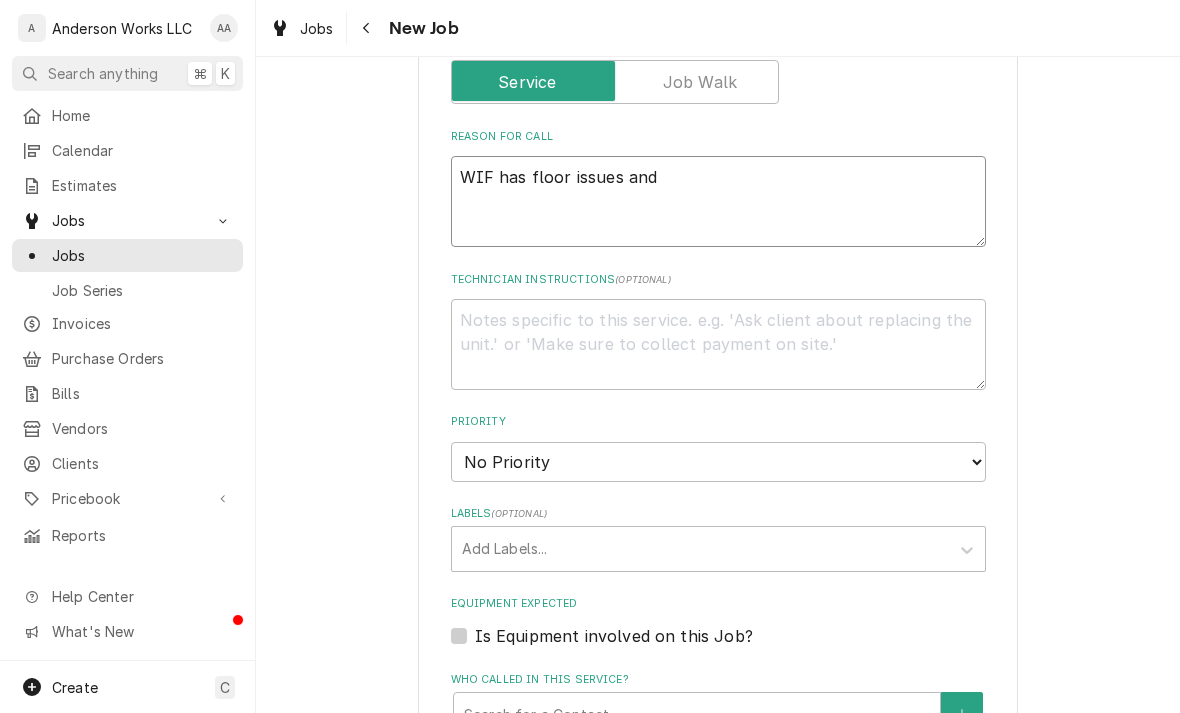 type on "x" 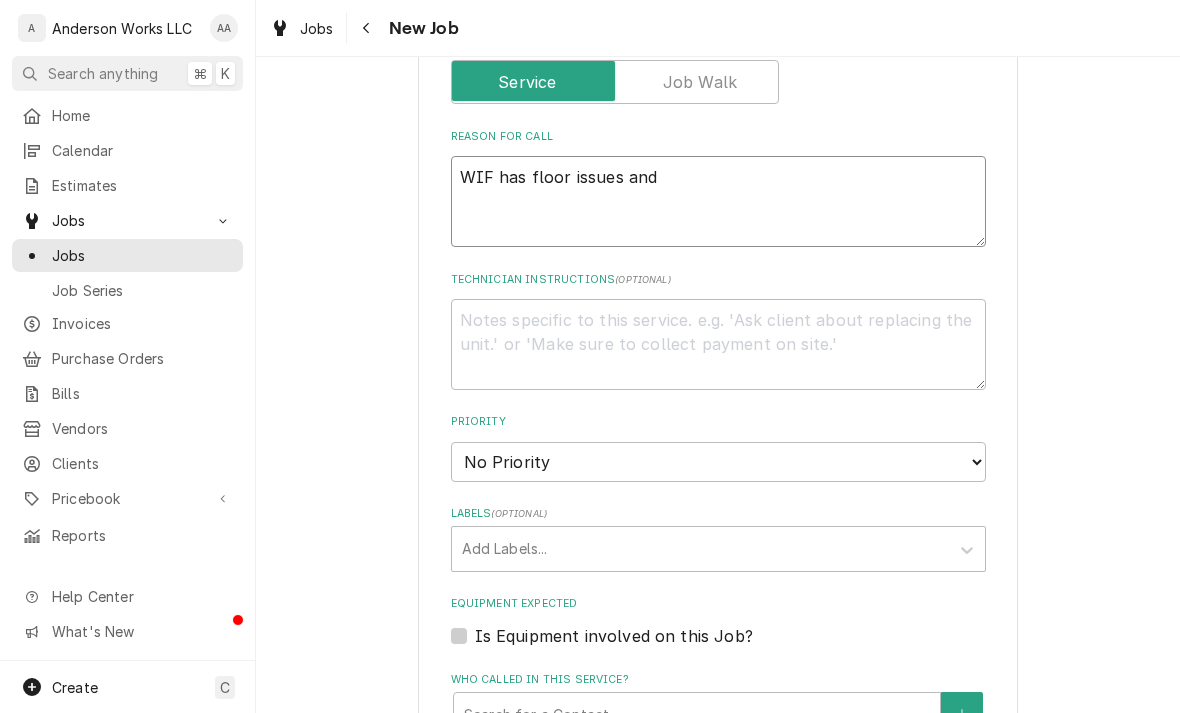 type on "WIF has floor issues and a" 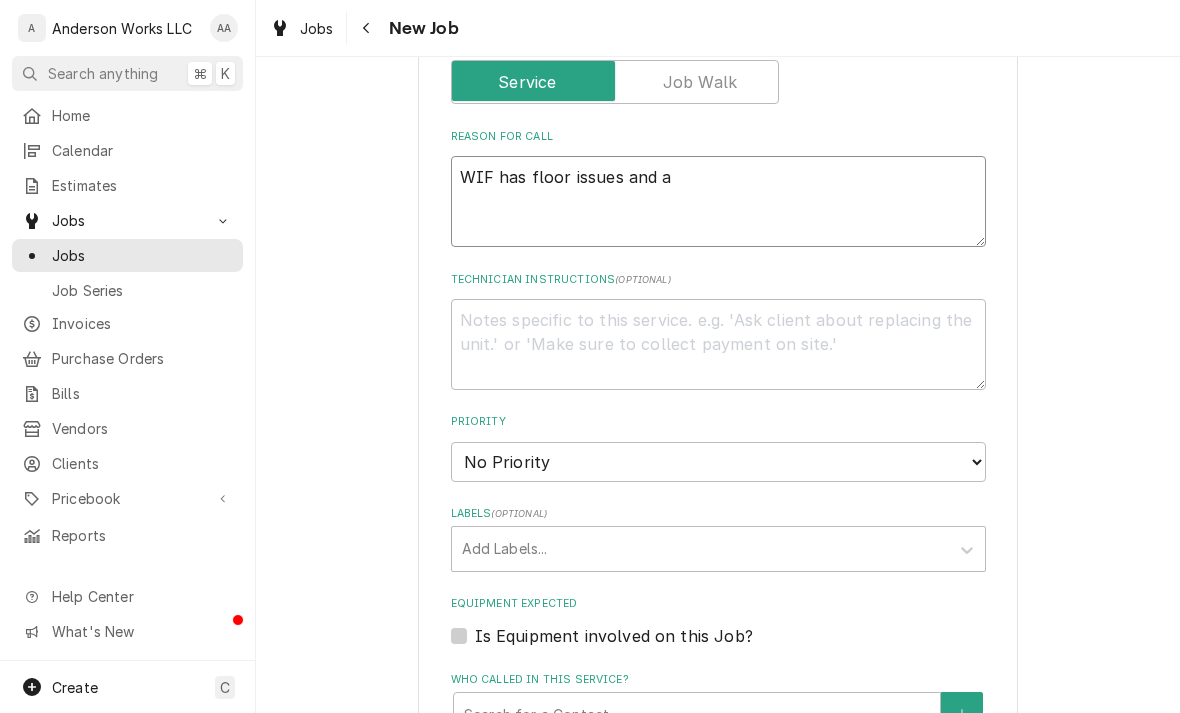 type on "x" 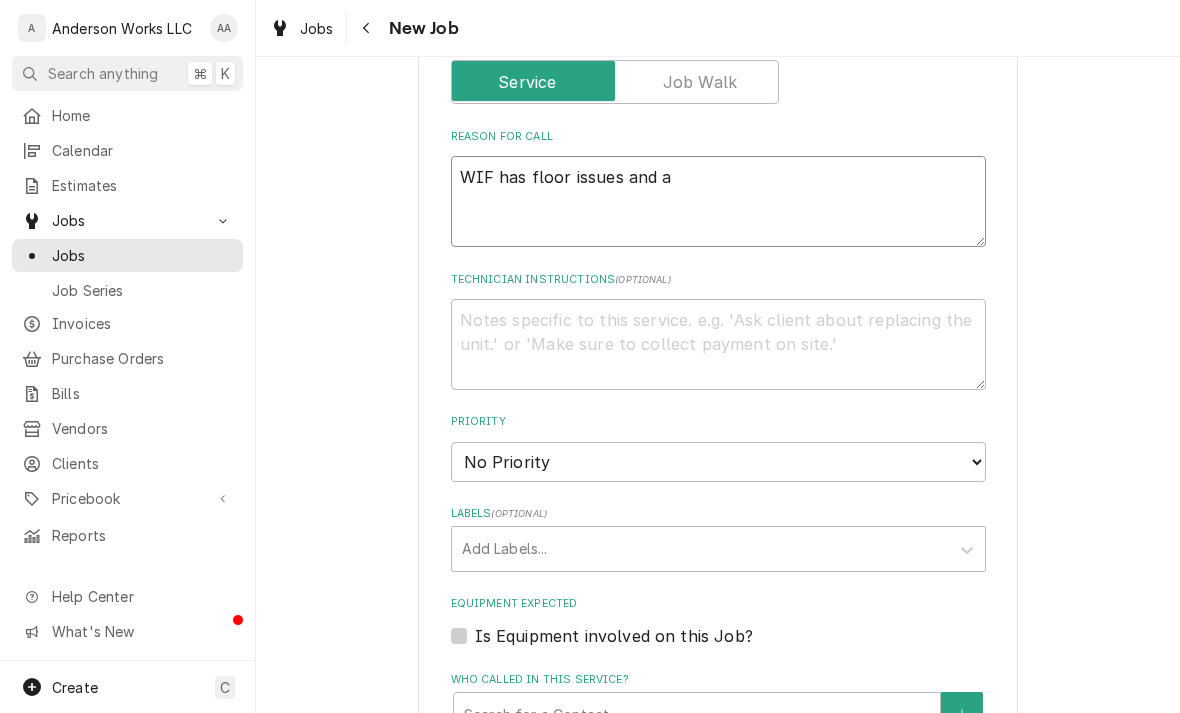 type on "WIF has floor issues and a p" 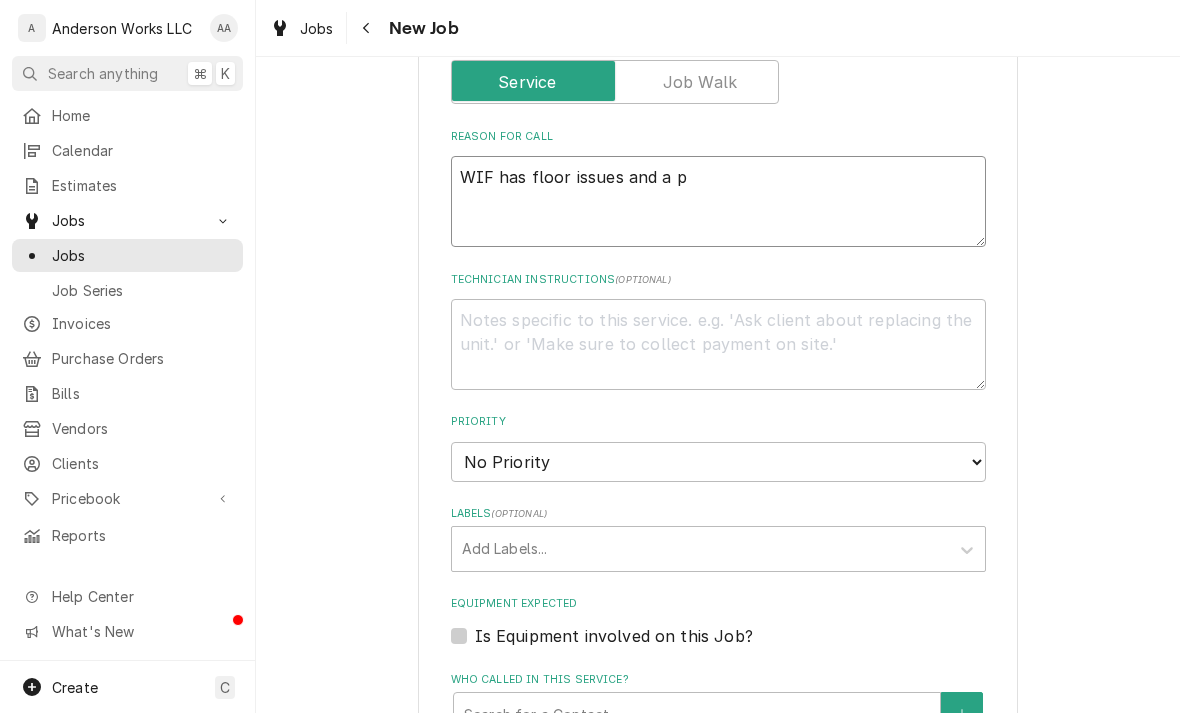 type on "x" 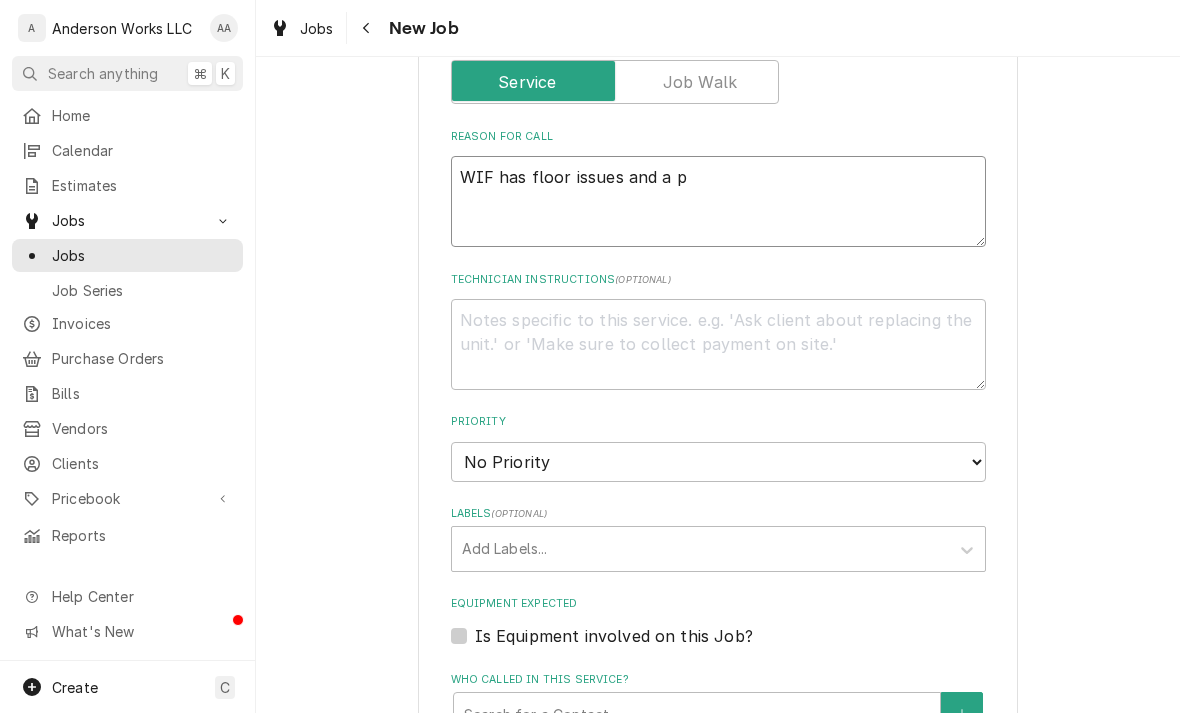 type on "WIF has floor issues and a pi" 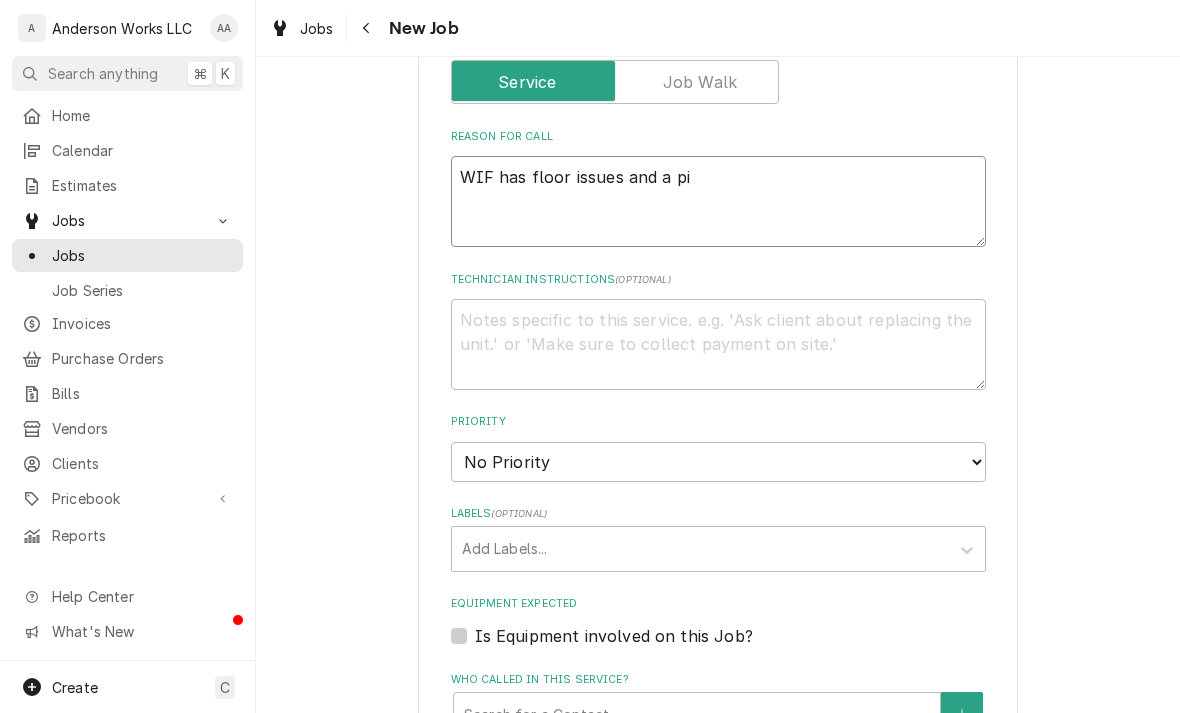 type on "x" 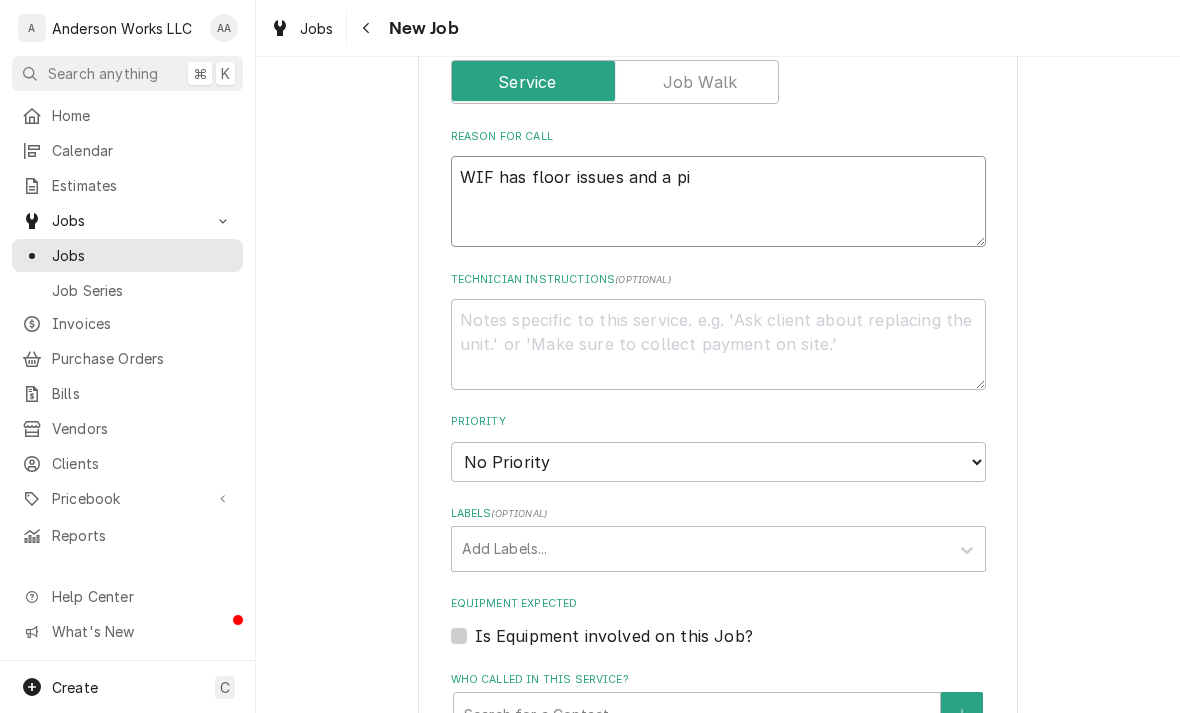 type on "WIF has floor issues and a pip" 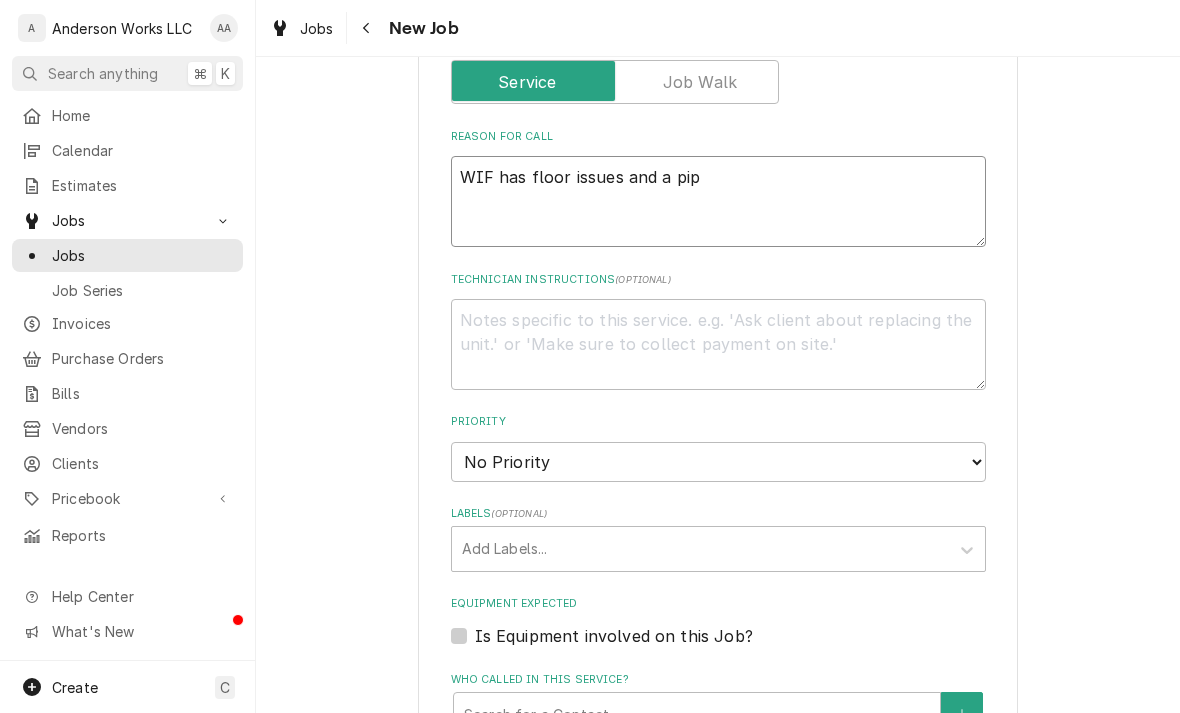 type on "x" 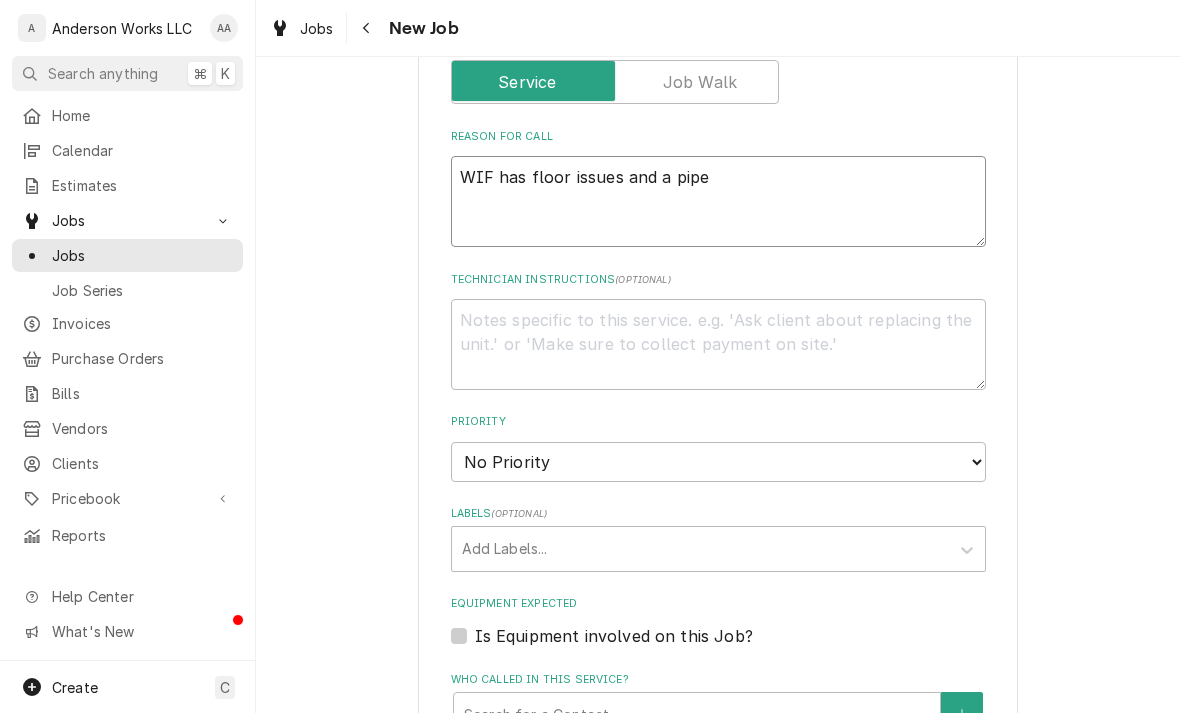 type on "x" 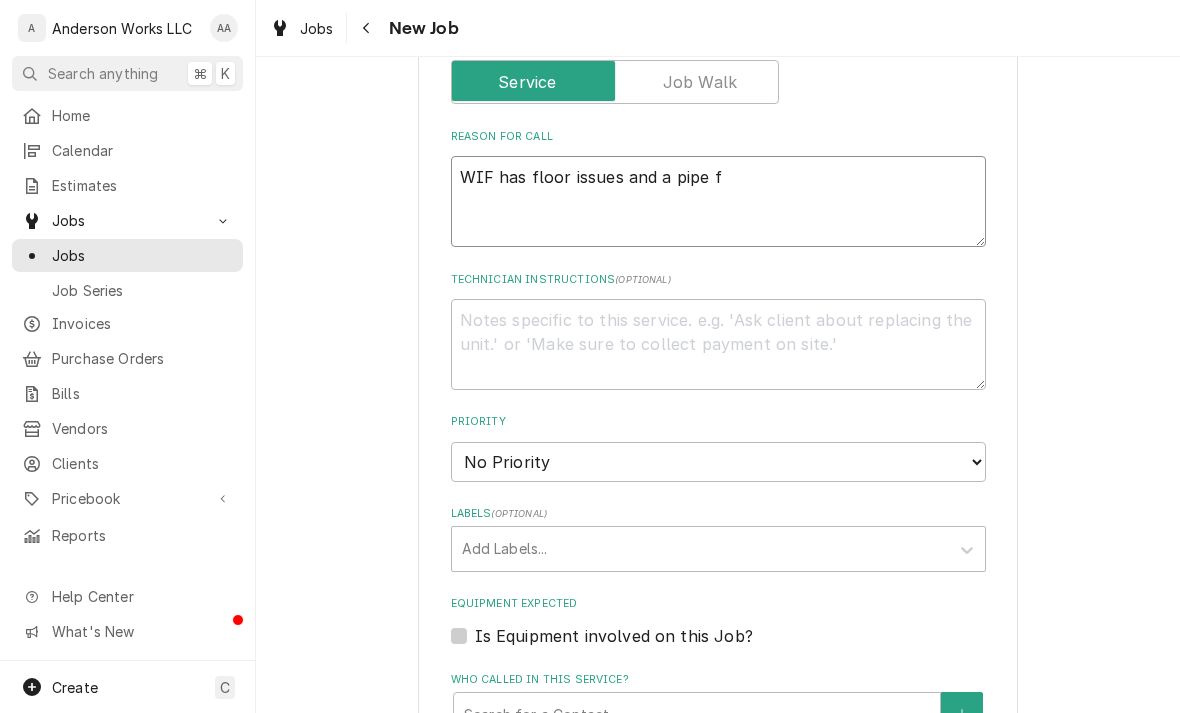 type on "x" 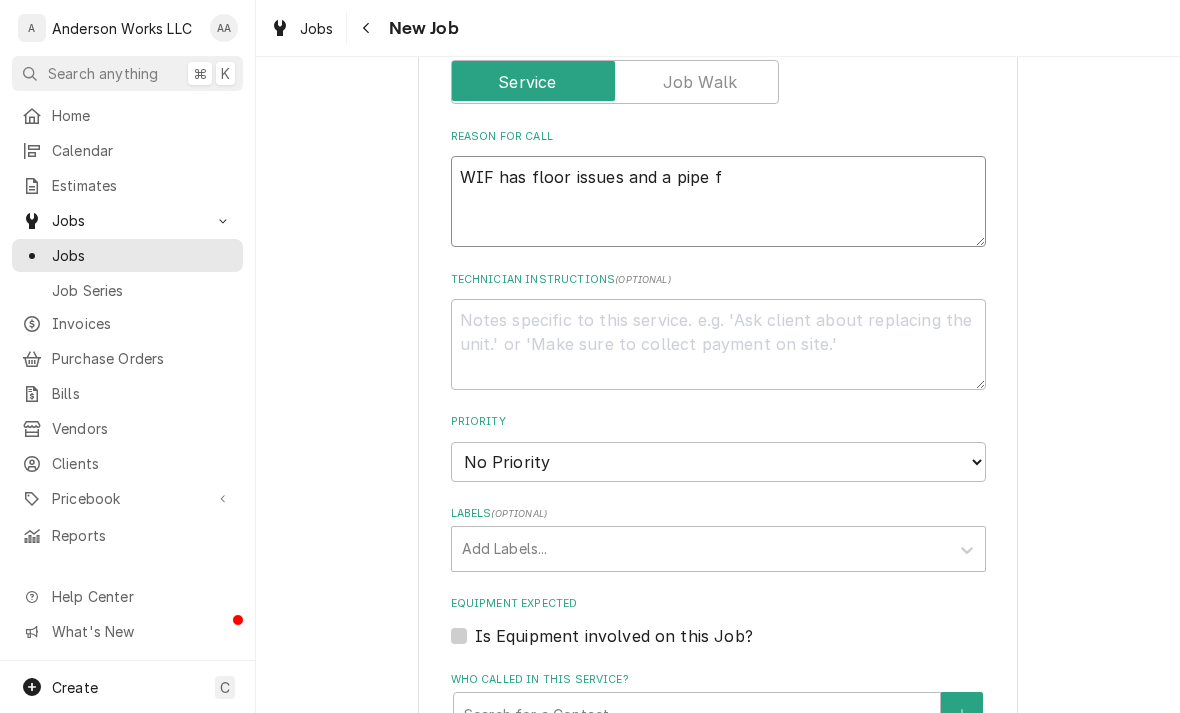 type on "WIF has floor issues and a pipe fr" 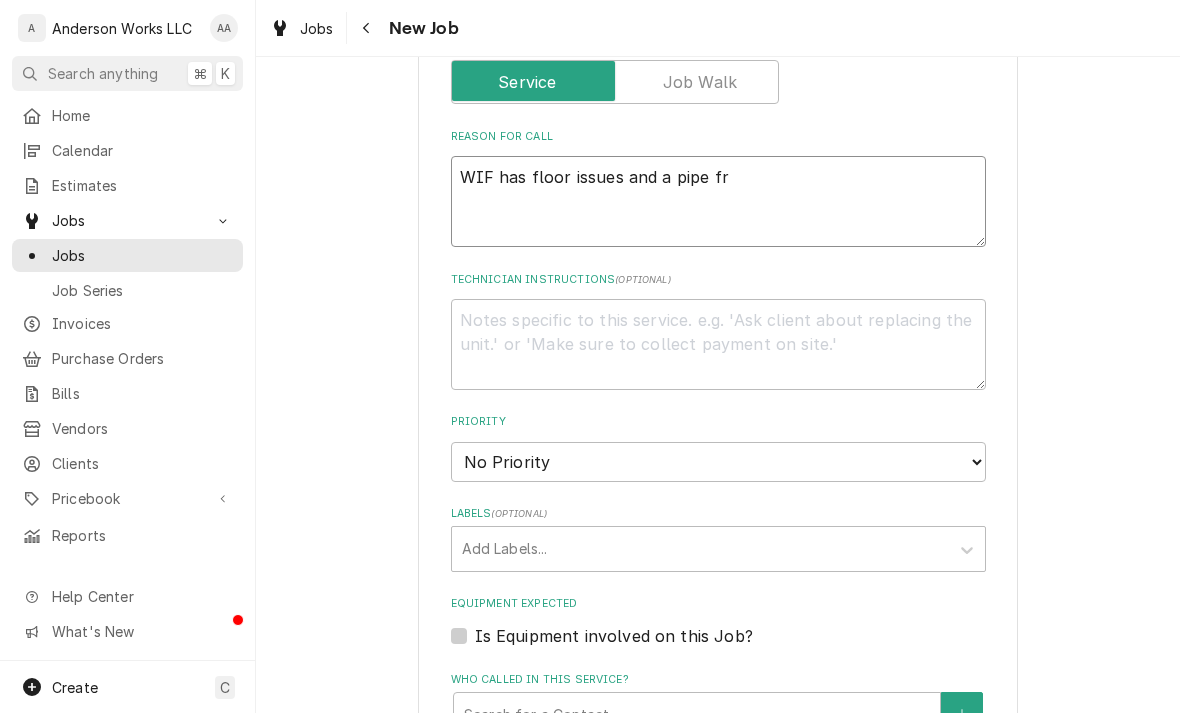 type on "x" 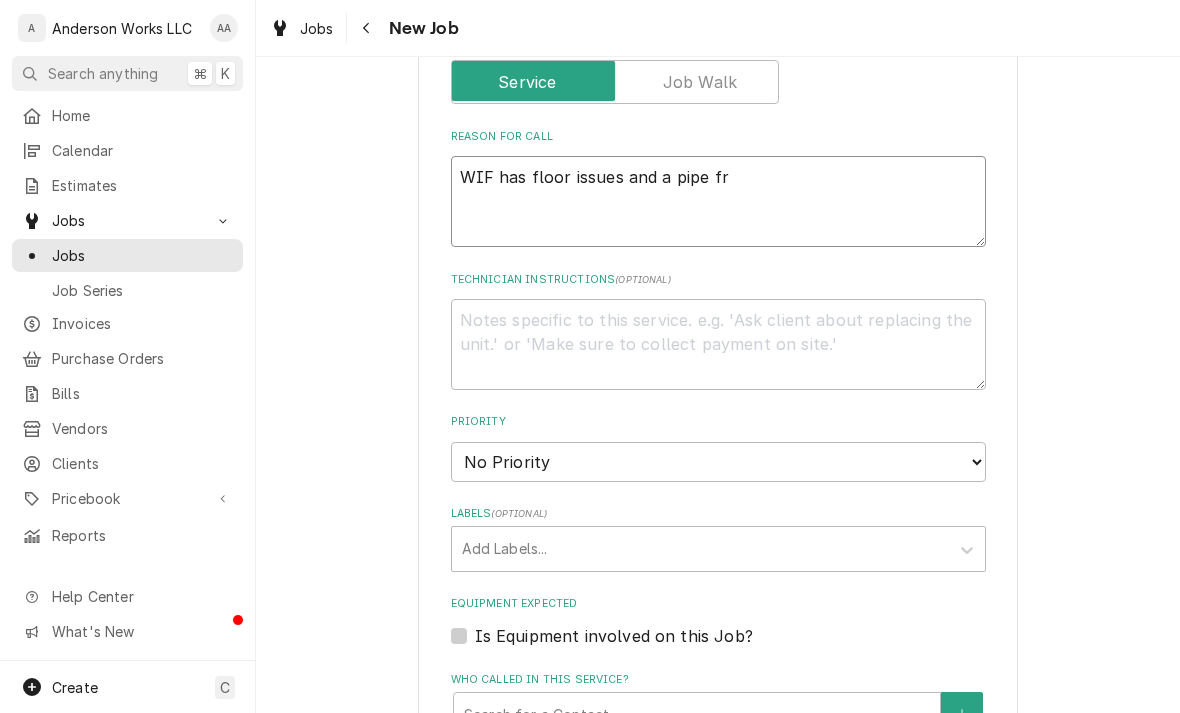 type on "WIF has floor issues and a pipe fre" 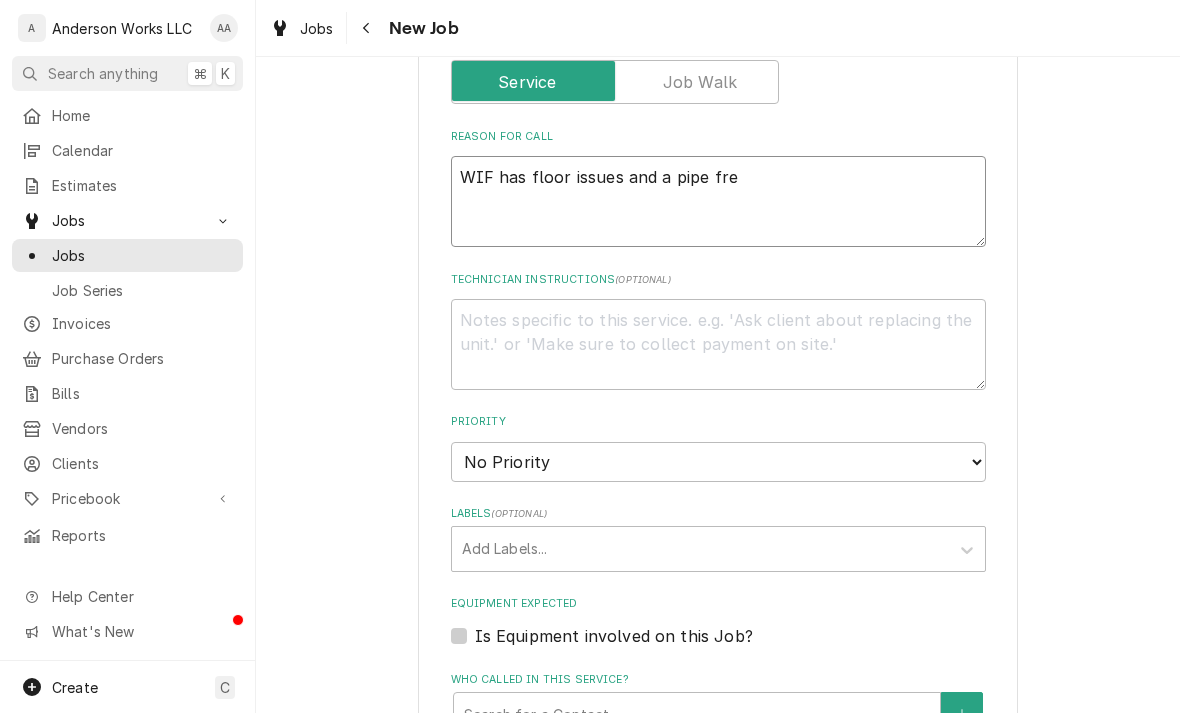 type on "x" 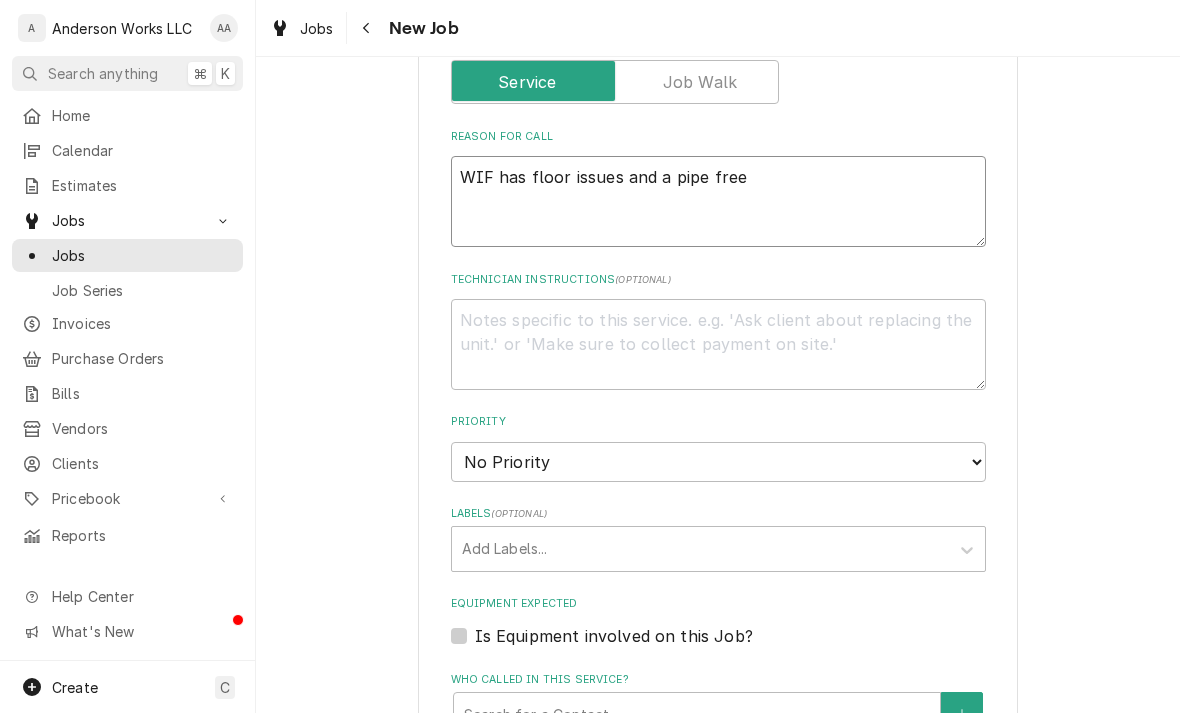 type on "WIF has floor issues and a pipe freez" 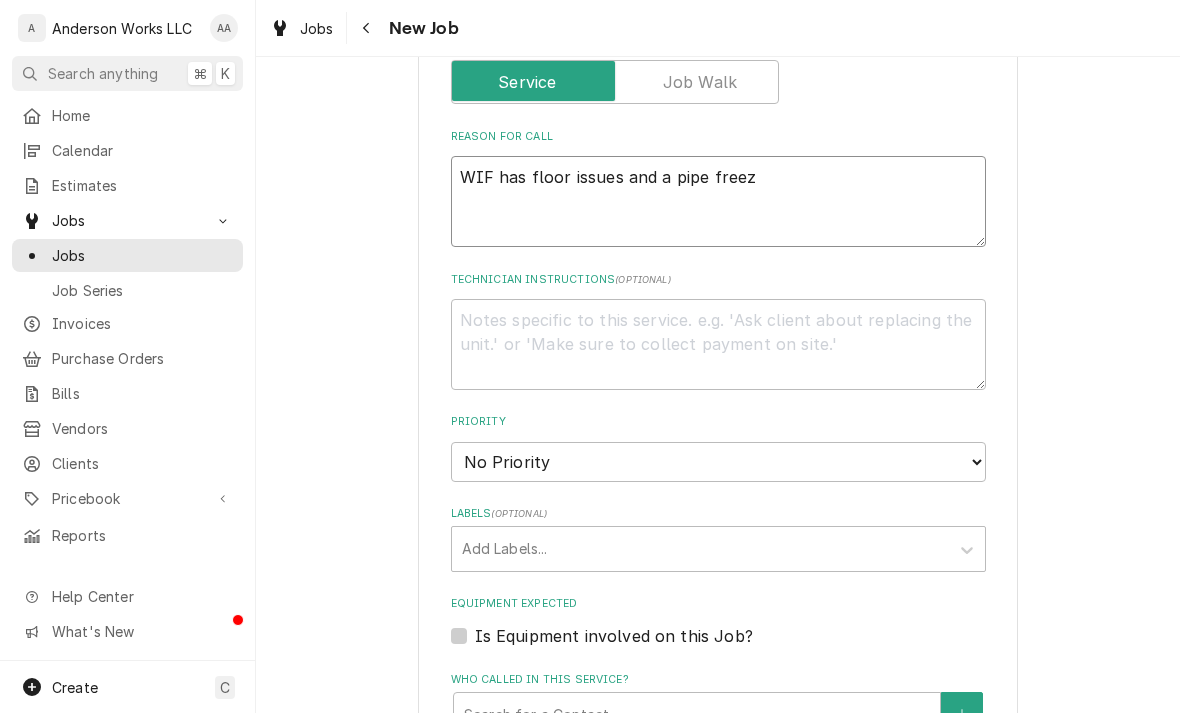type on "x" 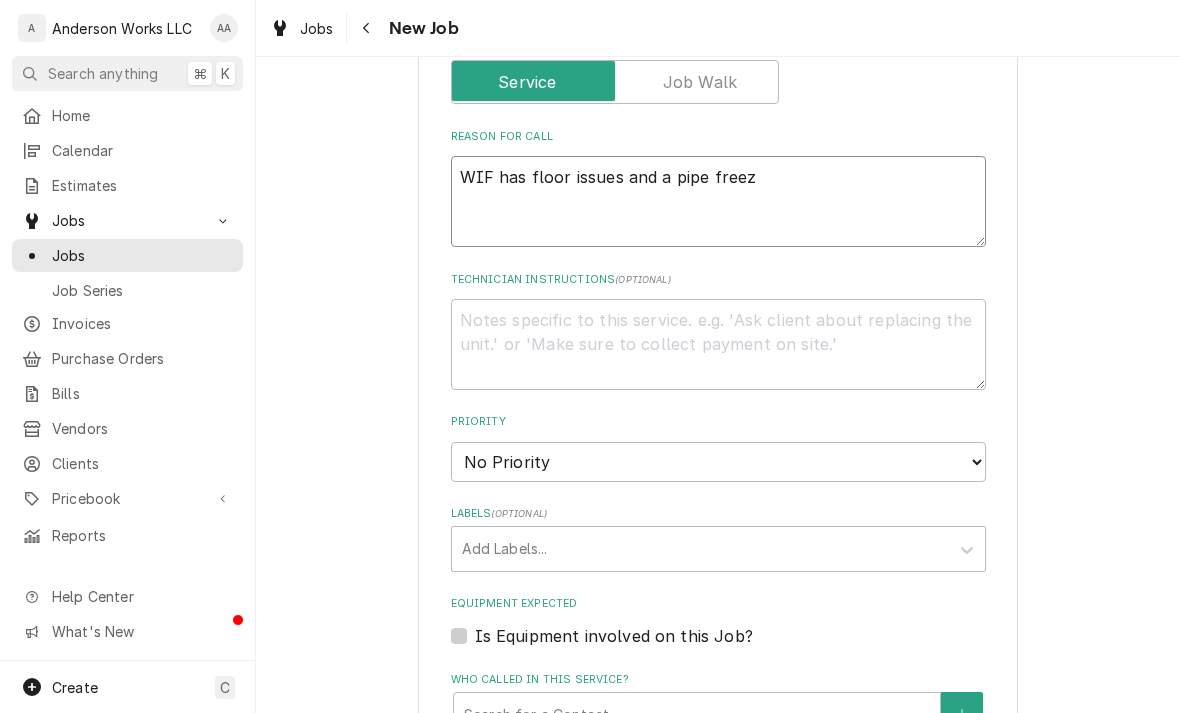 type on "WIF has floor issues and a pipe freezi" 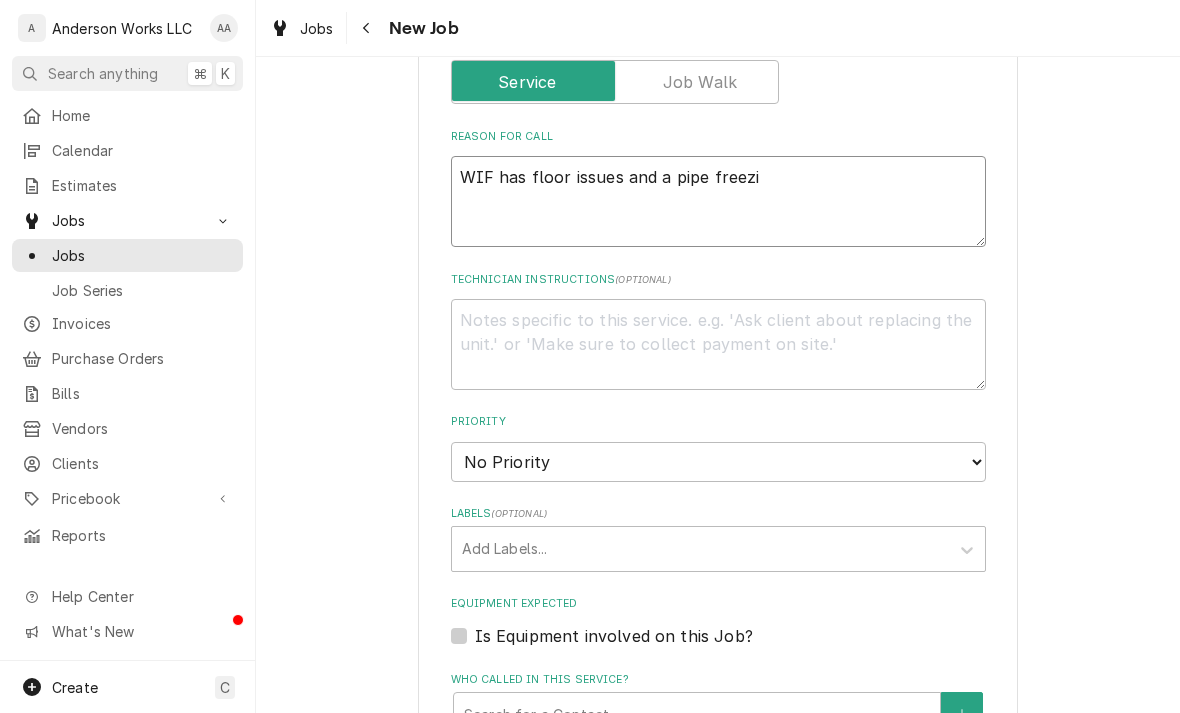 type on "x" 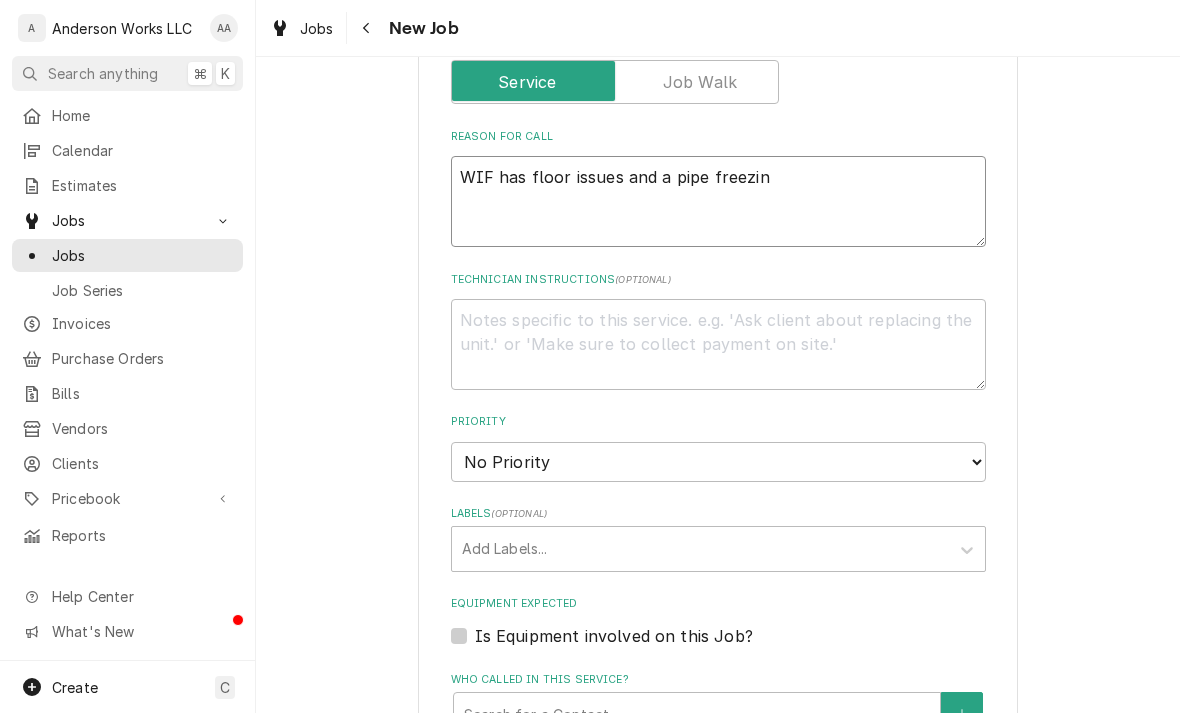 type on "x" 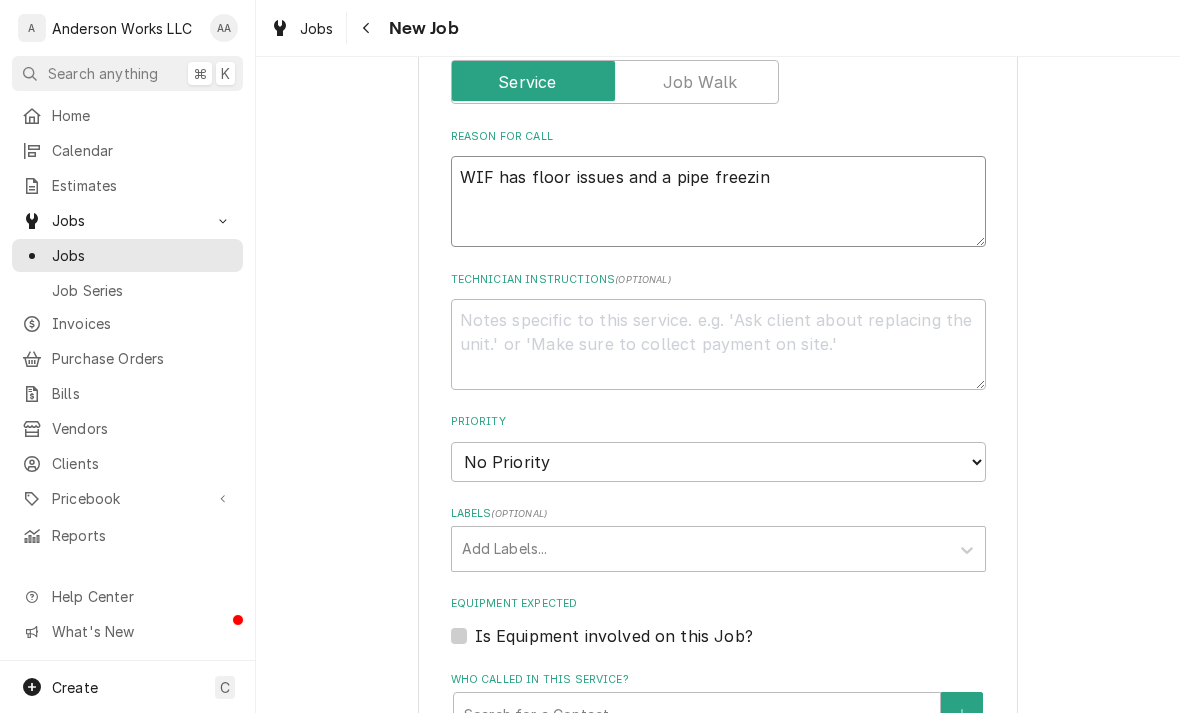 type on "WIF has floor issues and a pipe freezing" 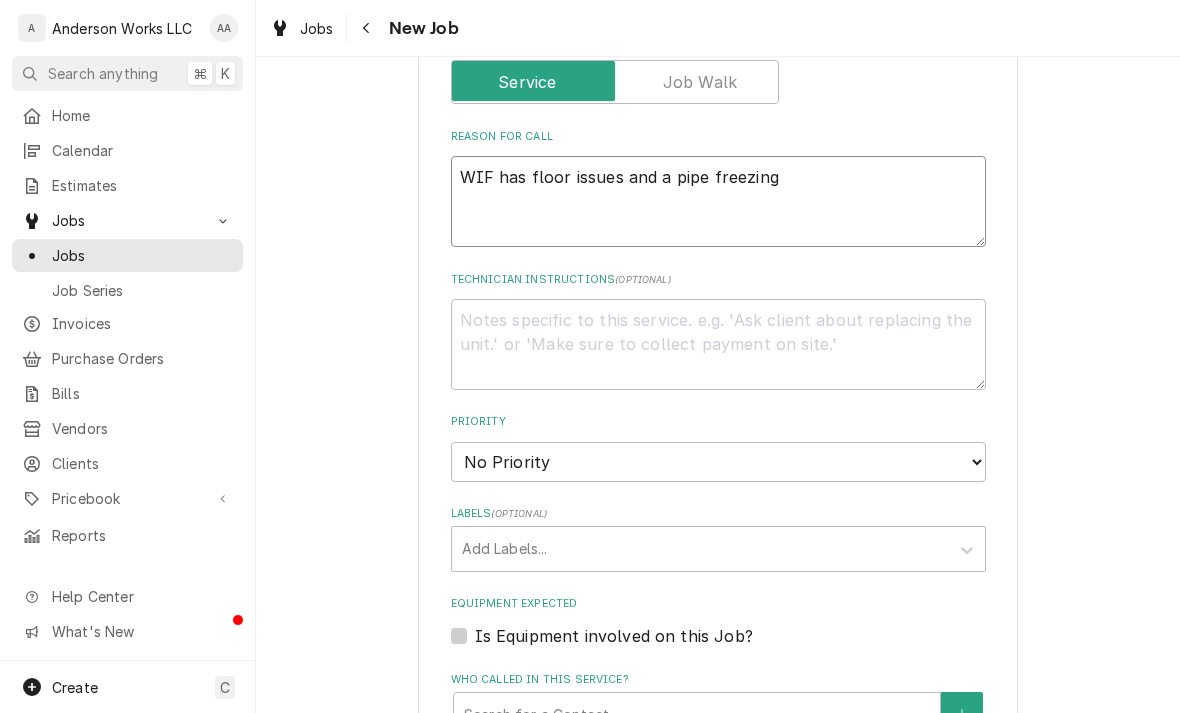 type on "x" 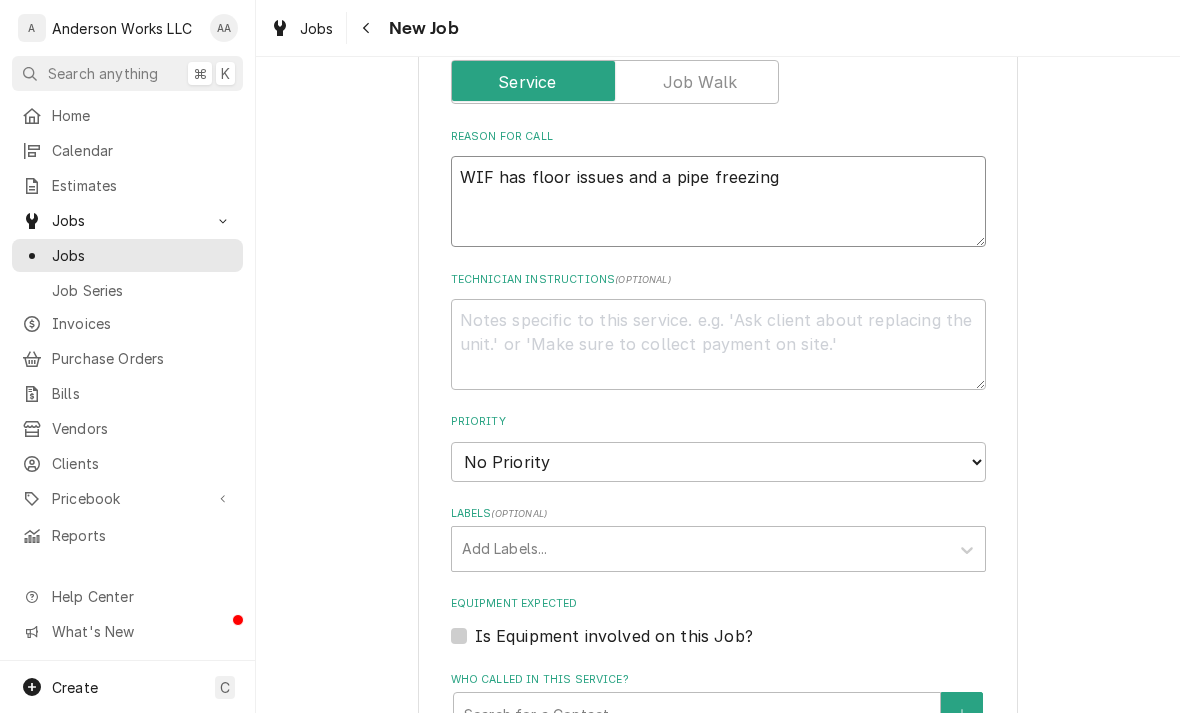 type on "x" 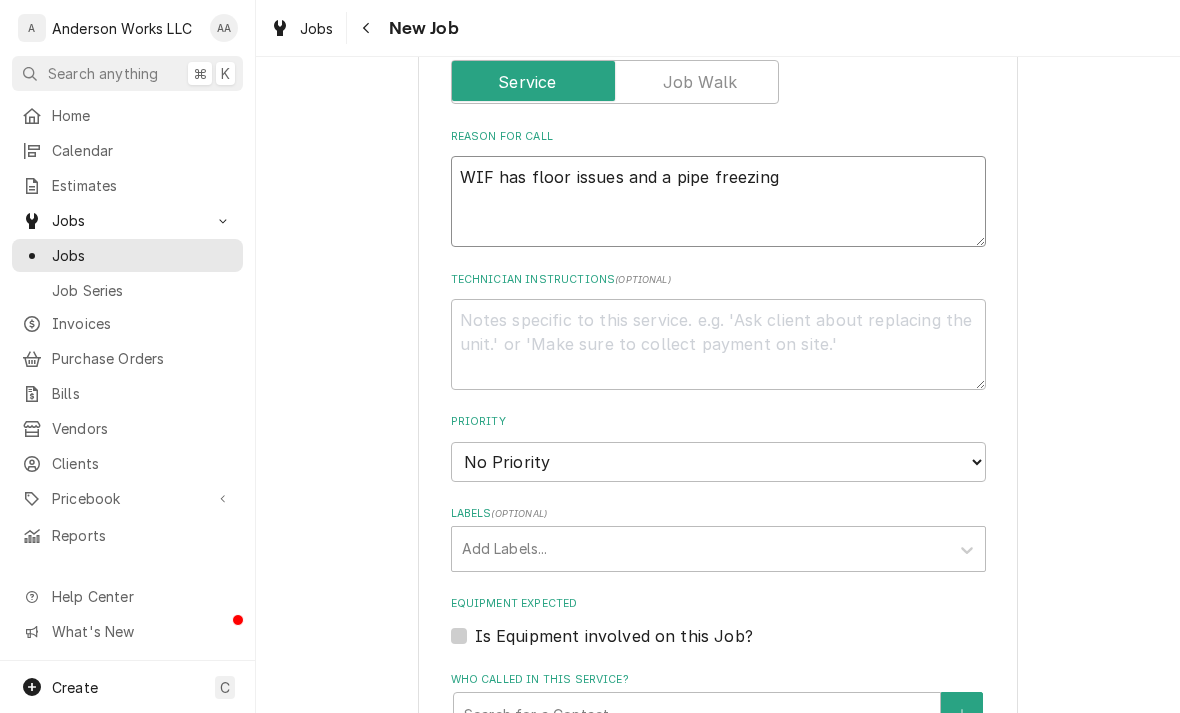 type on "WIF has floor issues and a pipe freezing o" 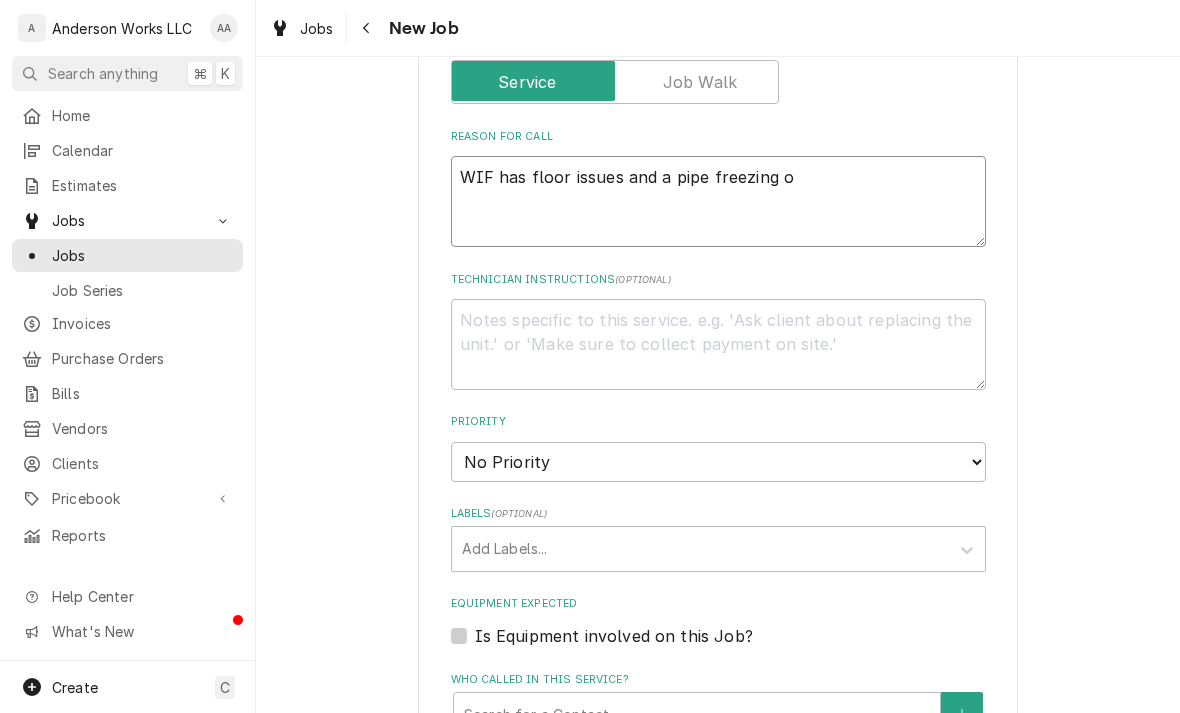 type on "x" 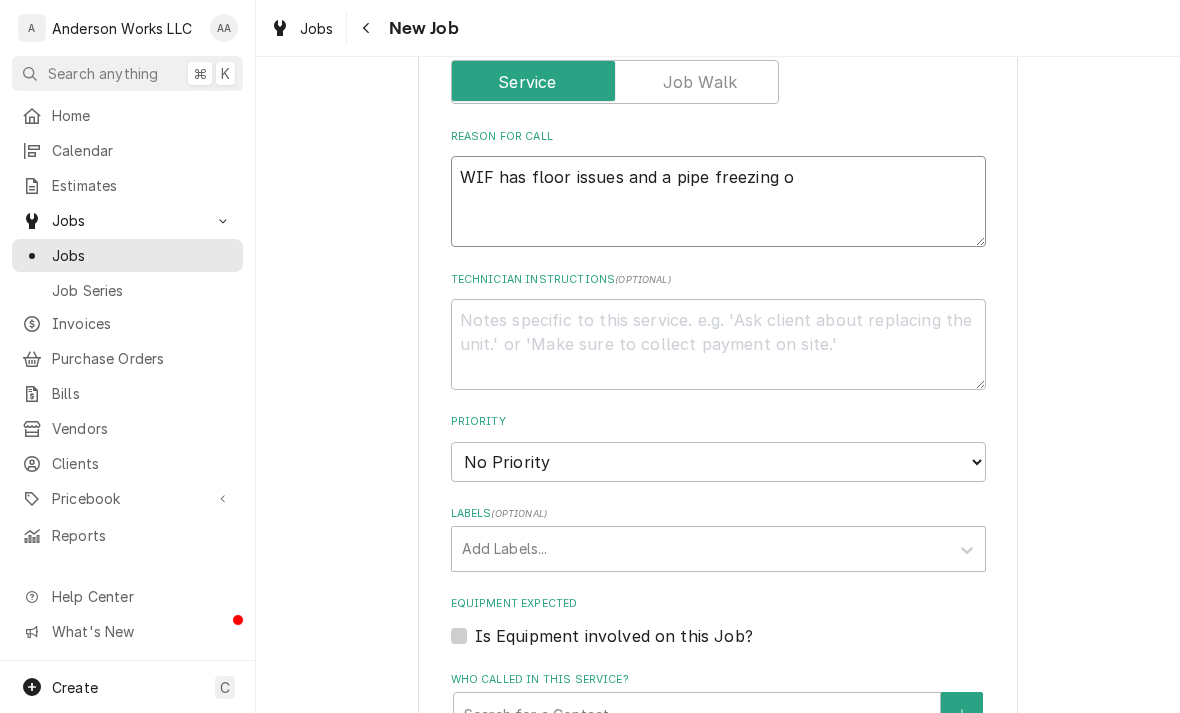 type on "WIF has floor issues and a pipe freezing ov" 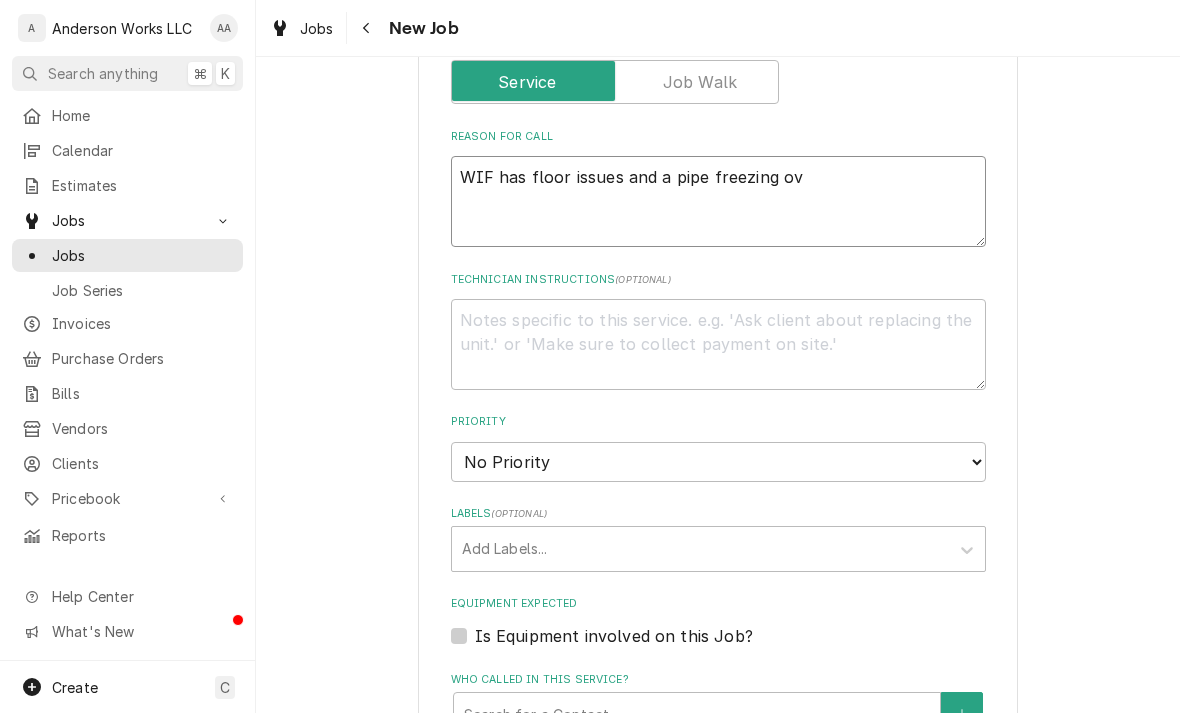 type on "x" 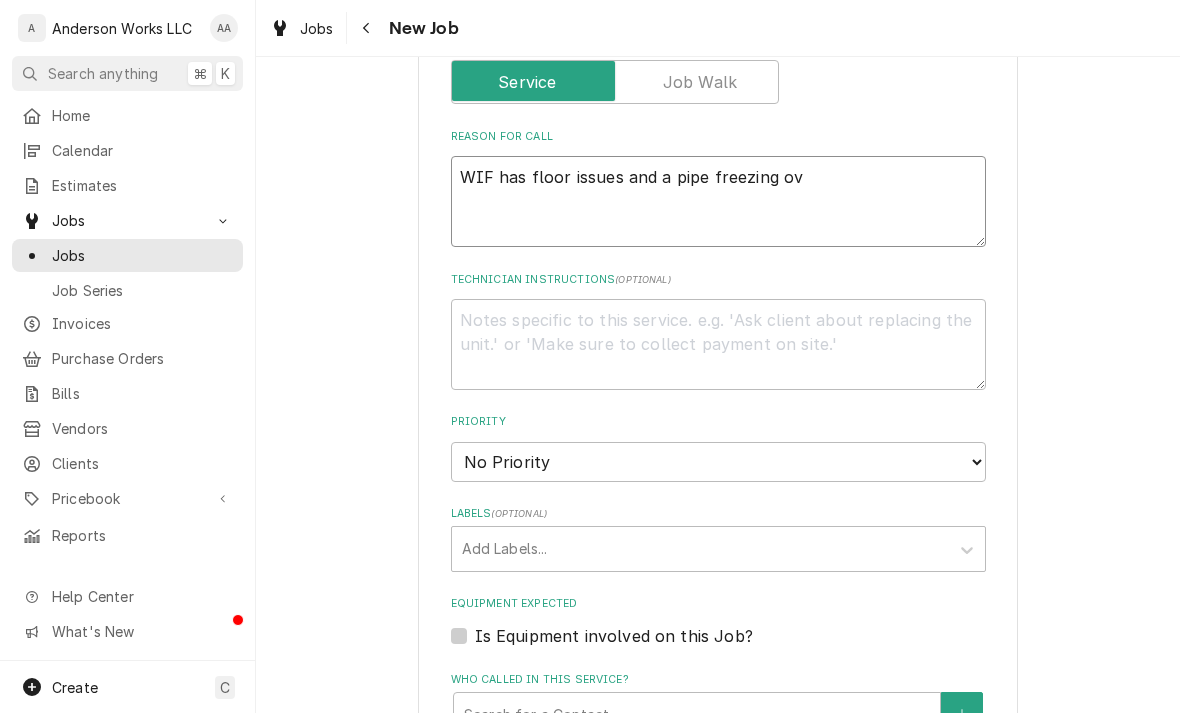 type on "WIF has floor issues and a pipe freezing ove" 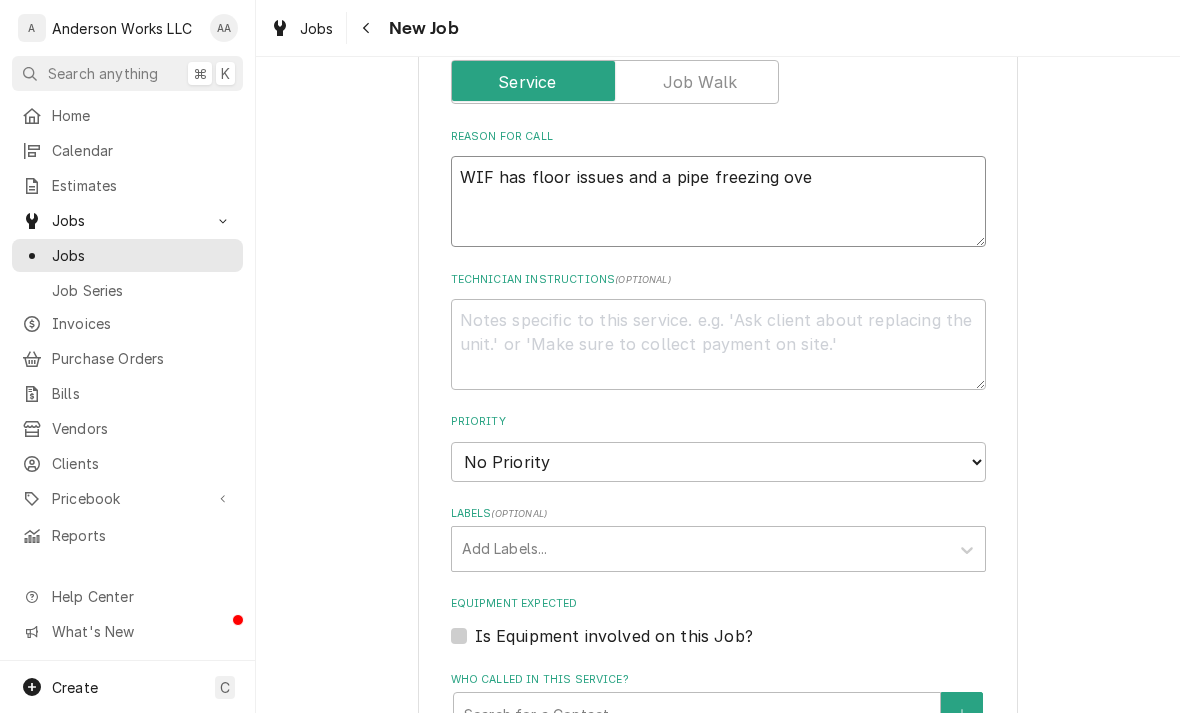 type on "x" 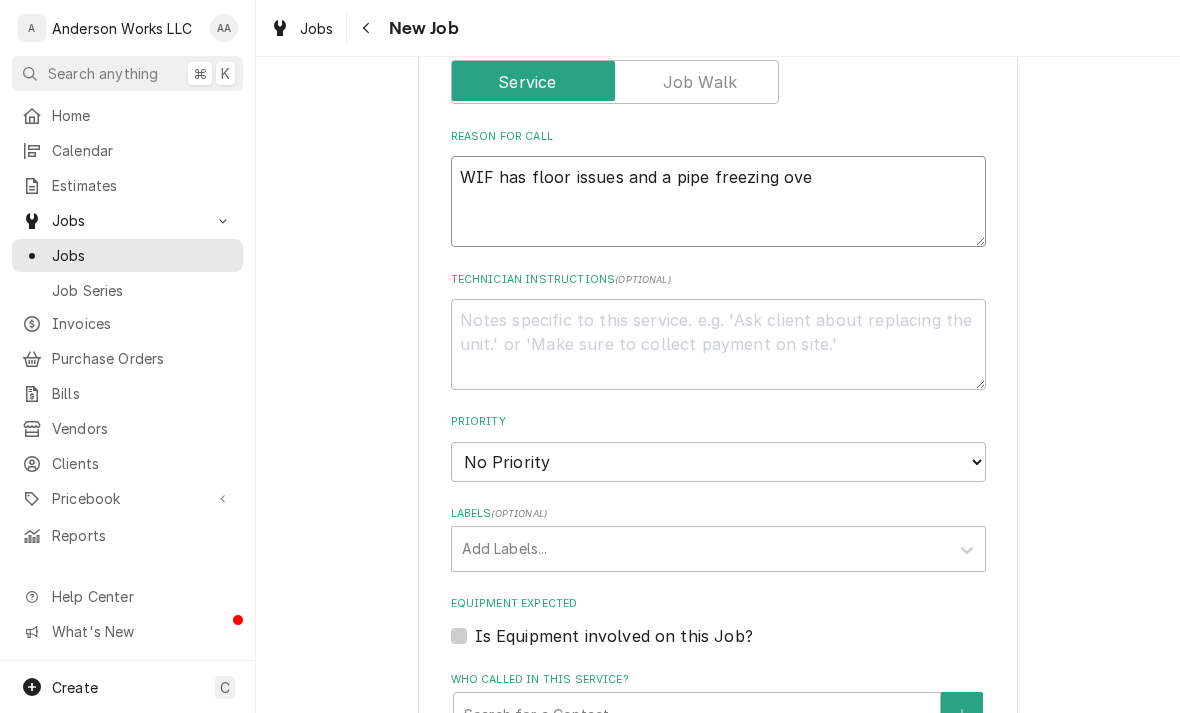 type on "WIF has floor issues and a pipe freezing over" 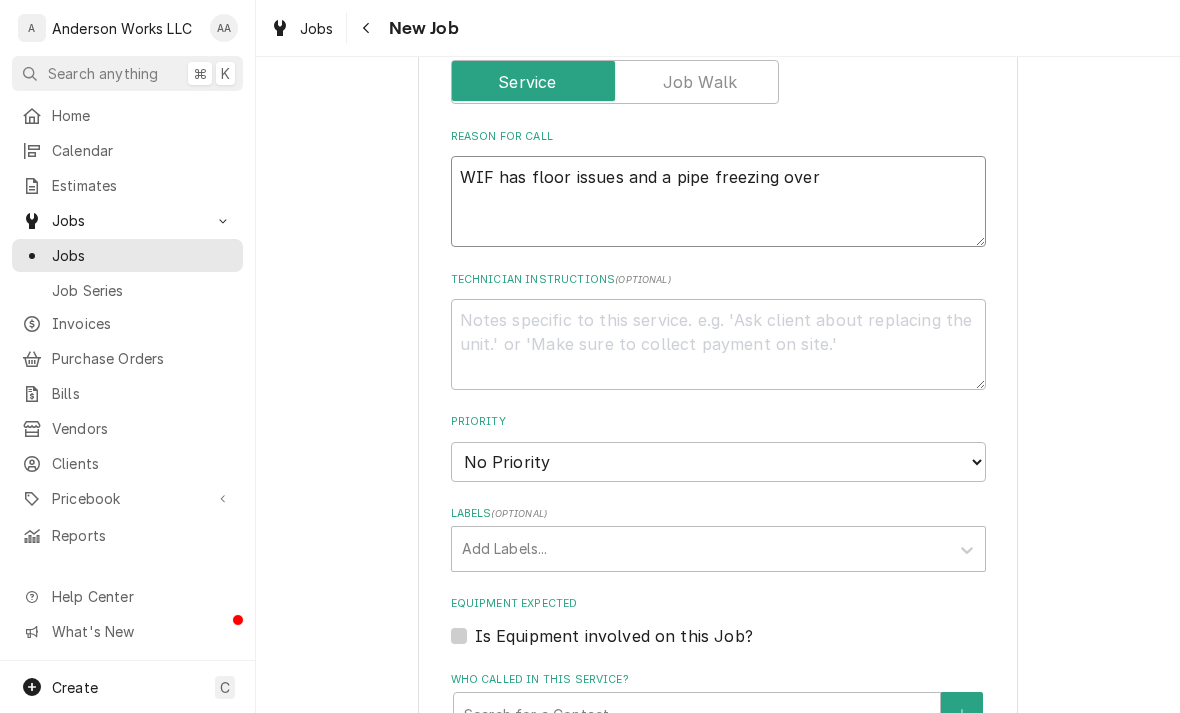 type on "x" 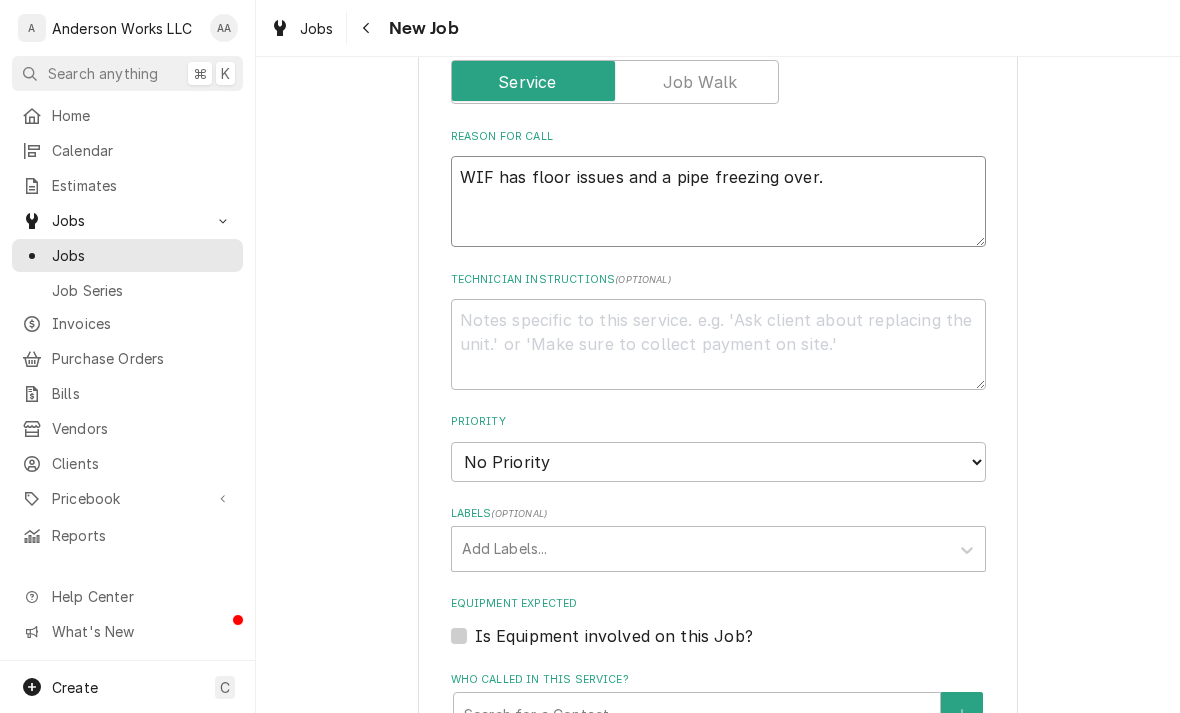 type on "WIF has floor issues and a pipe freezing over." 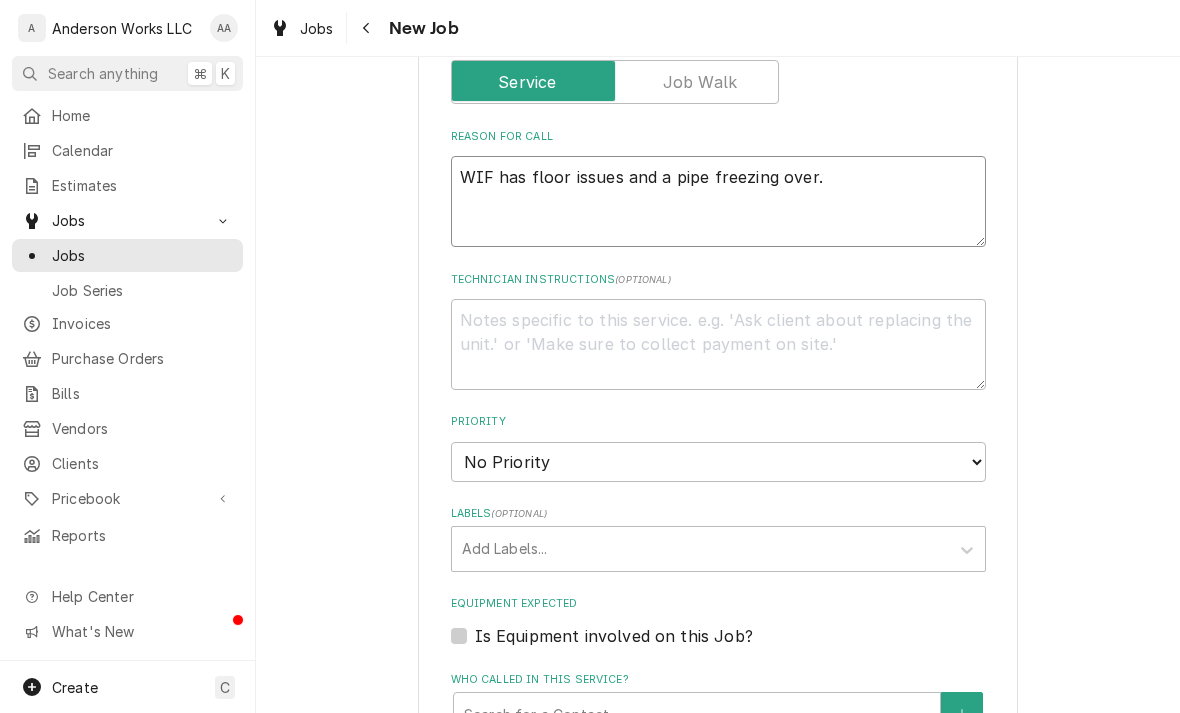 type on "WIF has floor issues and a pipe freezing over." 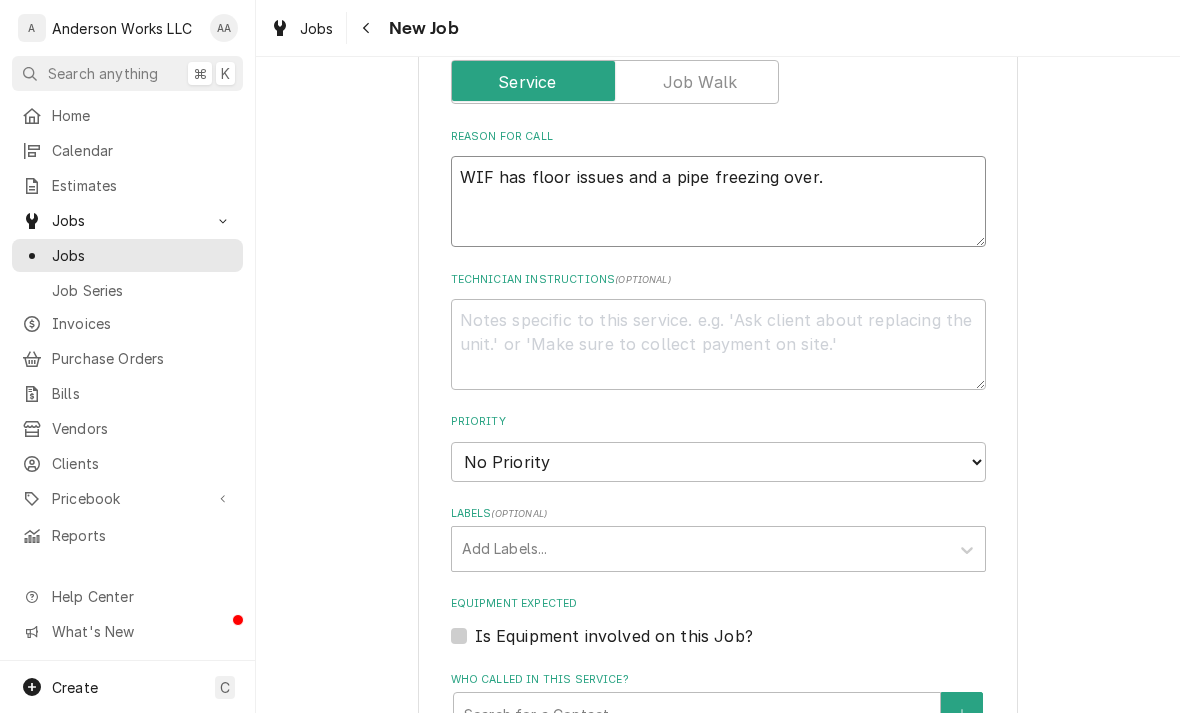 type on "x" 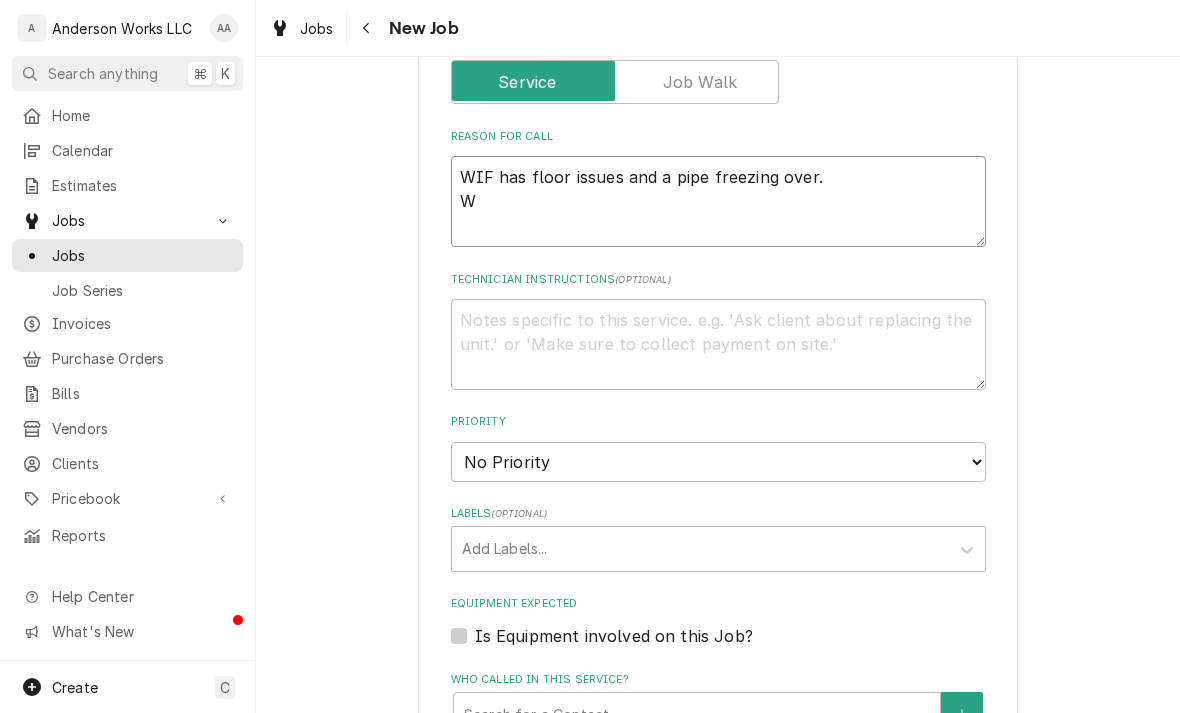 type on "x" 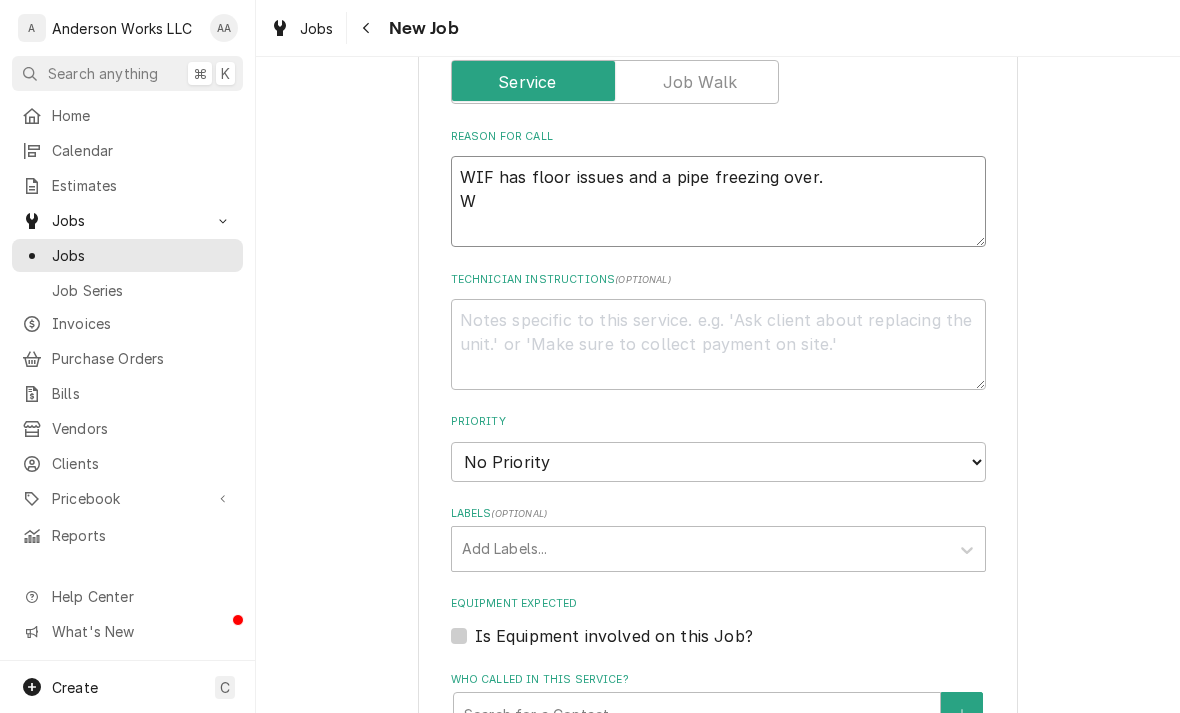 type on "WIF has floor issues and a pipe freezing over.
WI" 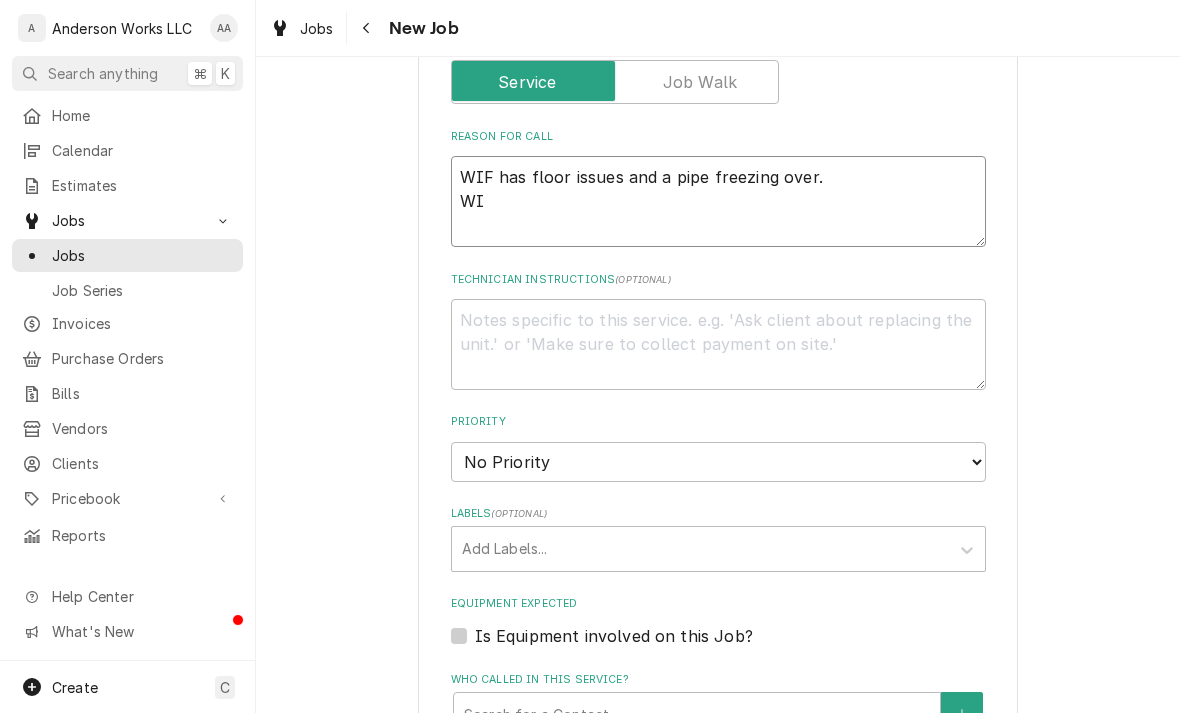 type on "x" 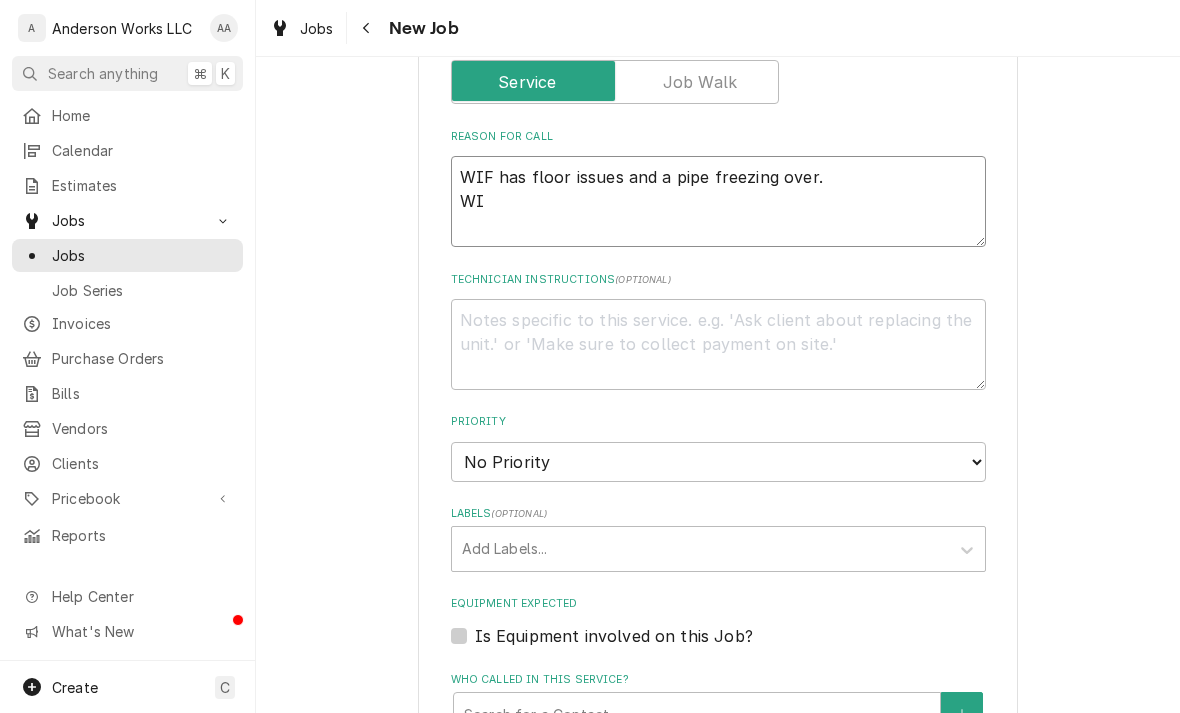 type on "WIF has floor issues and a pipe freezing over.
WIC" 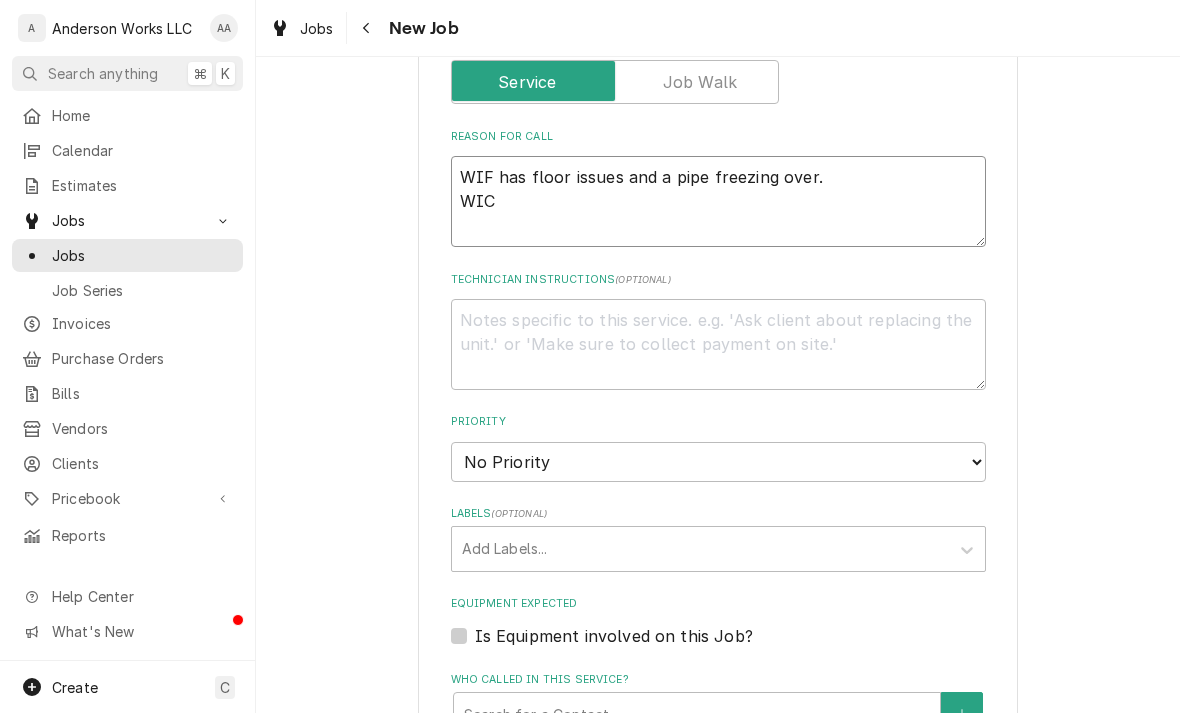 type on "x" 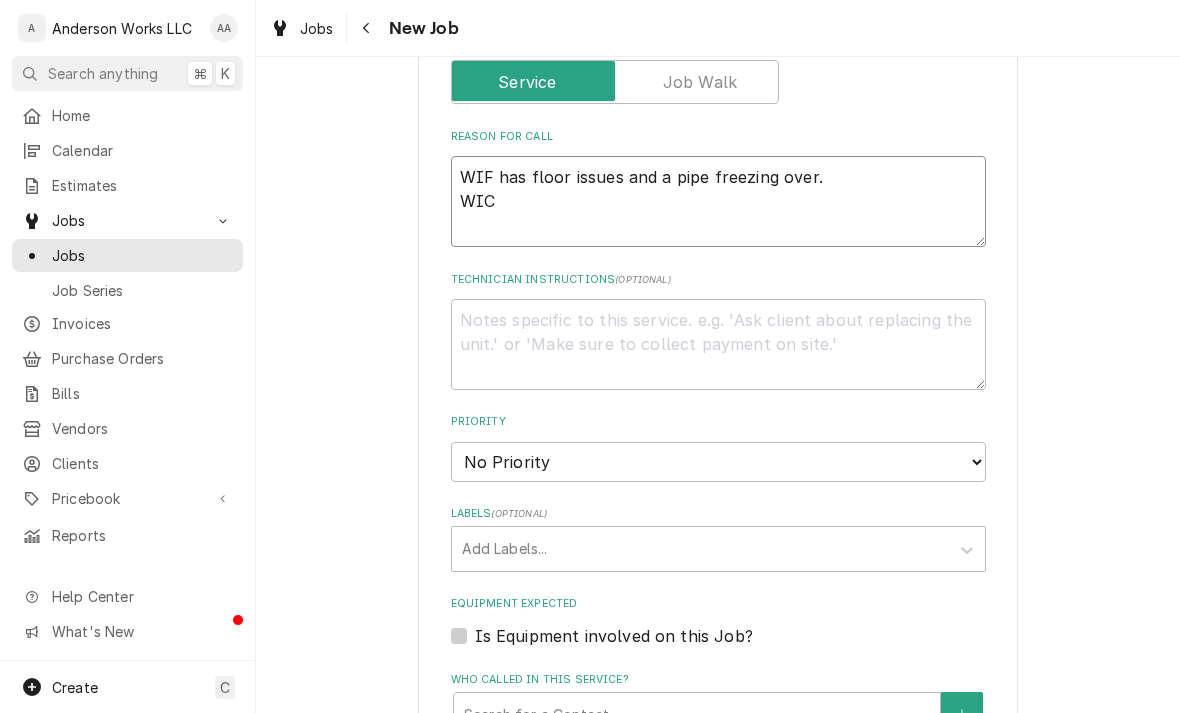 type on "WIF has floor issues and a pipe freezing over.
WIC" 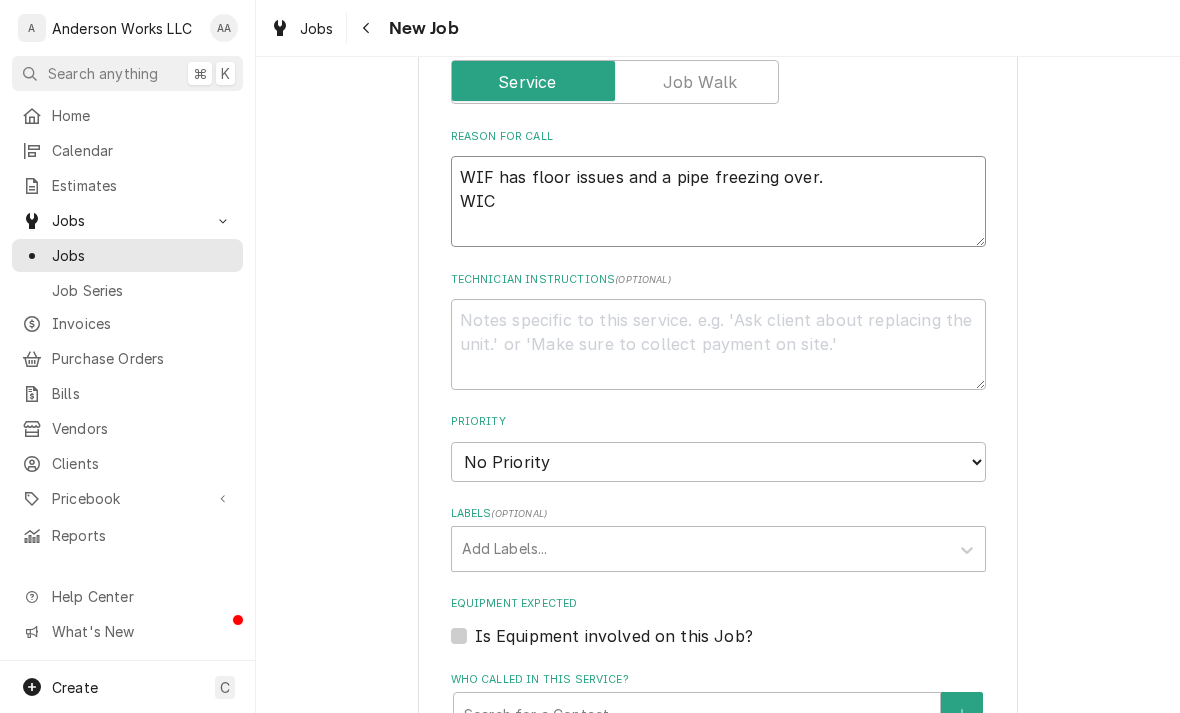 type on "x" 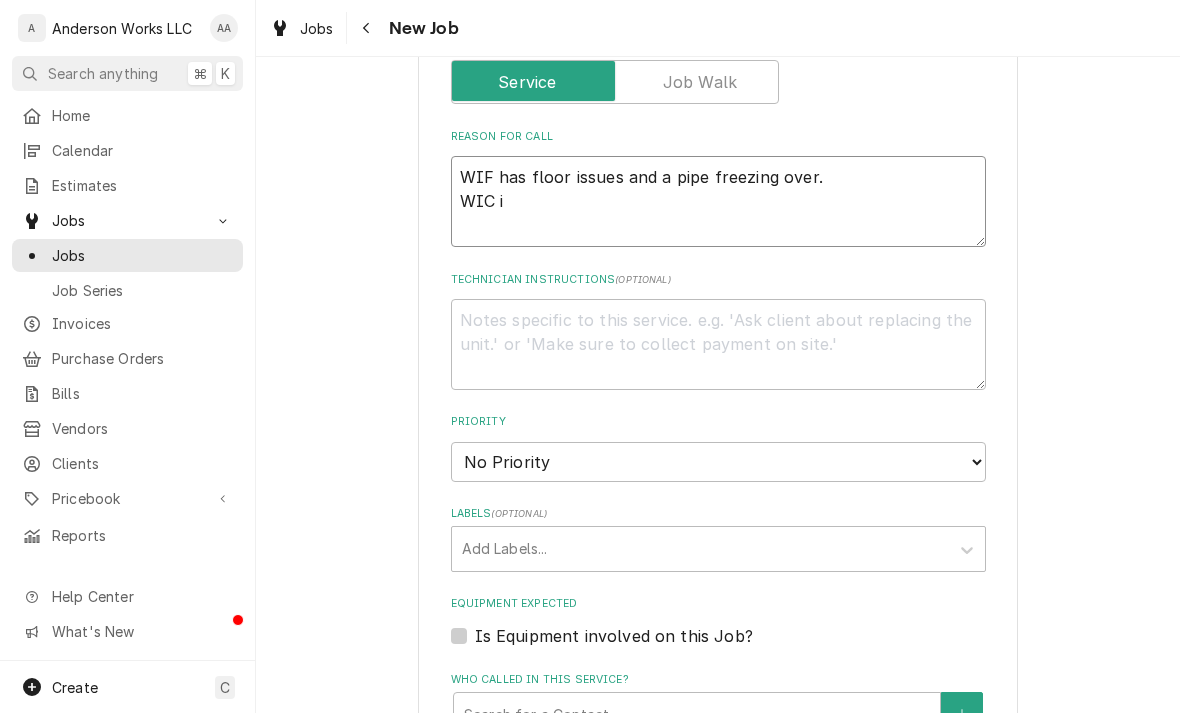 type on "x" 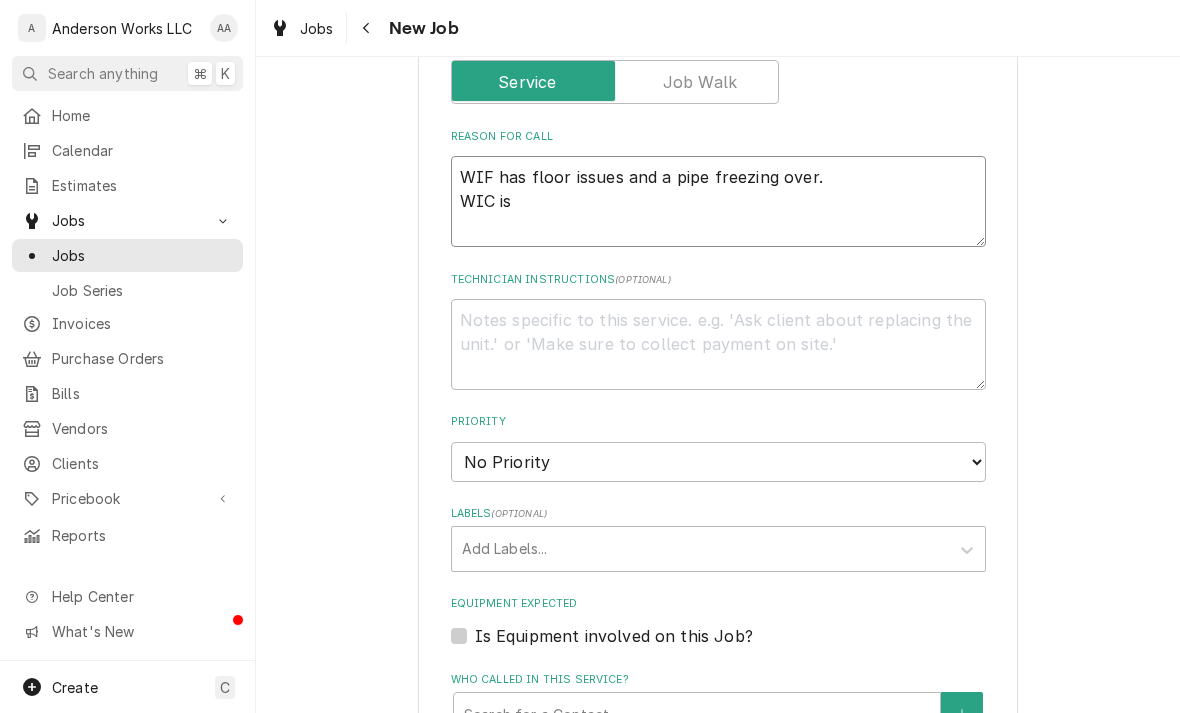 type on "x" 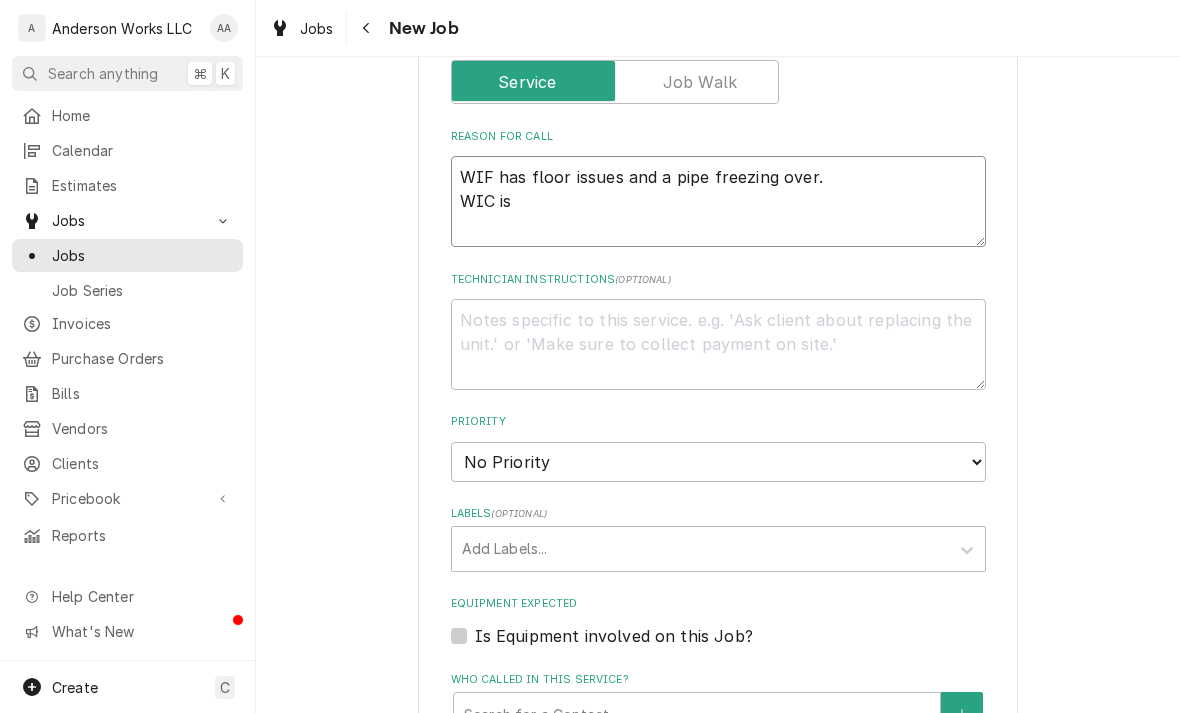 type on "x" 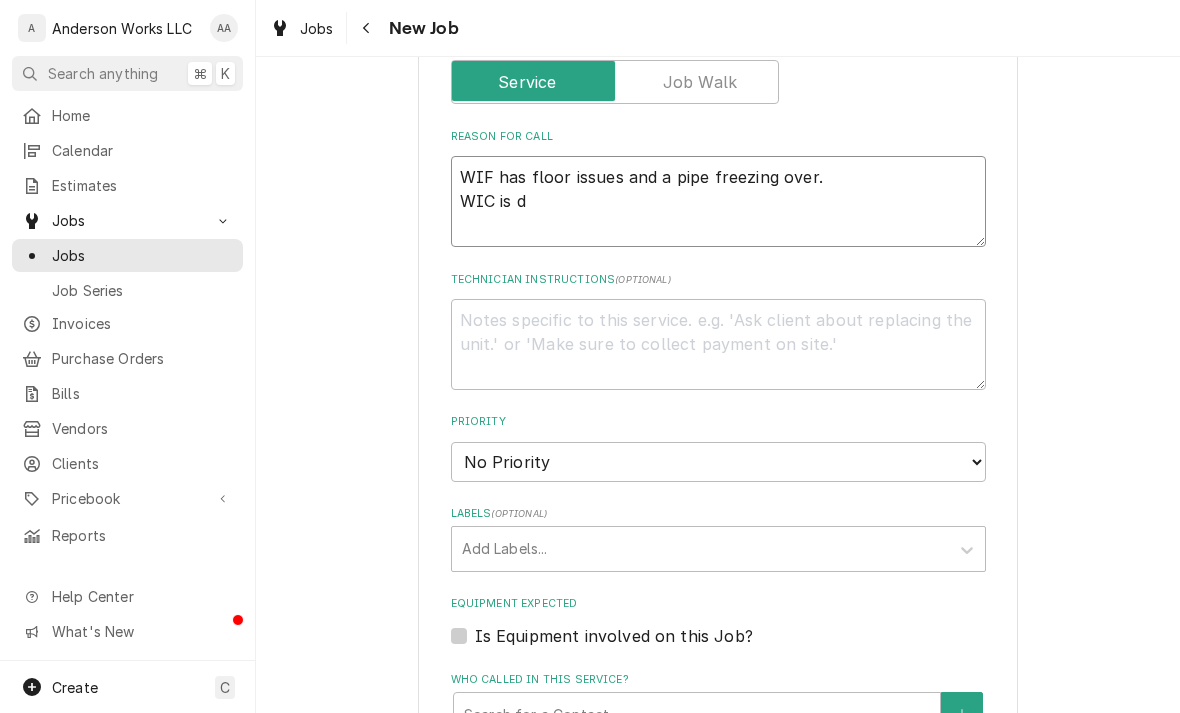 type on "x" 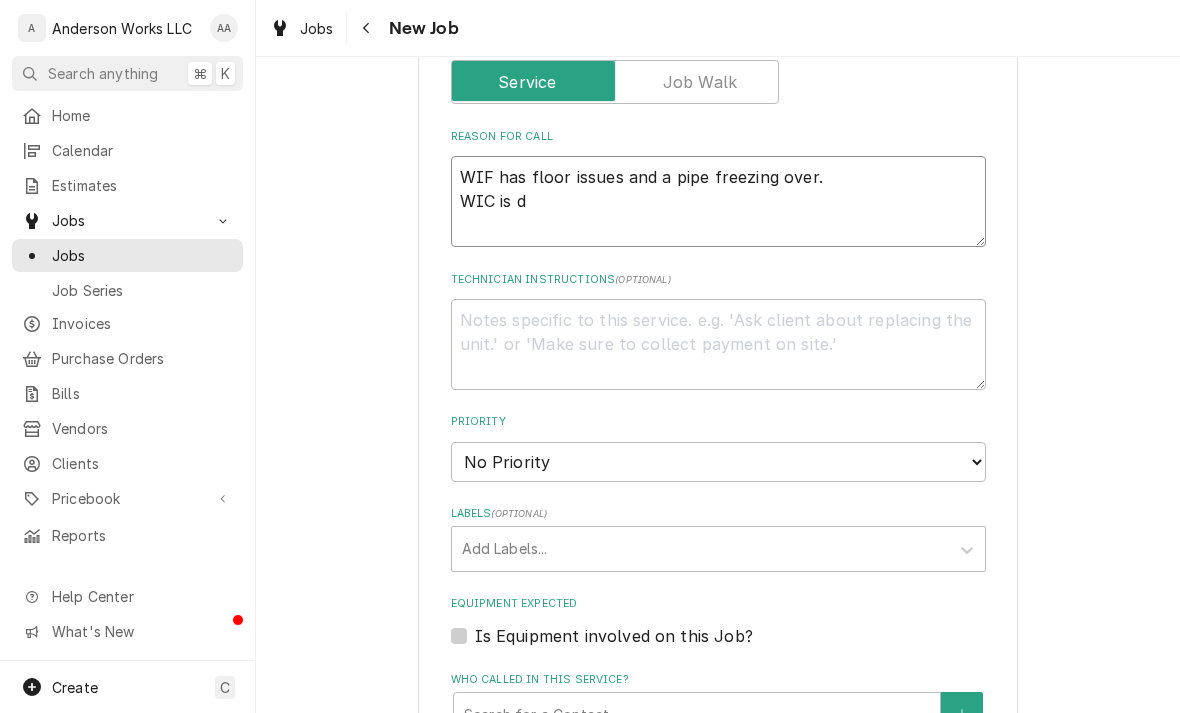 type on "WIF has floor issues and a pipe freezing over.
WIC is dr" 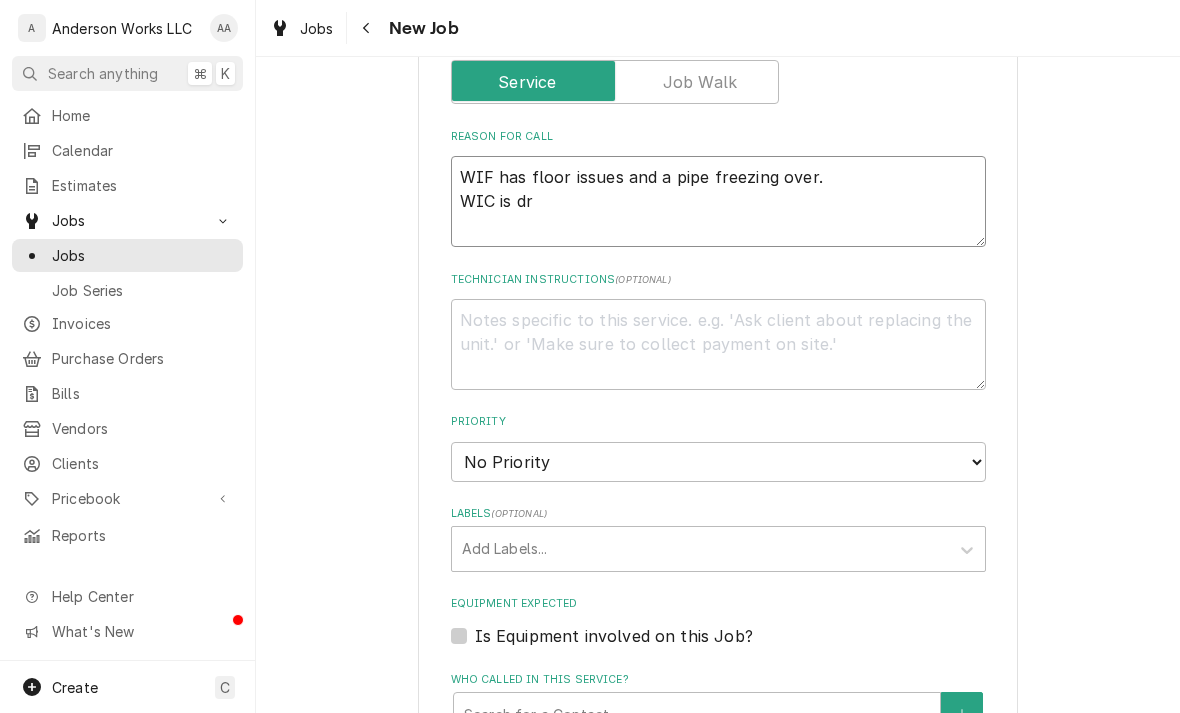 type on "x" 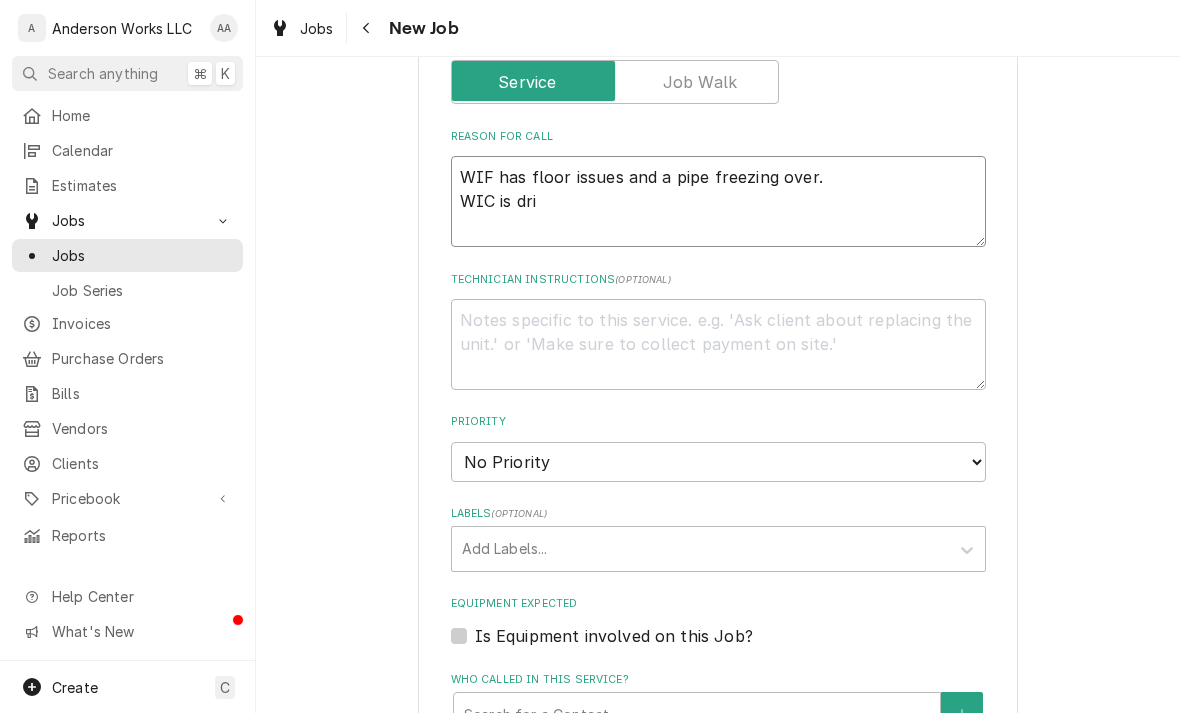 type on "x" 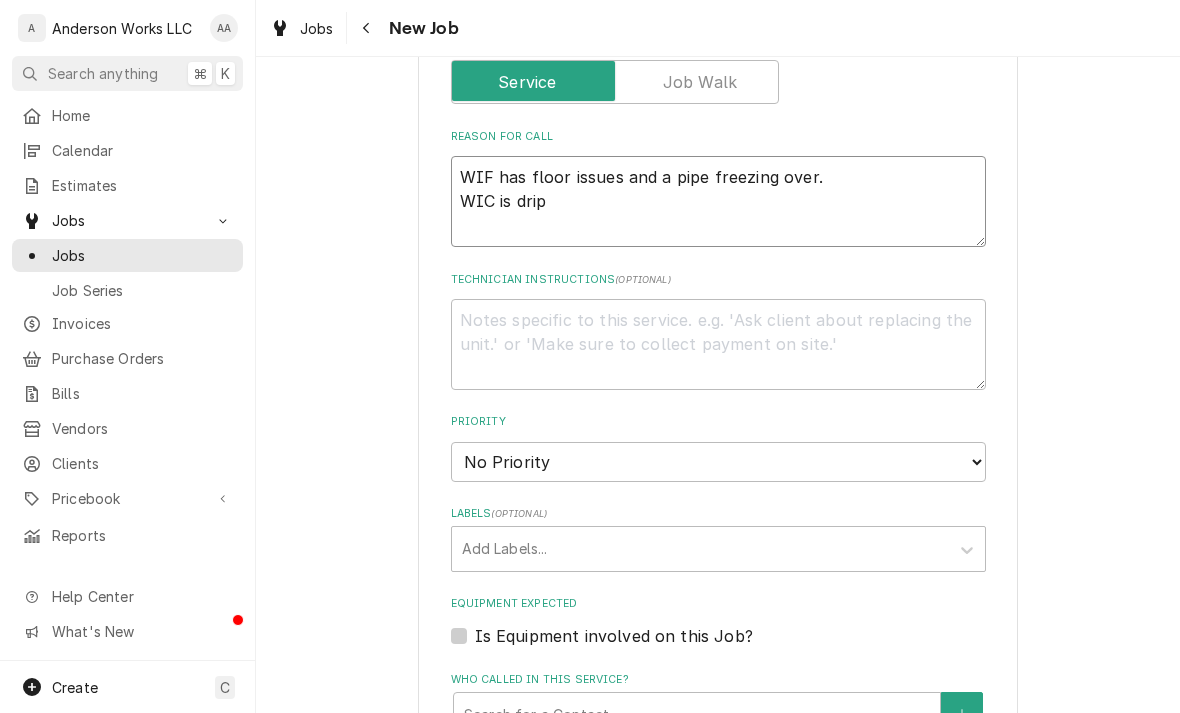 type on "x" 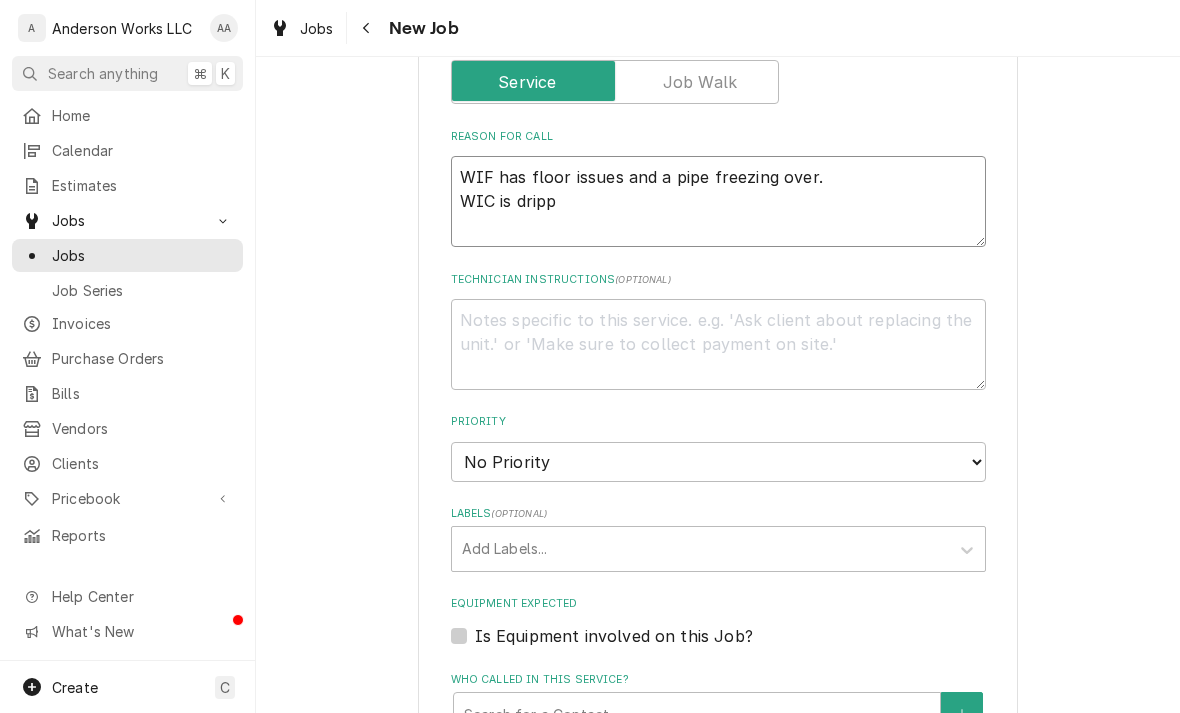 type on "x" 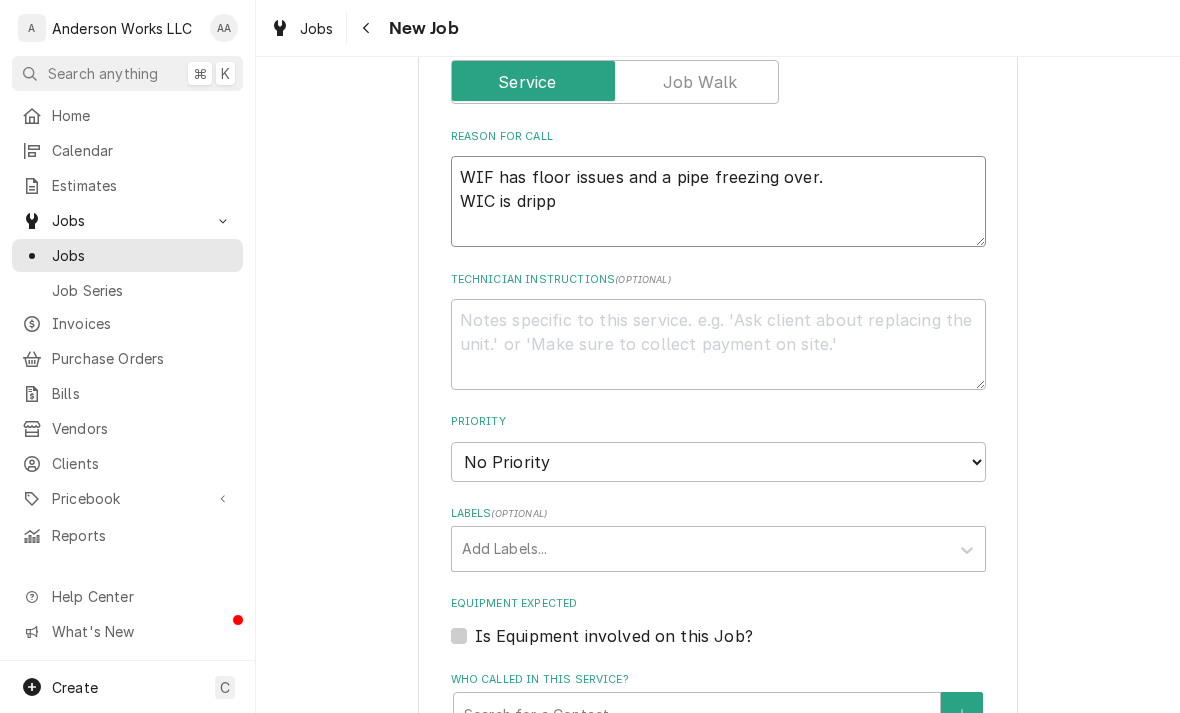 type on "WIF has floor issues and a pipe freezing over.
WIC is drippi" 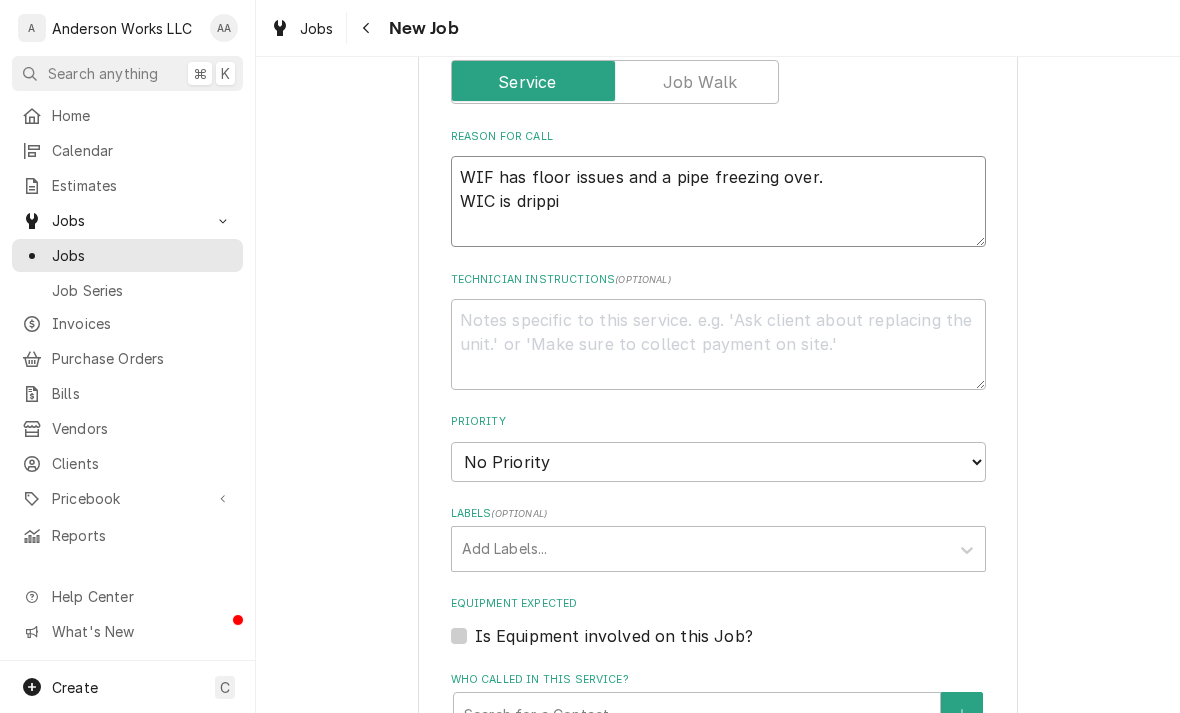 type on "x" 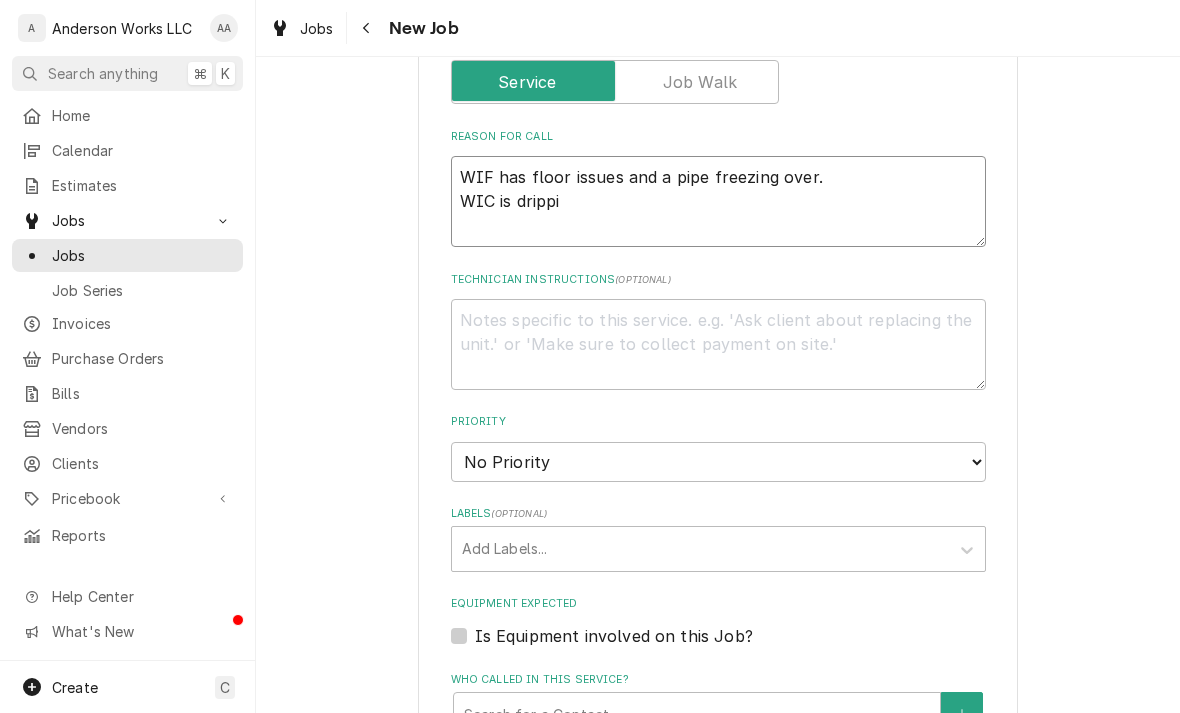 type on "WIF has floor issues and a pipe freezing over.
WIC is drippin" 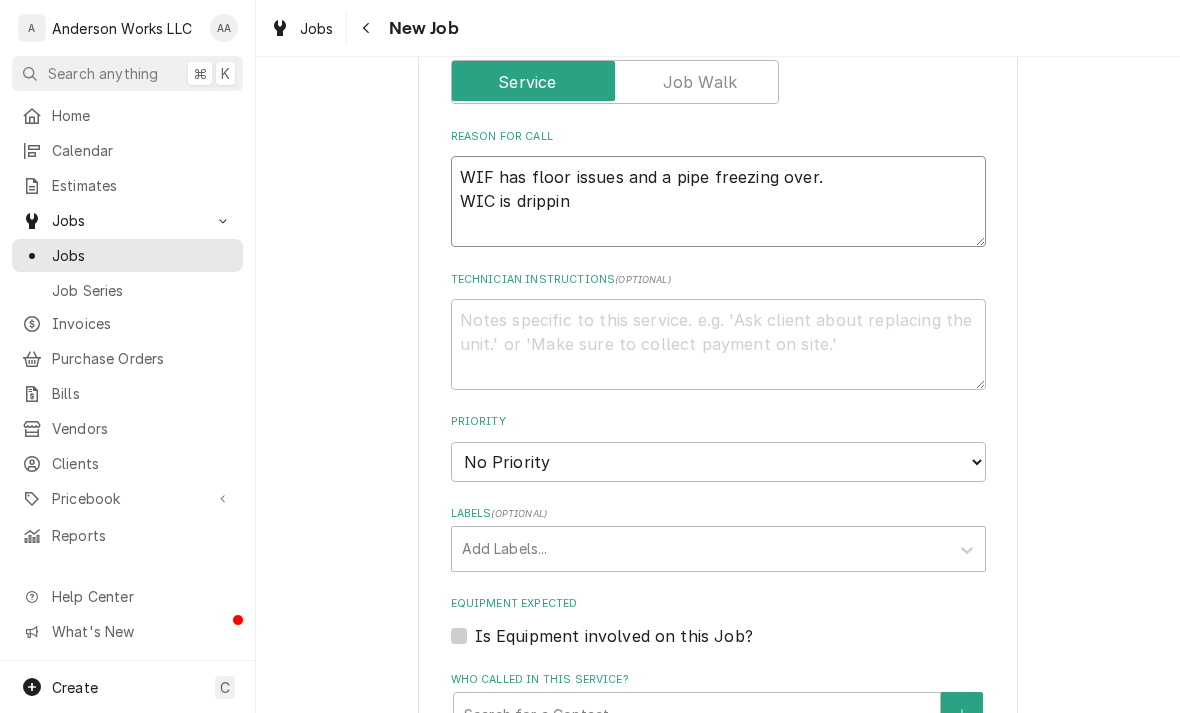 type on "x" 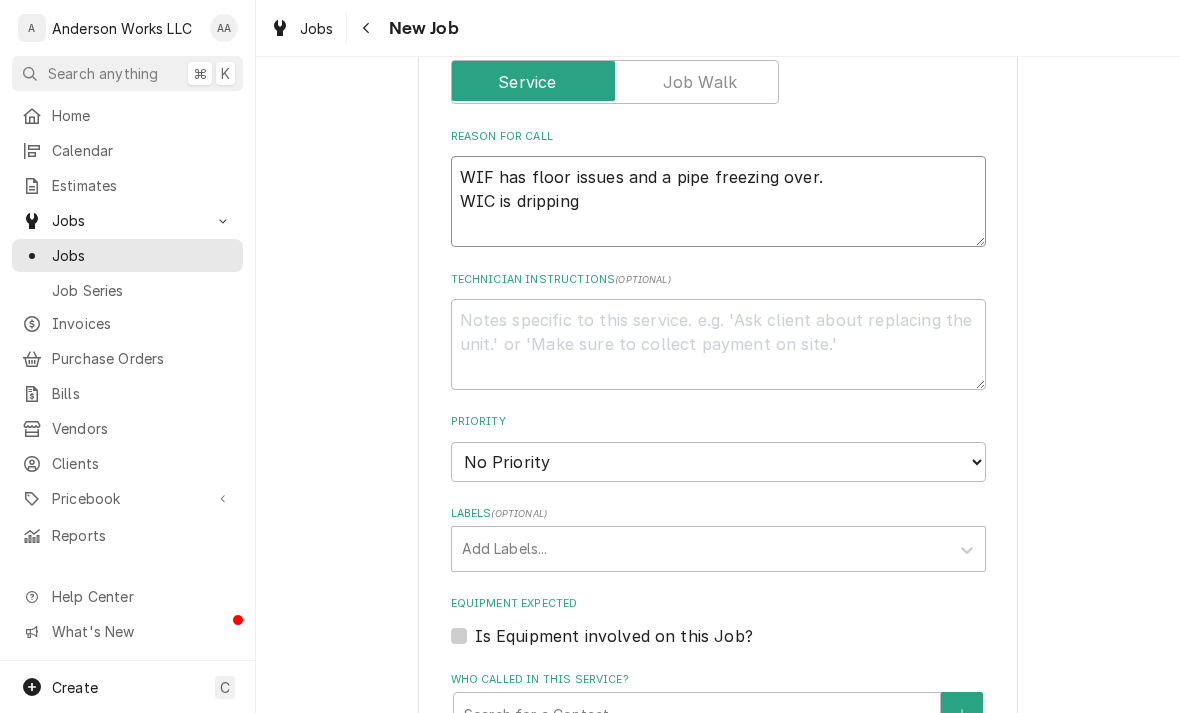 type on "x" 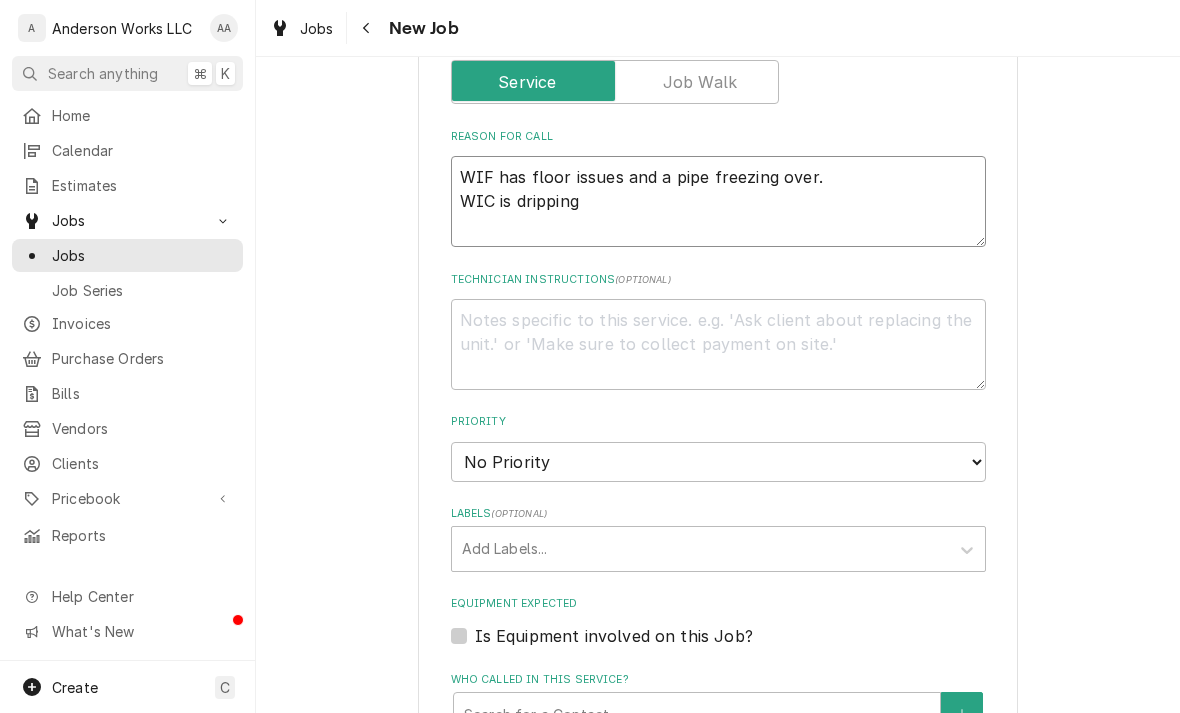 type on "x" 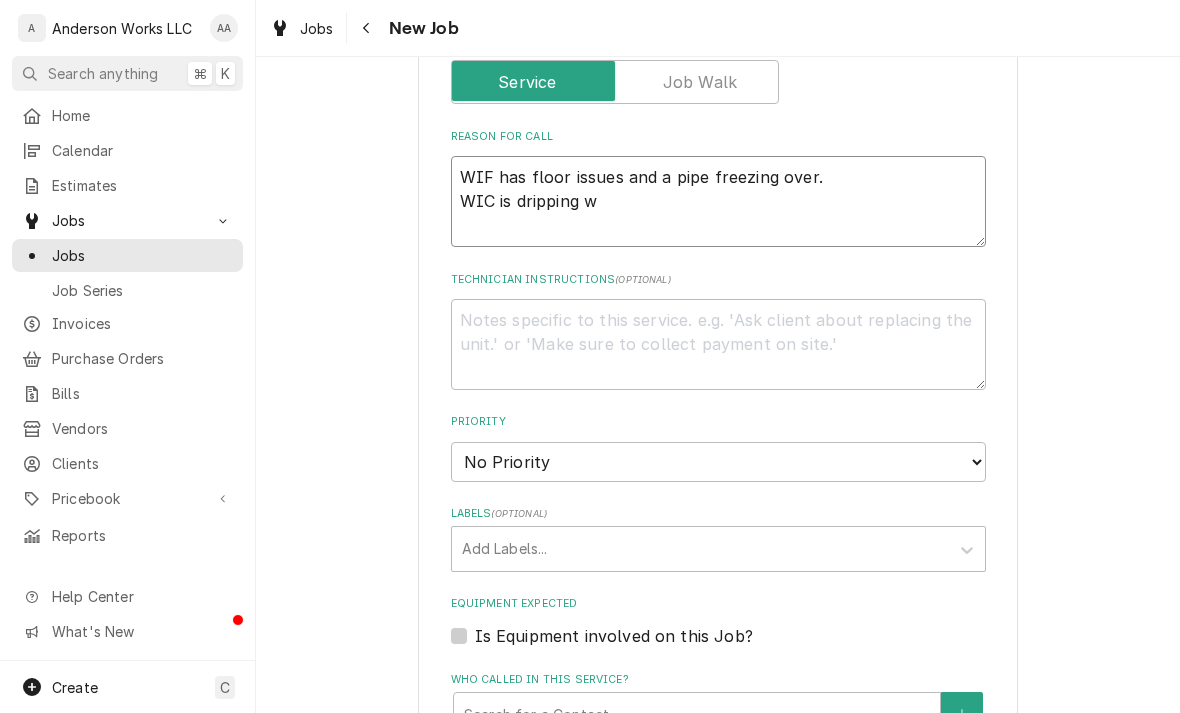 type on "x" 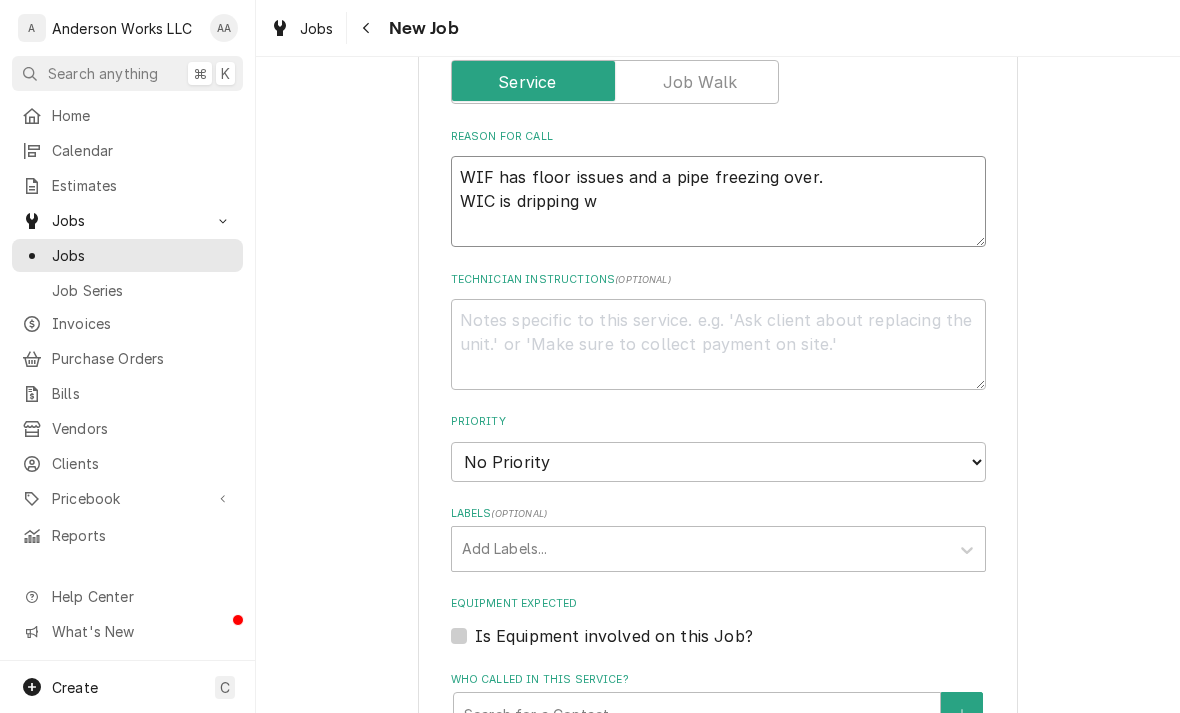 type on "WIF has floor issues and a pipe freezing over.
WIC is dripping wa" 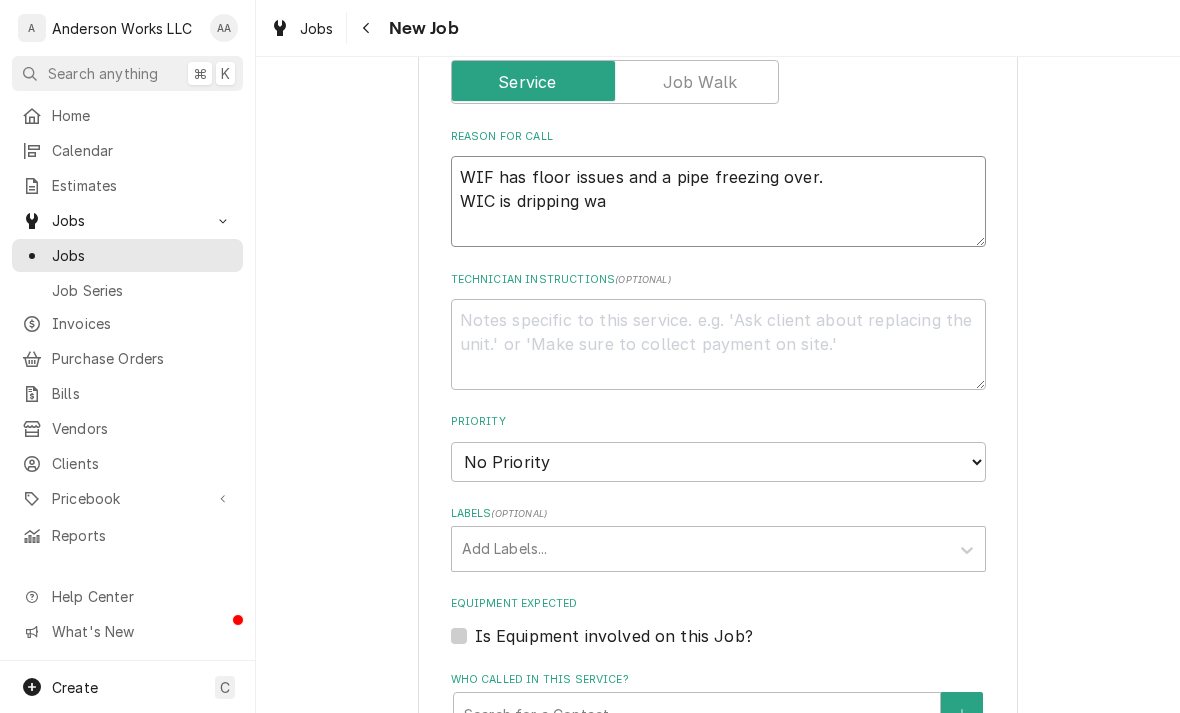 type on "x" 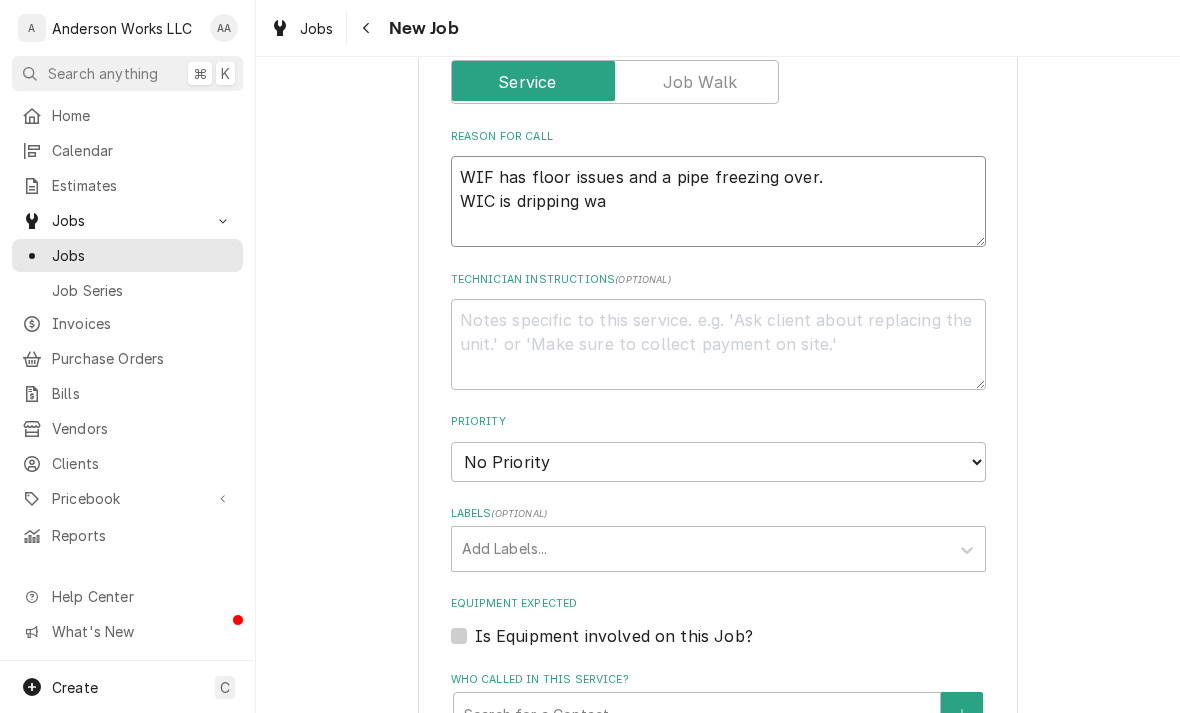 type on "WIF has floor issues and a pipe freezing over.
WIC is dripping wat" 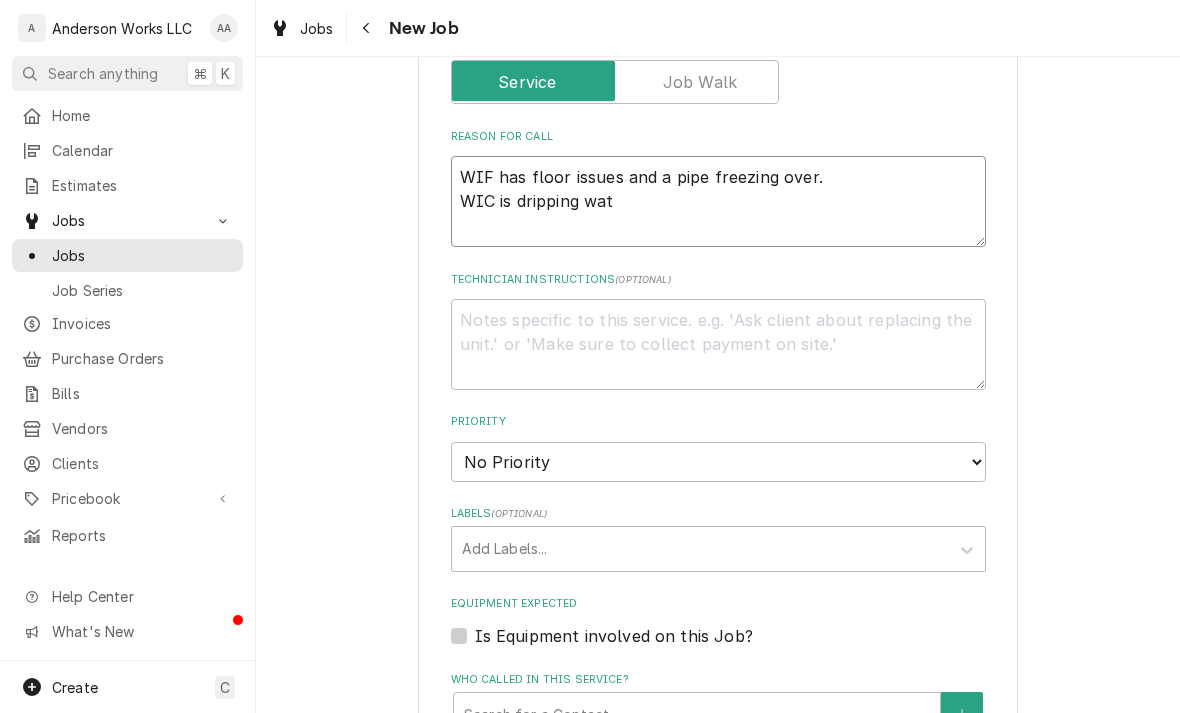 type on "x" 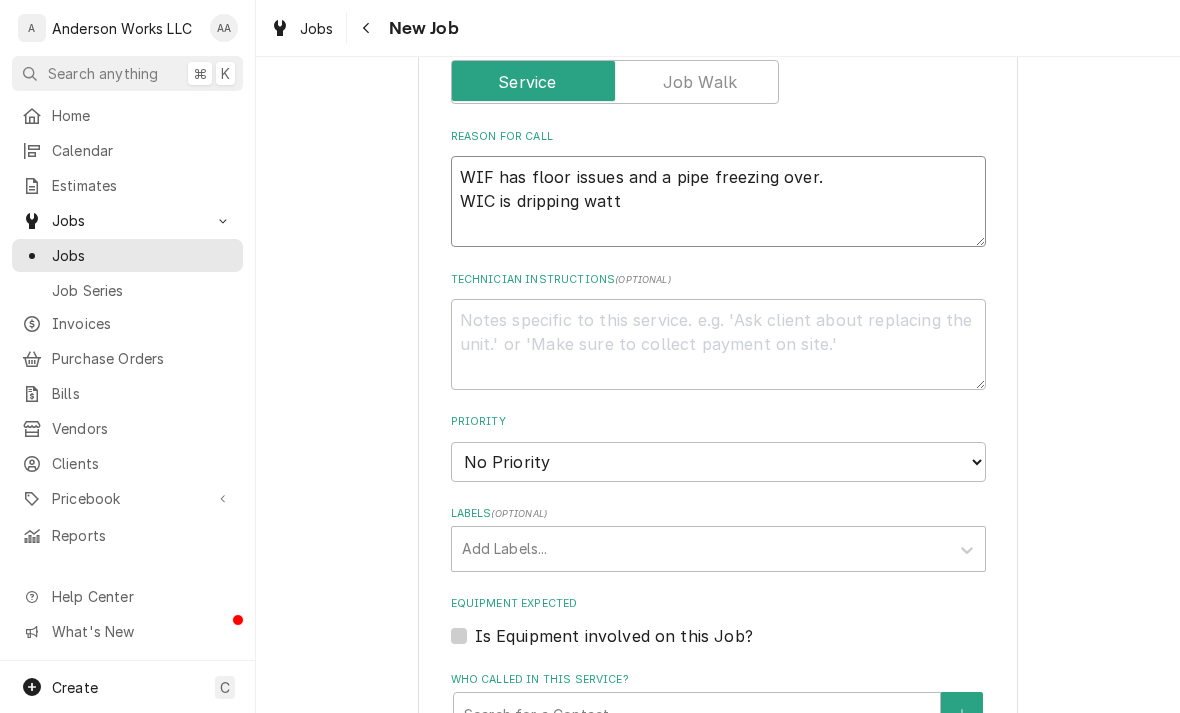 type on "x" 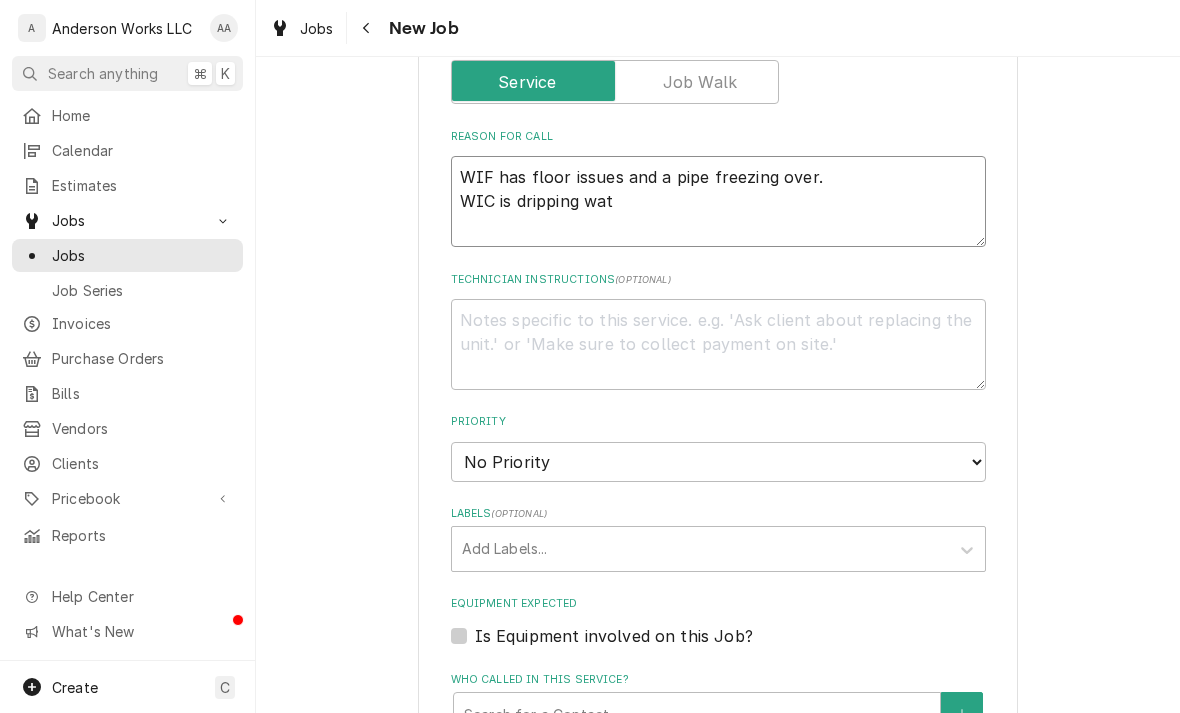 type on "WIF has floor issues and a pipe freezing over.
WIC is dripping wate" 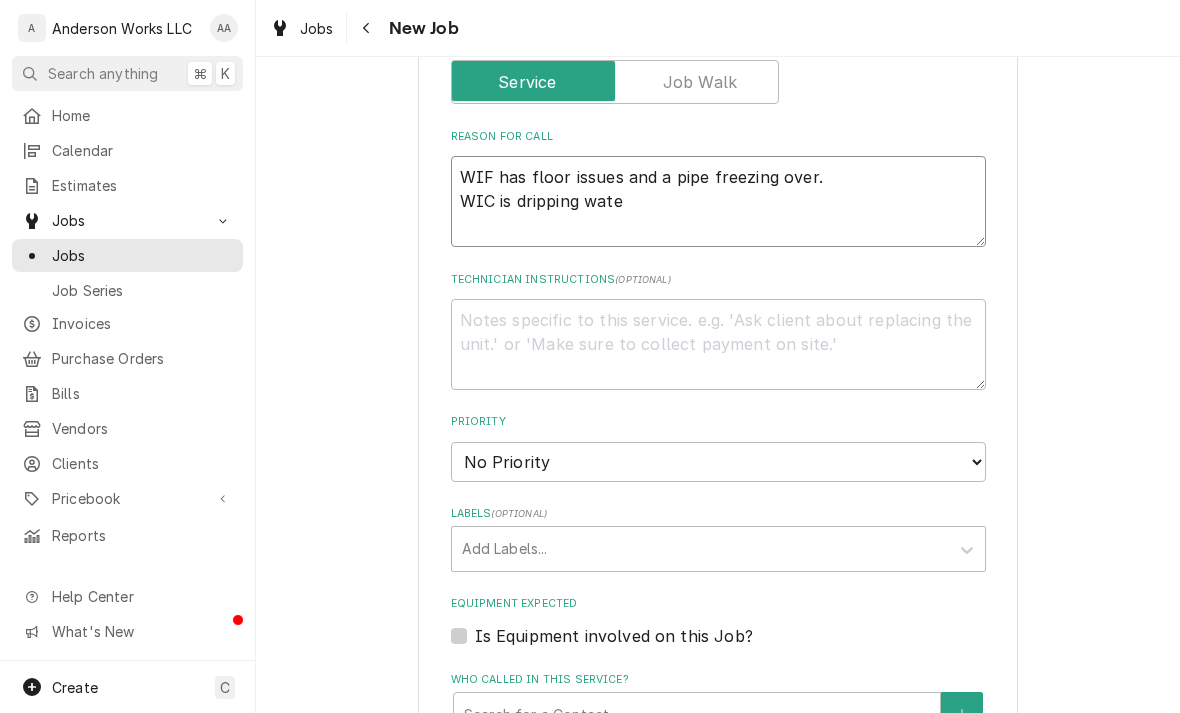 type on "x" 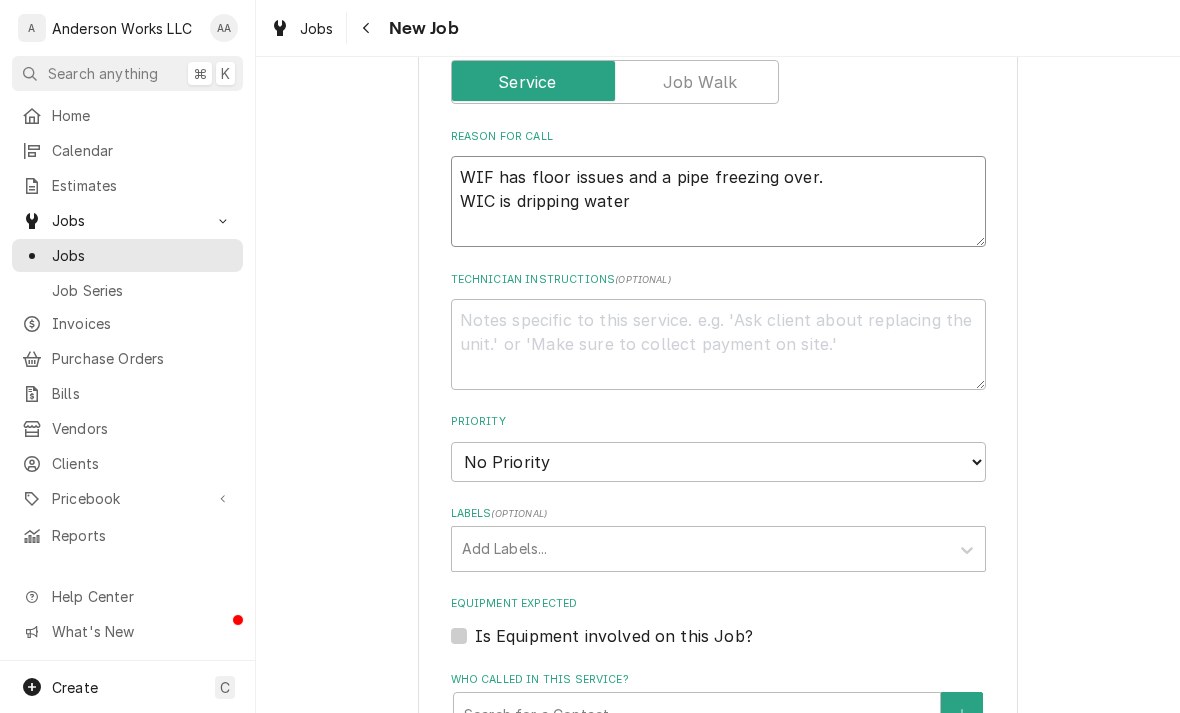 type on "x" 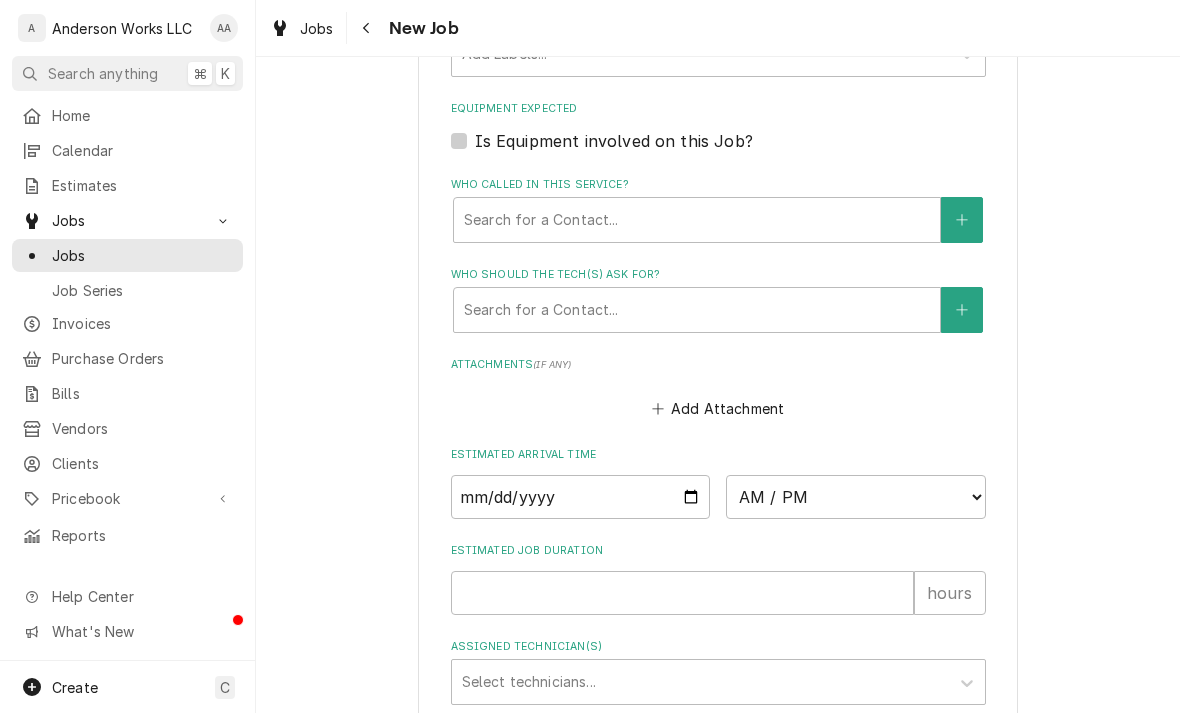 scroll, scrollTop: 1405, scrollLeft: 0, axis: vertical 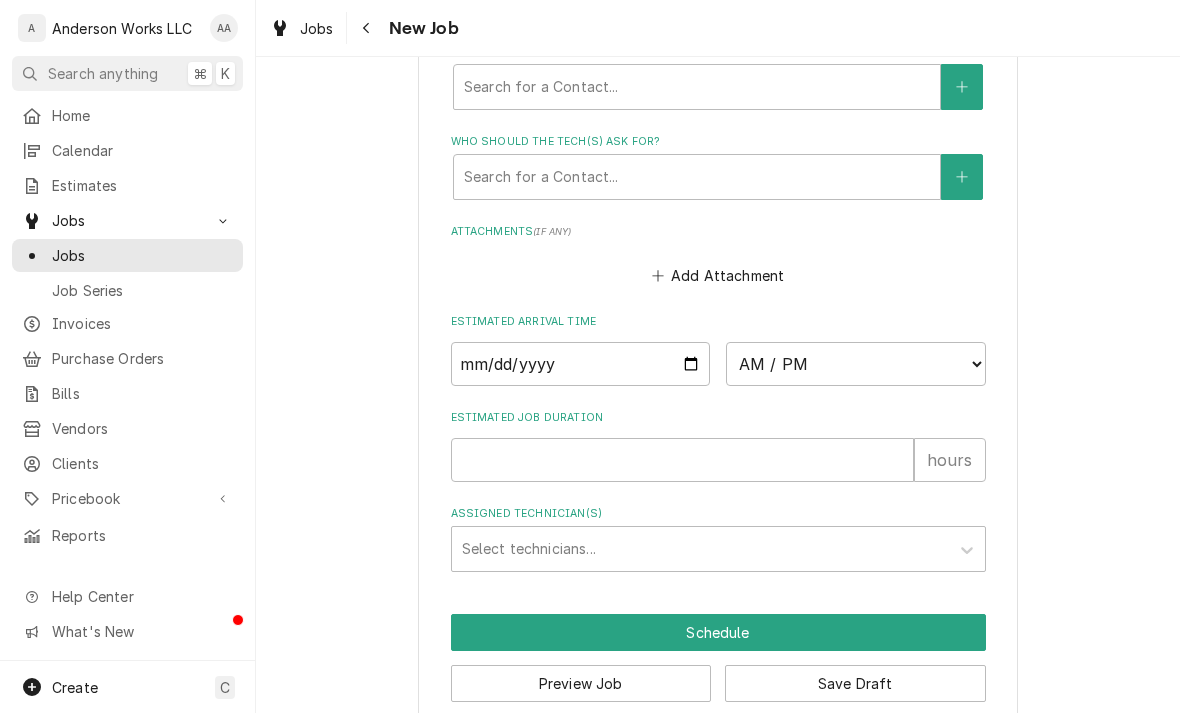 type on "WIF has floor issues and a pipe freezing over.
WIC is dripping water" 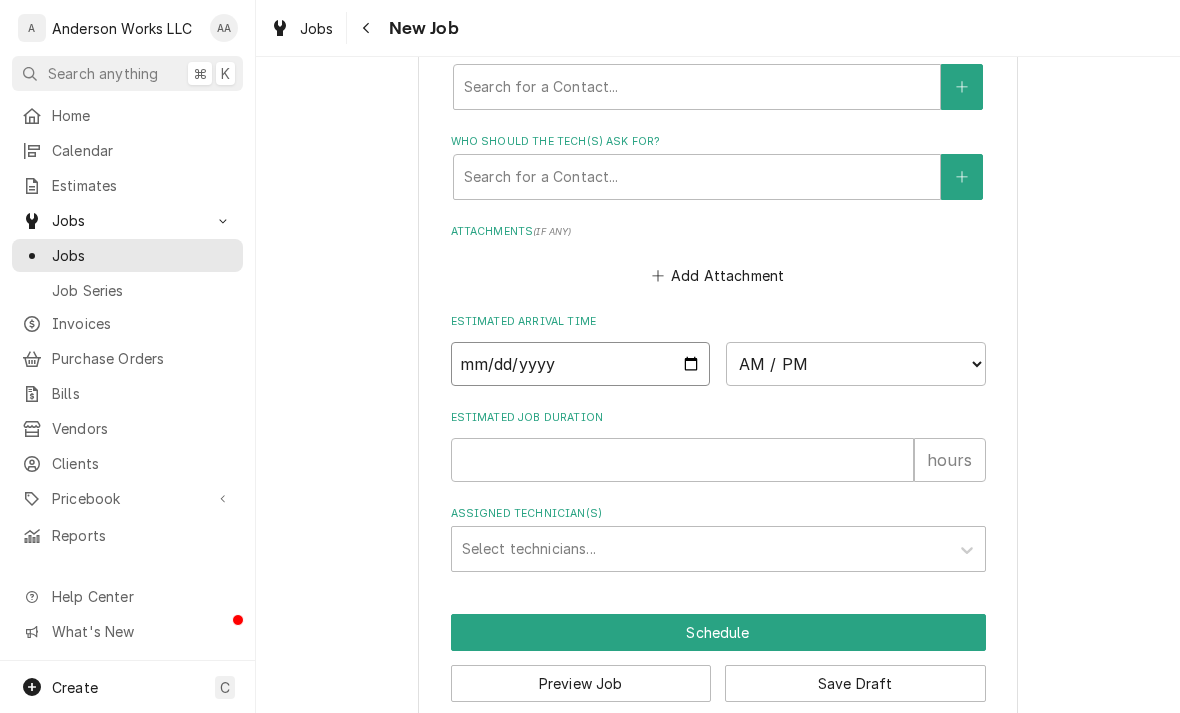 click at bounding box center [581, 364] 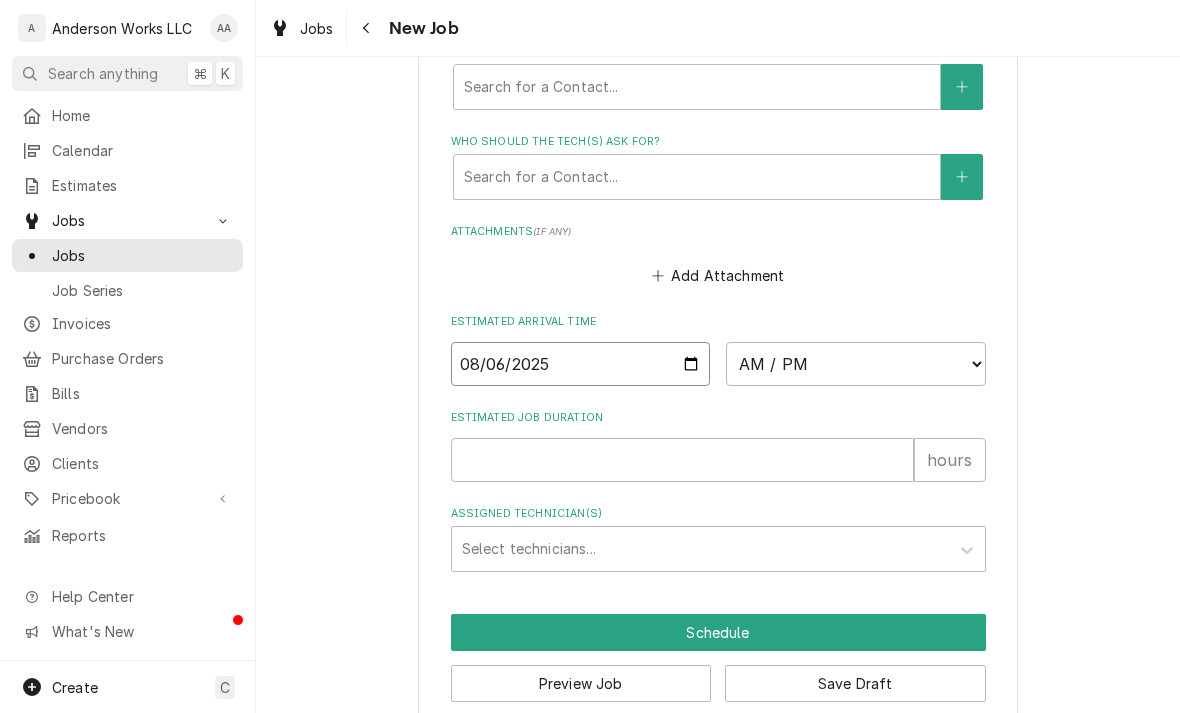 type on "x" 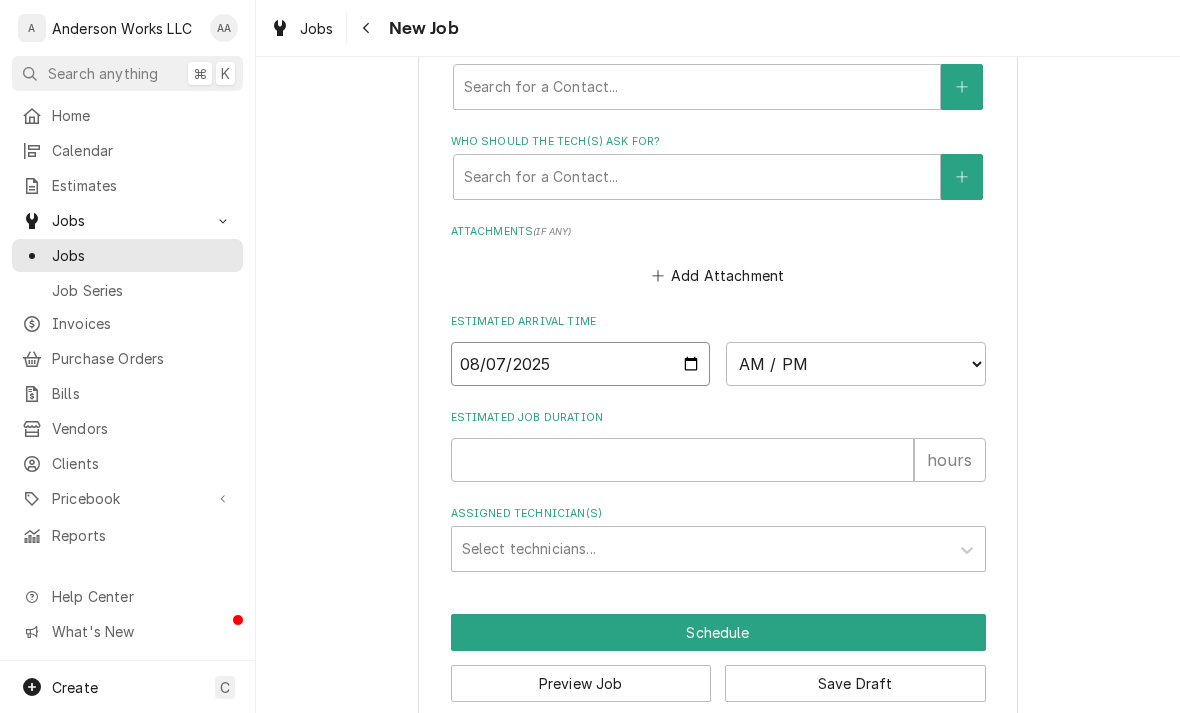 type on "x" 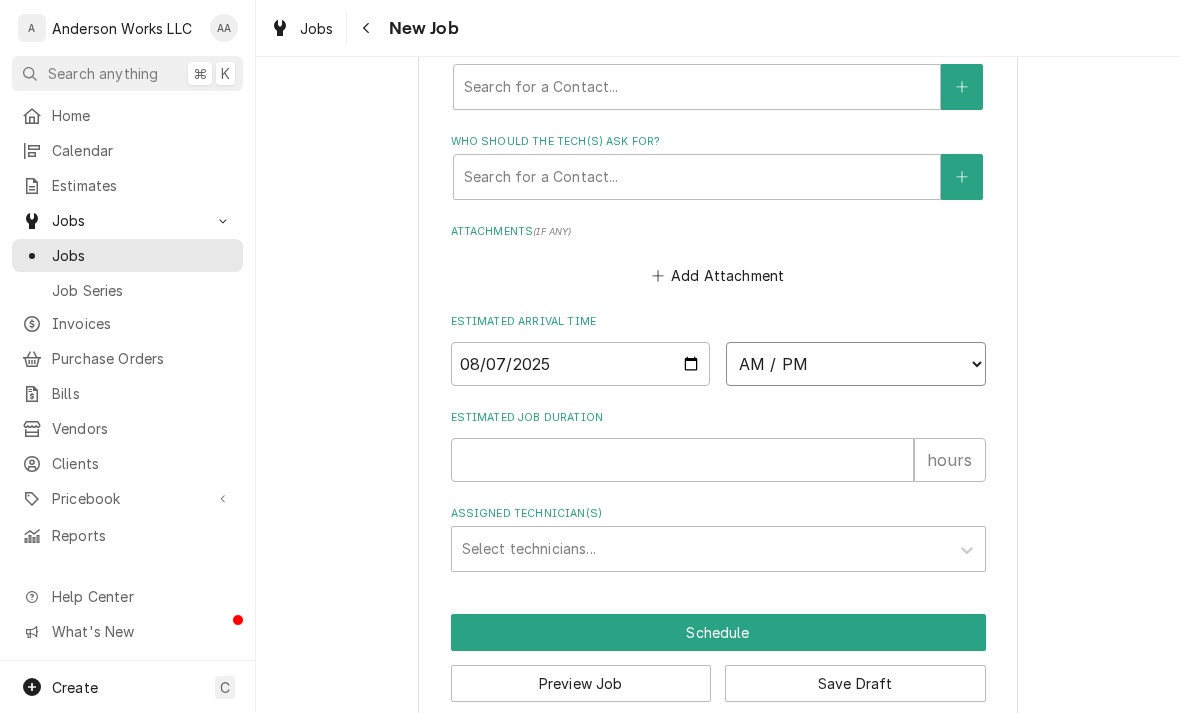 click on "AM / PM 6:00 AM 6:15 AM 6:30 AM 6:45 AM 7:00 AM 7:15 AM 7:30 AM 7:45 AM 8:00 AM 8:15 AM 8:30 AM 8:45 AM 9:00 AM 9:15 AM 9:30 AM 9:45 AM 10:00 AM 10:15 AM 10:30 AM 10:45 AM 11:00 AM 11:15 AM 11:30 AM 11:45 AM 12:00 PM 12:15 PM 12:30 PM 12:45 PM 1:00 PM 1:15 PM 1:30 PM 1:45 PM 2:00 PM 2:15 PM 2:30 PM 2:45 PM 3:00 PM 3:15 PM 3:30 PM 3:45 PM 4:00 PM 4:15 PM 4:30 PM 4:45 PM 5:00 PM 5:15 PM 5:30 PM 5:45 PM 6:00 PM 6:15 PM 6:30 PM 6:45 PM 7:00 PM 7:15 PM 7:30 PM 7:45 PM 8:00 PM 8:15 PM 8:30 PM 8:45 PM 9:00 PM 9:15 PM 9:30 PM 9:45 PM 10:00 PM 10:15 PM 10:30 PM 10:45 PM 11:00 PM 11:15 PM 11:30 PM 11:45 PM 12:00 AM 12:15 AM 12:30 AM 12:45 AM 1:00 AM 1:15 AM 1:30 AM 1:45 AM 2:00 AM 2:15 AM 2:30 AM 2:45 AM 3:00 AM 3:15 AM 3:30 AM 3:45 AM 4:00 AM 4:15 AM 4:30 AM 4:45 AM 5:00 AM 5:15 AM 5:30 AM 5:45 AM" at bounding box center (856, 364) 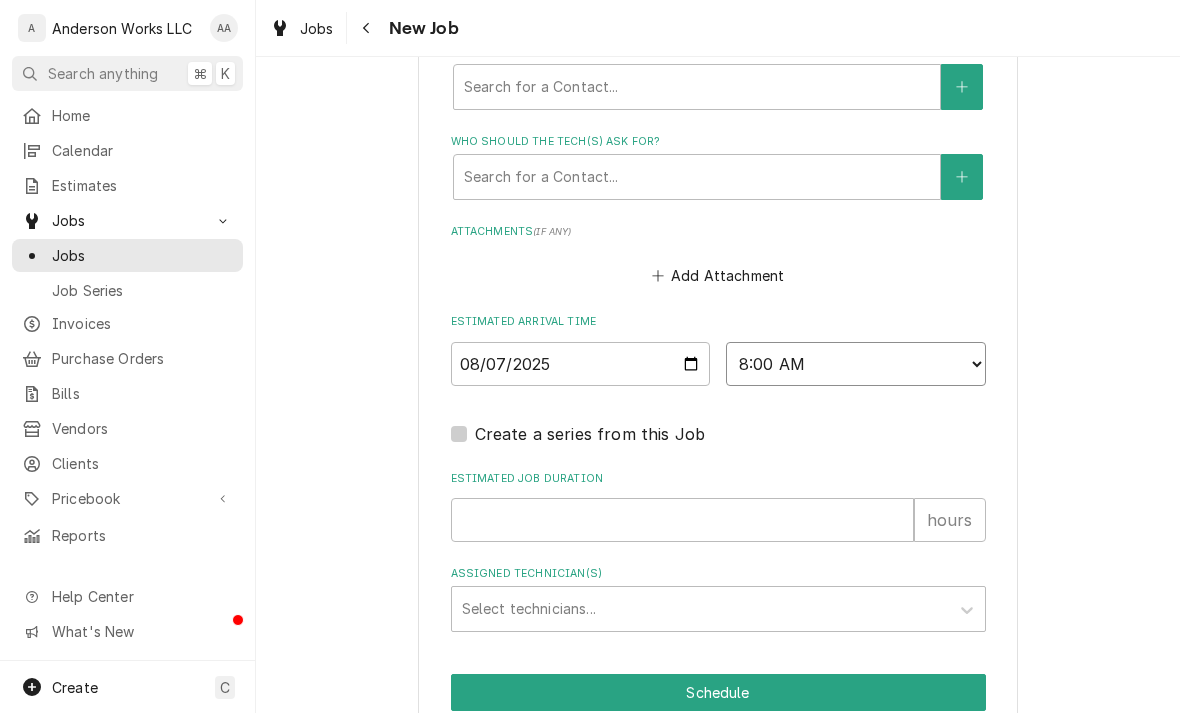 type on "x" 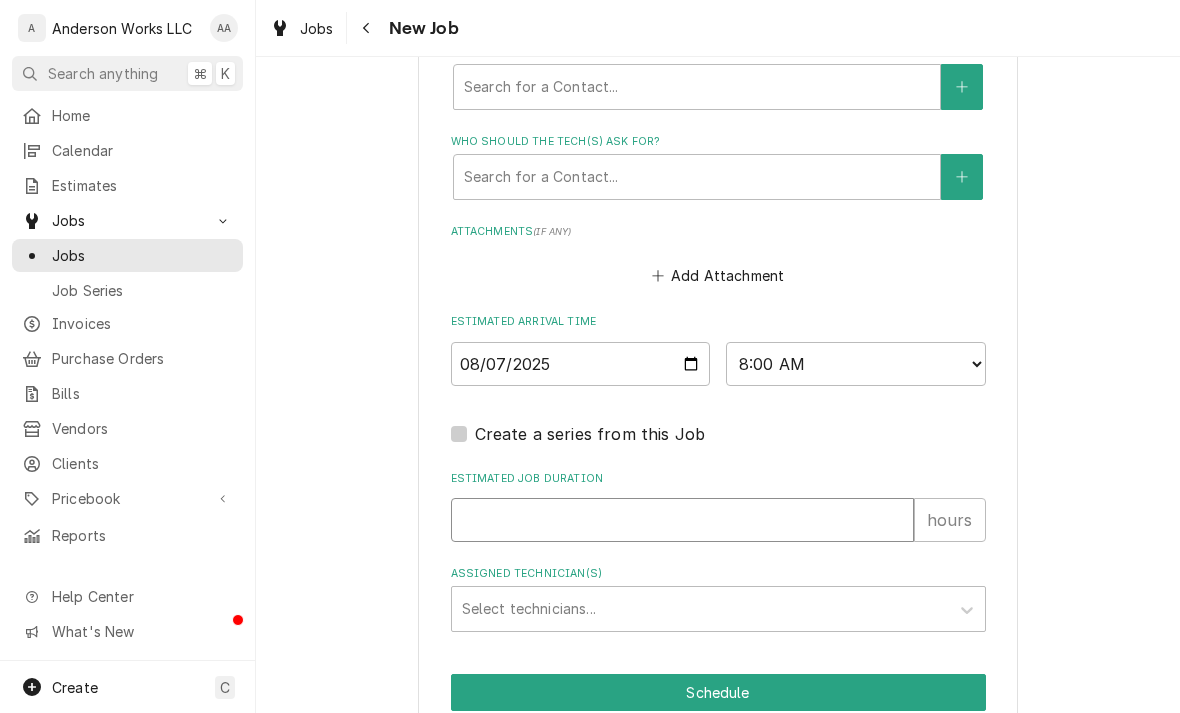 click on "Estimated Job Duration" at bounding box center (682, 520) 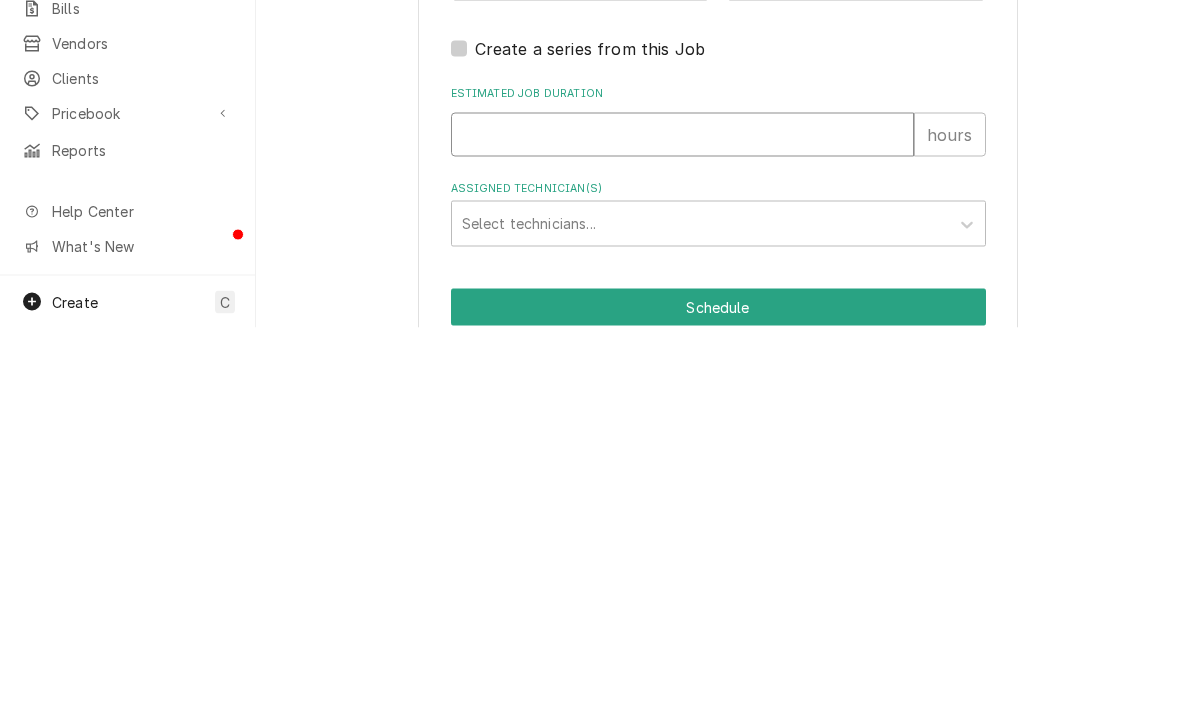 type on "1" 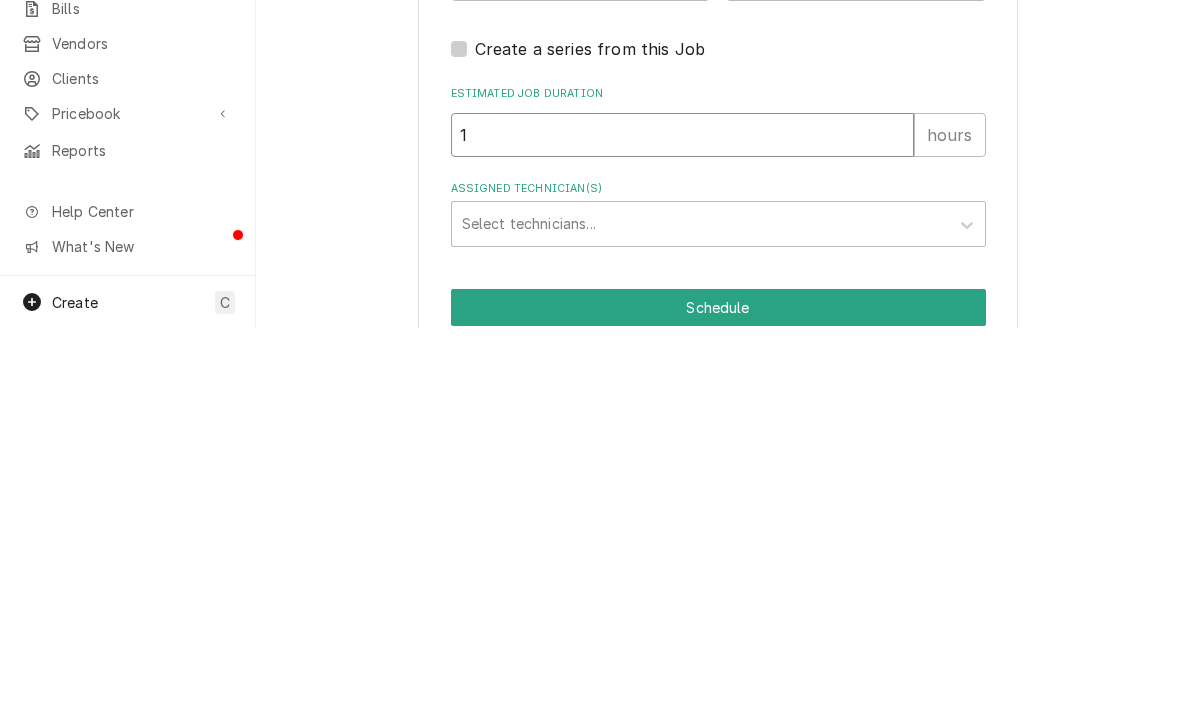 type on "x" 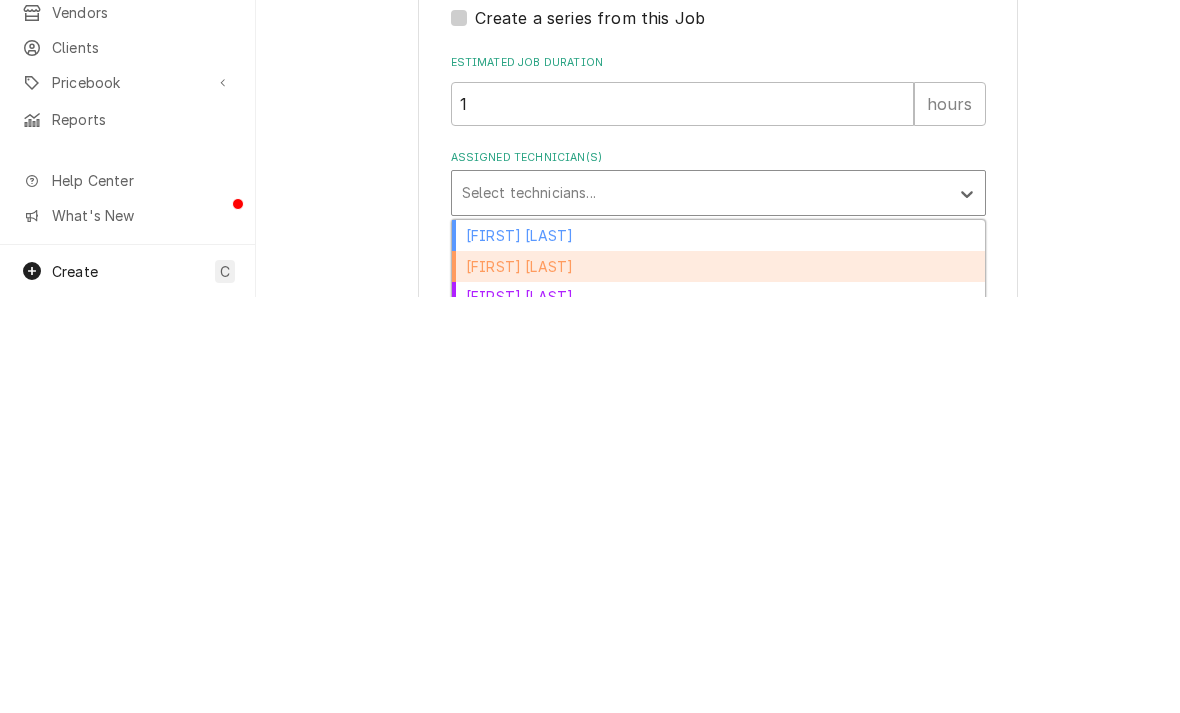 click on "Caleb Anderson" at bounding box center (718, 682) 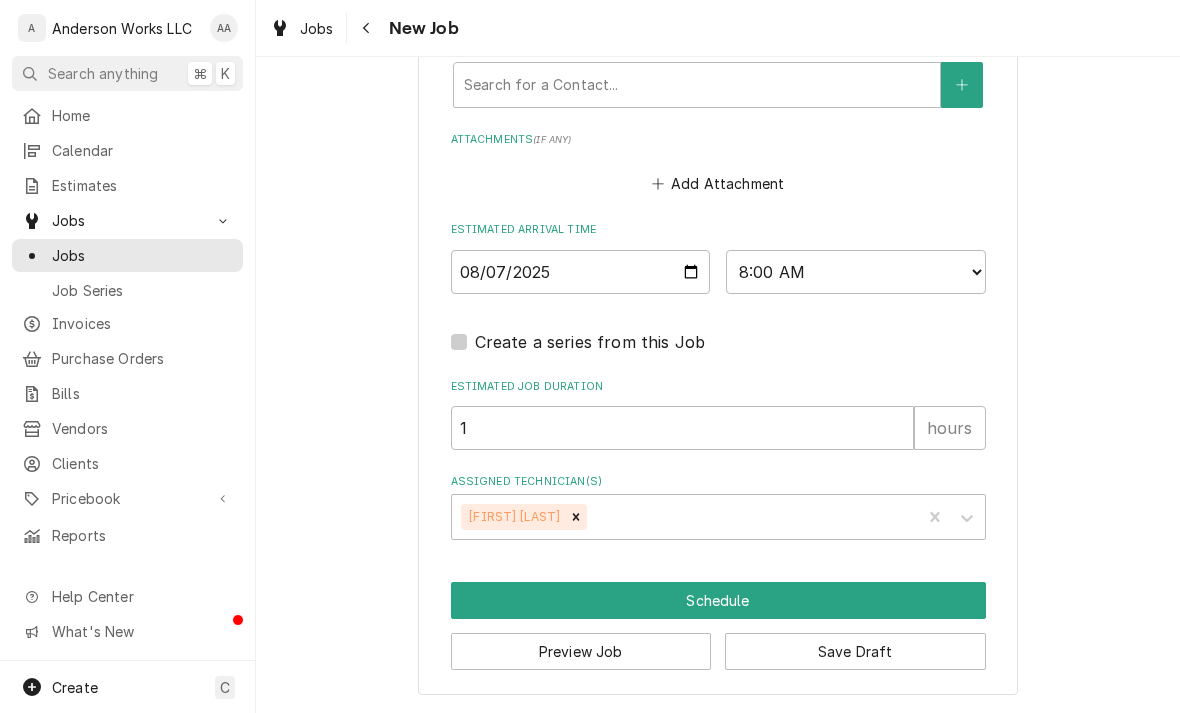 scroll, scrollTop: 1510, scrollLeft: 0, axis: vertical 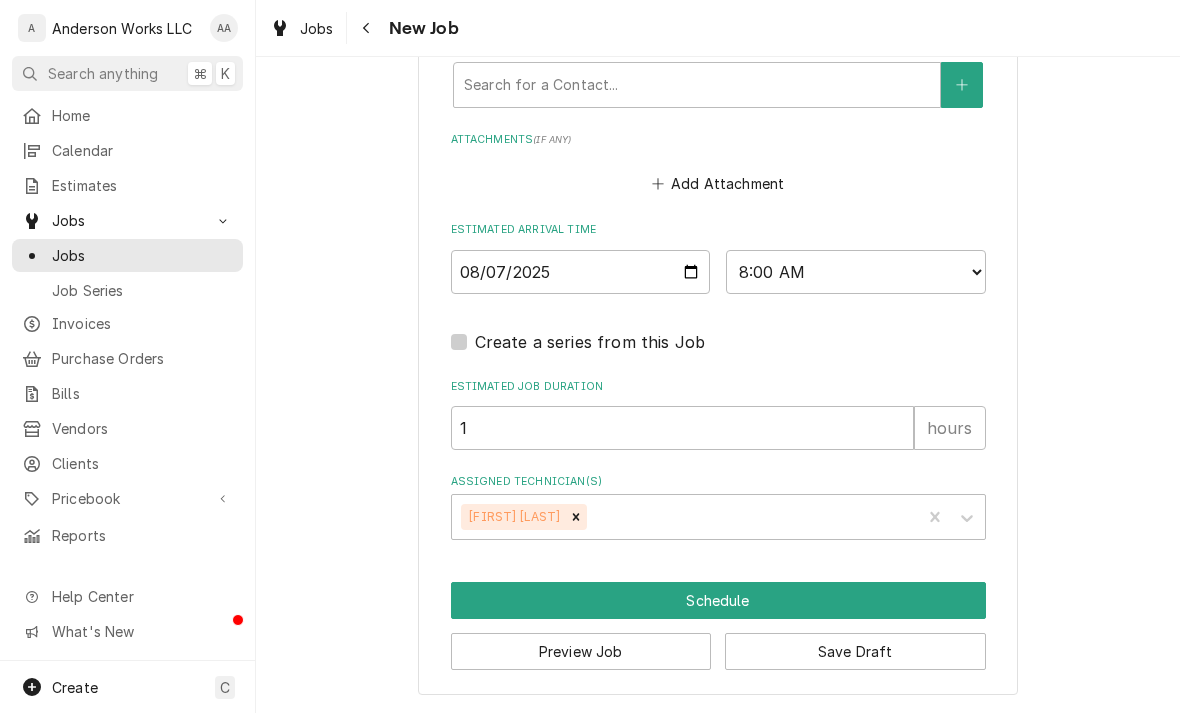 click on "Schedule" at bounding box center (718, 600) 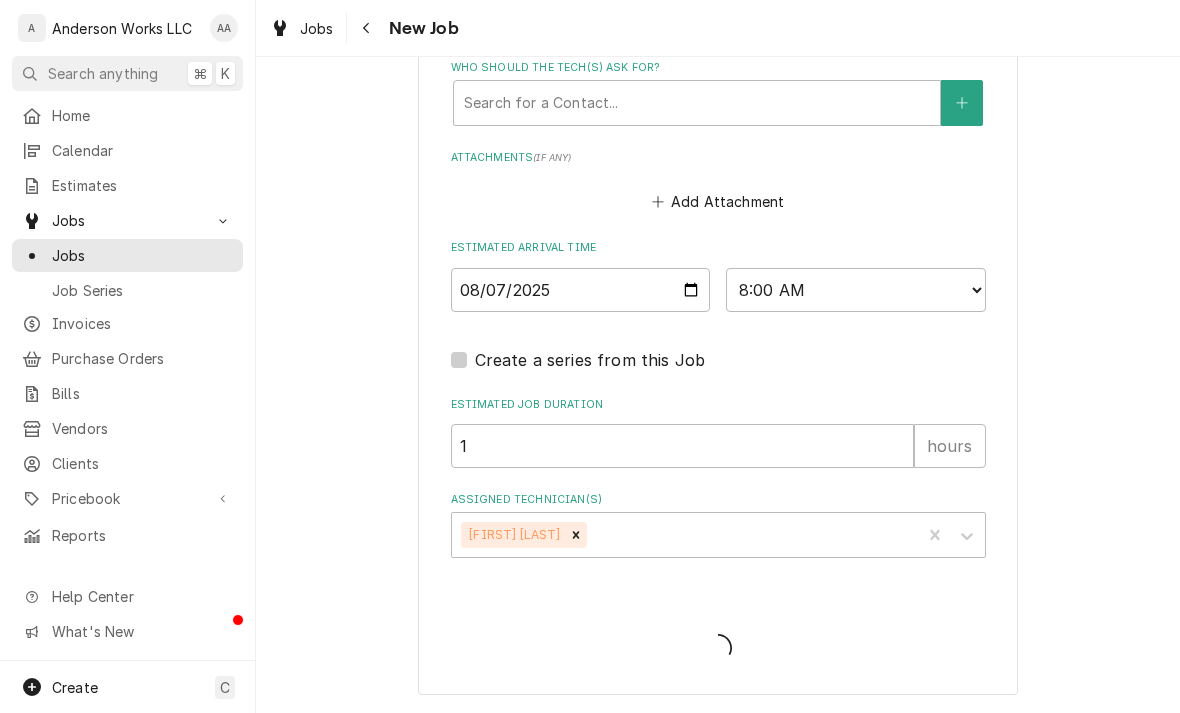 scroll, scrollTop: 1490, scrollLeft: 0, axis: vertical 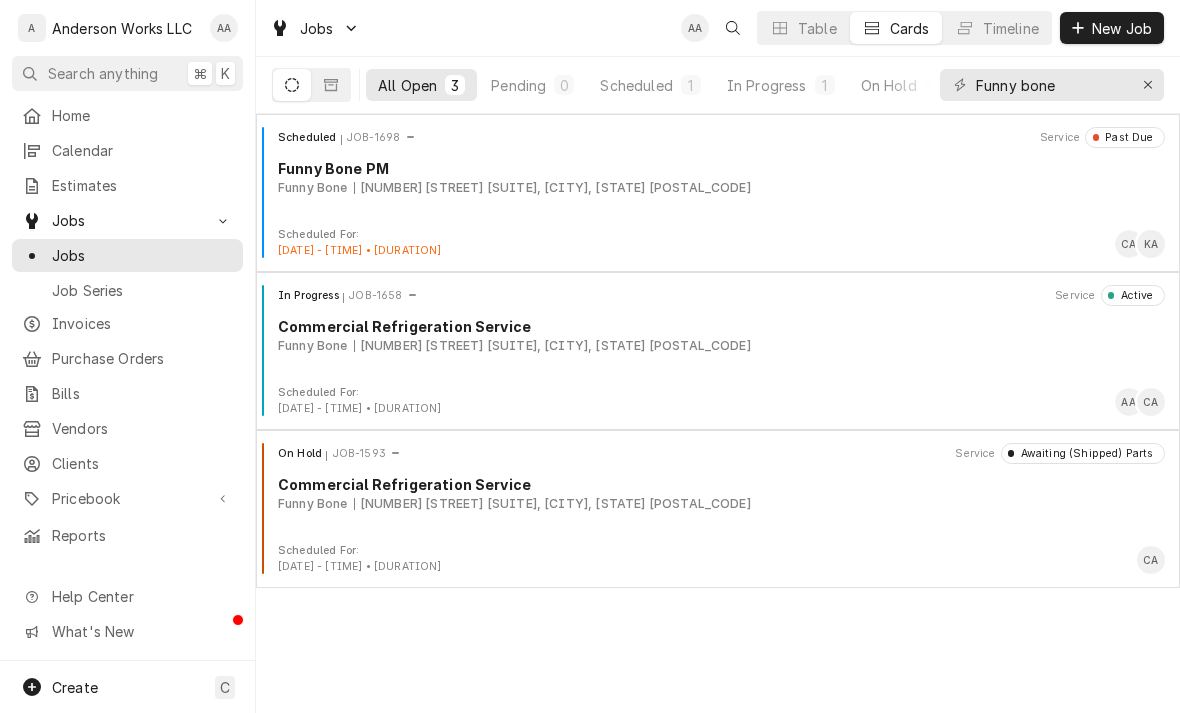 click on "New Job" at bounding box center (1122, 28) 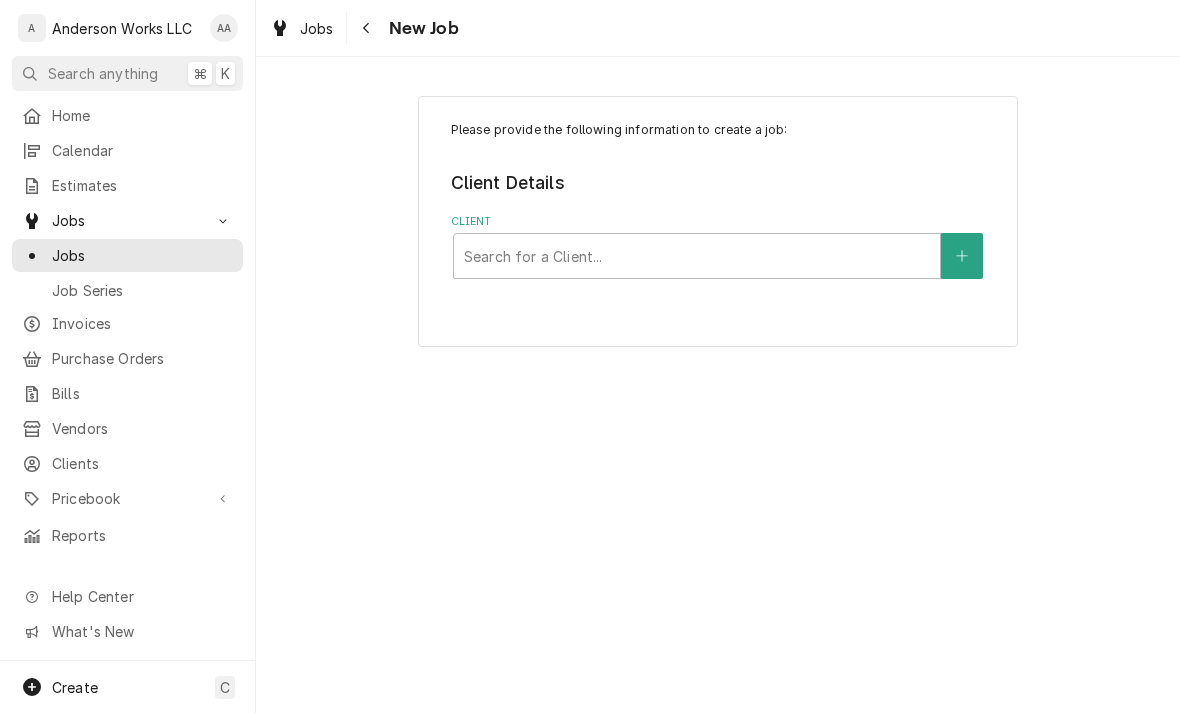 scroll, scrollTop: 0, scrollLeft: 0, axis: both 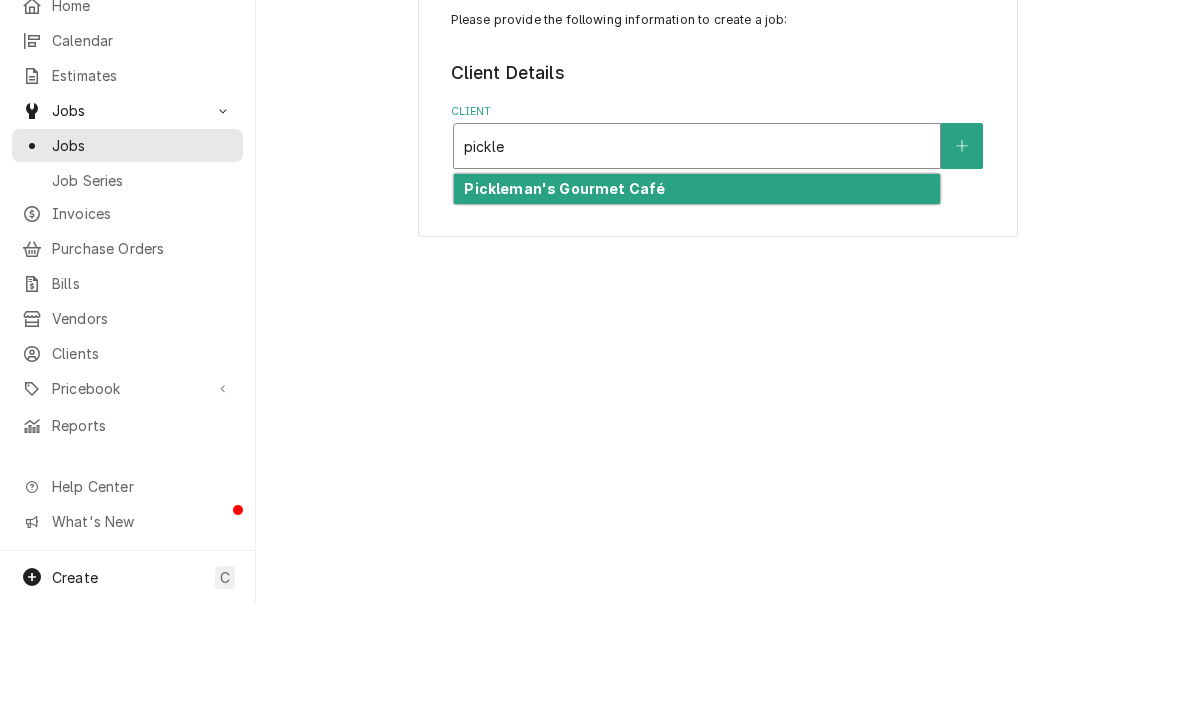 click on "Pickleman's Gourmet Café" at bounding box center (564, 298) 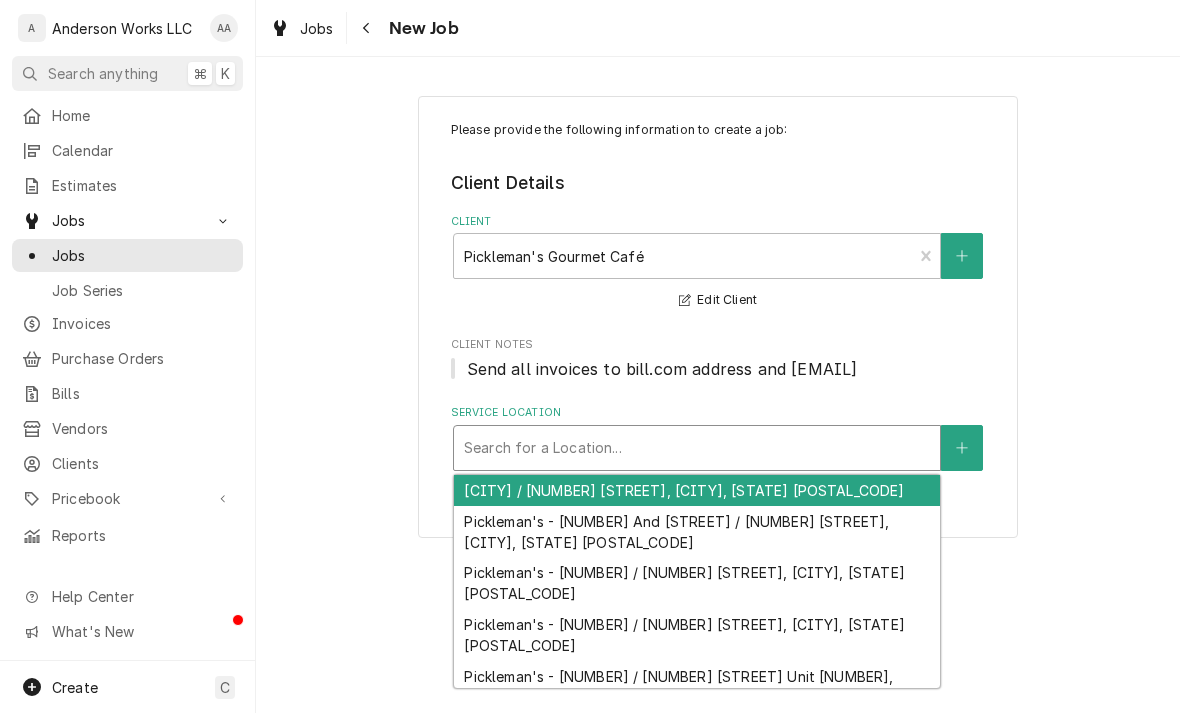 click on "[CITY] / [NUMBER] [STREET], [CITY], [STATE] [POSTAL_CODE]" at bounding box center [697, 490] 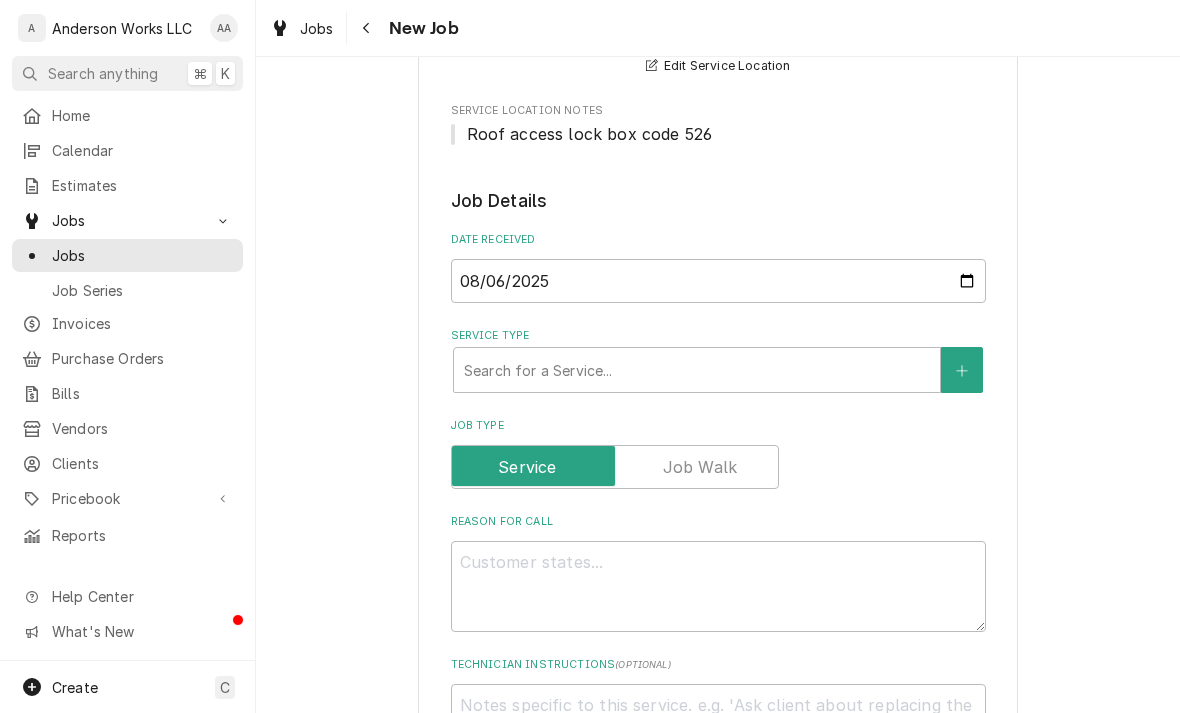 scroll, scrollTop: 440, scrollLeft: 0, axis: vertical 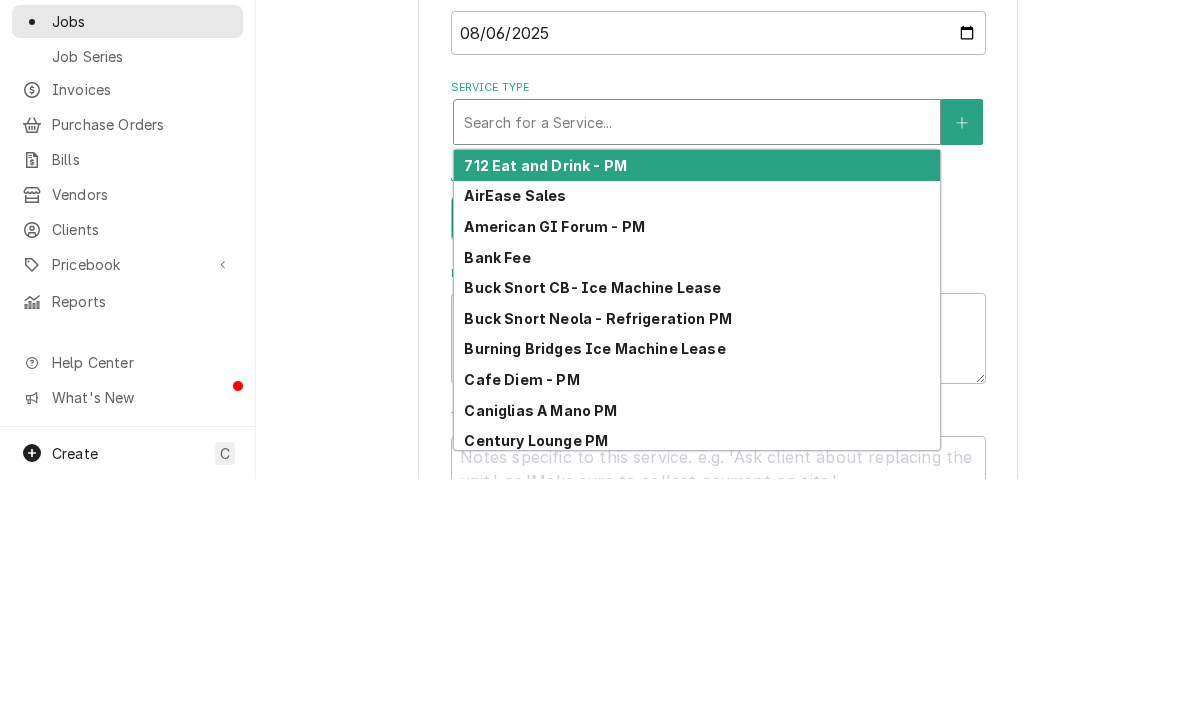 type on "p" 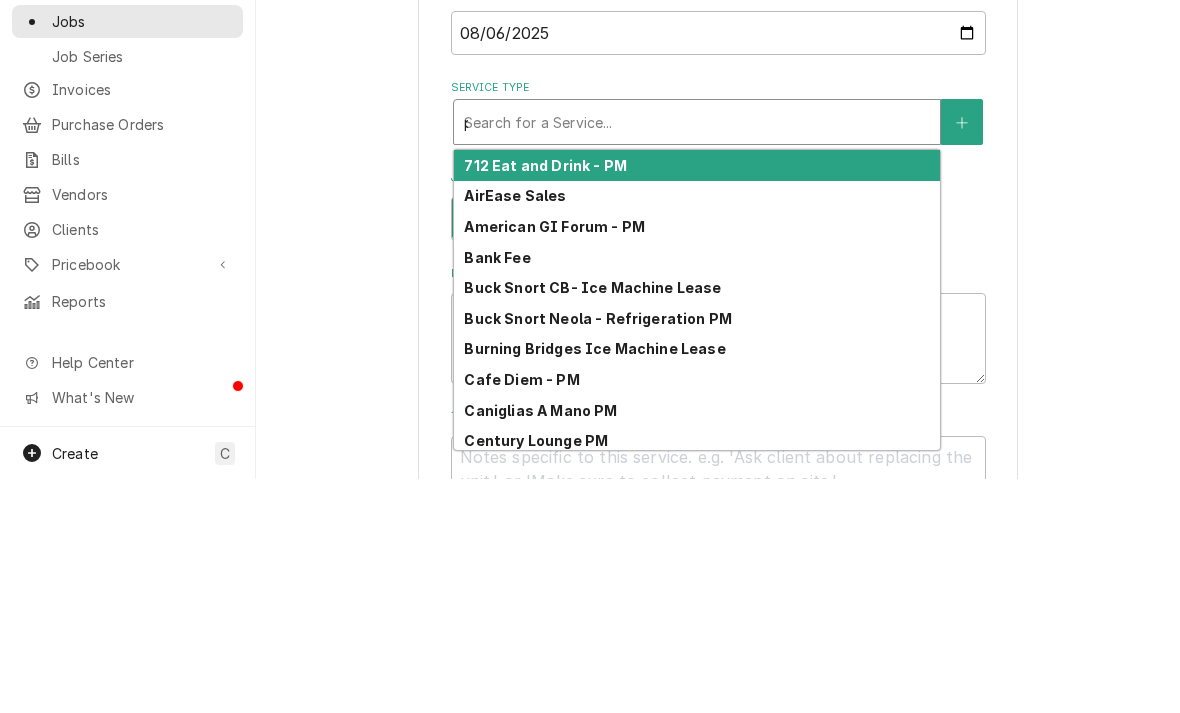 type on "x" 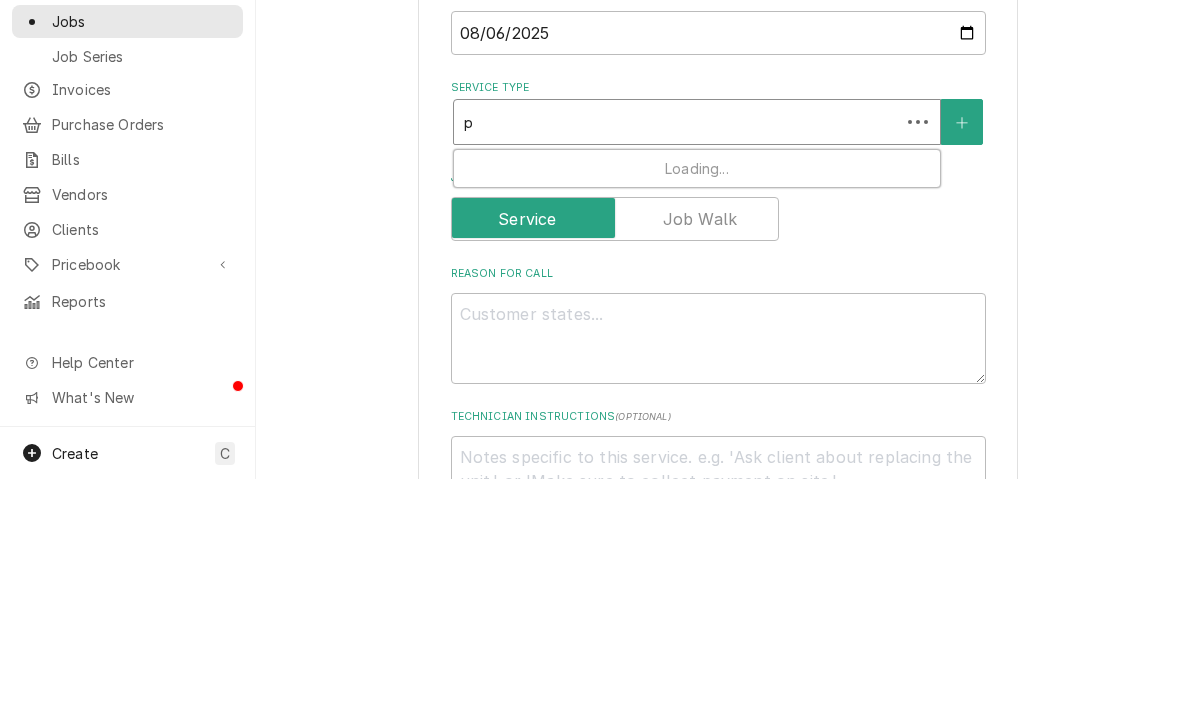 type on "pi" 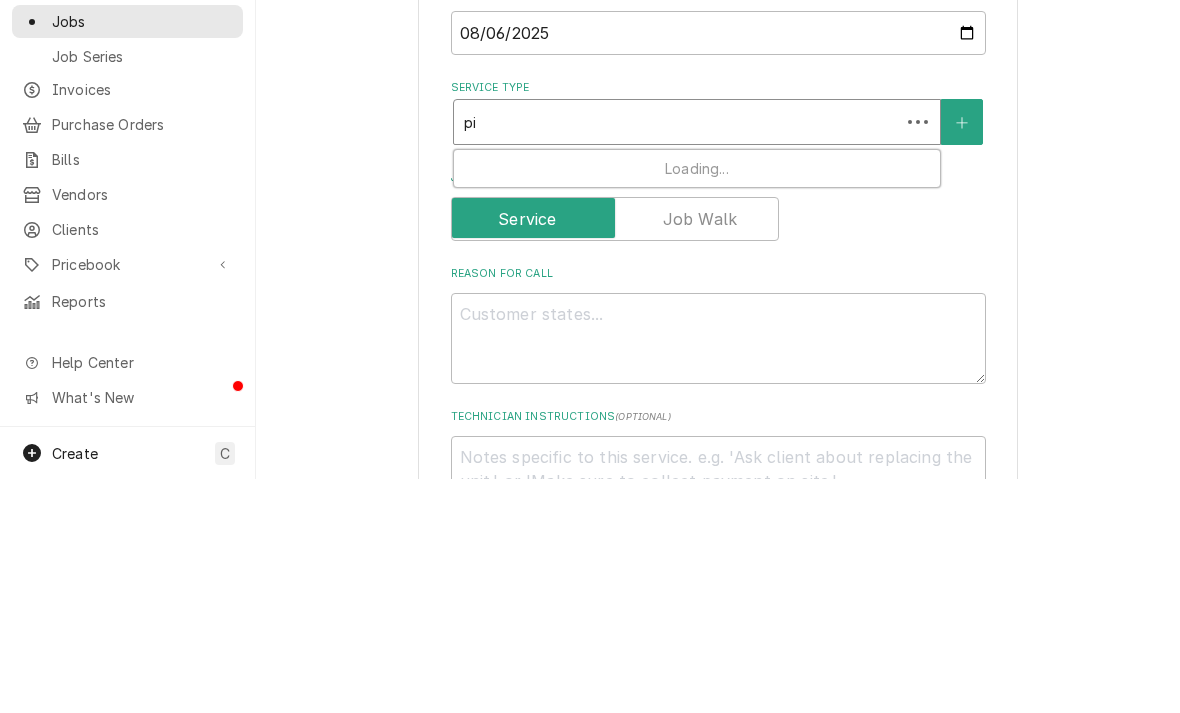type on "x" 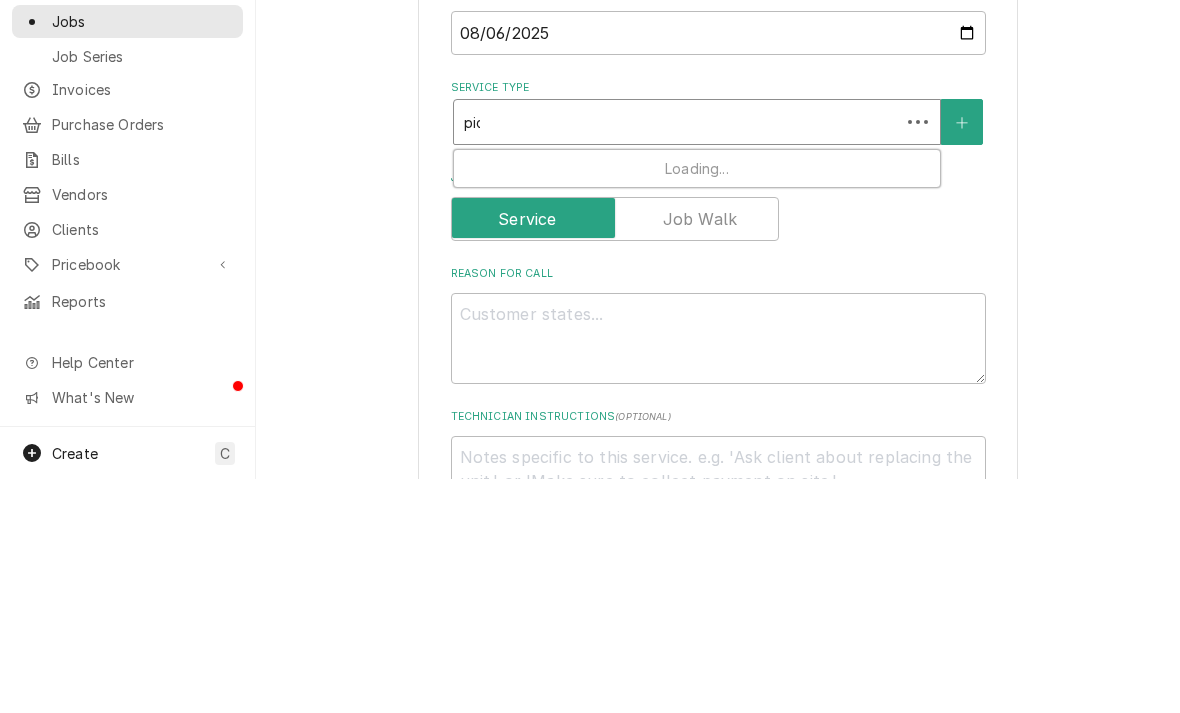 type on "x" 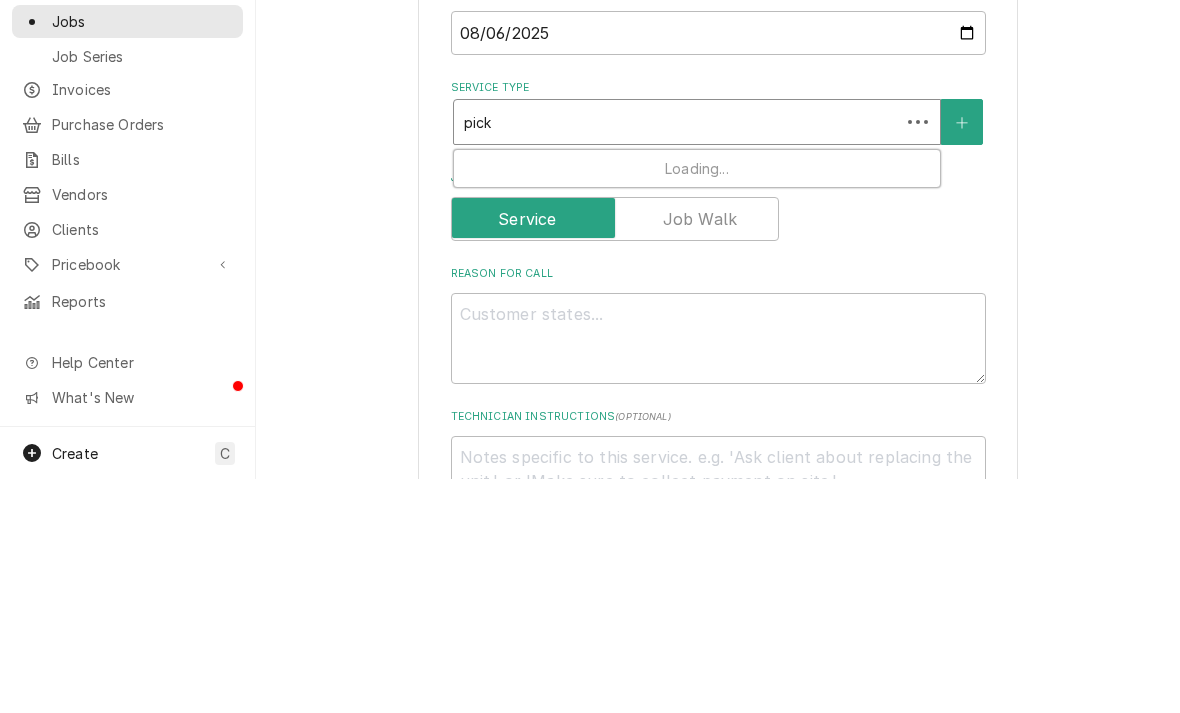 type on "pickl" 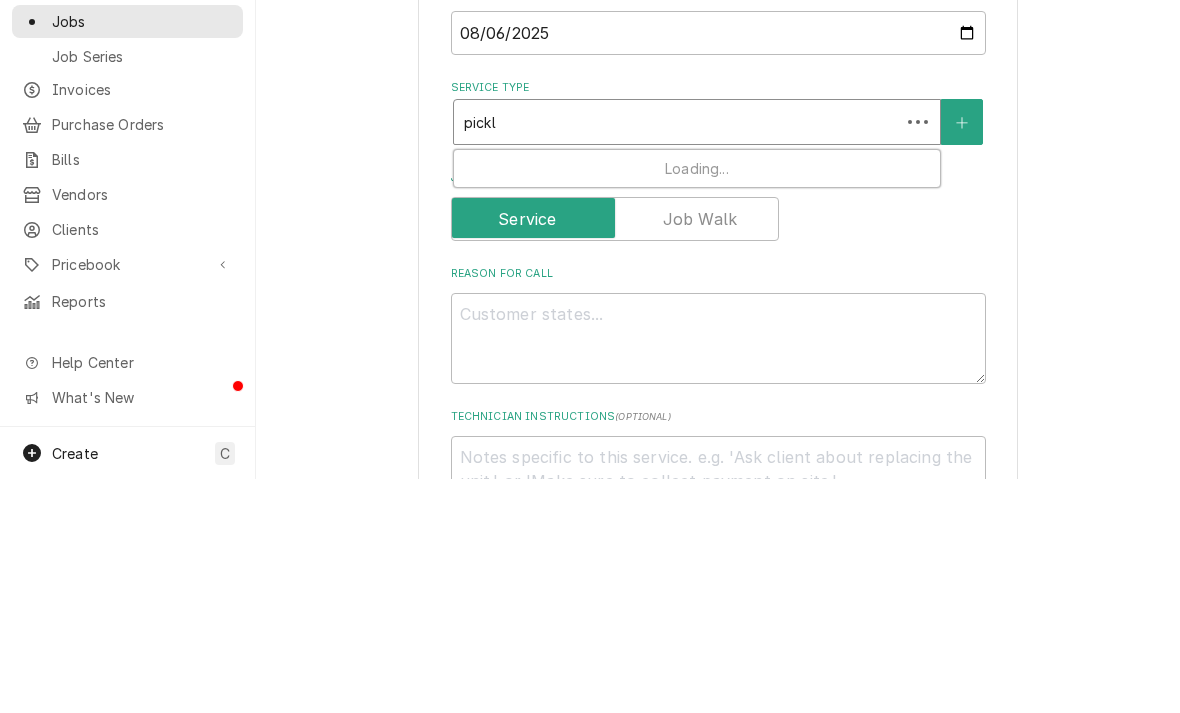 type on "x" 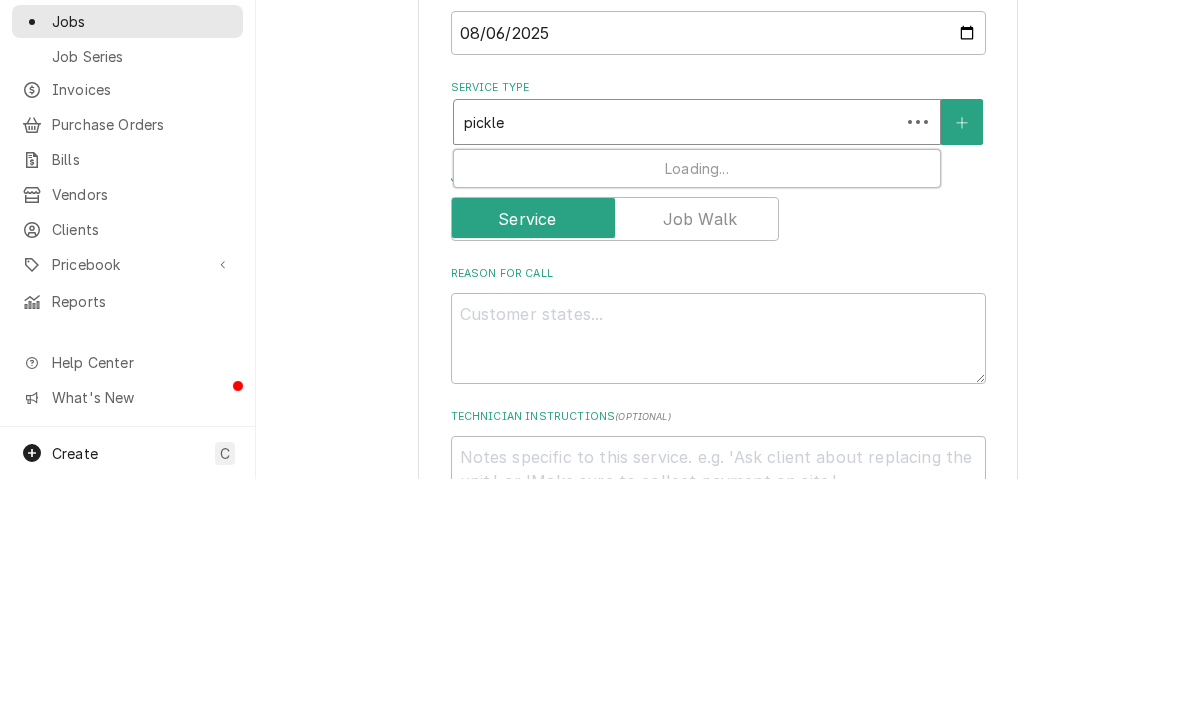 type on "pickle" 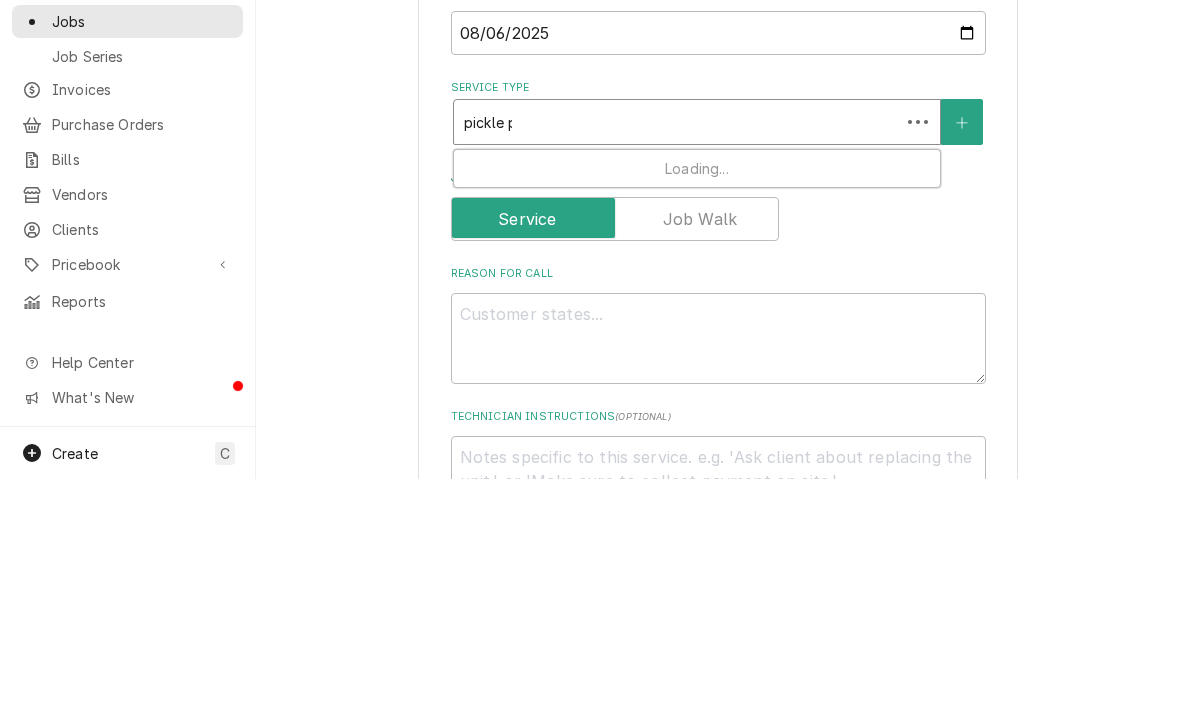 type on "x" 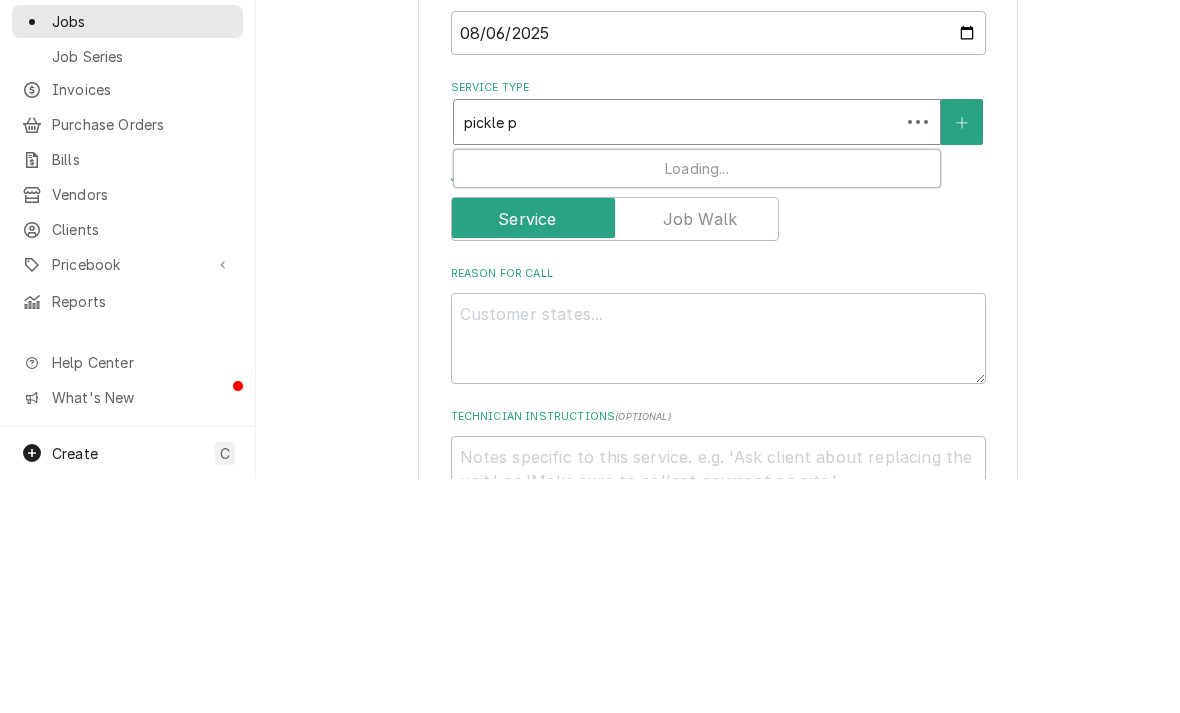type on "pickle pm" 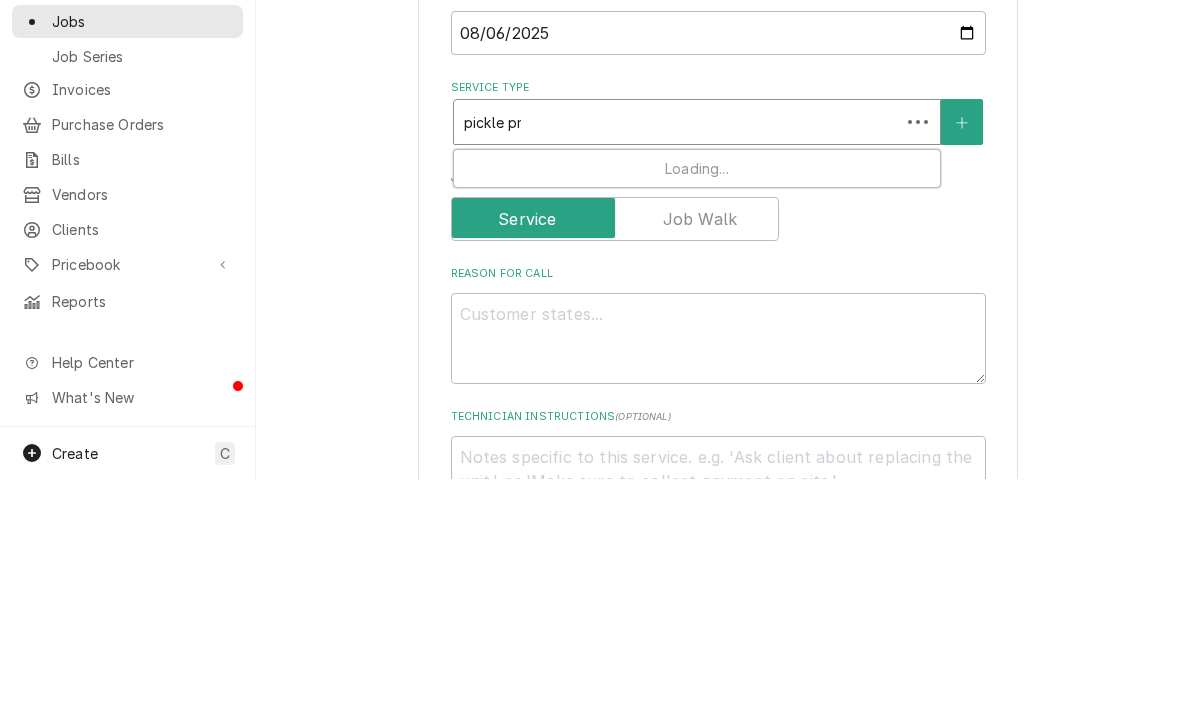 type on "x" 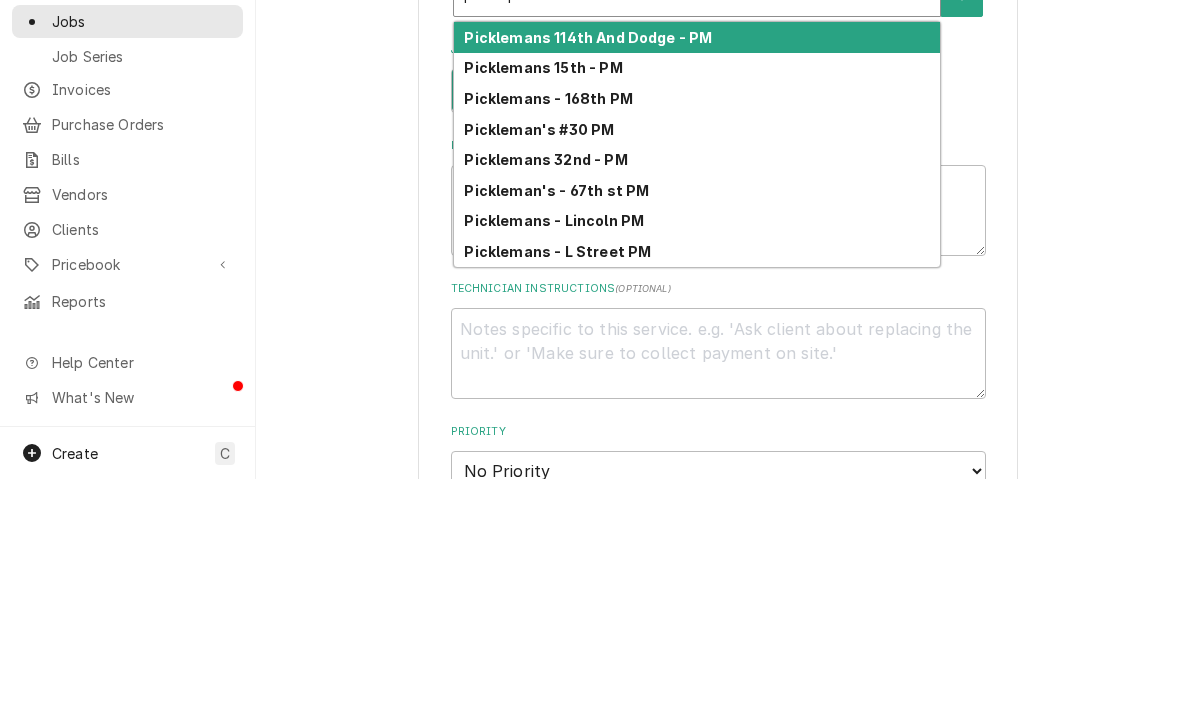 scroll, scrollTop: 567, scrollLeft: 0, axis: vertical 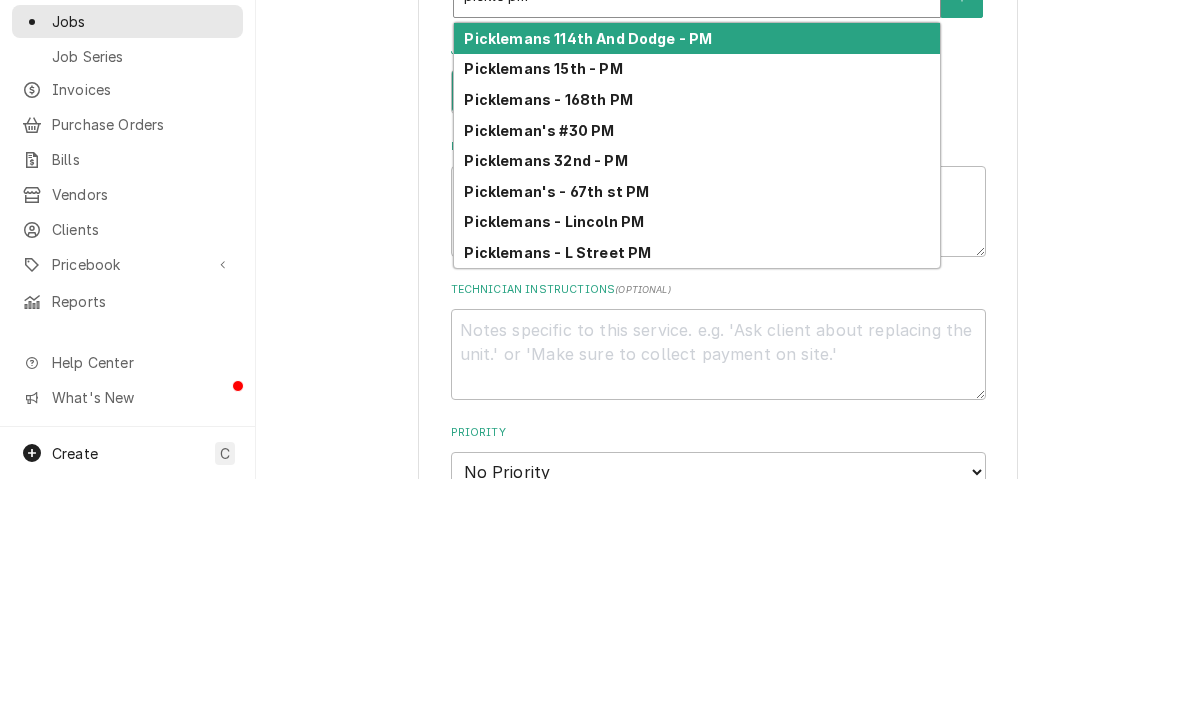 click on "Pickleman's #30 PM" at bounding box center (539, 364) 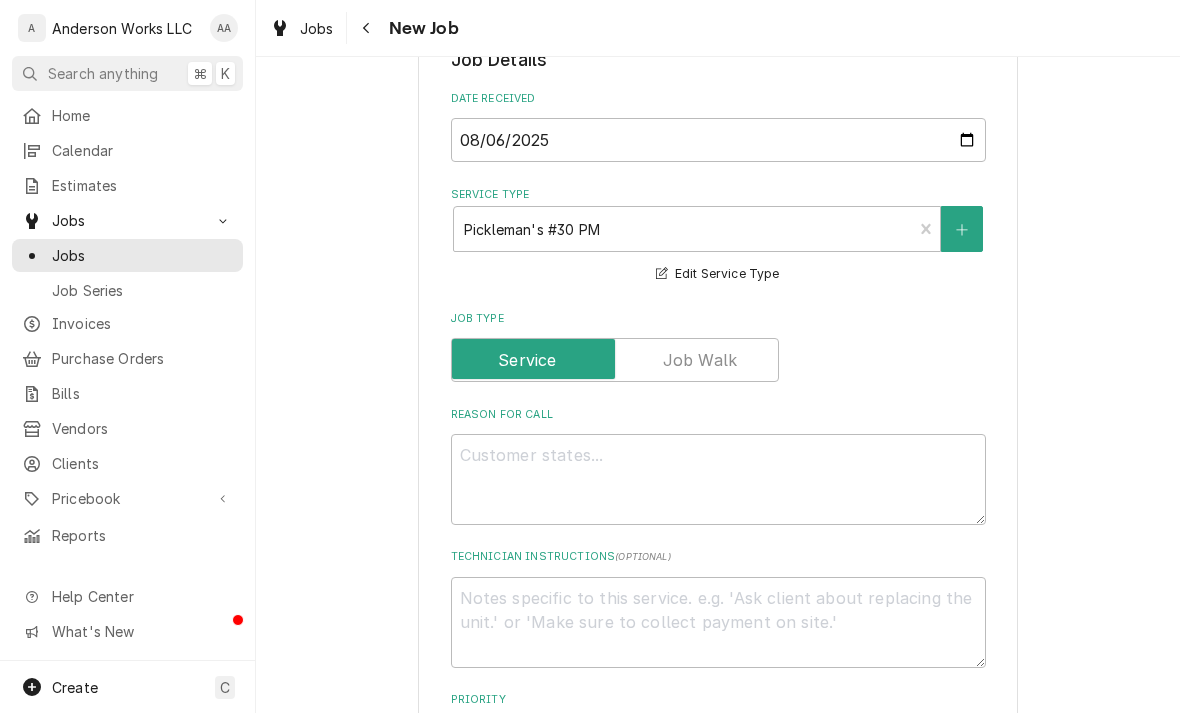 type on "x" 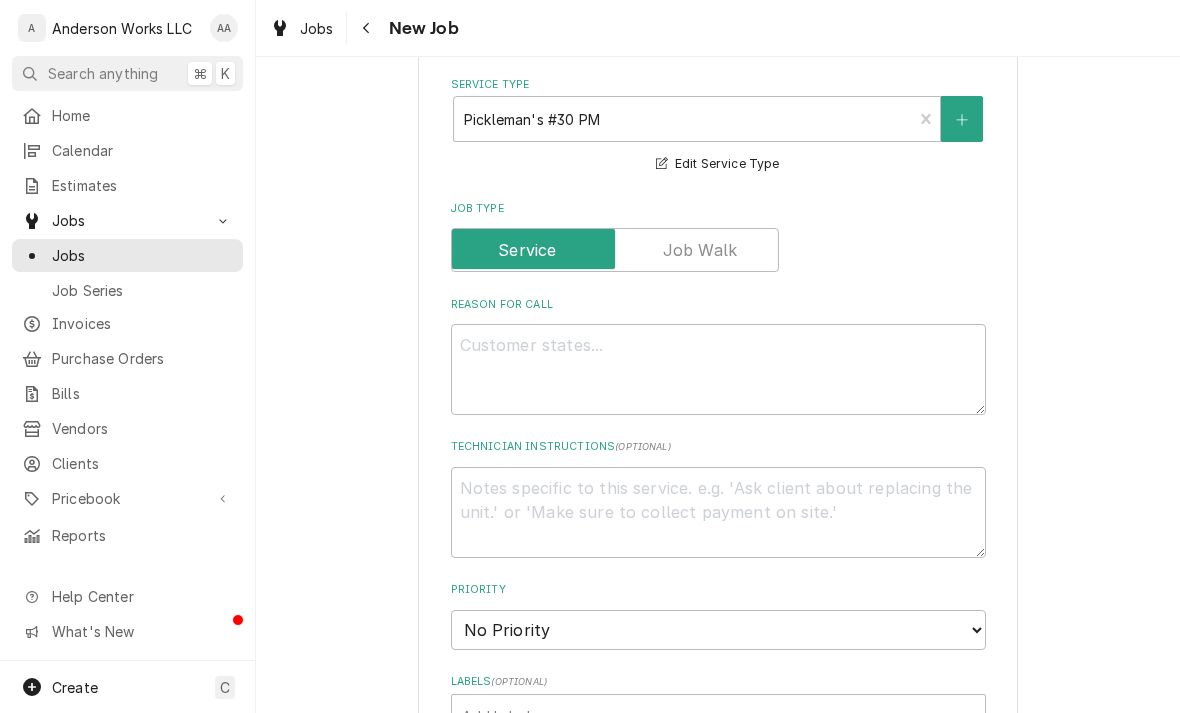 scroll, scrollTop: 675, scrollLeft: 0, axis: vertical 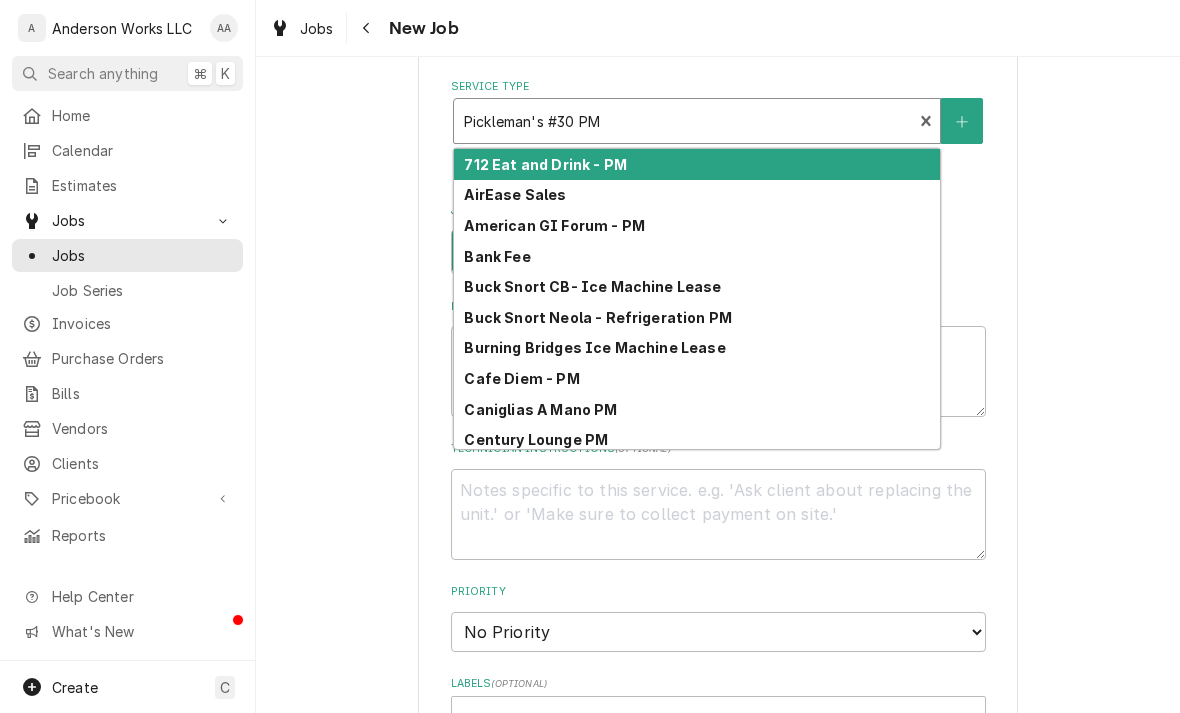 type on "p" 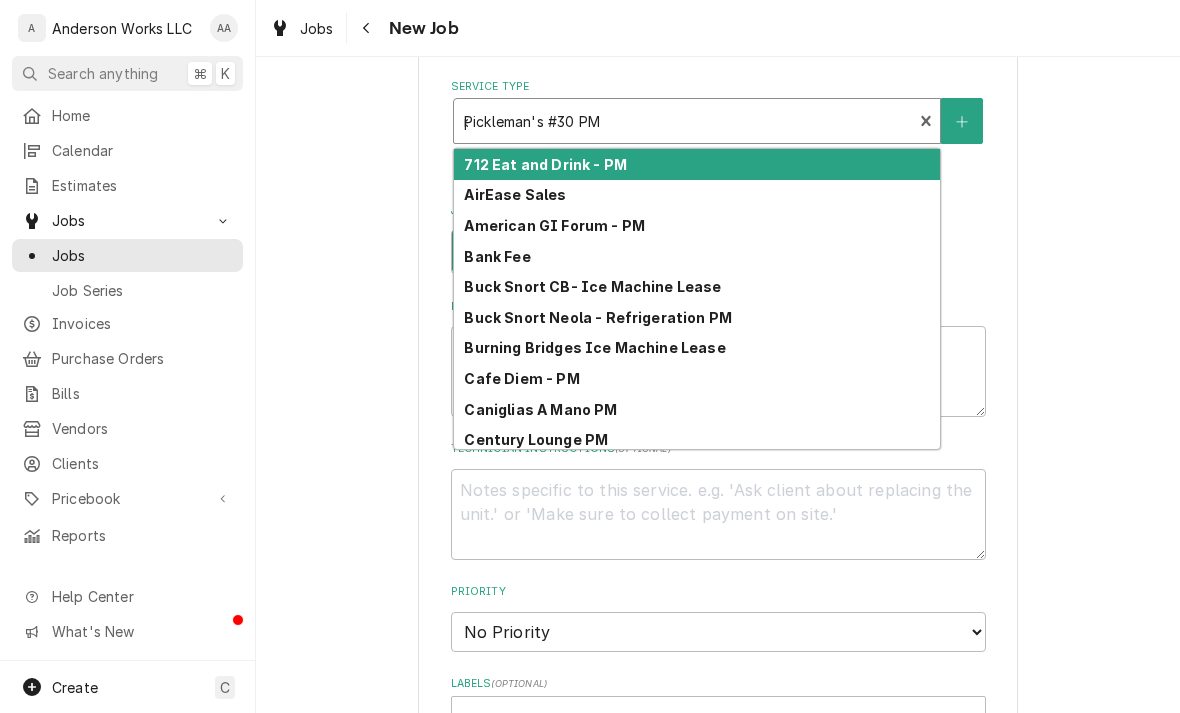 type on "x" 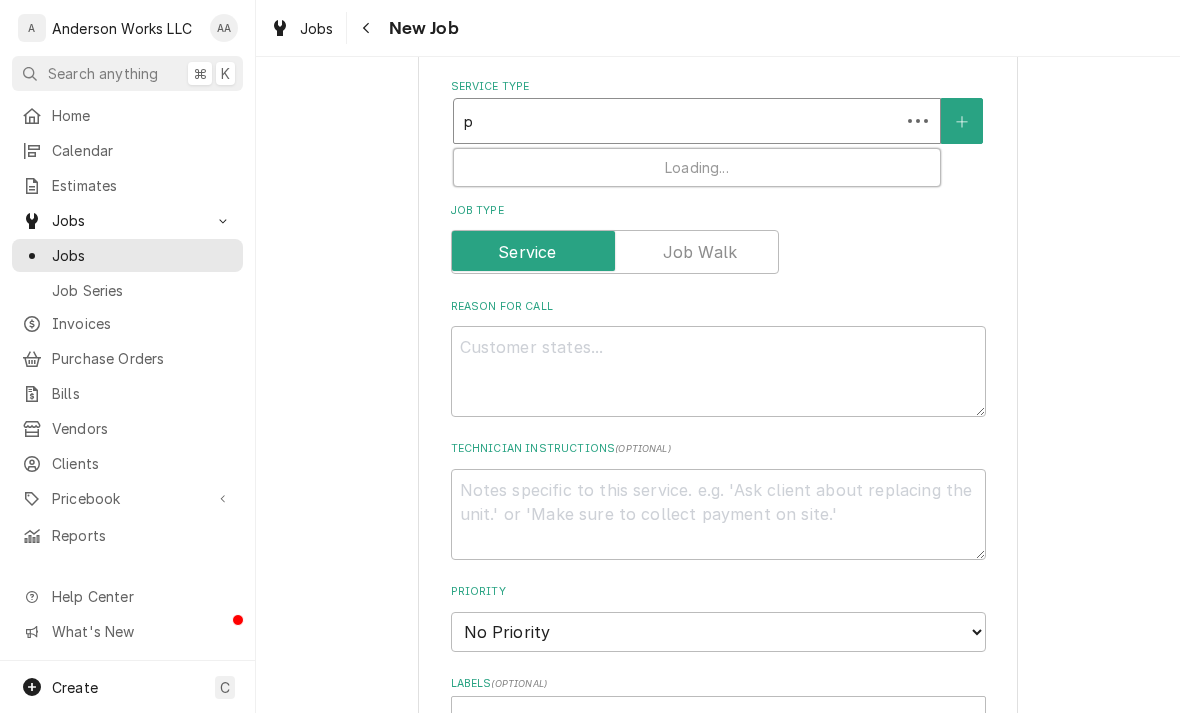 type on "pi" 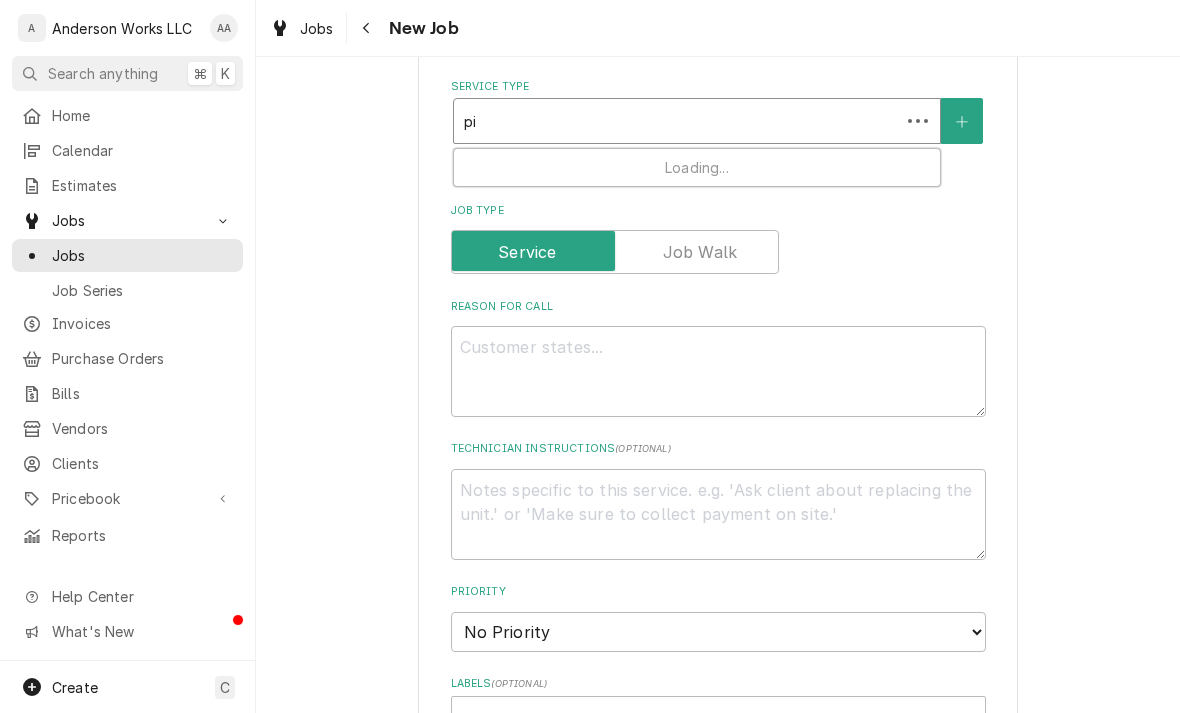 type on "x" 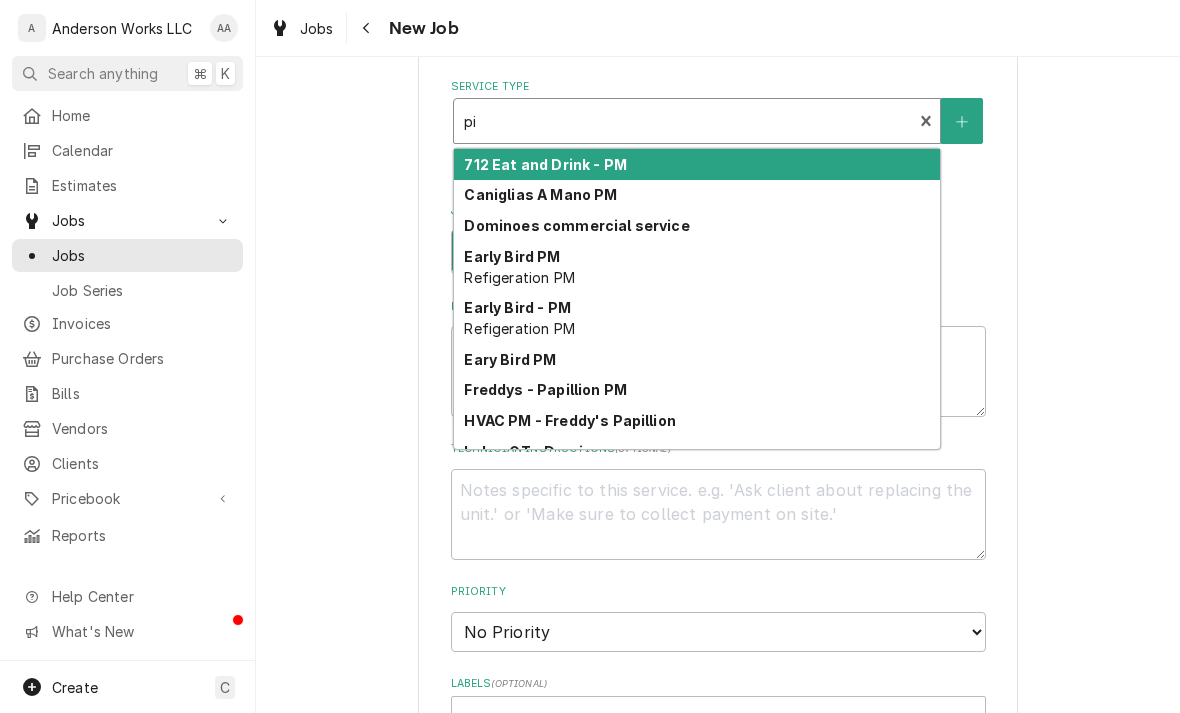 type on "pic" 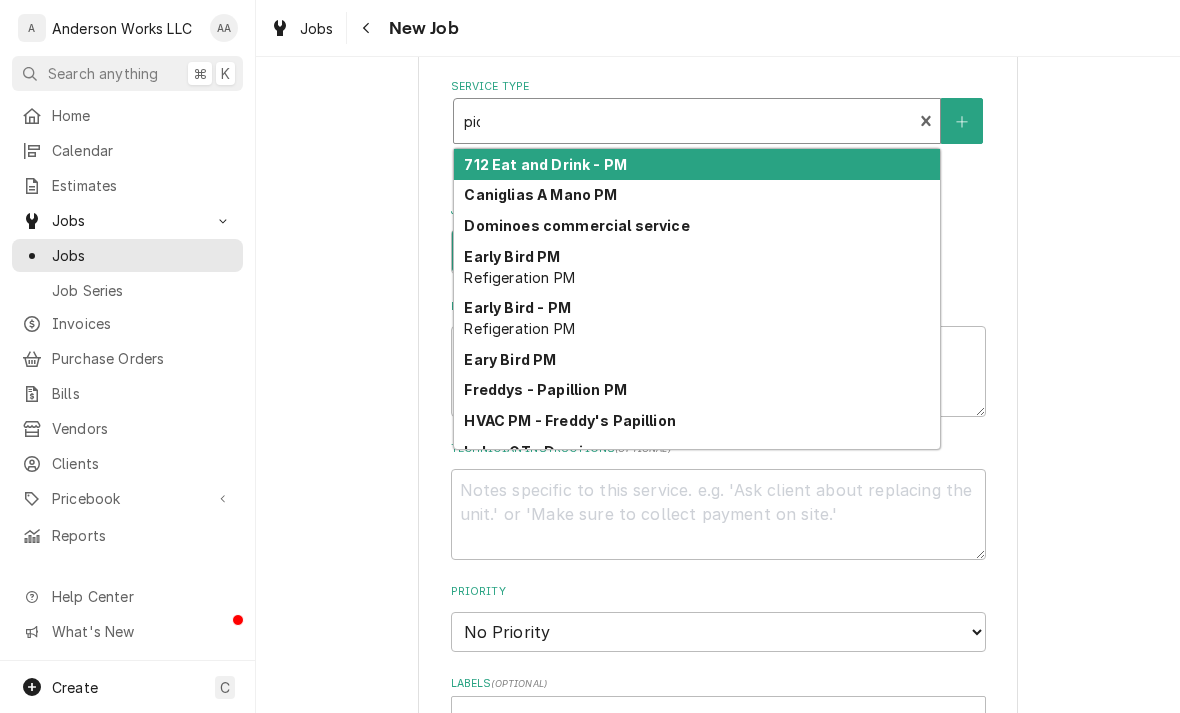 type on "x" 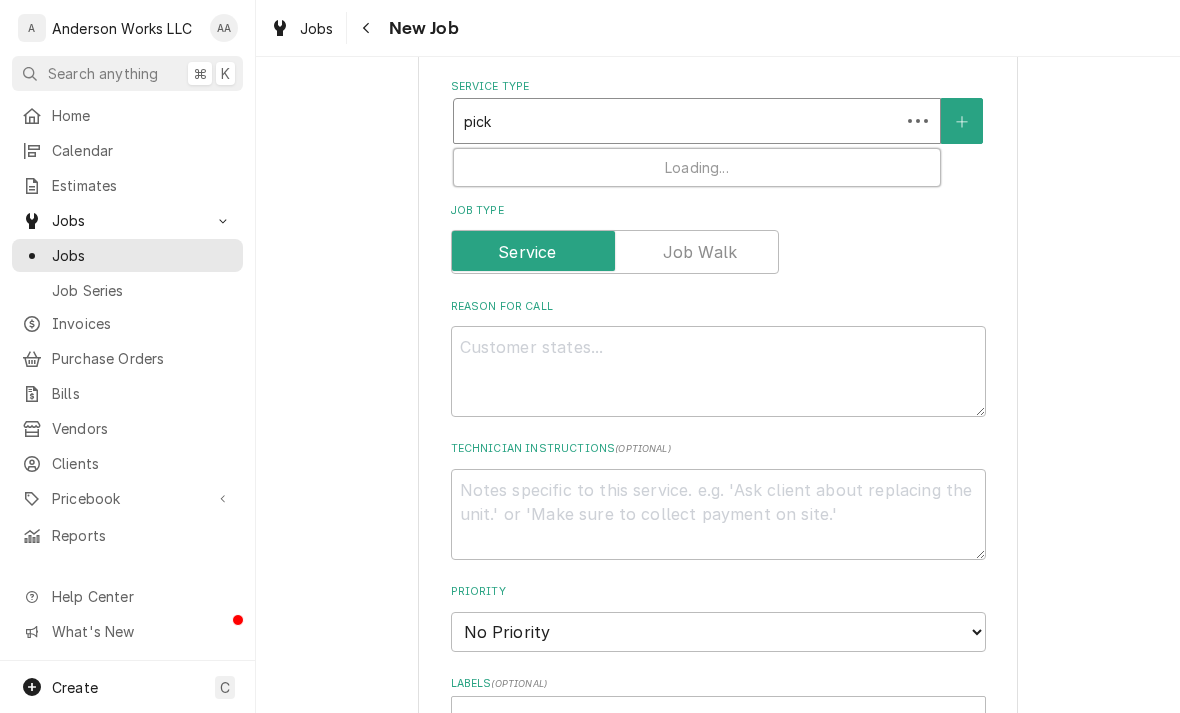 type on "pickl" 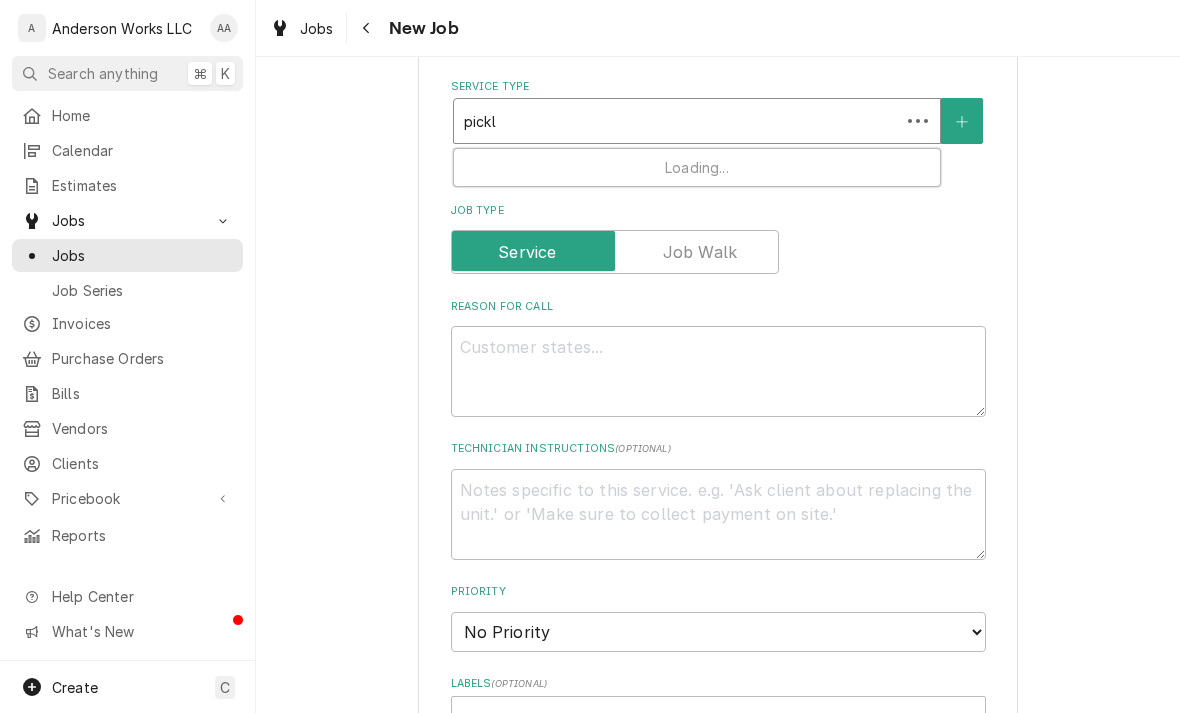 type on "x" 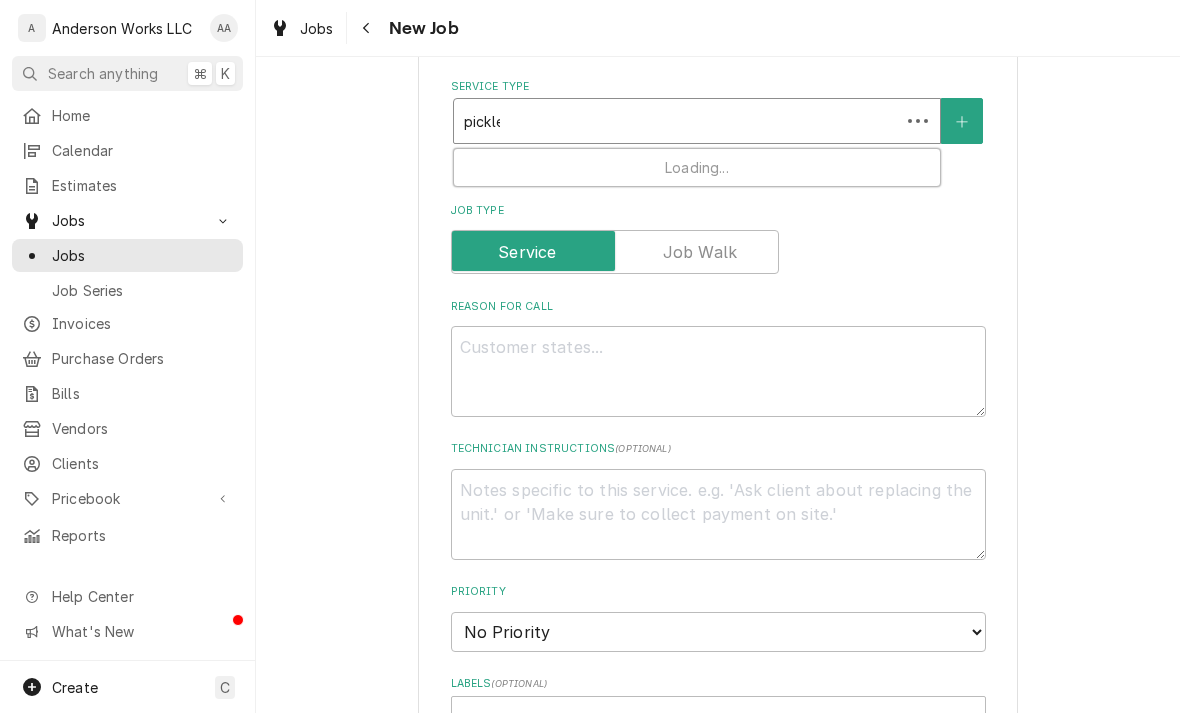 type on "x" 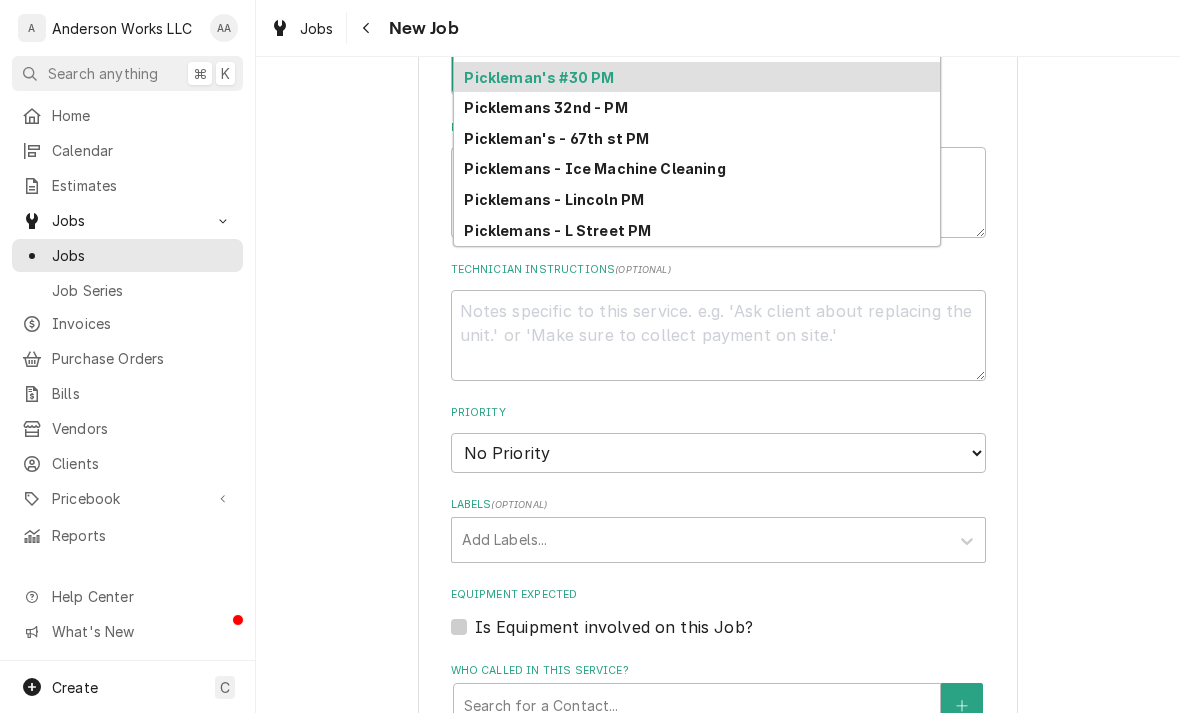 scroll, scrollTop: 838, scrollLeft: 0, axis: vertical 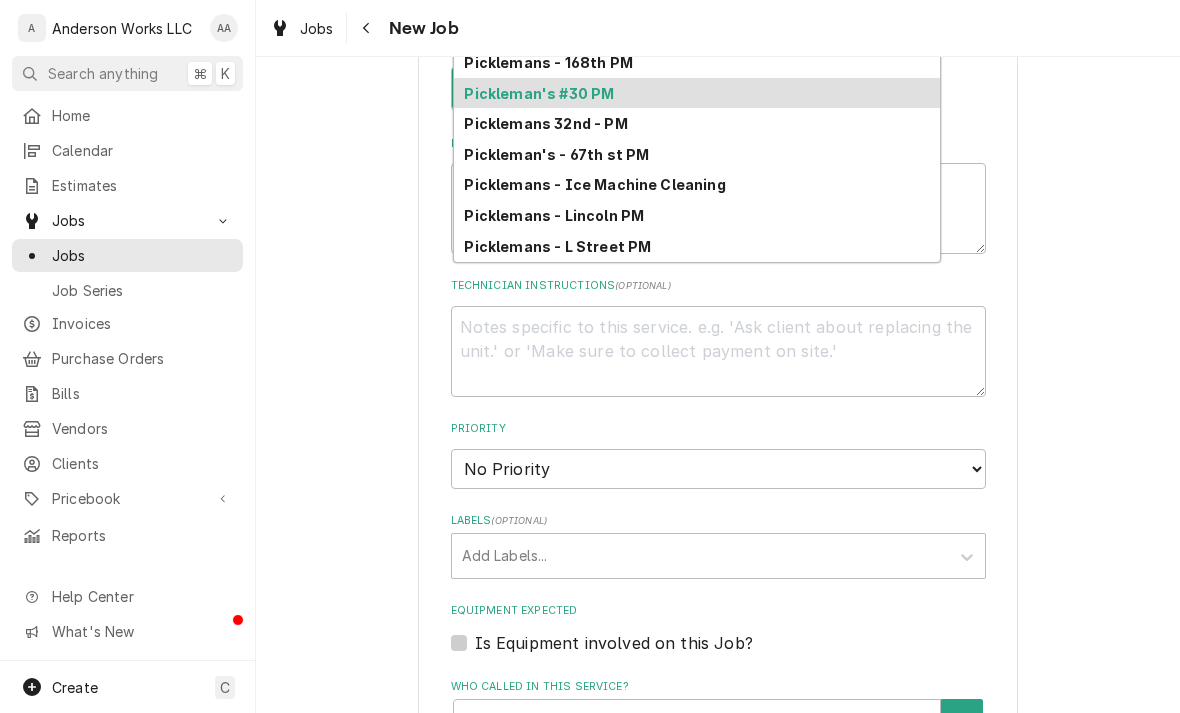 click on "Pickleman's #30 PM" at bounding box center [539, 93] 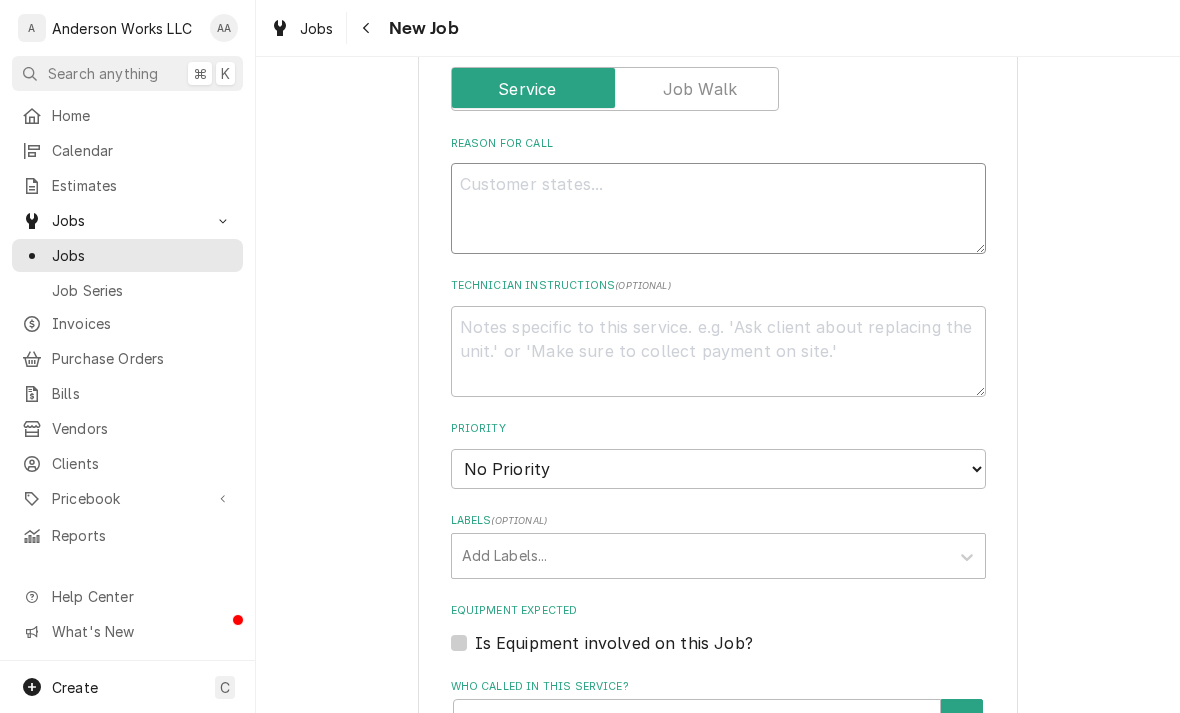 click on "Reason For Call" at bounding box center (718, 208) 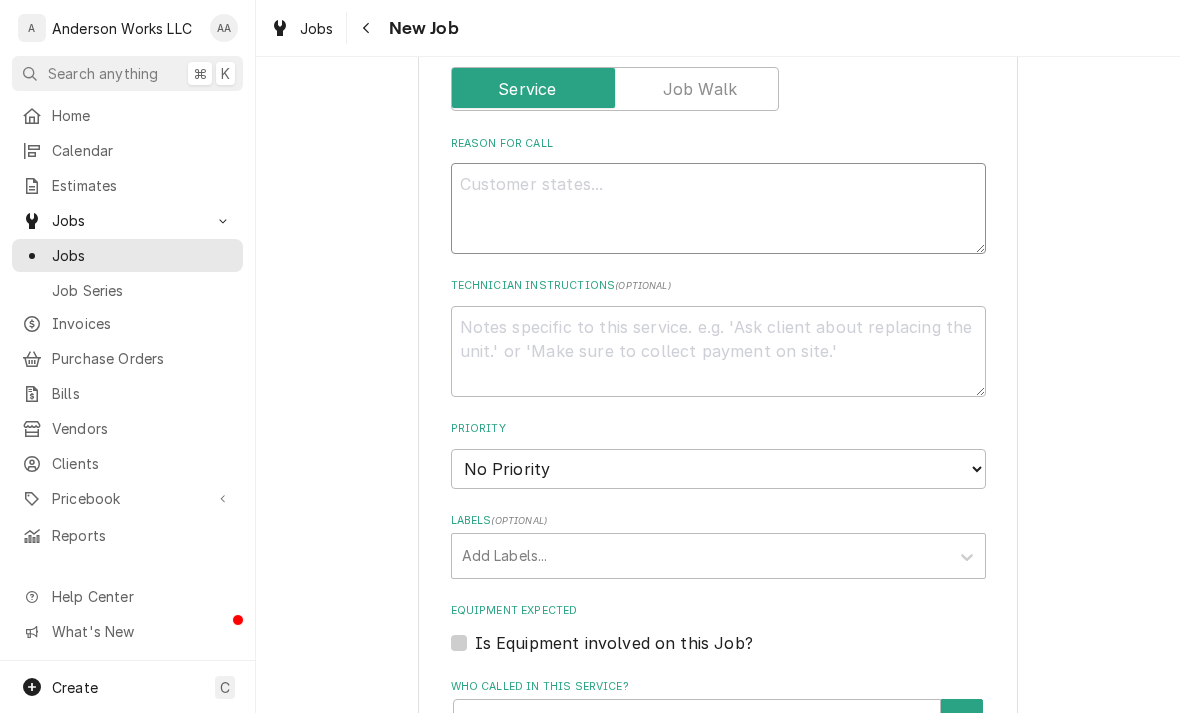 type on "x" 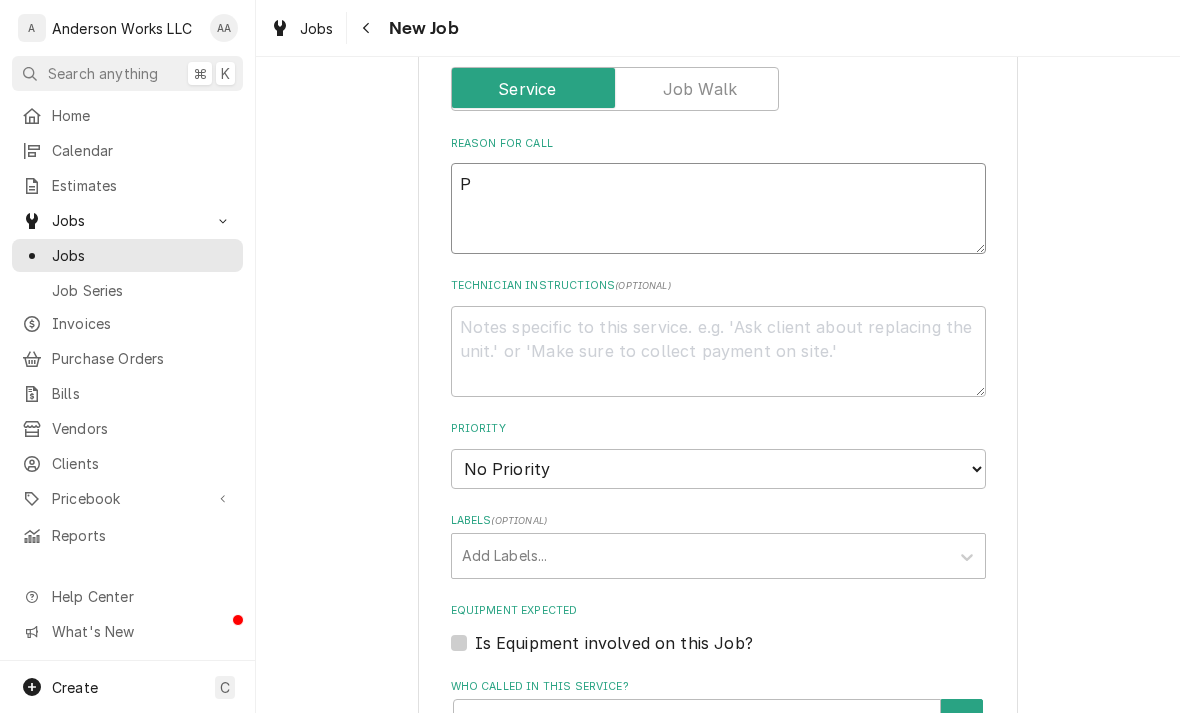 type on "PM" 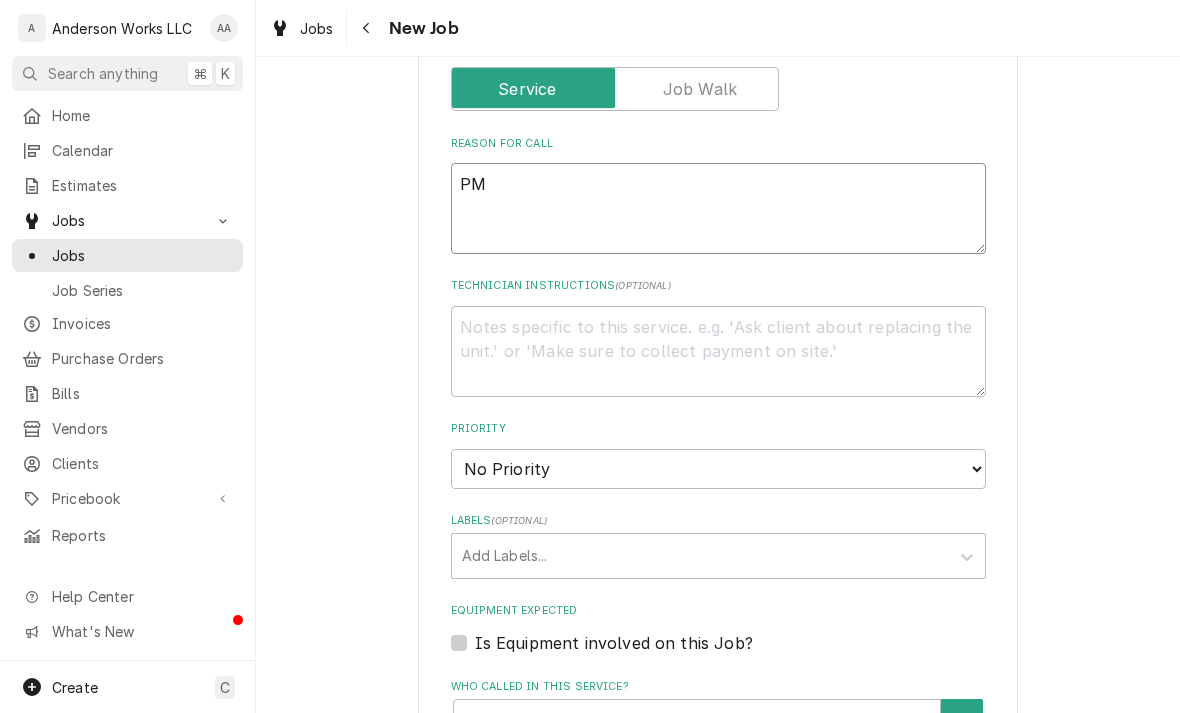 type on "x" 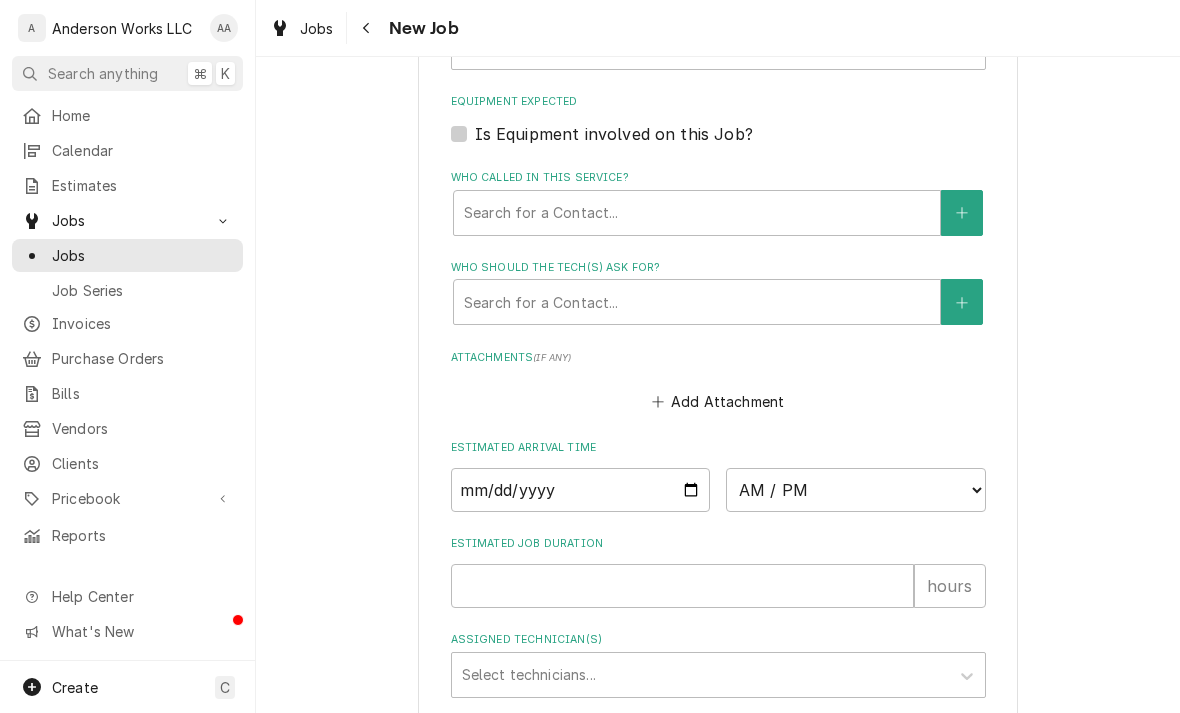 scroll, scrollTop: 1353, scrollLeft: 0, axis: vertical 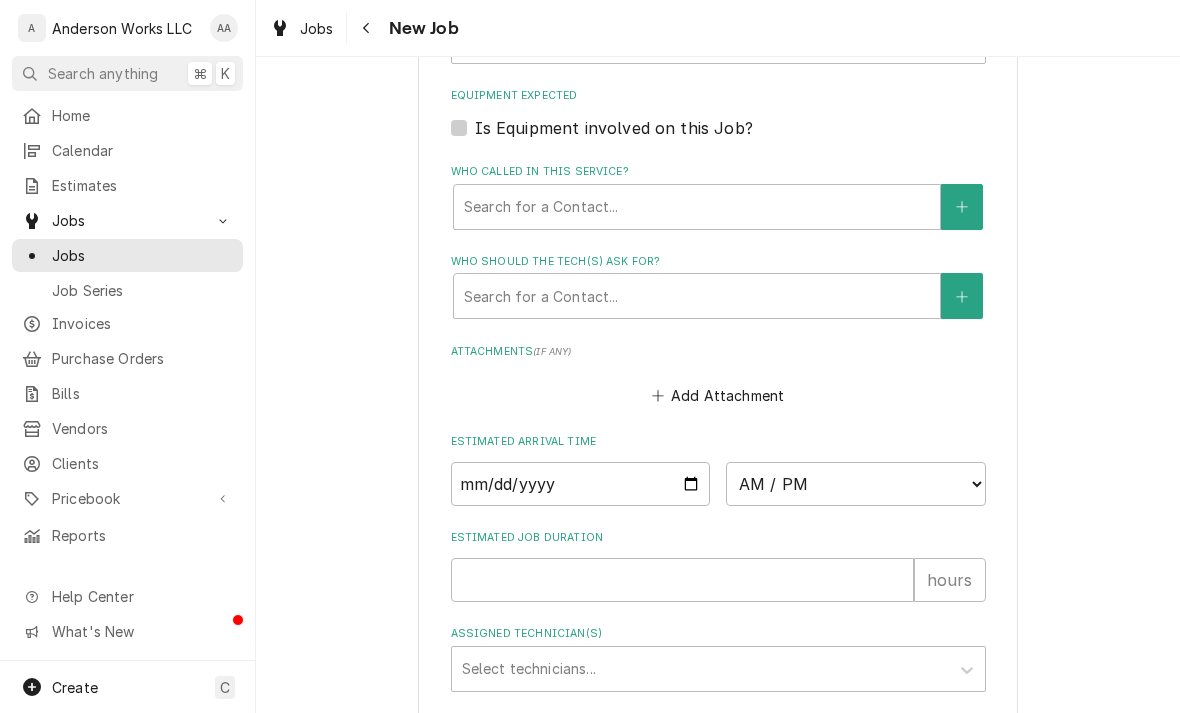 type on "PM" 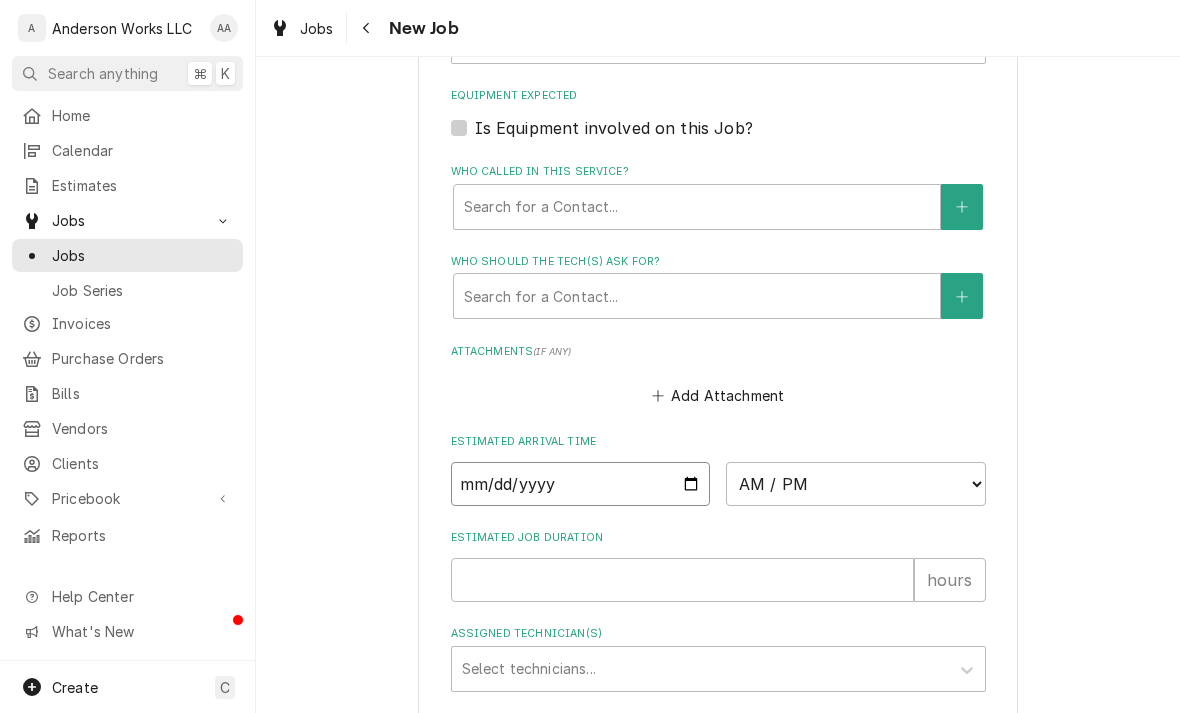 click at bounding box center (581, 484) 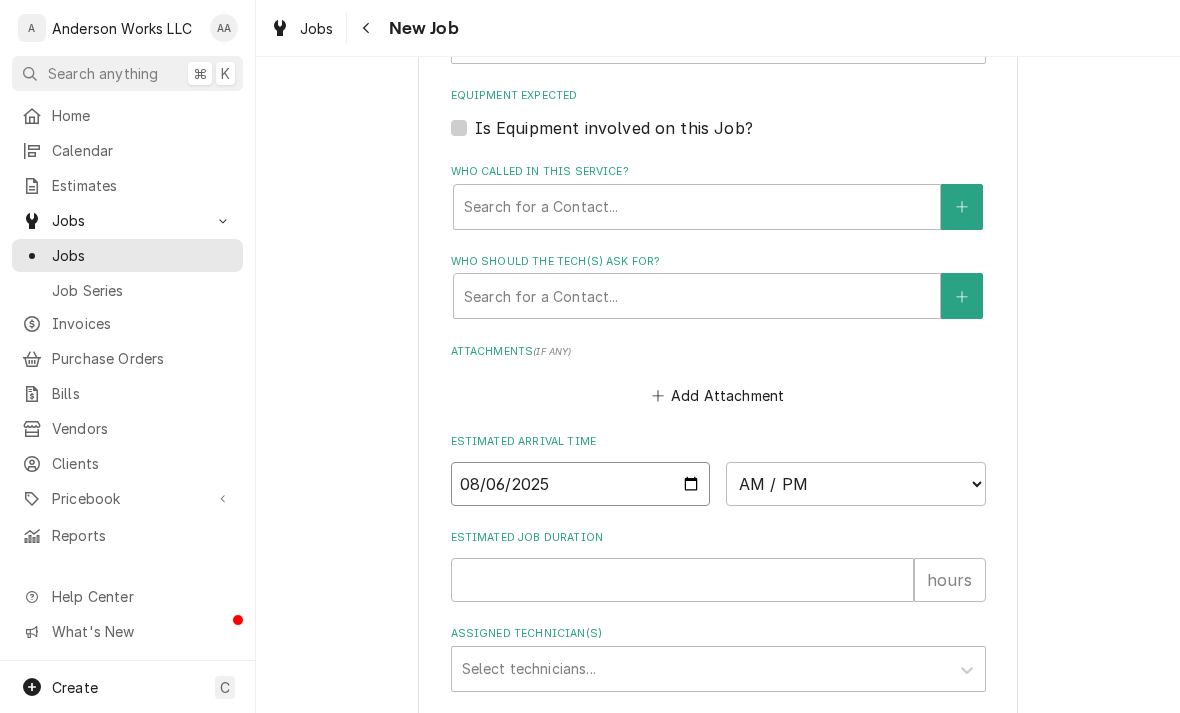 type on "x" 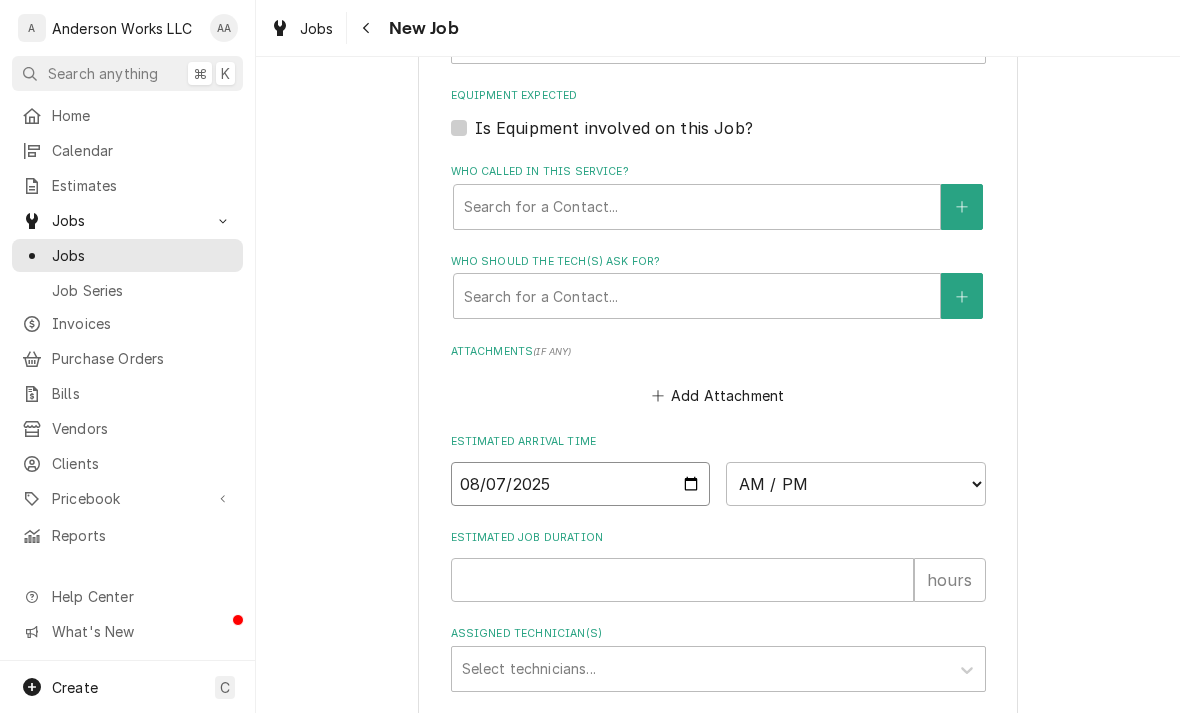 type on "x" 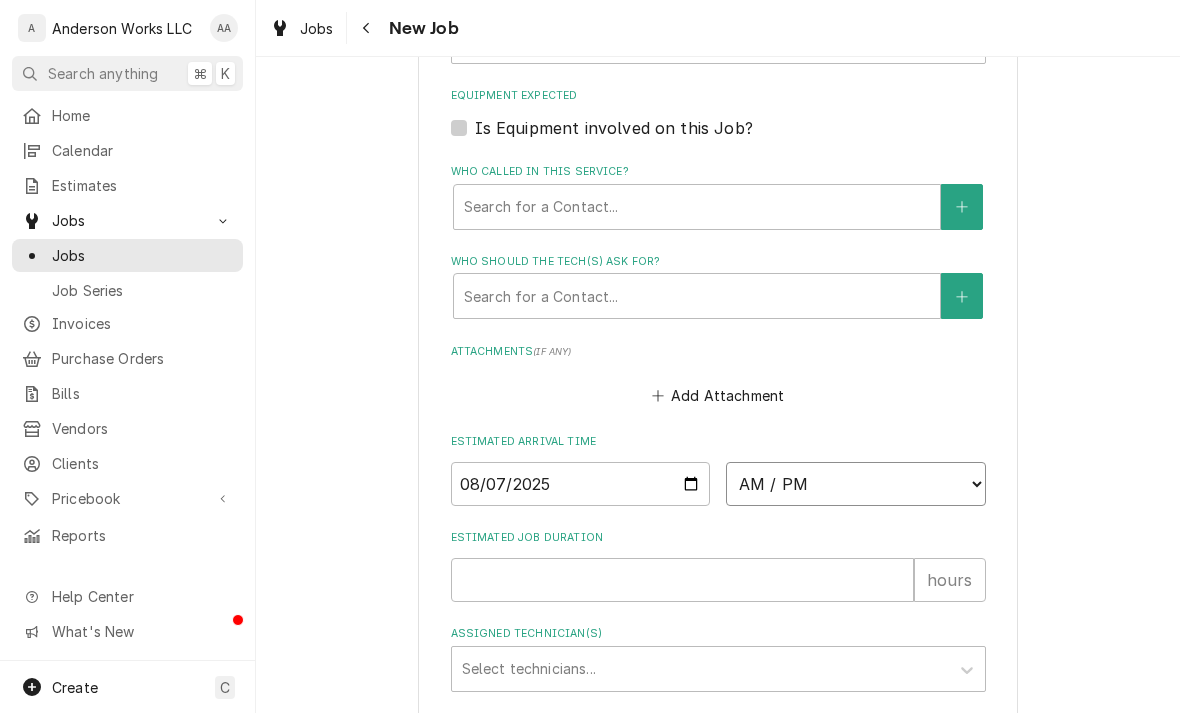click on "AM / PM 6:00 AM 6:15 AM 6:30 AM 6:45 AM 7:00 AM 7:15 AM 7:30 AM 7:45 AM 8:00 AM 8:15 AM 8:30 AM 8:45 AM 9:00 AM 9:15 AM 9:30 AM 9:45 AM 10:00 AM 10:15 AM 10:30 AM 10:45 AM 11:00 AM 11:15 AM 11:30 AM 11:45 AM 12:00 PM 12:15 PM 12:30 PM 12:45 PM 1:00 PM 1:15 PM 1:30 PM 1:45 PM 2:00 PM 2:15 PM 2:30 PM 2:45 PM 3:00 PM 3:15 PM 3:30 PM 3:45 PM 4:00 PM 4:15 PM 4:30 PM 4:45 PM 5:00 PM 5:15 PM 5:30 PM 5:45 PM 6:00 PM 6:15 PM 6:30 PM 6:45 PM 7:00 PM 7:15 PM 7:30 PM 7:45 PM 8:00 PM 8:15 PM 8:30 PM 8:45 PM 9:00 PM 9:15 PM 9:30 PM 9:45 PM 10:00 PM 10:15 PM 10:30 PM 10:45 PM 11:00 PM 11:15 PM 11:30 PM 11:45 PM 12:00 AM 12:15 AM 12:30 AM 12:45 AM 1:00 AM 1:15 AM 1:30 AM 1:45 AM 2:00 AM 2:15 AM 2:30 AM 2:45 AM 3:00 AM 3:15 AM 3:30 AM 3:45 AM 4:00 AM 4:15 AM 4:30 AM 4:45 AM 5:00 AM 5:15 AM 5:30 AM 5:45 AM" at bounding box center (856, 484) 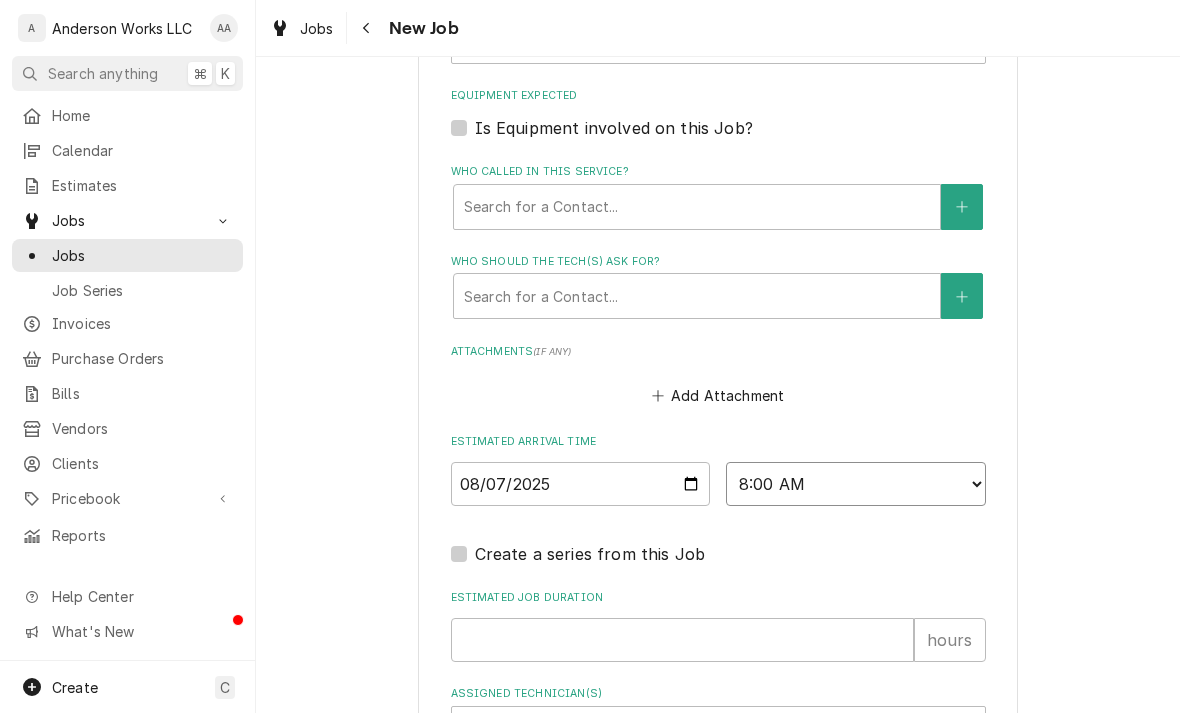 type on "x" 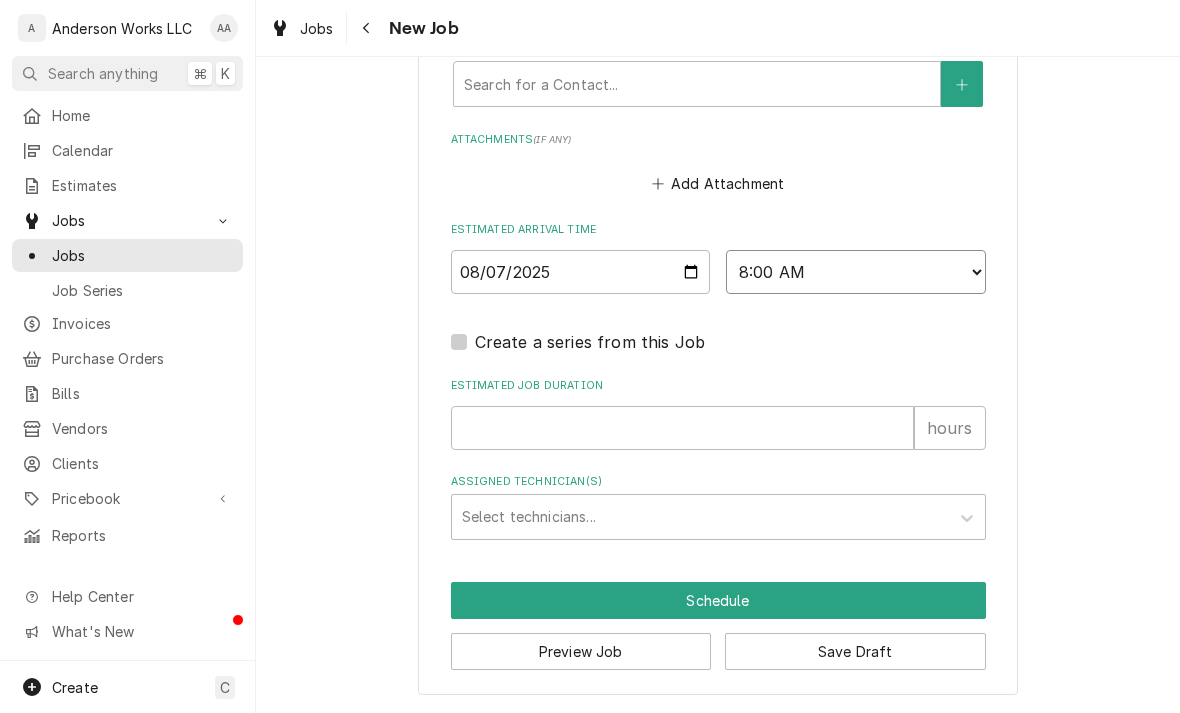 scroll, scrollTop: 1569, scrollLeft: 0, axis: vertical 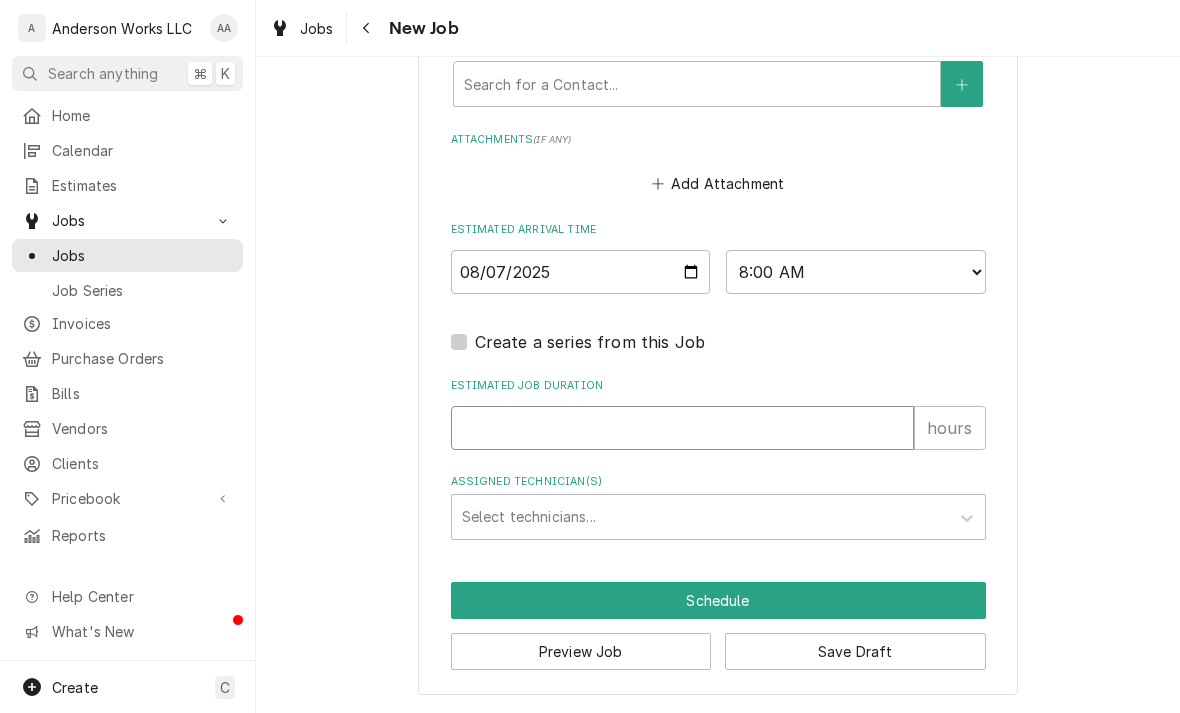 click on "Estimated Job Duration" at bounding box center (682, 428) 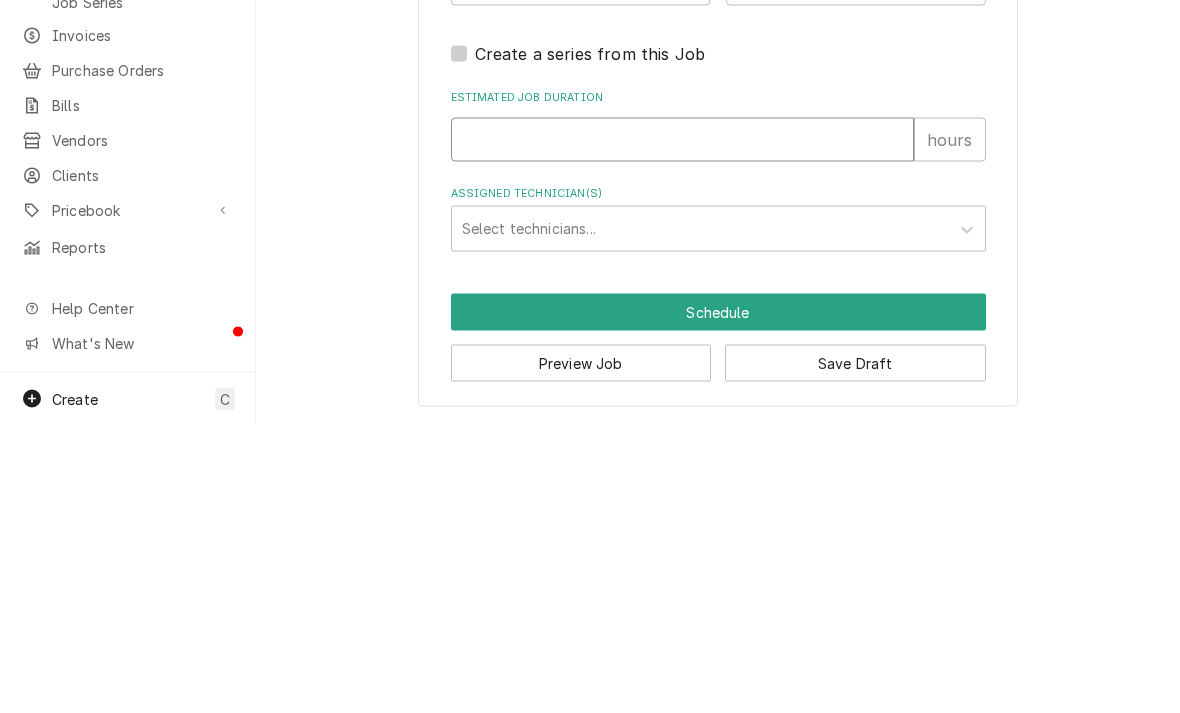 type on "2" 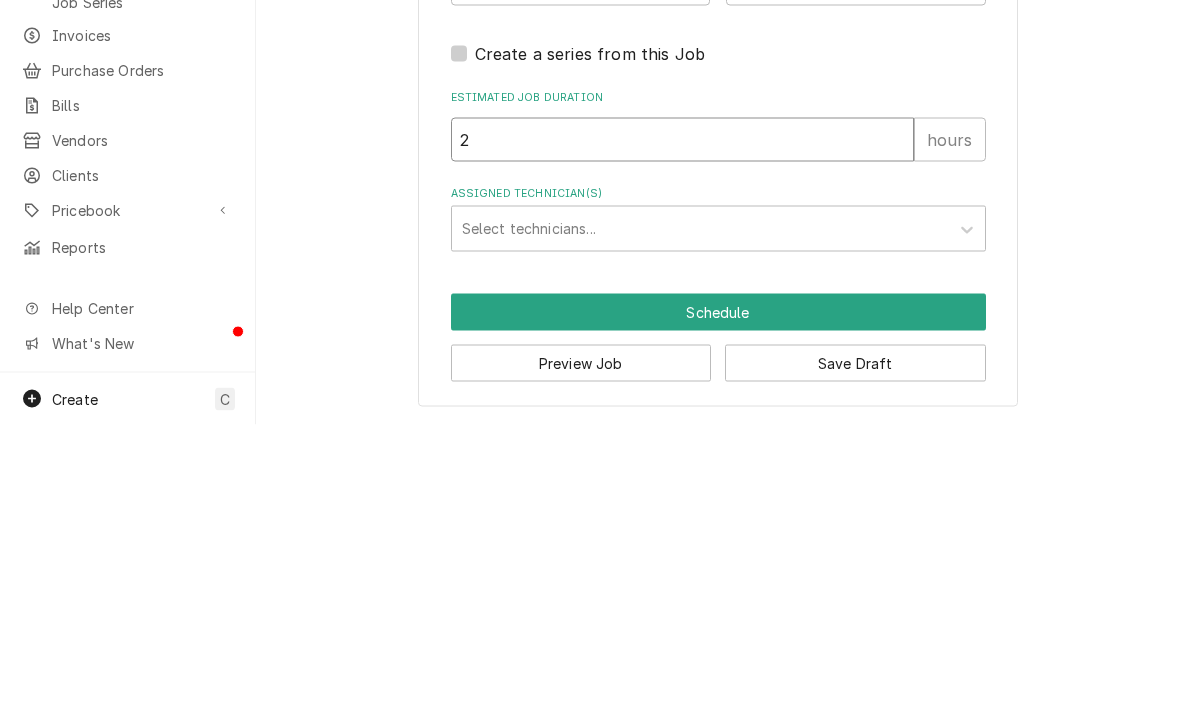type on "x" 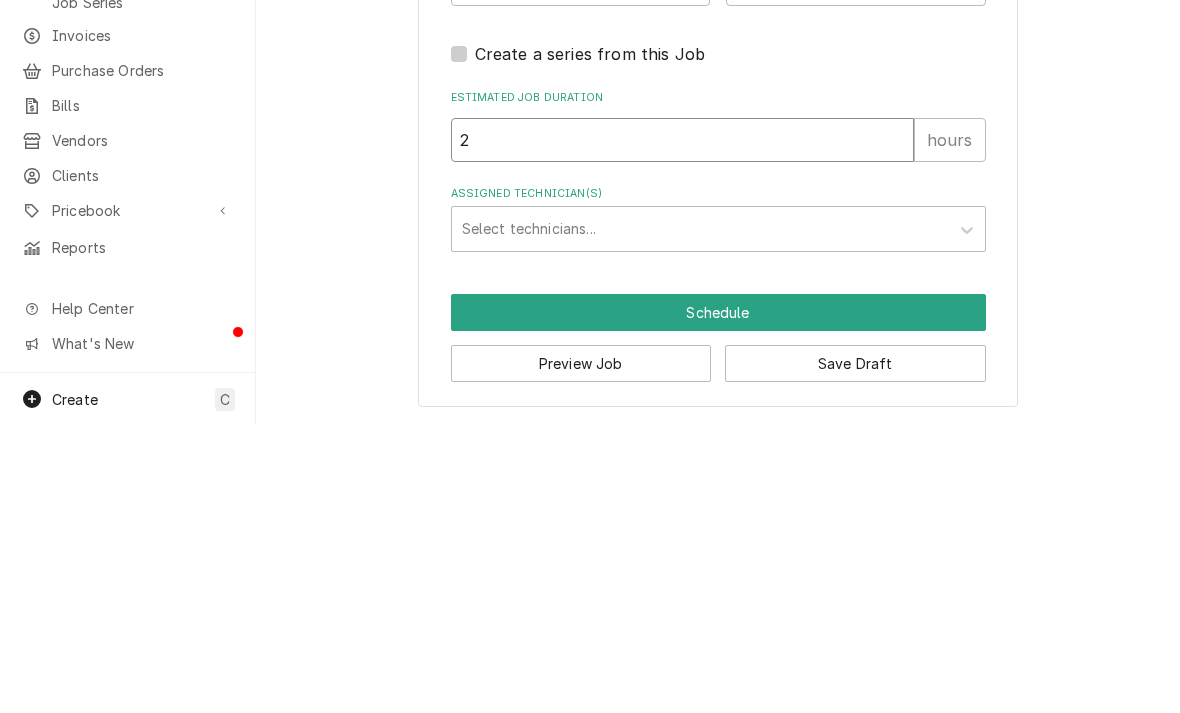type on "2" 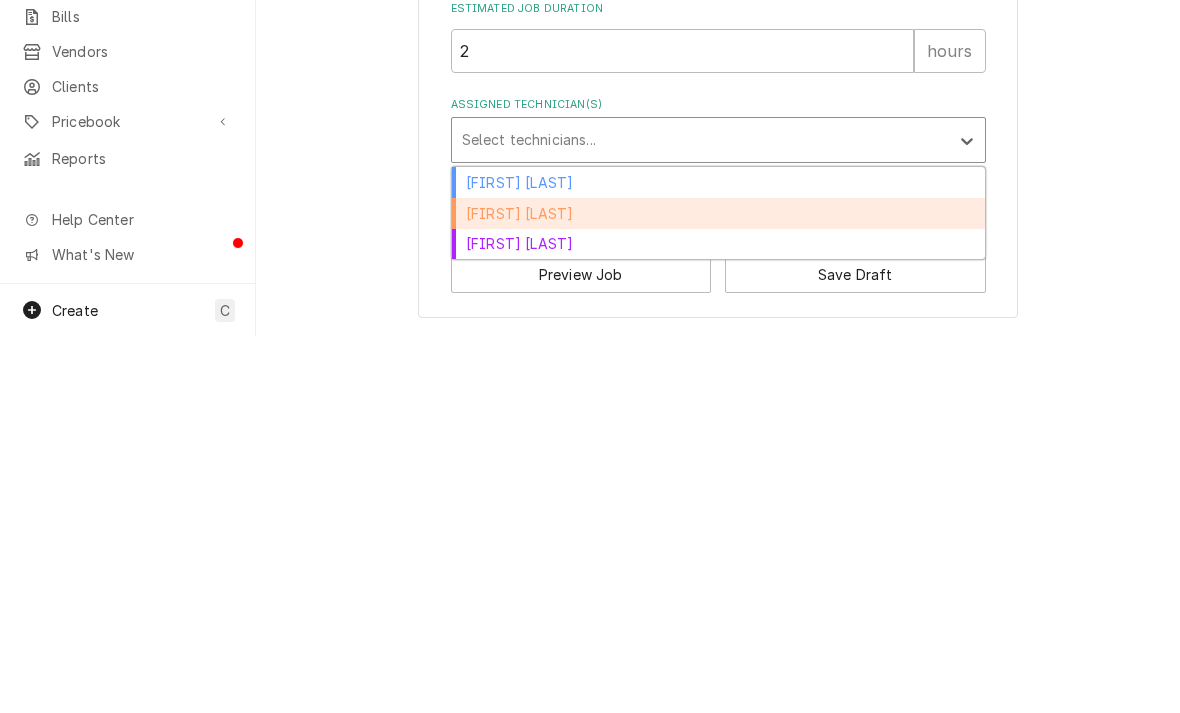 click on "[FIRST] [LAST]" at bounding box center (718, 590) 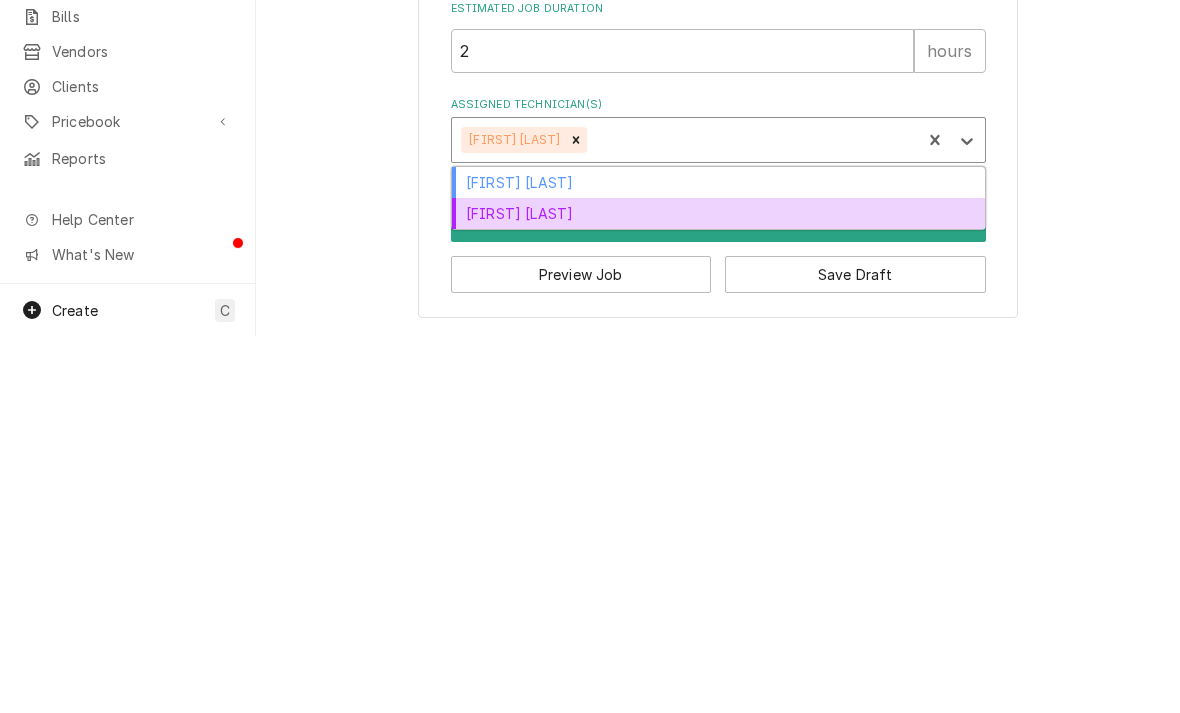 click on "[FIRST] [LAST]" at bounding box center (718, 590) 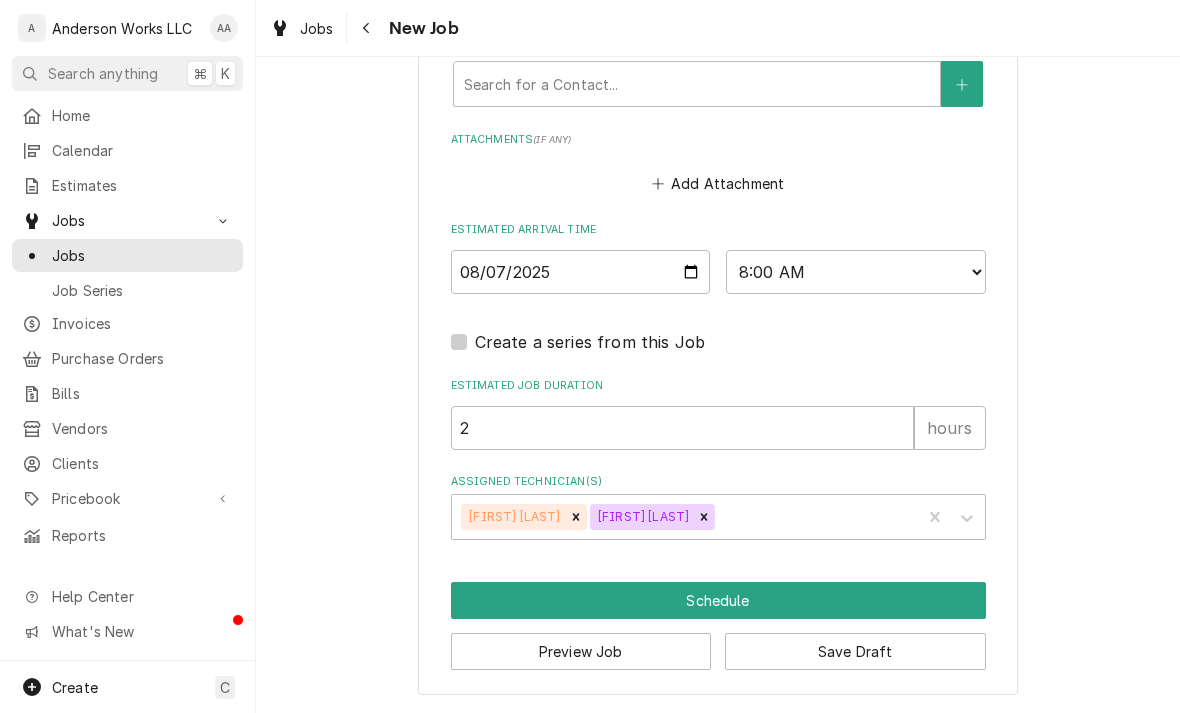 click on "Schedule" at bounding box center (718, 600) 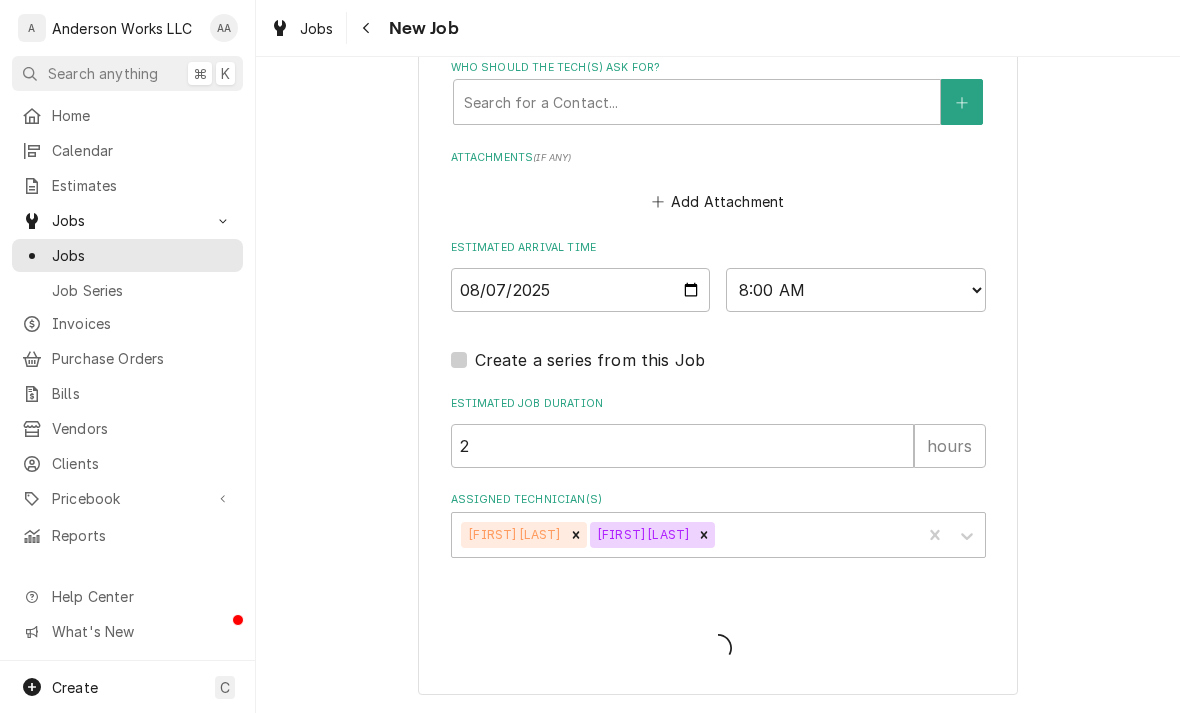 type on "x" 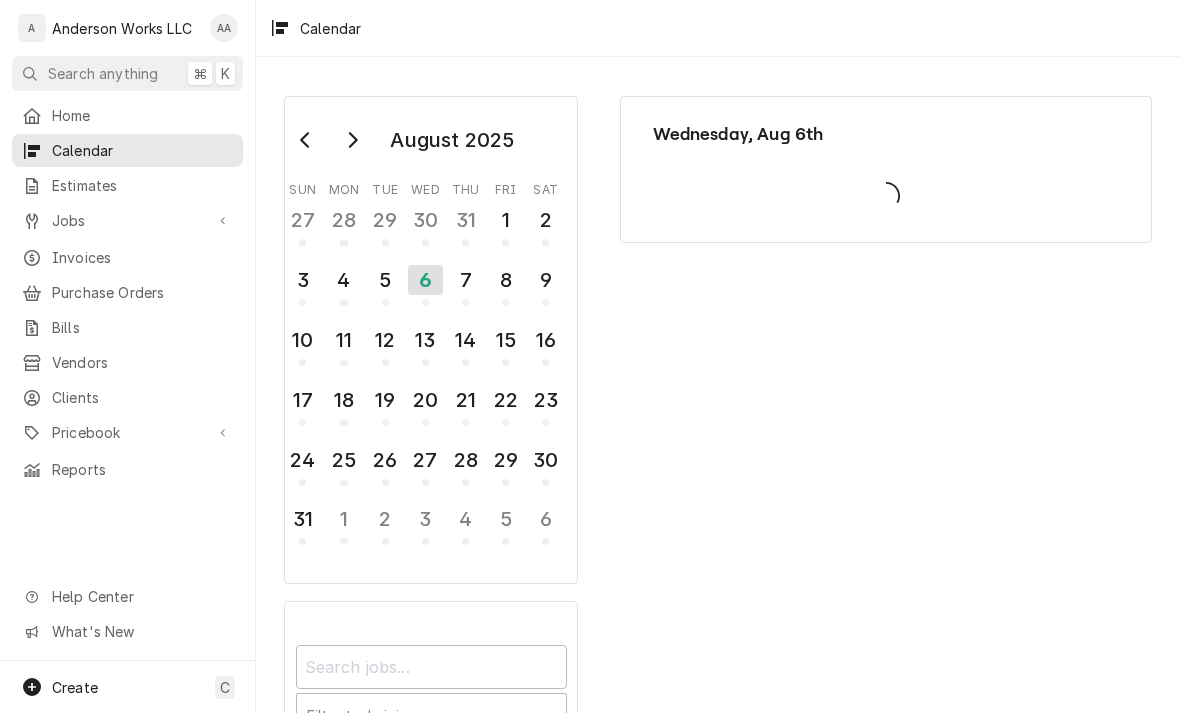 scroll, scrollTop: 0, scrollLeft: 0, axis: both 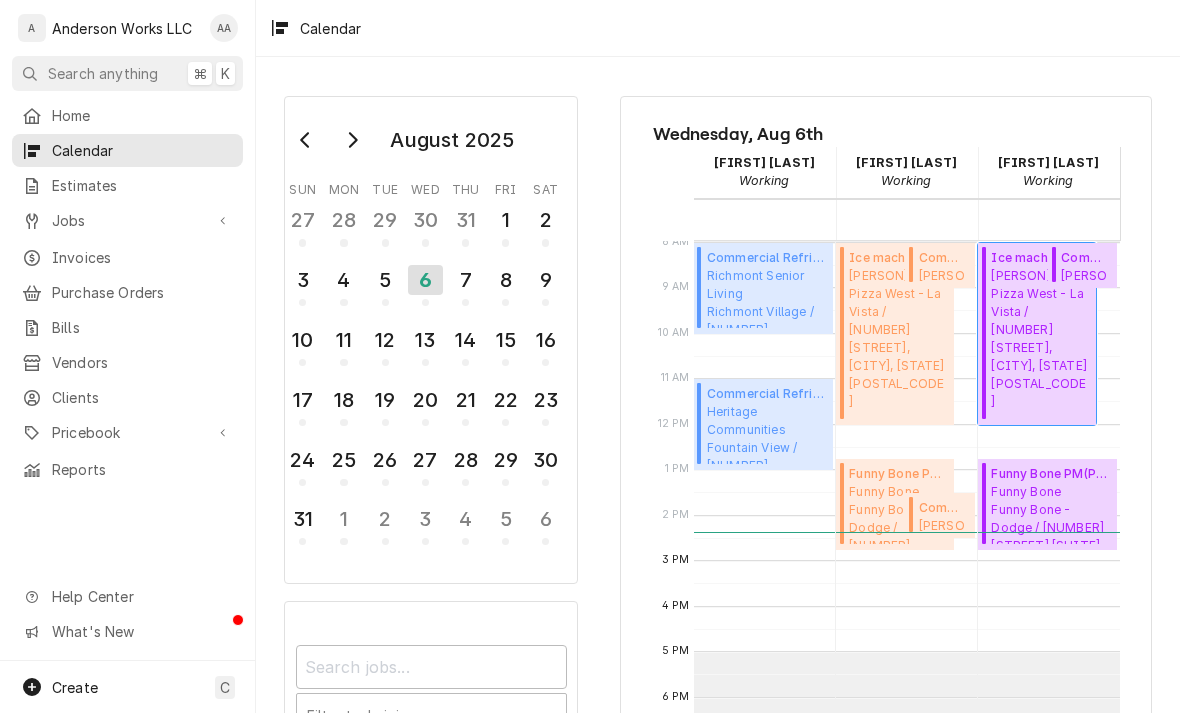 click on "[PERSON] Pizza West - La Vista / [NUMBER] [STREET], [CITY], [STATE] [POSTAL_CODE]" at bounding box center (1040, 339) 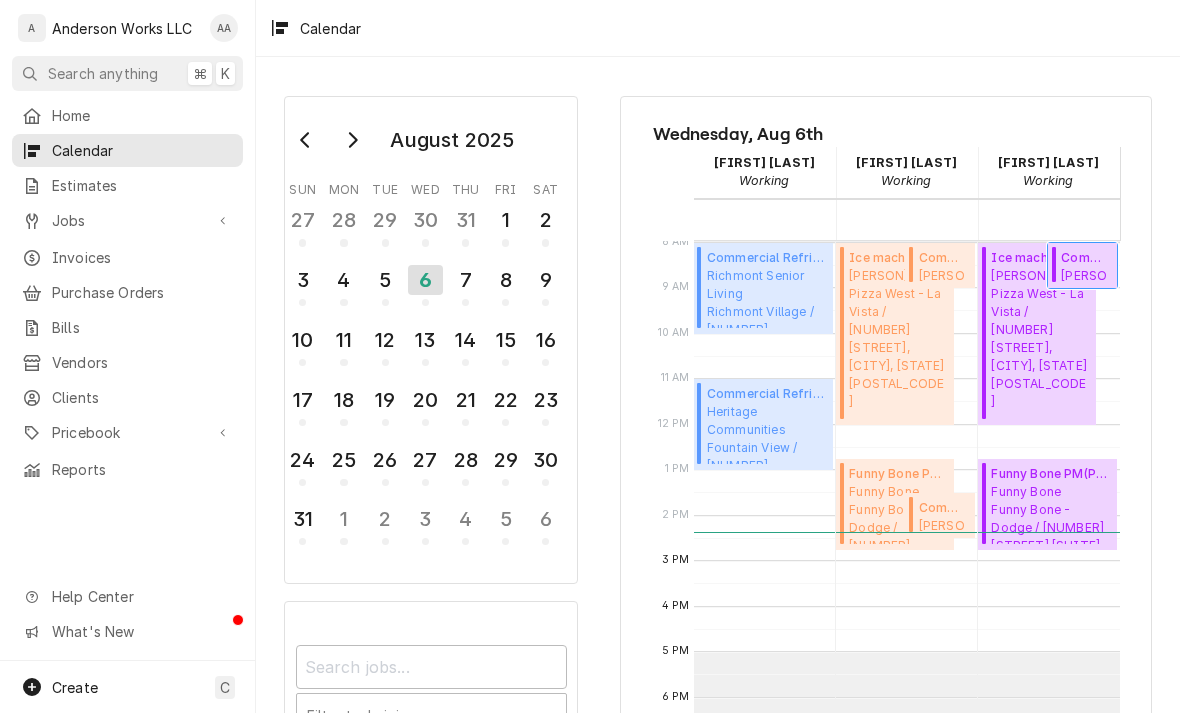 click on "Holly Purcell Pizza West - La Vista / 12040 McDermott Plz, La Vista, NE 68128" at bounding box center (1086, 275) 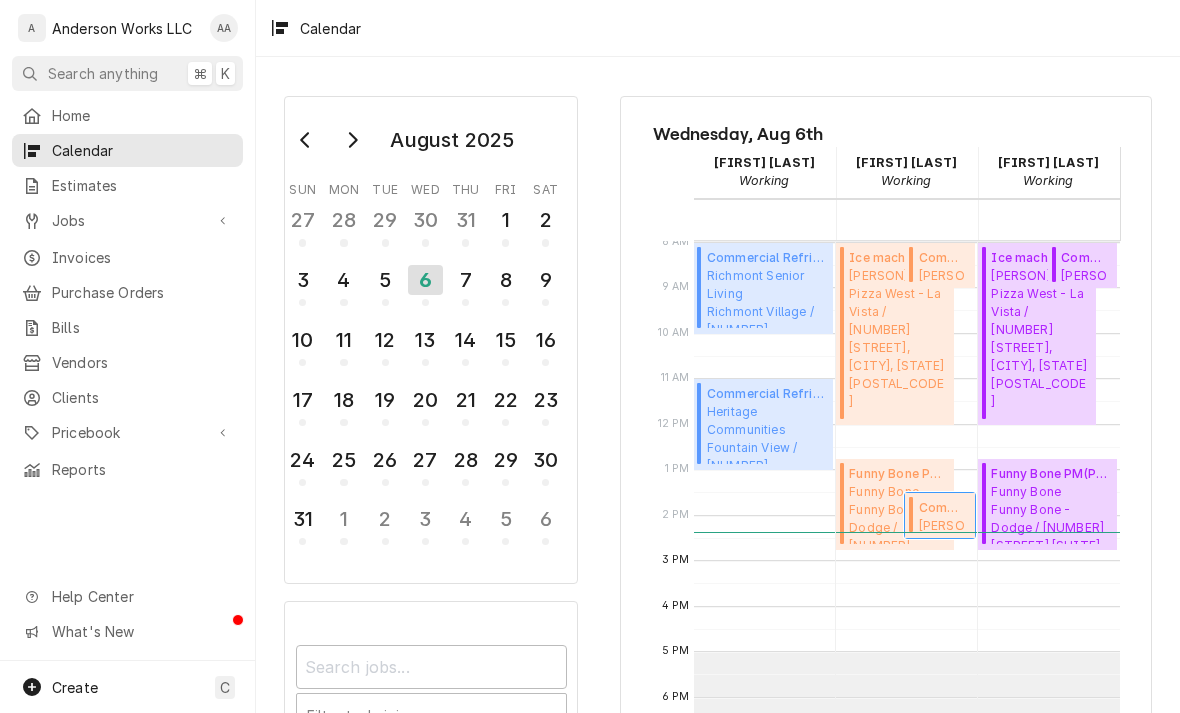 click on "Holly Purcell Pizza West - Maple / 12301 W Maple Rd, Omaha, NE 68164" at bounding box center (944, 525) 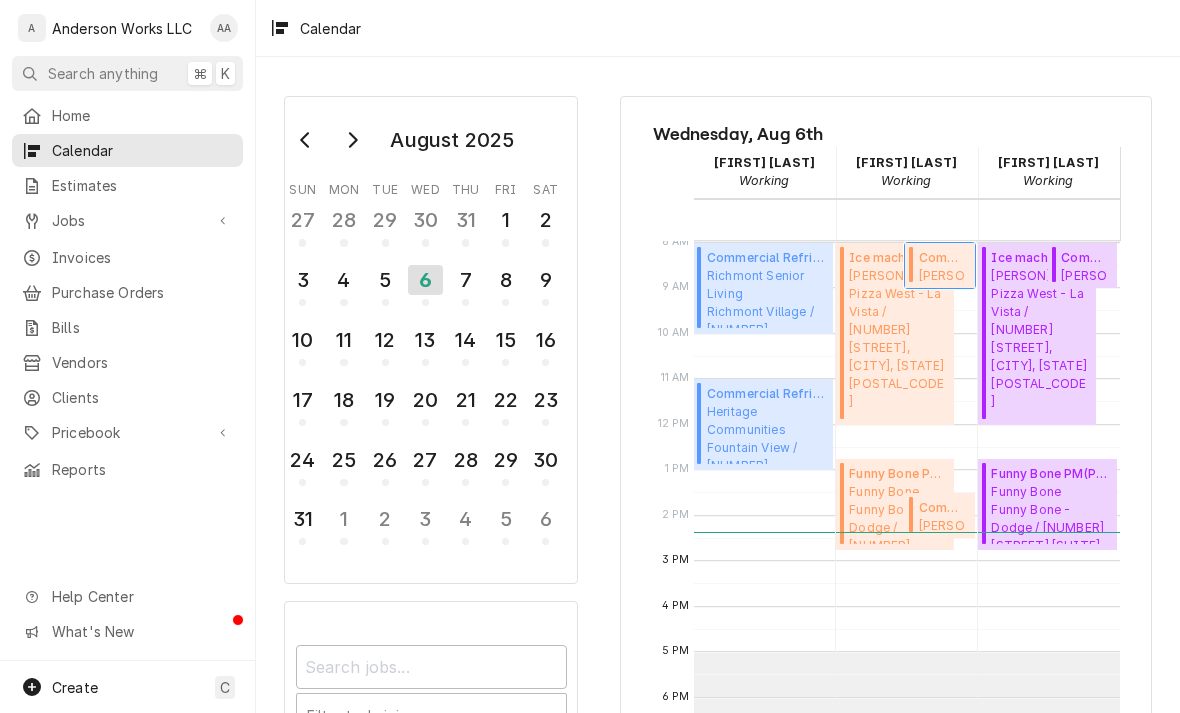 click on "Commercial Refrigeration Service  ( Uninvoiced )" at bounding box center [944, 258] 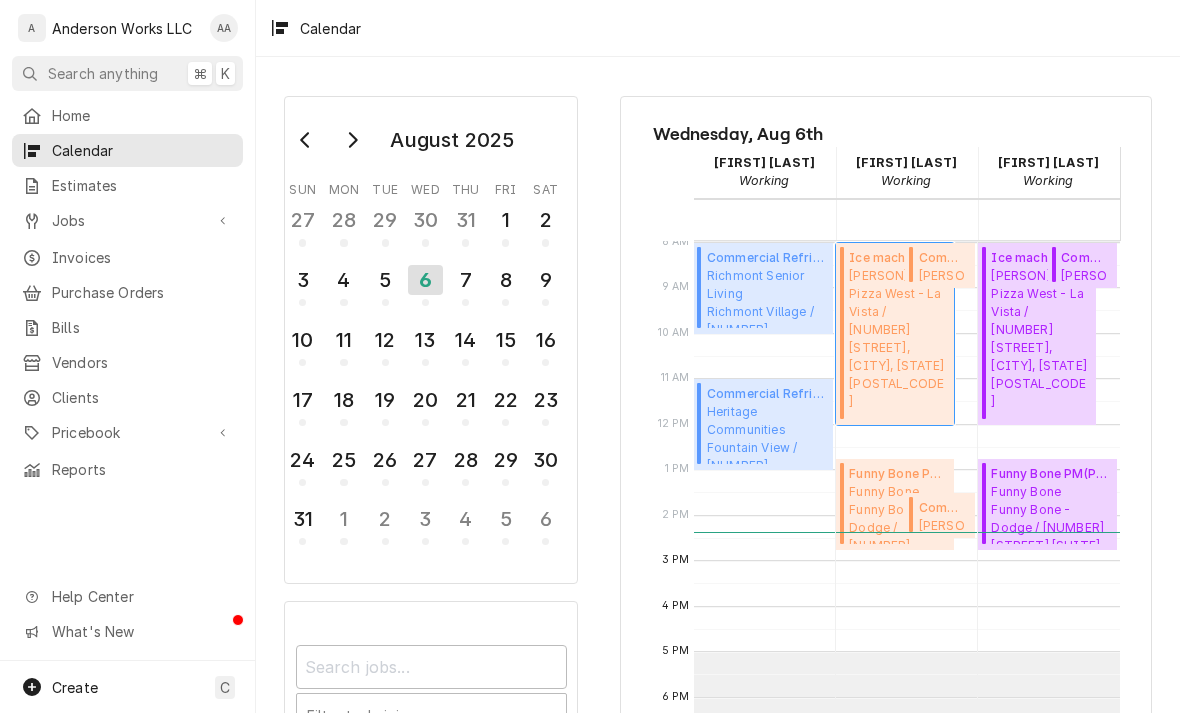 click on "Holly Purcell Pizza West - La Vista / 12040 McDermott Plz, La Vista, NE 68128" at bounding box center [898, 339] 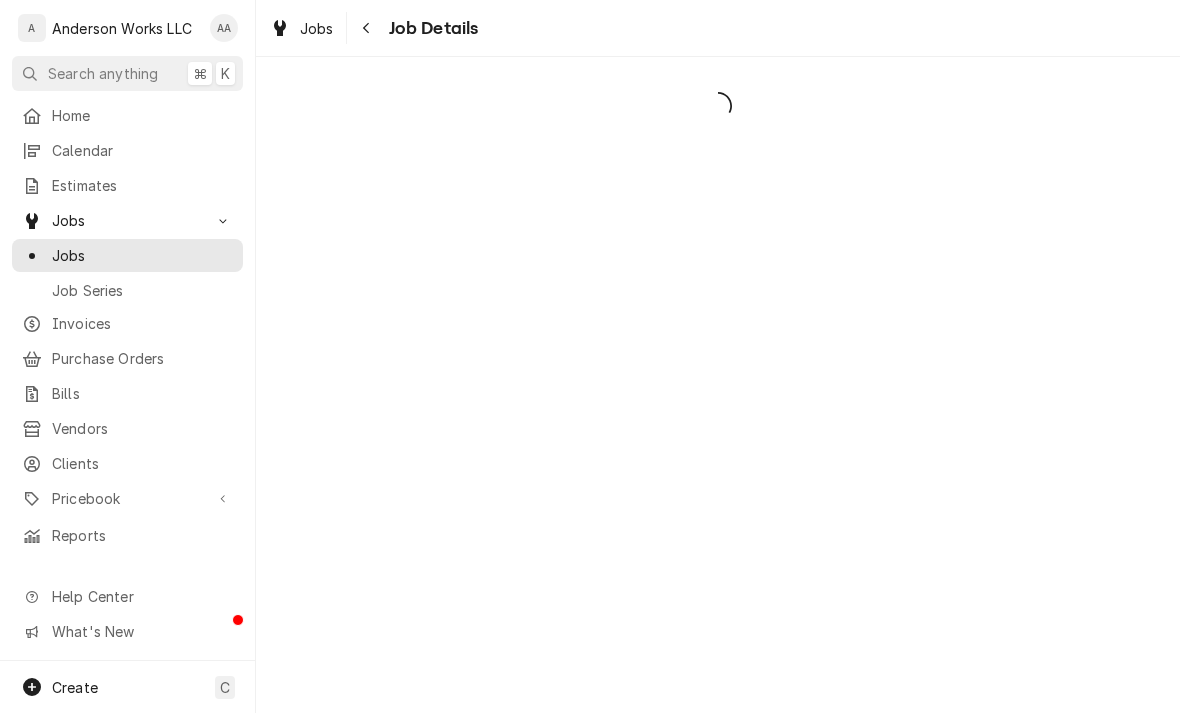 scroll, scrollTop: 0, scrollLeft: 0, axis: both 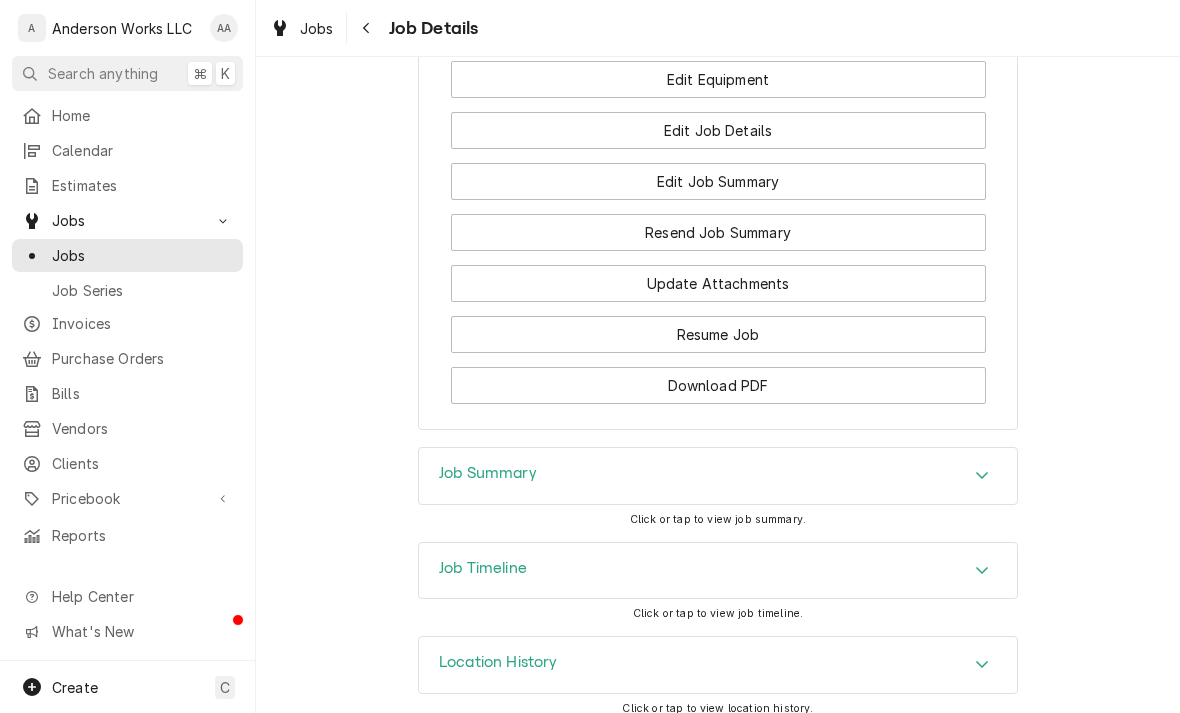 click on "Job Summary" at bounding box center (488, 473) 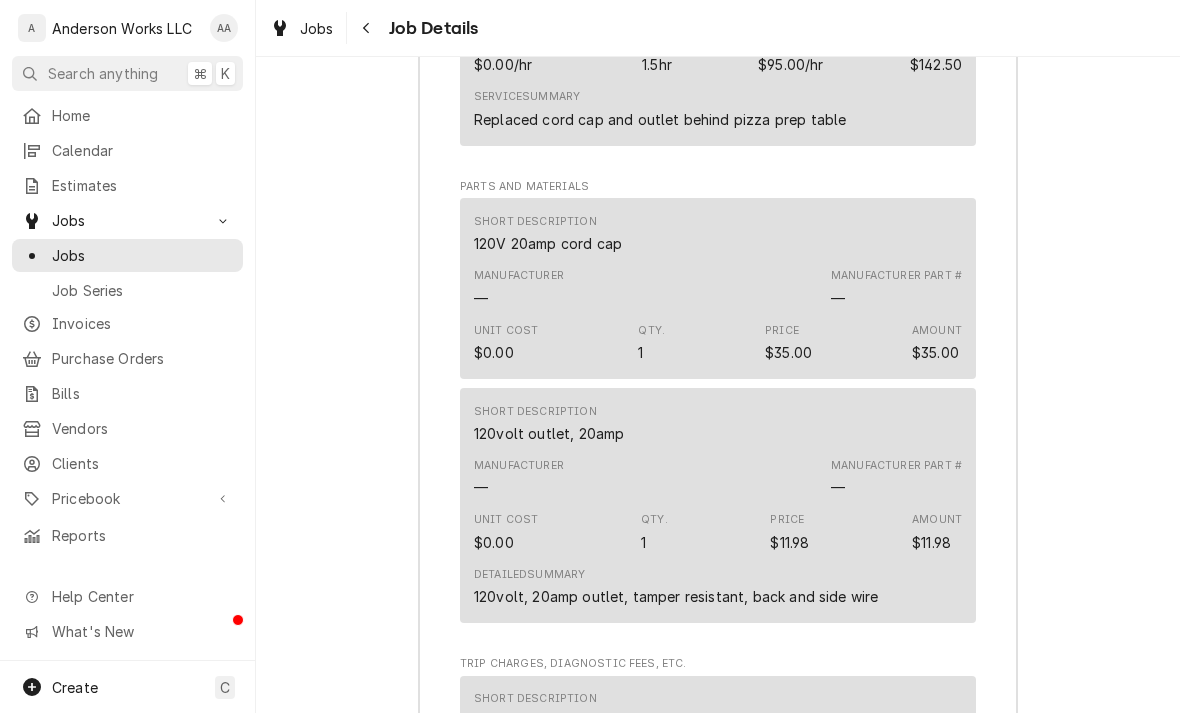 scroll, scrollTop: 2311, scrollLeft: 0, axis: vertical 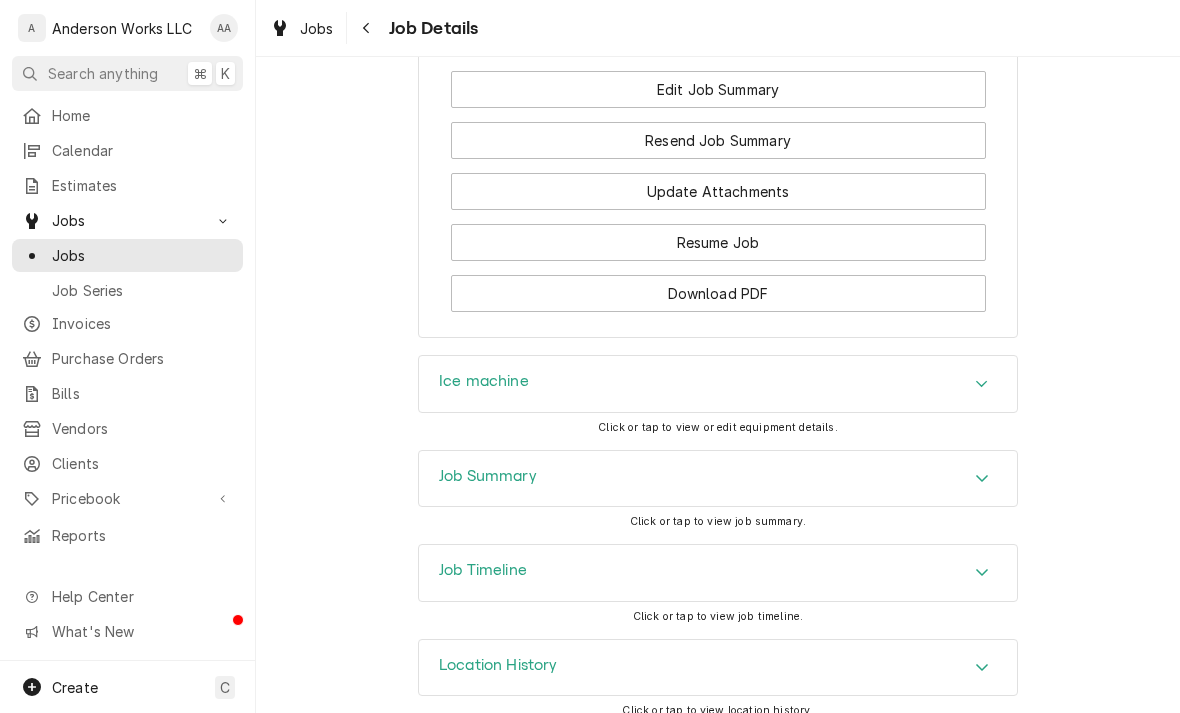 click on "Job Summary" at bounding box center (488, 476) 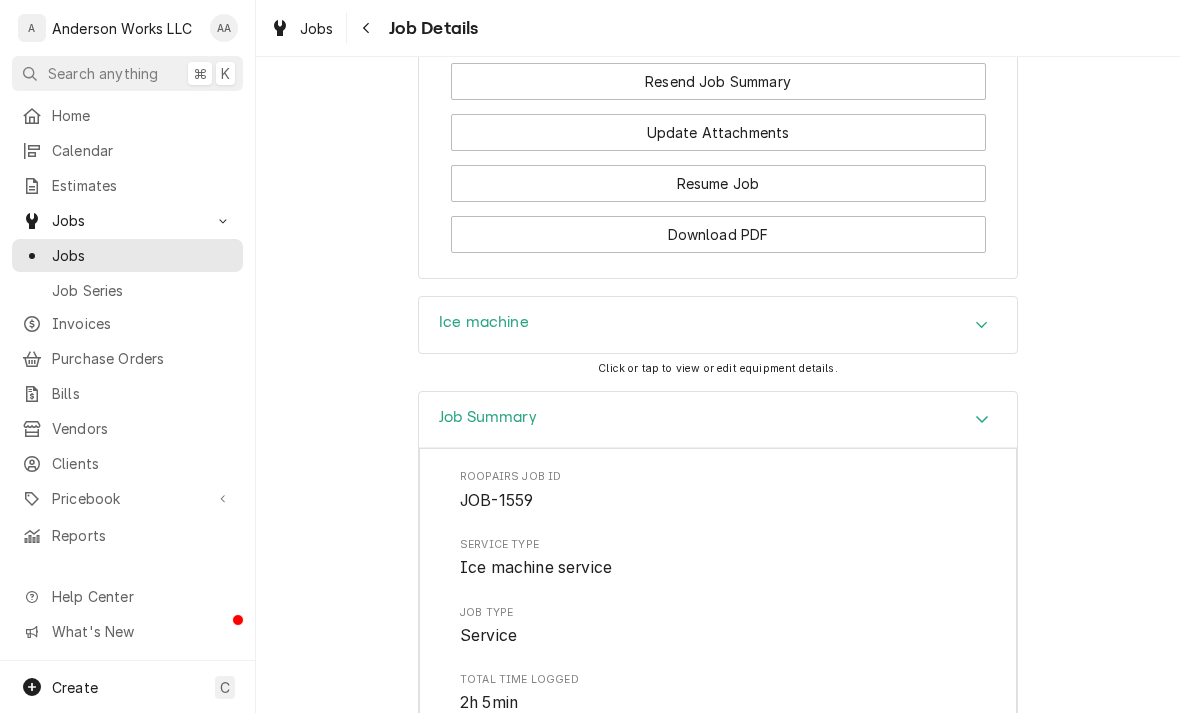 click on "Job Summary" at bounding box center (488, 417) 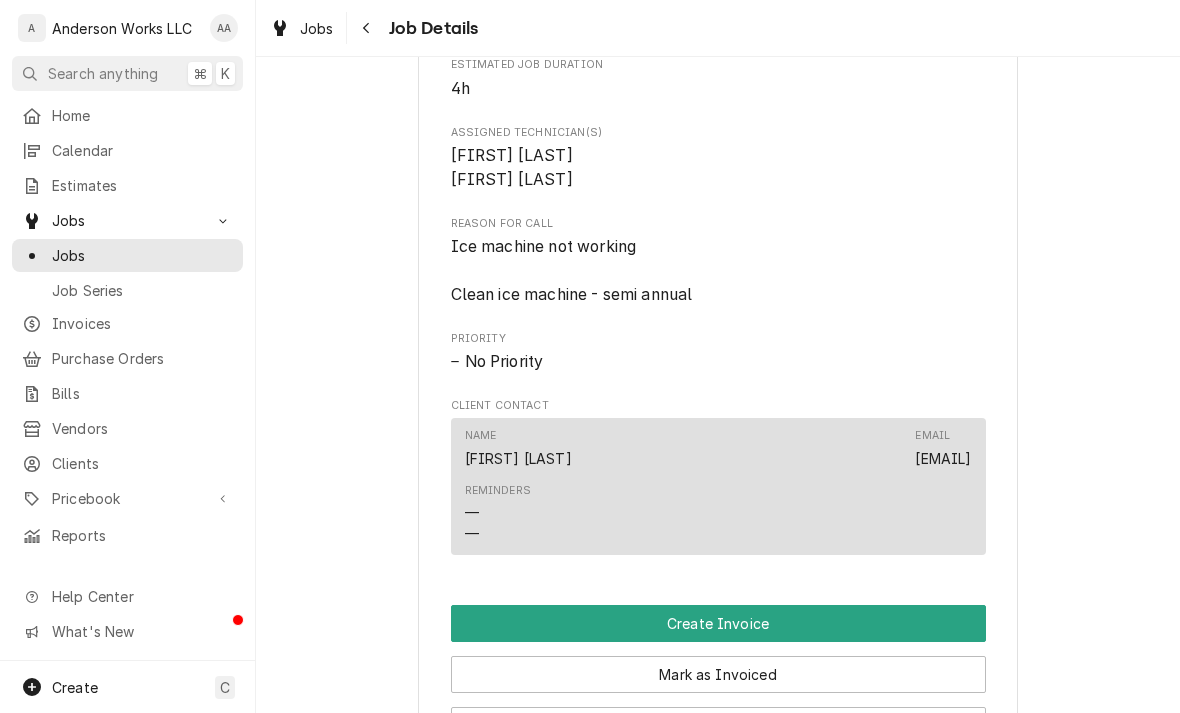 scroll, scrollTop: 860, scrollLeft: 0, axis: vertical 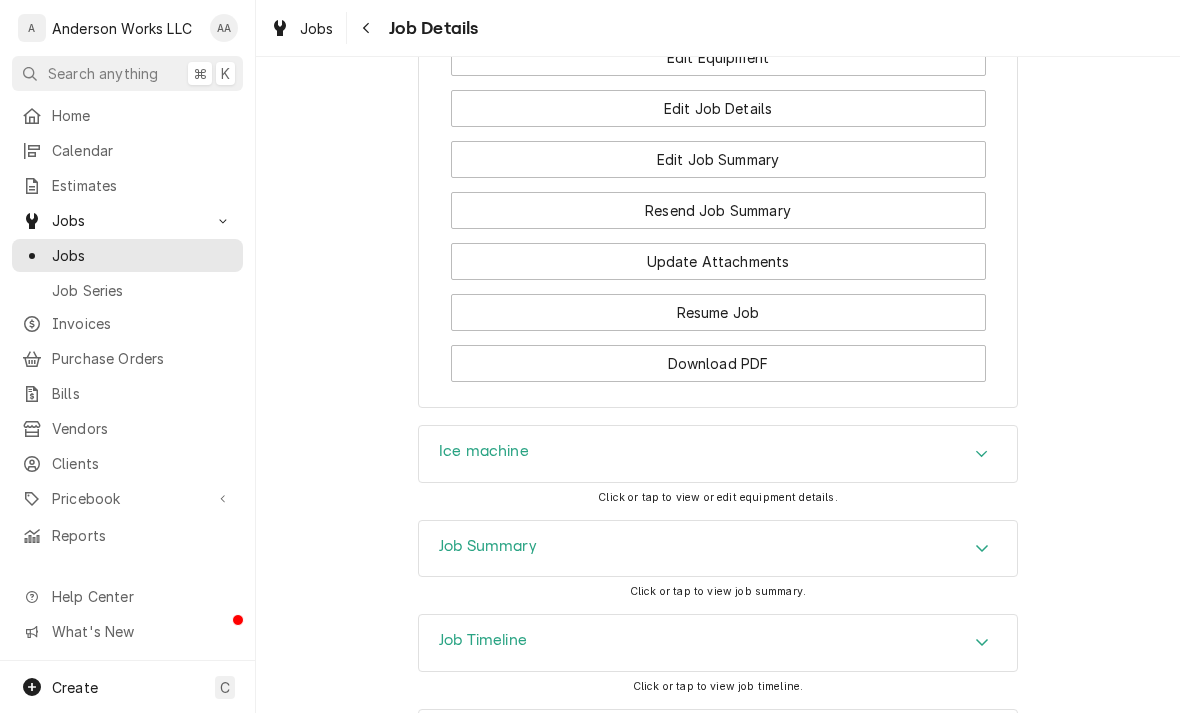 click on "Job Summary" at bounding box center [488, 546] 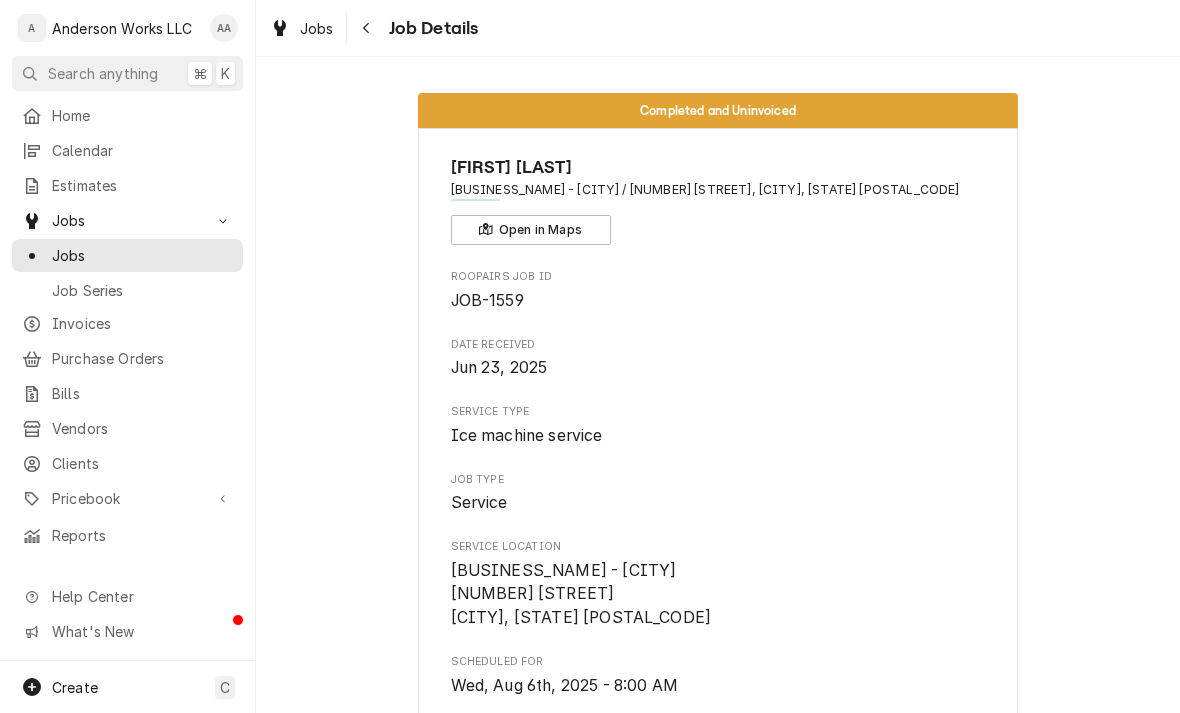 scroll, scrollTop: 0, scrollLeft: 0, axis: both 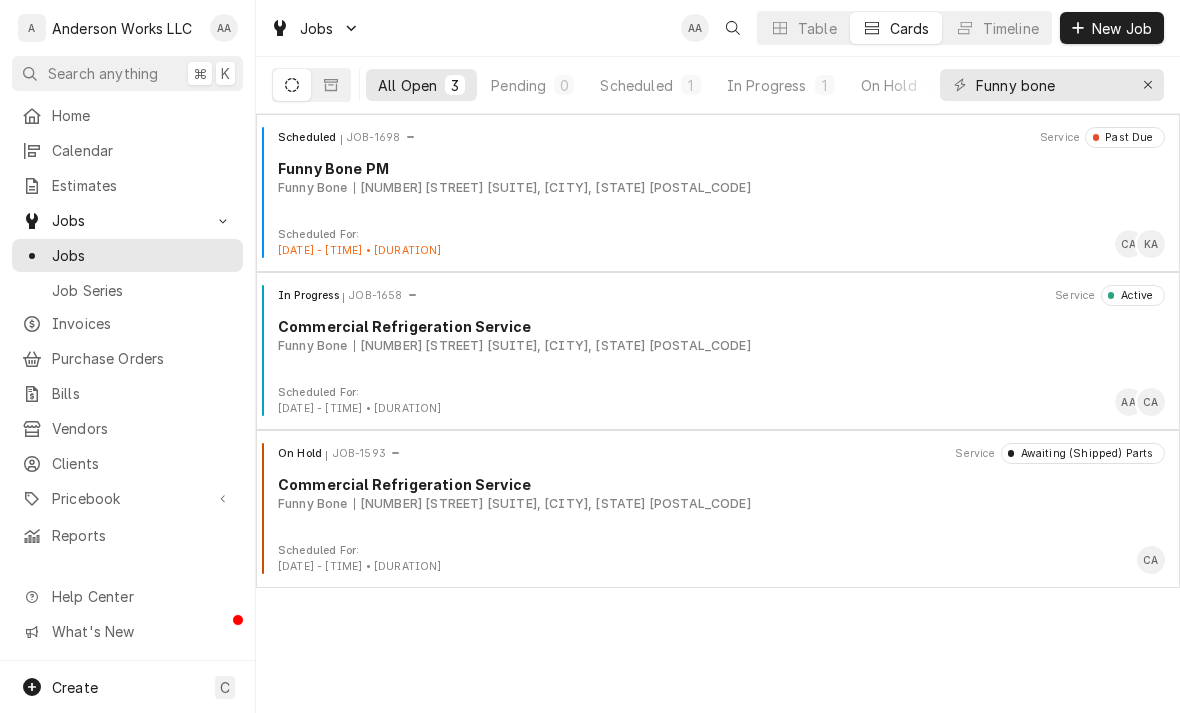 click on "Calendar" at bounding box center (127, 150) 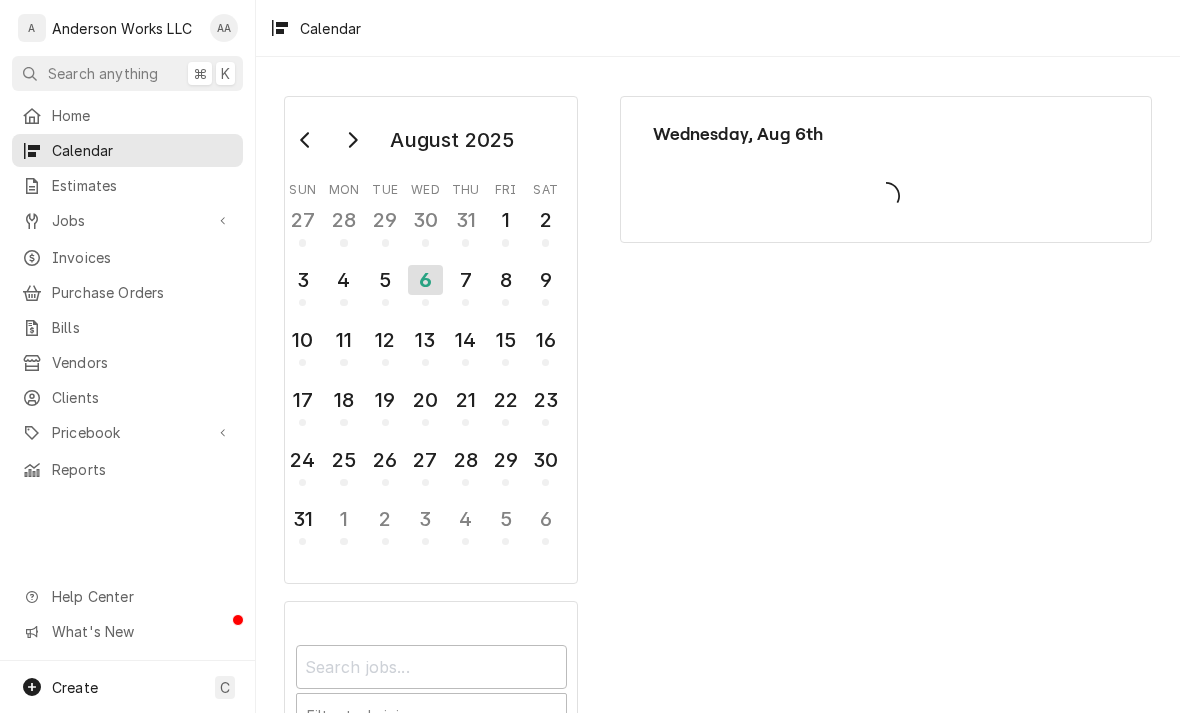 scroll, scrollTop: 0, scrollLeft: 0, axis: both 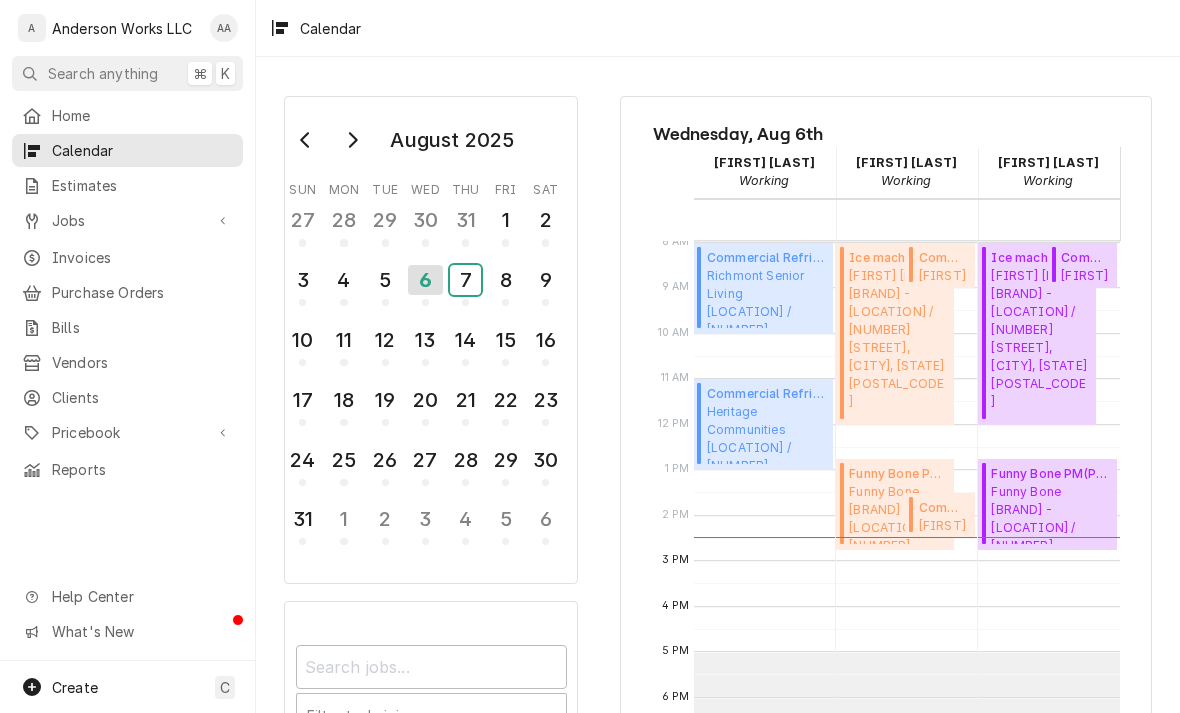 click on "7" at bounding box center (465, 280) 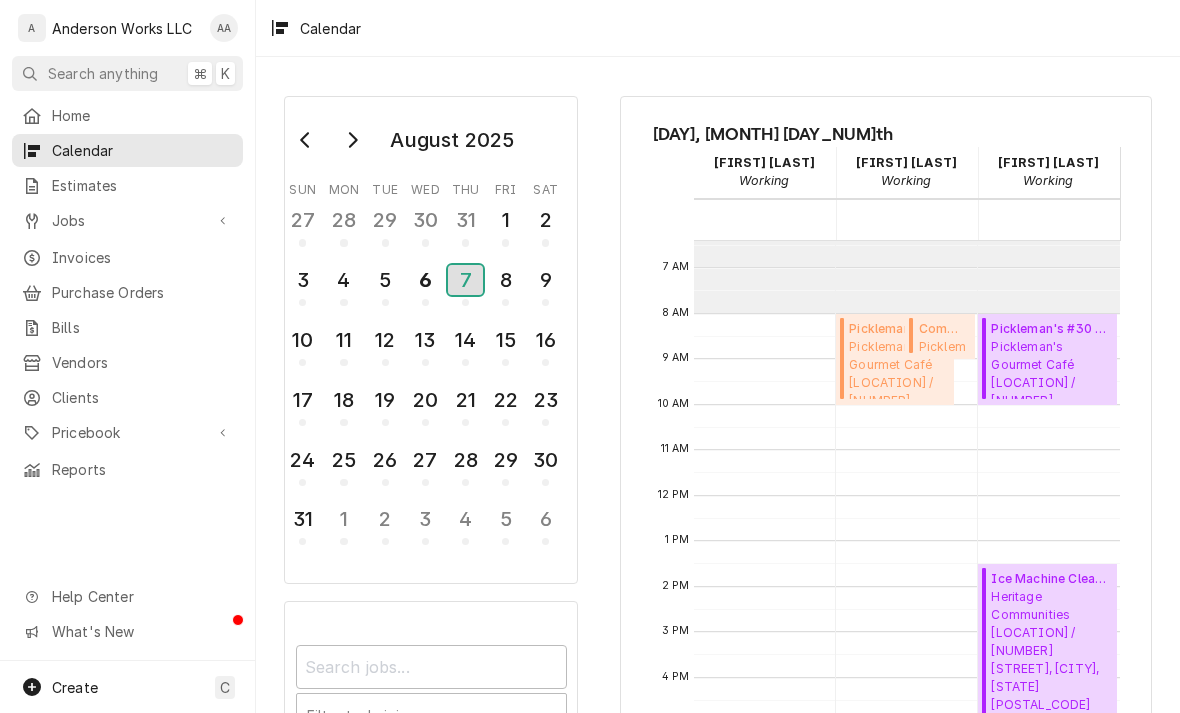 scroll, scrollTop: 288, scrollLeft: 0, axis: vertical 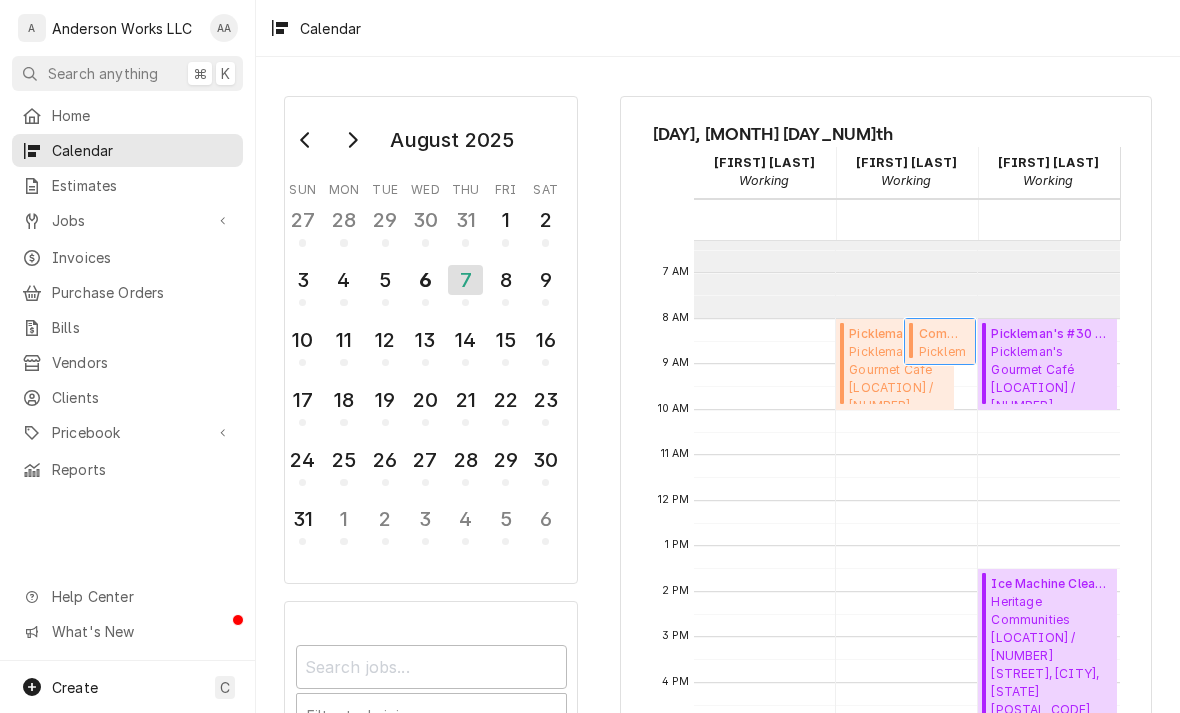 click on "Commercial Refrigeration Service  ( Upcoming )" at bounding box center (944, 334) 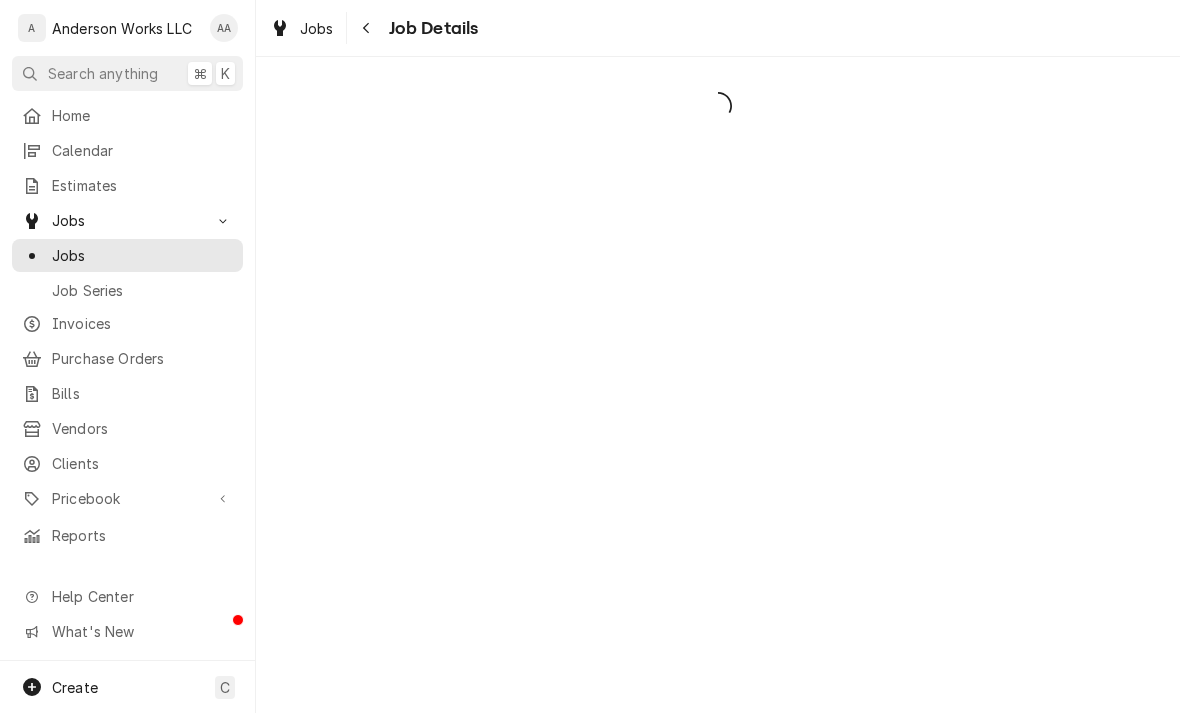 scroll, scrollTop: 0, scrollLeft: 0, axis: both 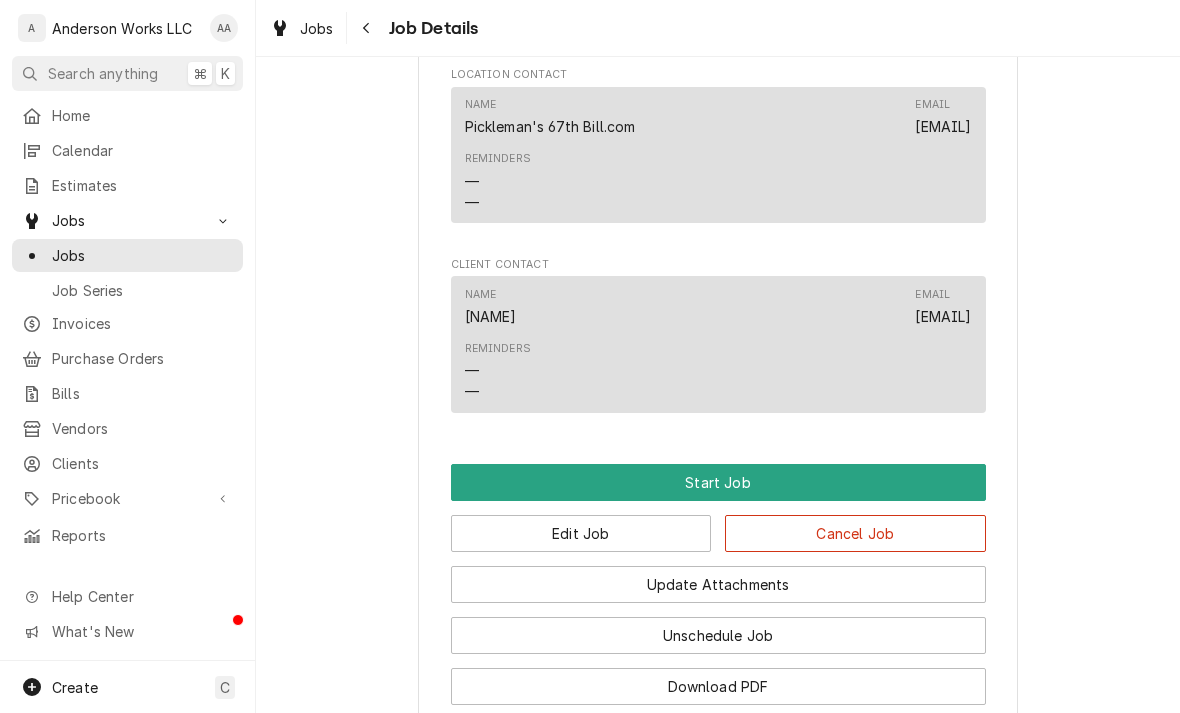 click on "Edit Job" at bounding box center [581, 533] 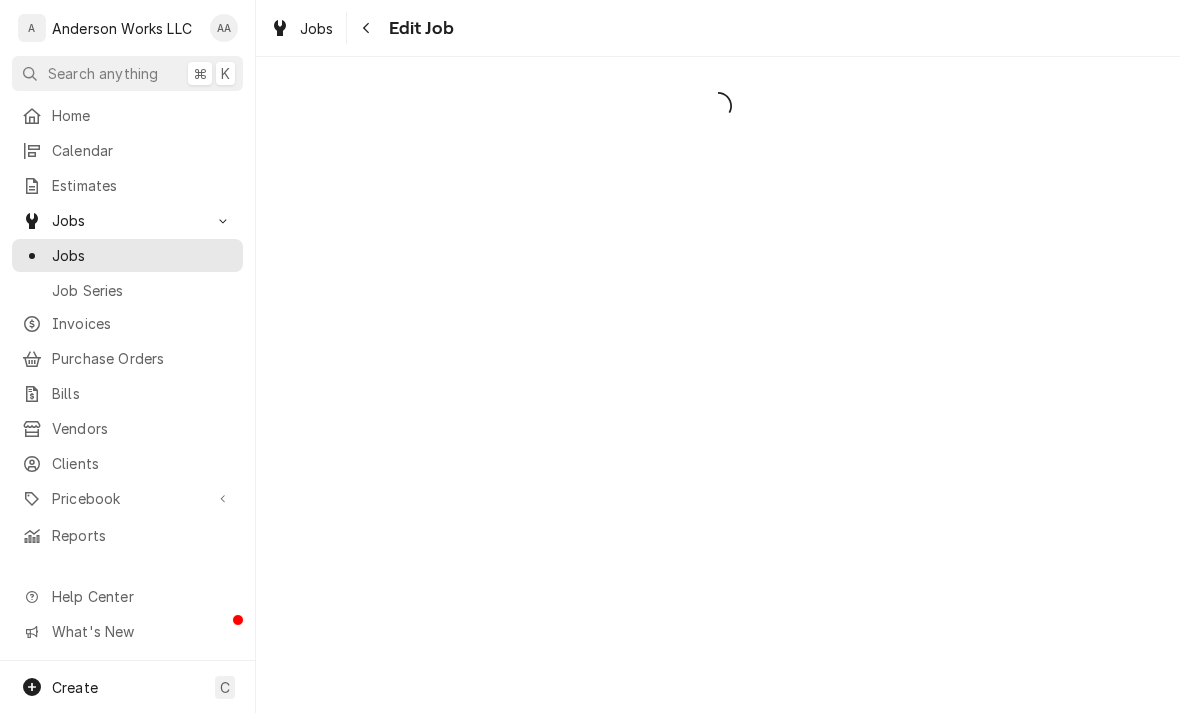 scroll, scrollTop: 0, scrollLeft: 0, axis: both 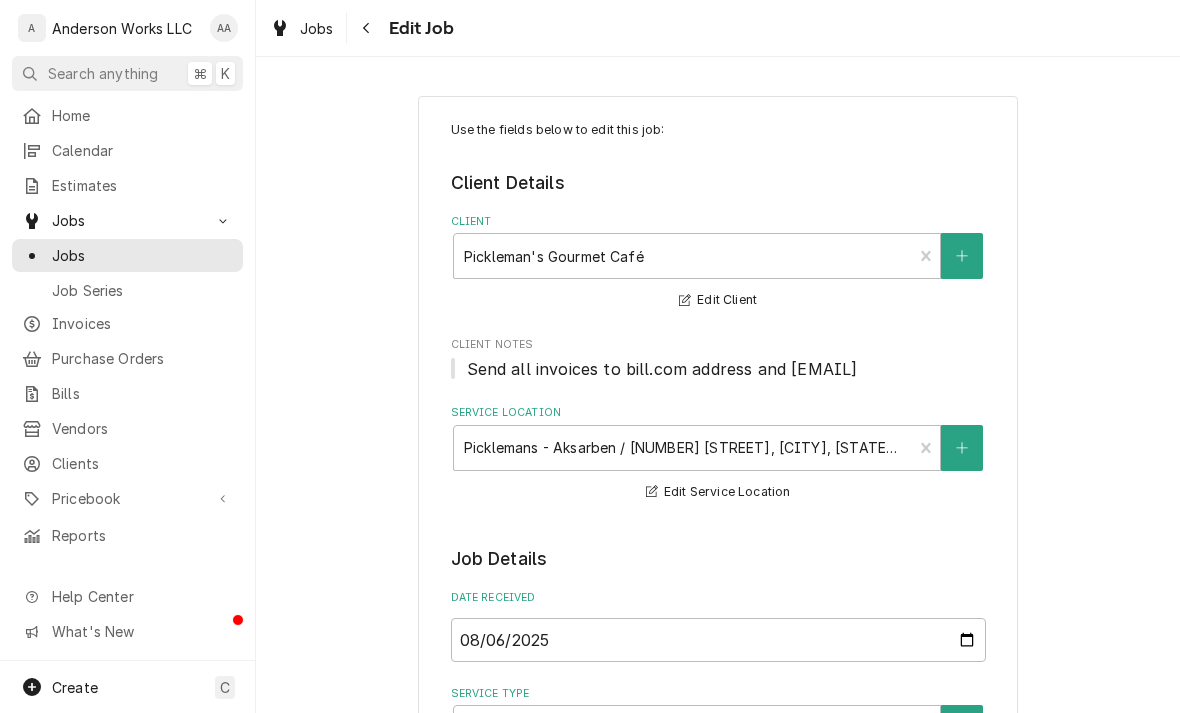 type on "x" 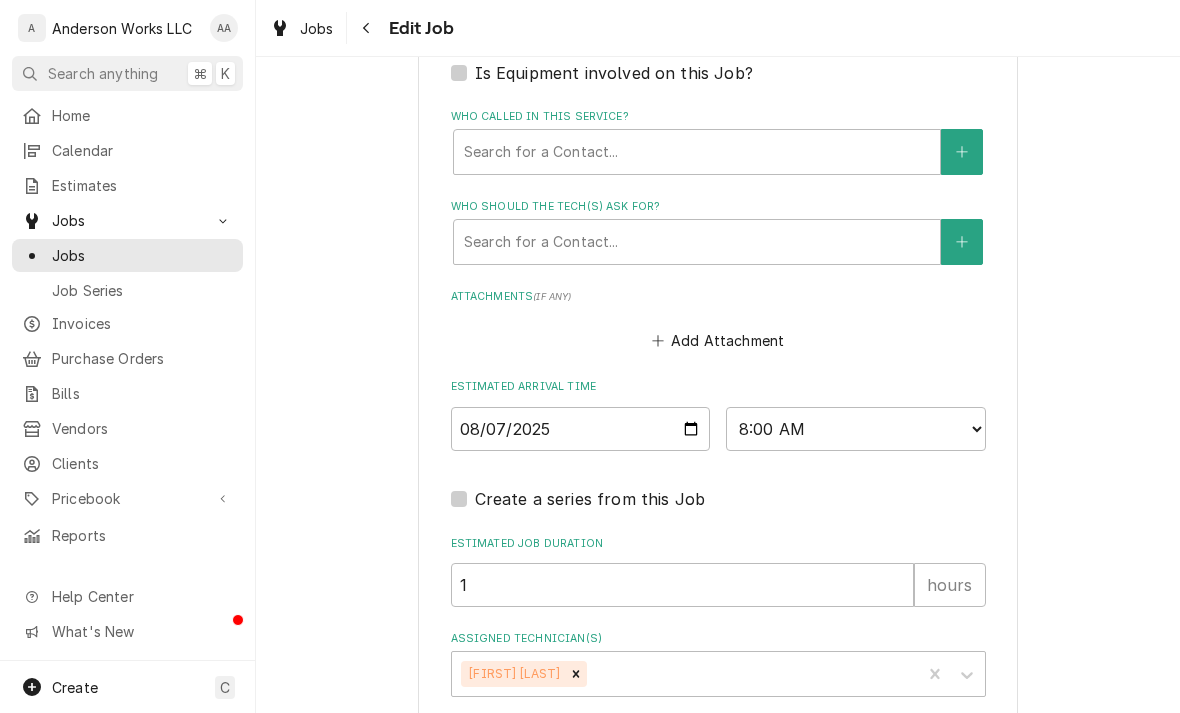scroll, scrollTop: 1339, scrollLeft: 0, axis: vertical 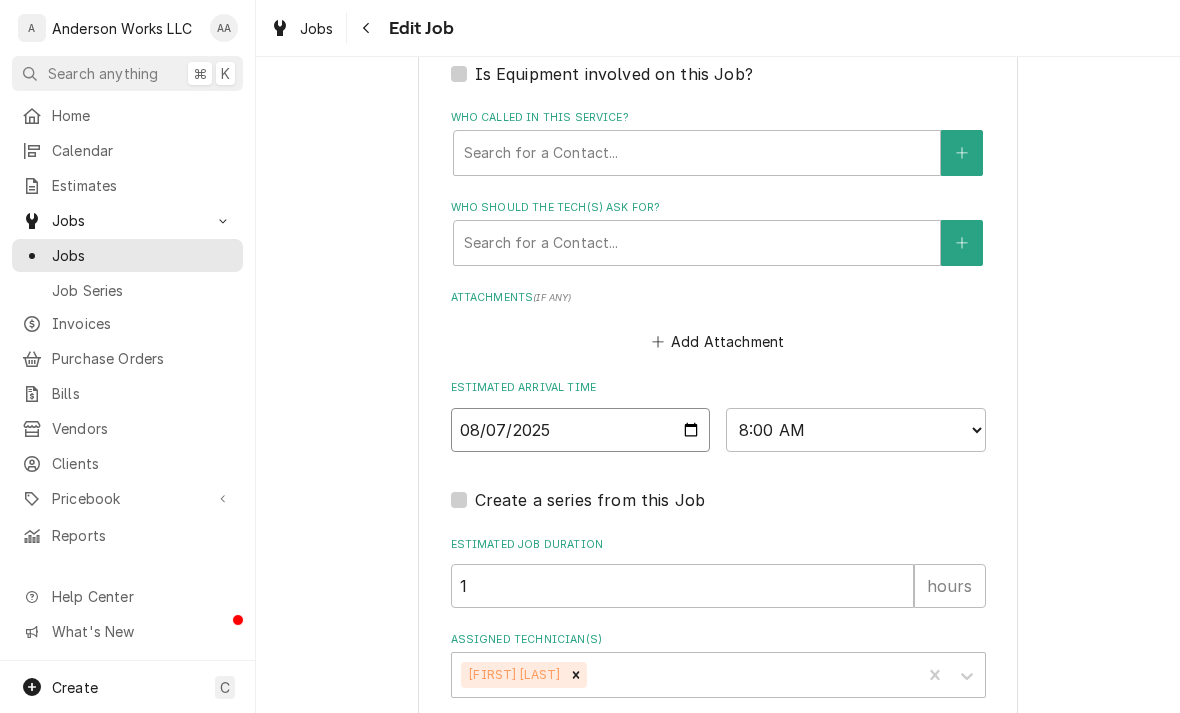 click on "2025-08-07" at bounding box center (581, 430) 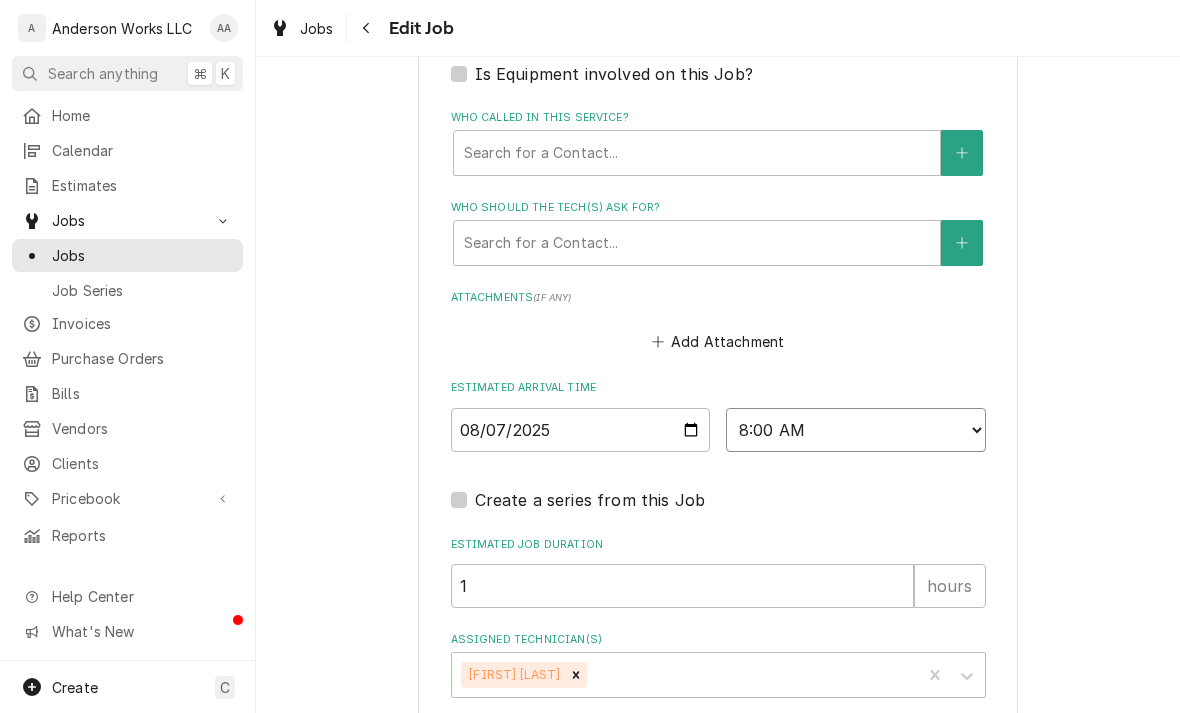 click on "AM / PM 6:00 AM 6:15 AM 6:30 AM 6:45 AM 7:00 AM 7:15 AM 7:30 AM 7:45 AM 8:00 AM 8:15 AM 8:30 AM 8:45 AM 9:00 AM 9:15 AM 9:30 AM 9:45 AM 10:00 AM 10:15 AM 10:30 AM 10:45 AM 11:00 AM 11:15 AM 11:30 AM 11:45 AM 12:00 PM 12:15 PM 12:30 PM 12:45 PM 1:00 PM 1:15 PM 1:30 PM 1:45 PM 2:00 PM 2:15 PM 2:30 PM 2:45 PM 3:00 PM 3:15 PM 3:30 PM 3:45 PM 4:00 PM 4:15 PM 4:30 PM 4:45 PM 5:00 PM 5:15 PM 5:30 PM 5:45 PM 6:00 PM 6:15 PM 6:30 PM 6:45 PM 7:00 PM 7:15 PM 7:30 PM 7:45 PM 8:00 PM 8:15 PM 8:30 PM 8:45 PM 9:00 PM 9:15 PM 9:30 PM 9:45 PM 10:00 PM 10:15 PM 10:30 PM 10:45 PM 11:00 PM 11:15 PM 11:30 PM 11:45 PM 12:00 AM 12:15 AM 12:30 AM 12:45 AM 1:00 AM 1:15 AM 1:30 AM 1:45 AM 2:00 AM 2:15 AM 2:30 AM 2:45 AM 3:00 AM 3:15 AM 3:30 AM 3:45 AM 4:00 AM 4:15 AM 4:30 AM 4:45 AM 5:00 AM 5:15 AM 5:30 AM 5:45 AM" at bounding box center (856, 430) 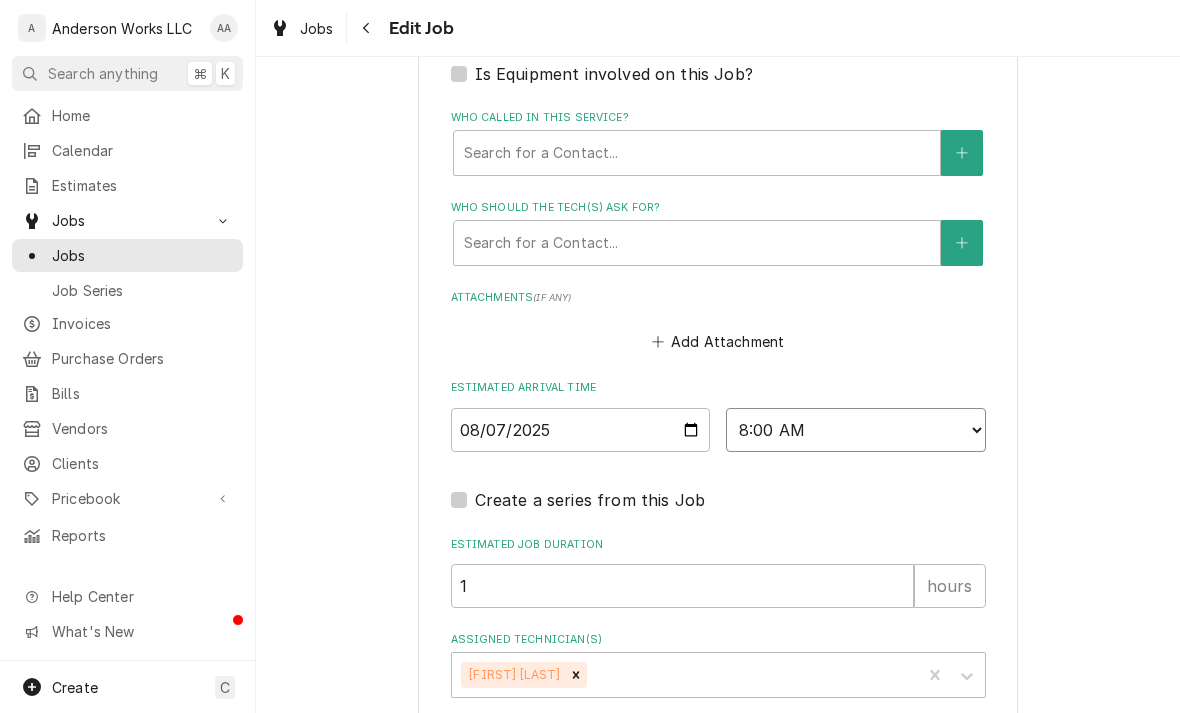 select on "11:00:00" 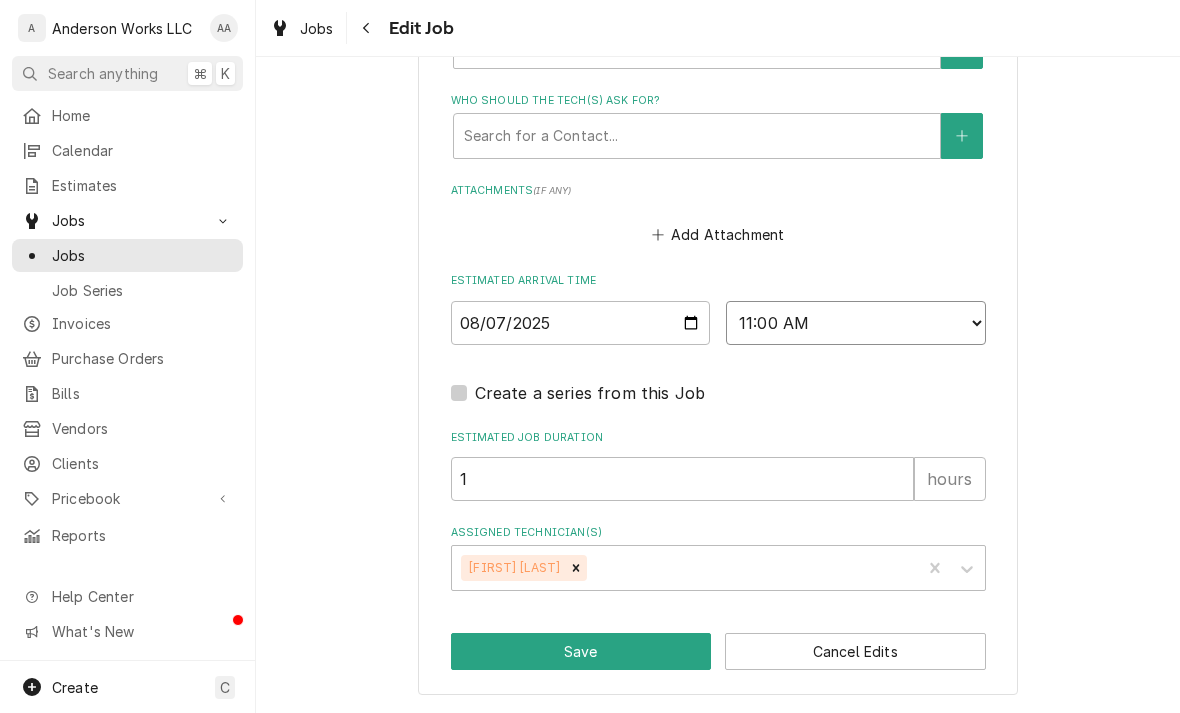 scroll, scrollTop: 1458, scrollLeft: 0, axis: vertical 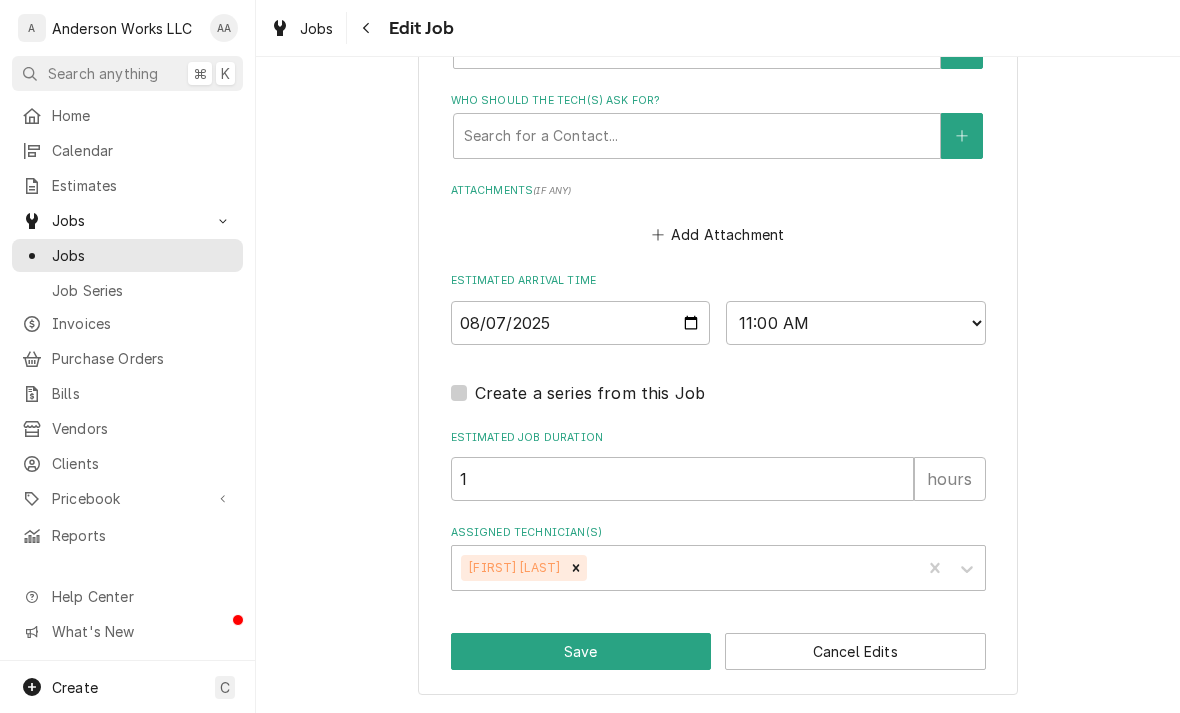 click on "Save" at bounding box center [581, 651] 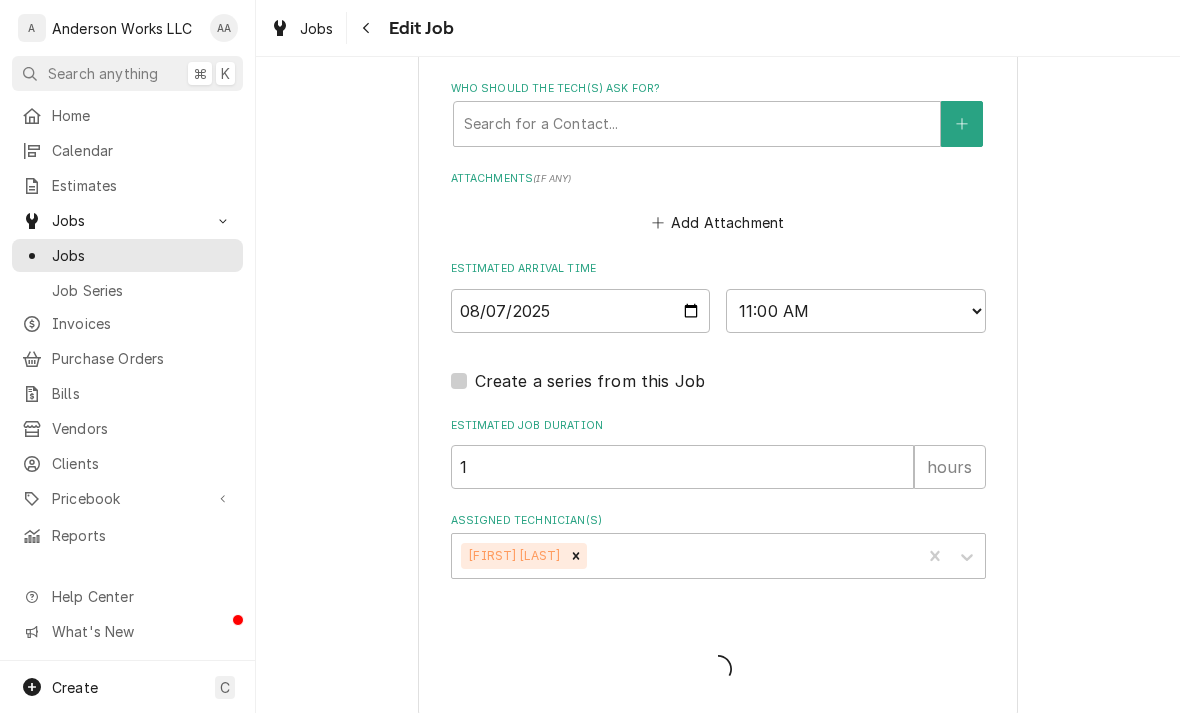 type on "x" 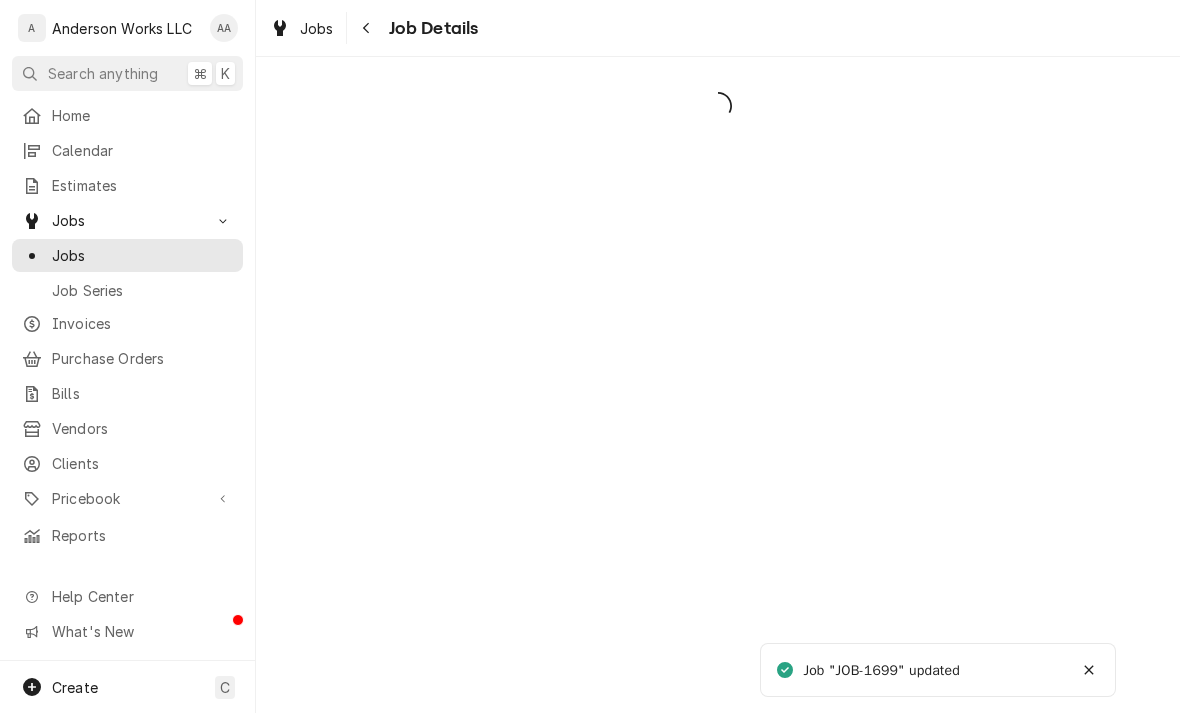 scroll, scrollTop: 0, scrollLeft: 0, axis: both 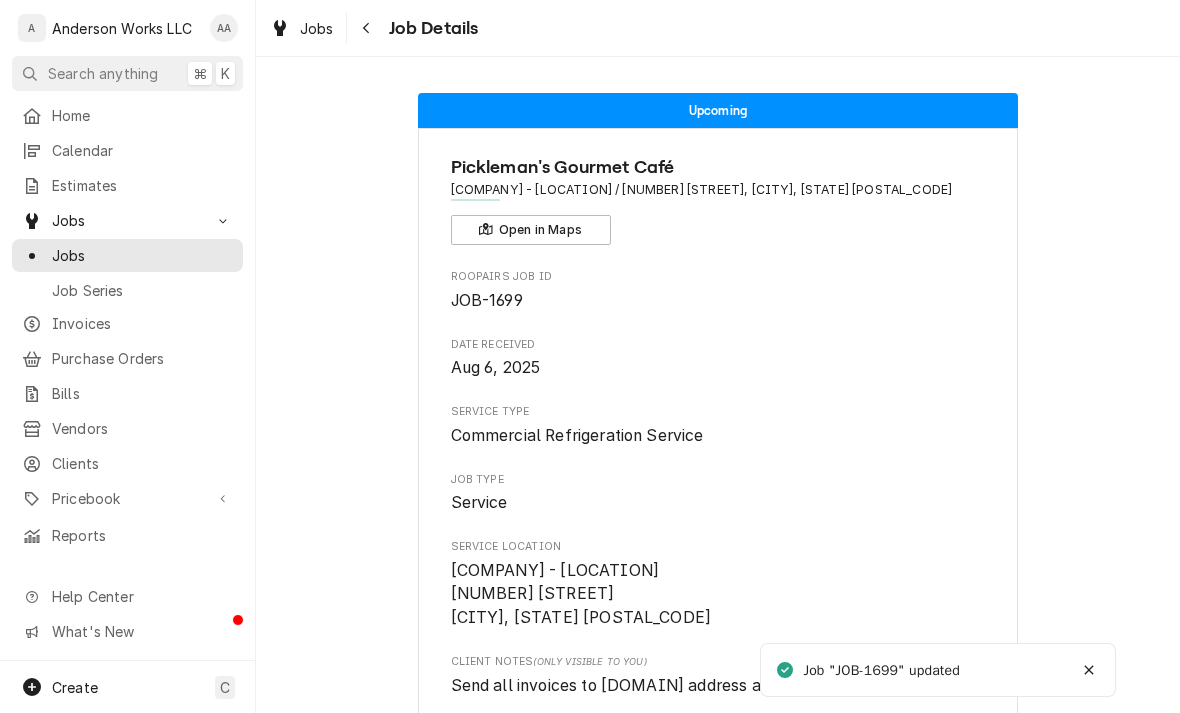 click on "Calendar" at bounding box center [142, 150] 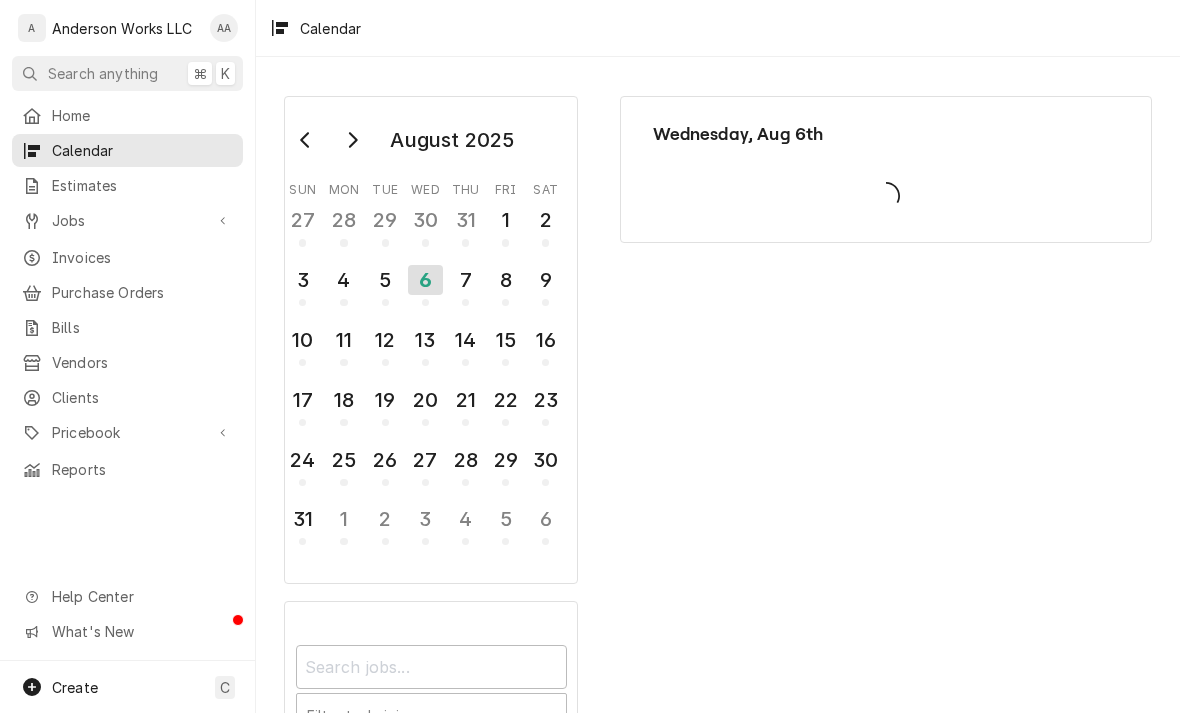 scroll, scrollTop: 0, scrollLeft: 0, axis: both 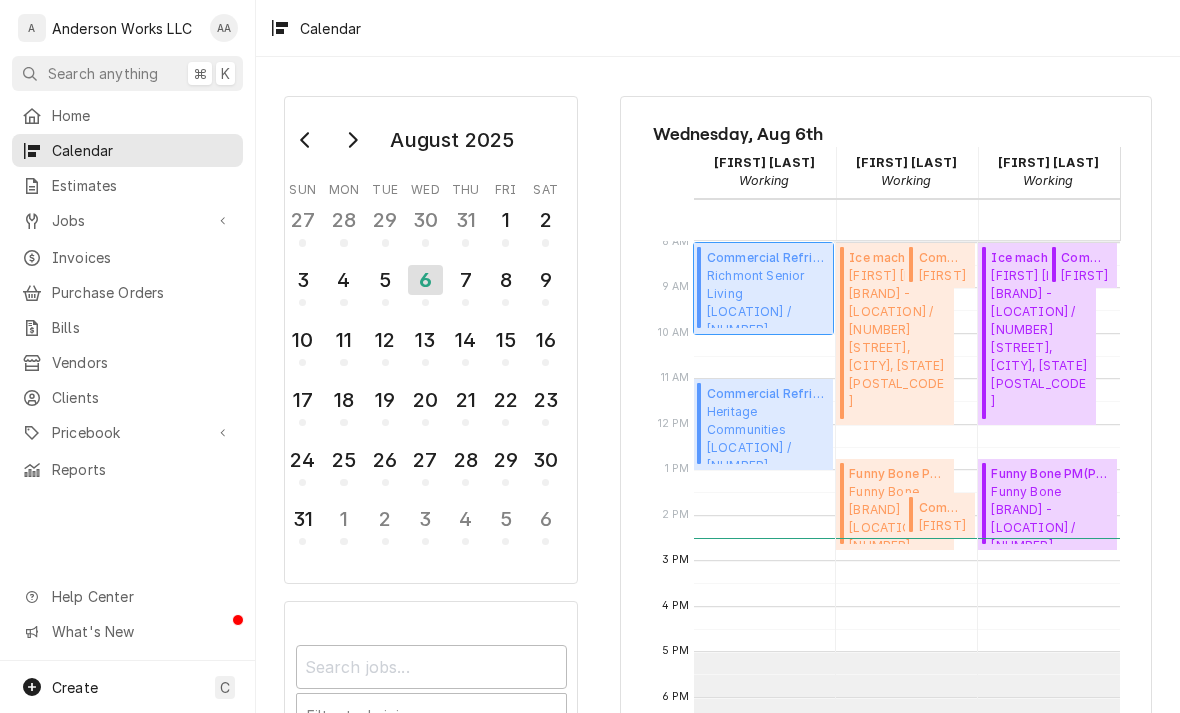 click on "[LOCATION] [LOCATION] / [NUMBER] [STREET], [CITY], [STATE] [POSTAL_CODE]" at bounding box center [767, 297] 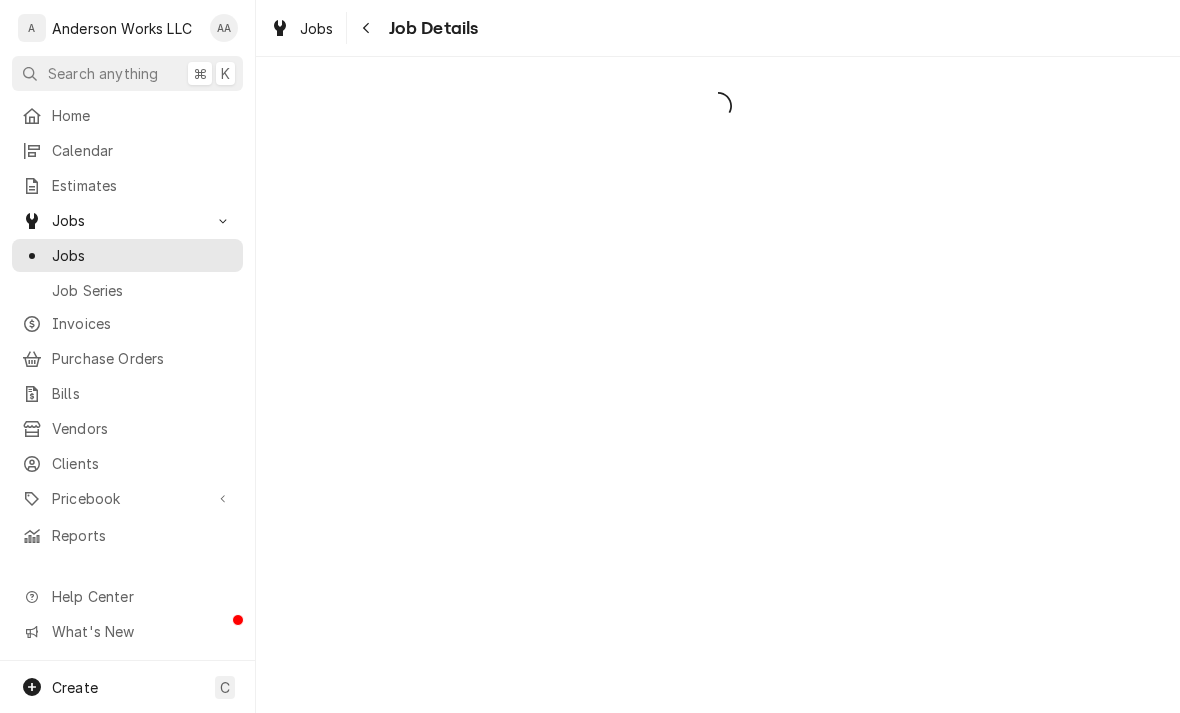 scroll, scrollTop: 0, scrollLeft: 0, axis: both 